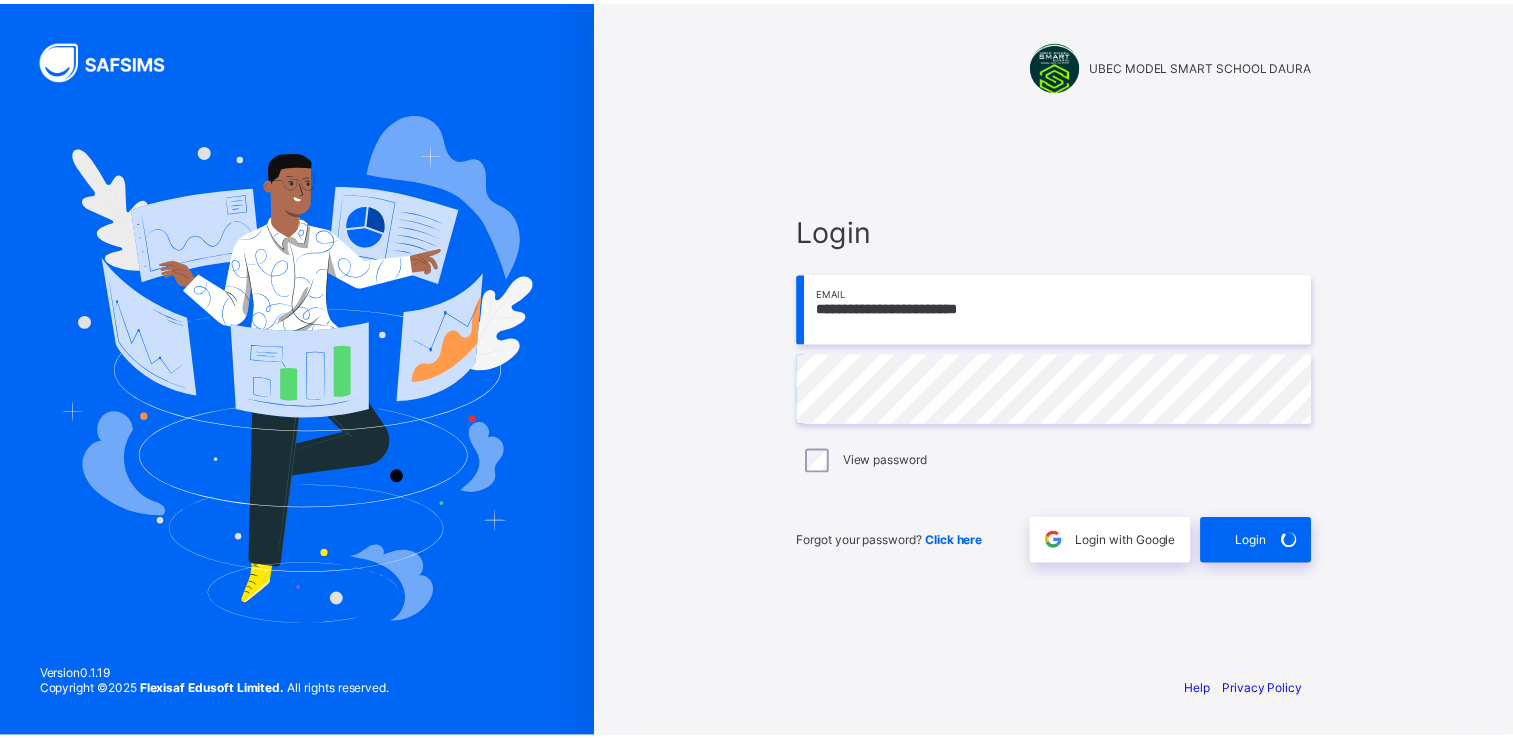 scroll, scrollTop: 0, scrollLeft: 0, axis: both 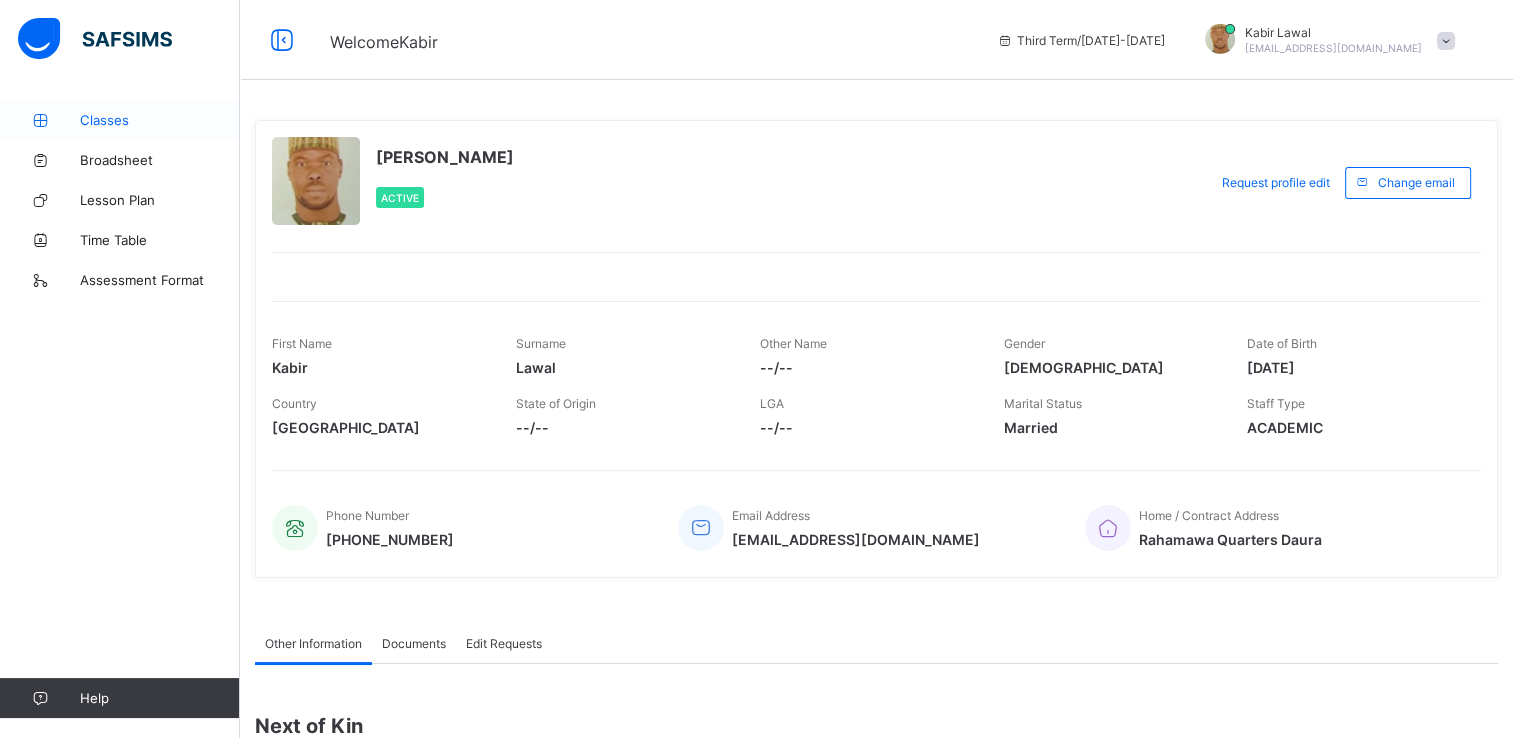 click on "Classes" at bounding box center (160, 120) 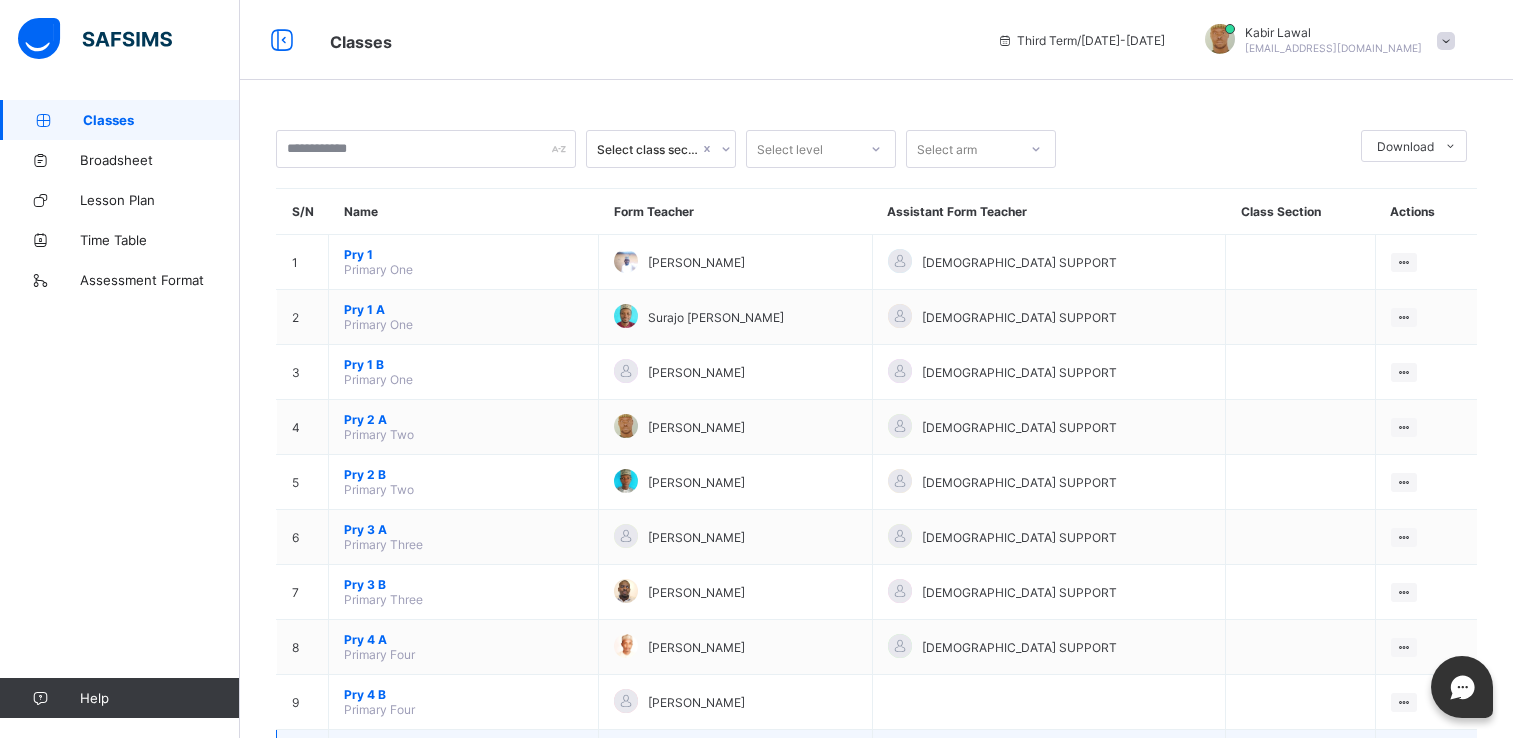 scroll, scrollTop: 264, scrollLeft: 0, axis: vertical 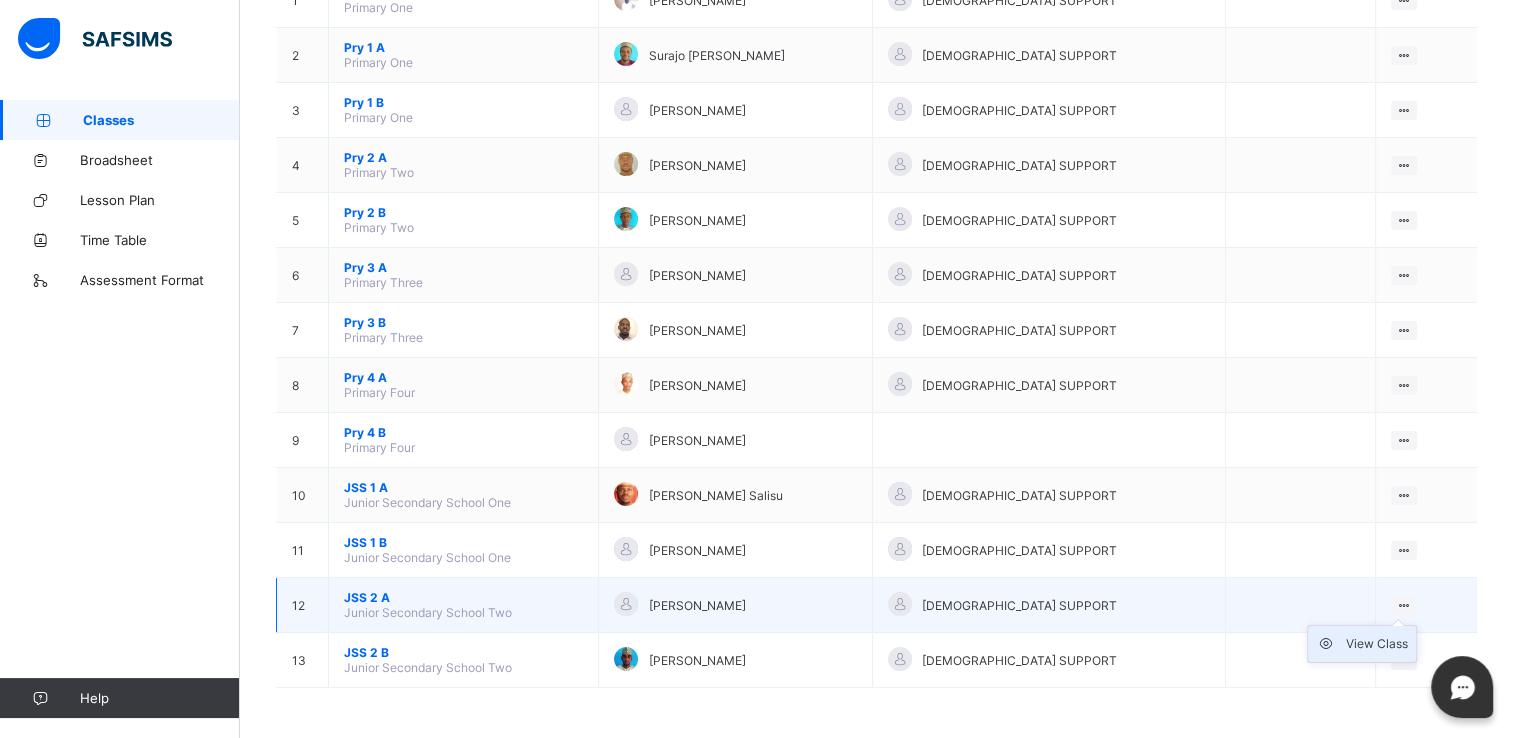 click on "View Class" at bounding box center [1377, 644] 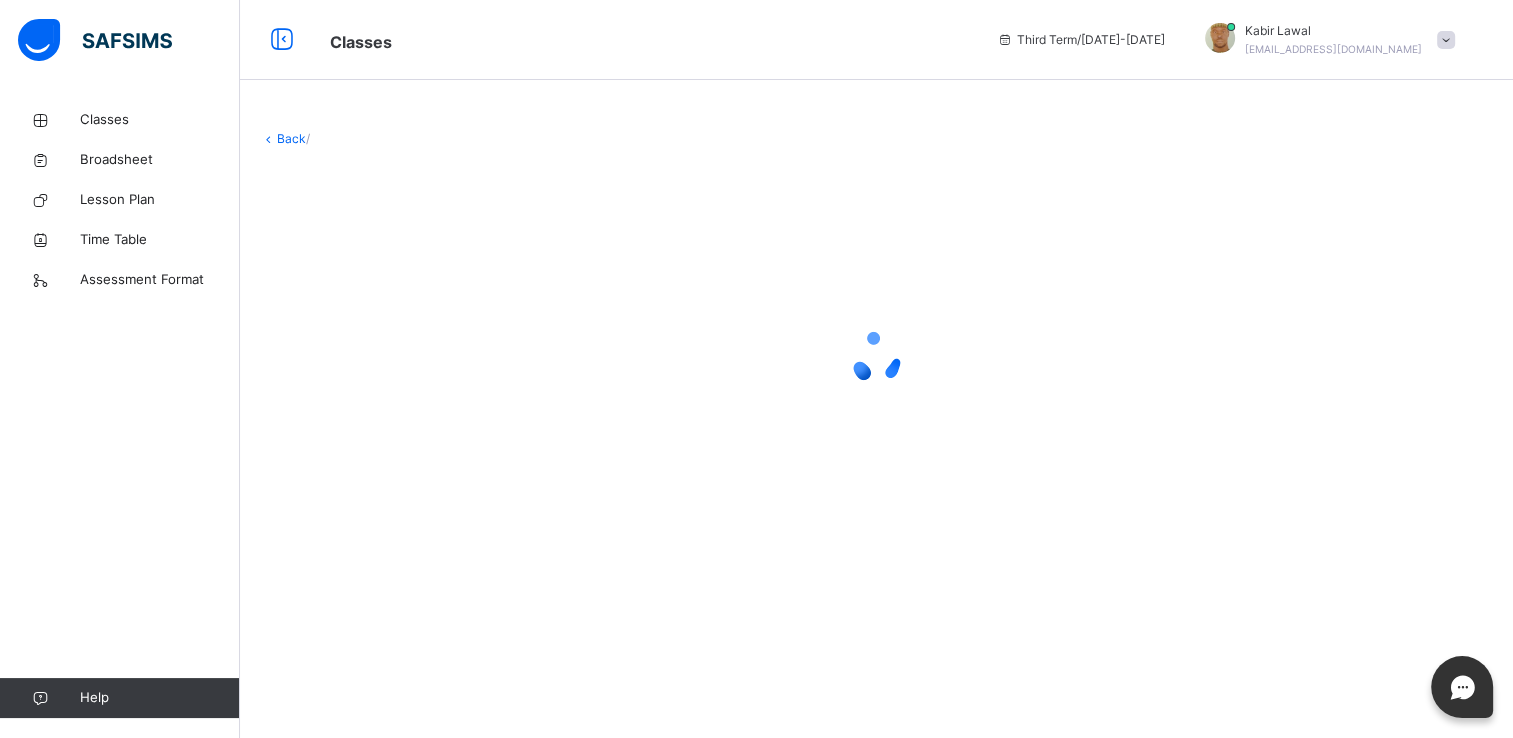 scroll, scrollTop: 0, scrollLeft: 0, axis: both 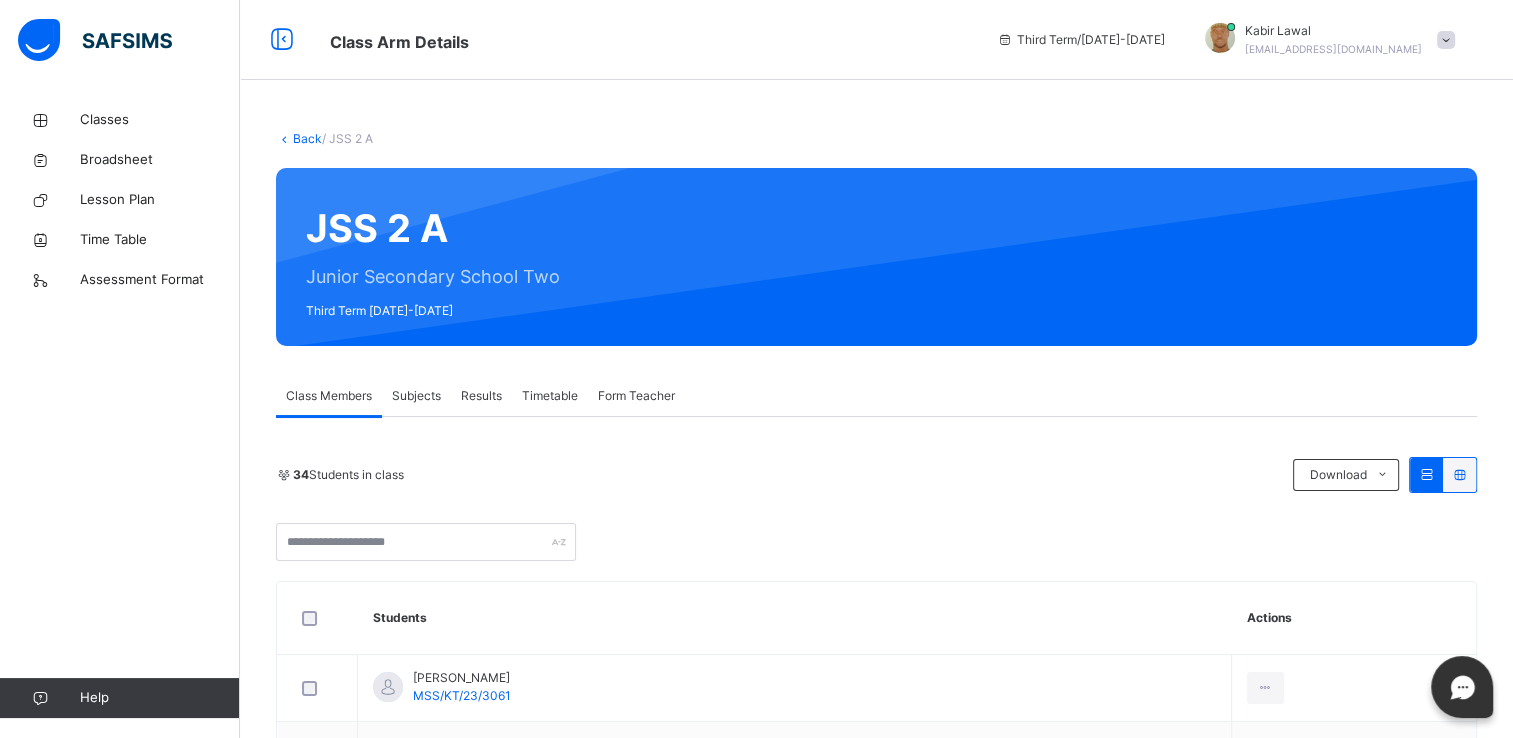 click on "Subjects" at bounding box center [416, 396] 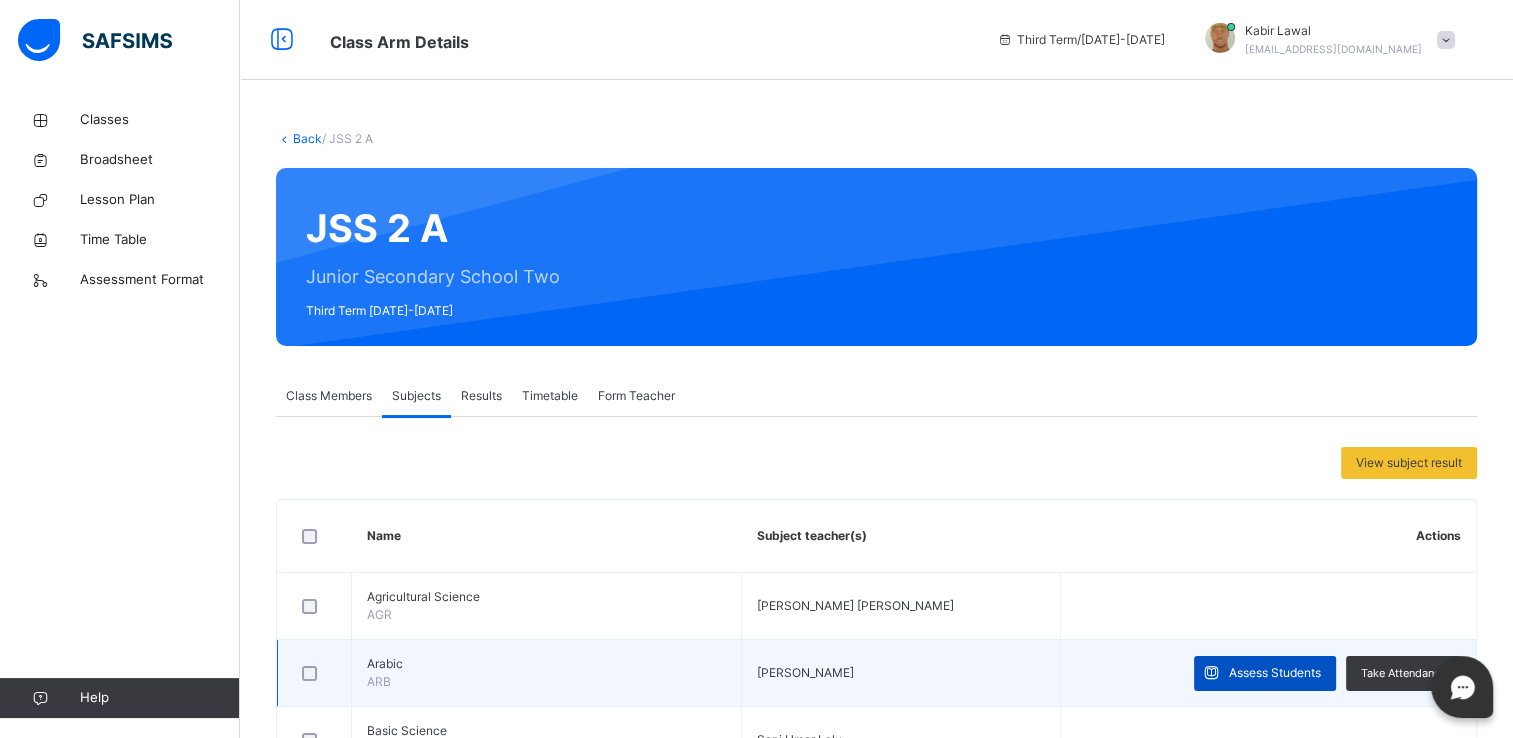click on "Assess Students" at bounding box center [1275, 673] 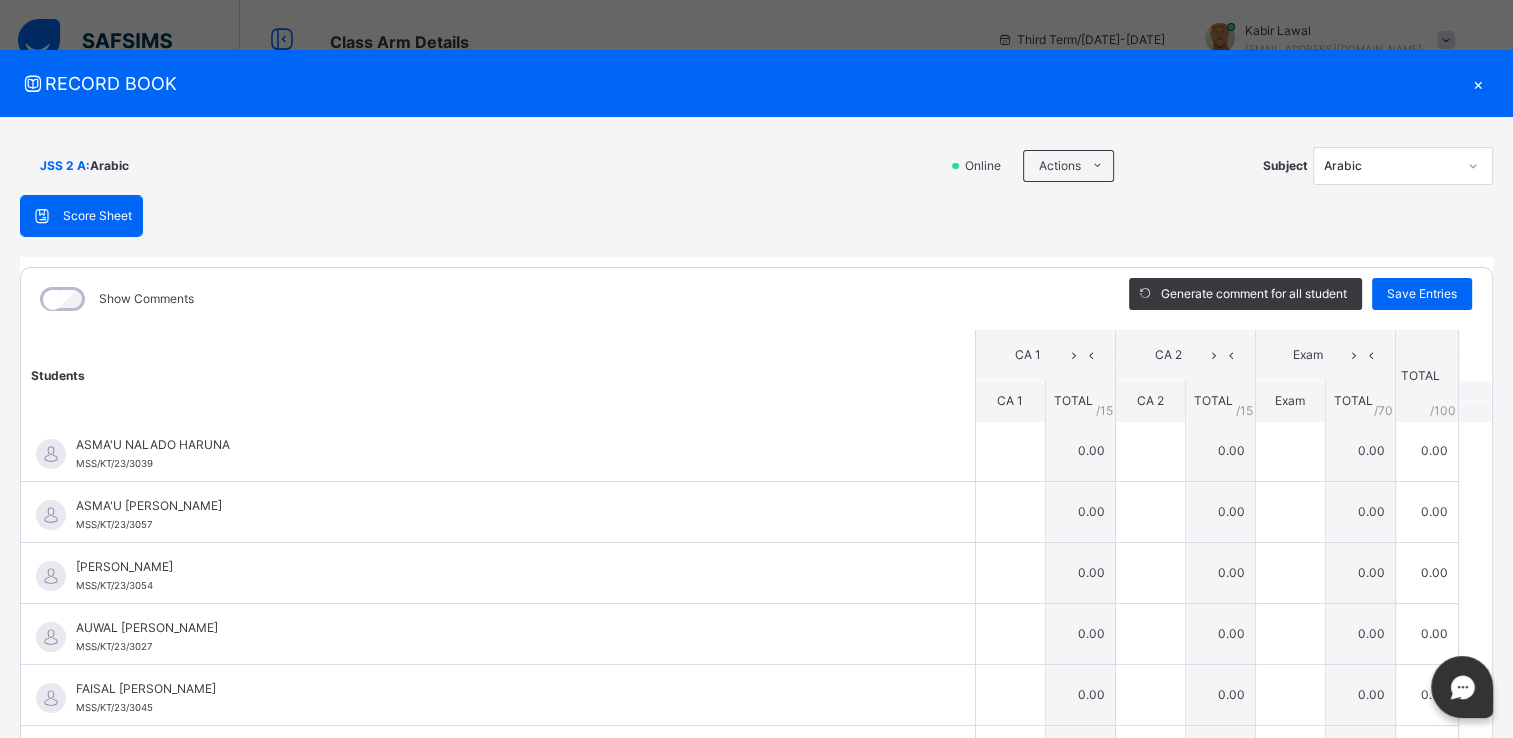 scroll, scrollTop: 556, scrollLeft: 0, axis: vertical 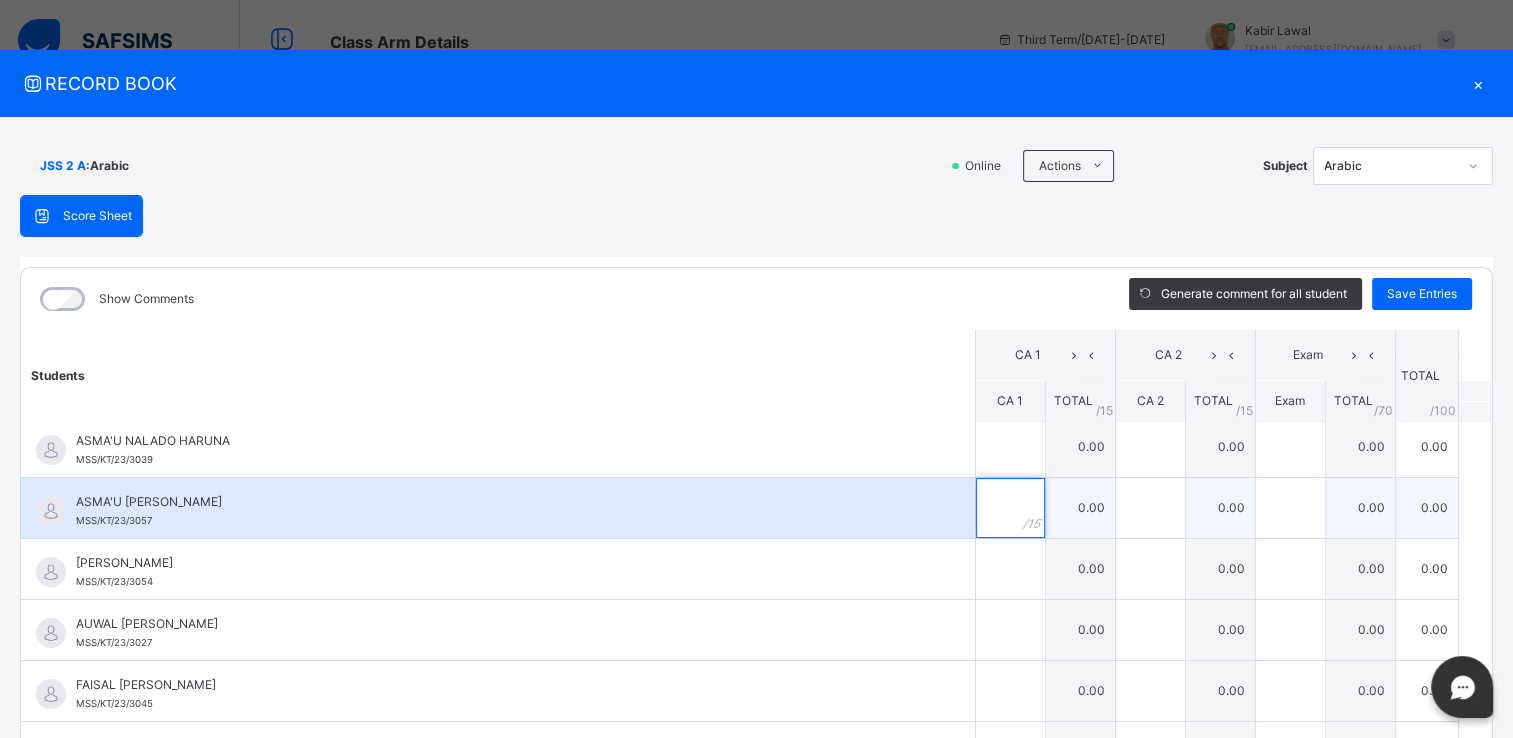 click at bounding box center (1010, 508) 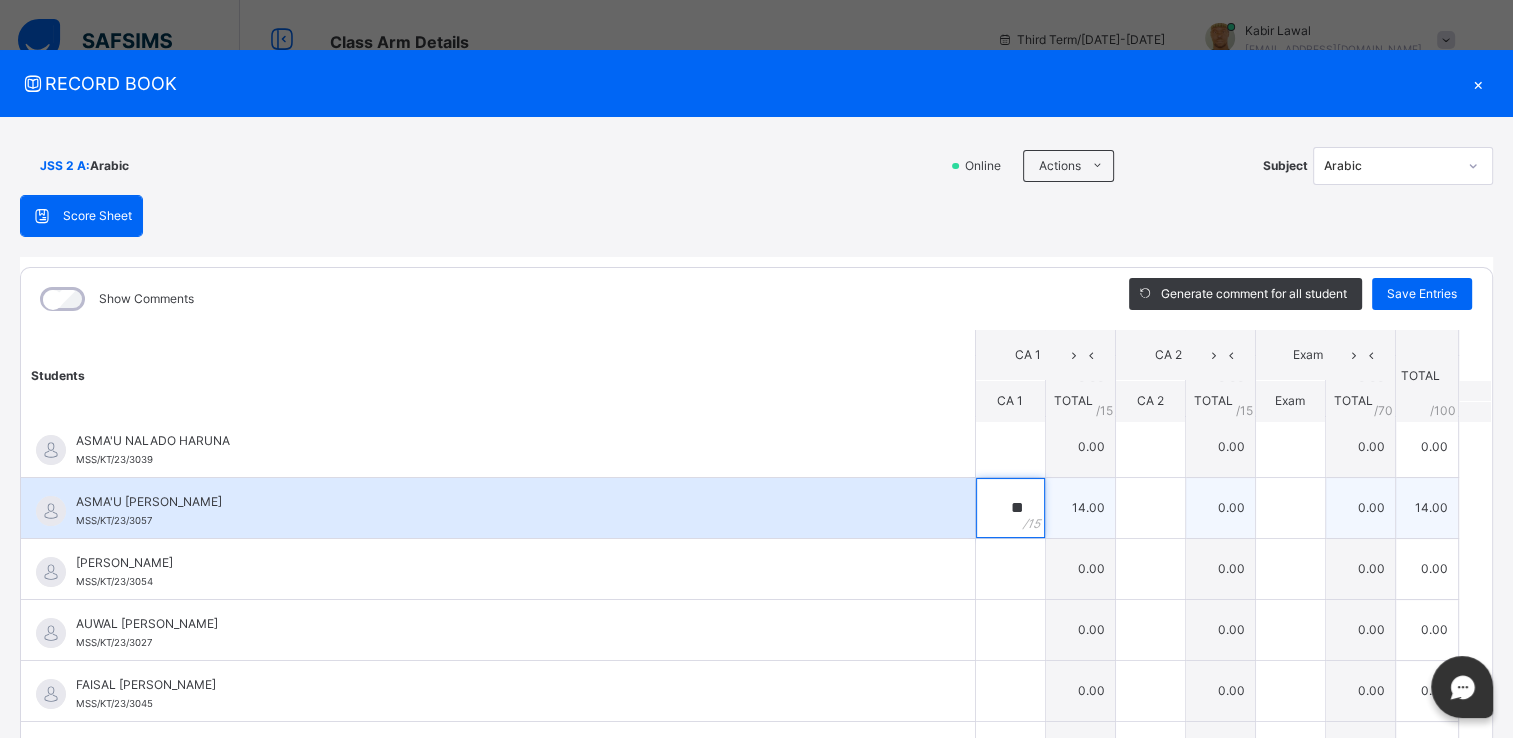 type on "**" 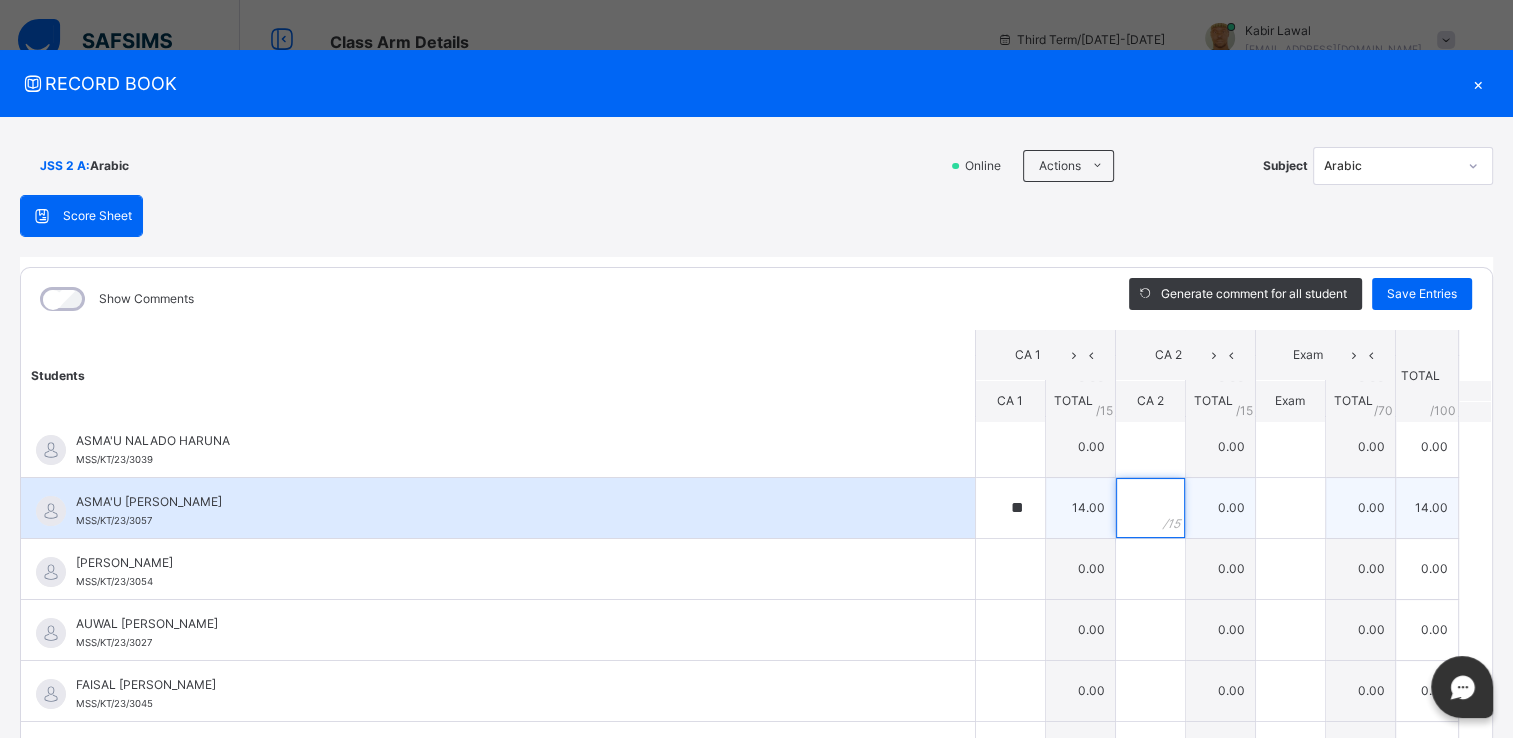 click at bounding box center (1150, 508) 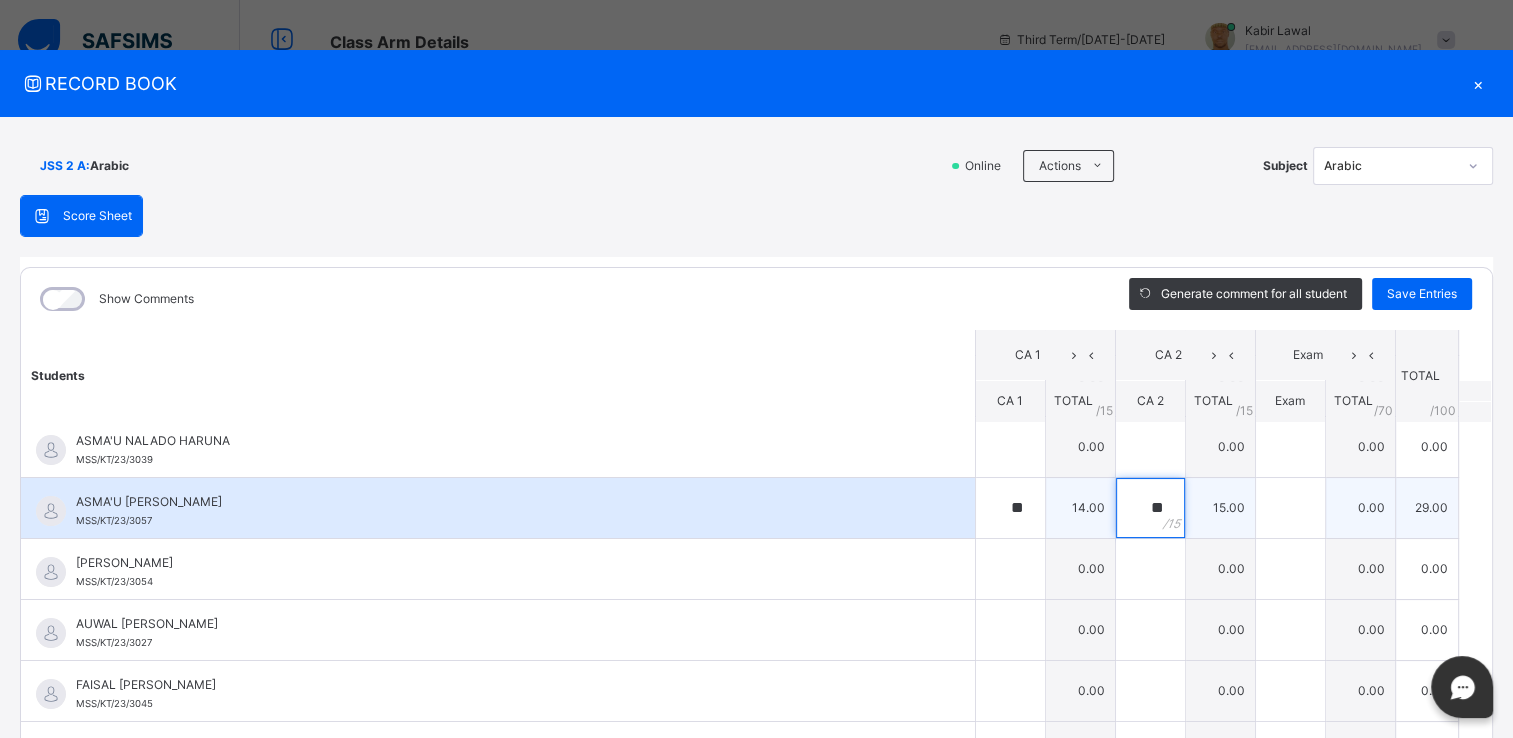 type on "**" 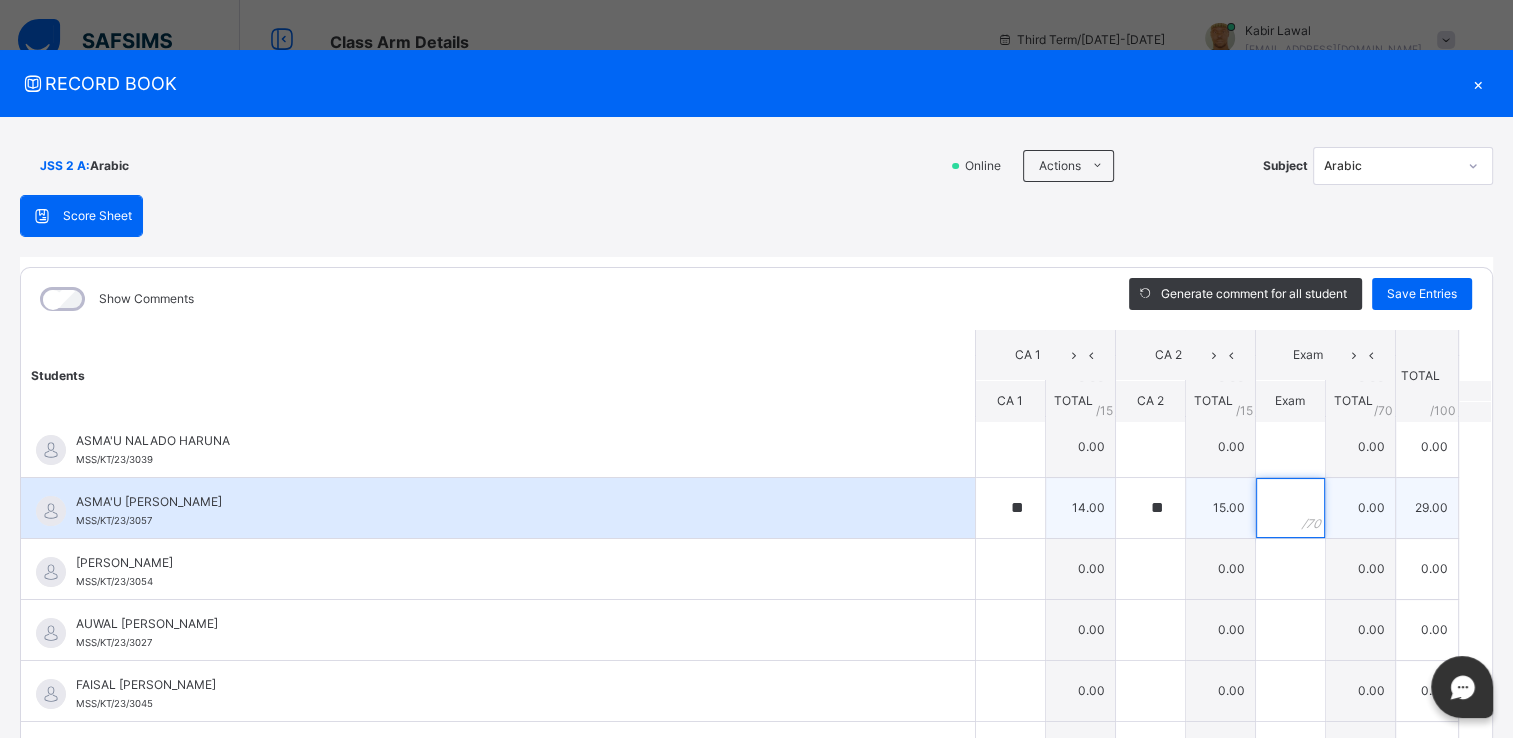 click at bounding box center [1290, 508] 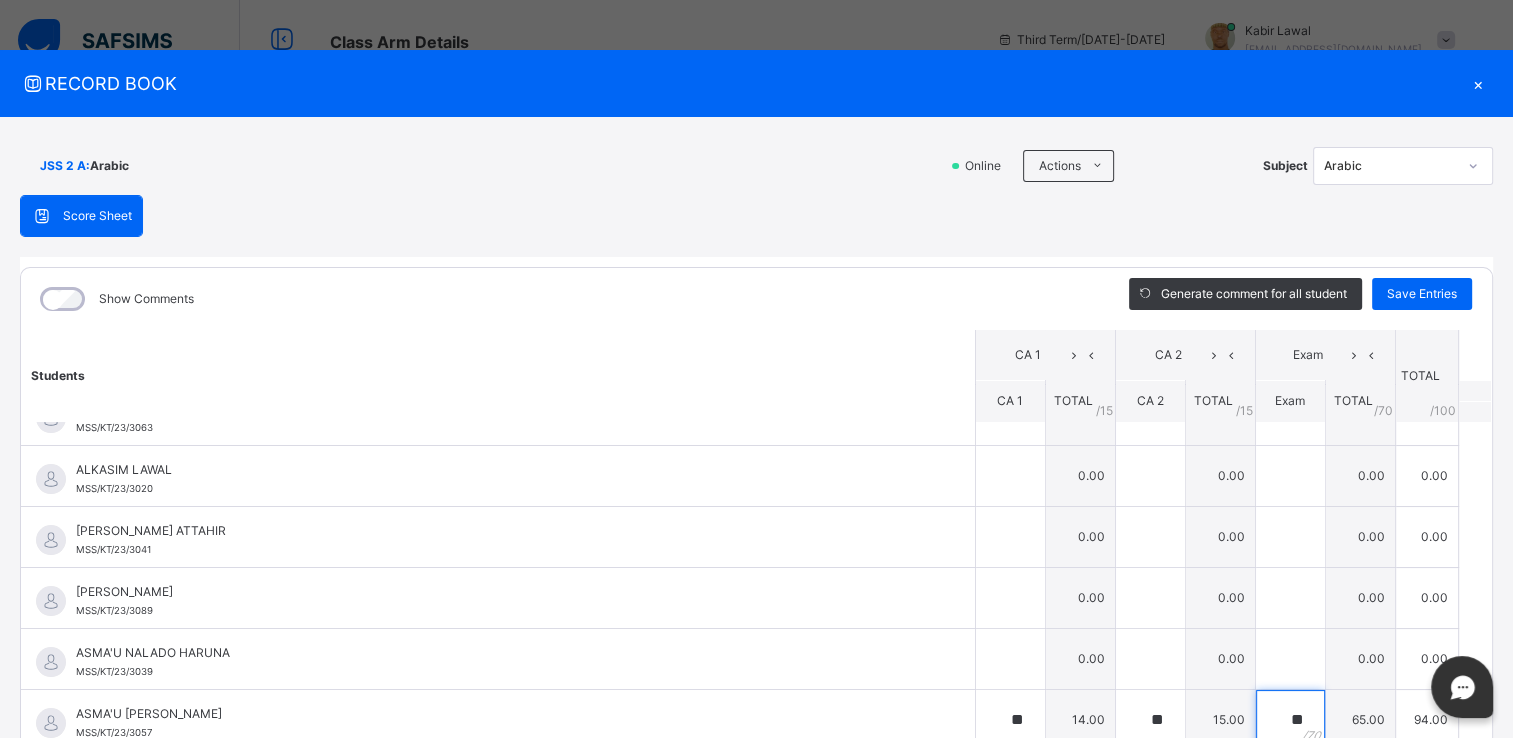 scroll, scrollTop: 350, scrollLeft: 0, axis: vertical 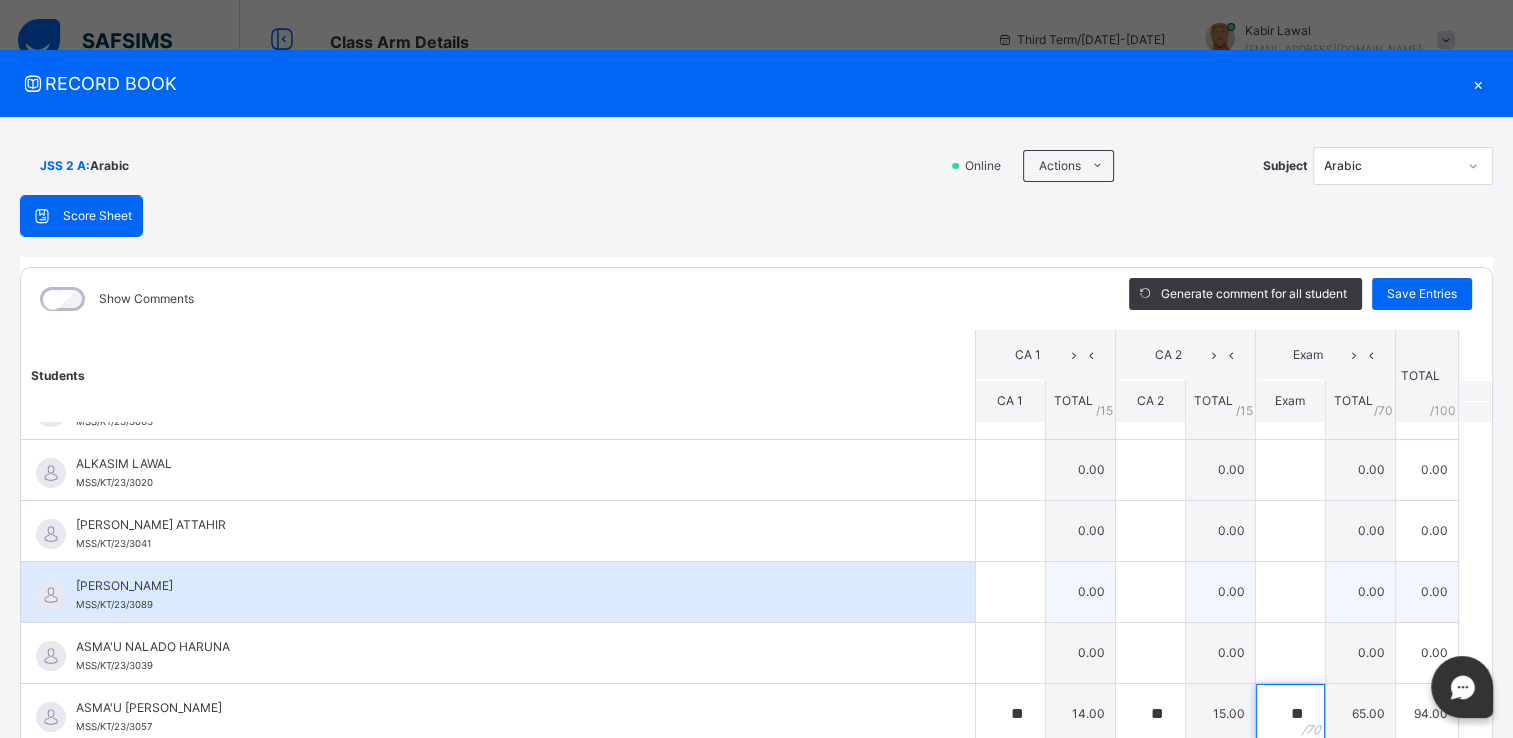 type on "**" 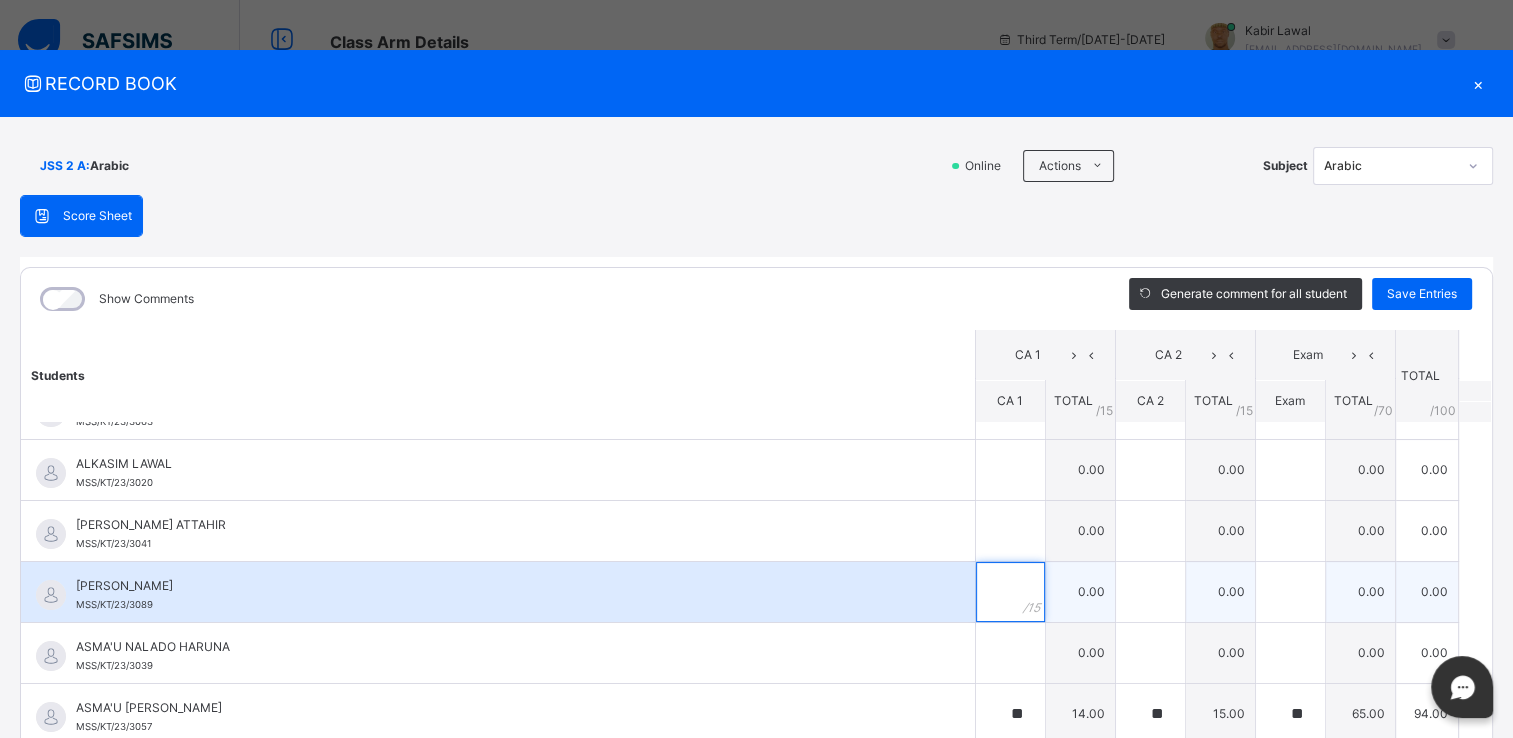 click at bounding box center (1010, 592) 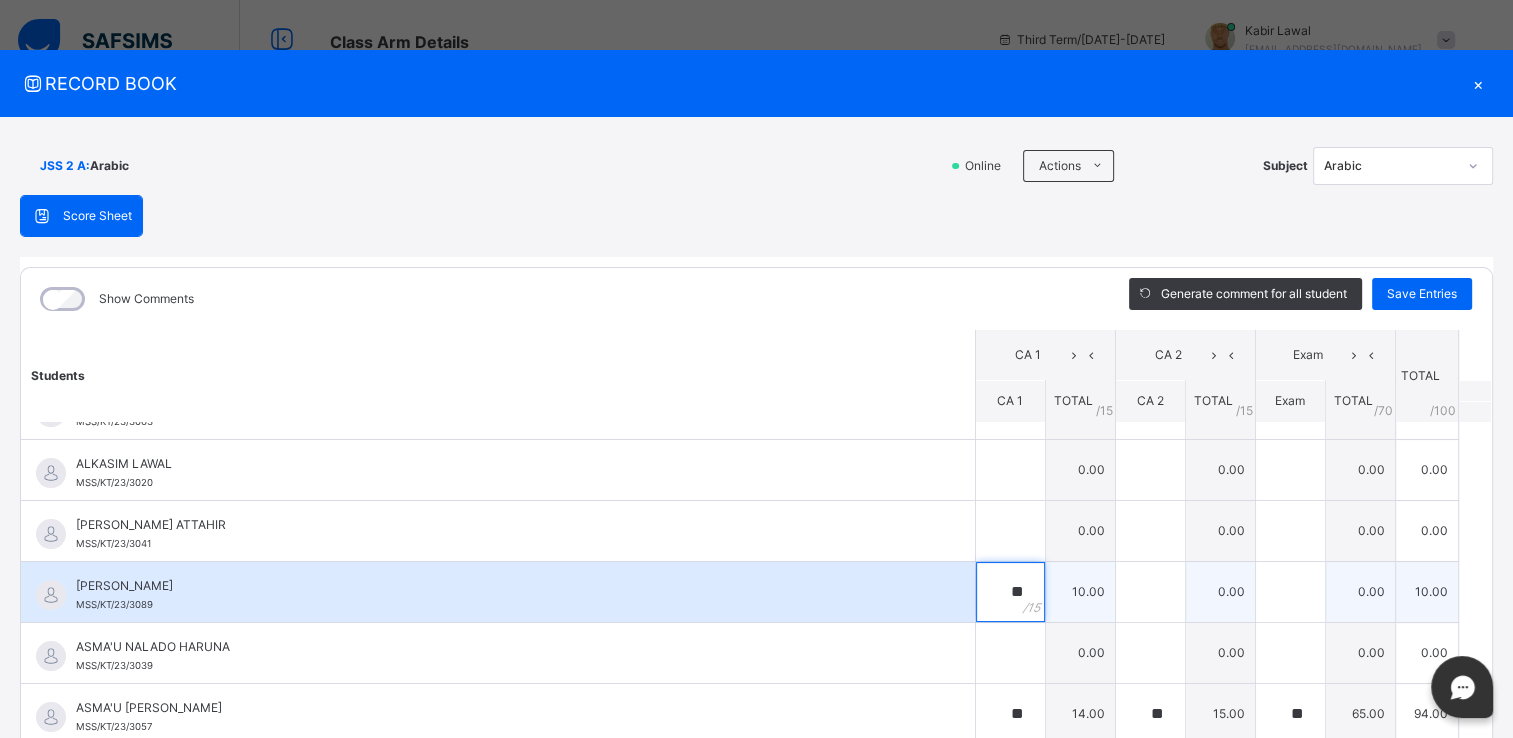 type on "**" 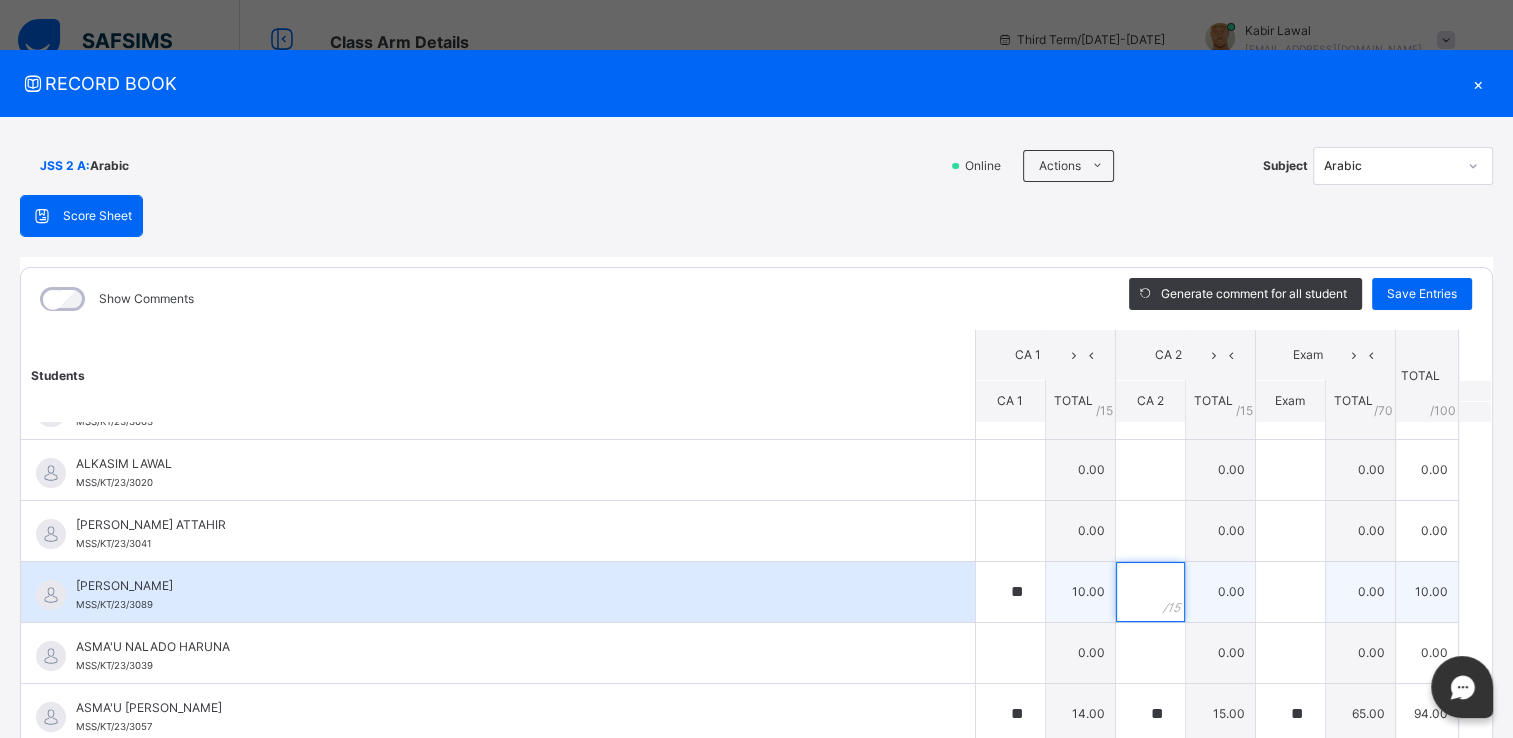 click at bounding box center [1150, 592] 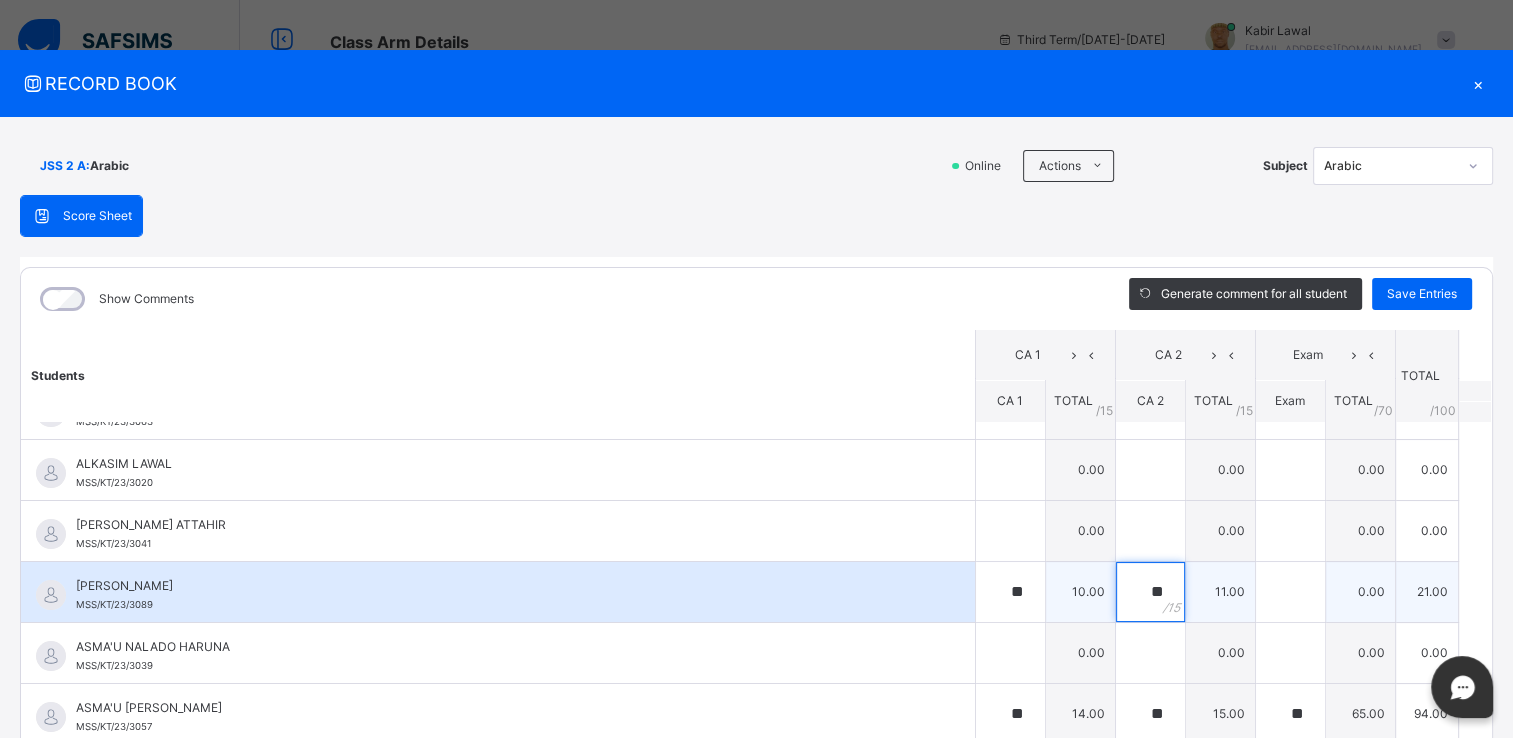 type on "**" 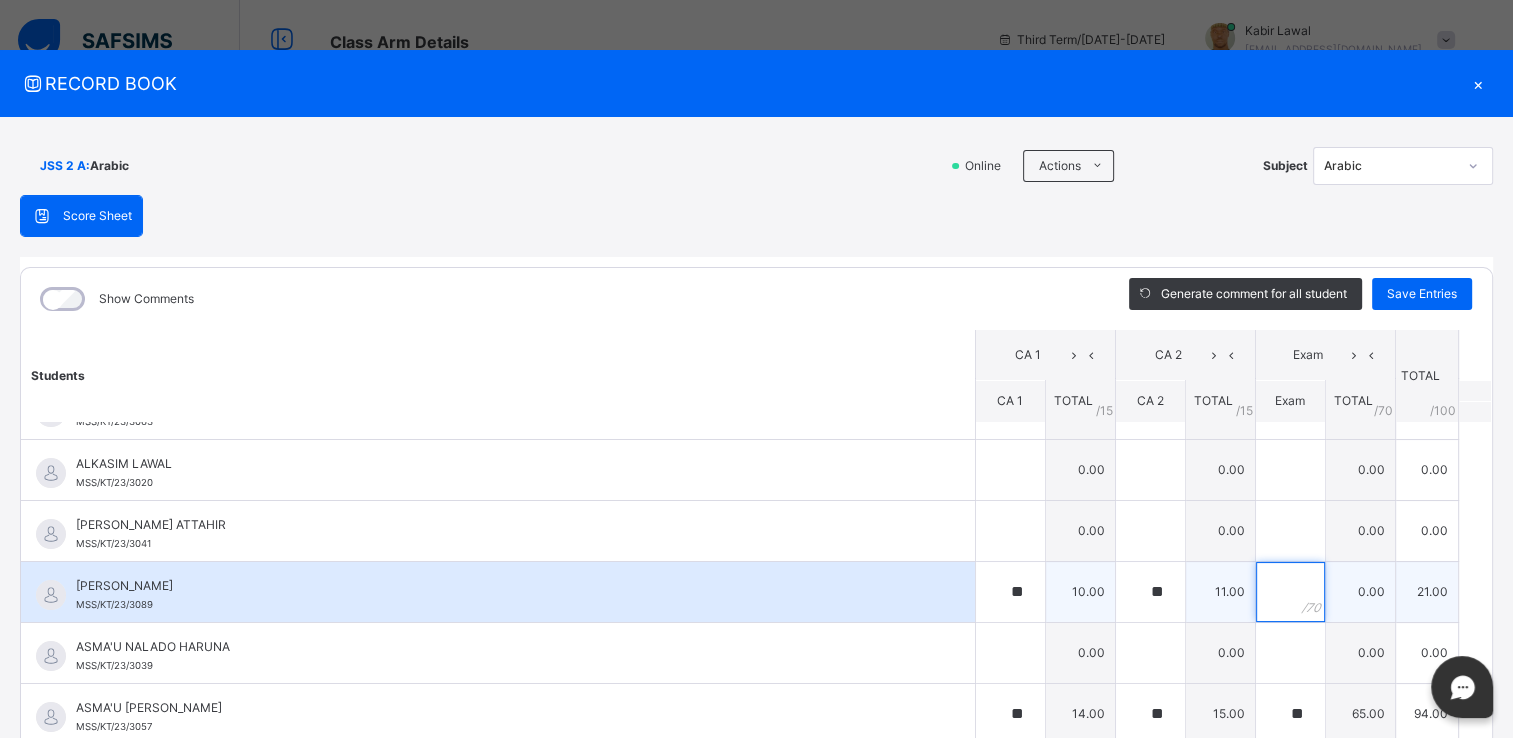 click at bounding box center [1290, 592] 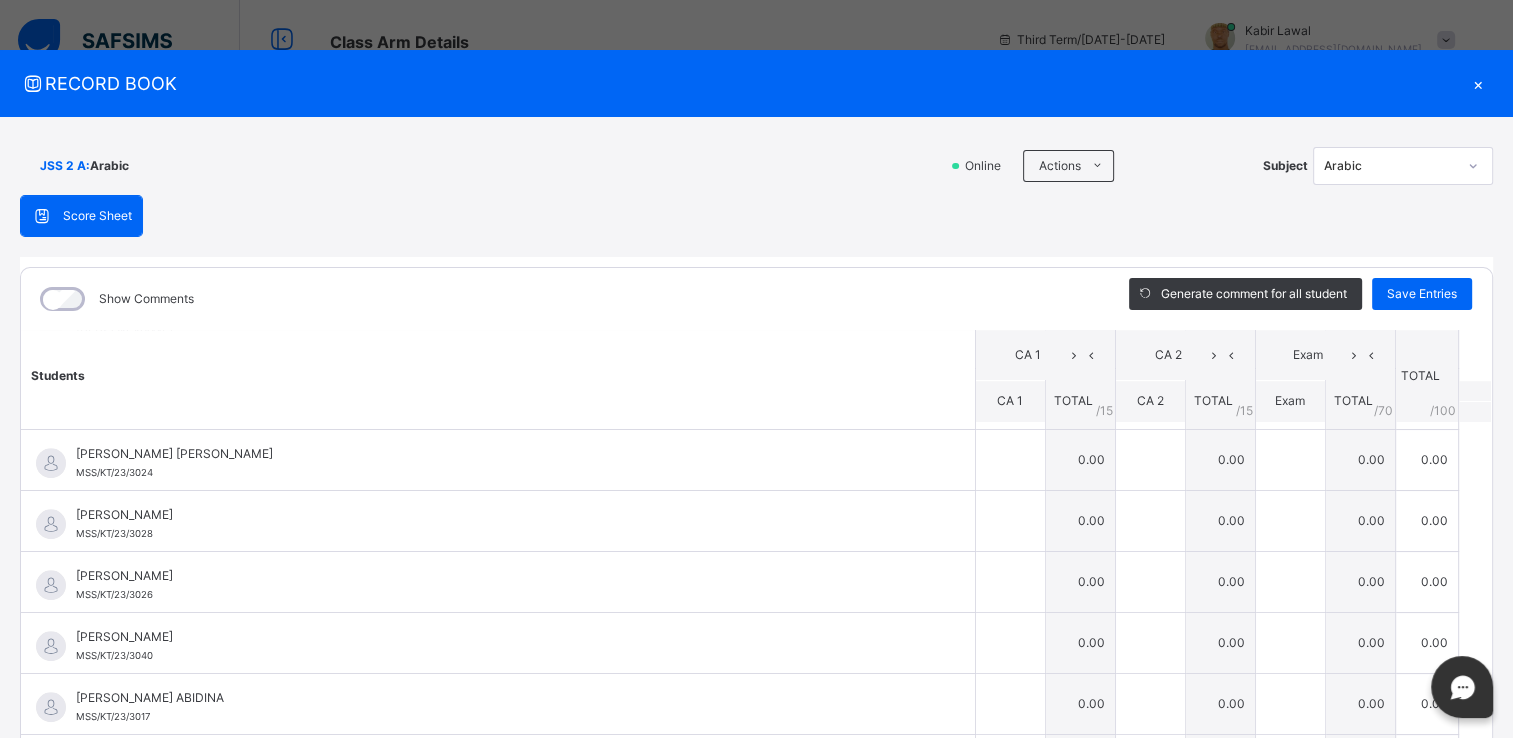 scroll, scrollTop: 1660, scrollLeft: 0, axis: vertical 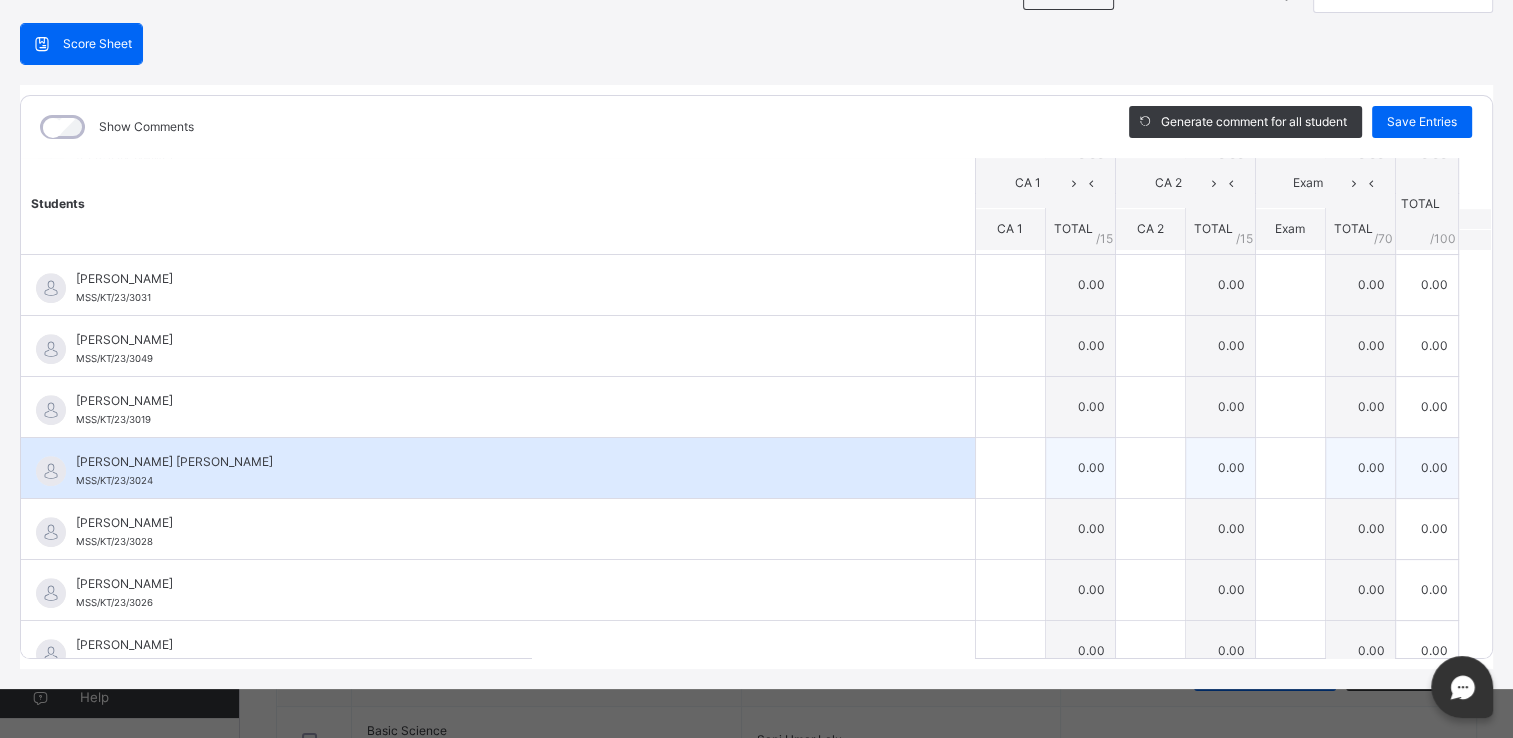type on "**" 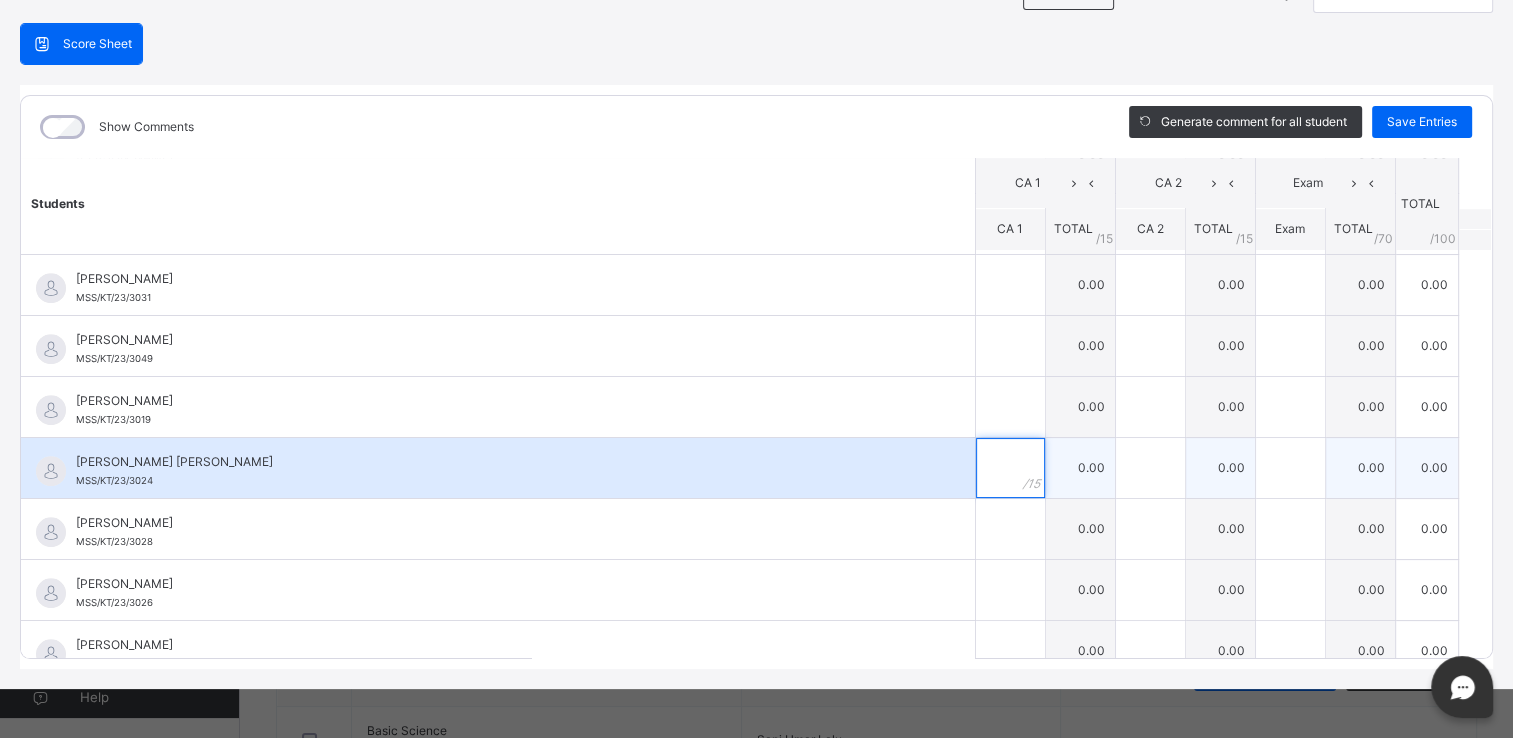 click at bounding box center (1010, 468) 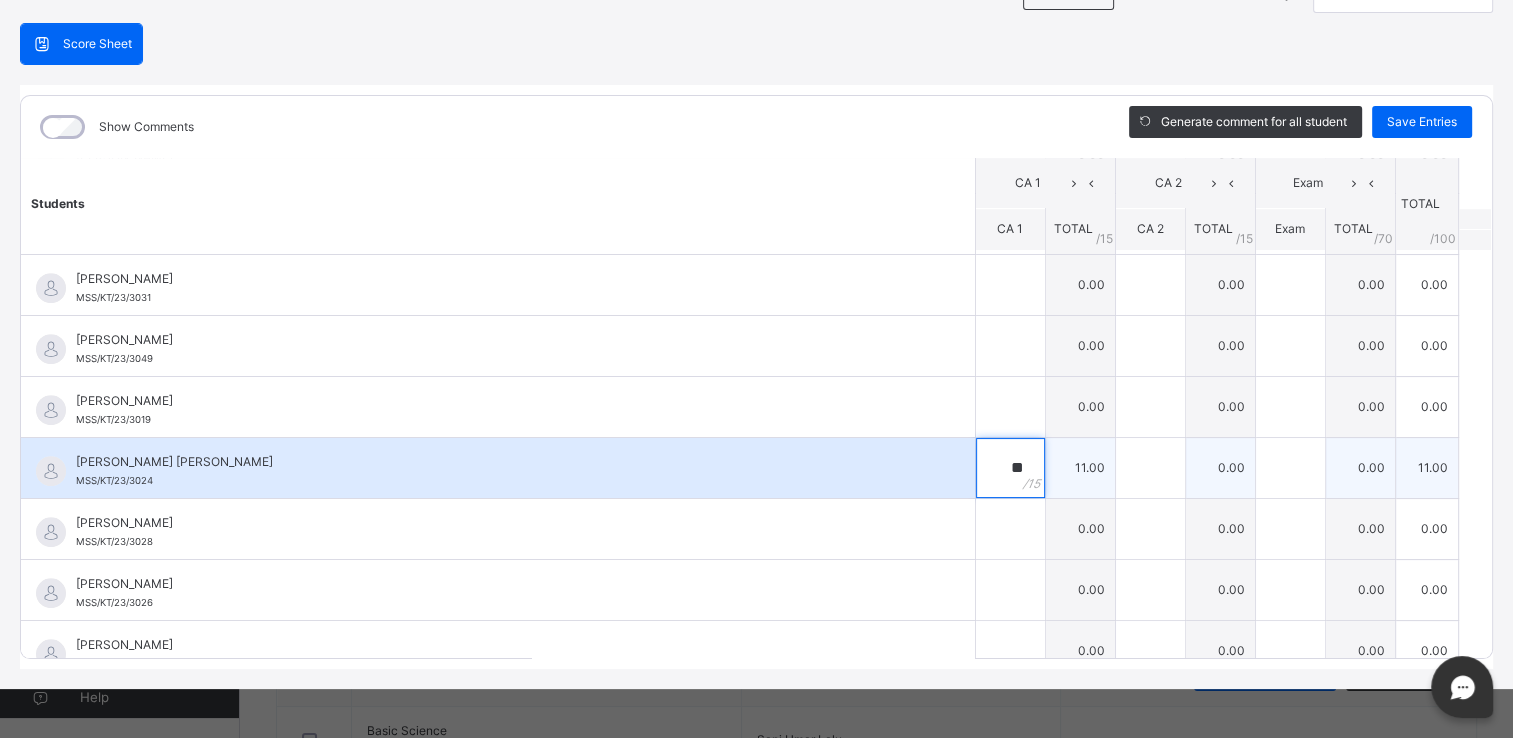 type on "**" 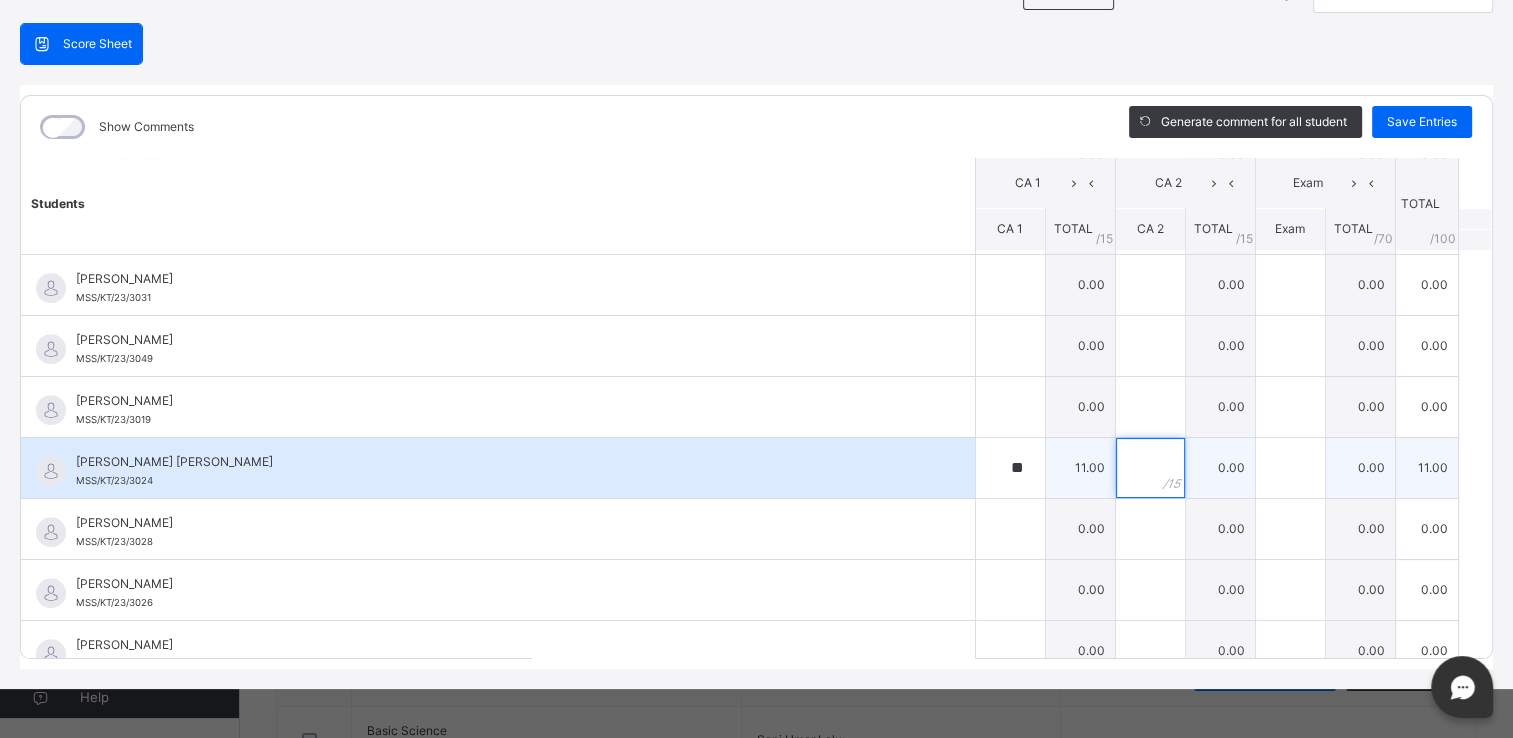 click at bounding box center (1150, 468) 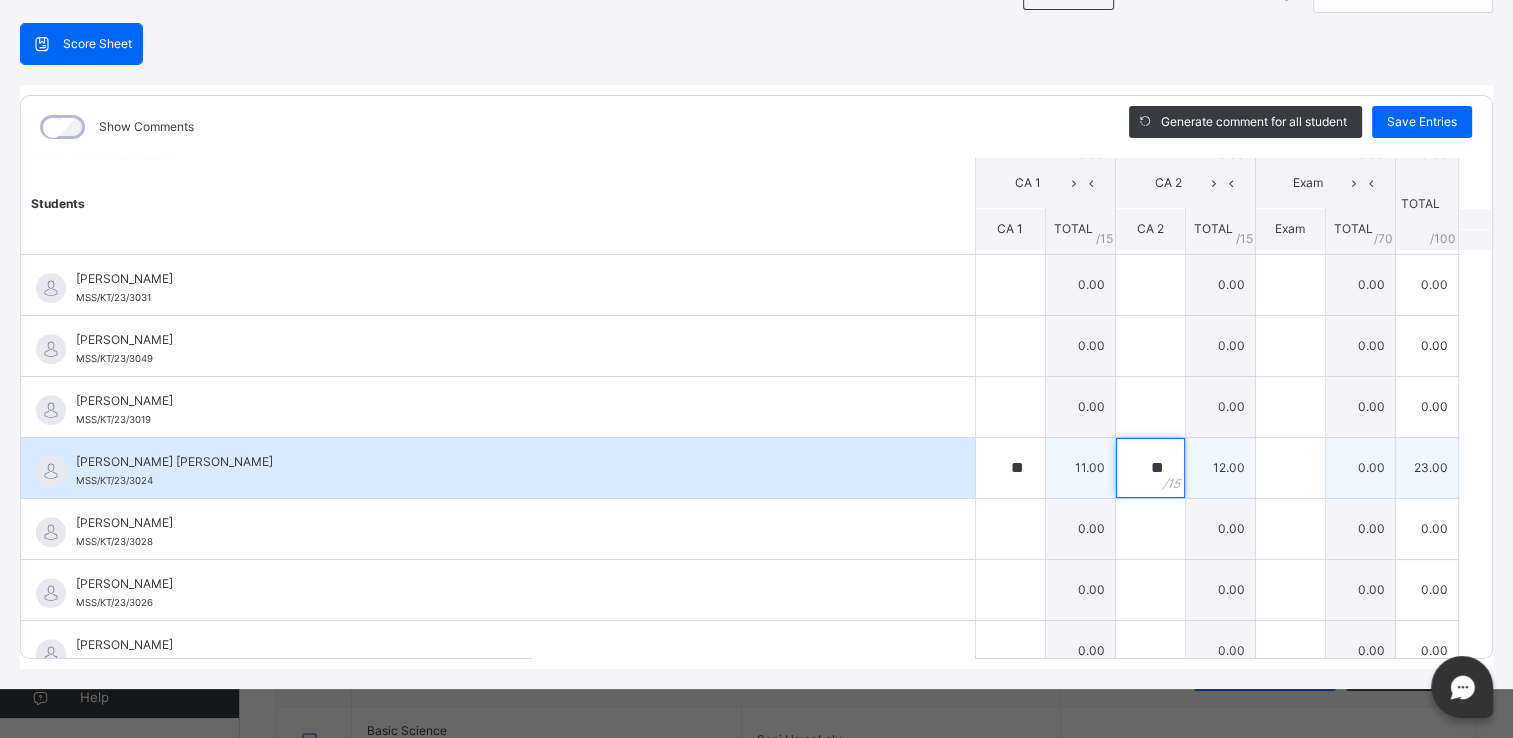 type on "**" 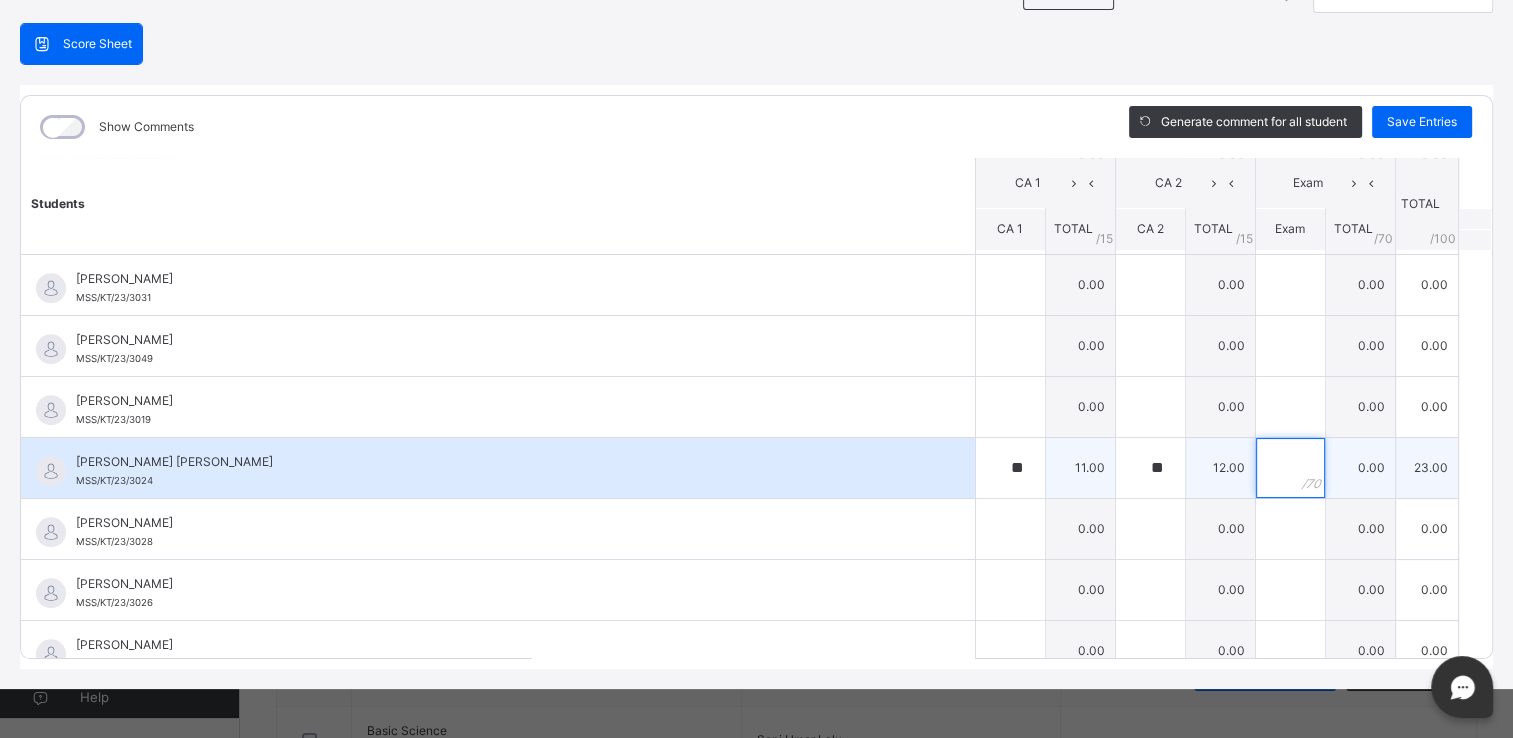 click at bounding box center [1290, 468] 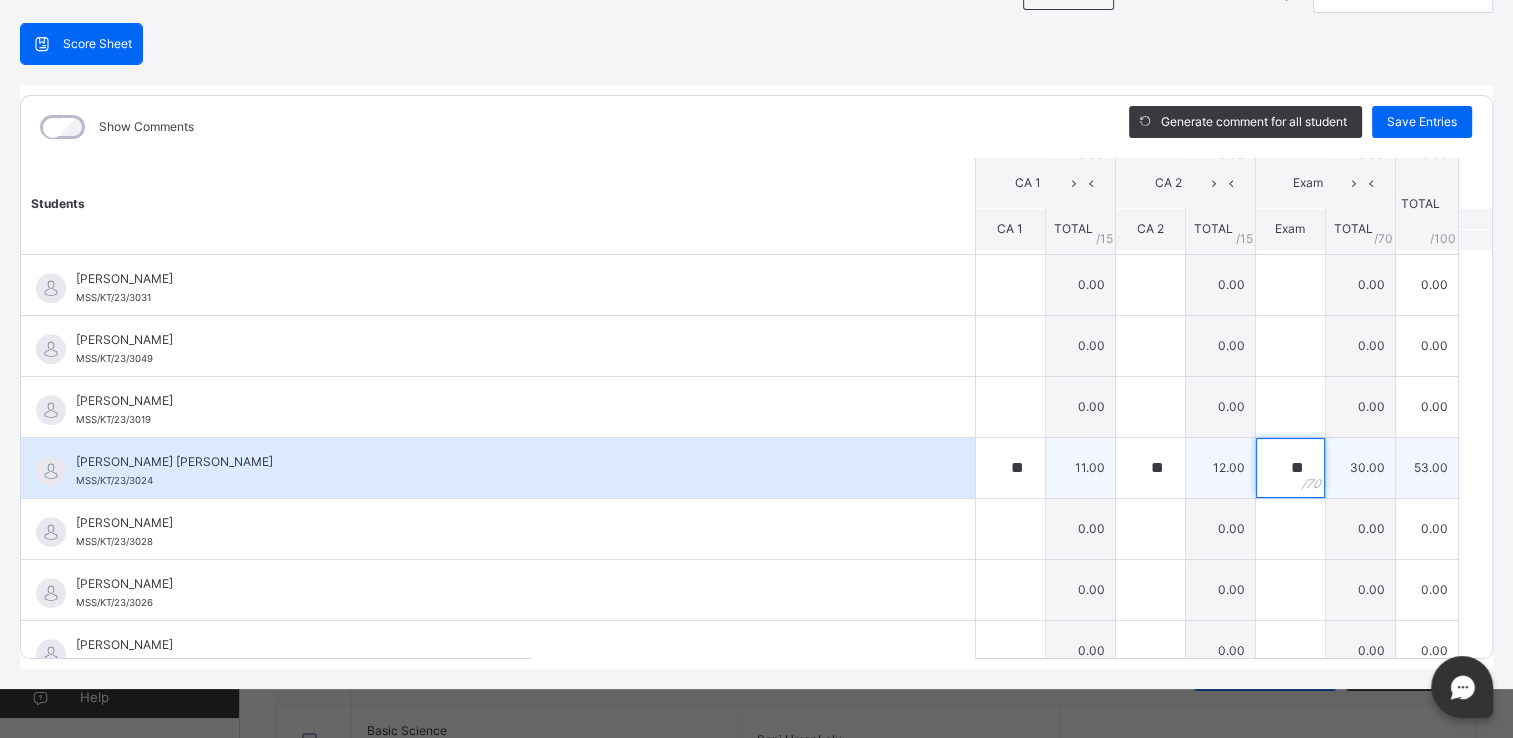 scroll, scrollTop: 1660, scrollLeft: 0, axis: vertical 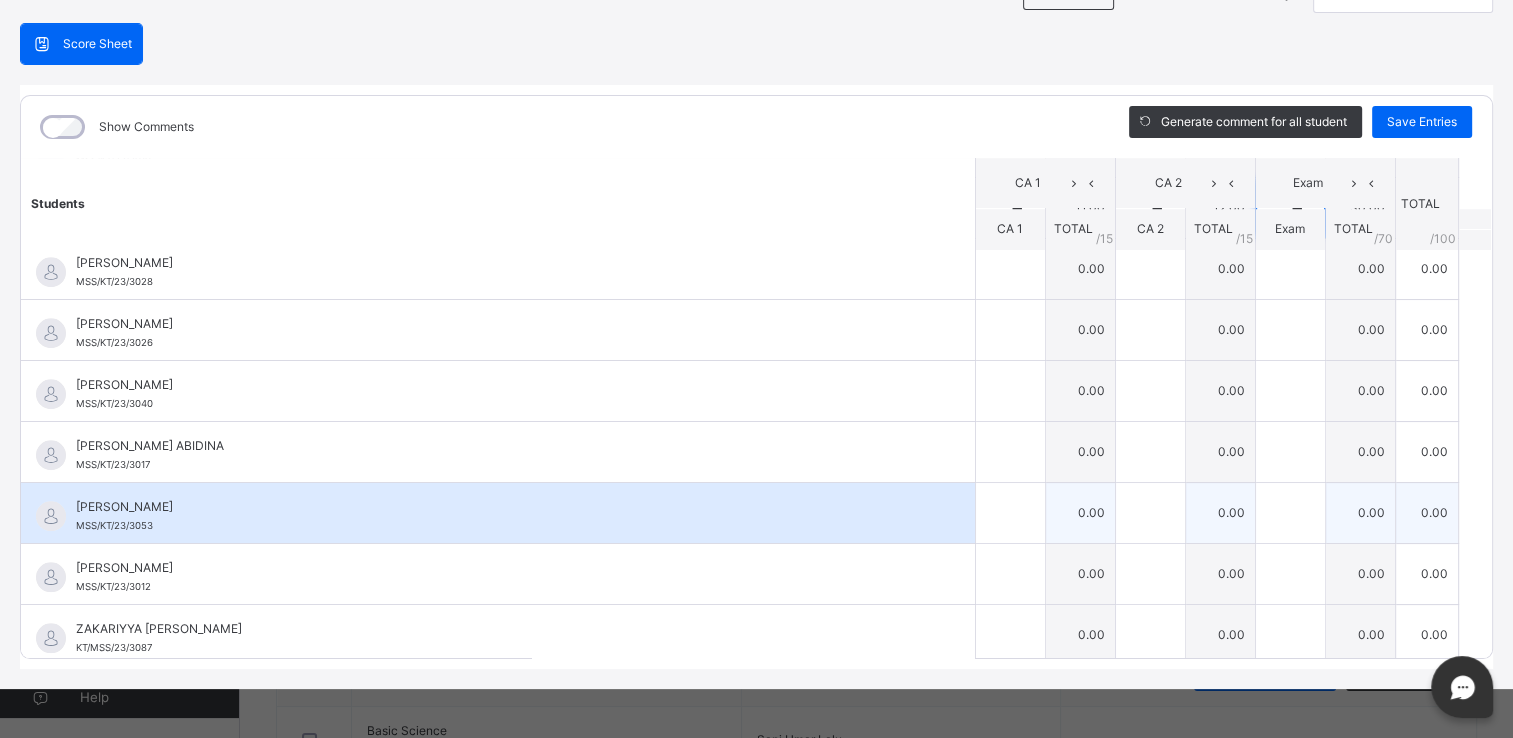 type on "**" 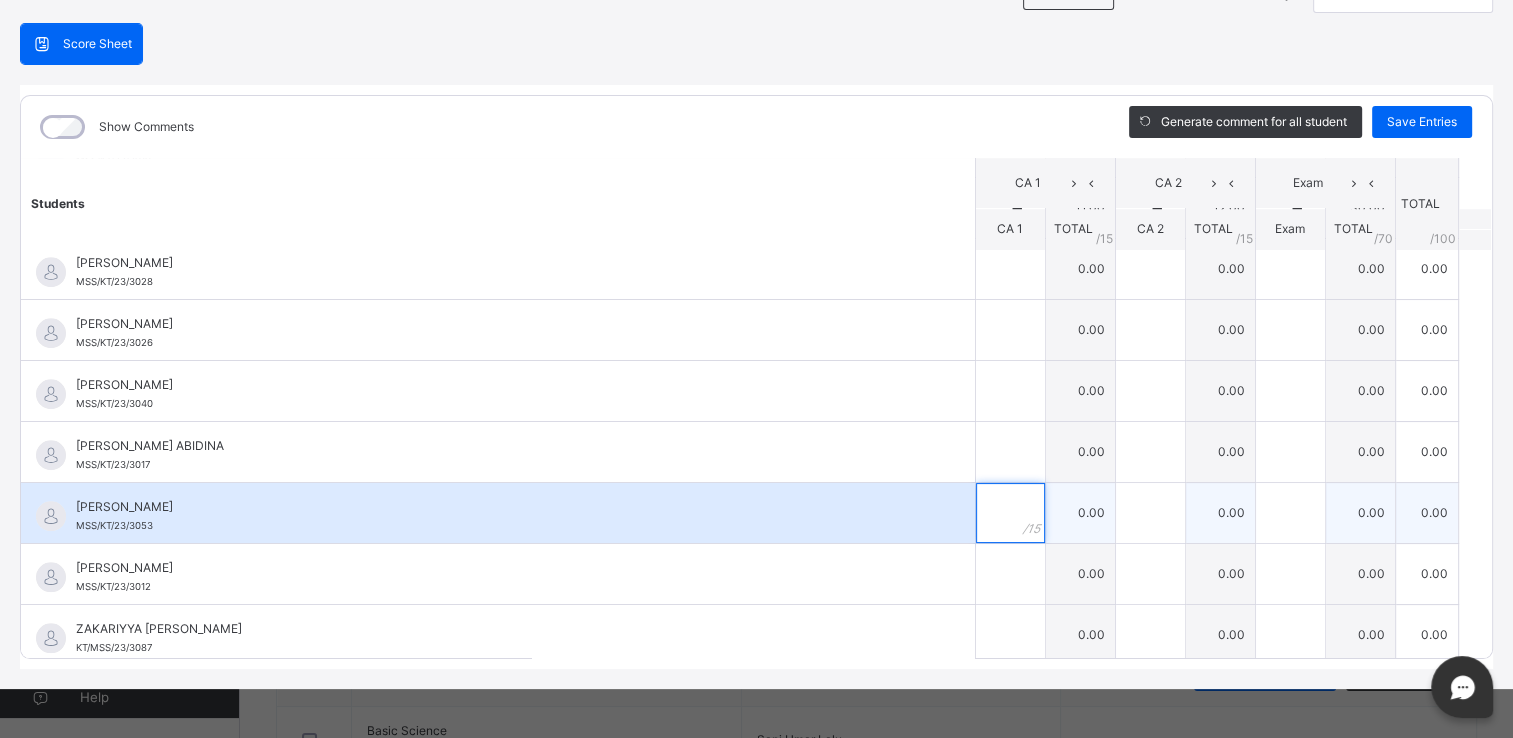 click at bounding box center [1010, 513] 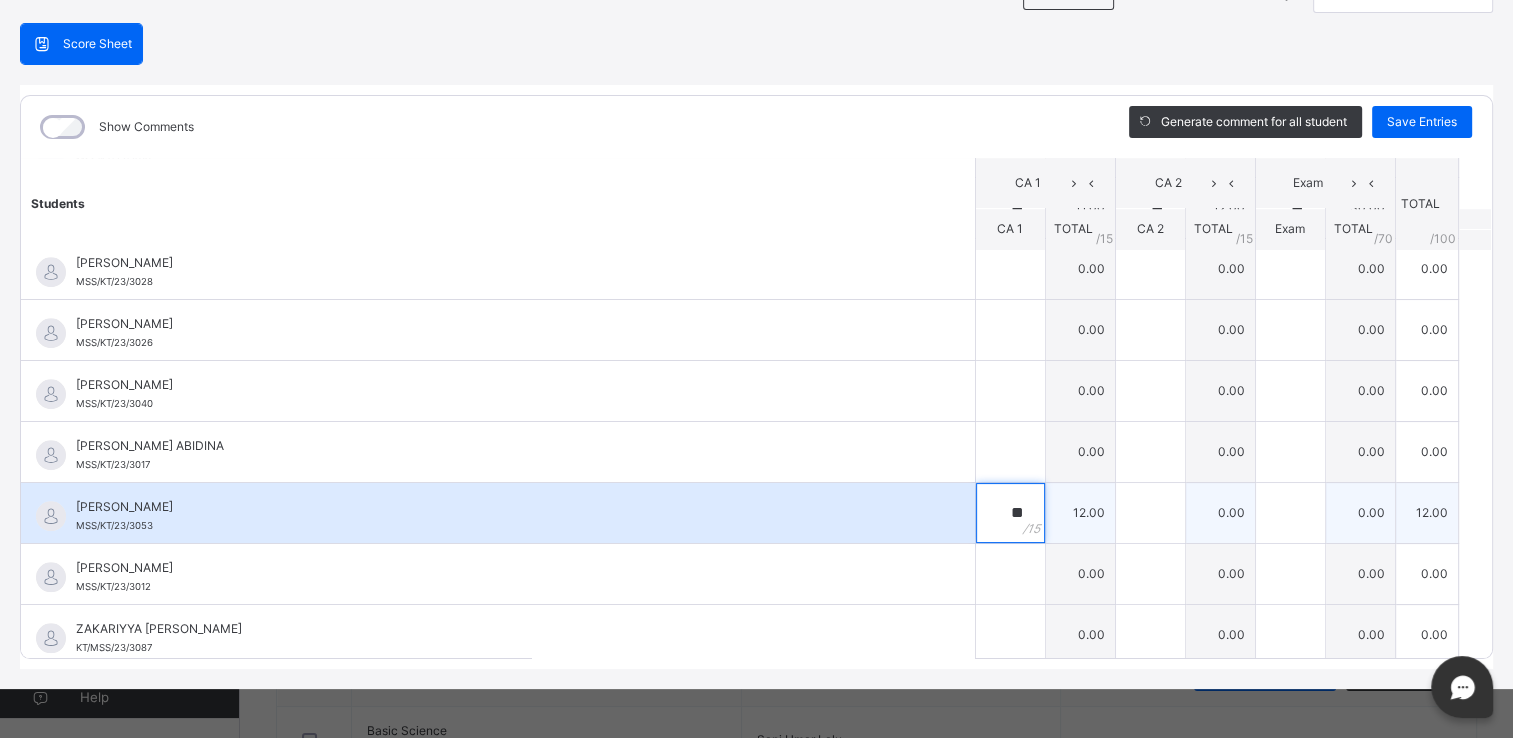 type on "**" 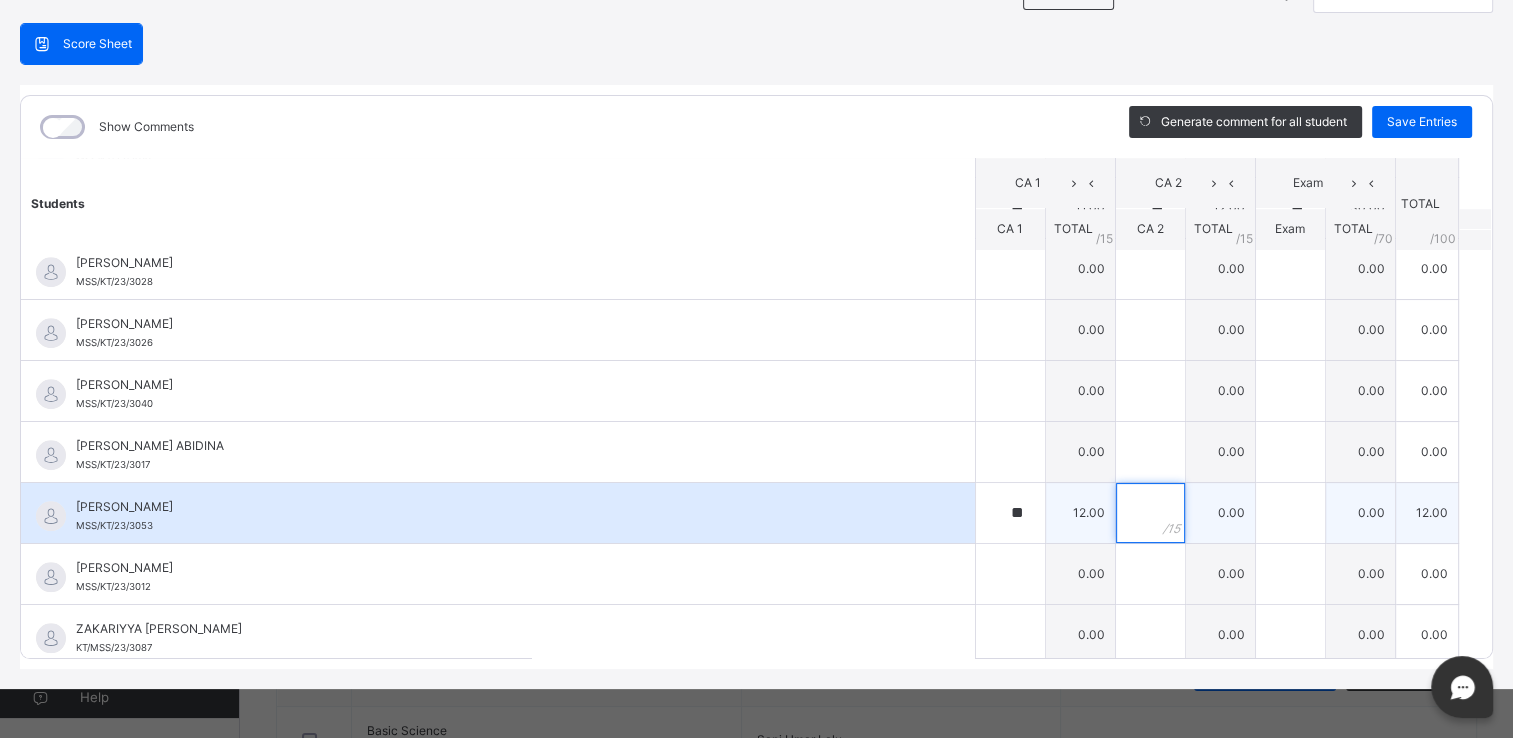 click at bounding box center (1150, 513) 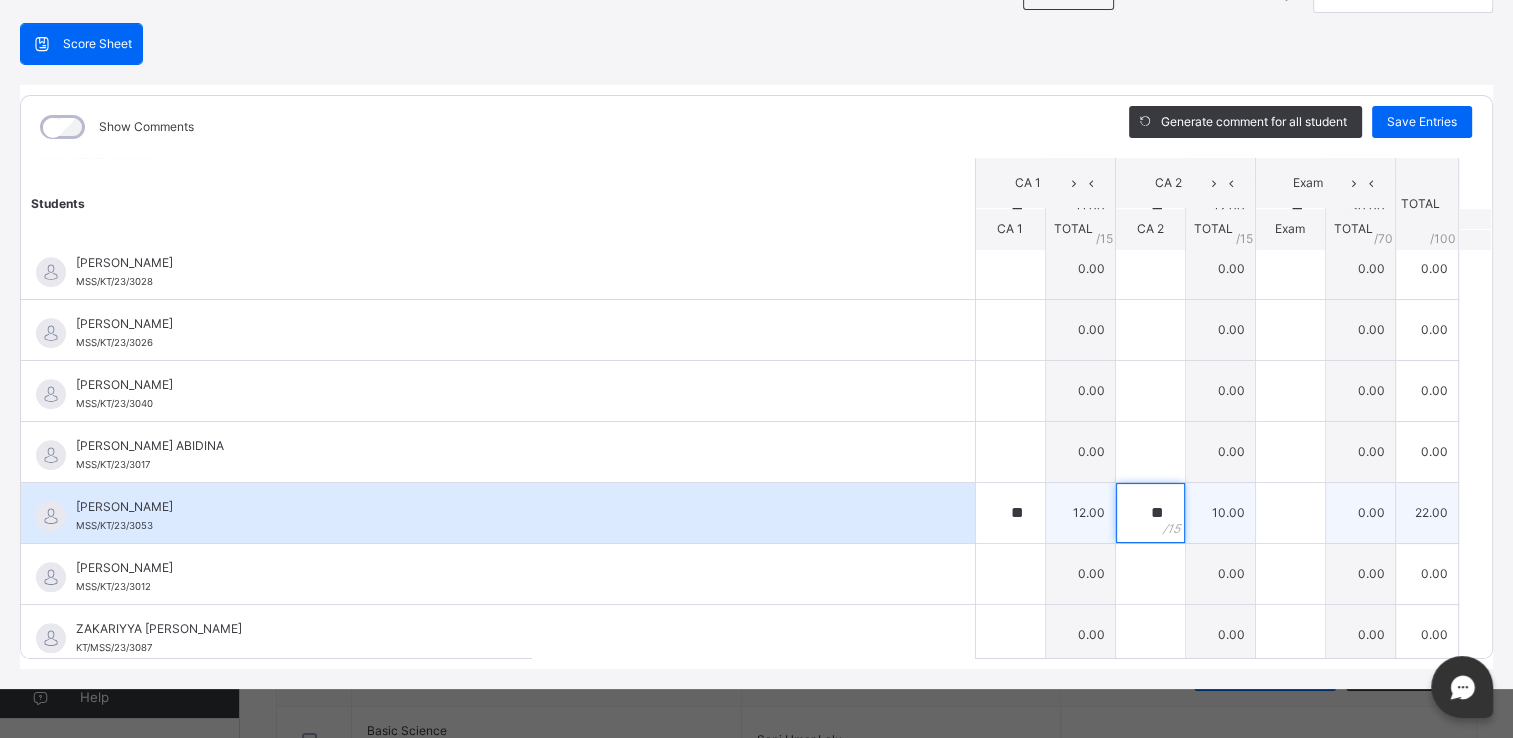 type on "**" 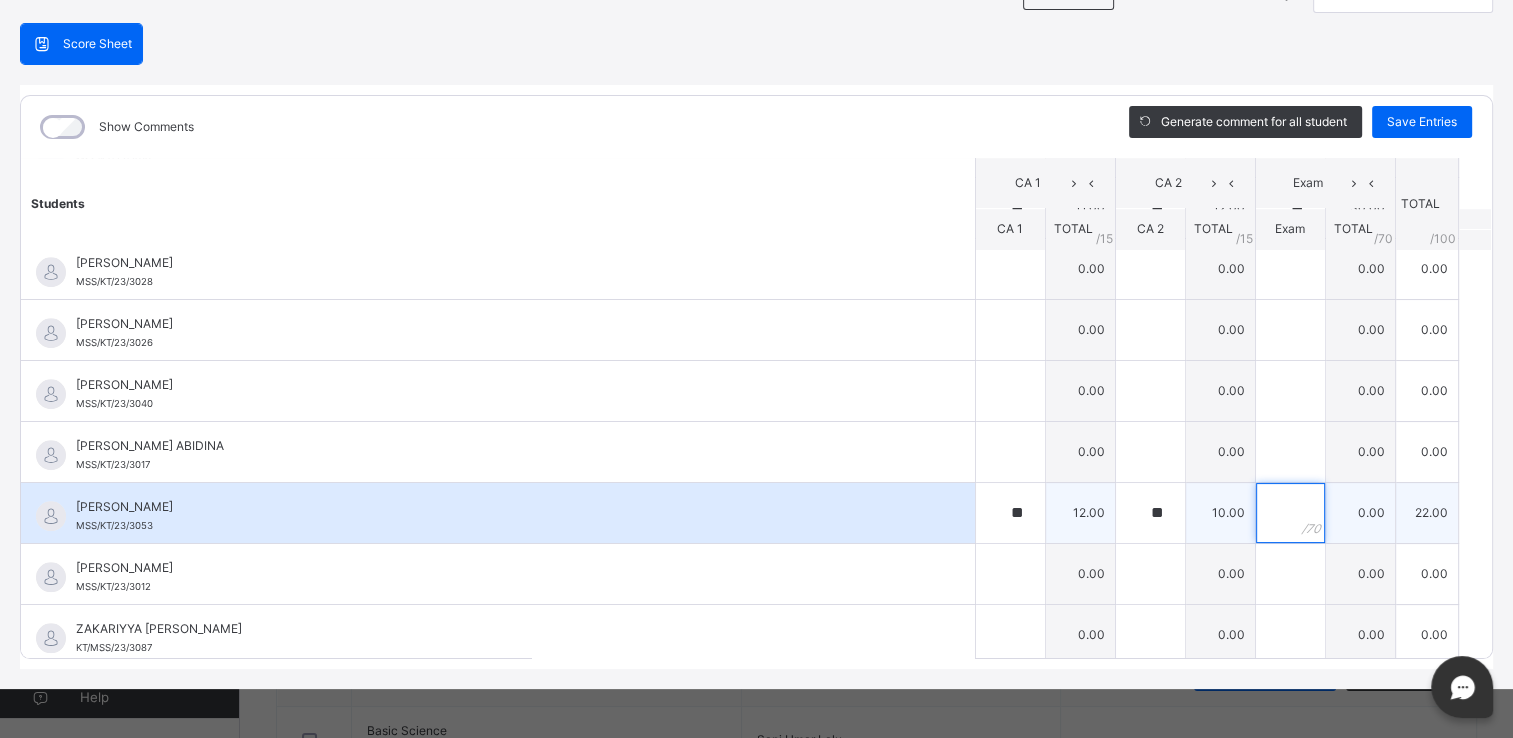 click at bounding box center [1290, 513] 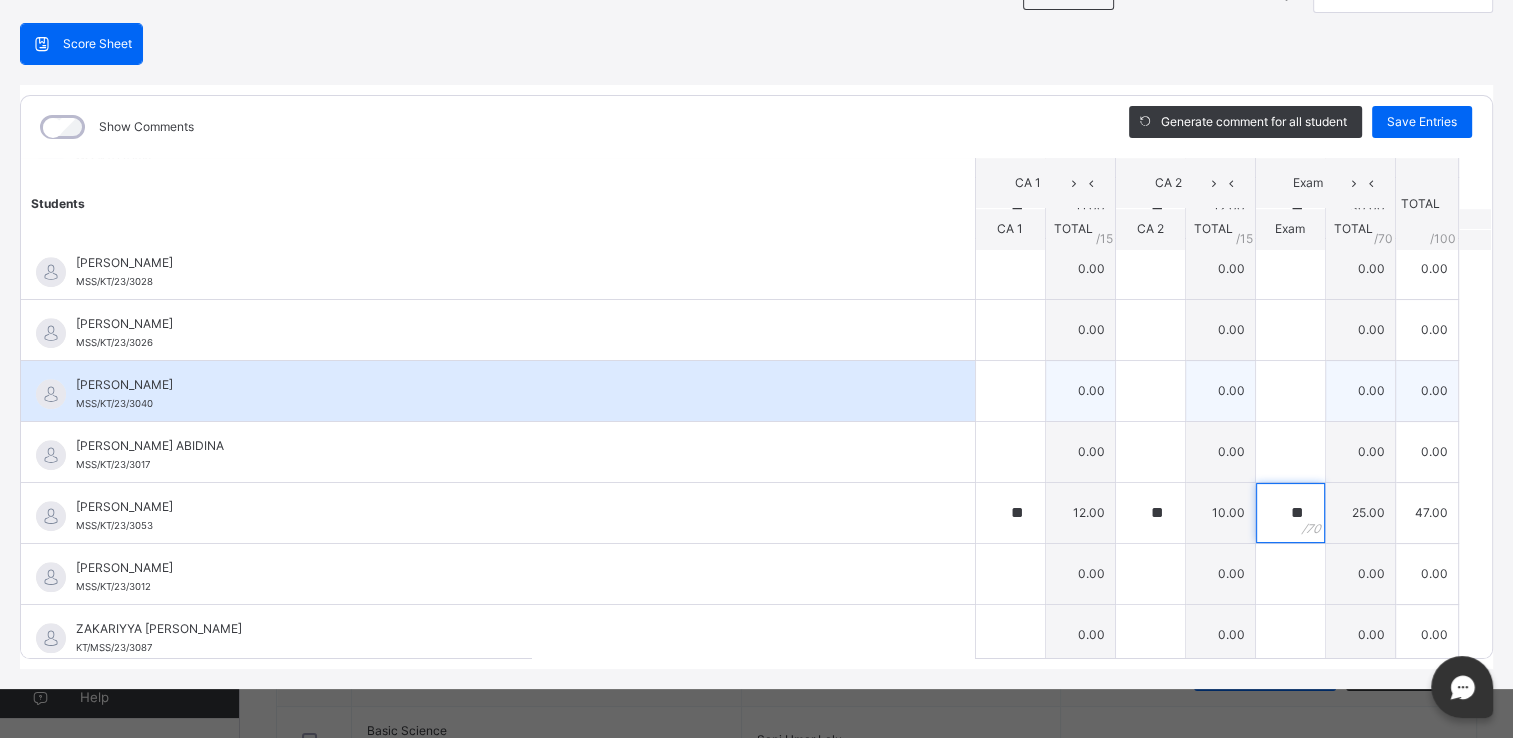 type on "**" 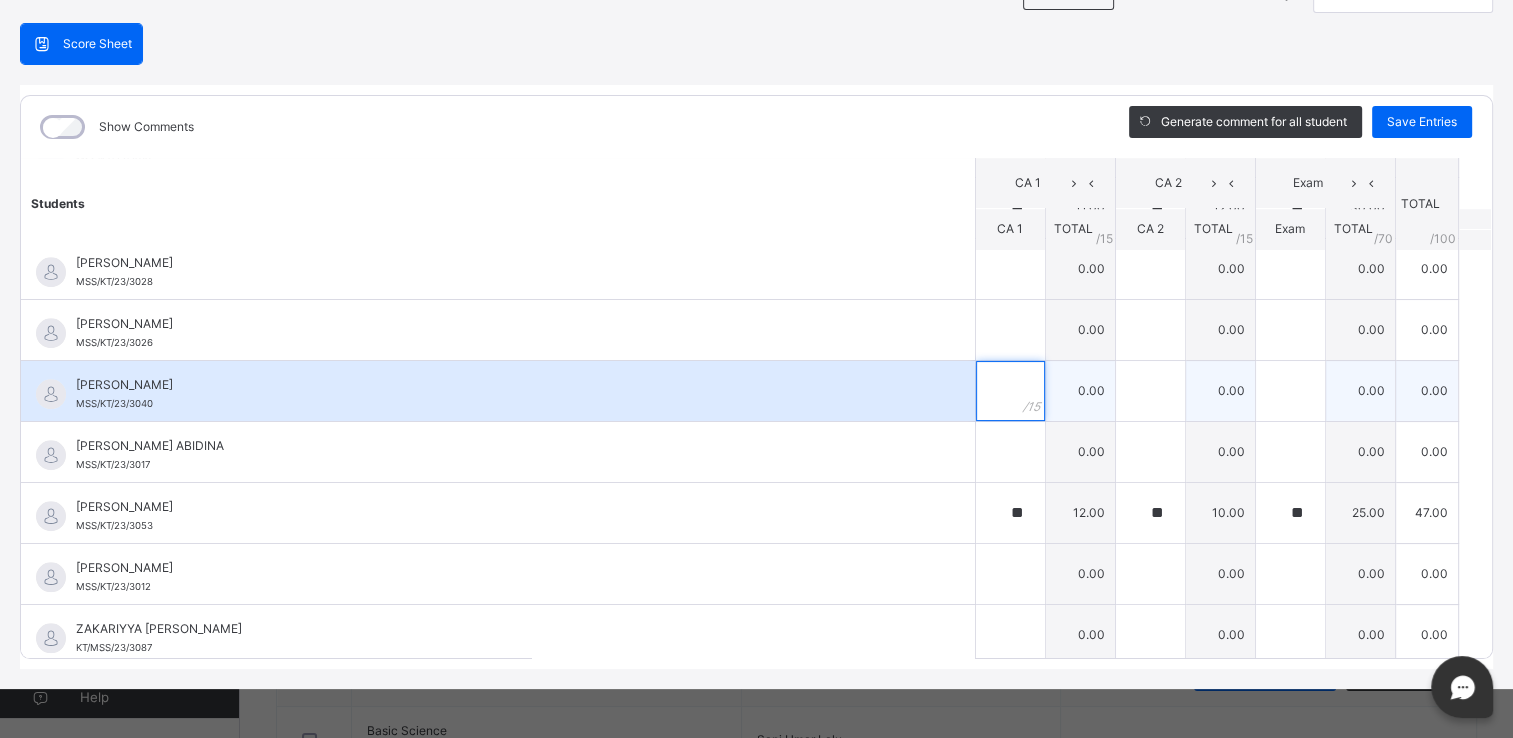 click at bounding box center [1010, 391] 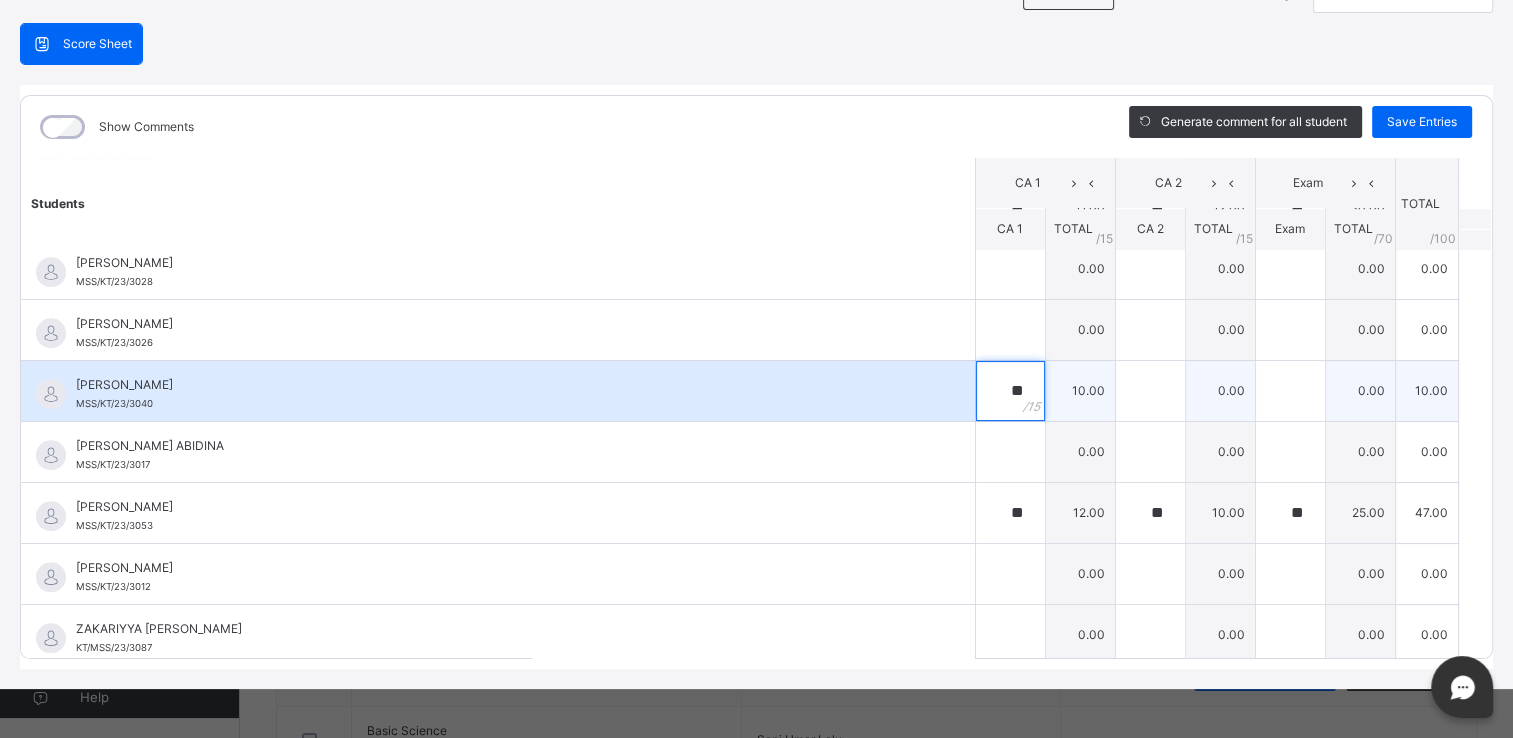 type on "**" 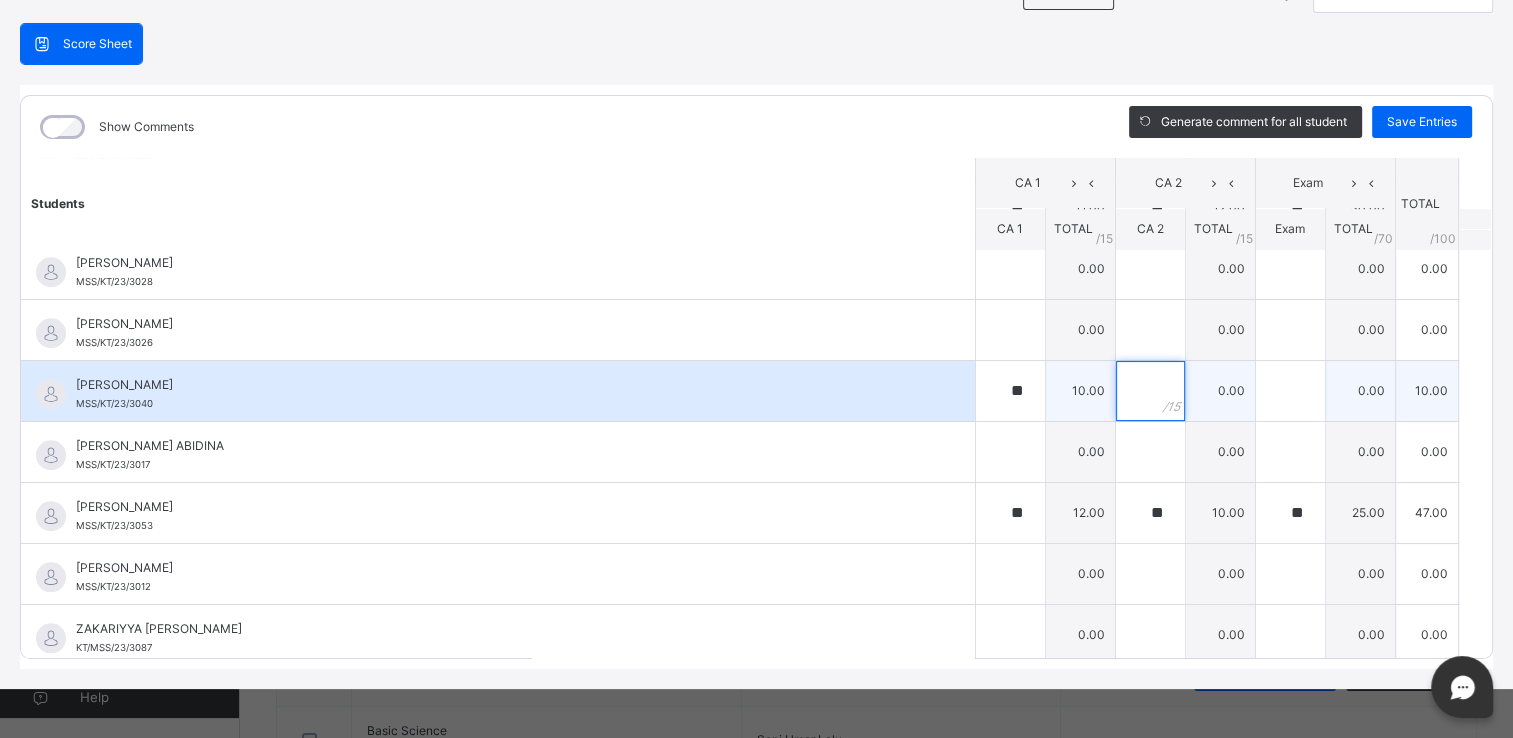 click at bounding box center [1150, 391] 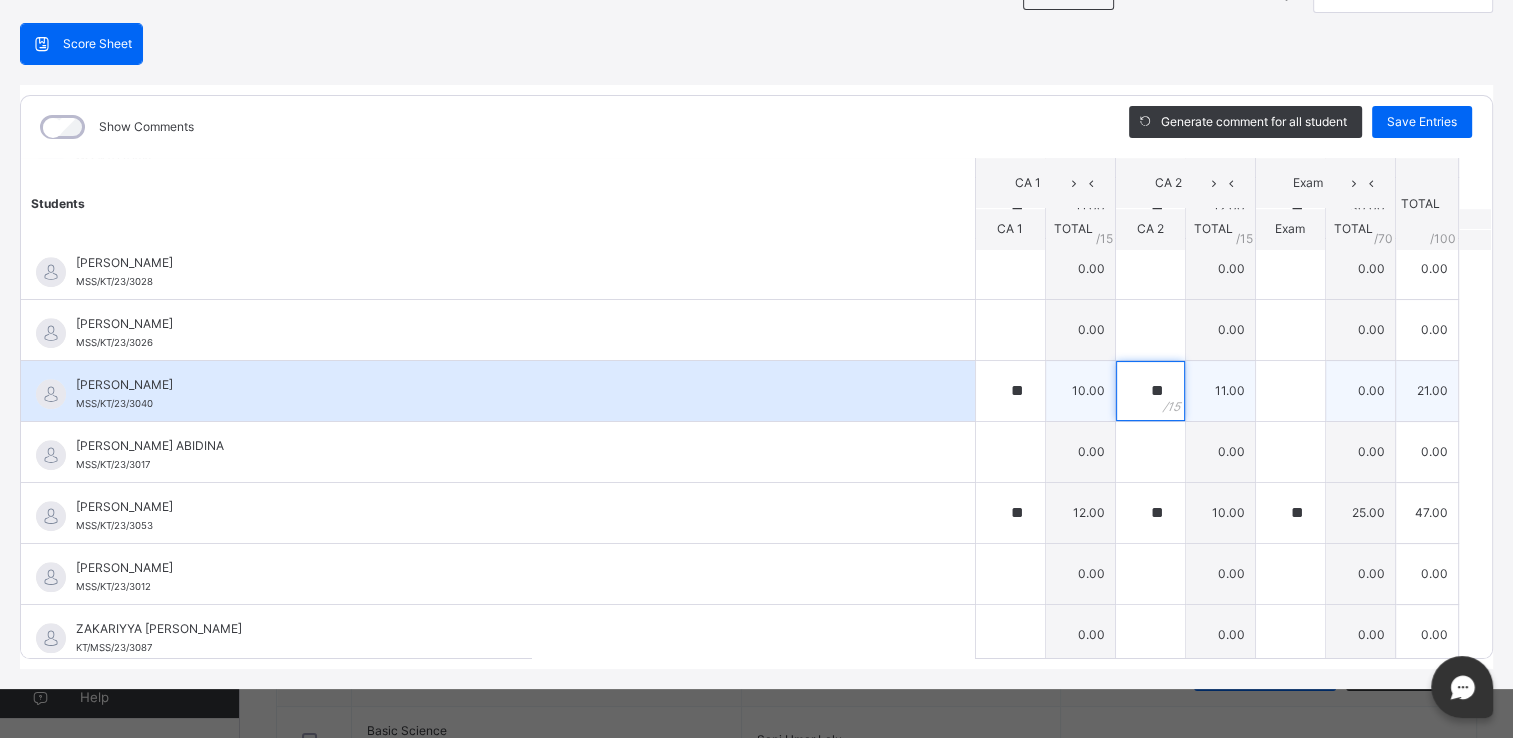 type on "**" 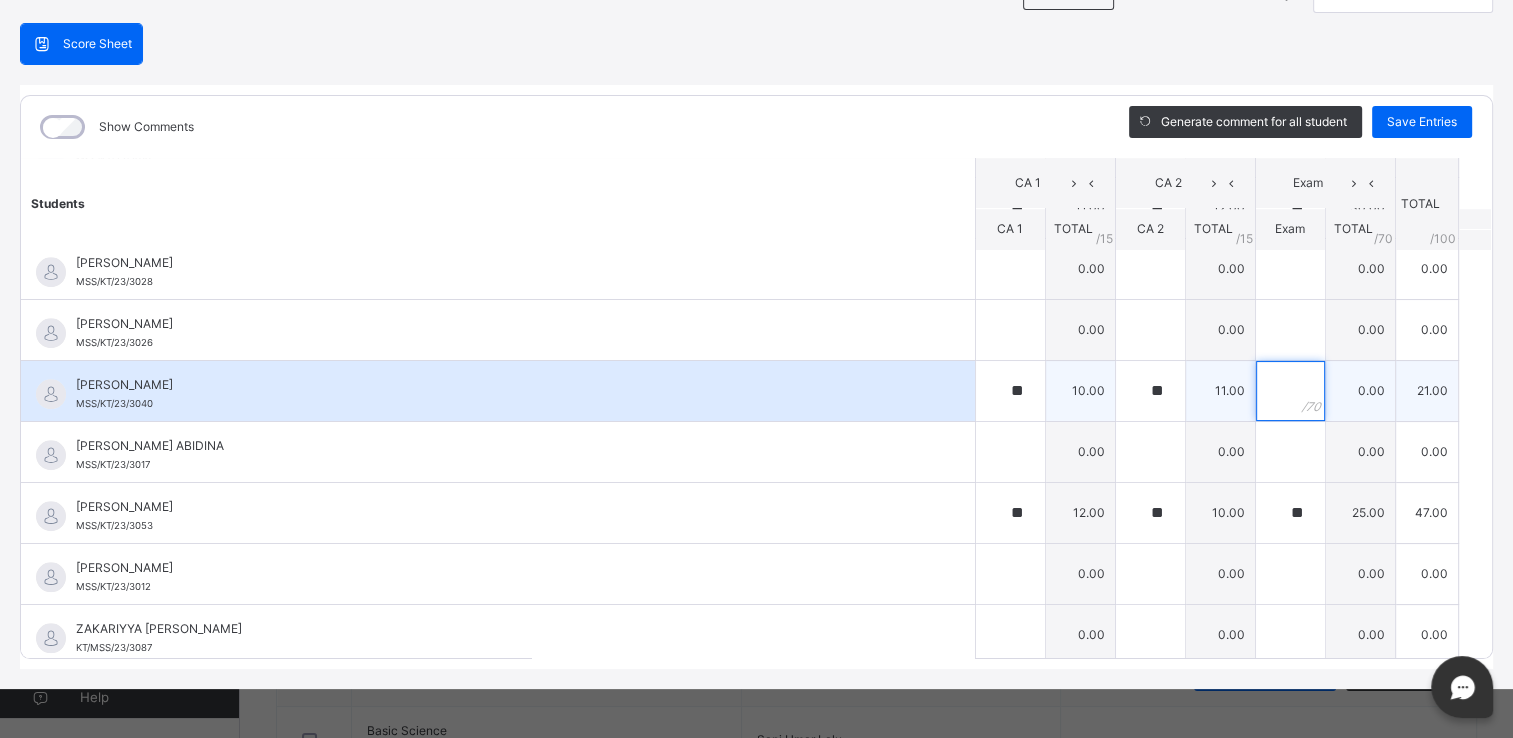 click at bounding box center (1290, 391) 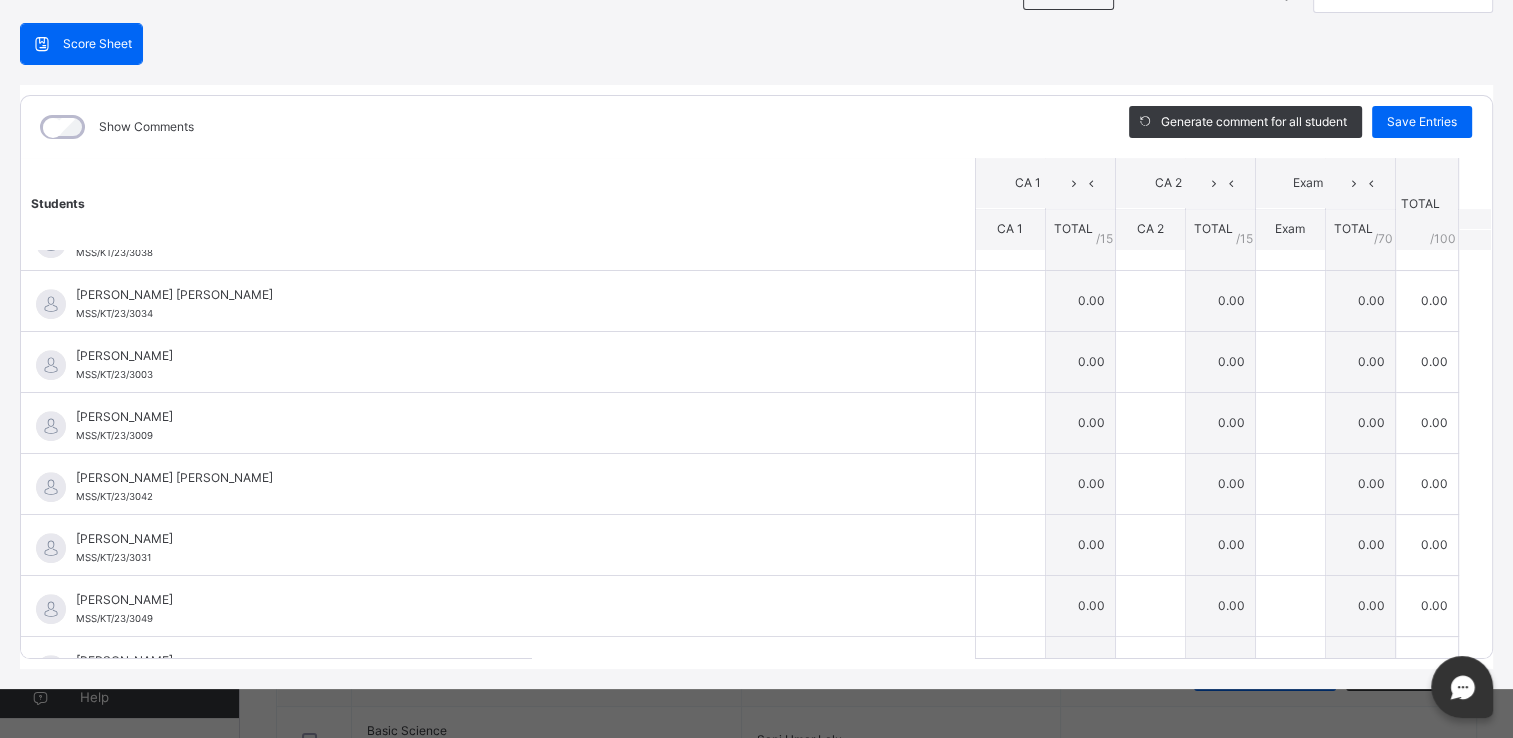scroll, scrollTop: 1144, scrollLeft: 0, axis: vertical 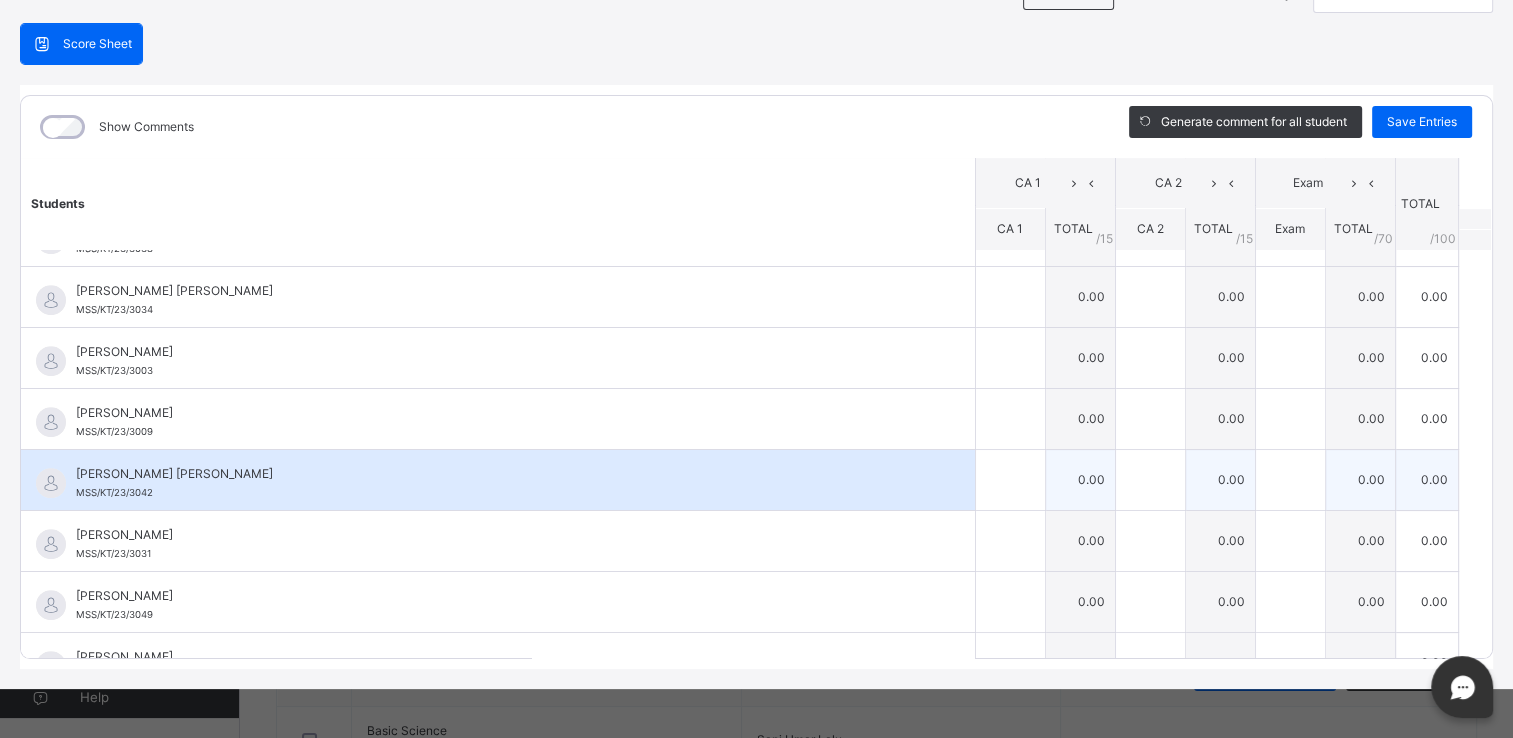type on "**" 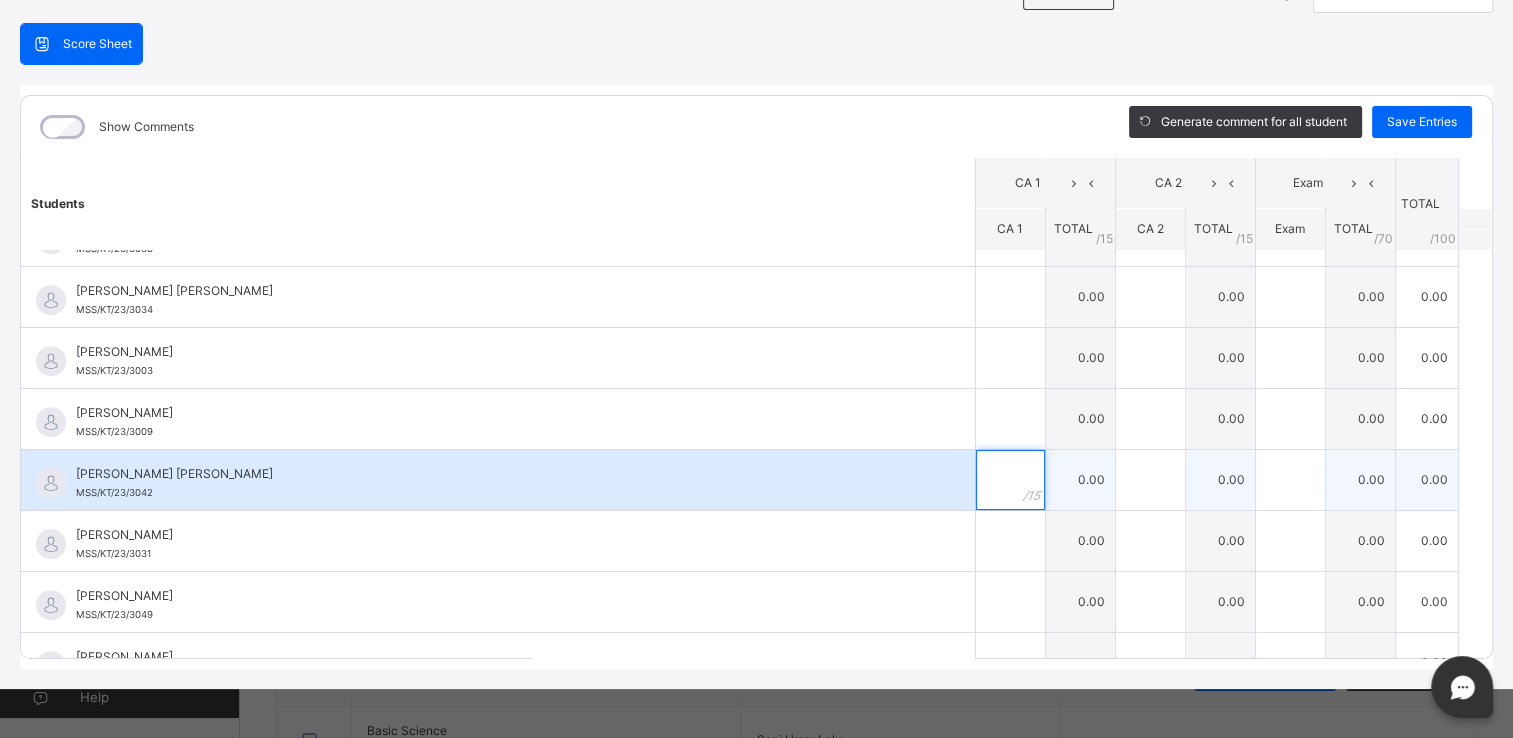 click at bounding box center (1010, 480) 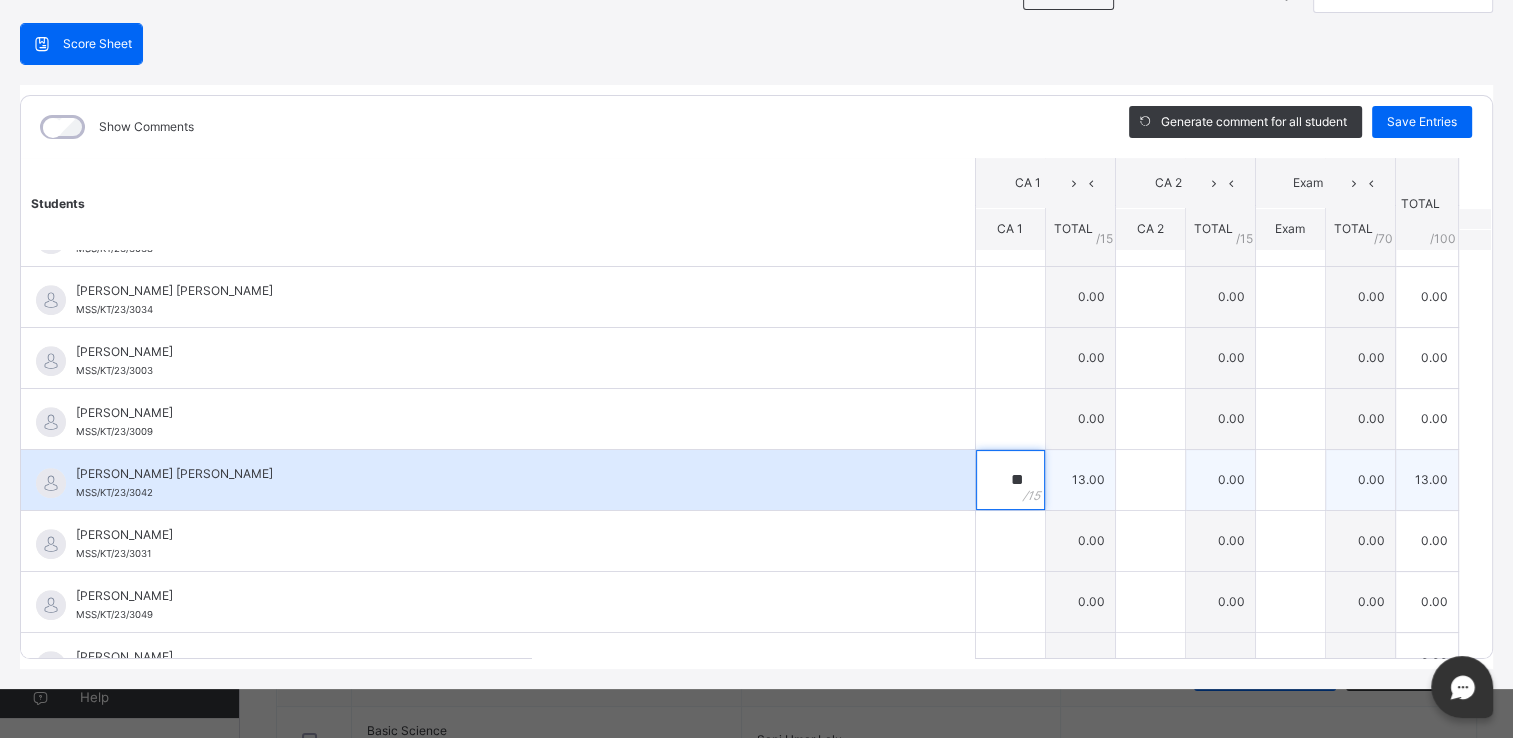 type on "**" 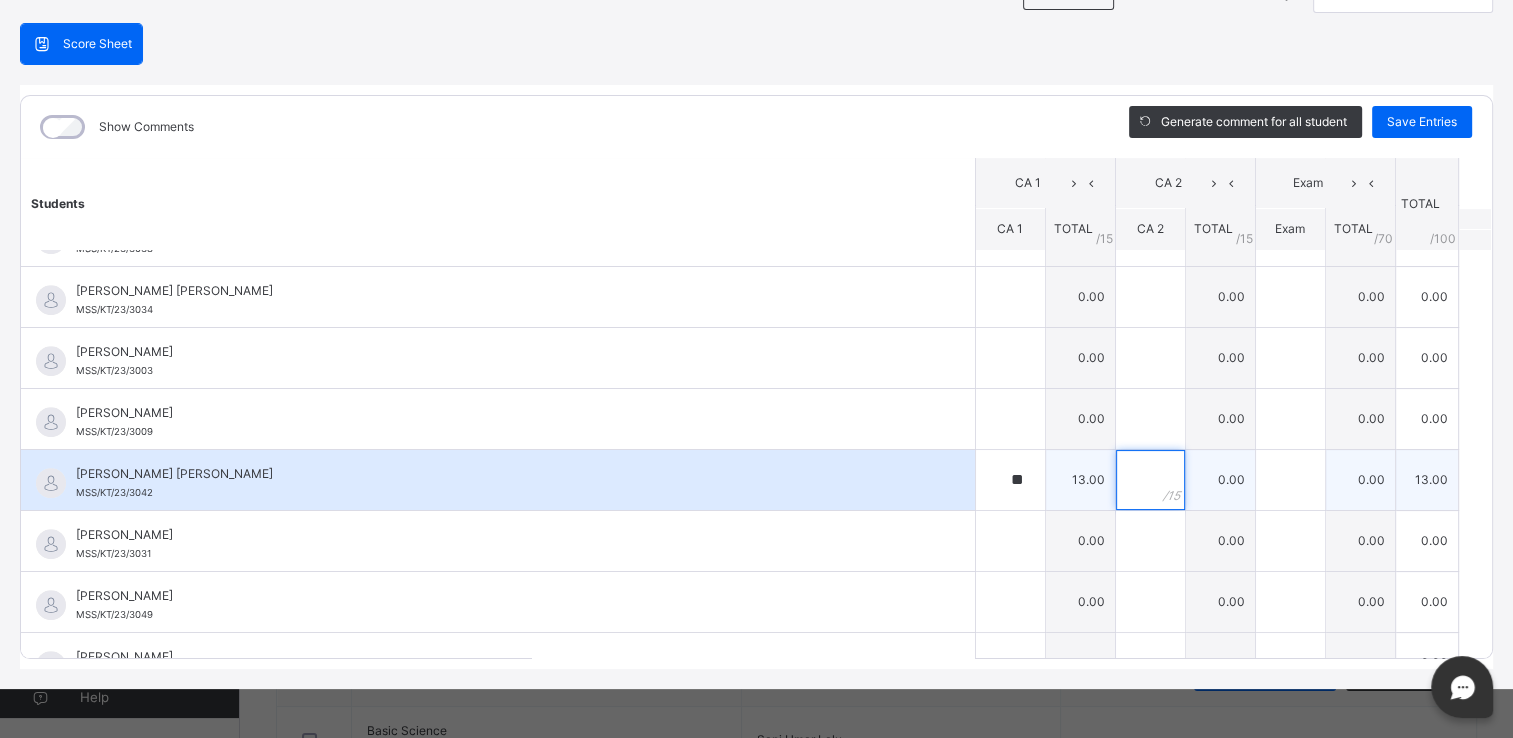 click at bounding box center (1150, 480) 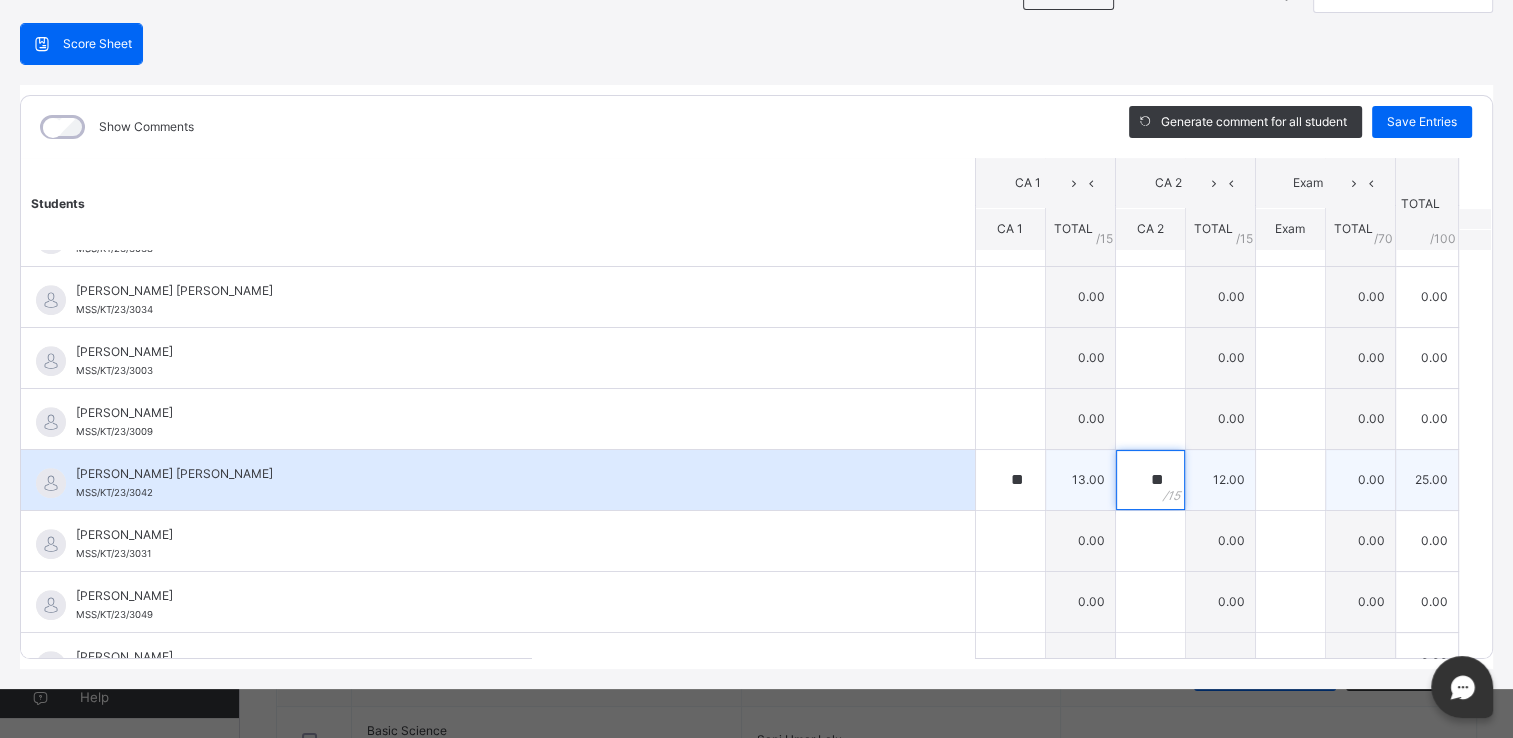 type on "**" 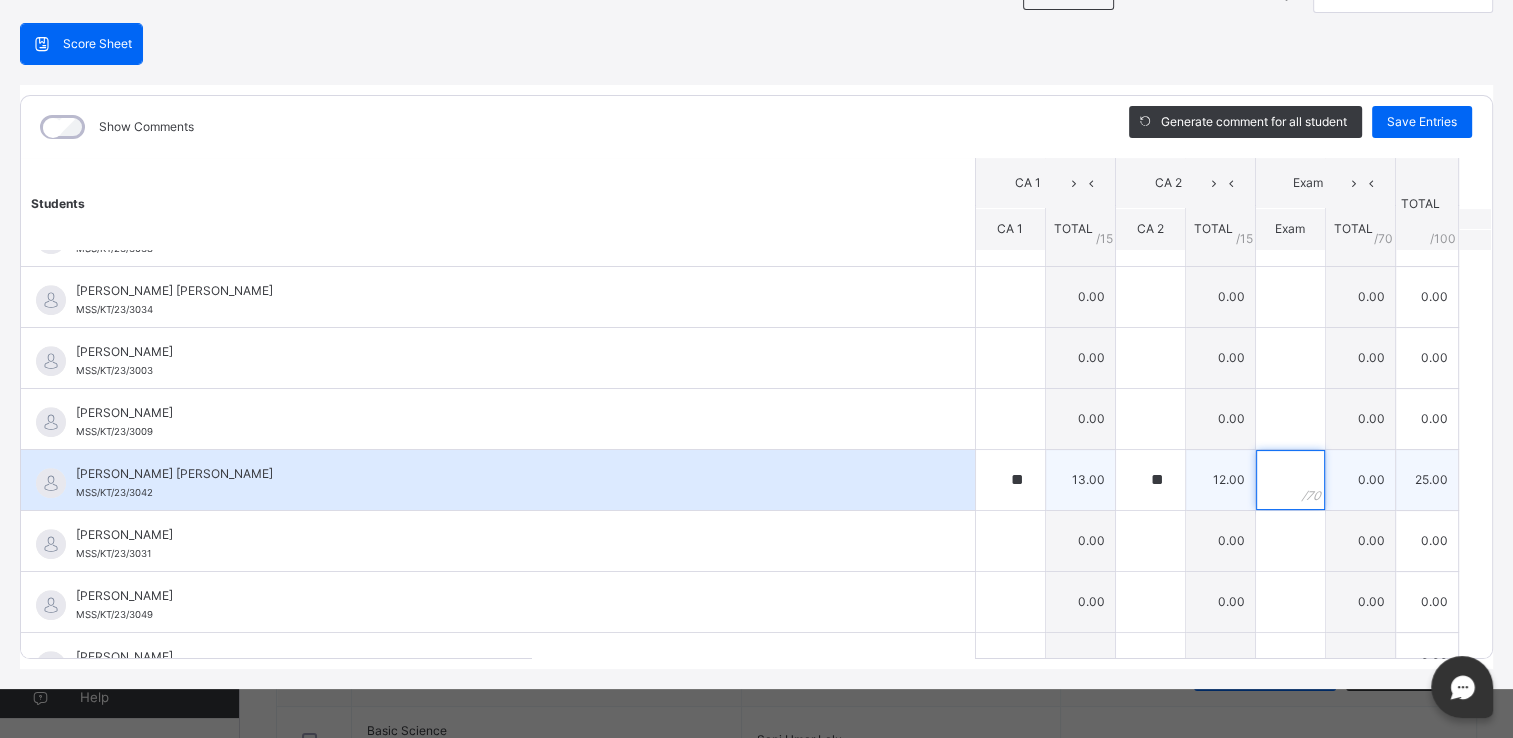 click at bounding box center [1290, 480] 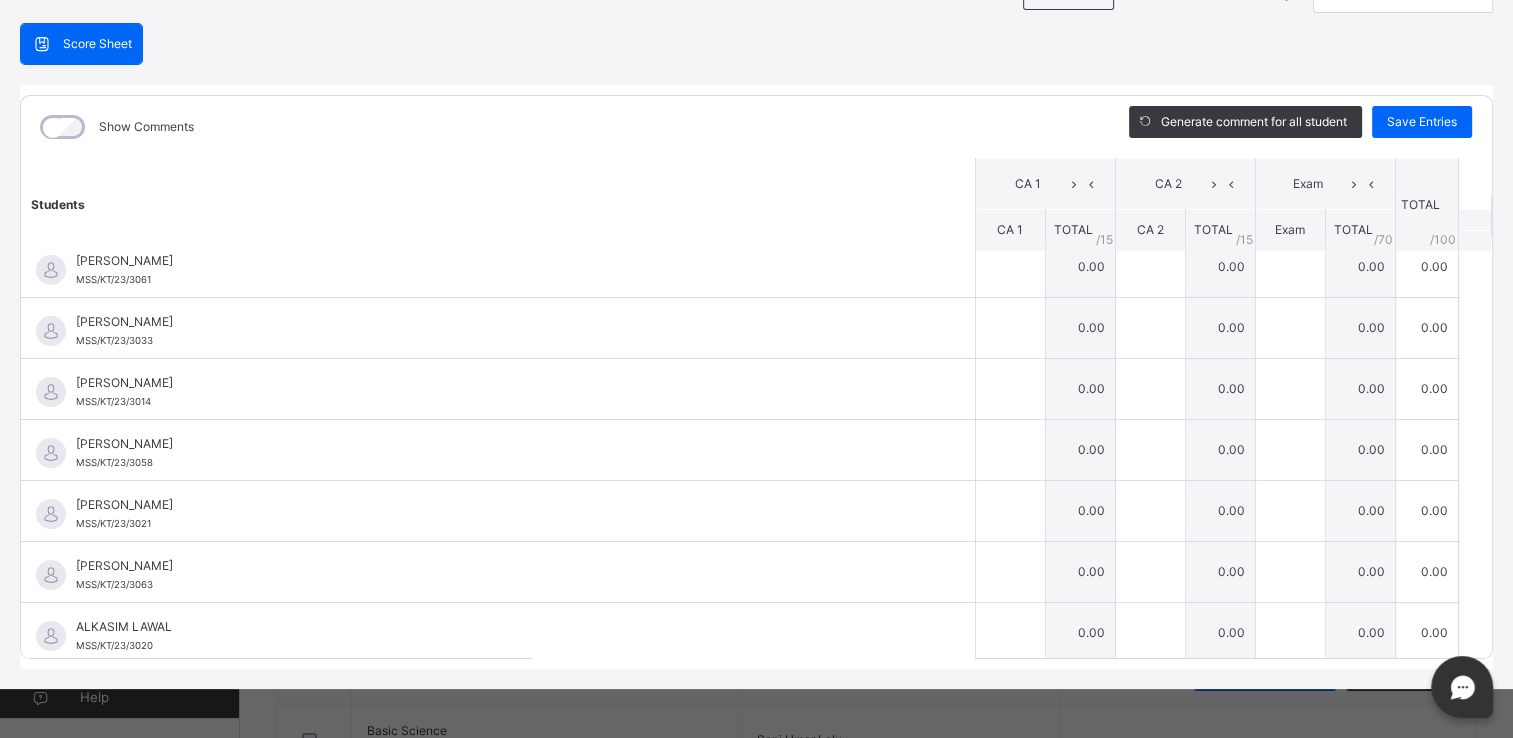 scroll, scrollTop: 0, scrollLeft: 0, axis: both 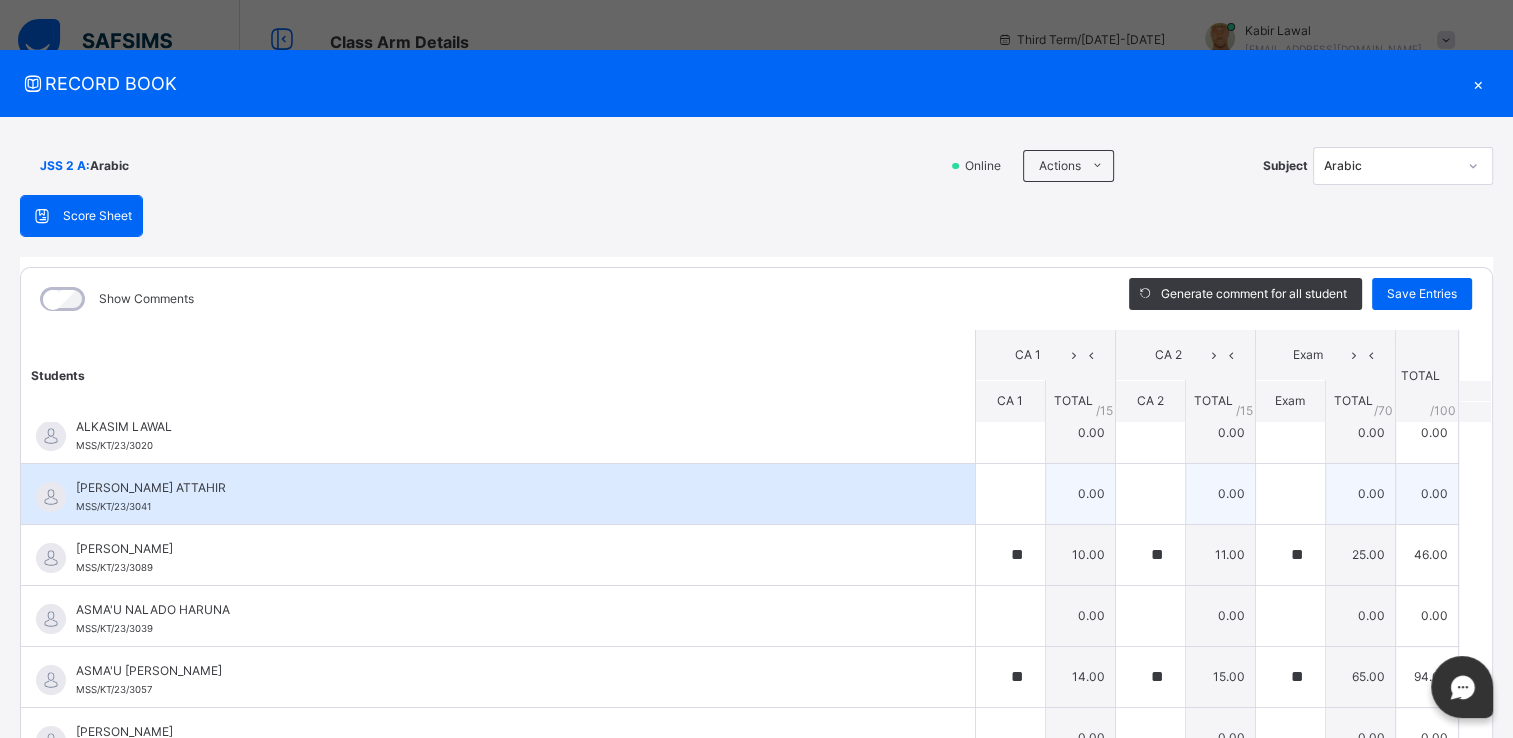 type on "**" 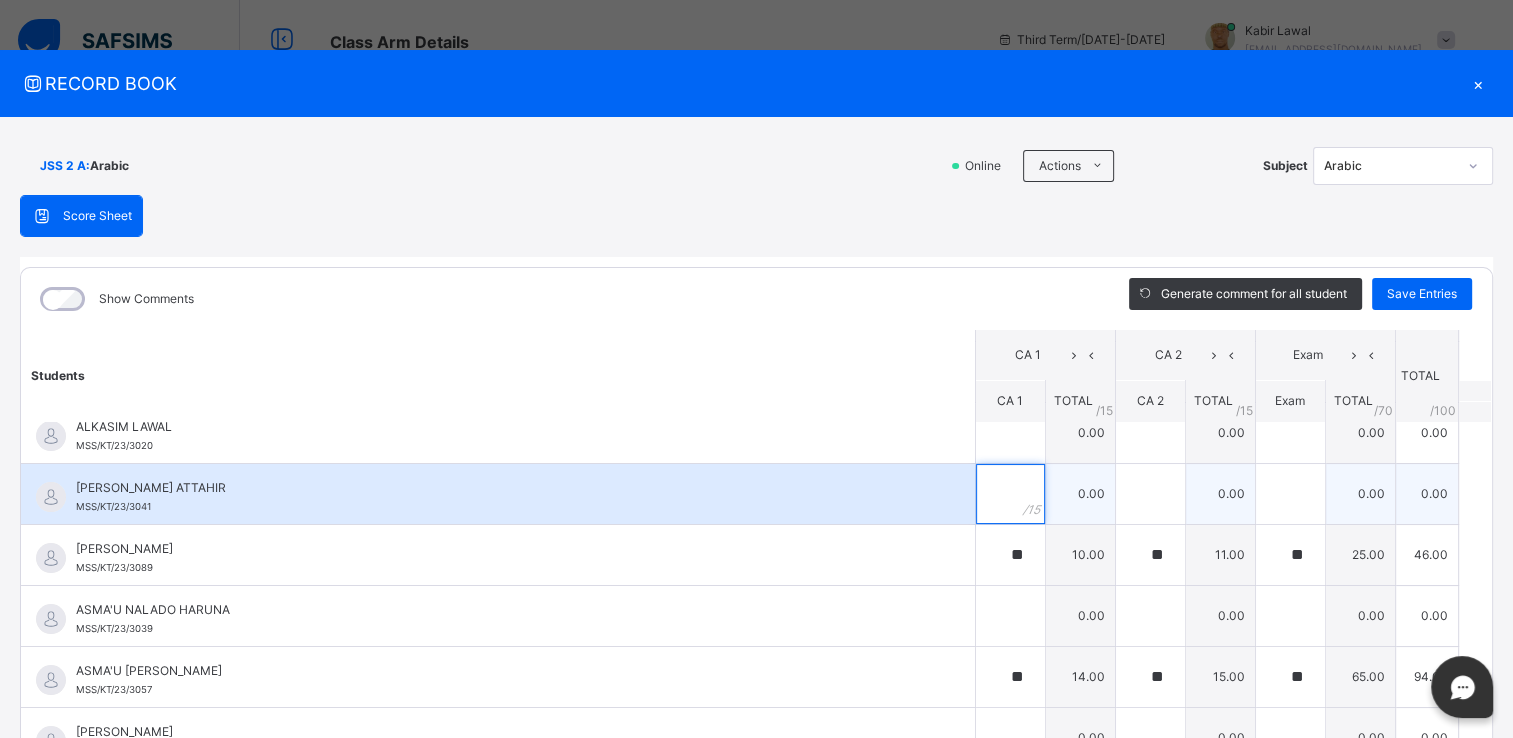 click at bounding box center (1010, 494) 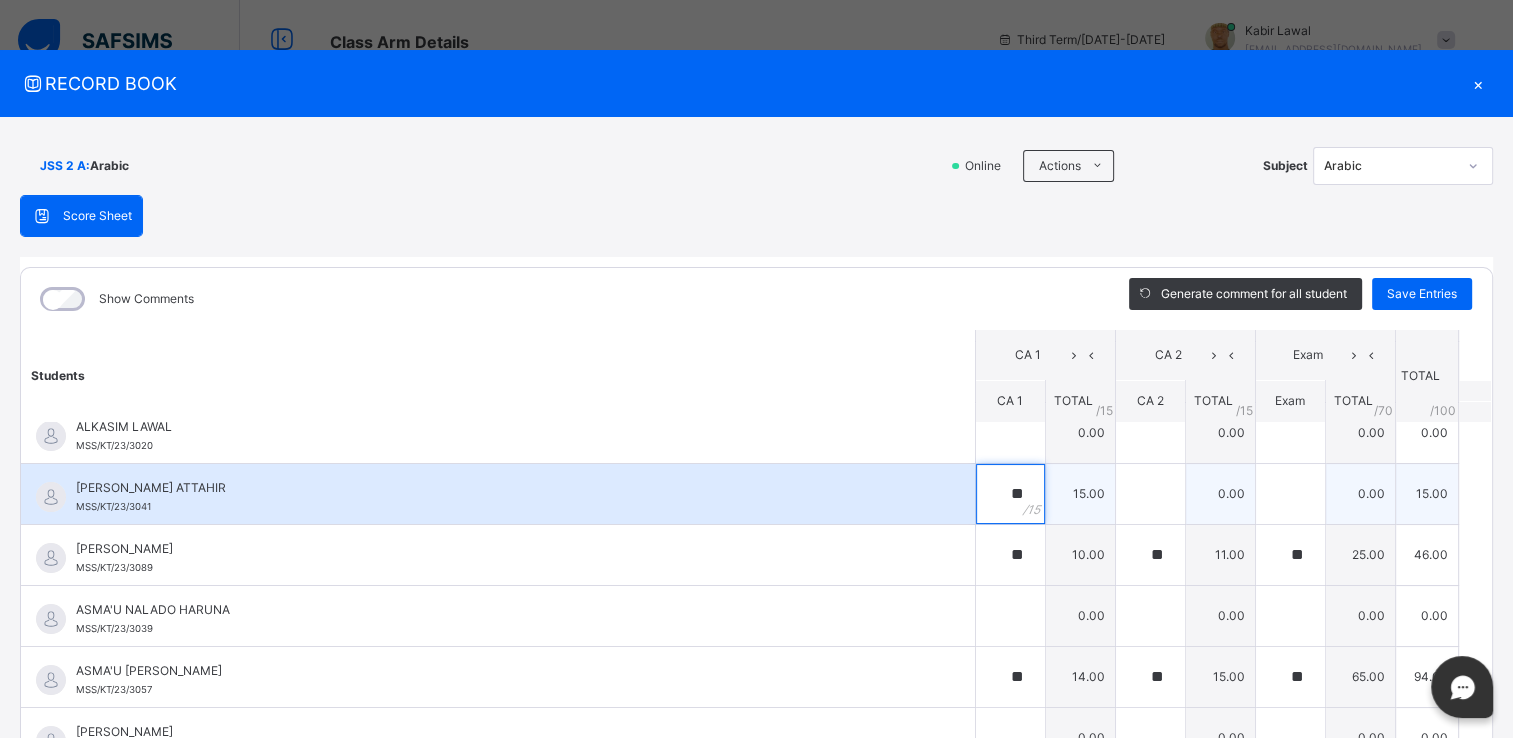 type on "**" 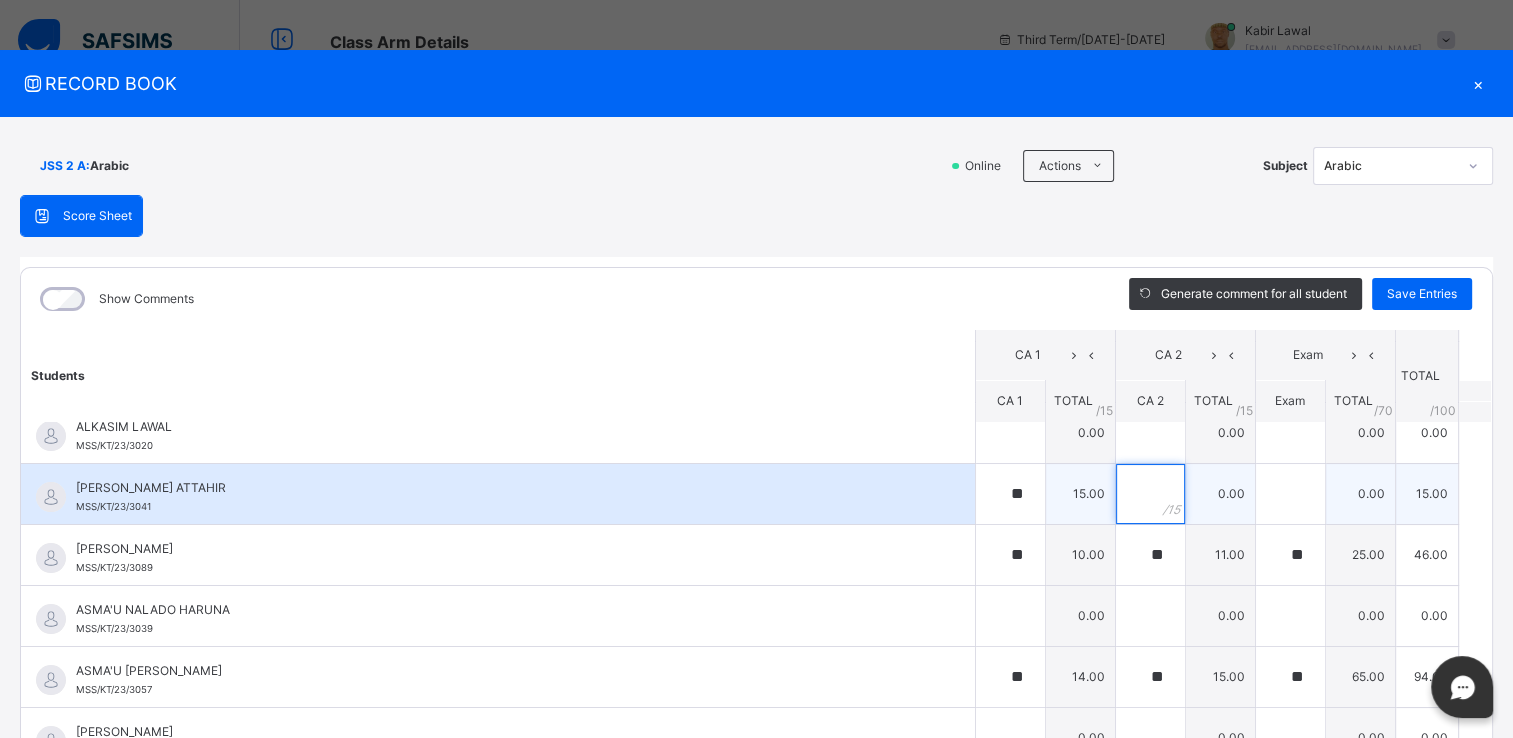 click at bounding box center [1150, 494] 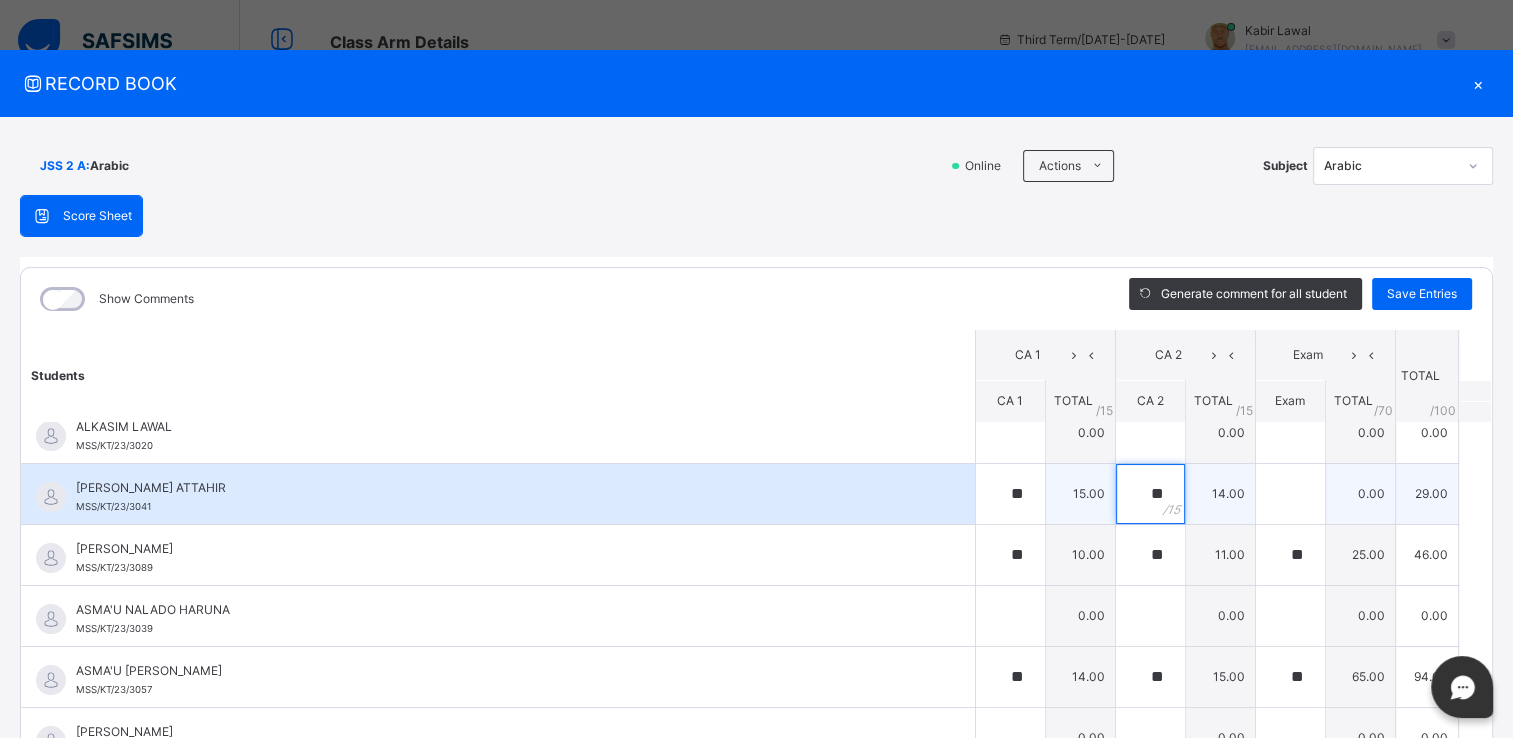 type on "**" 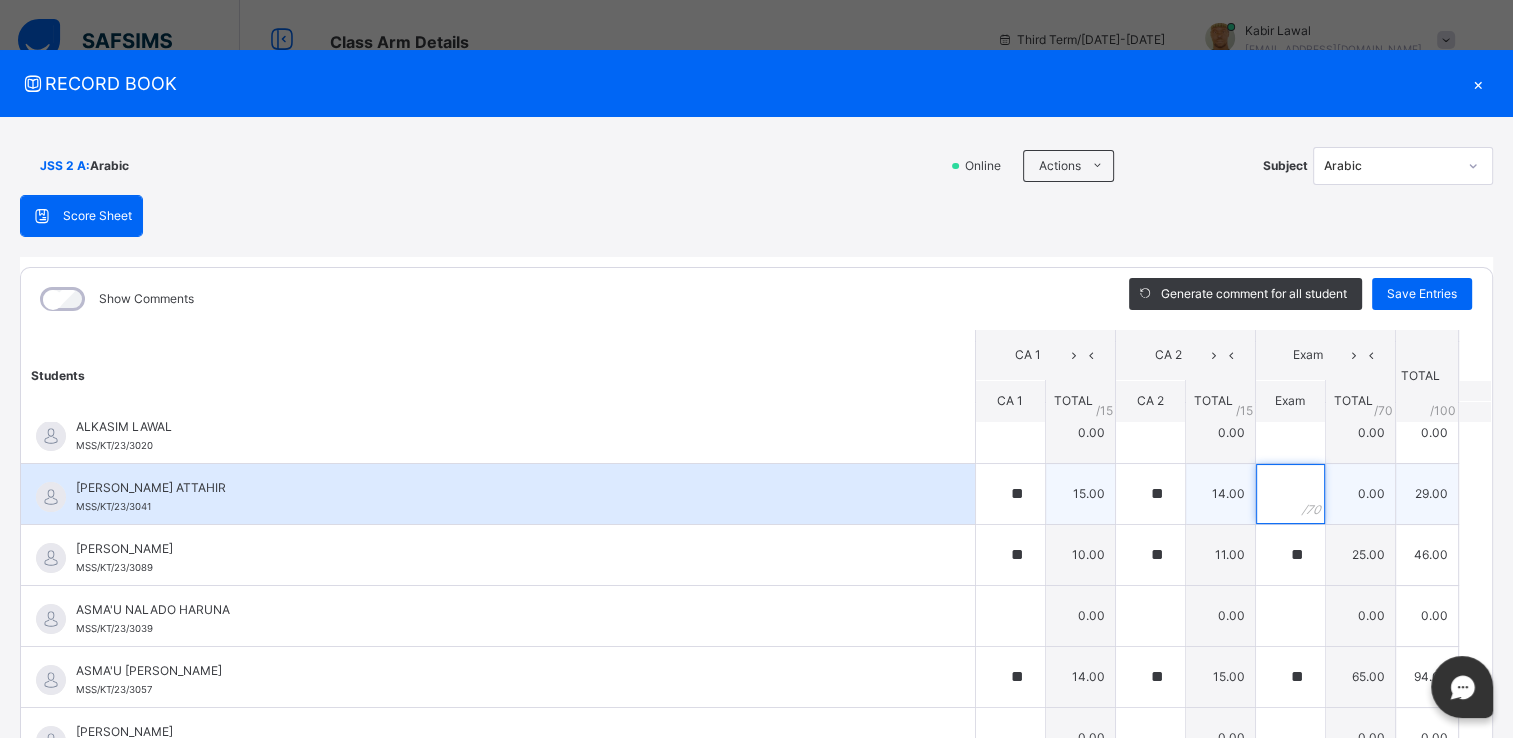 click at bounding box center [1290, 494] 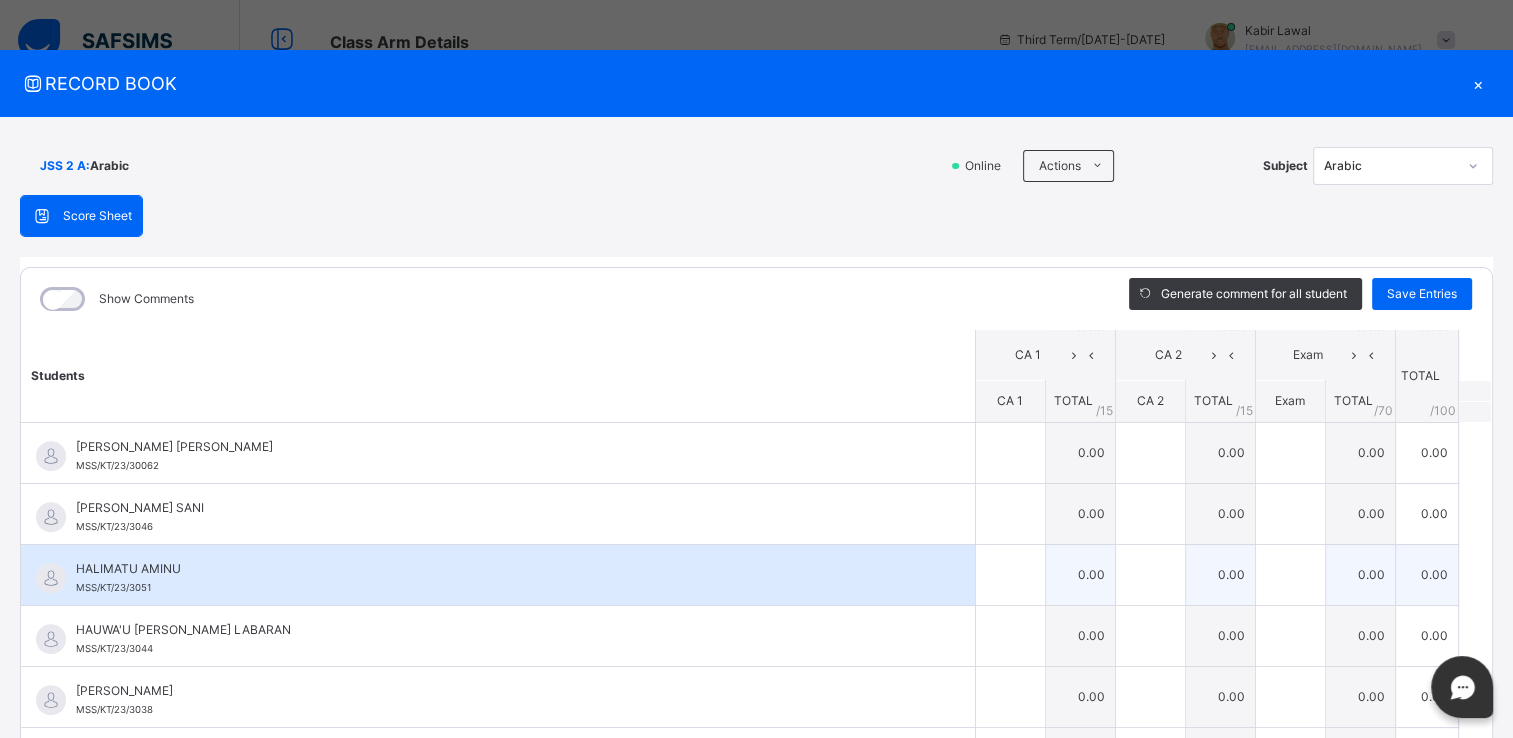 scroll, scrollTop: 850, scrollLeft: 0, axis: vertical 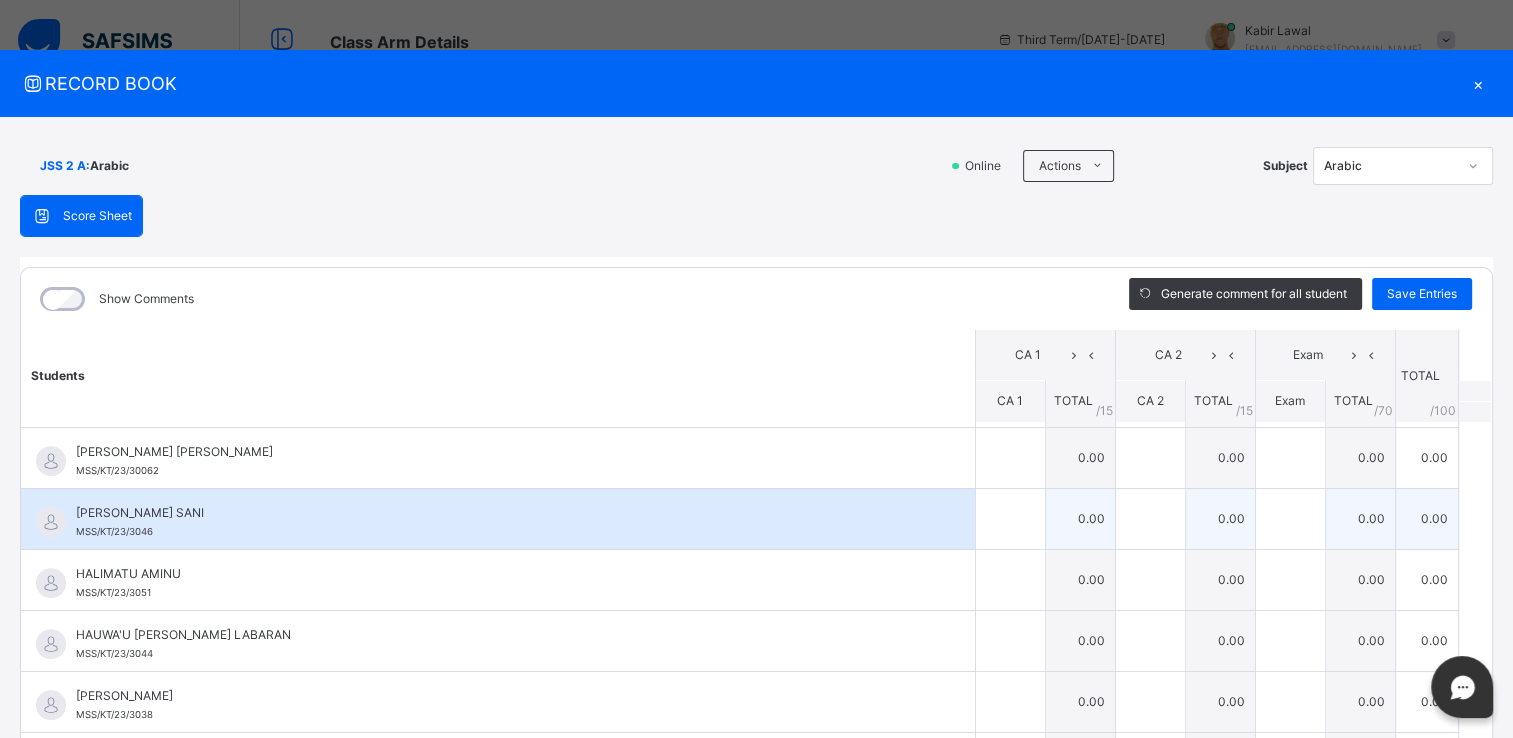 type on "**" 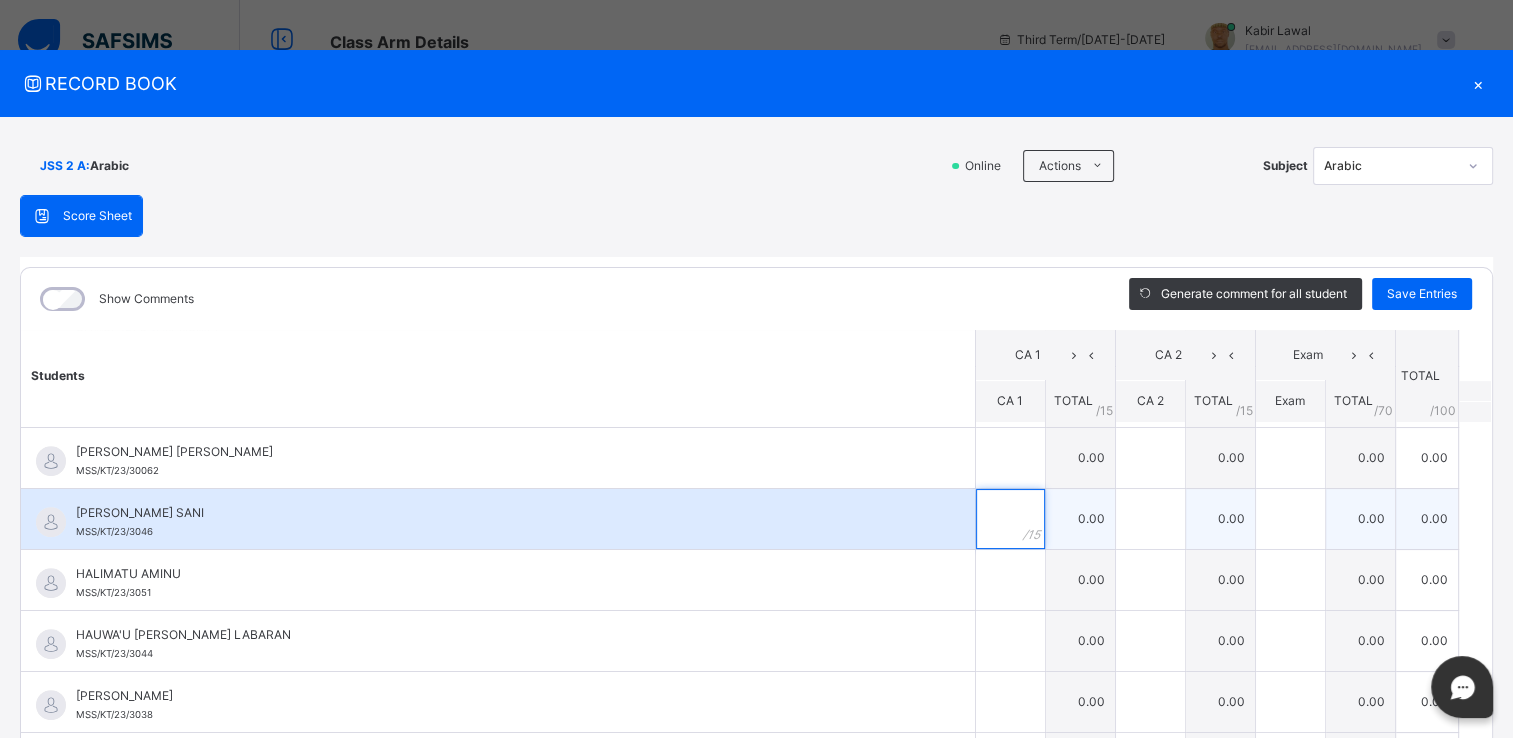 click at bounding box center (1010, 519) 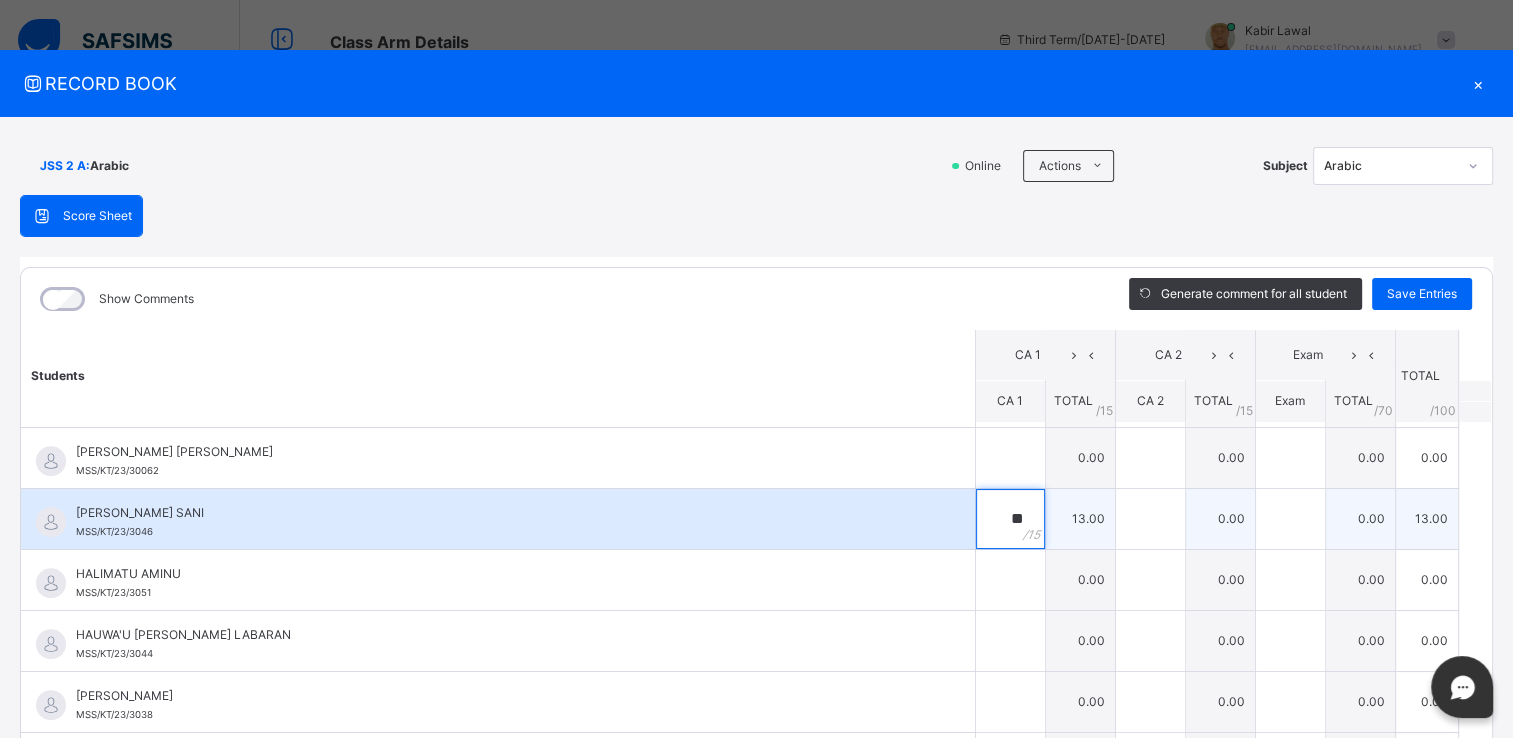 type on "**" 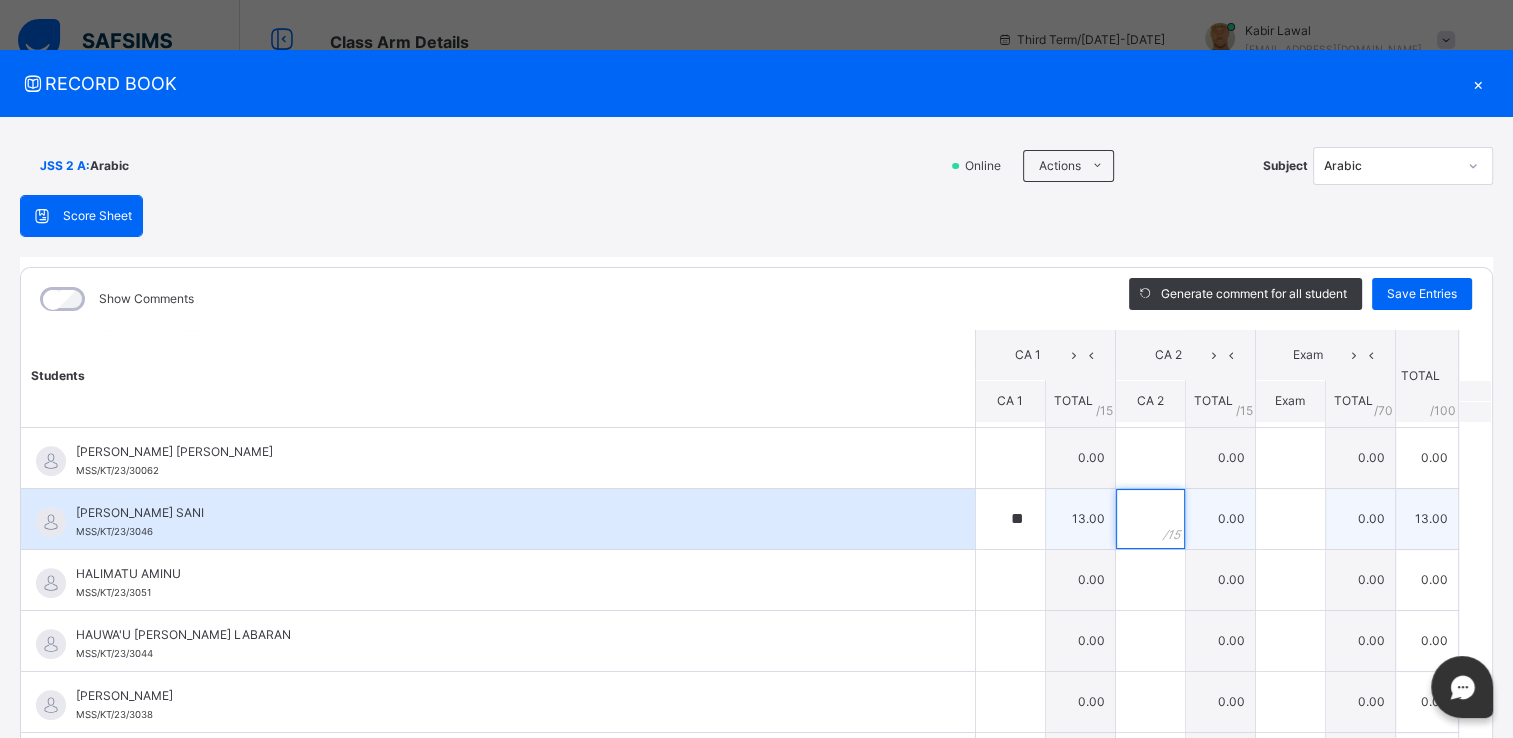 click at bounding box center [1150, 519] 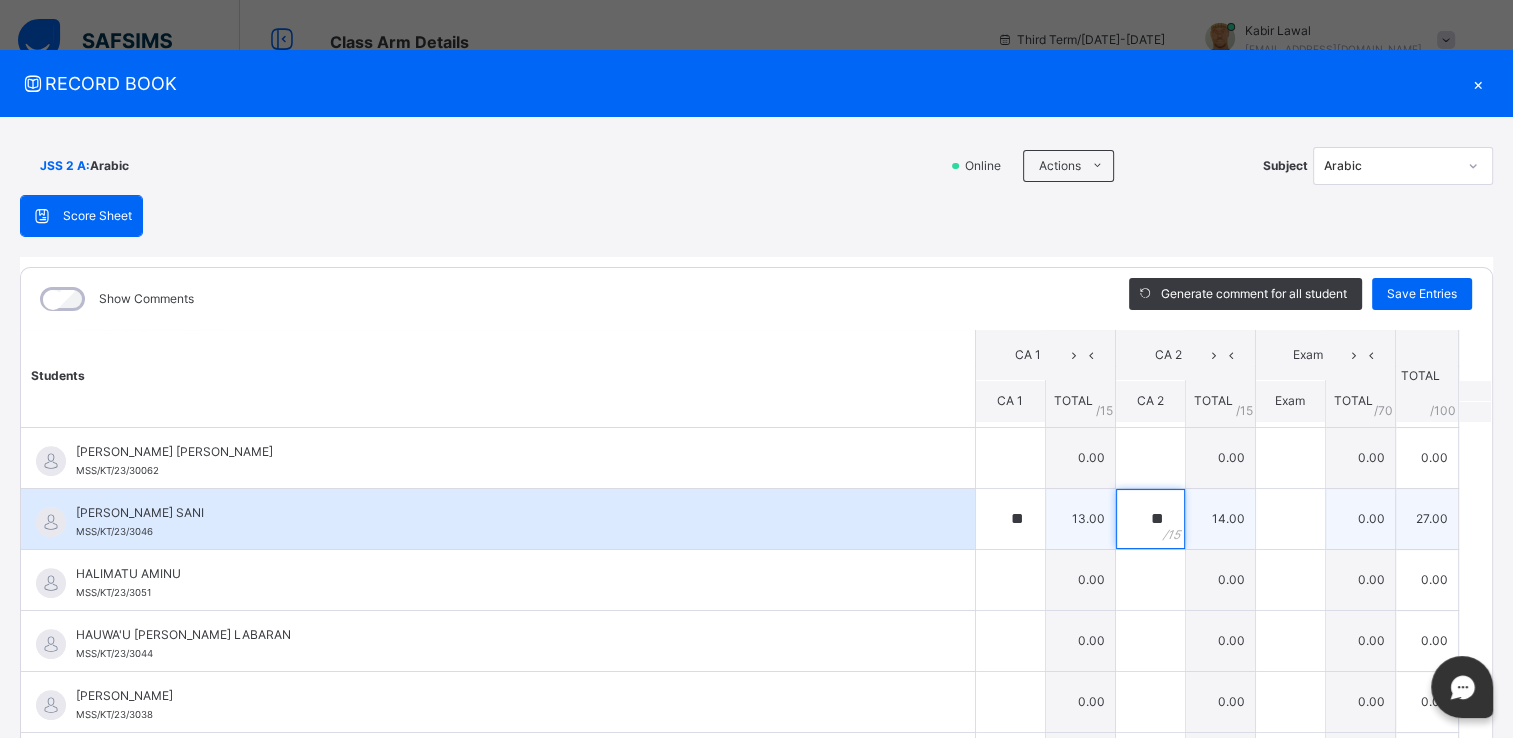 type on "**" 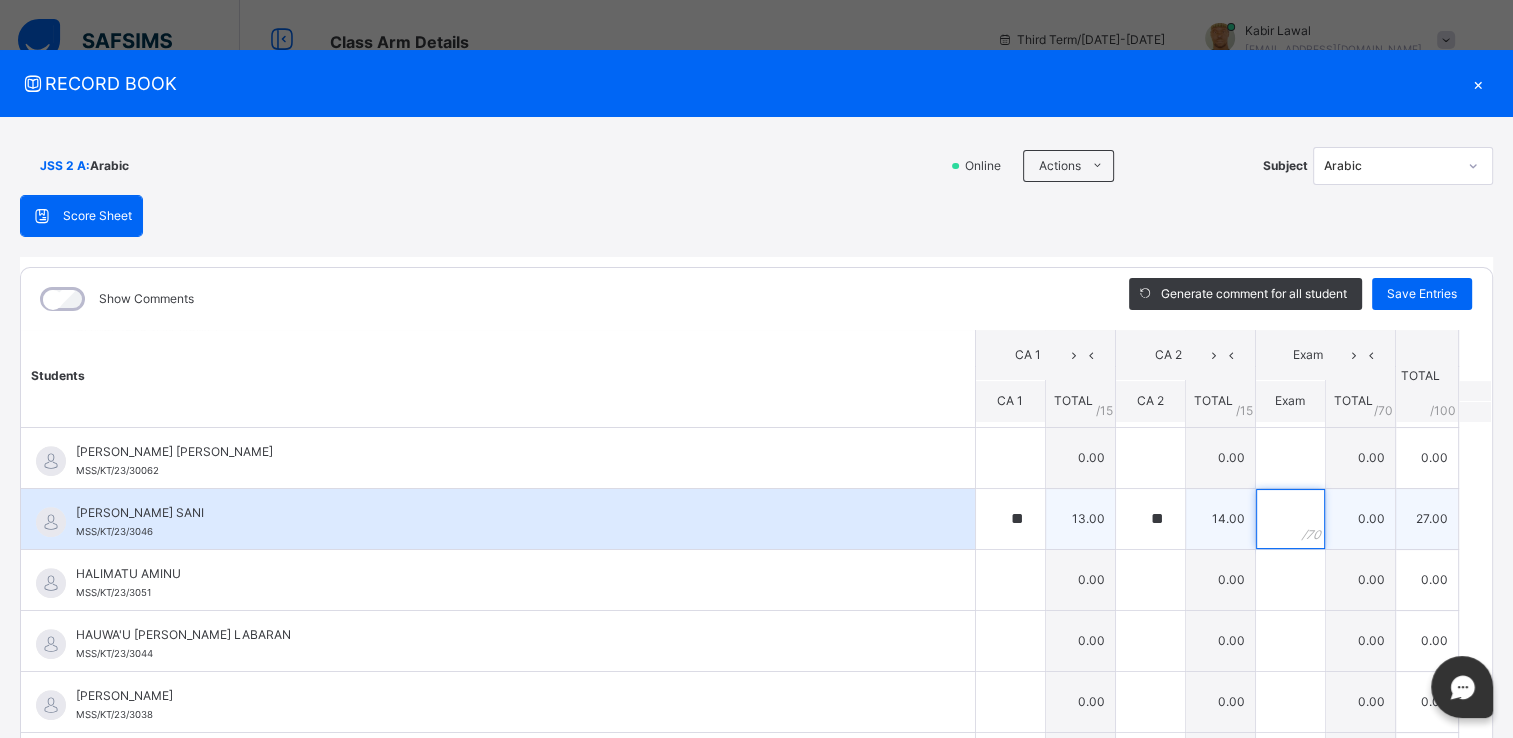 click at bounding box center (1290, 519) 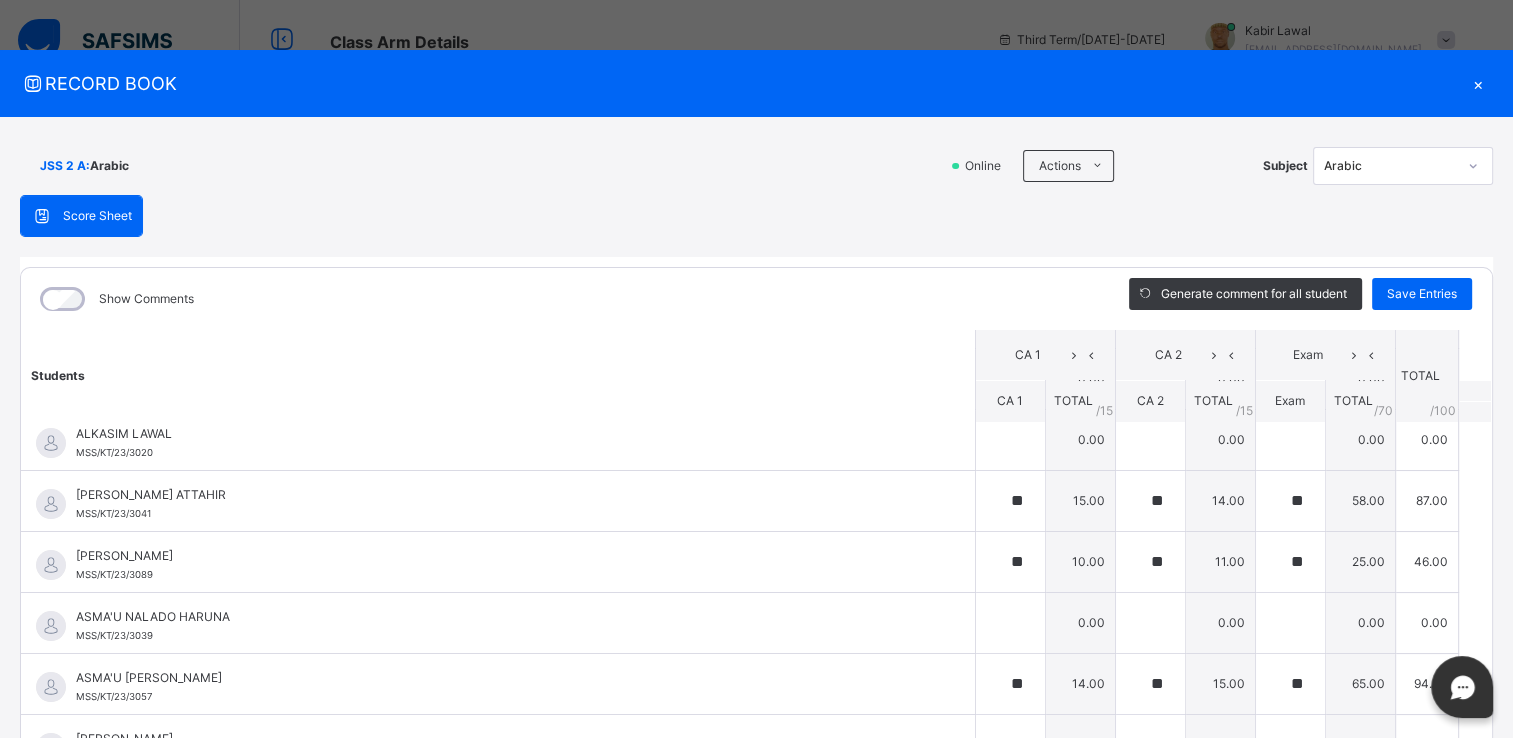scroll, scrollTop: 368, scrollLeft: 0, axis: vertical 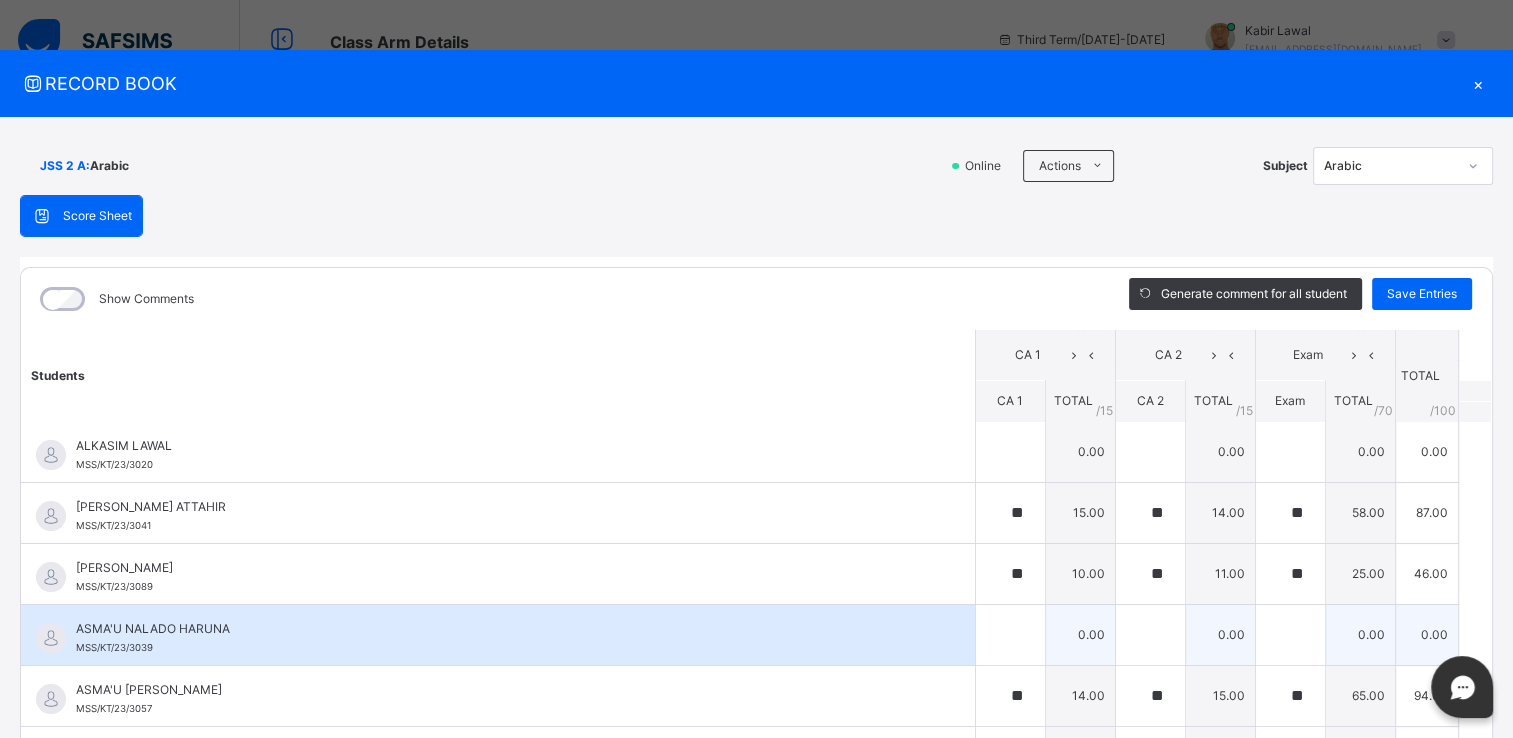 type on "**" 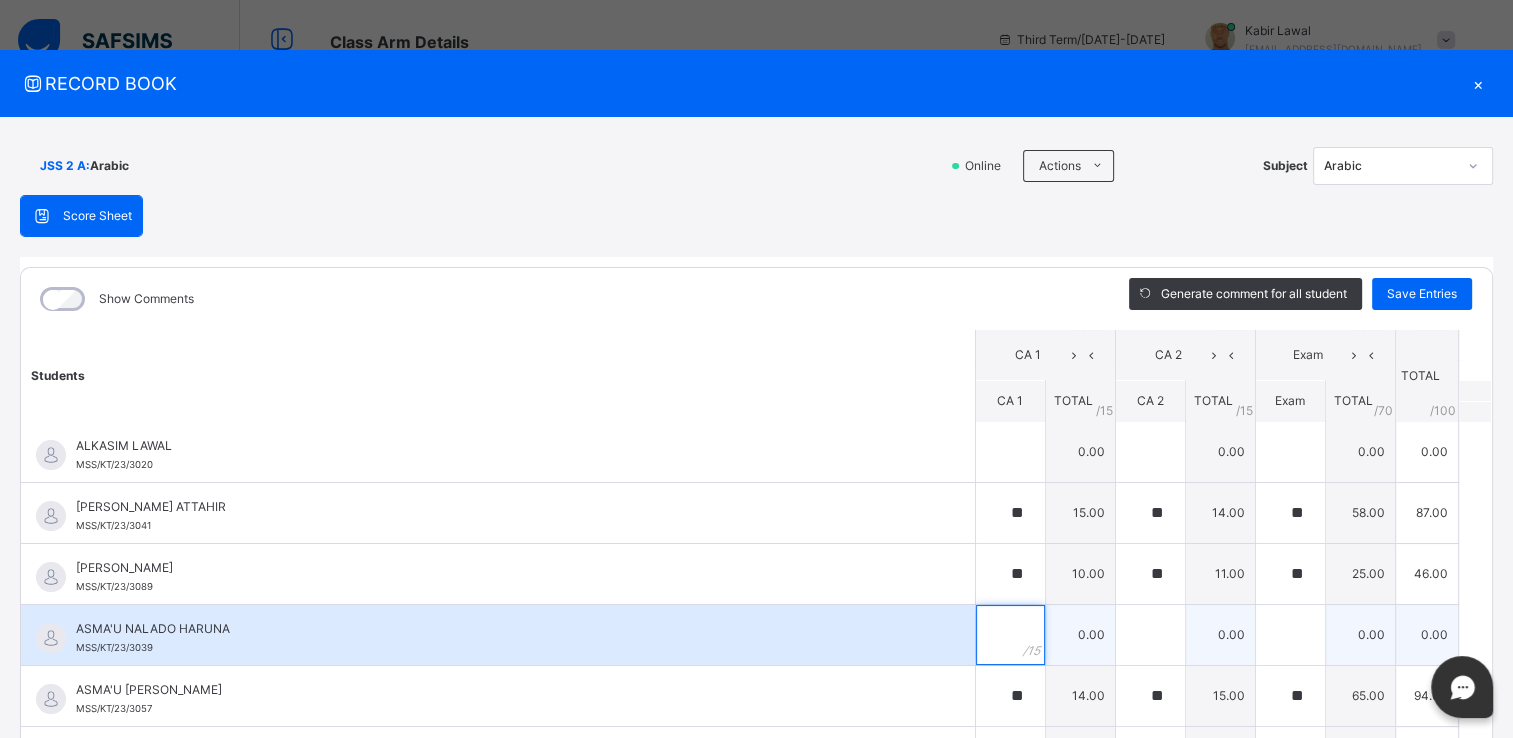 click at bounding box center (1010, 635) 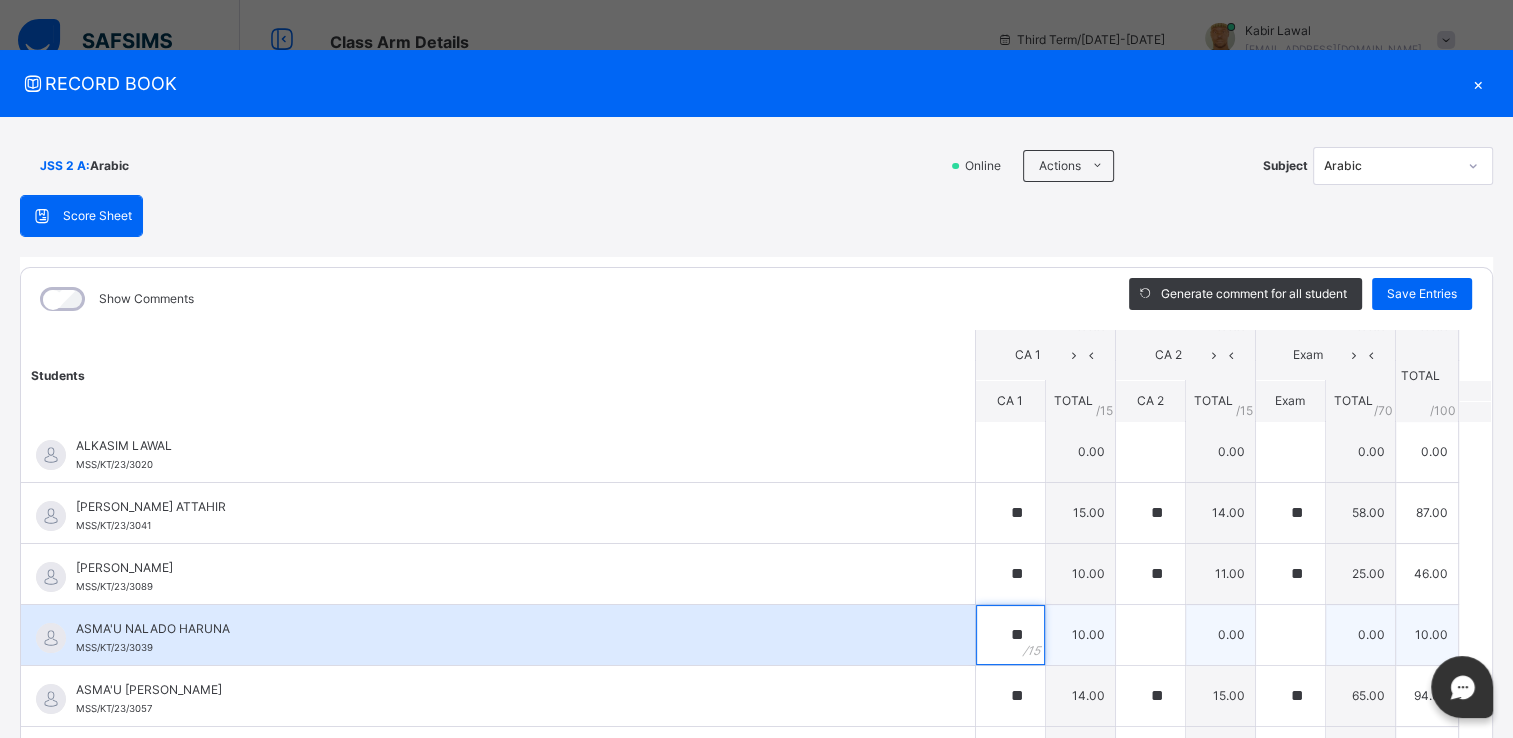 type on "**" 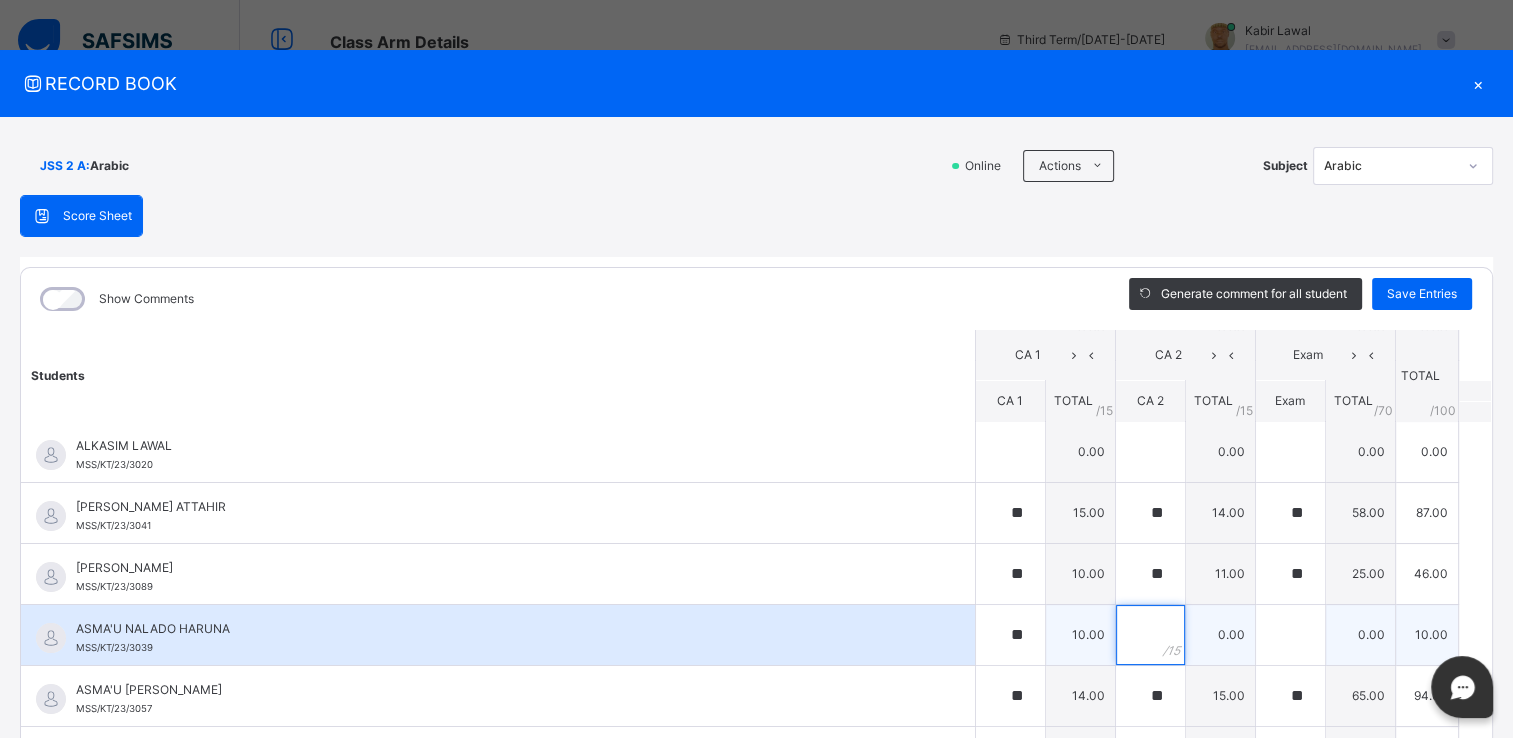 click at bounding box center (1150, 635) 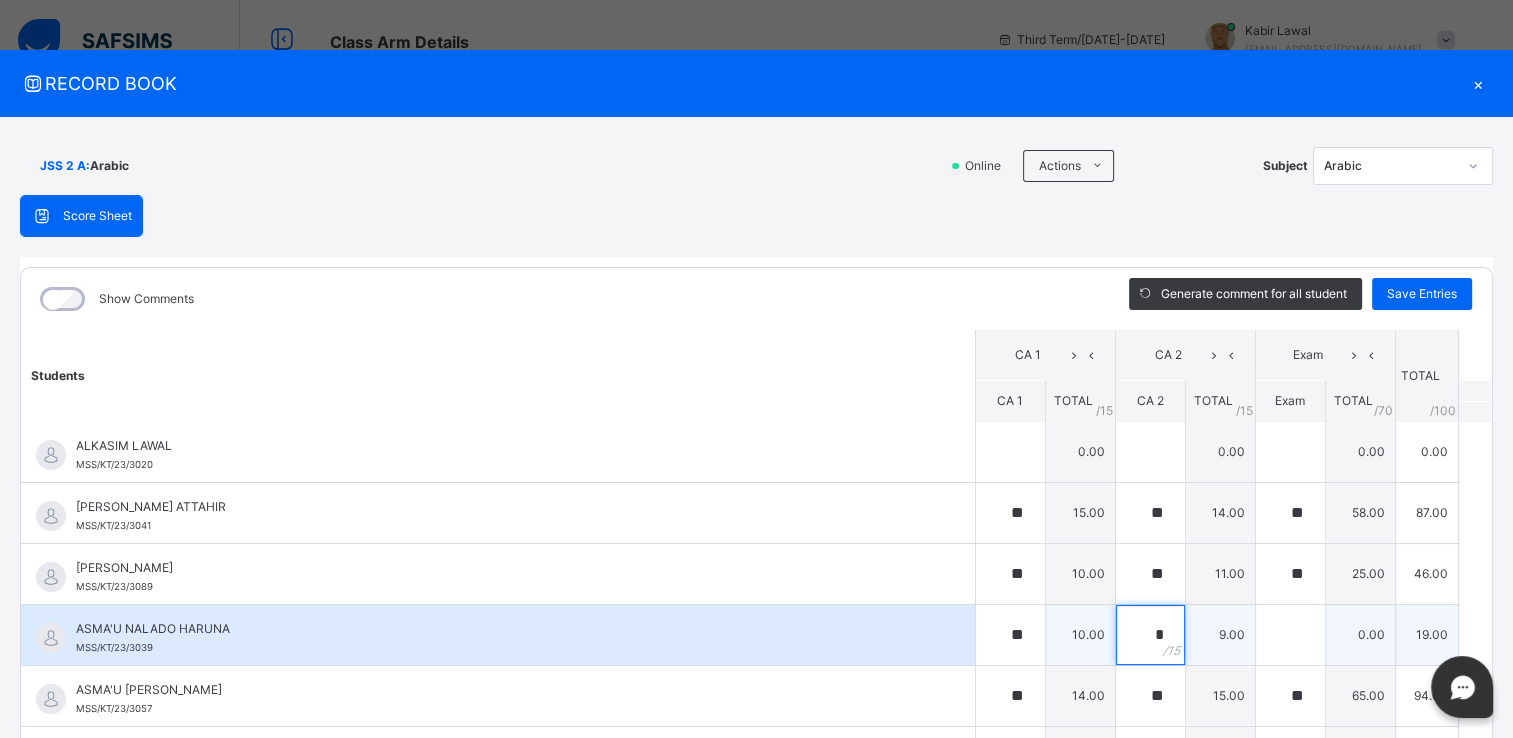 type on "*" 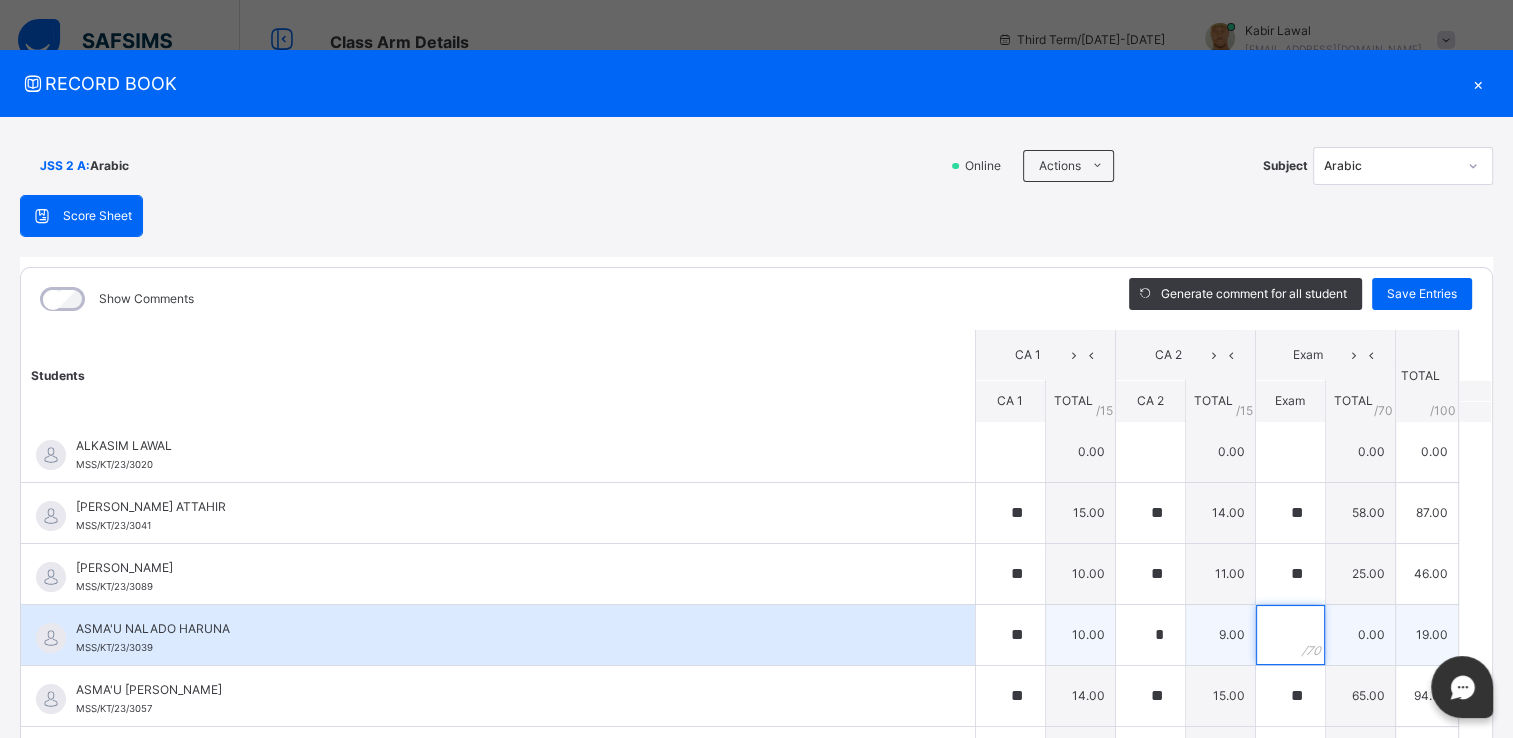 click at bounding box center (1290, 635) 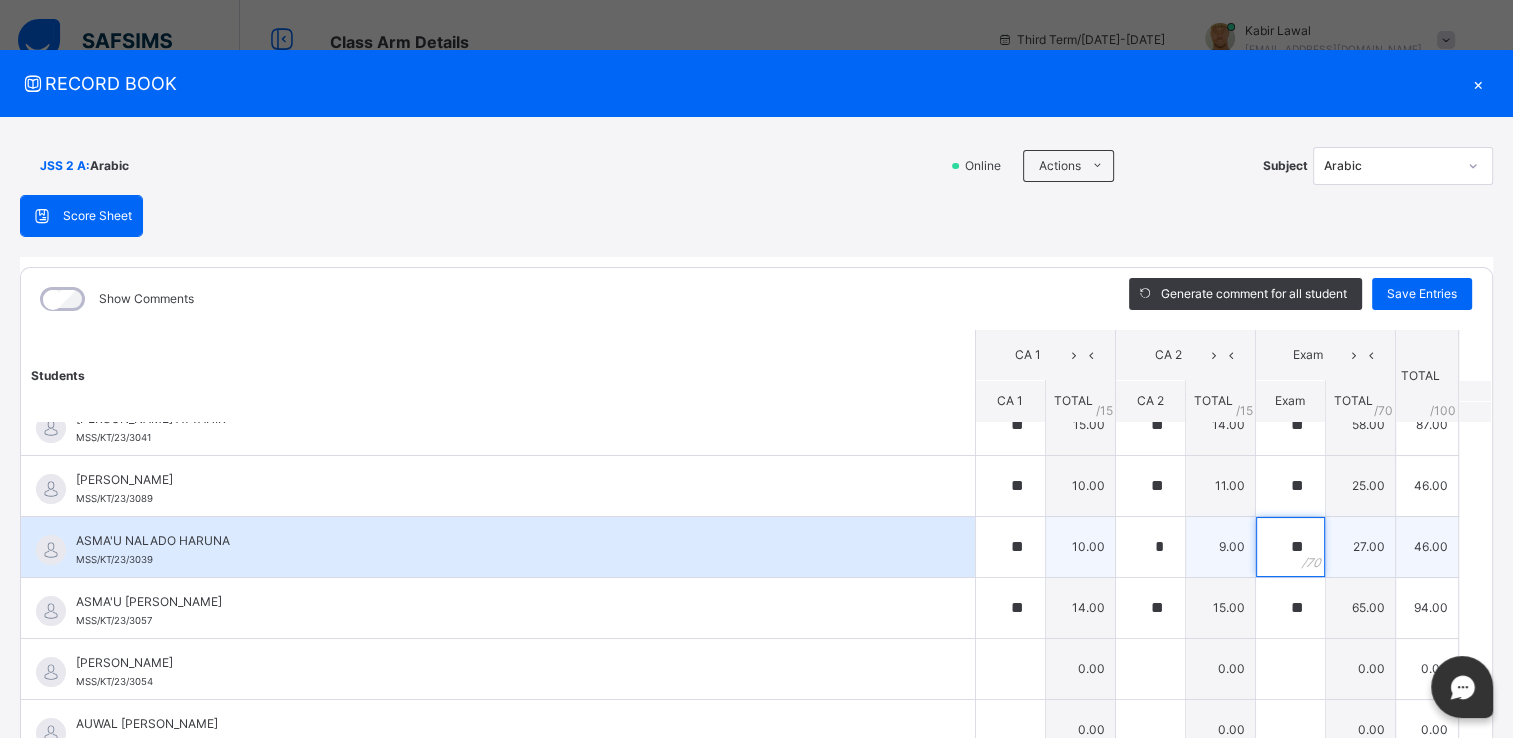 scroll, scrollTop: 287, scrollLeft: 0, axis: vertical 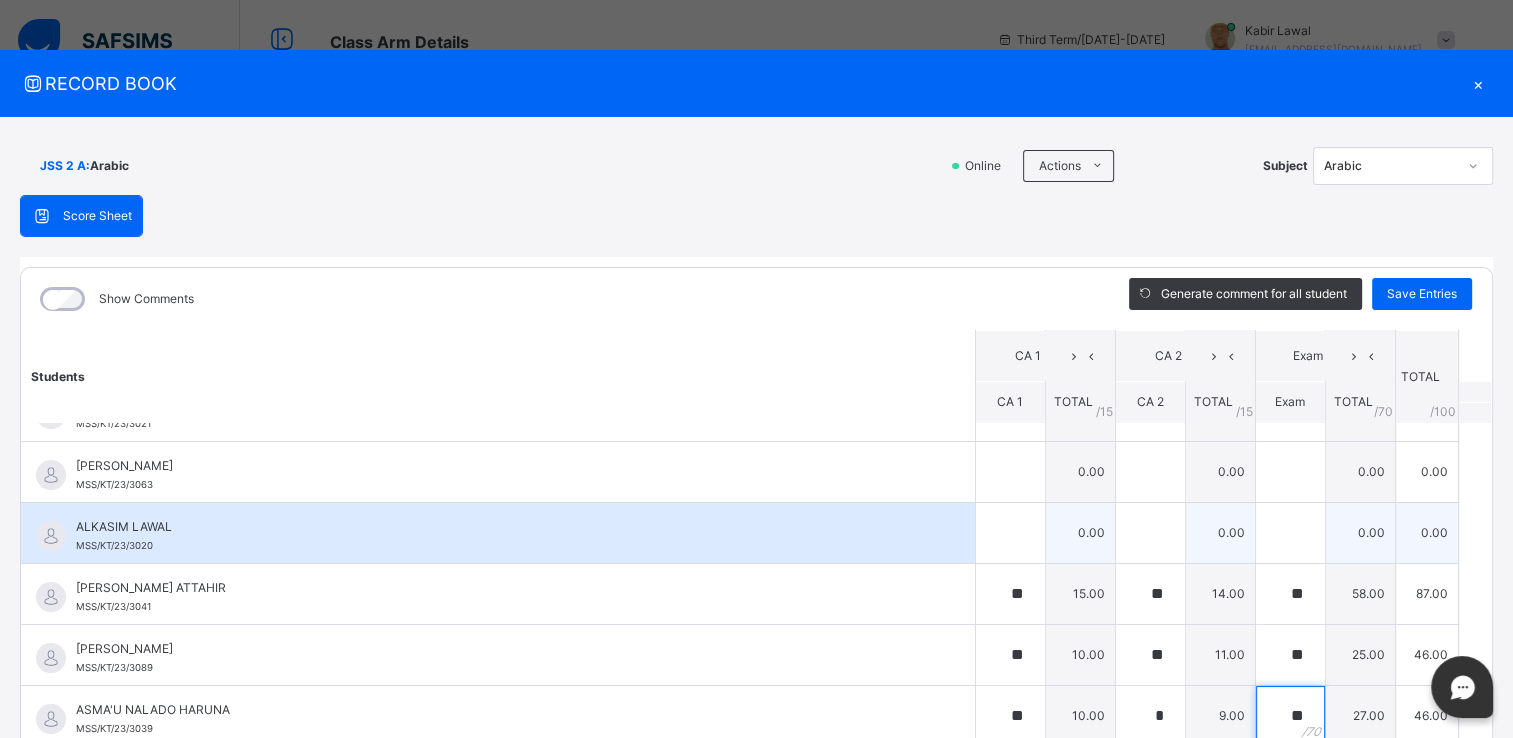 type on "**" 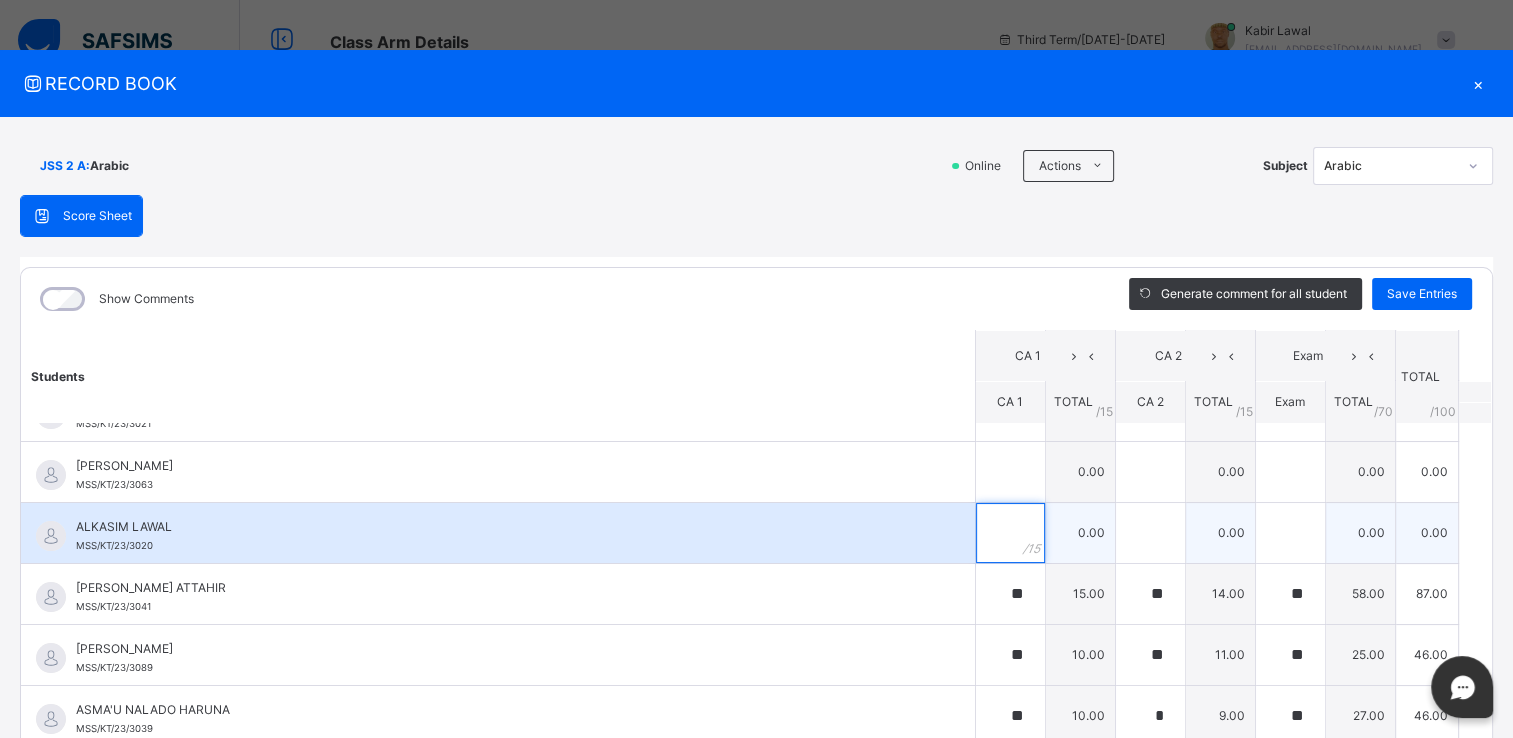click at bounding box center (1010, 533) 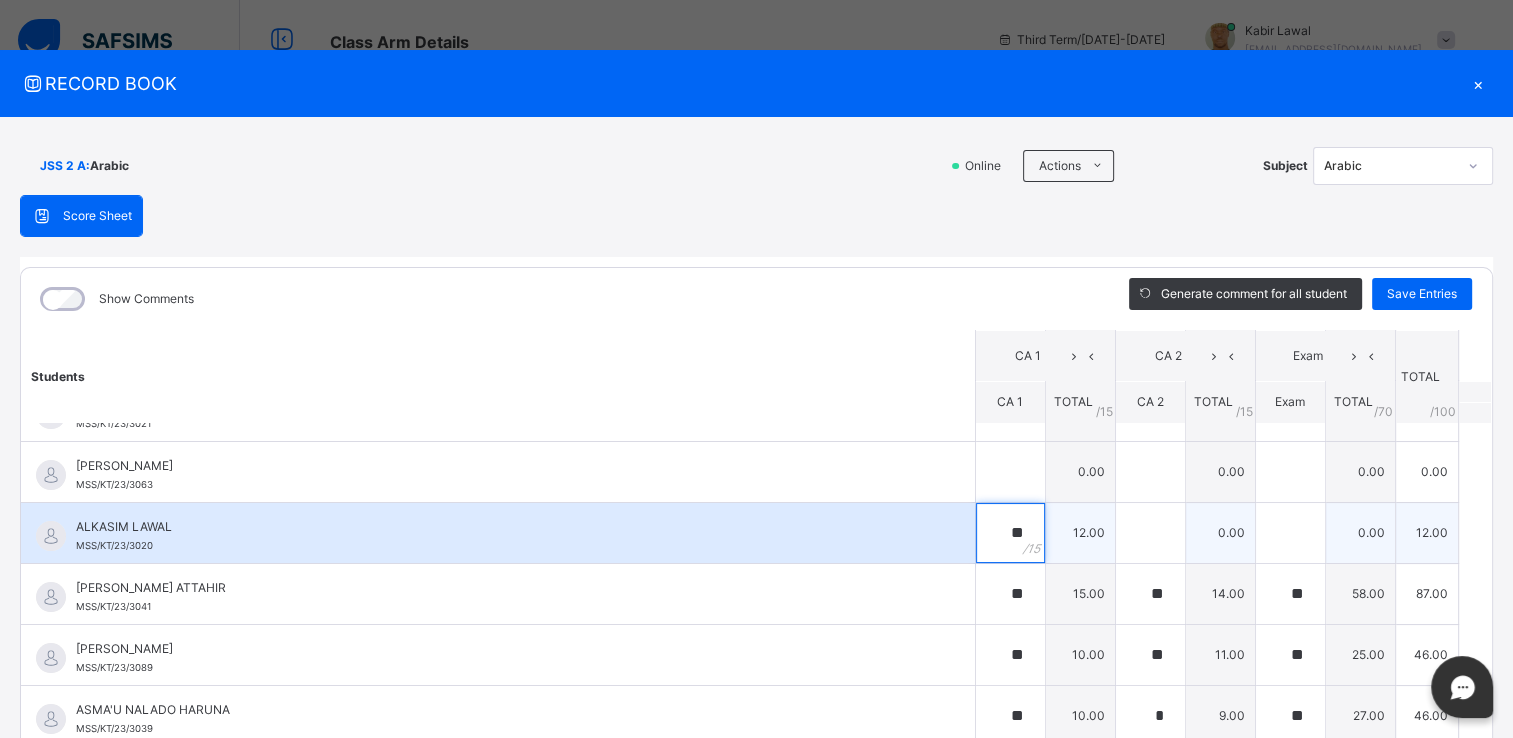 type on "**" 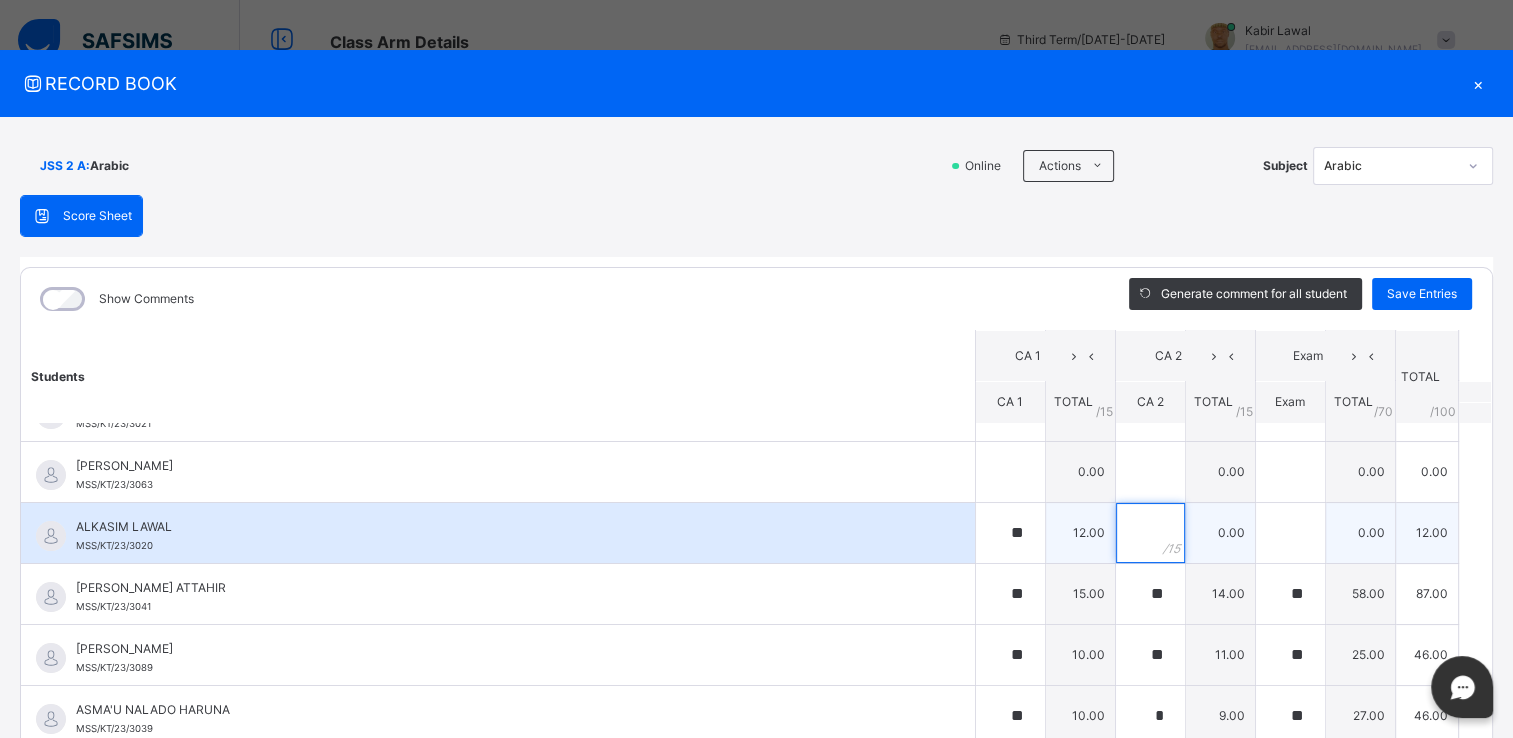 click at bounding box center (1150, 533) 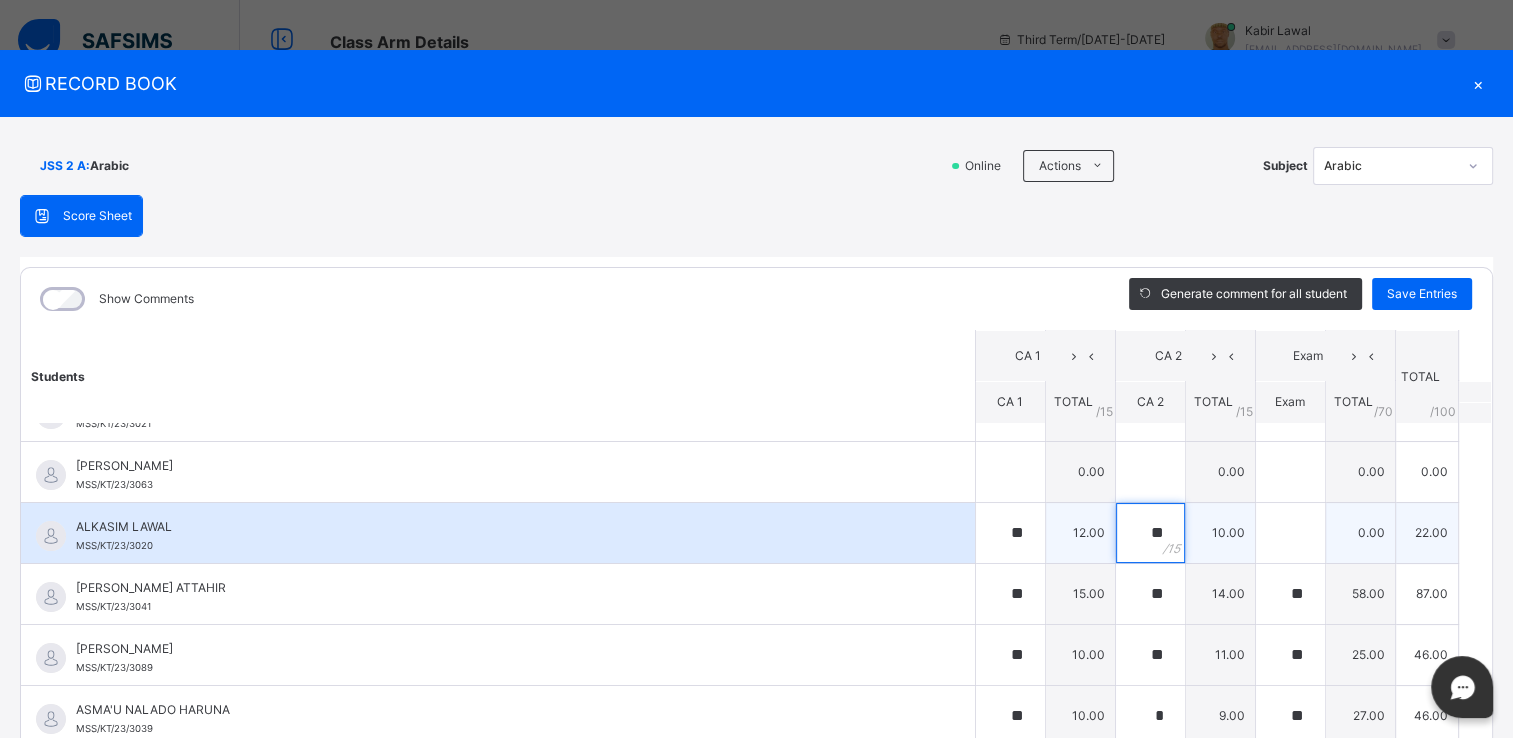 type on "**" 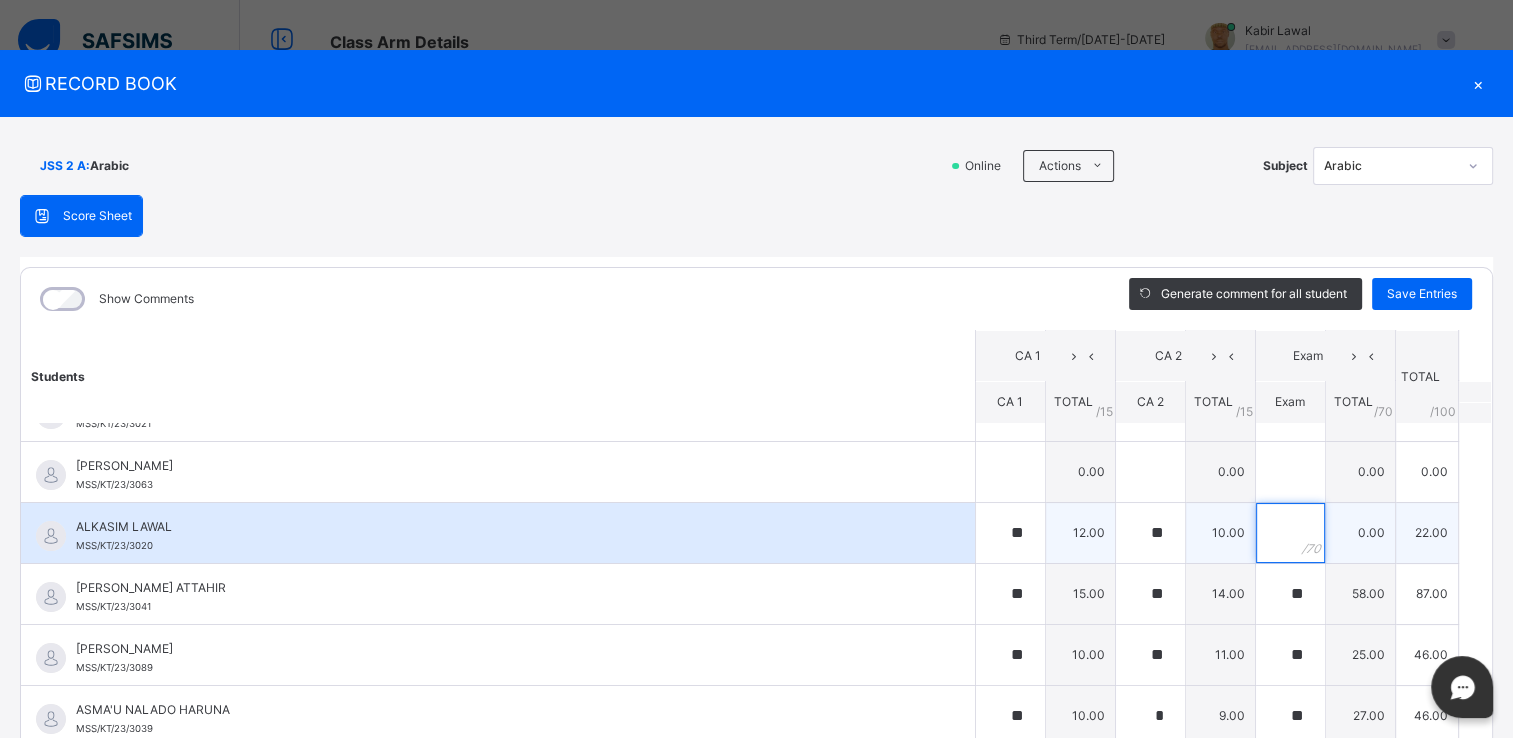 click at bounding box center [1290, 533] 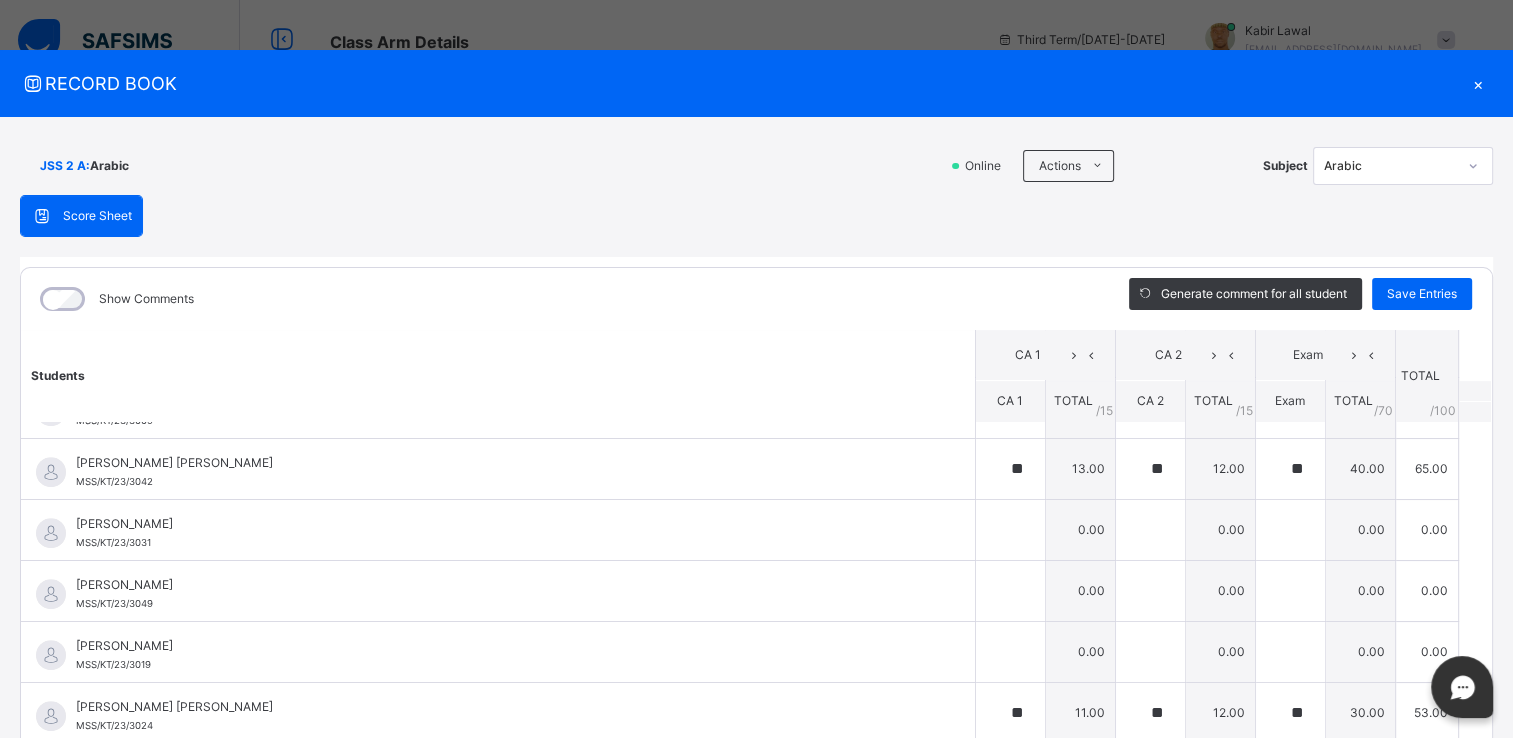 scroll, scrollTop: 1328, scrollLeft: 0, axis: vertical 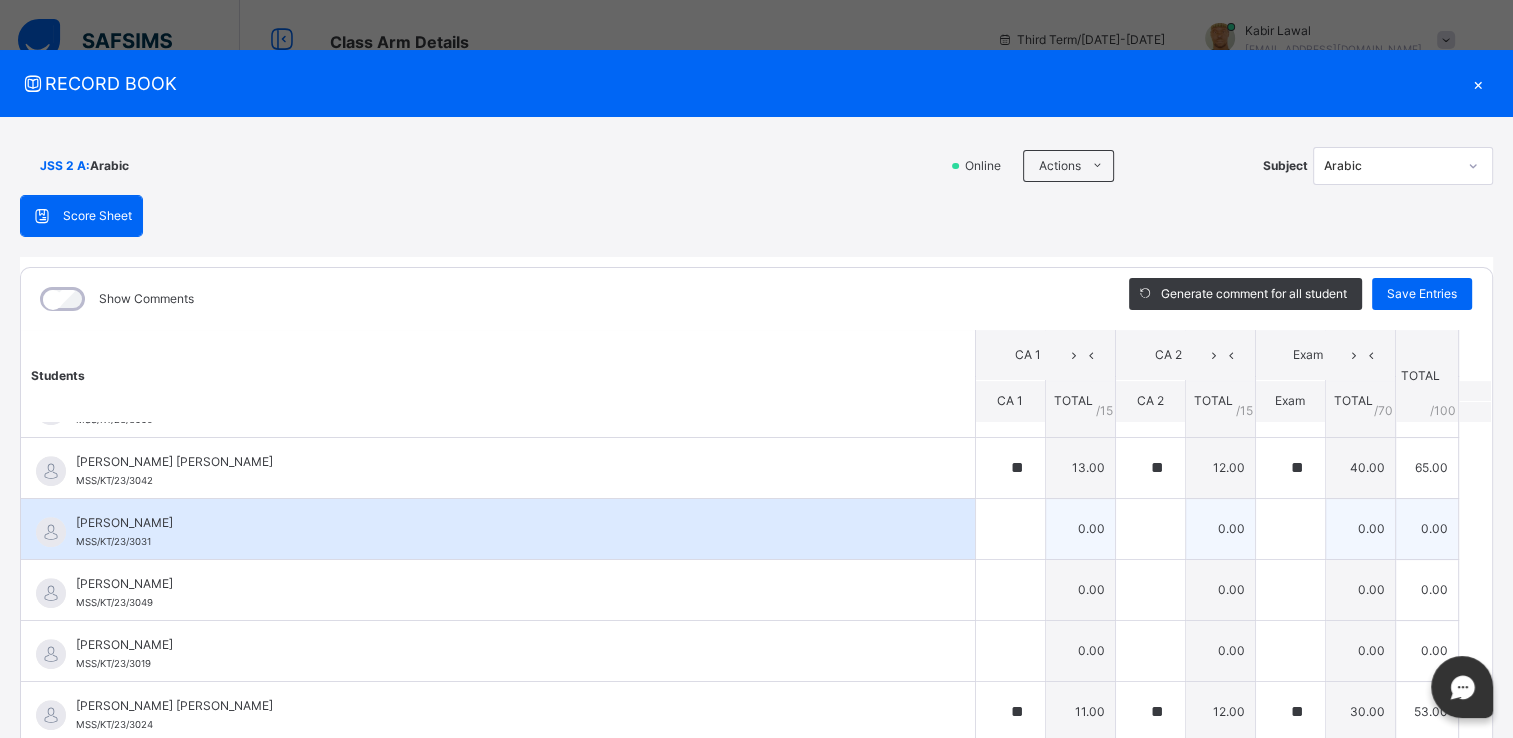 type on "**" 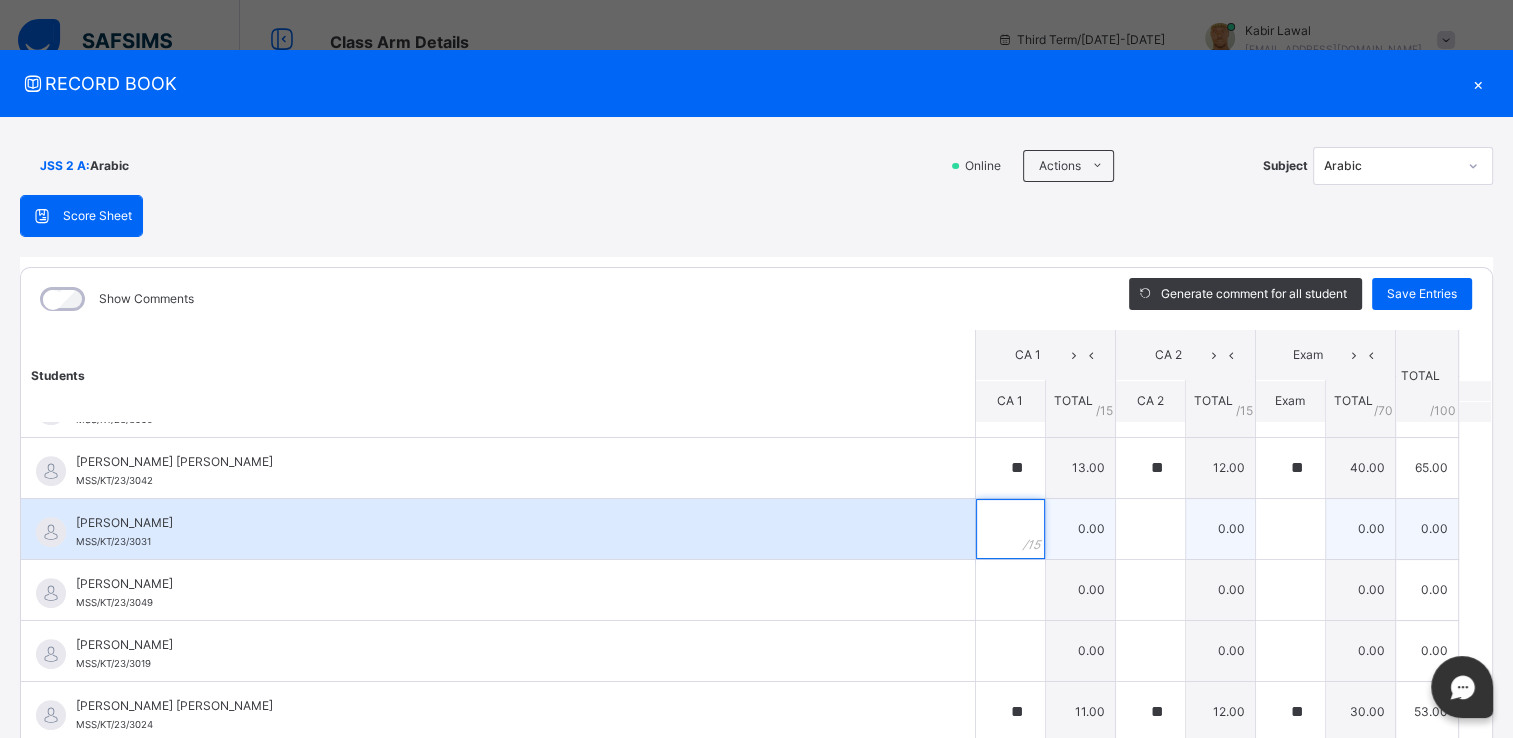 click at bounding box center (1010, 529) 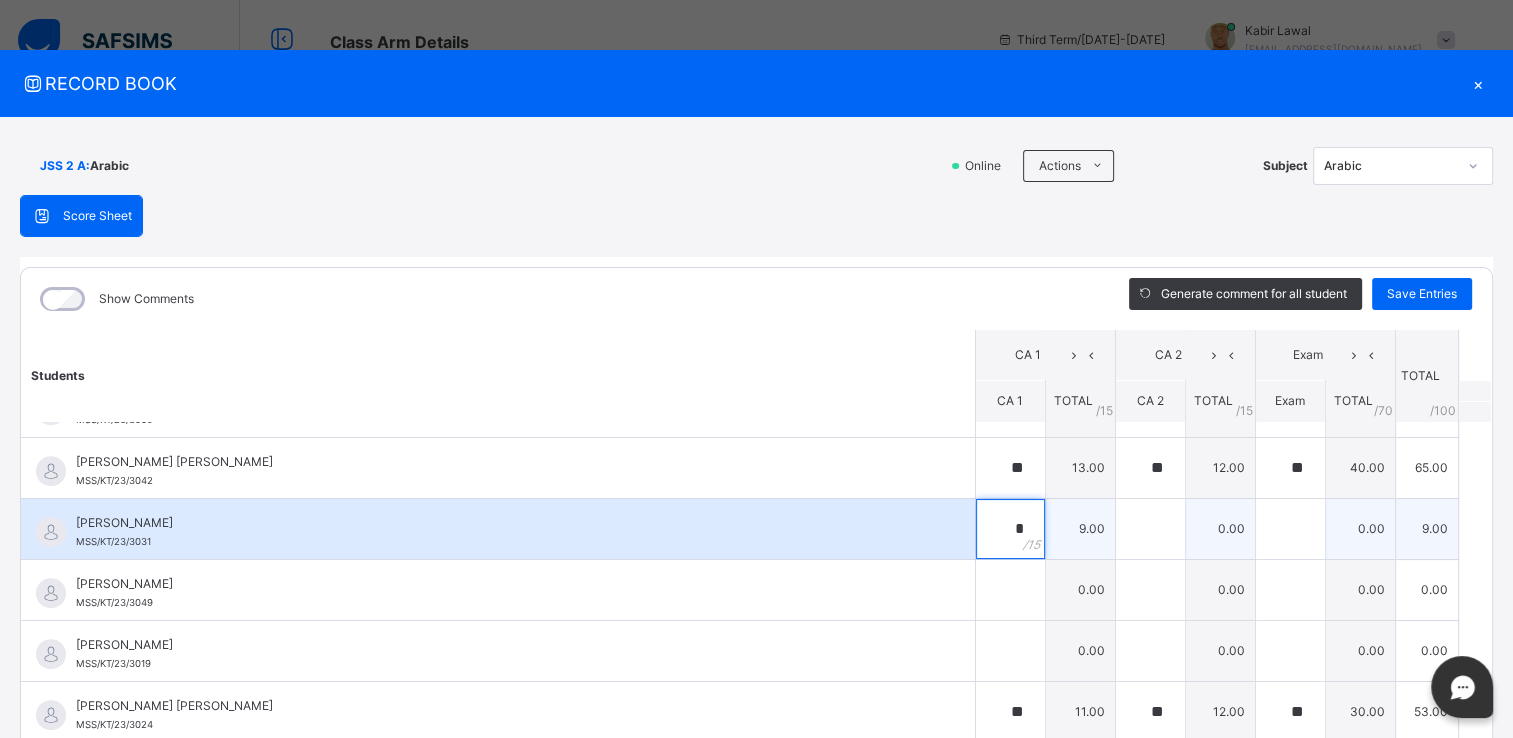 type on "*" 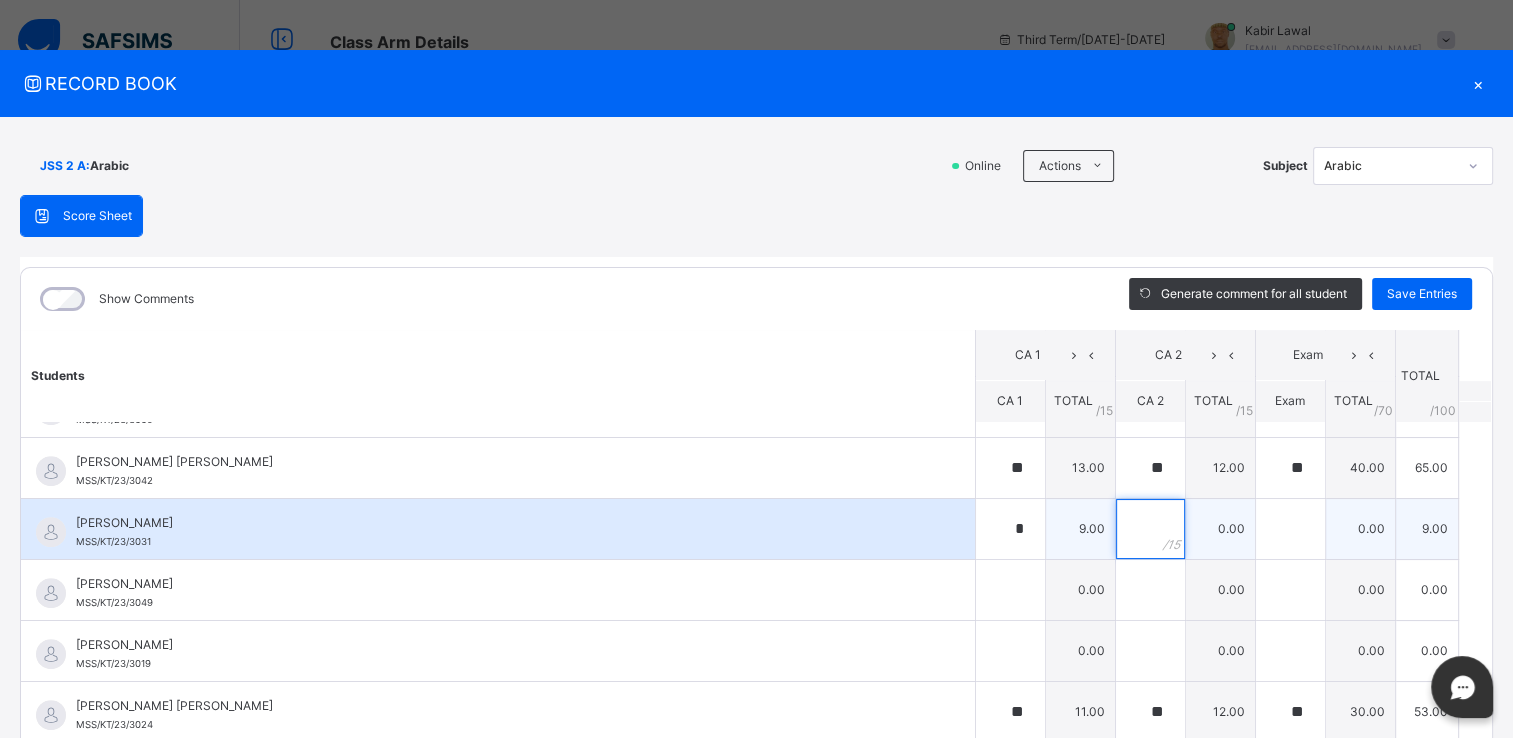click at bounding box center [1150, 529] 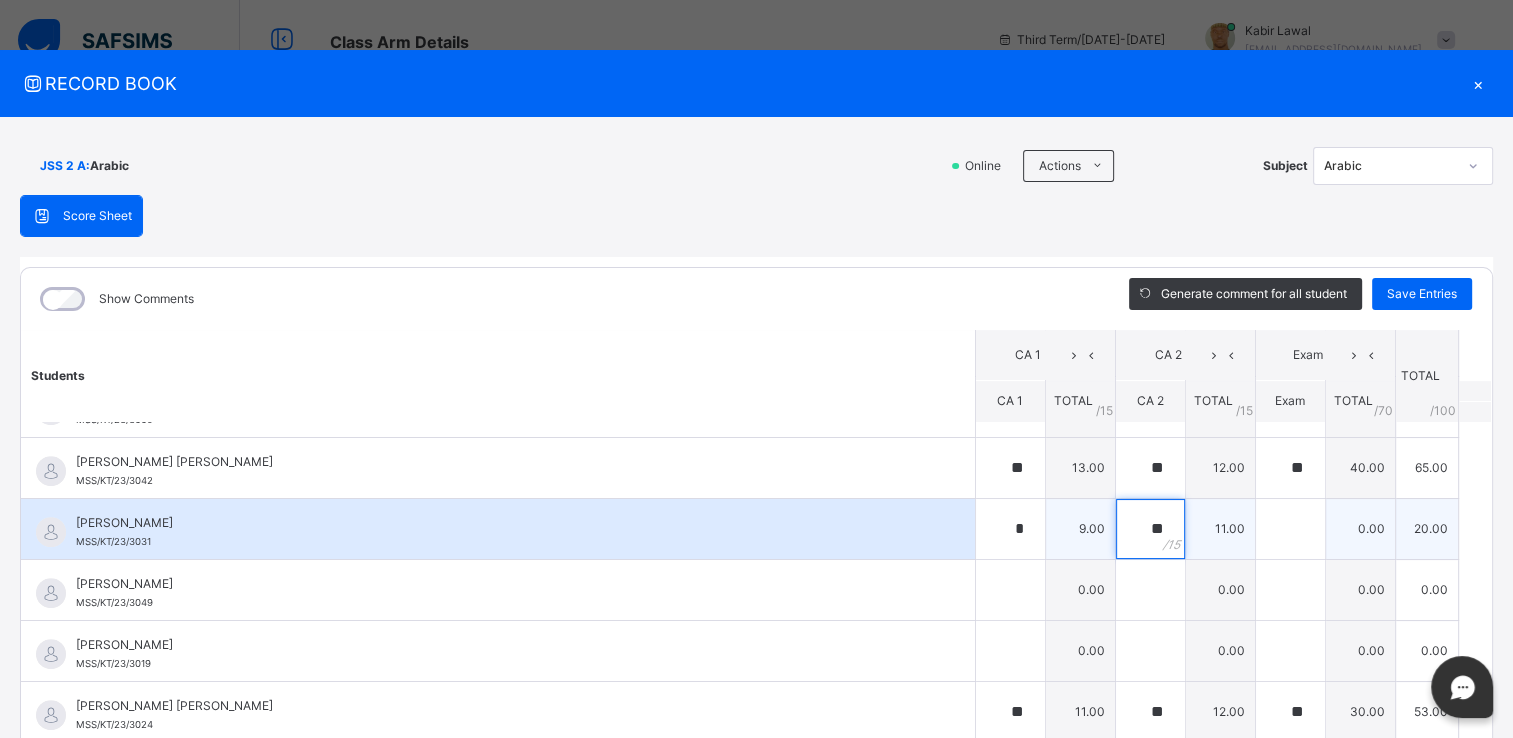 type on "**" 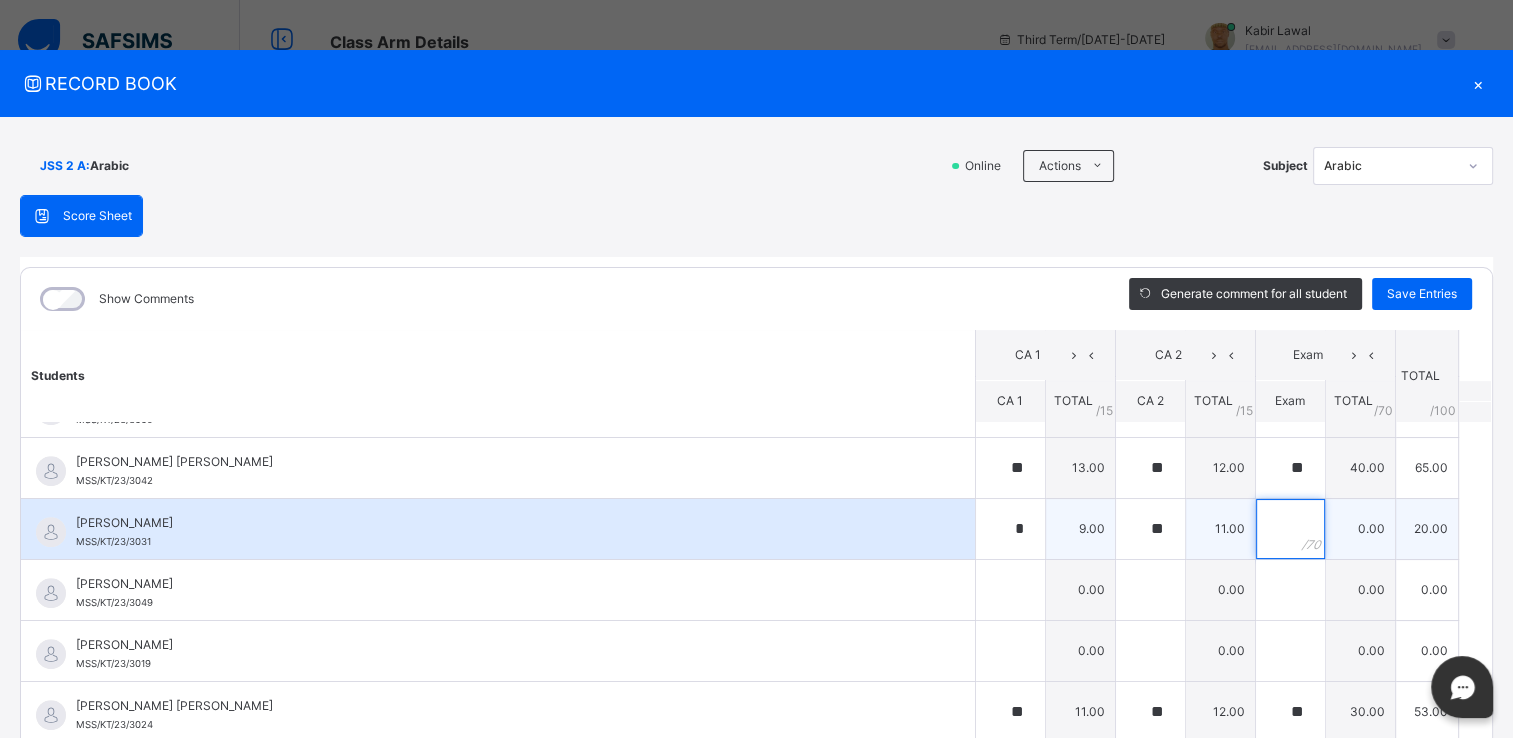click at bounding box center (1290, 529) 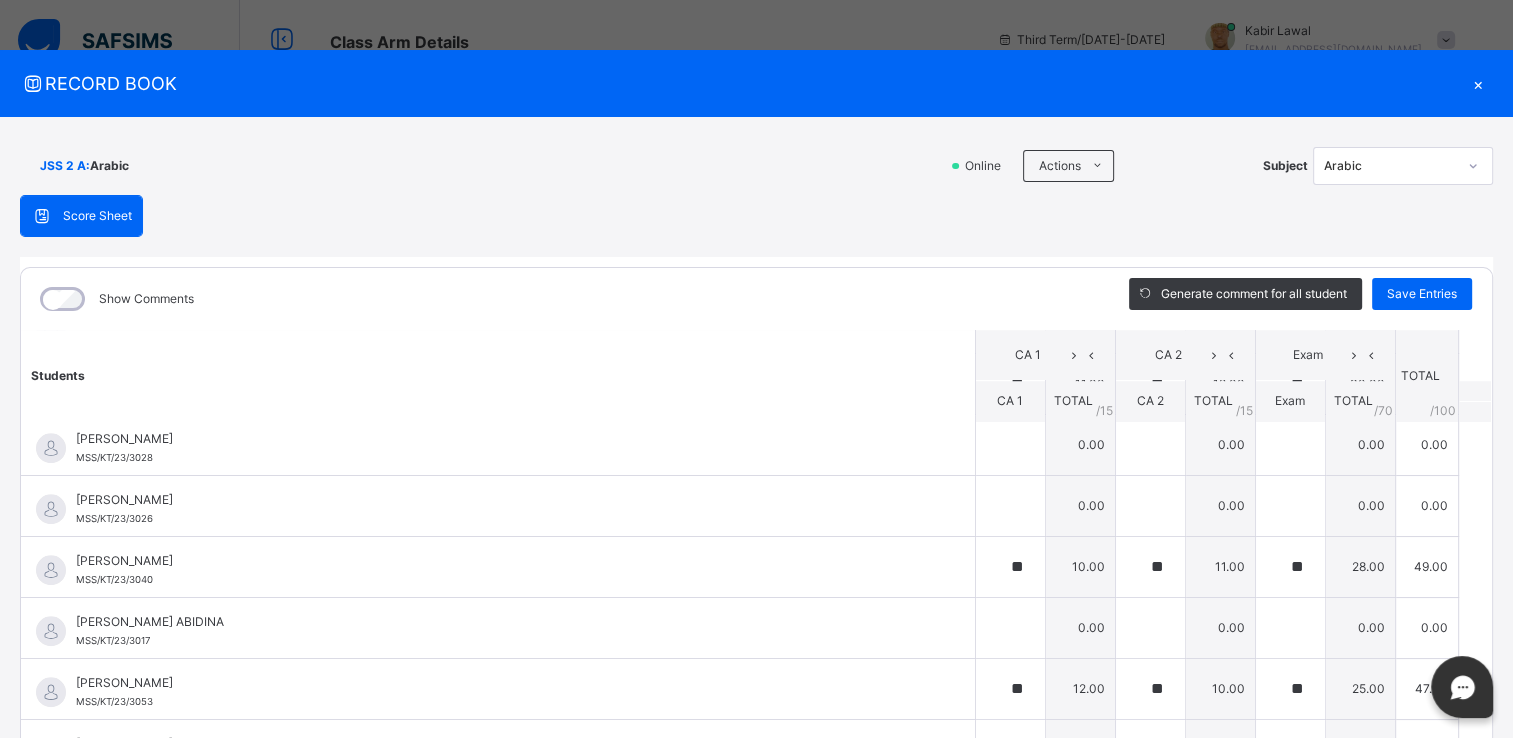 scroll, scrollTop: 1660, scrollLeft: 0, axis: vertical 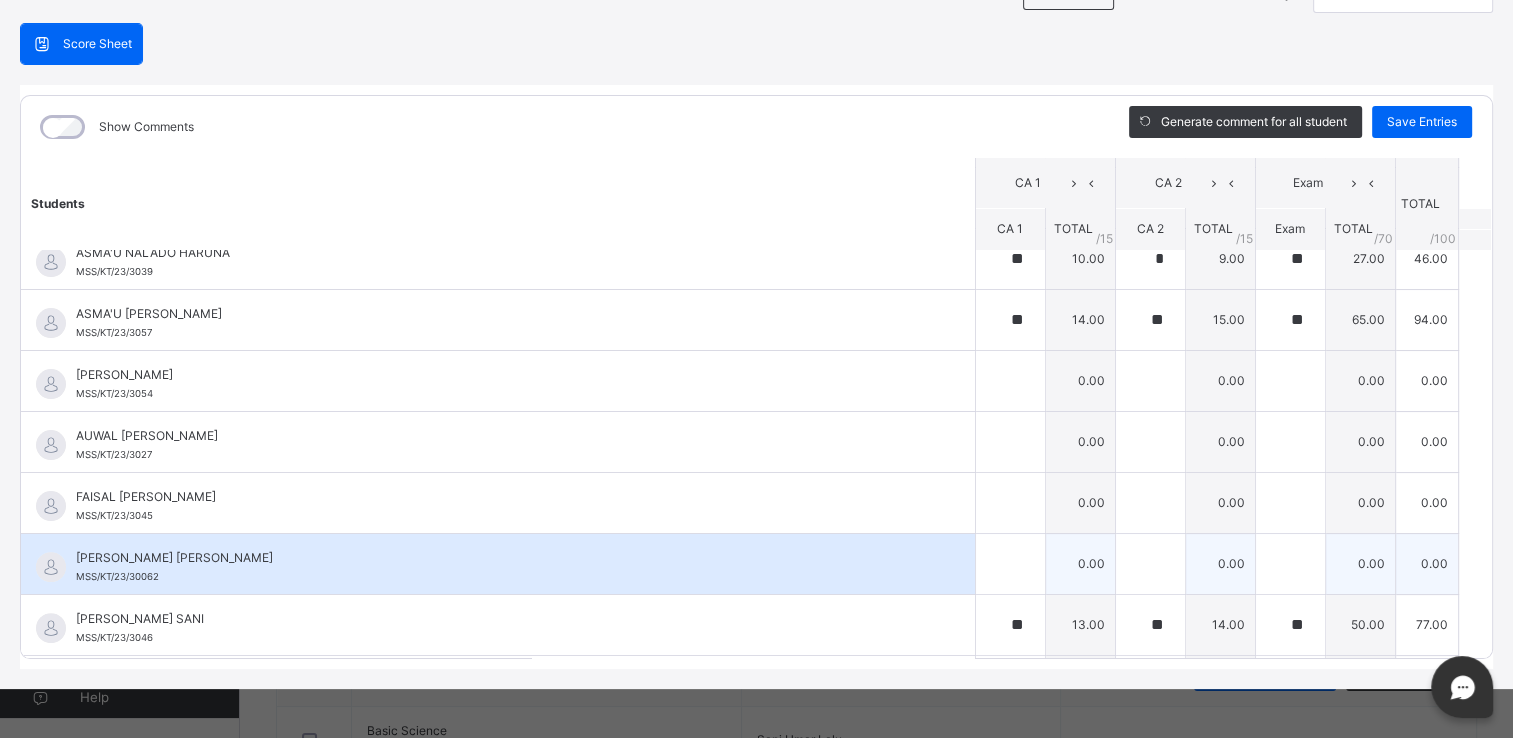 type on "**" 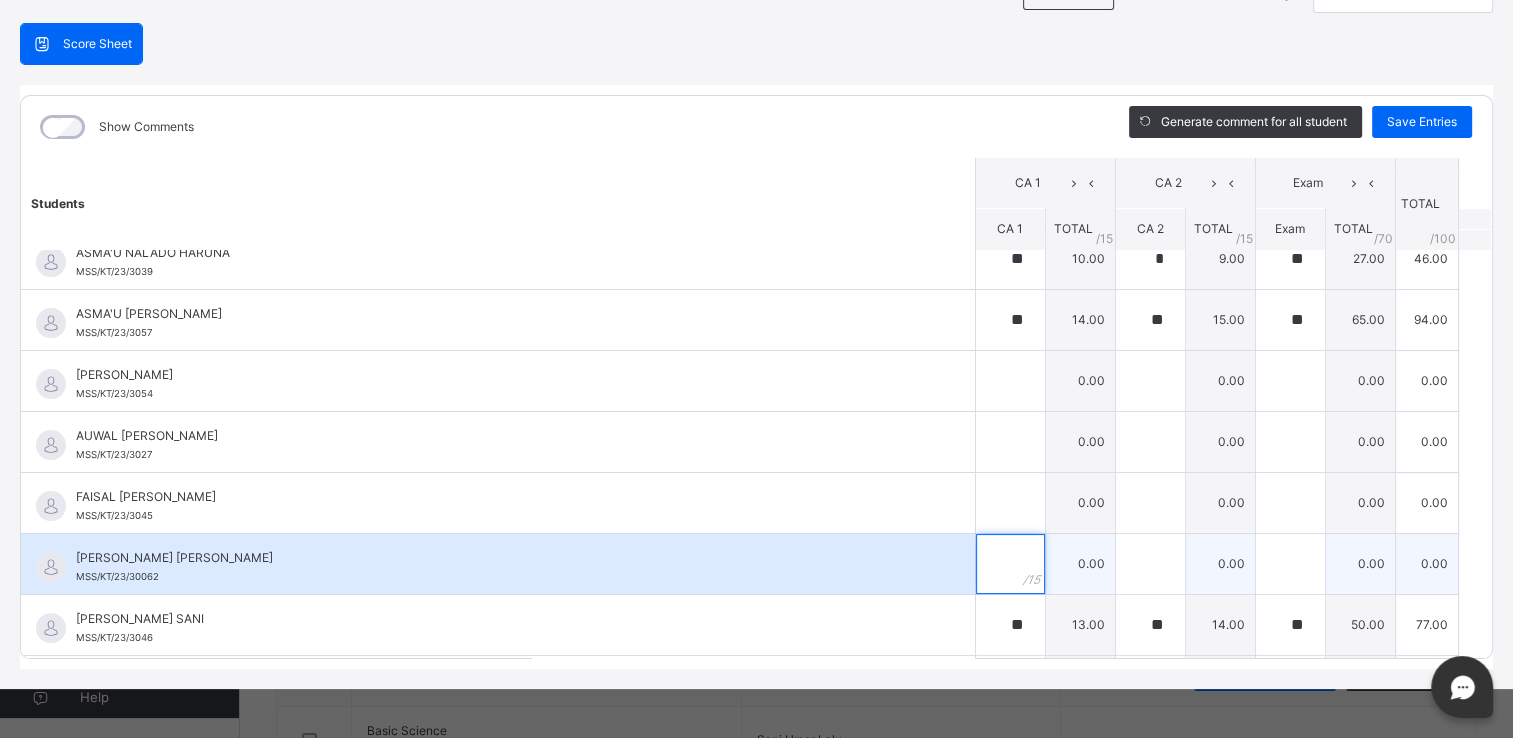click at bounding box center (1010, 564) 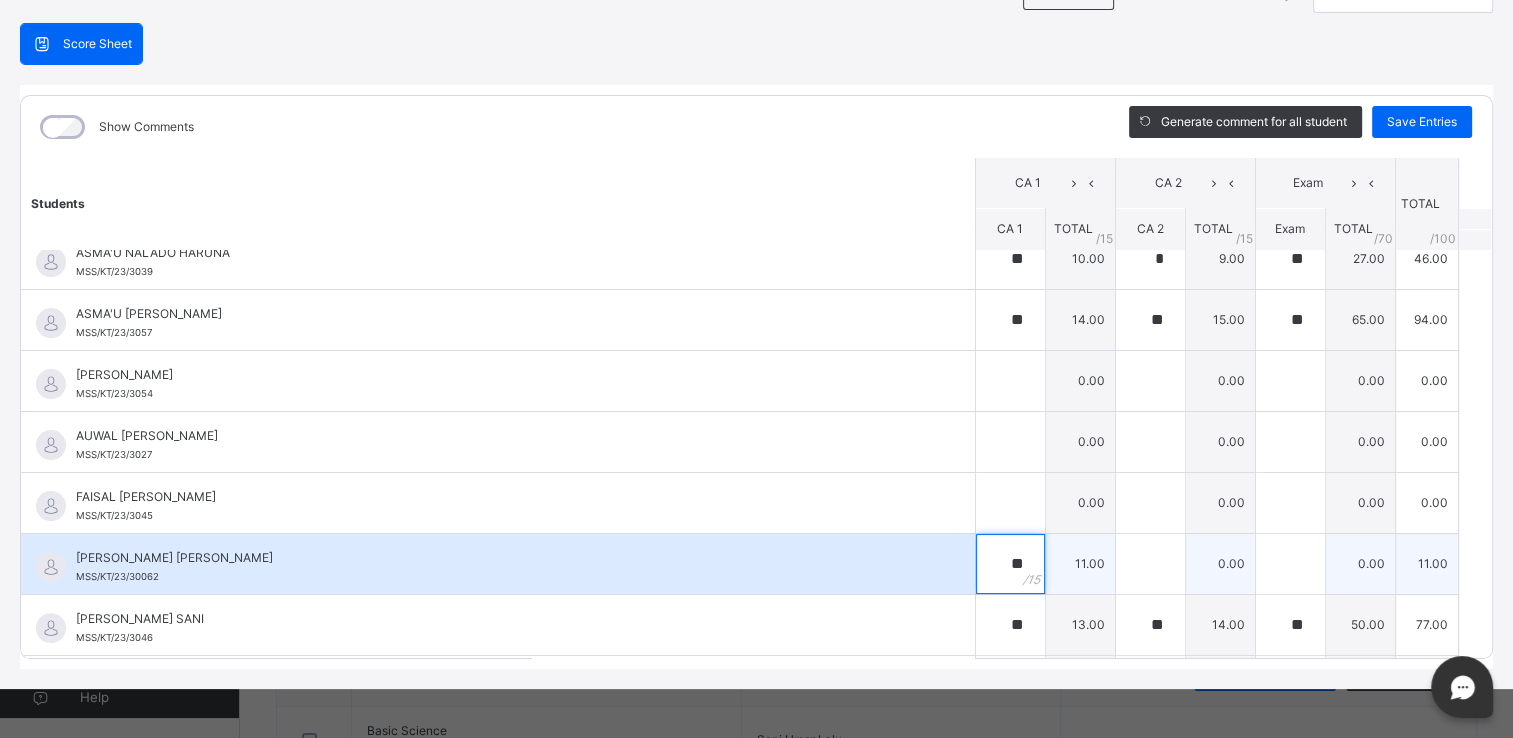 type on "**" 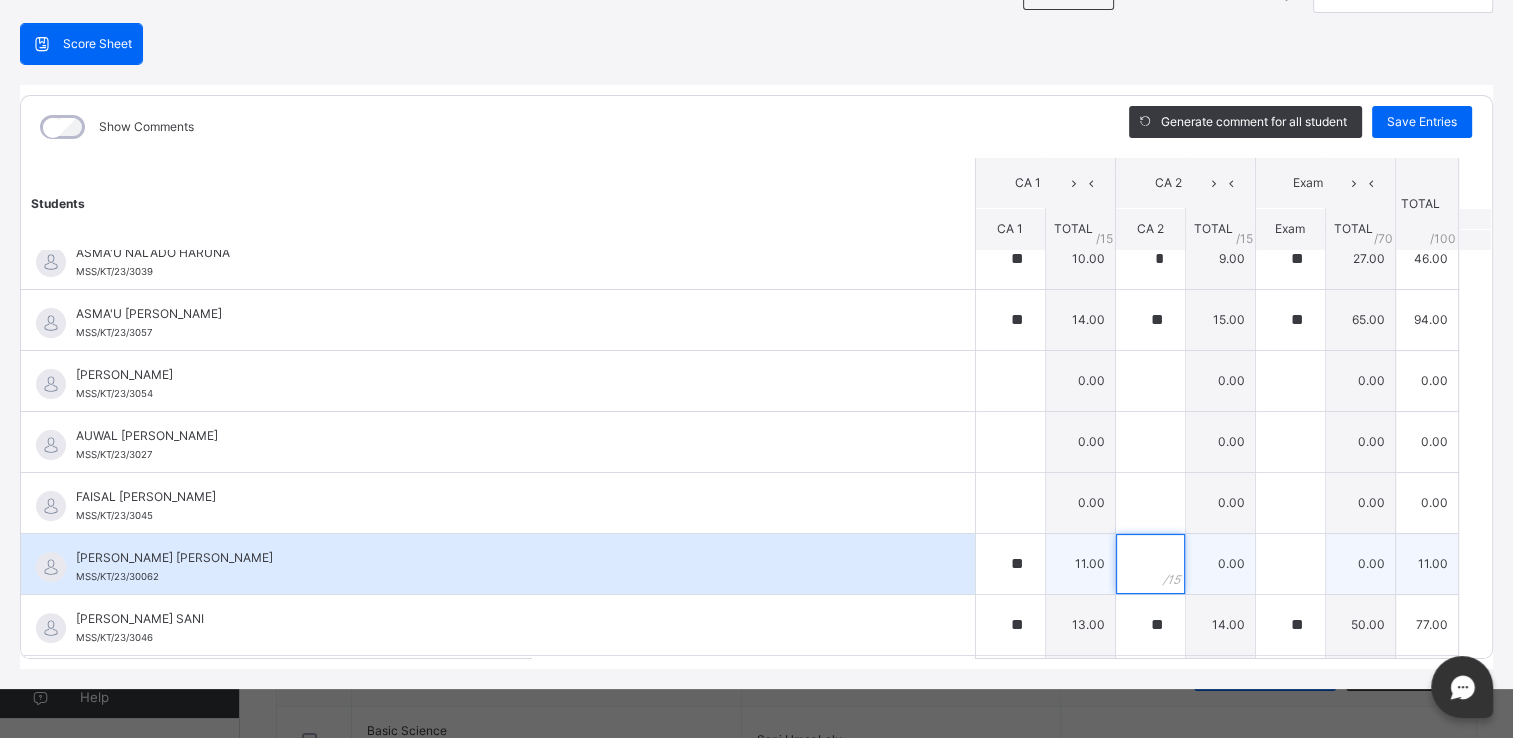 click at bounding box center (1150, 564) 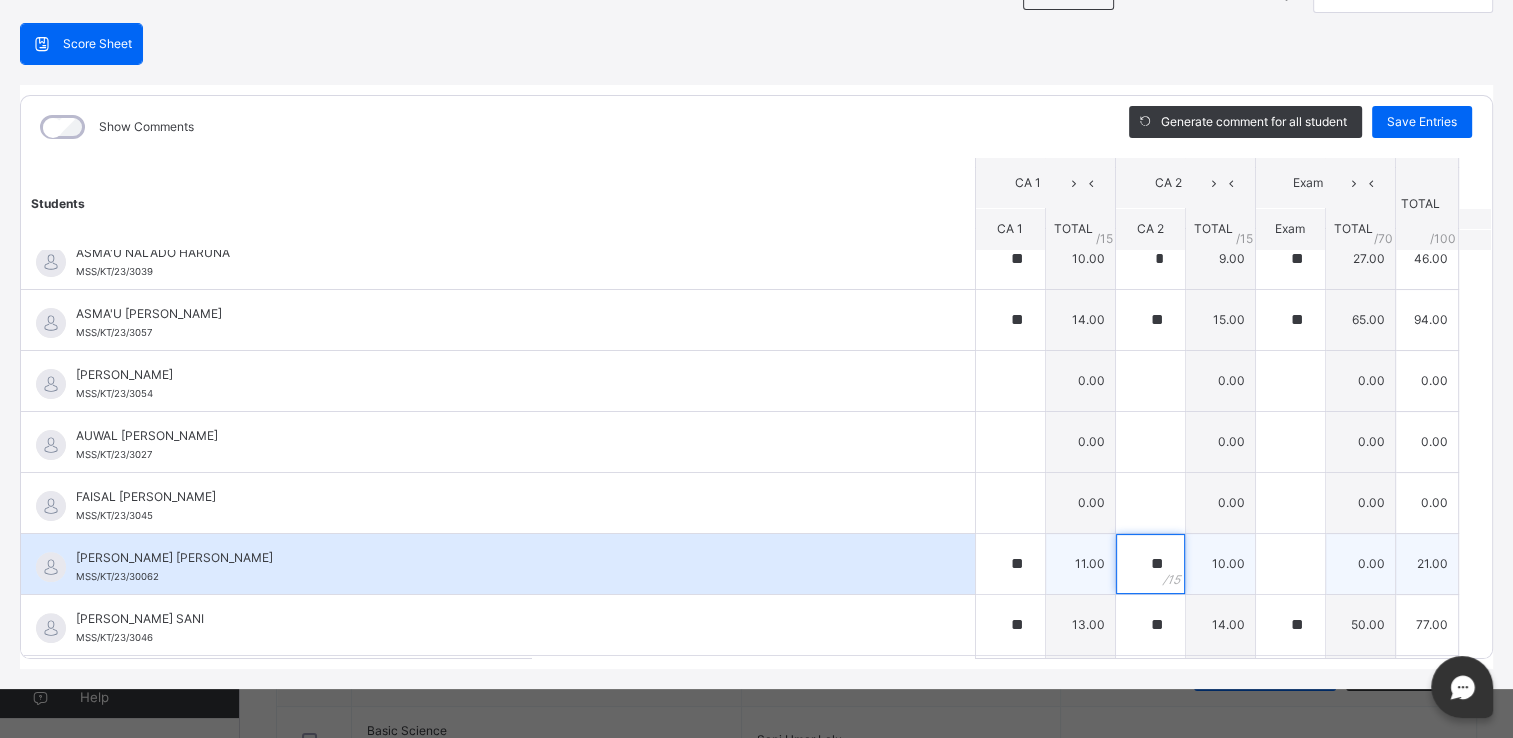 type on "**" 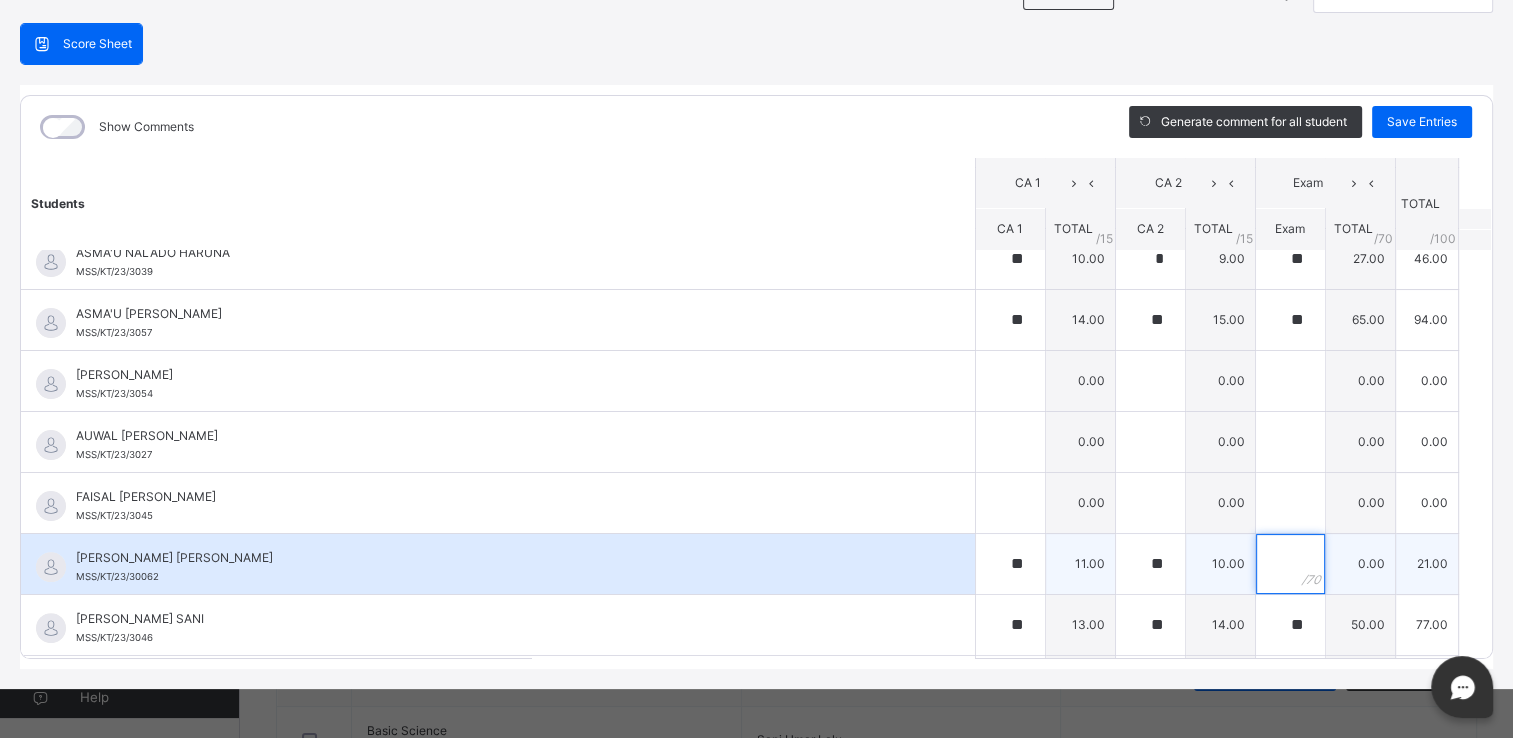 click at bounding box center [1290, 564] 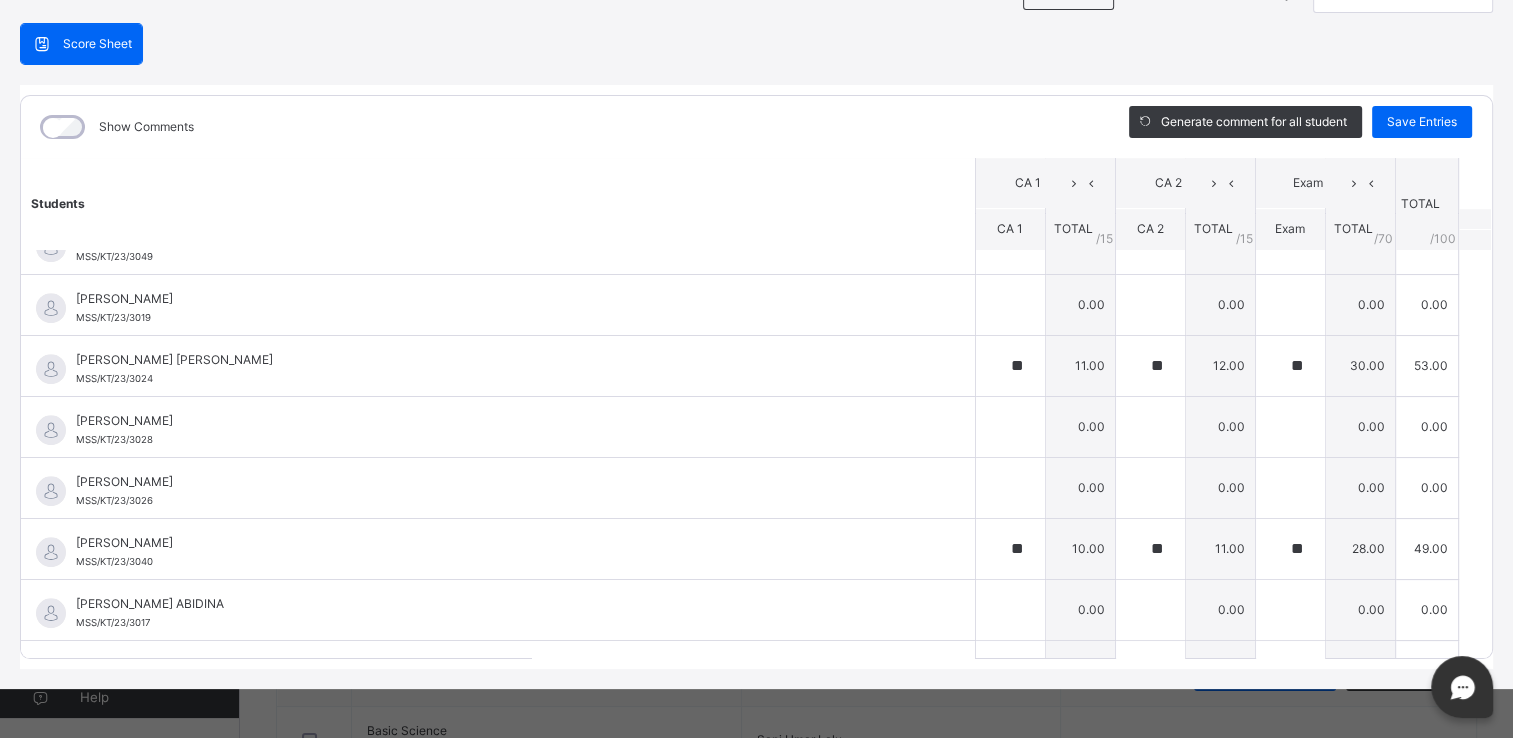 scroll, scrollTop: 1515, scrollLeft: 0, axis: vertical 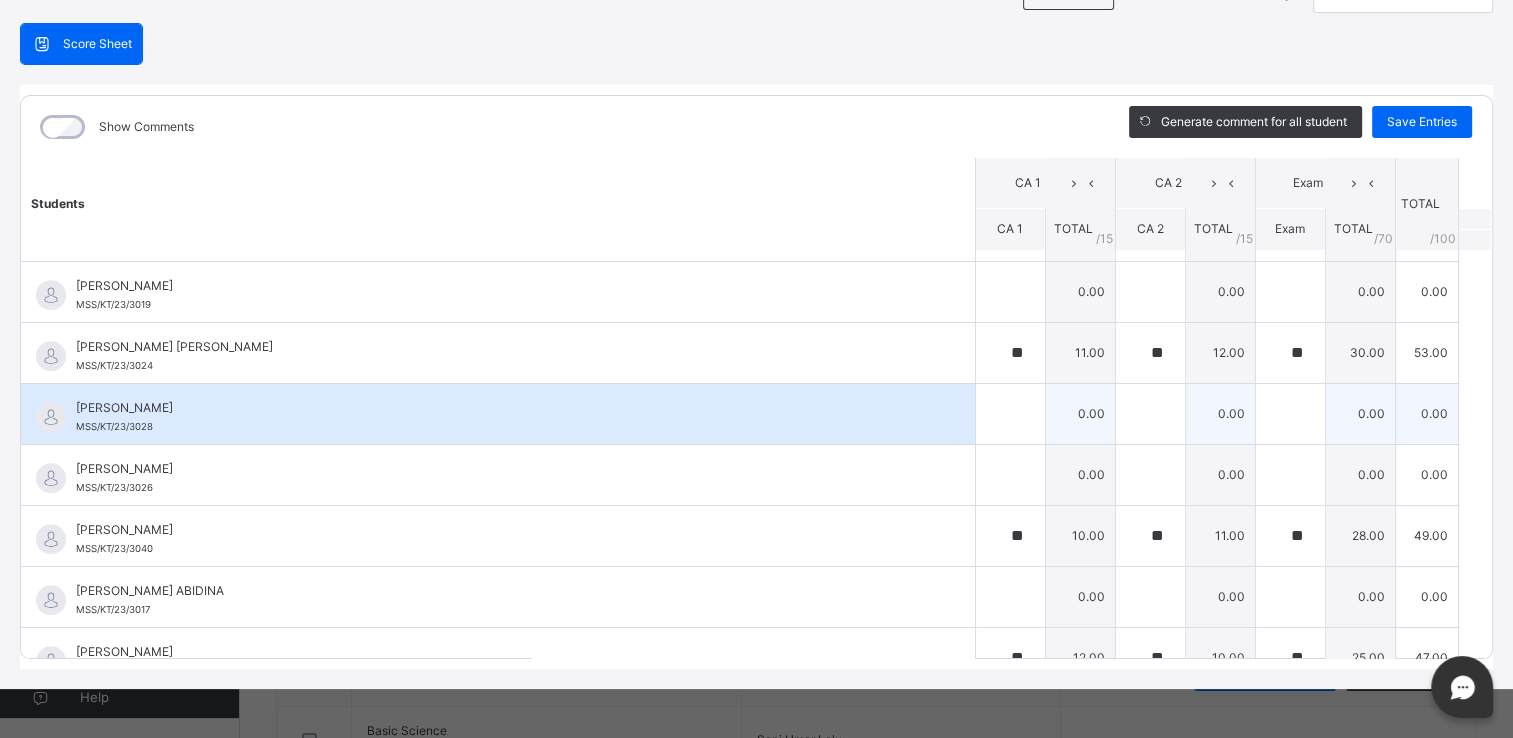 type on "**" 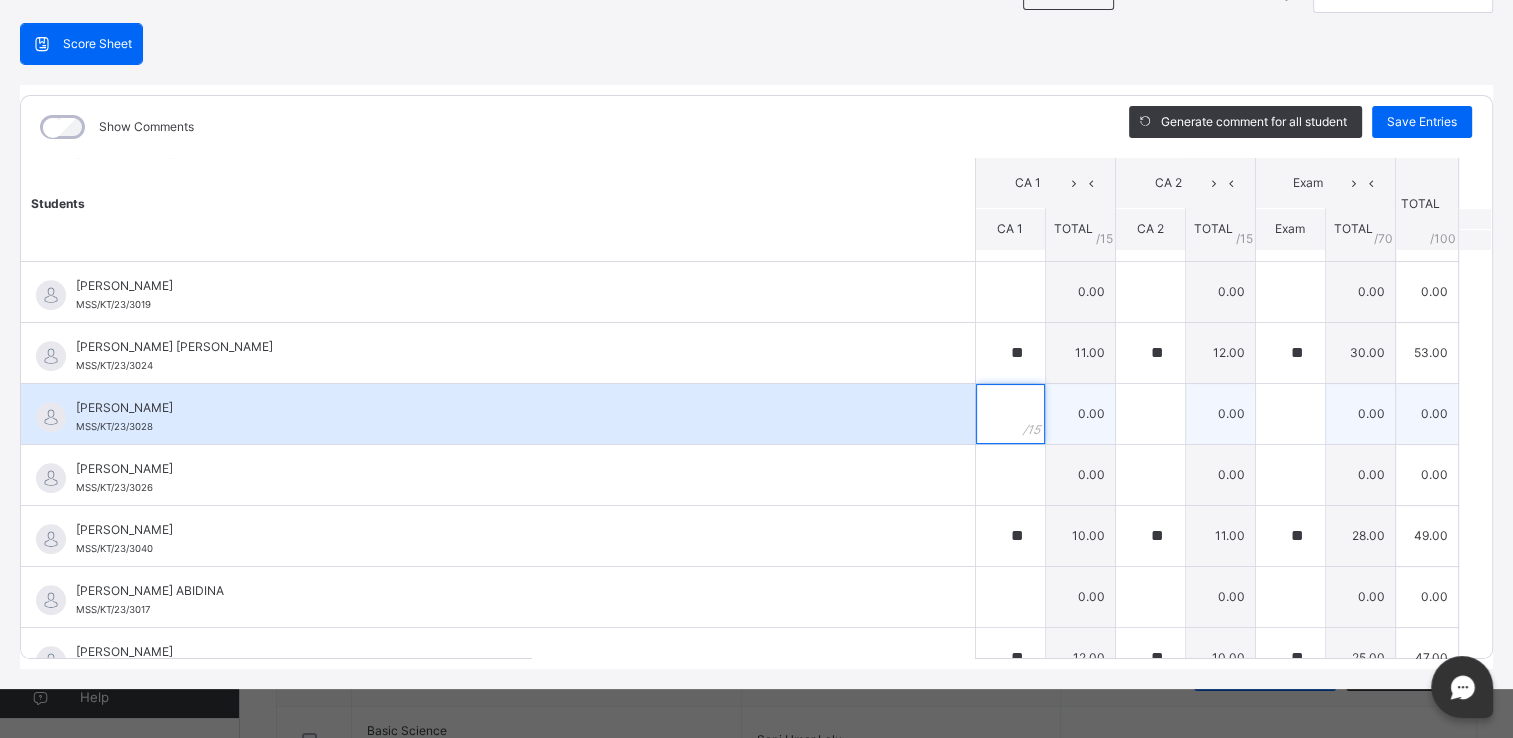 click at bounding box center (1010, 414) 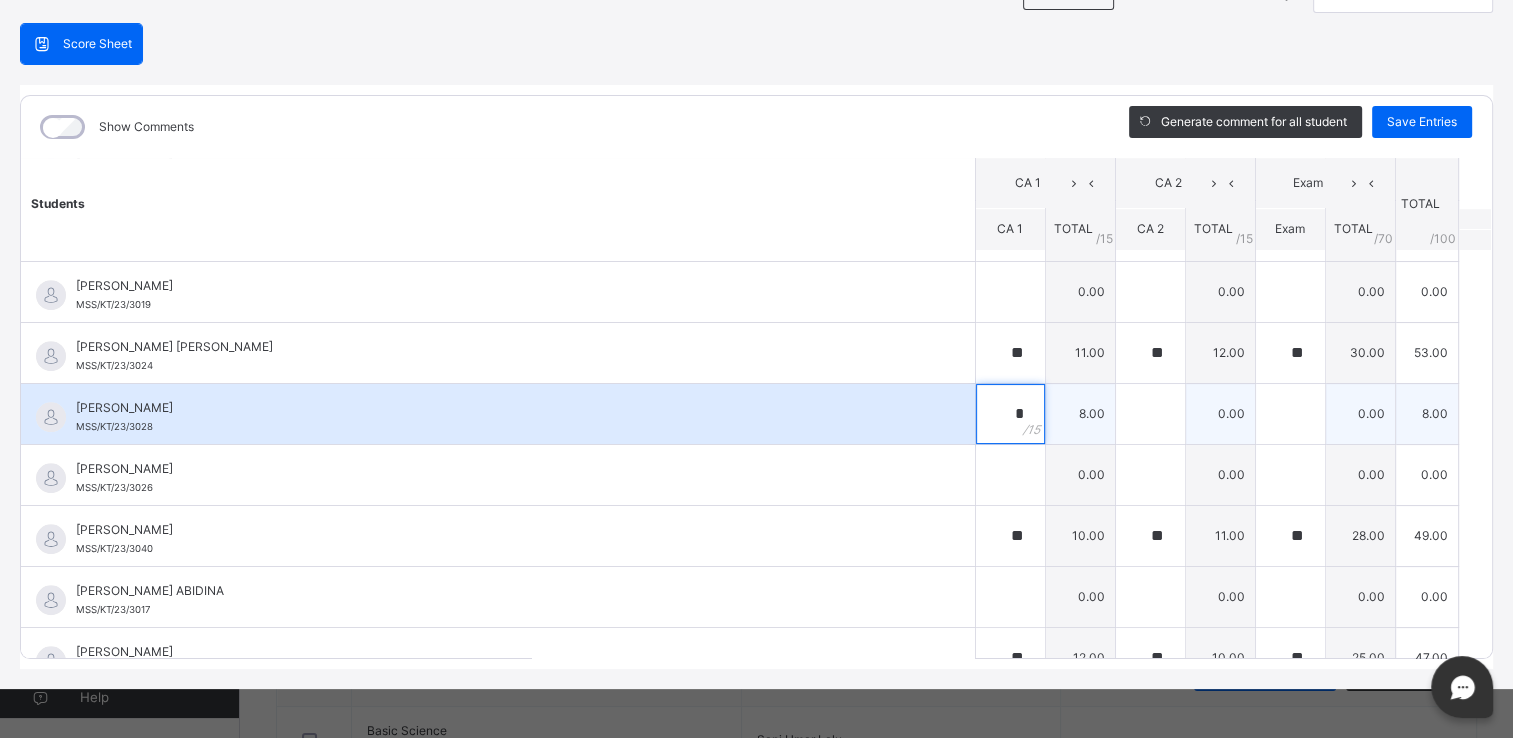 type on "*" 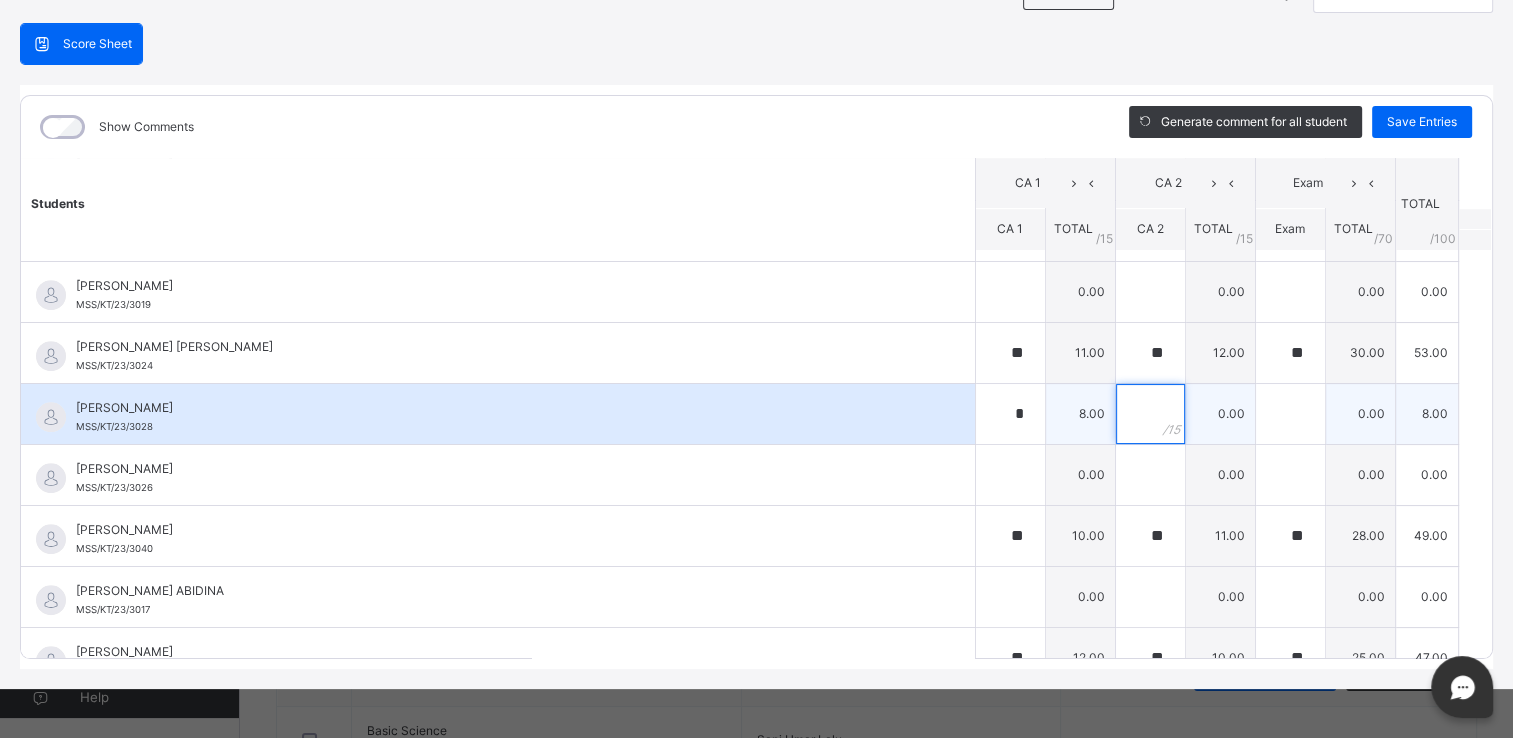 click at bounding box center (1150, 414) 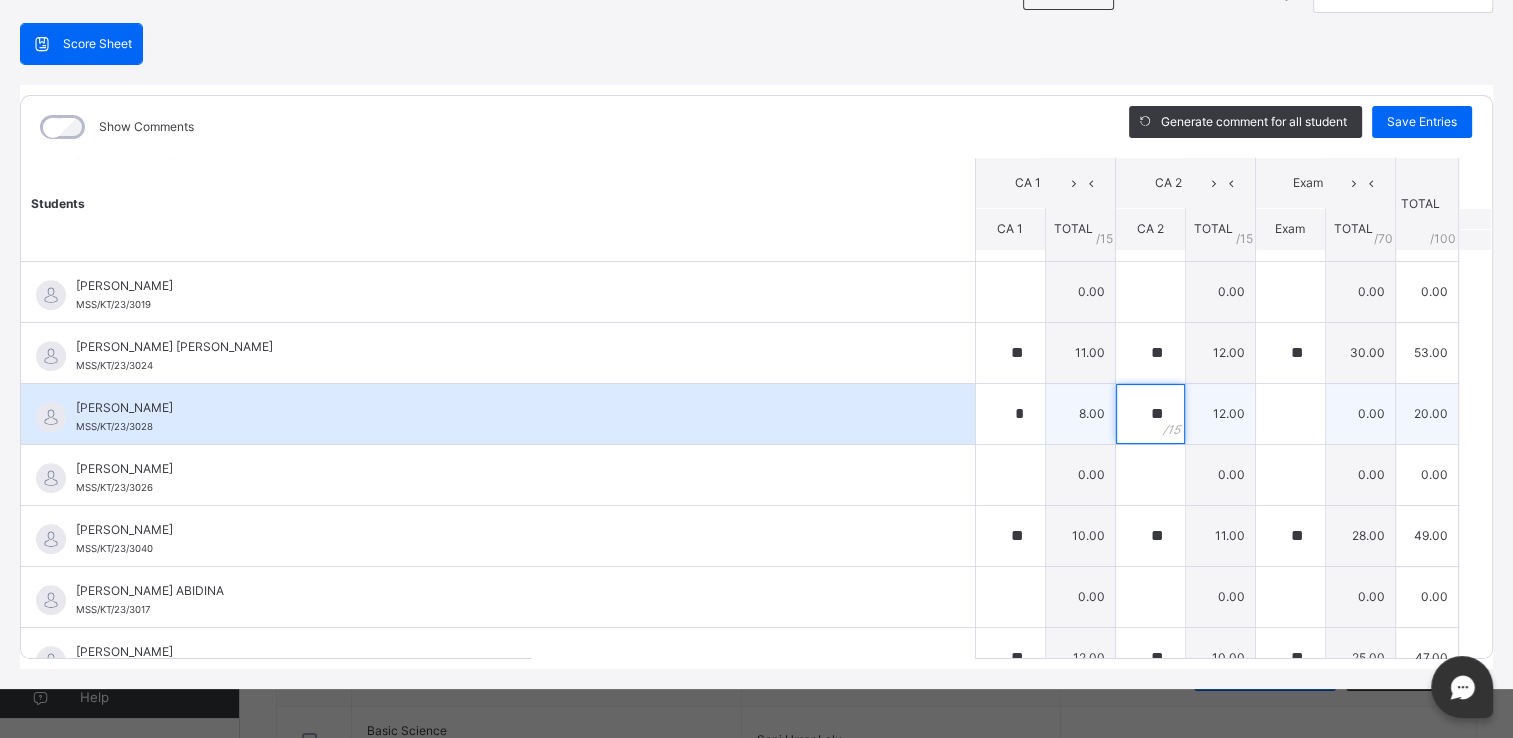 type on "**" 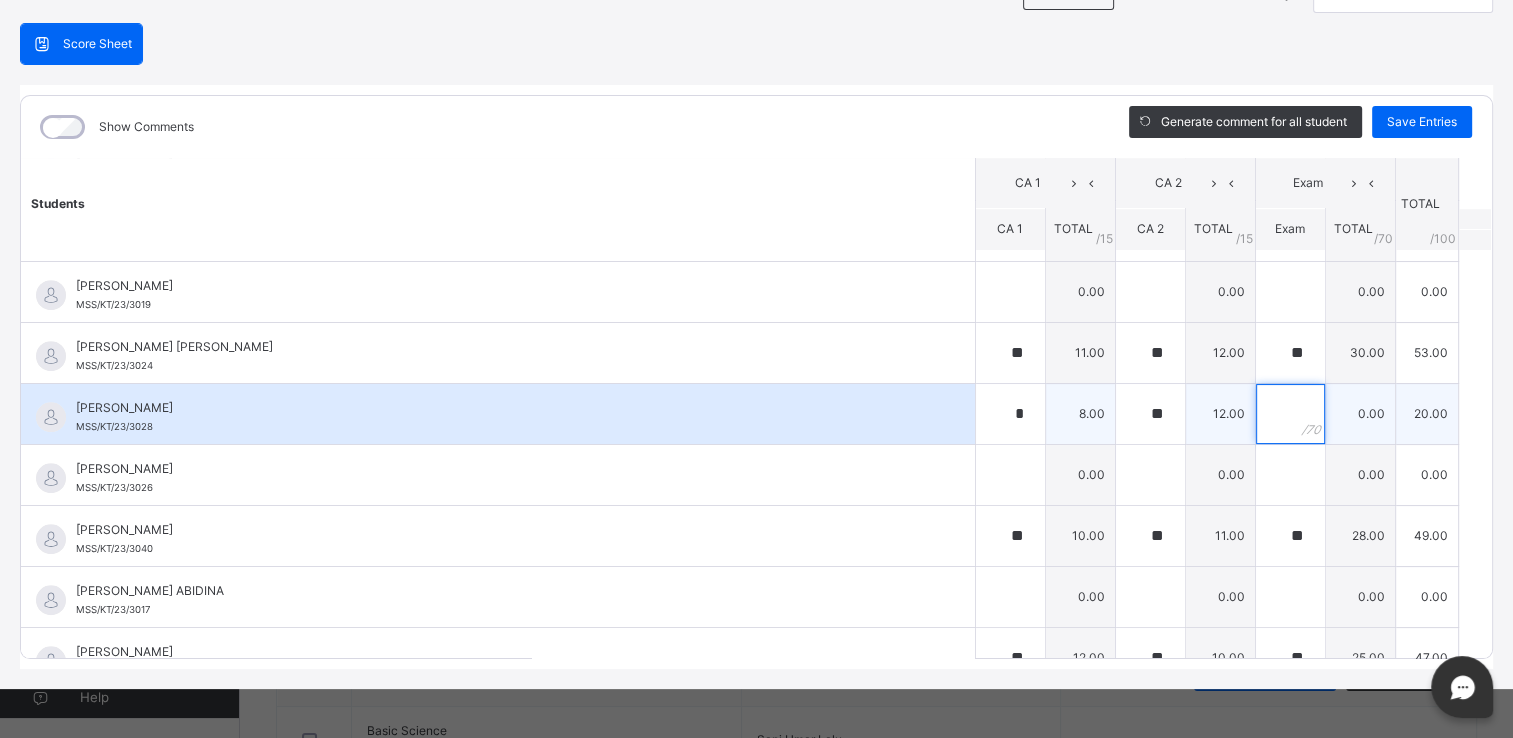 click at bounding box center (1290, 414) 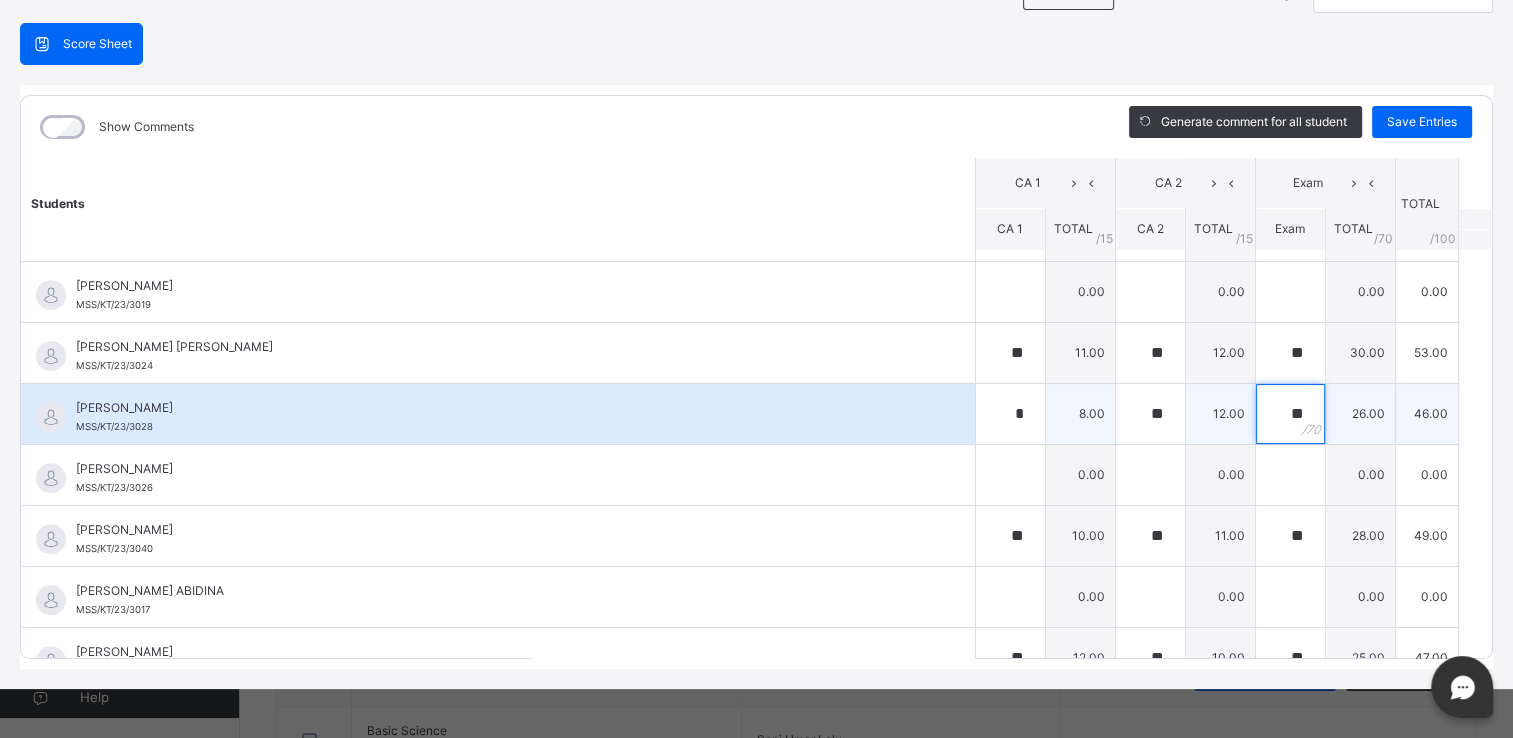 scroll, scrollTop: 1660, scrollLeft: 0, axis: vertical 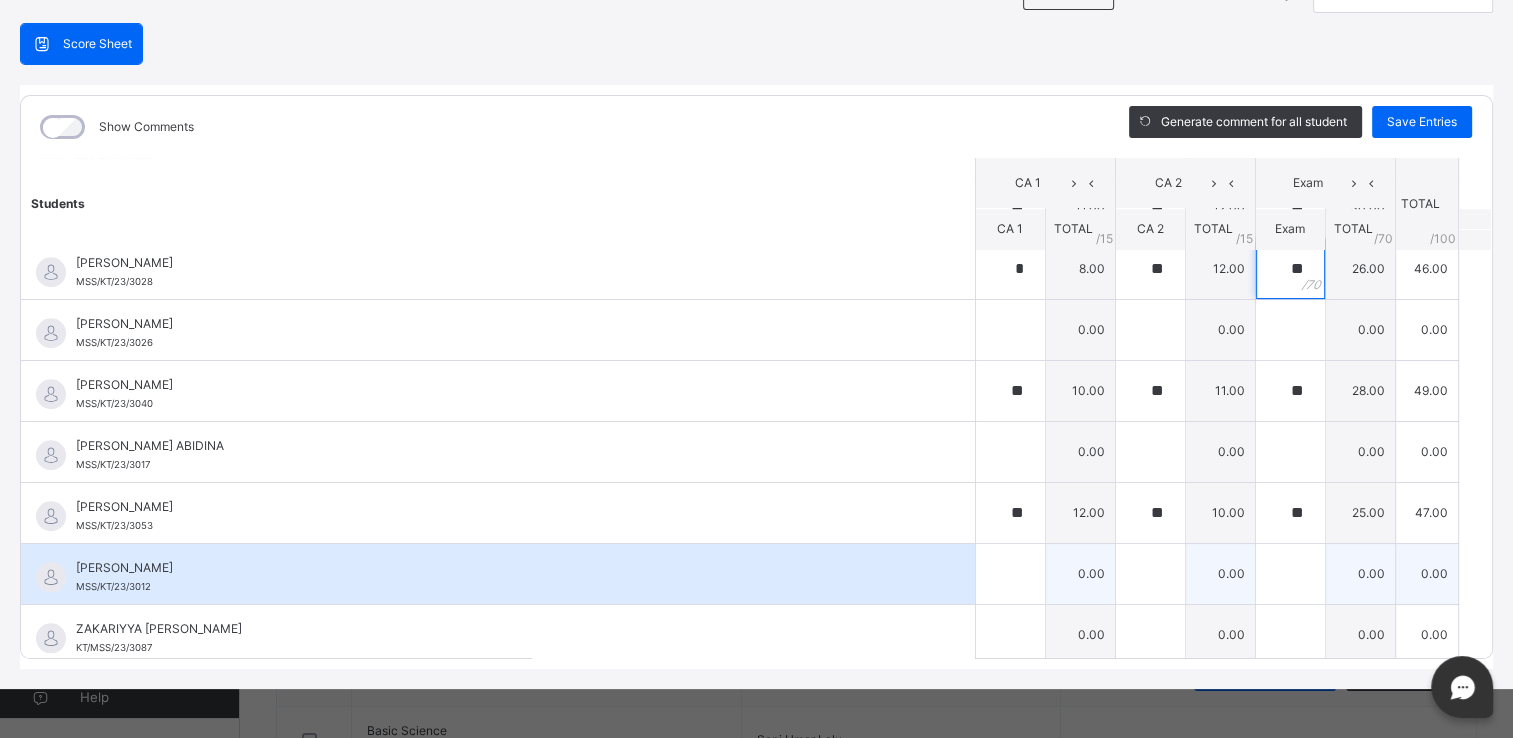 type on "**" 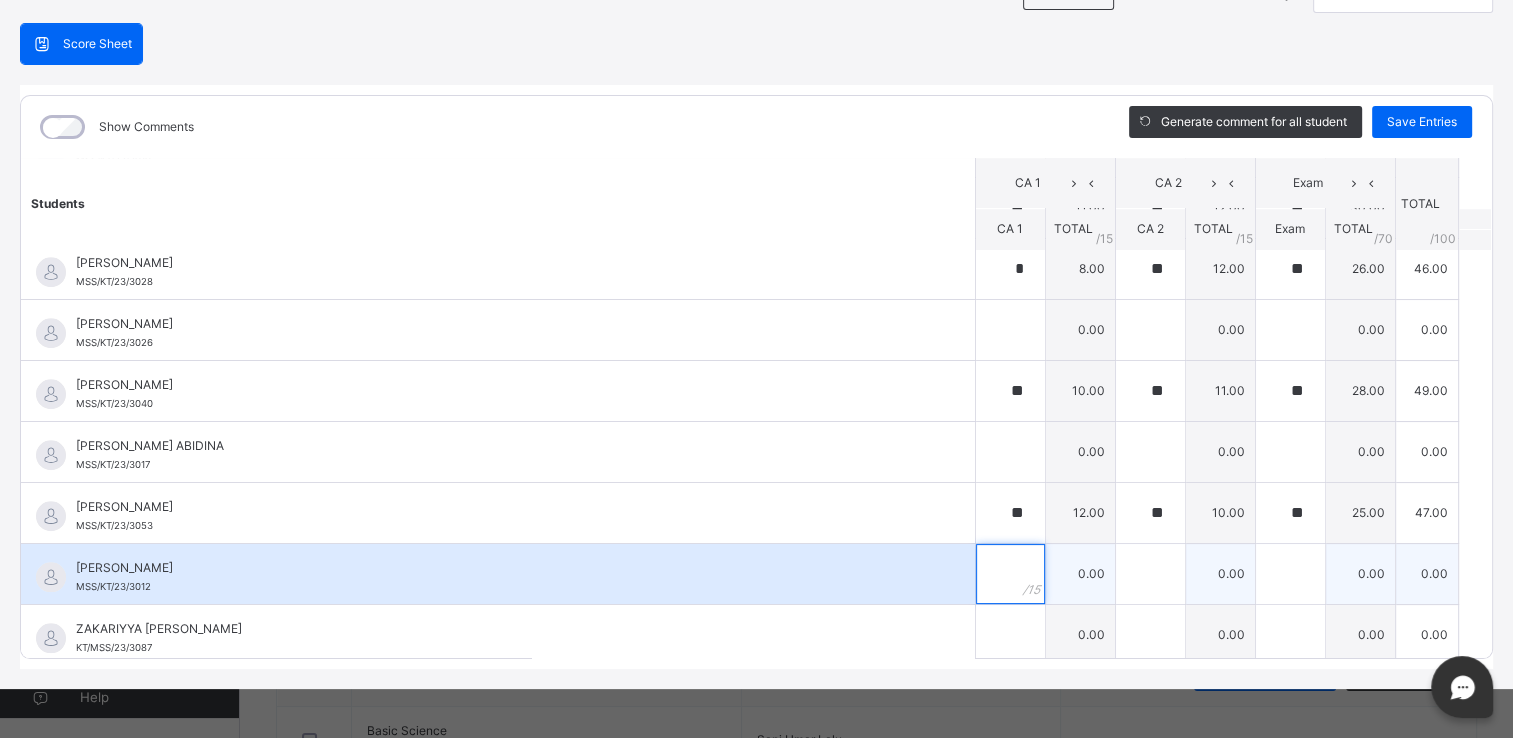 click at bounding box center (1010, 574) 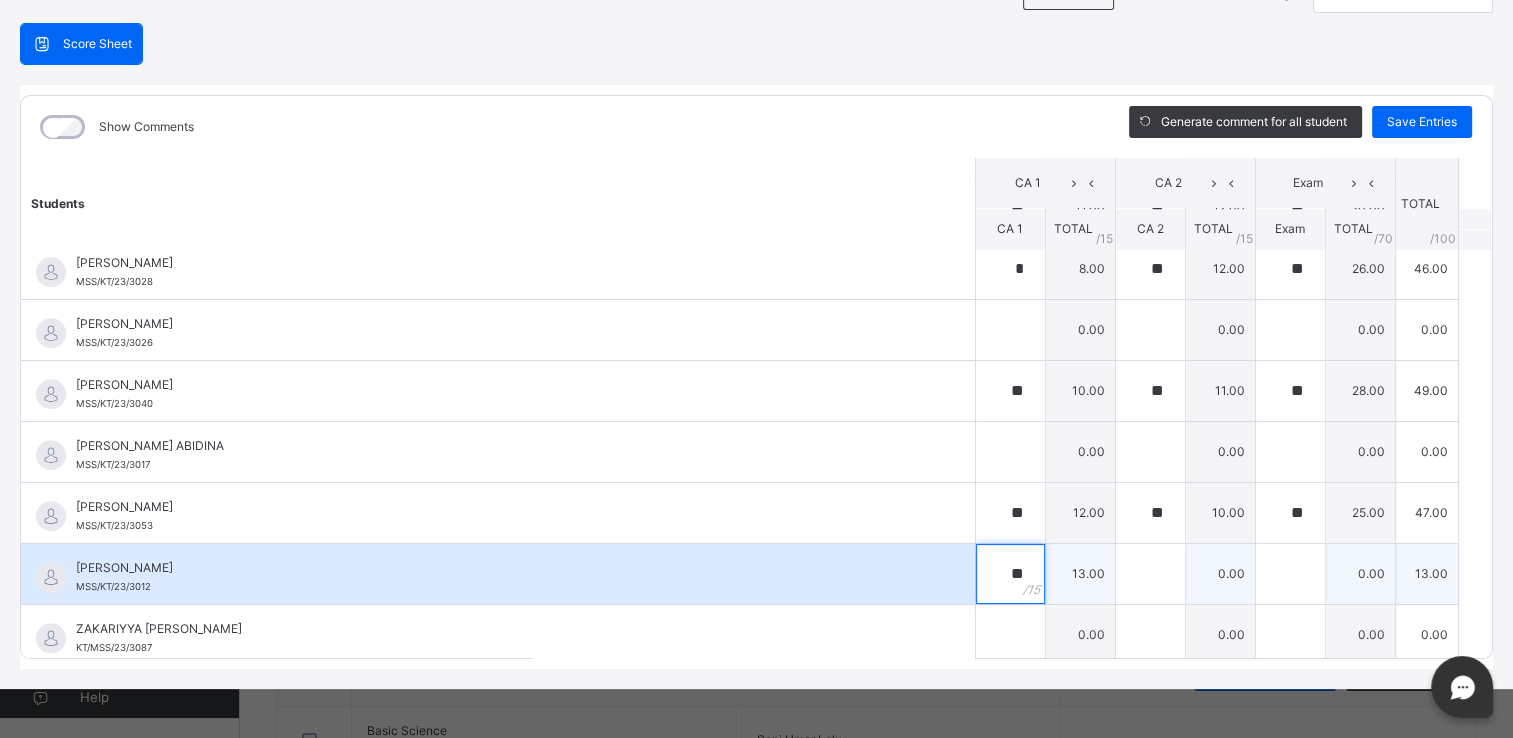 type on "**" 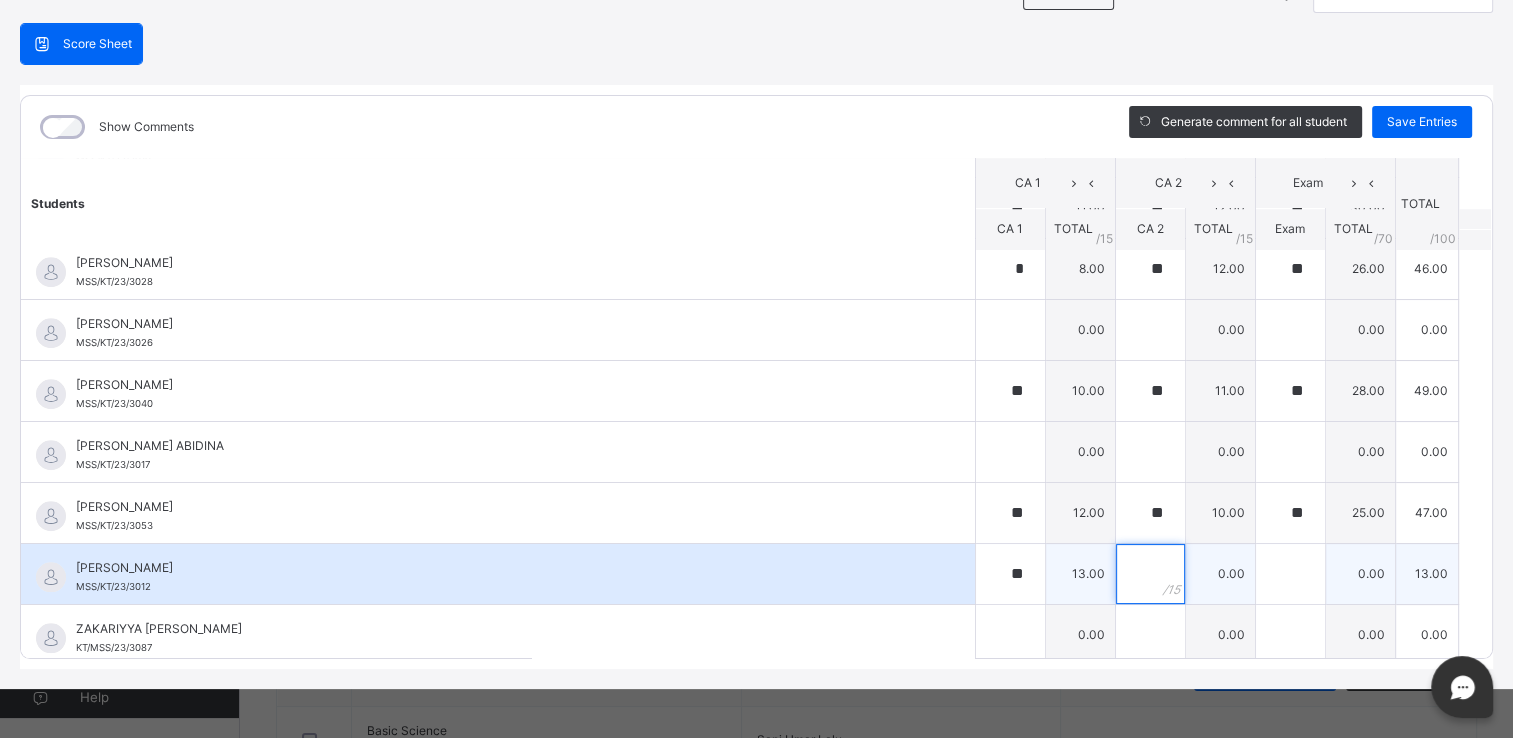 click at bounding box center (1150, 574) 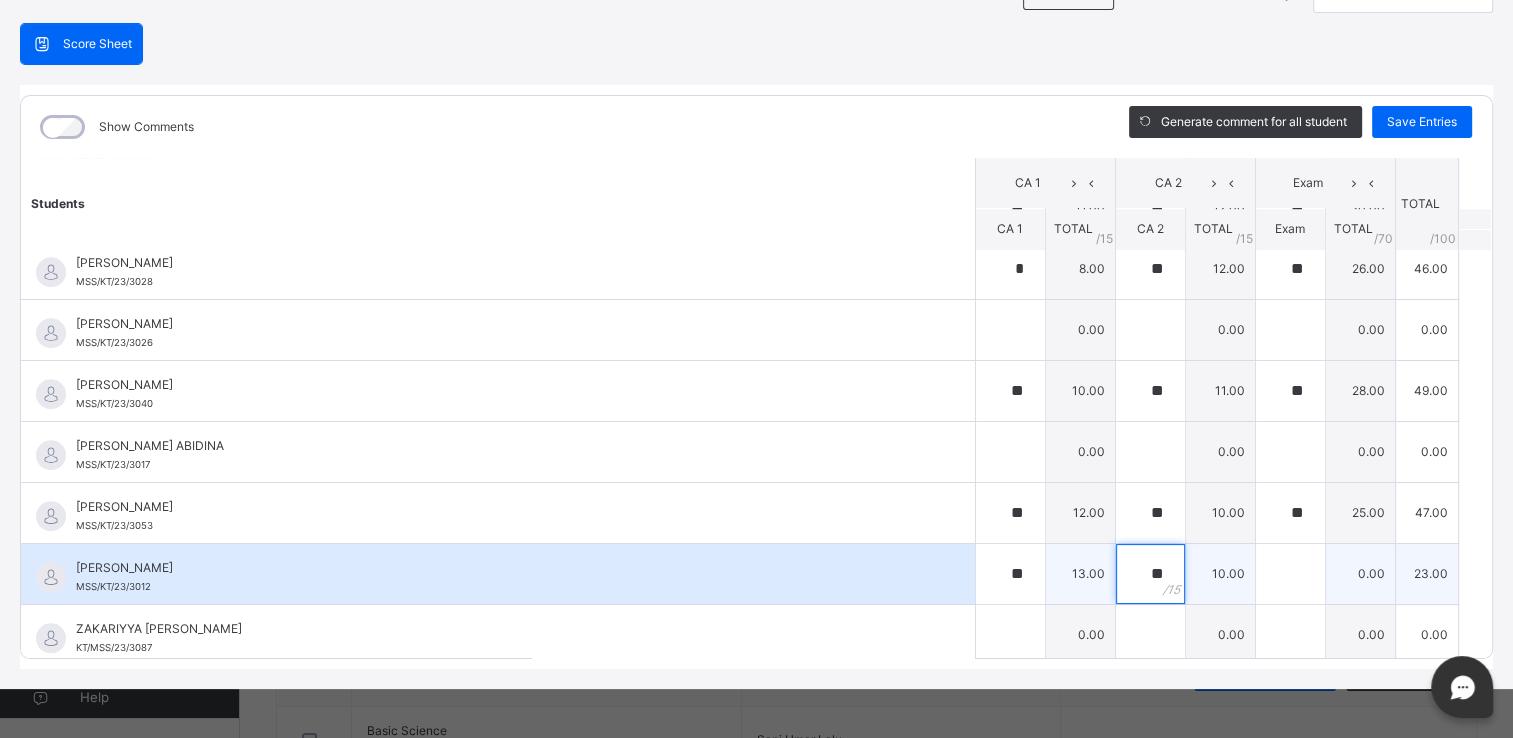 type on "**" 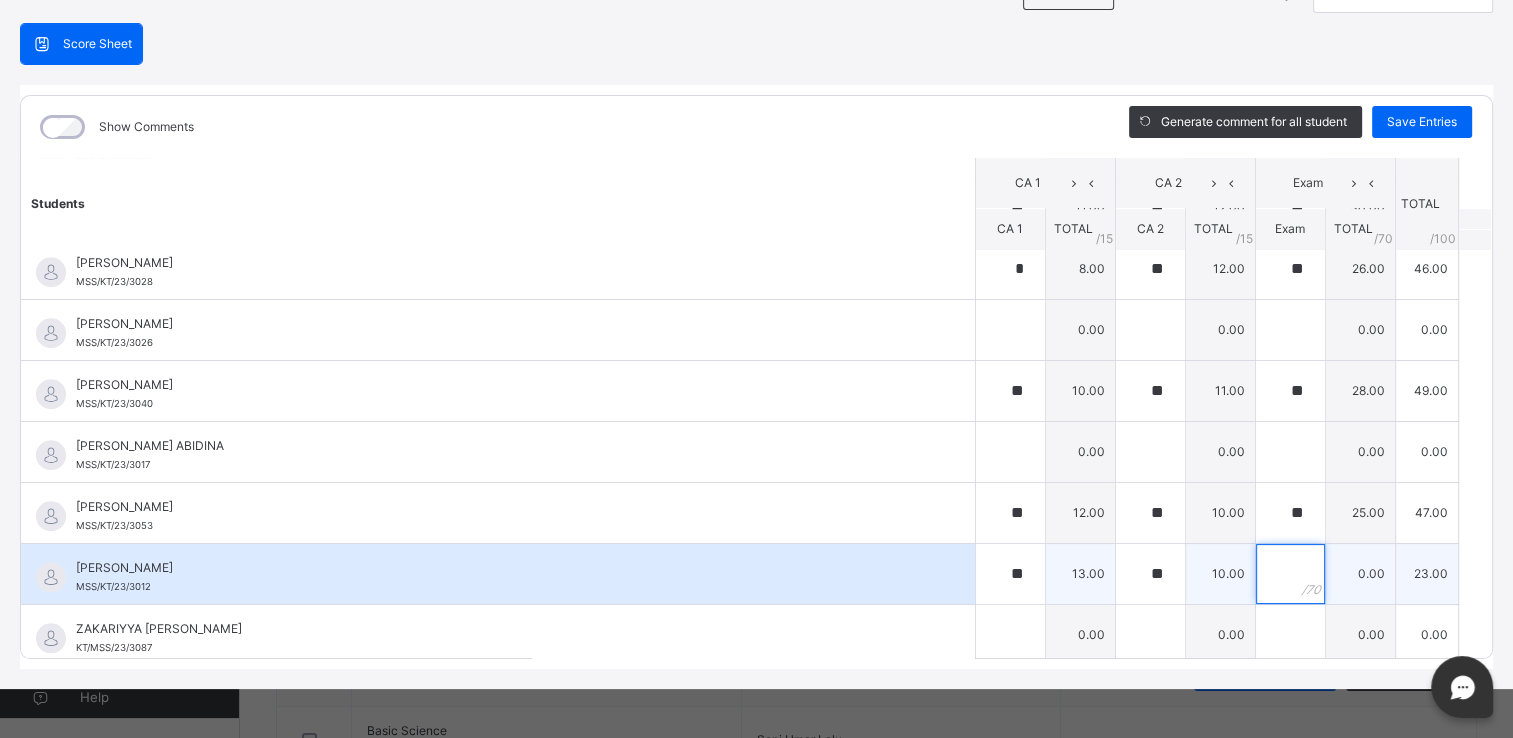 click at bounding box center (1290, 574) 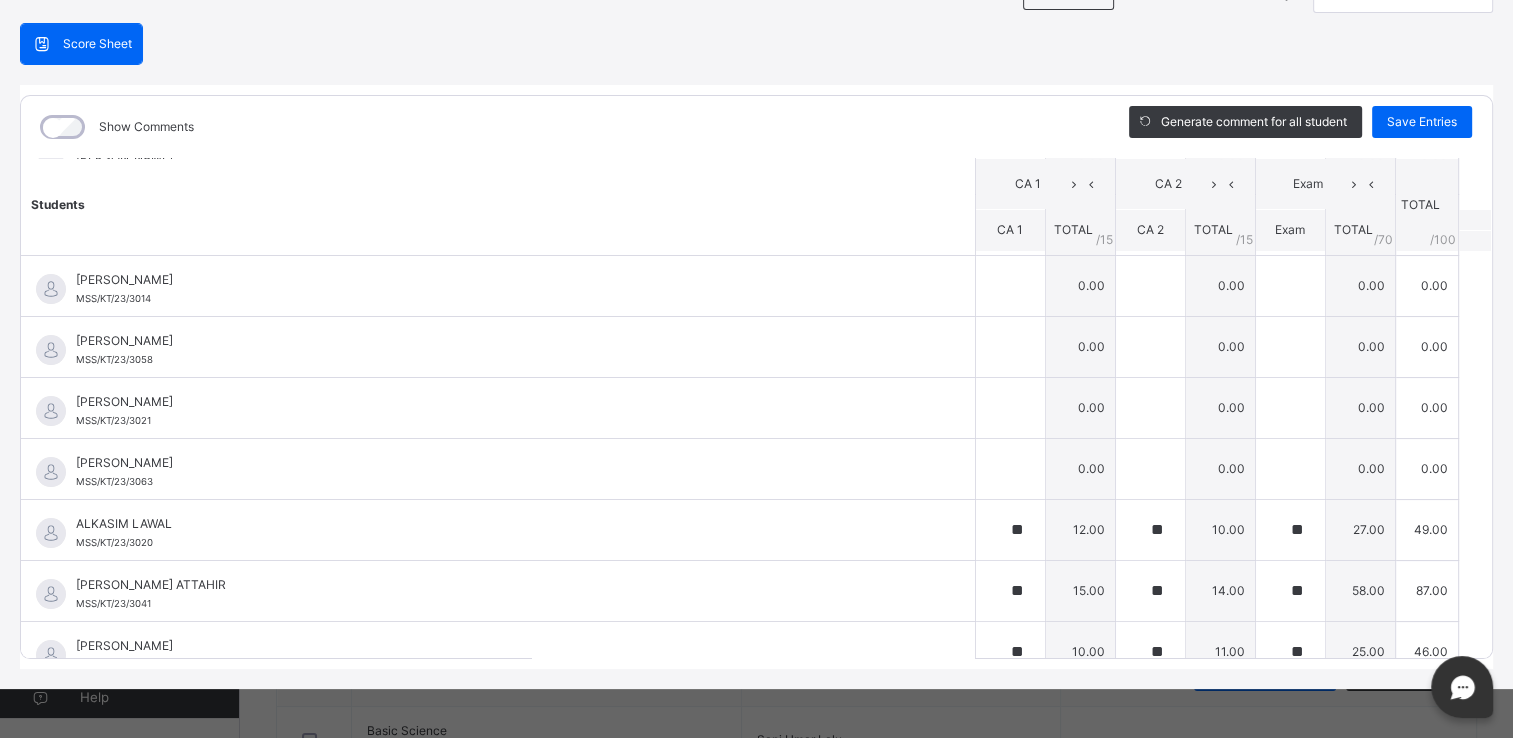scroll, scrollTop: 0, scrollLeft: 0, axis: both 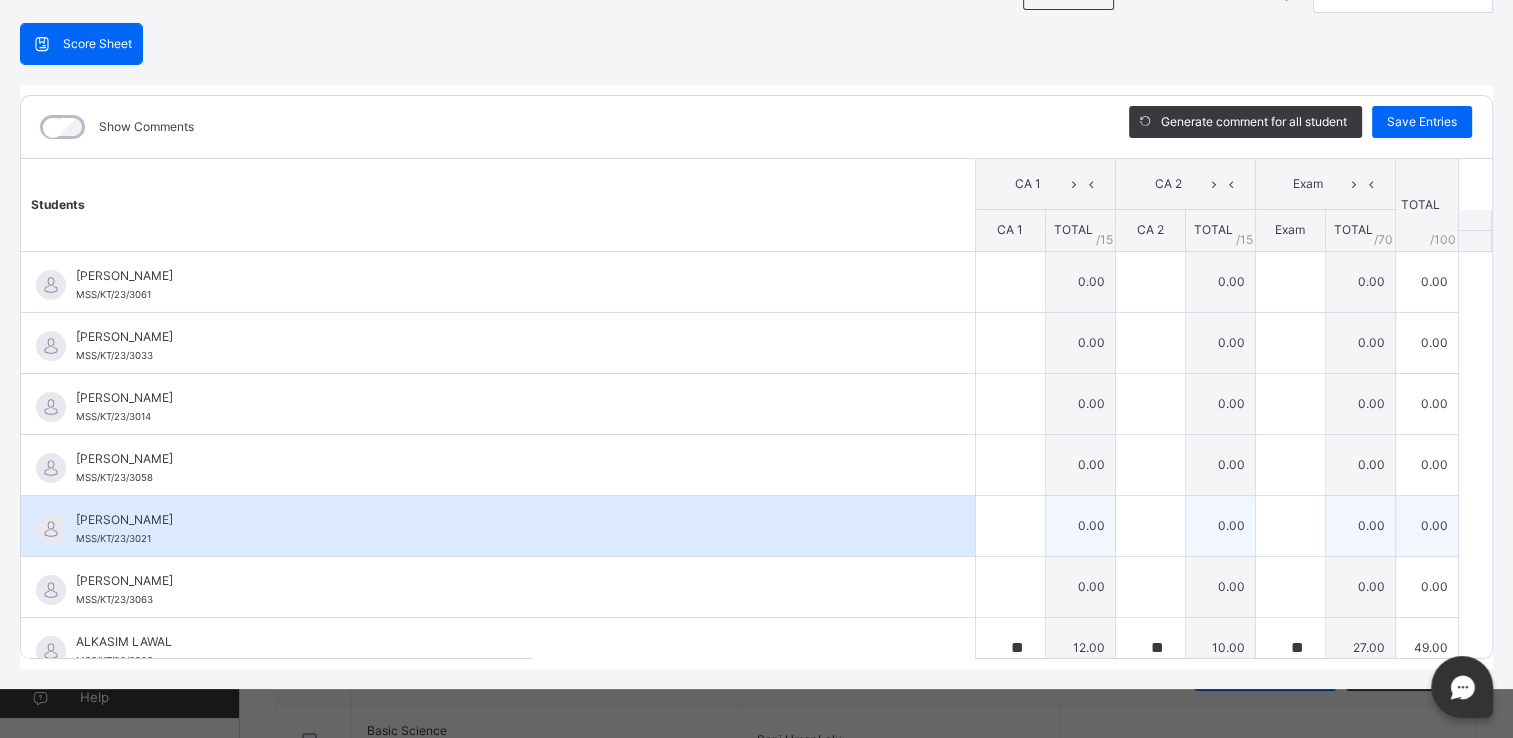 type on "**" 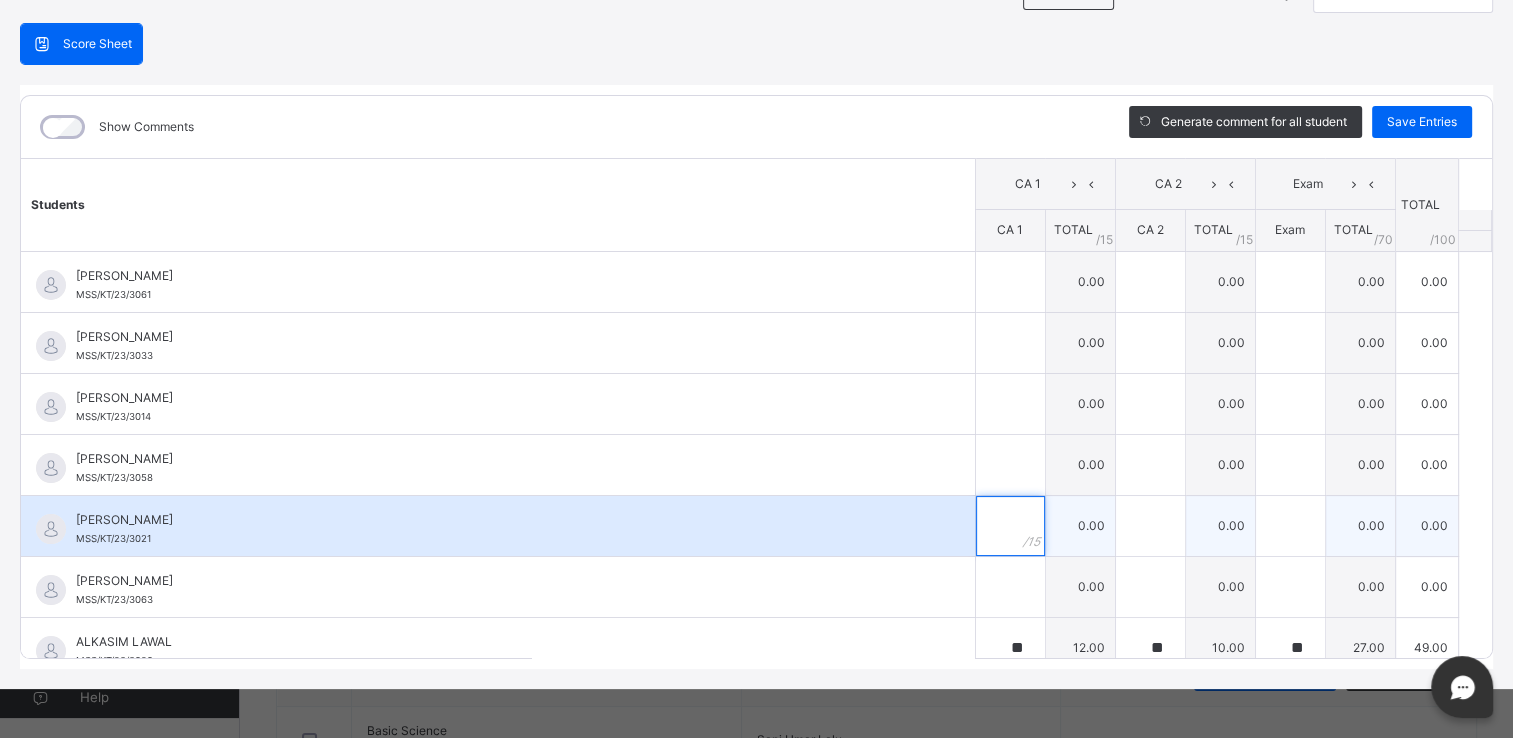 click at bounding box center [1010, 526] 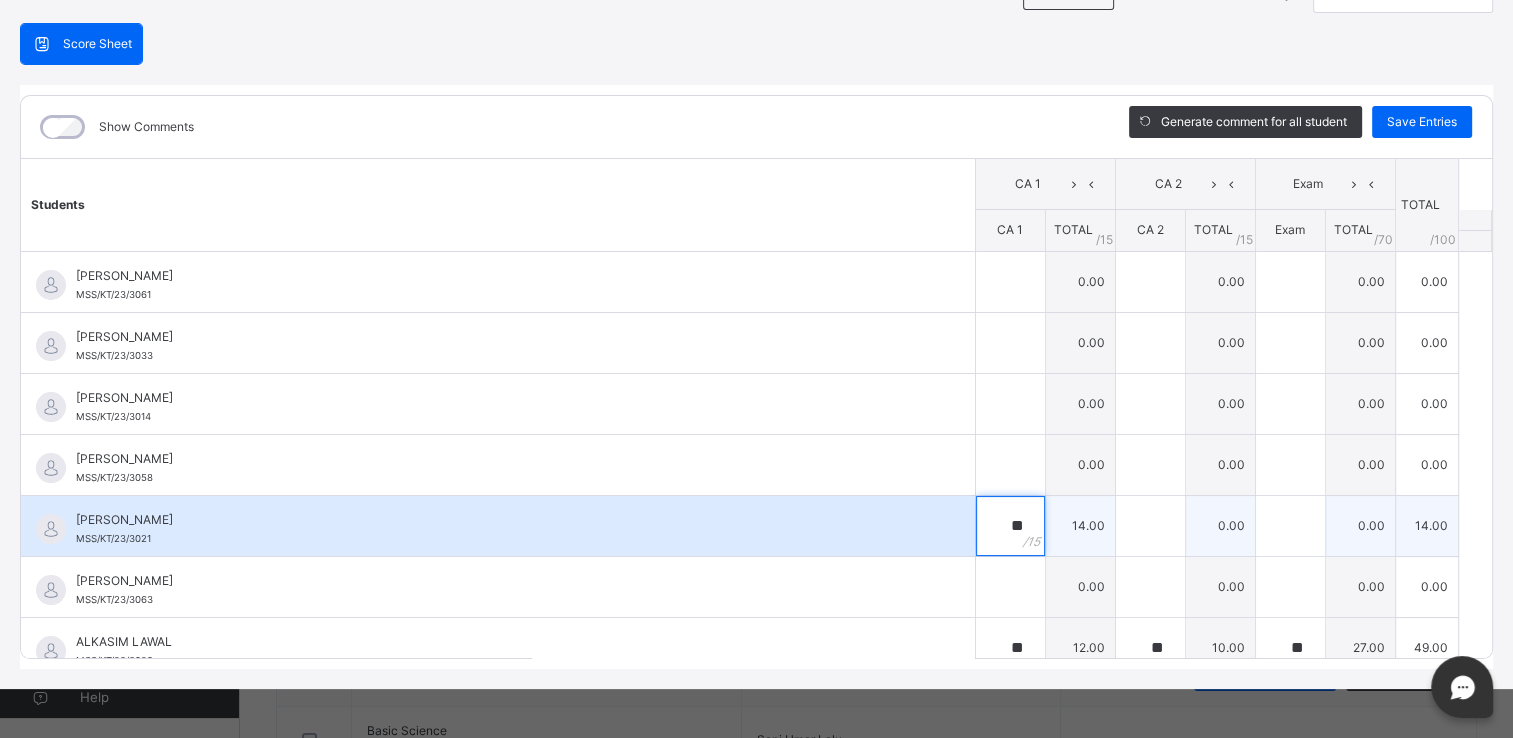 type on "**" 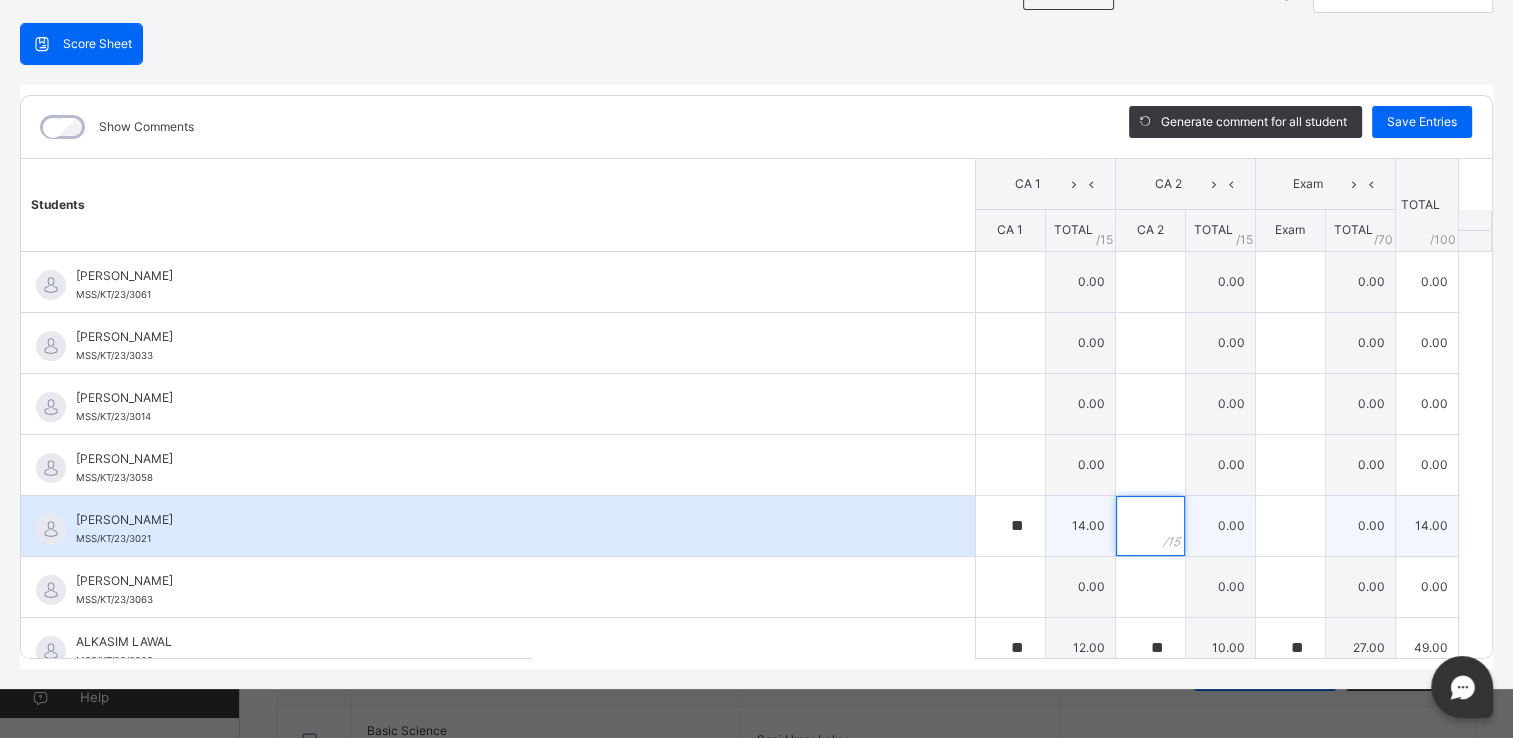 click at bounding box center (1150, 526) 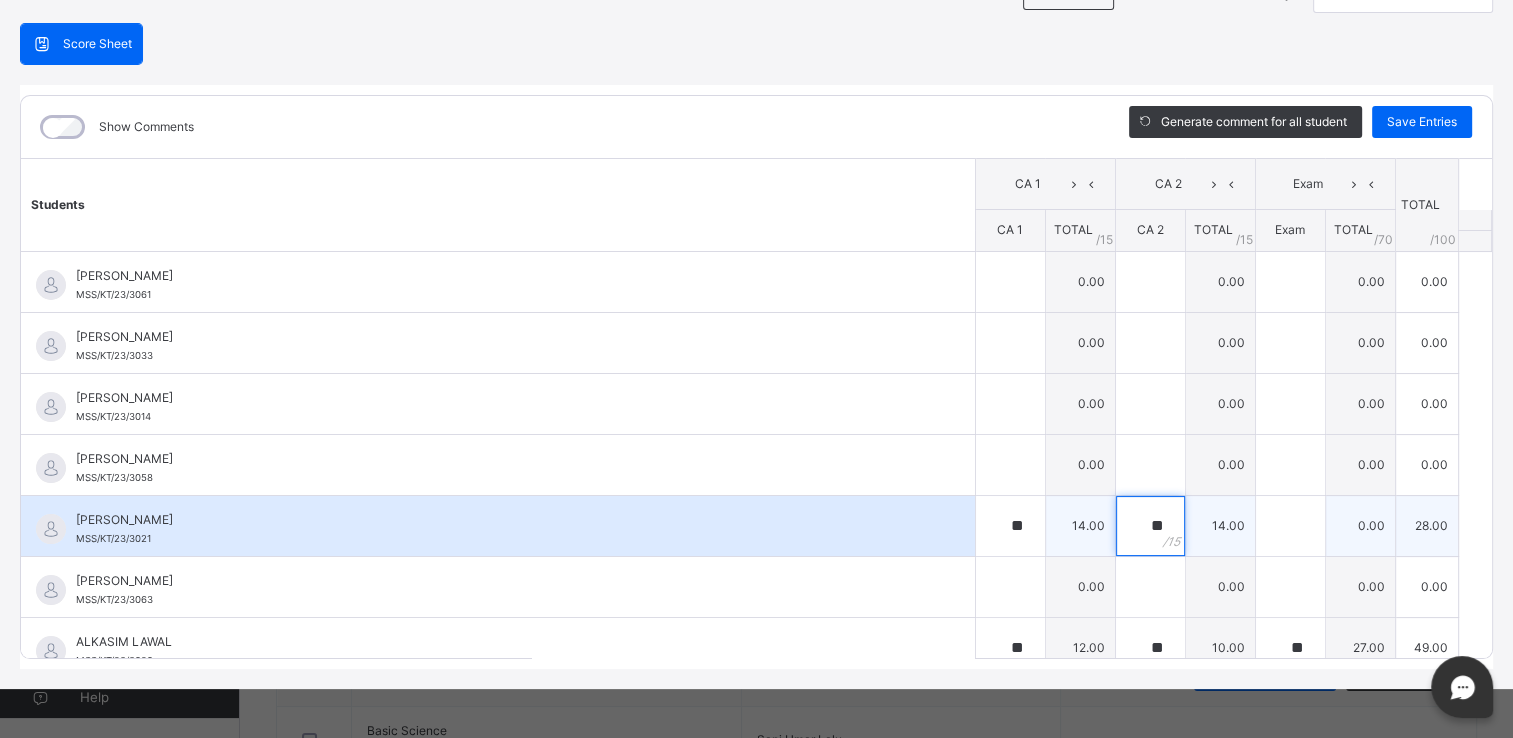 type on "**" 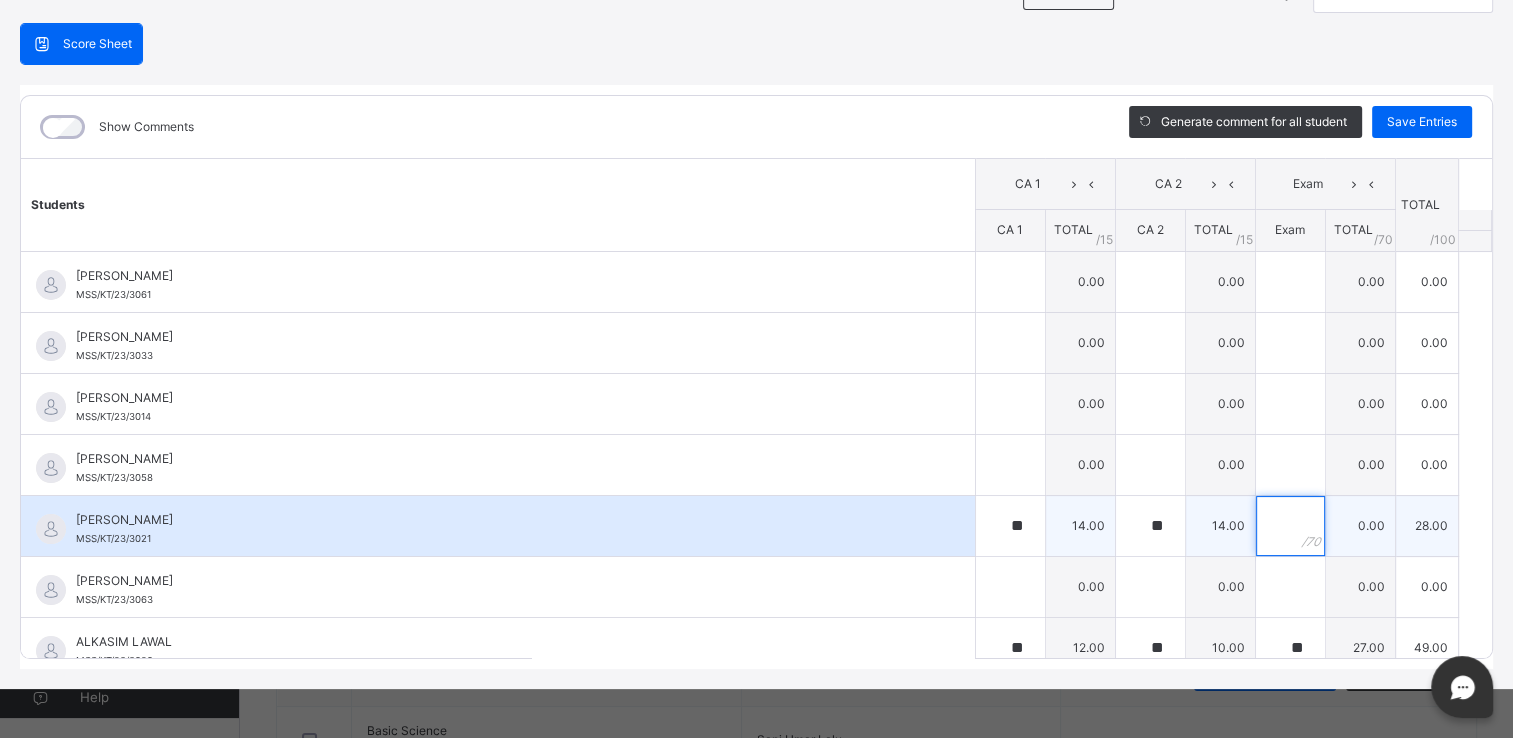 click at bounding box center [1290, 526] 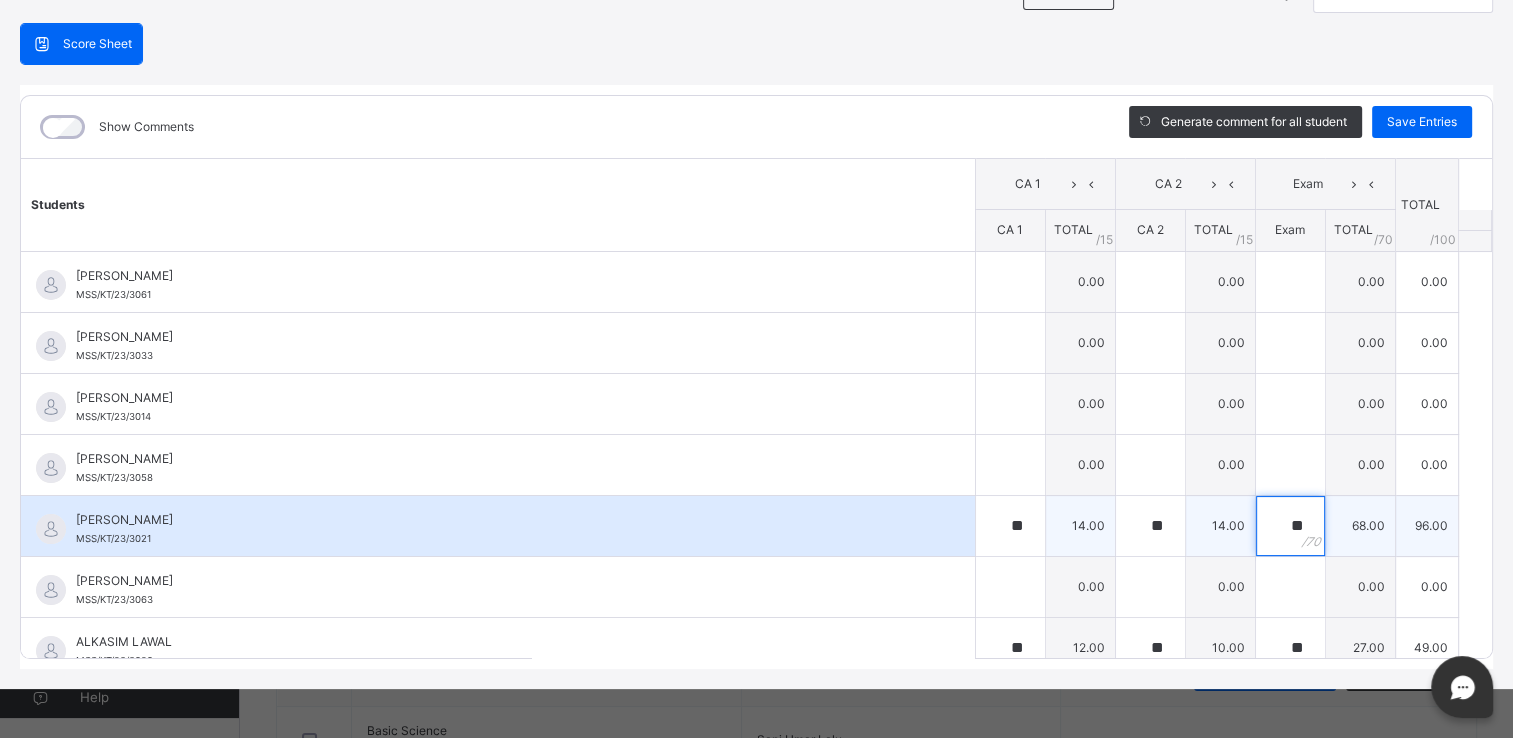 type on "**" 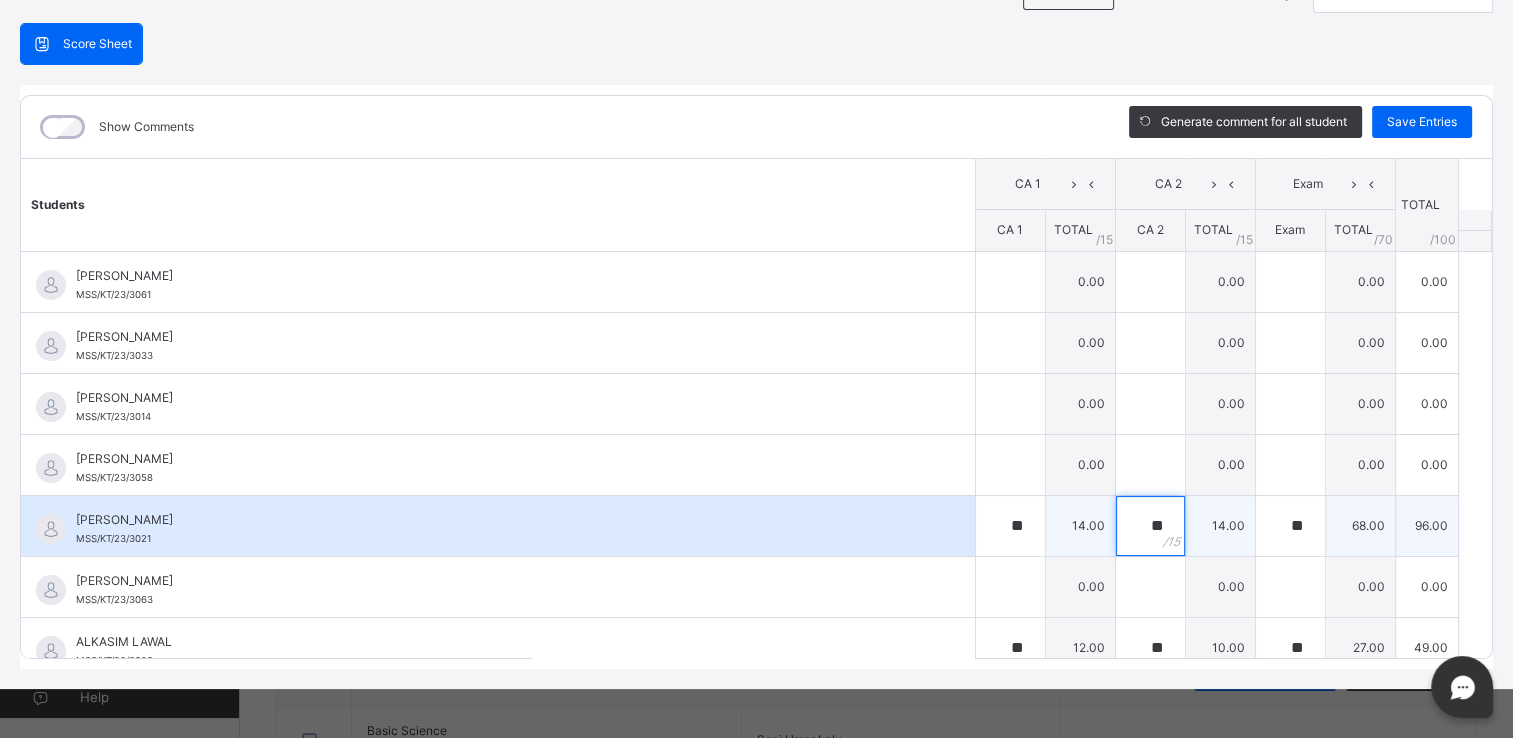 click on "**" at bounding box center [1150, 526] 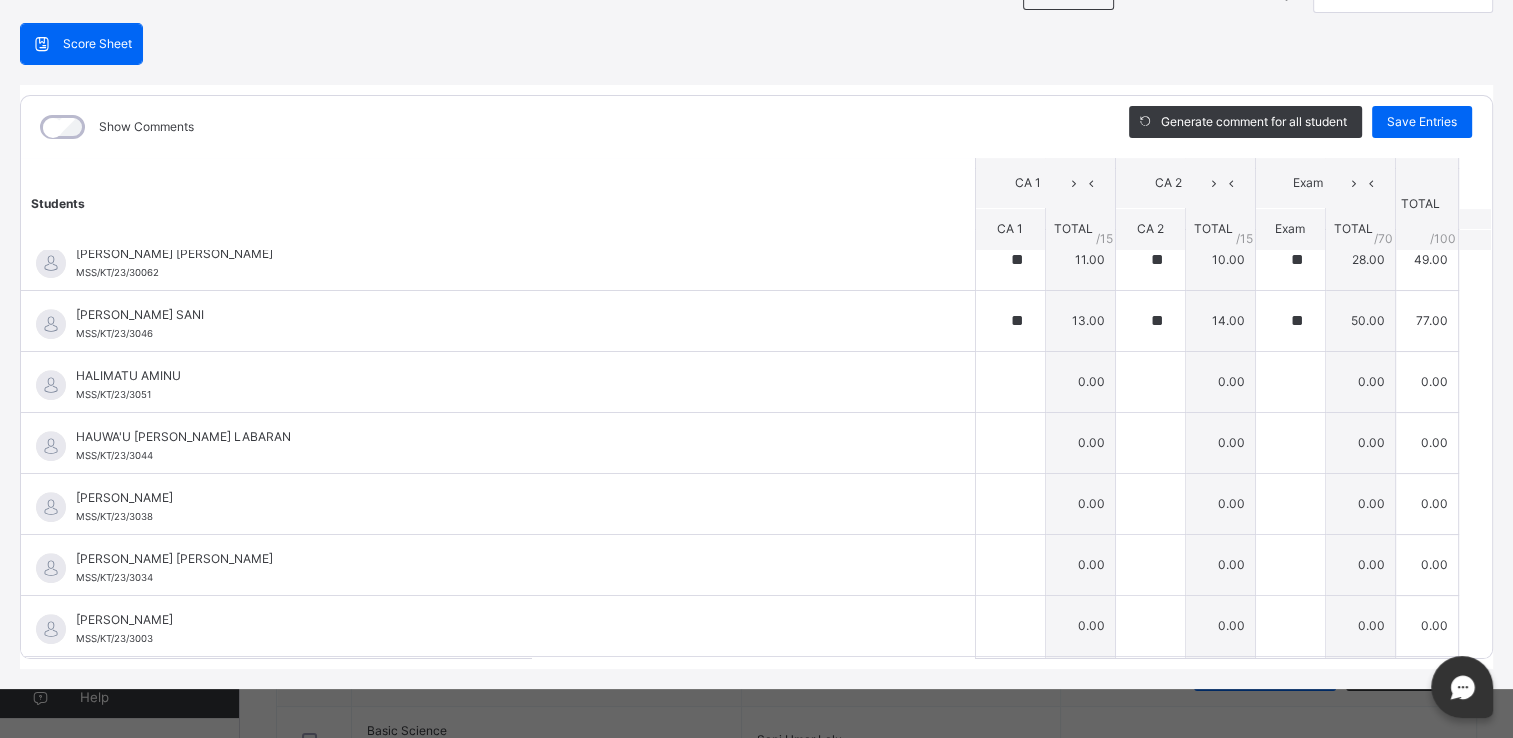 scroll, scrollTop: 883, scrollLeft: 0, axis: vertical 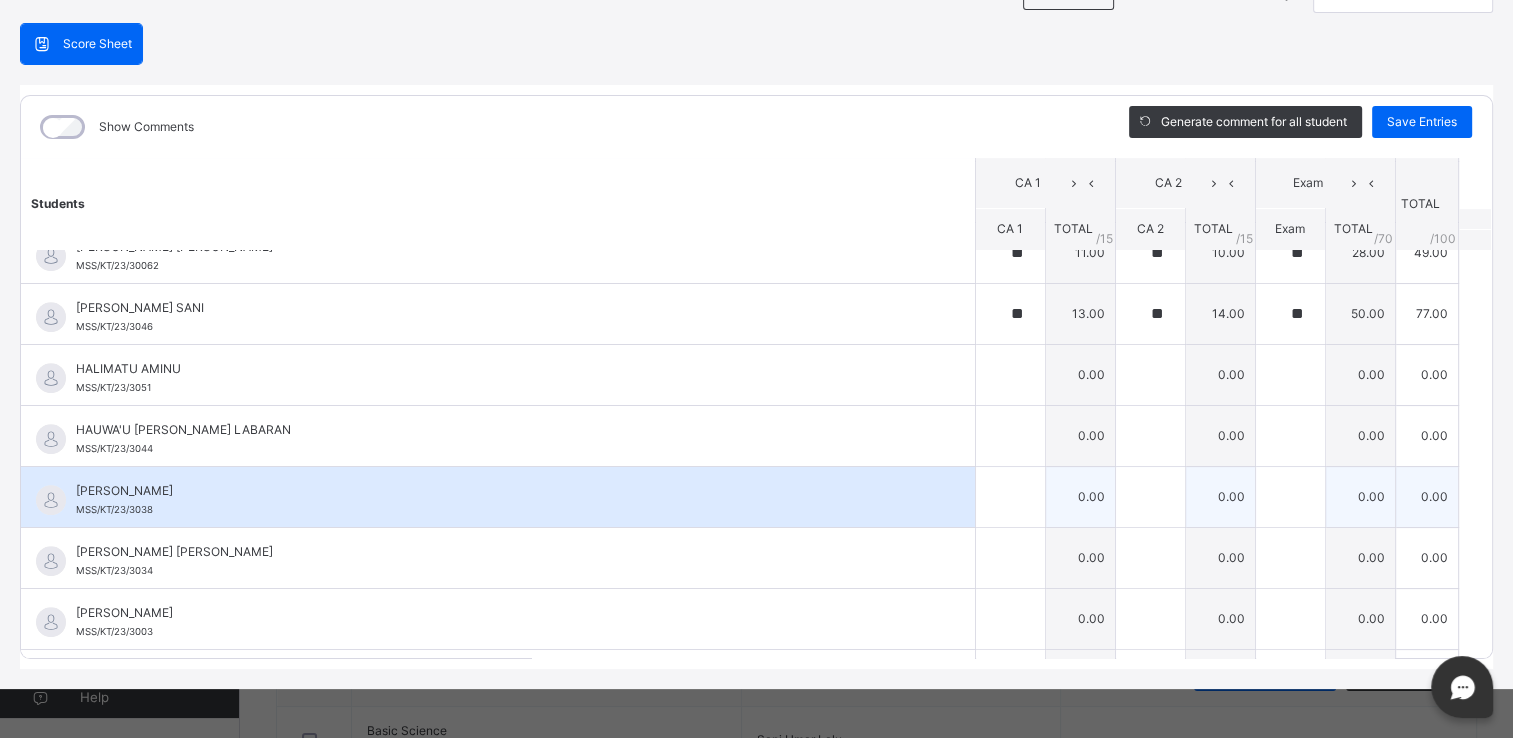 type on "**" 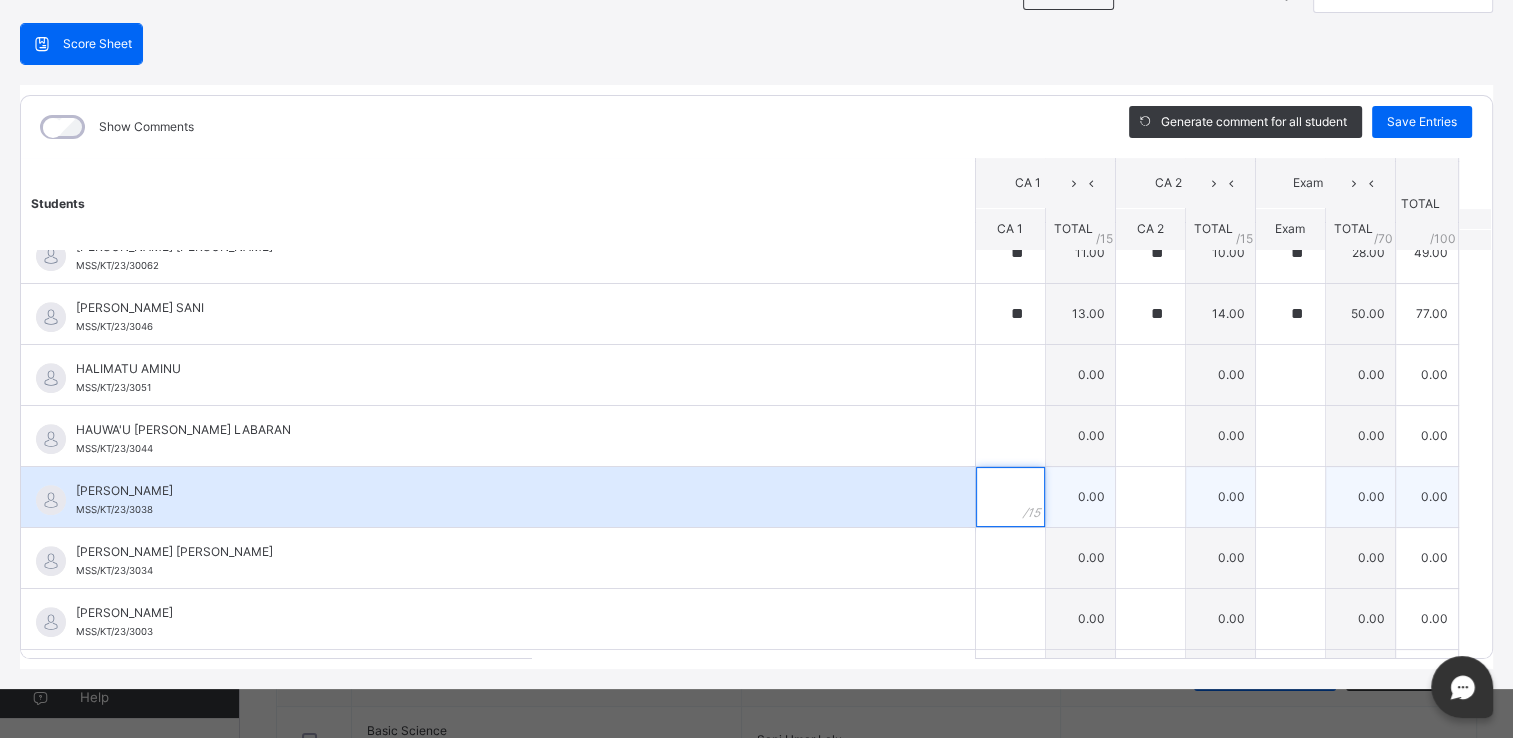click at bounding box center [1010, 497] 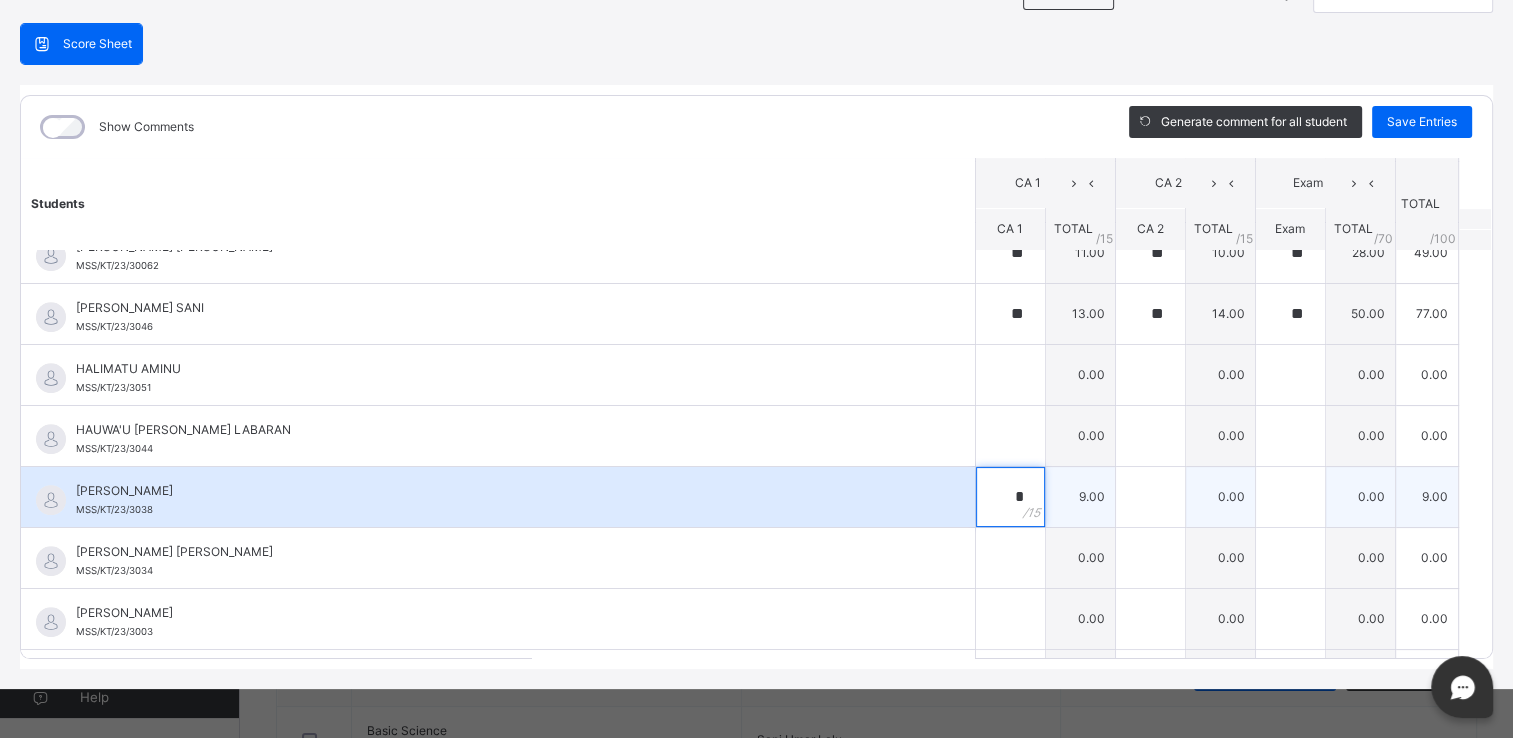 type on "*" 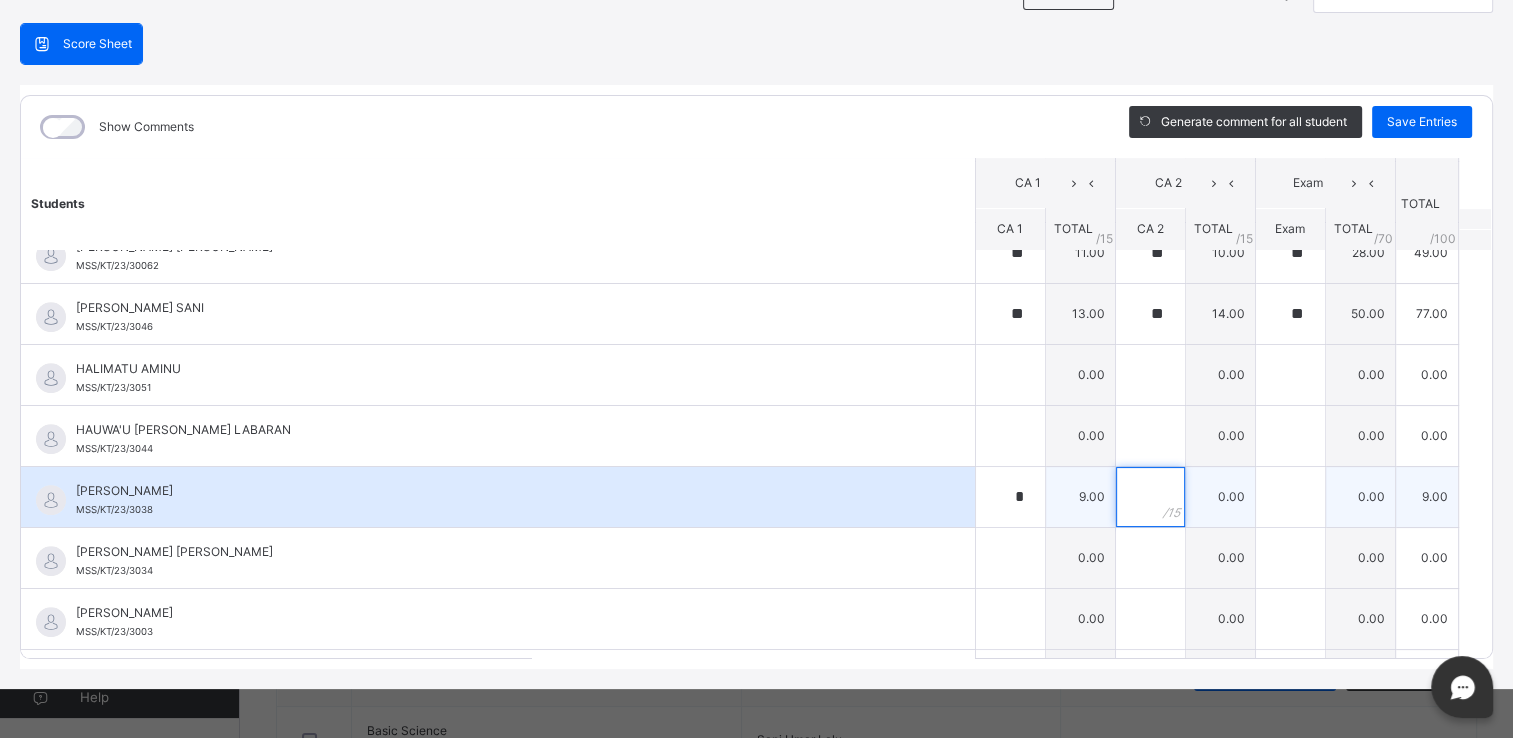 click at bounding box center (1150, 497) 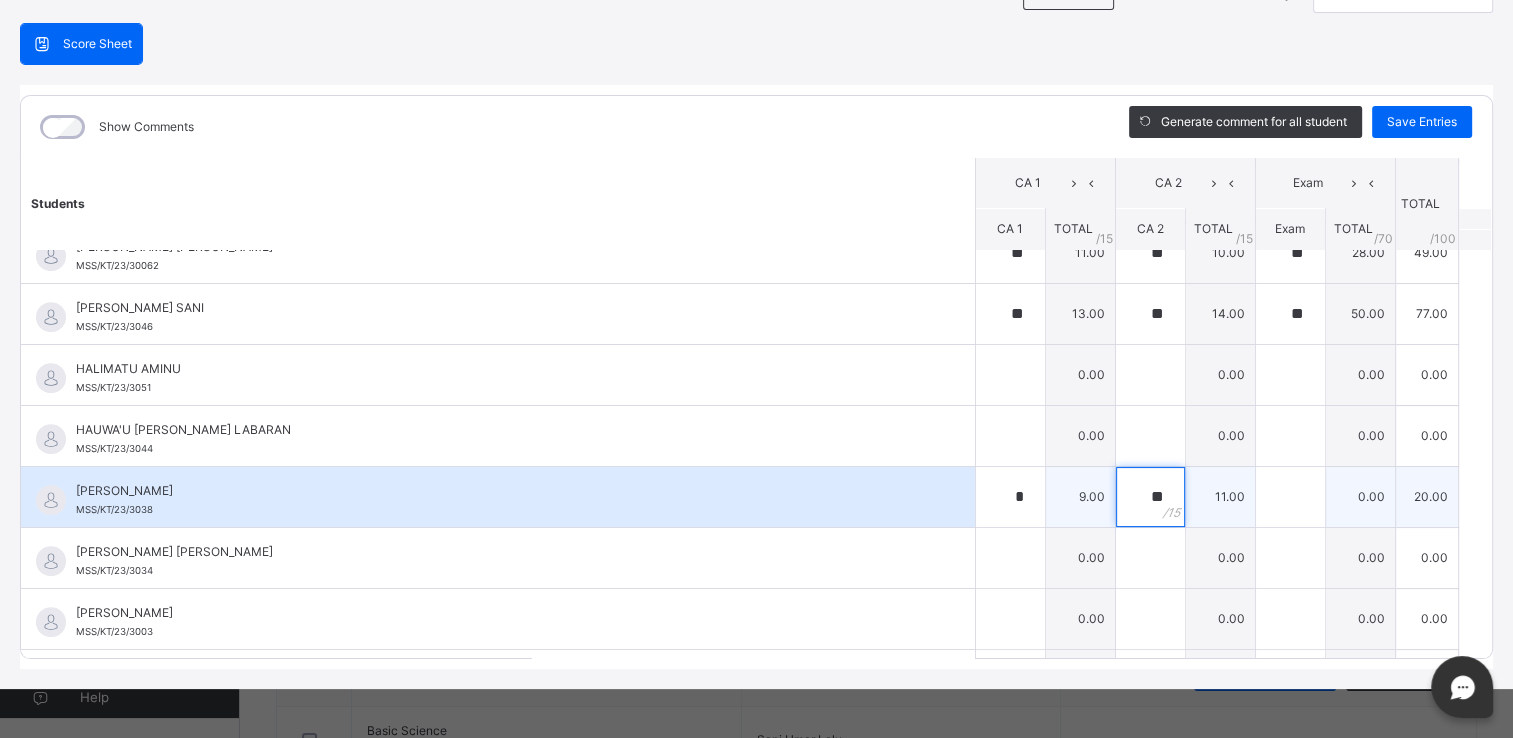 type on "**" 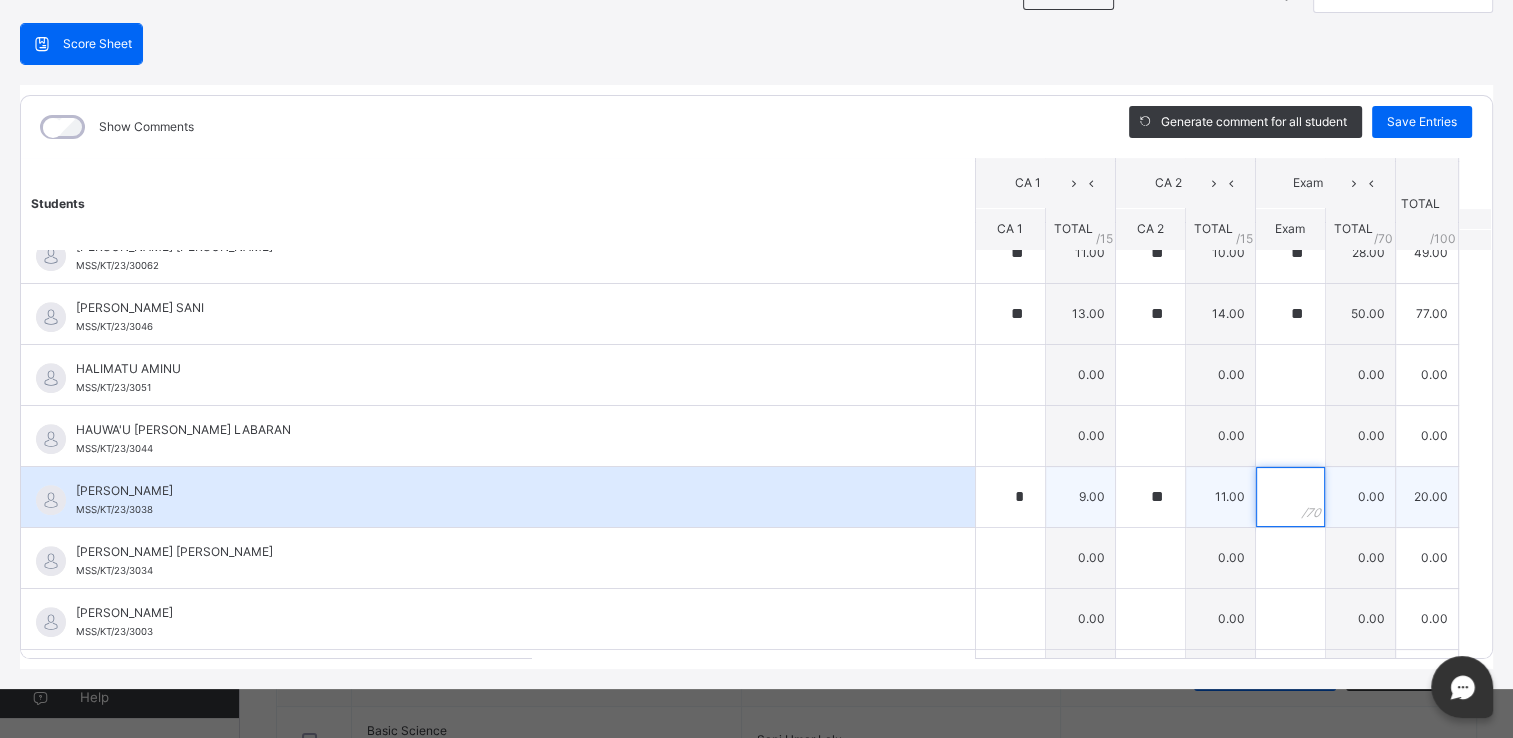 click at bounding box center [1290, 497] 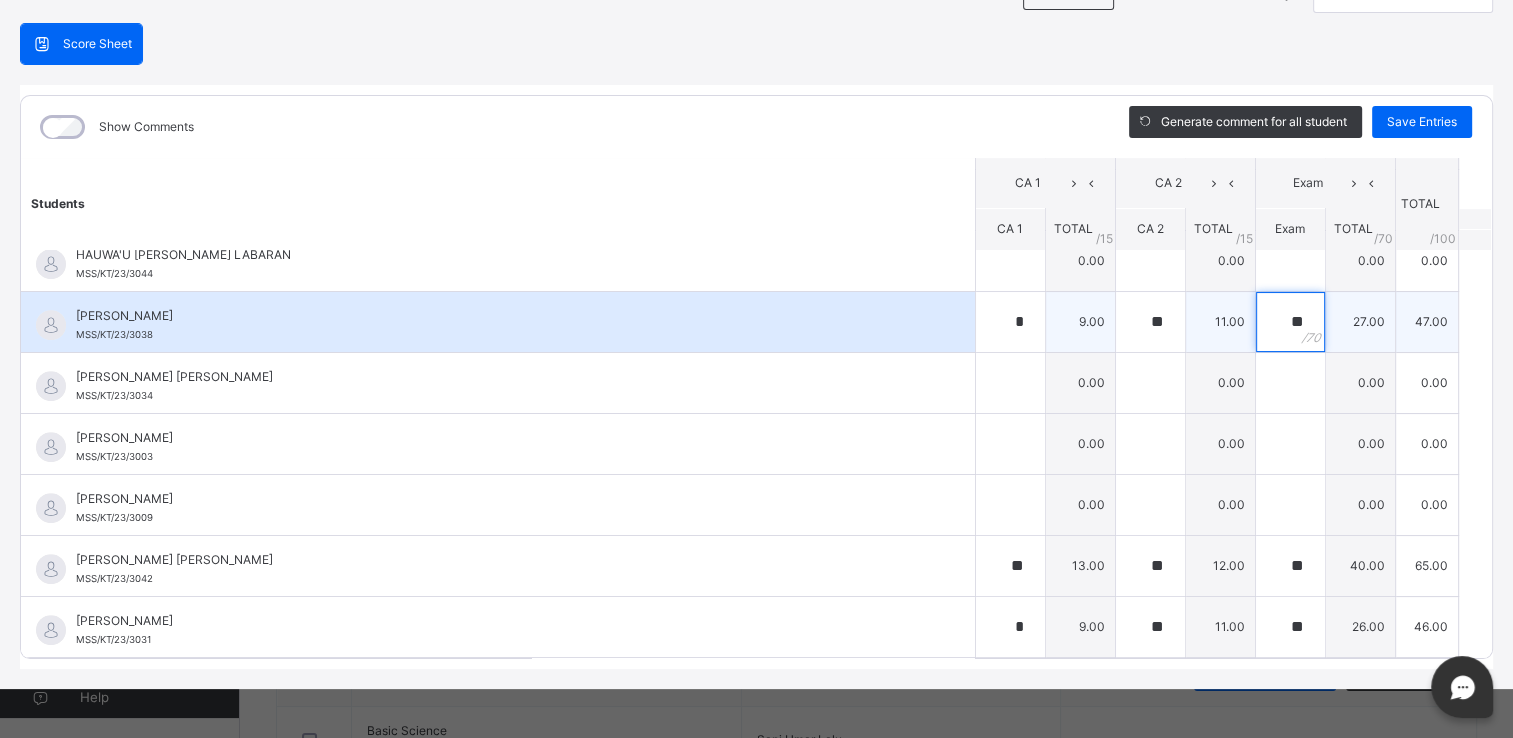 scroll, scrollTop: 1059, scrollLeft: 0, axis: vertical 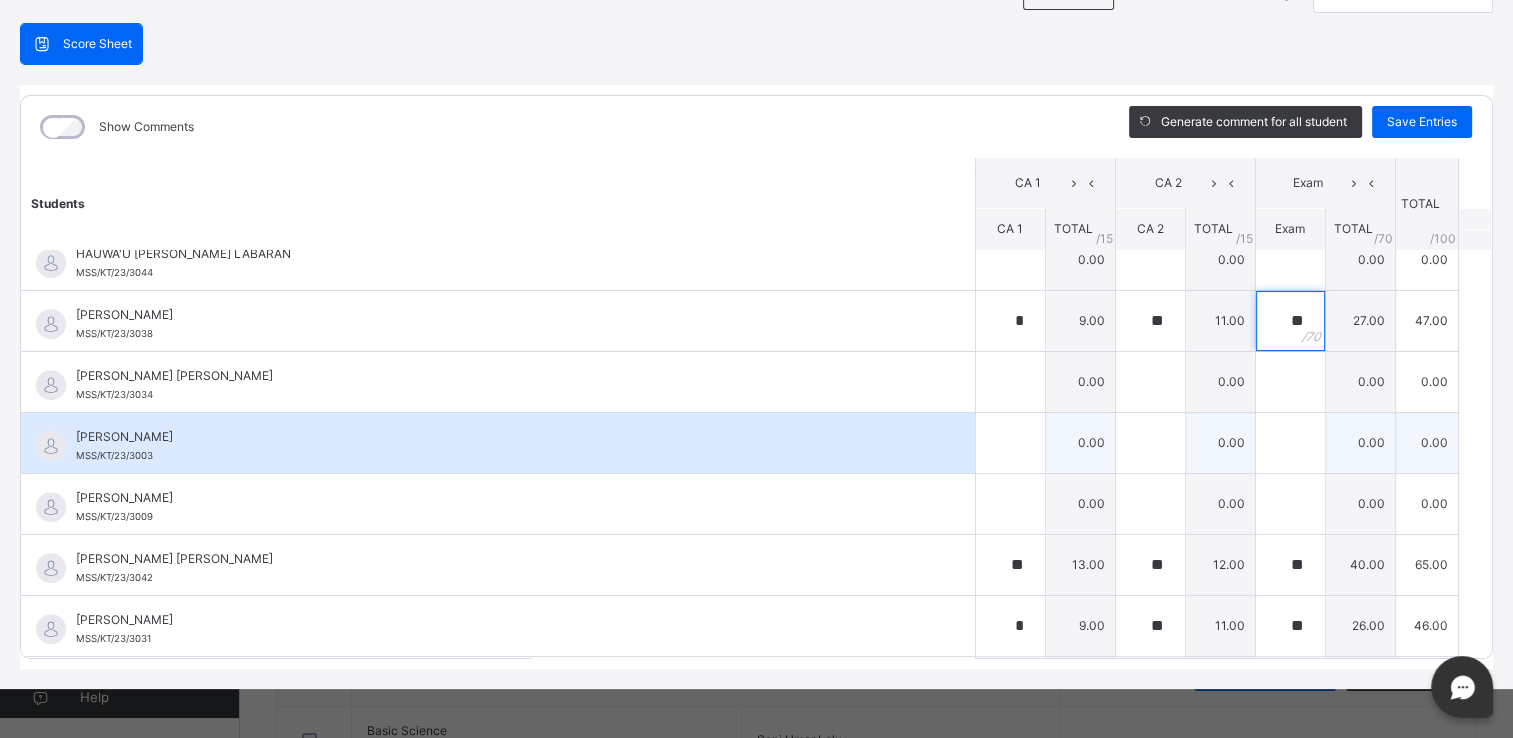 type on "**" 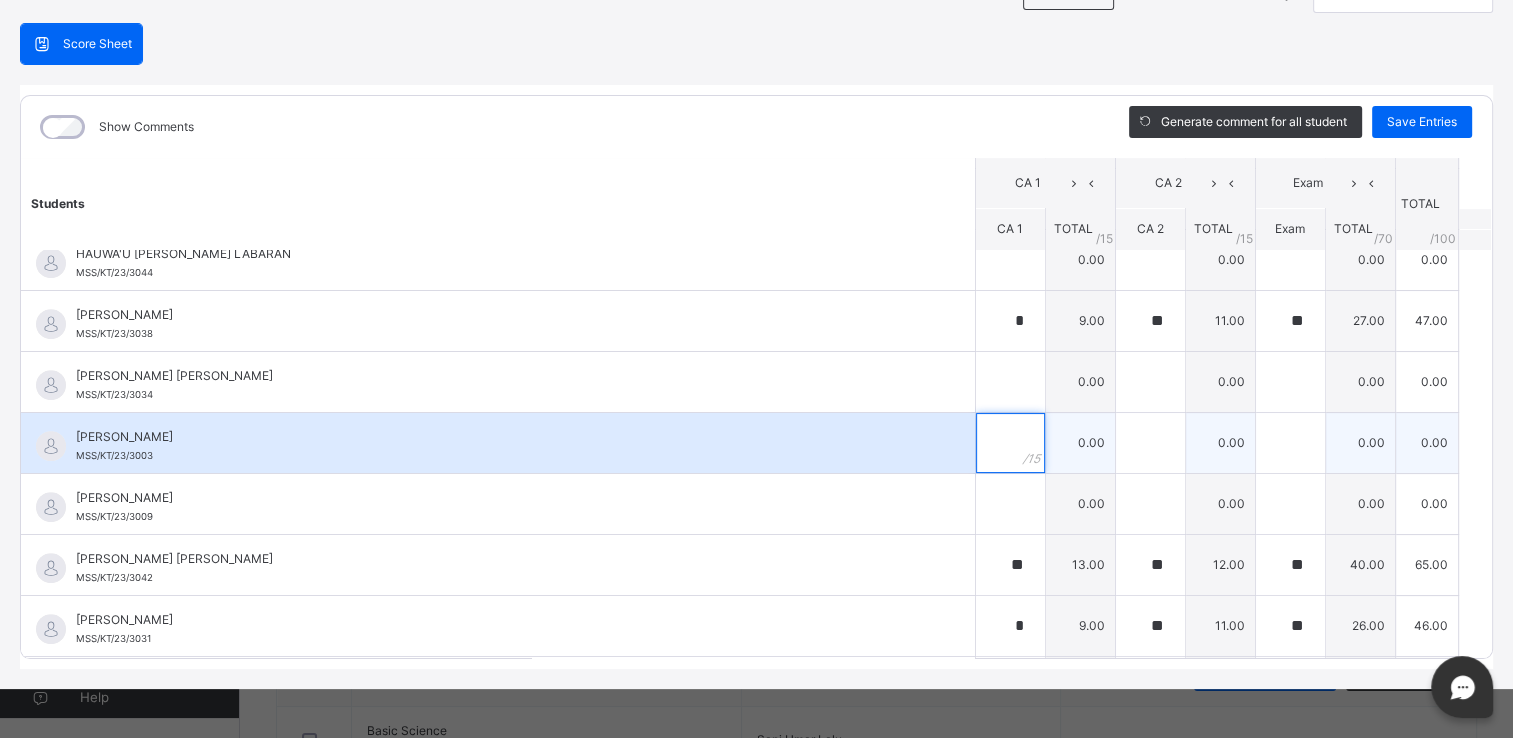 click at bounding box center (1010, 443) 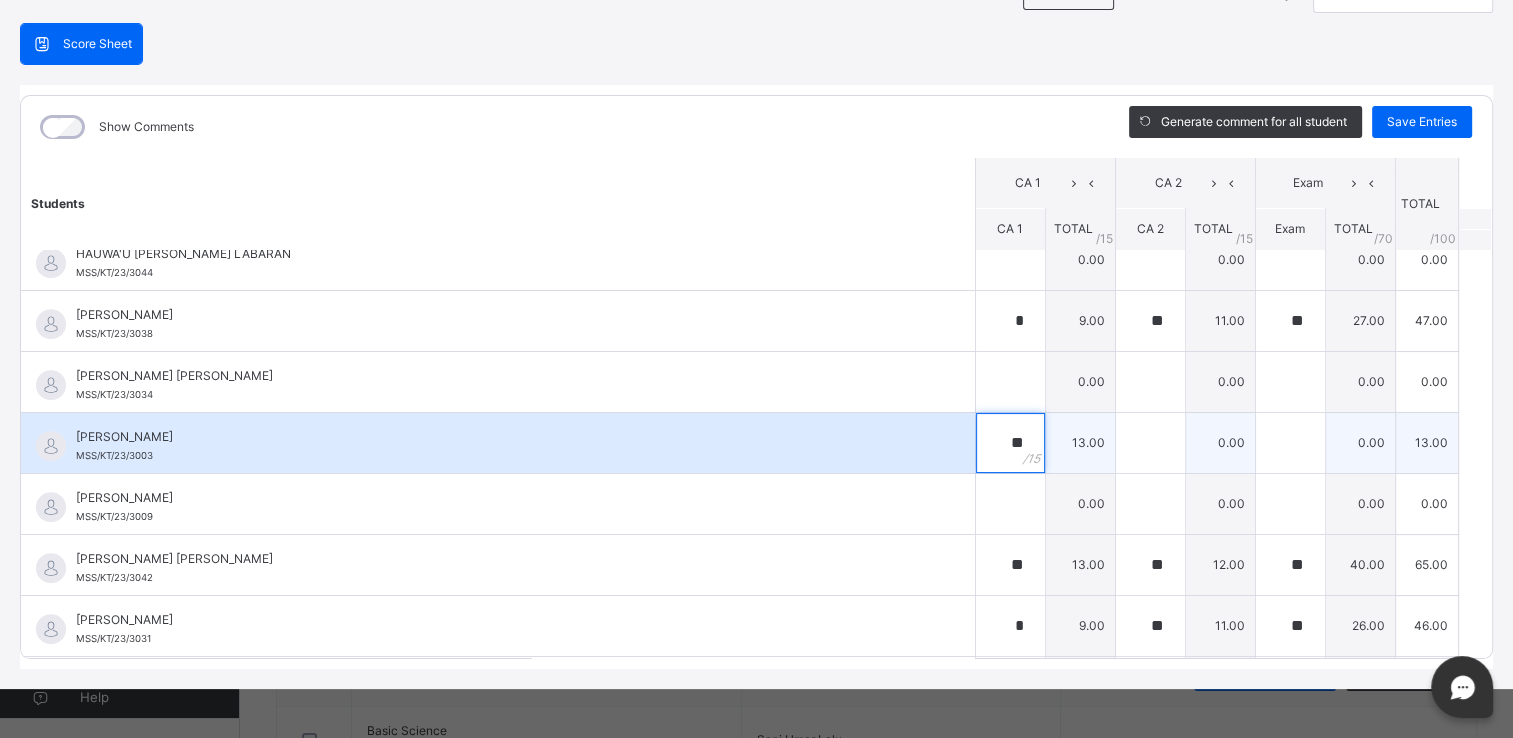 type on "**" 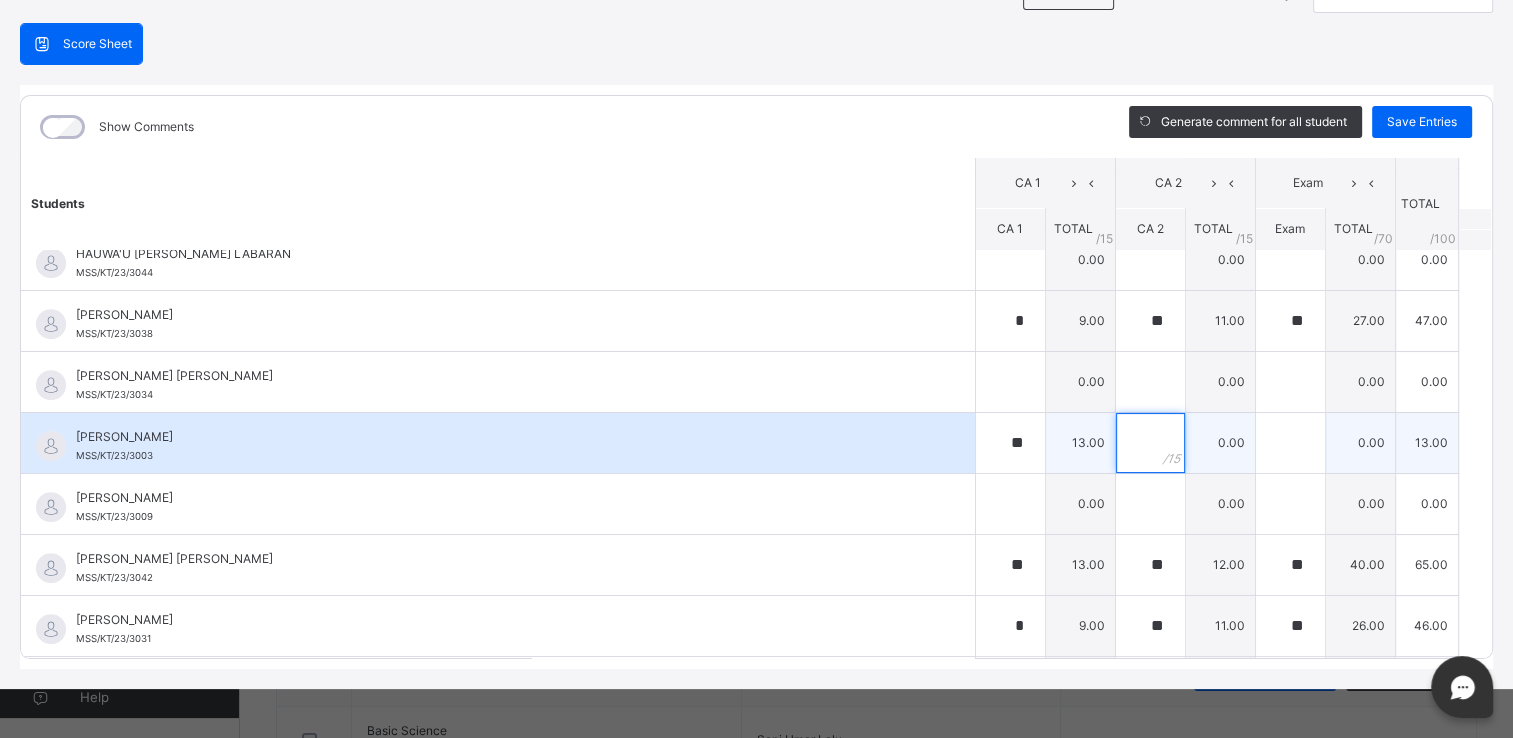 click at bounding box center (1150, 443) 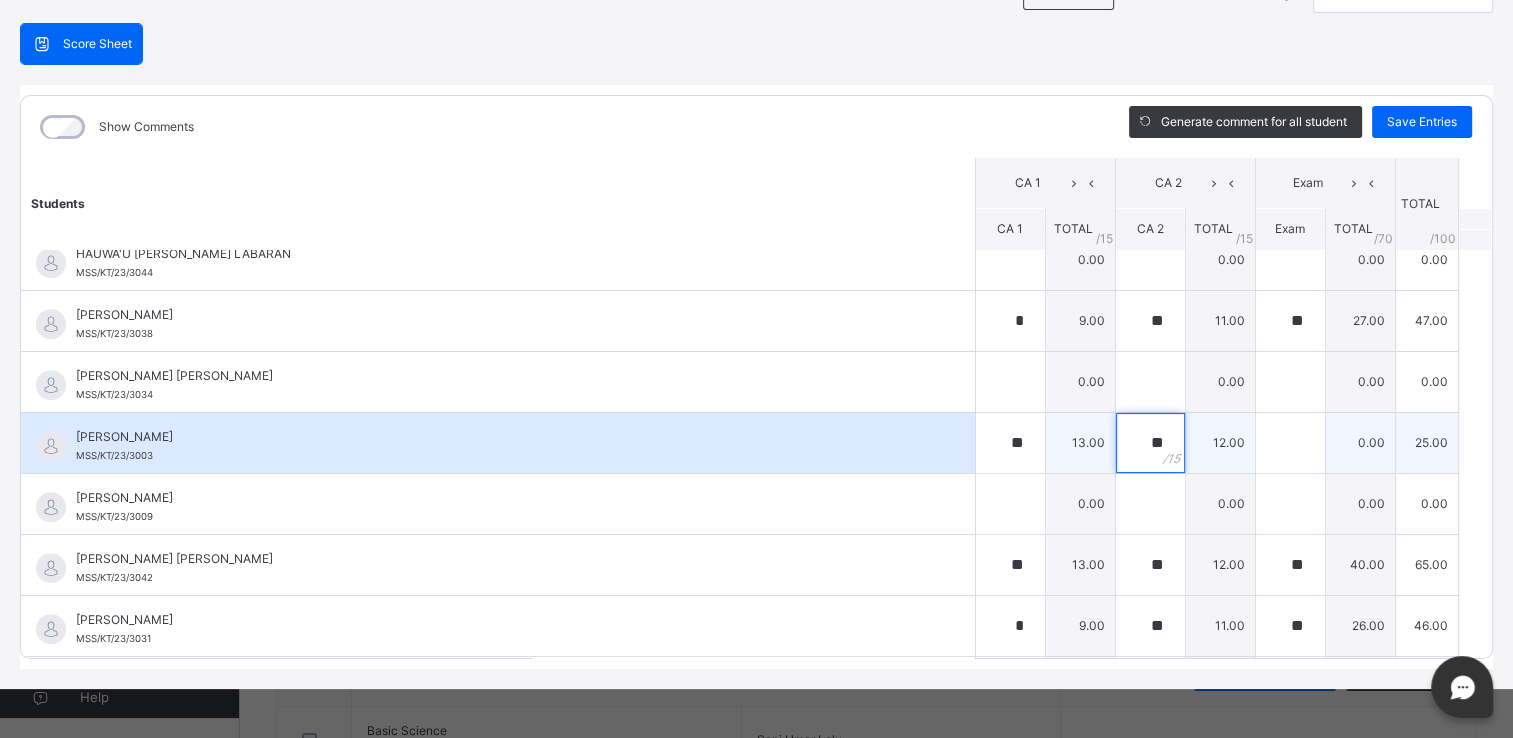 type on "**" 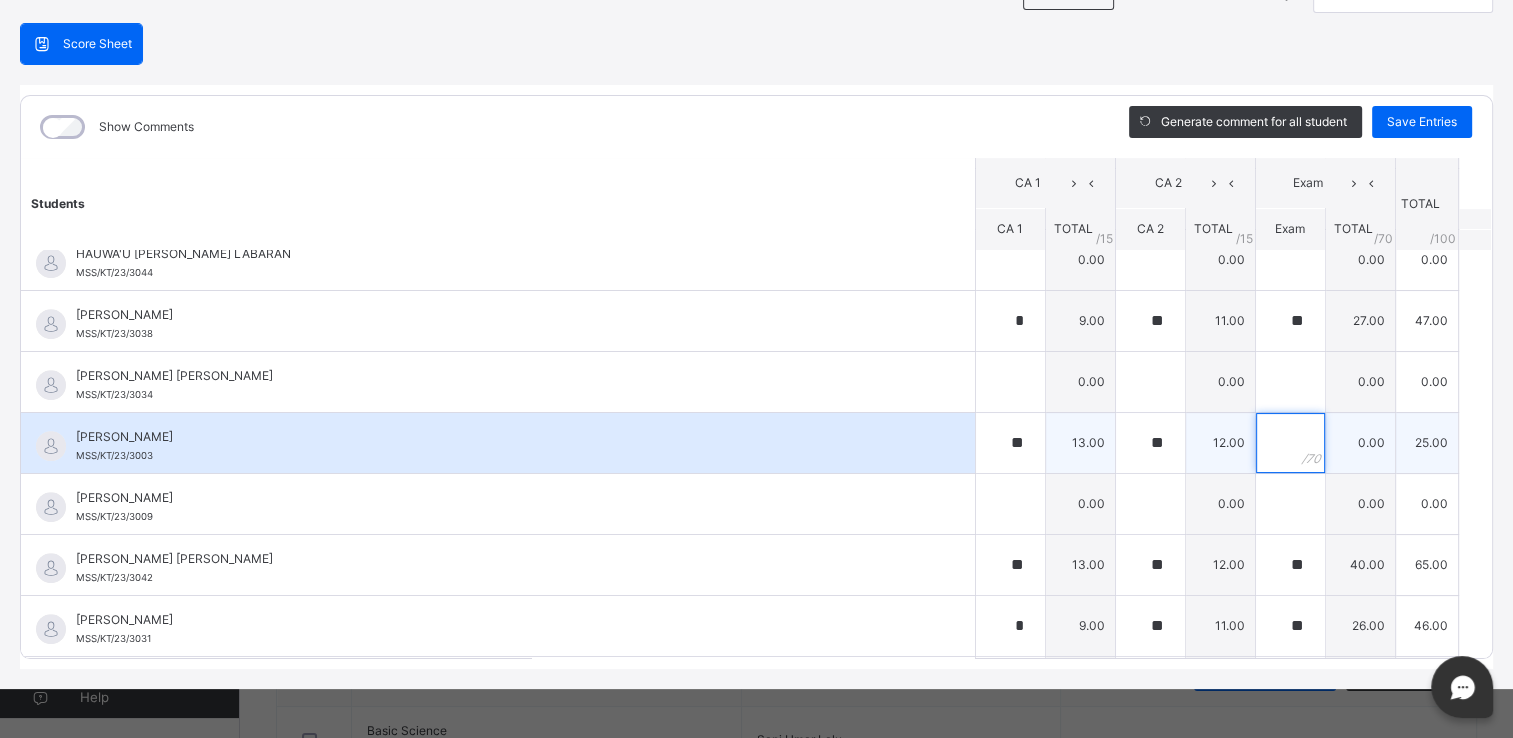 click at bounding box center [1290, 443] 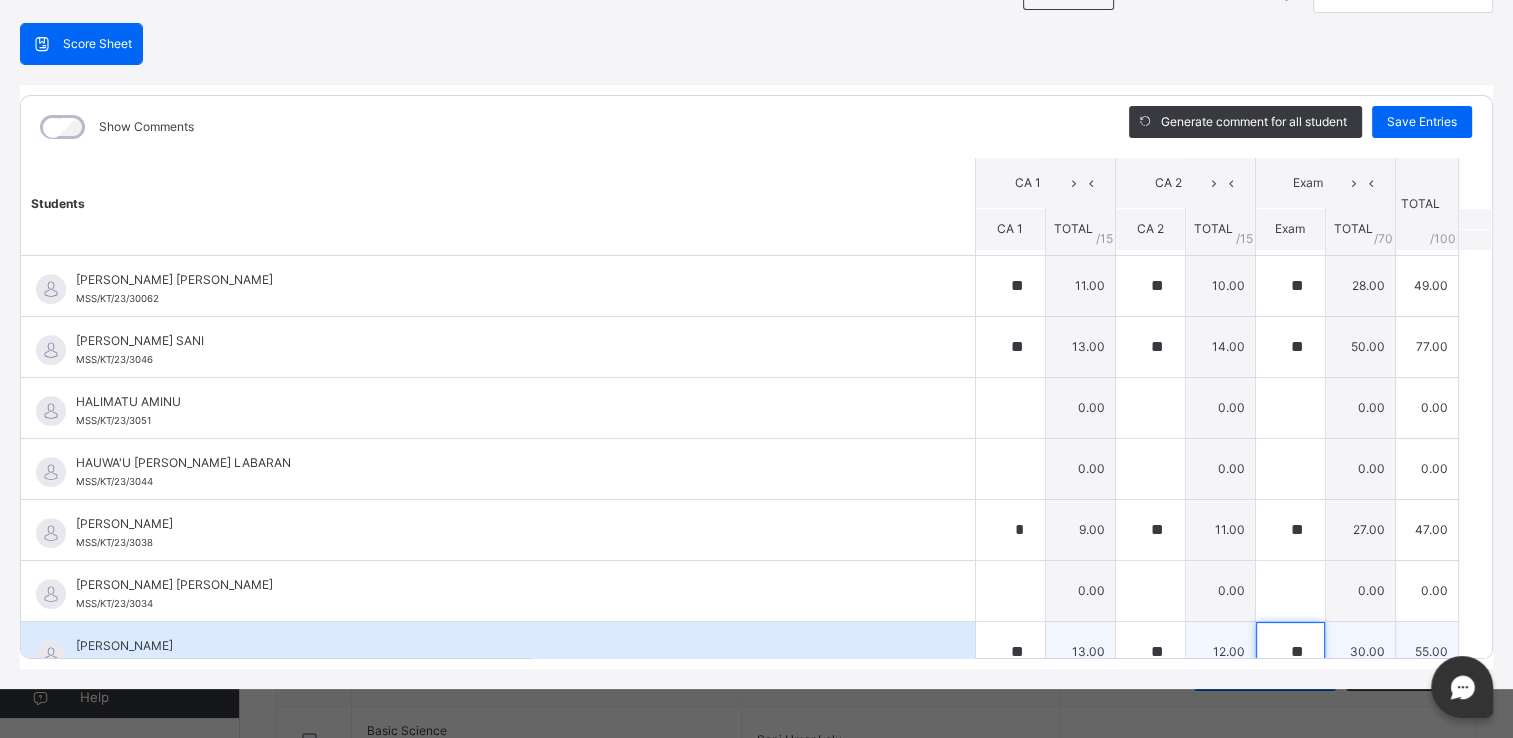 scroll, scrollTop: 796, scrollLeft: 0, axis: vertical 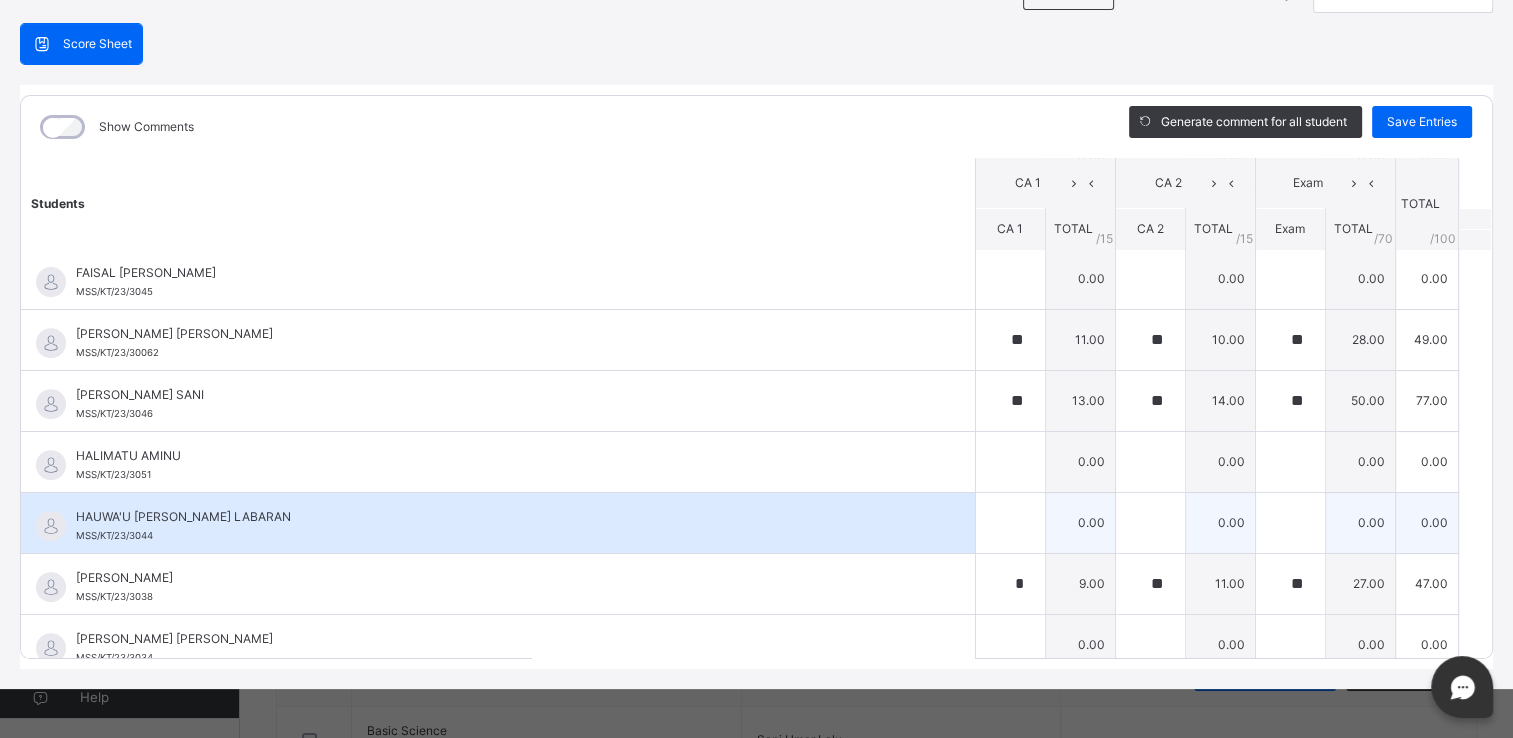 type on "**" 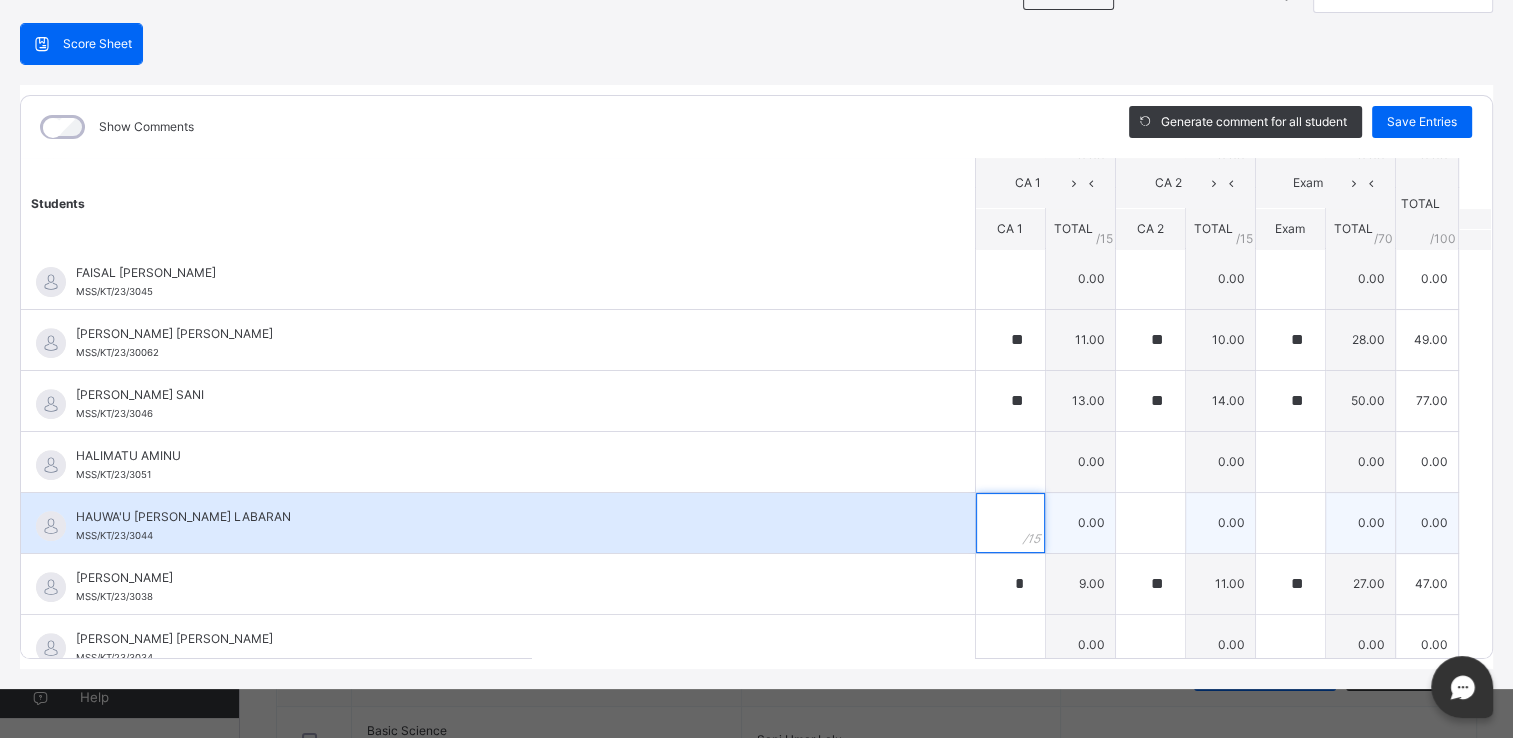 click at bounding box center (1010, 523) 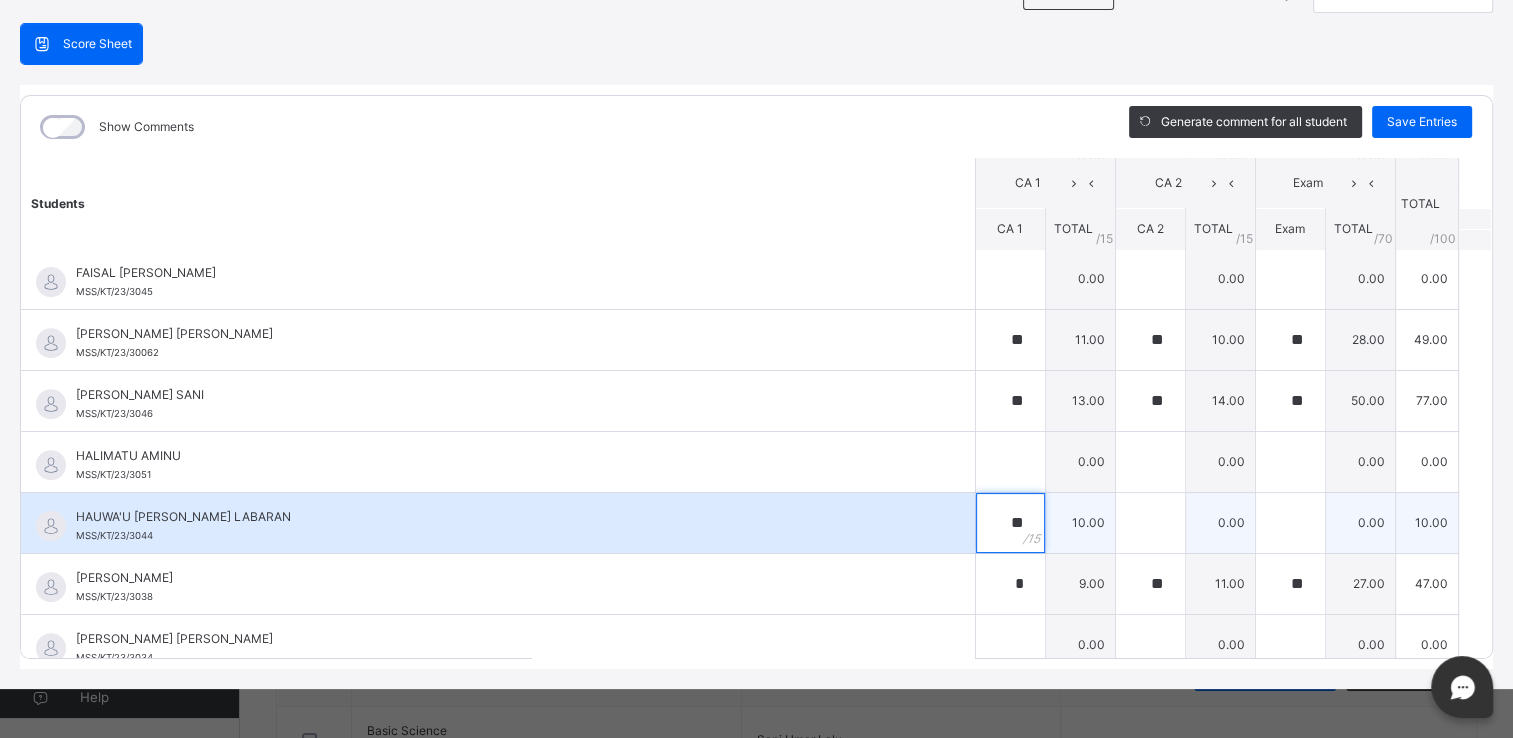type on "**" 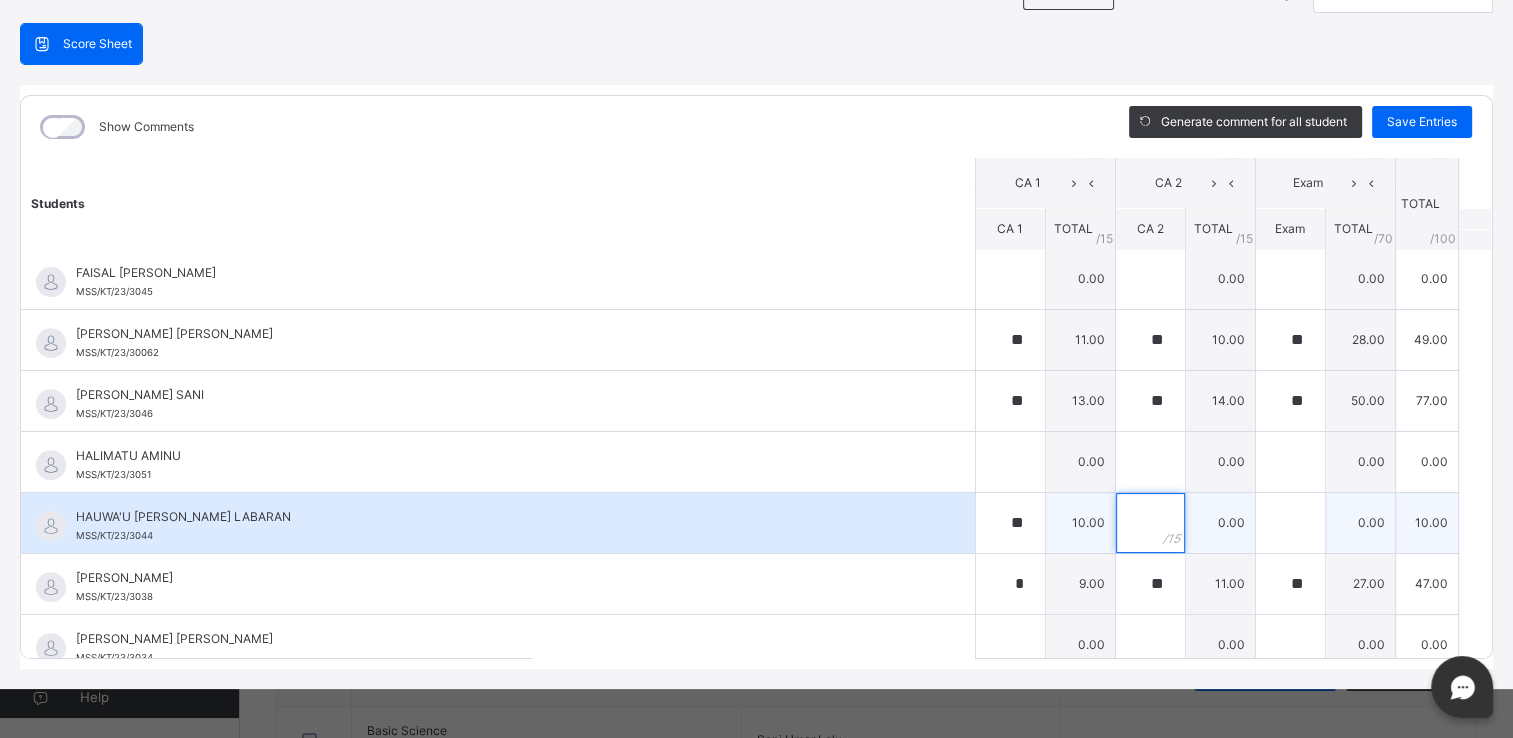 click at bounding box center [1150, 523] 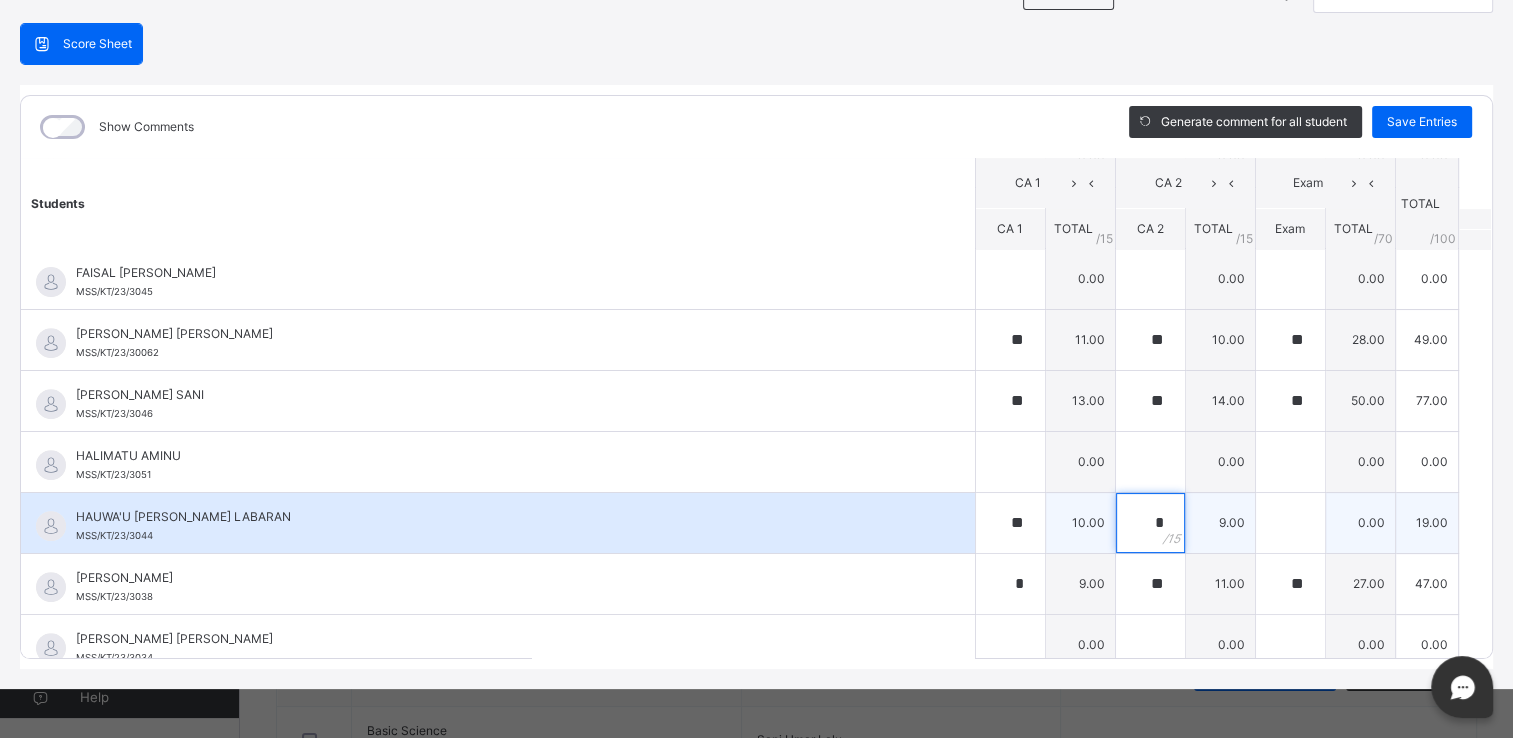 type on "*" 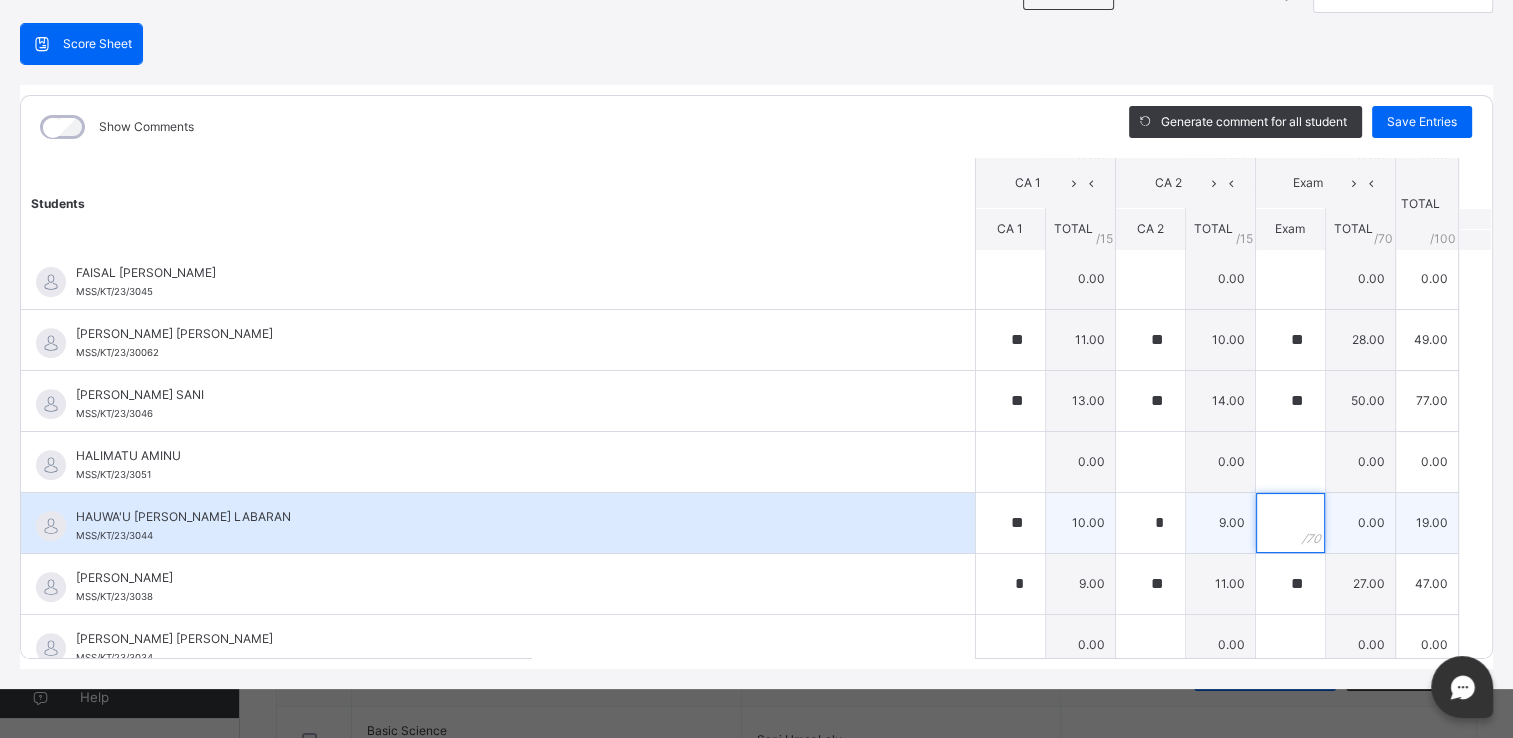 click at bounding box center [1290, 523] 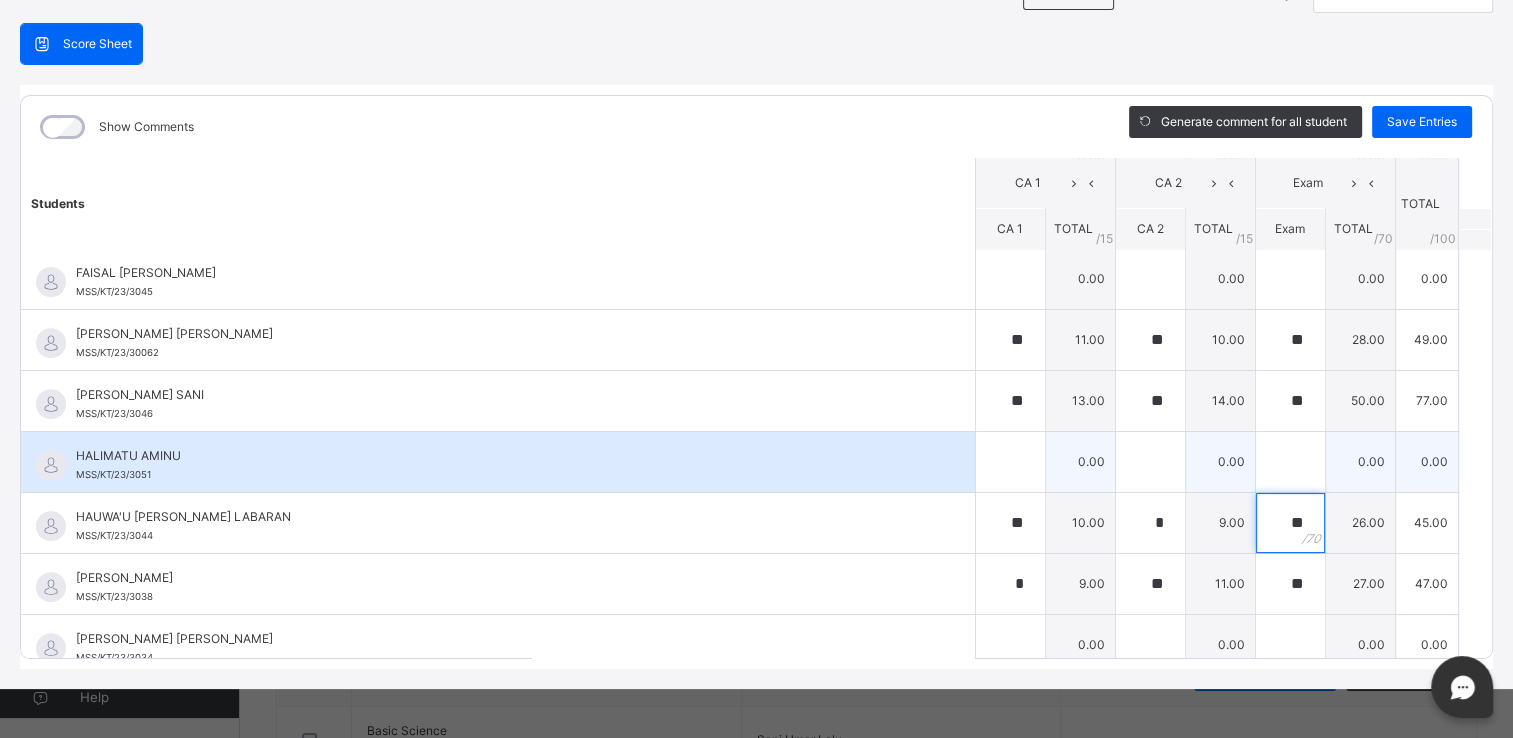 type on "**" 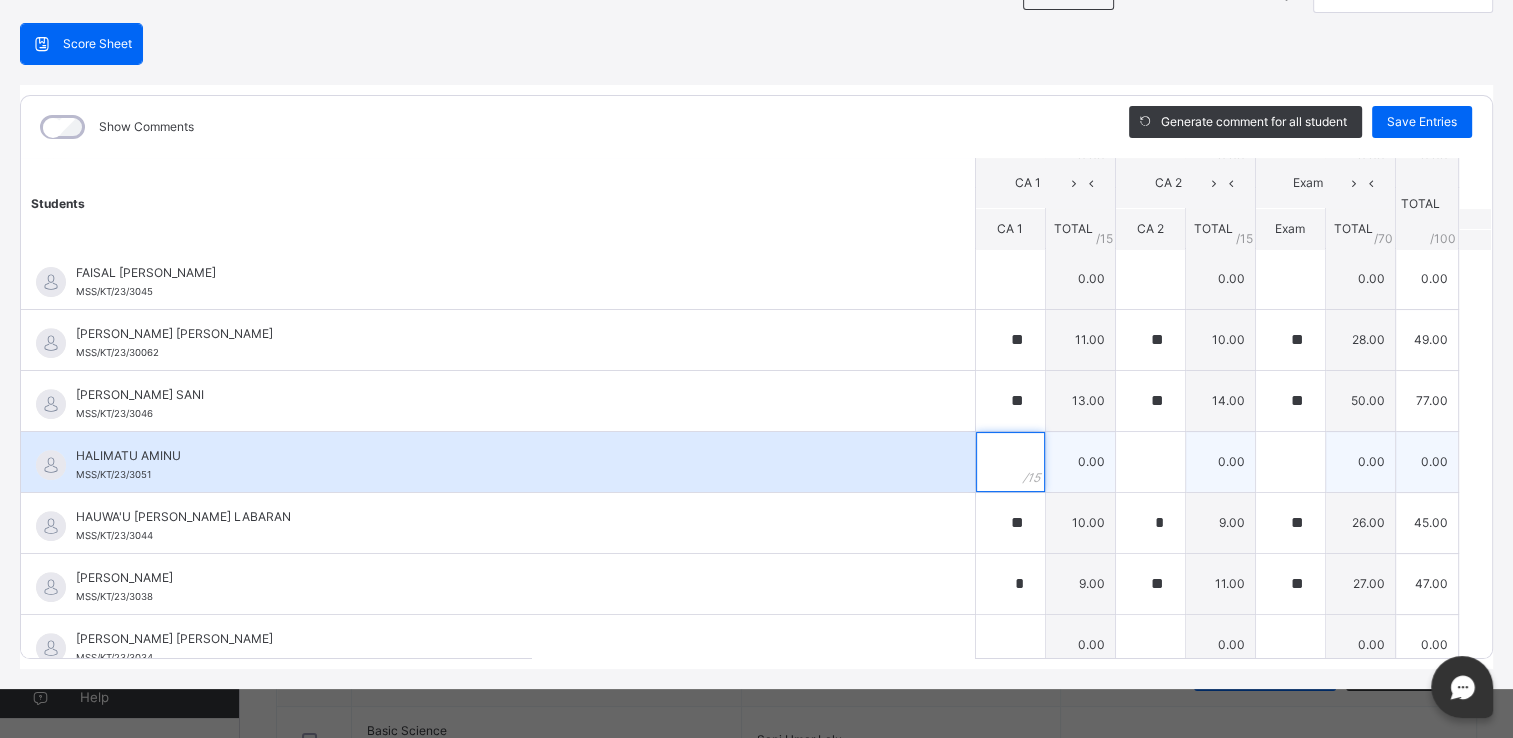 click at bounding box center [1010, 462] 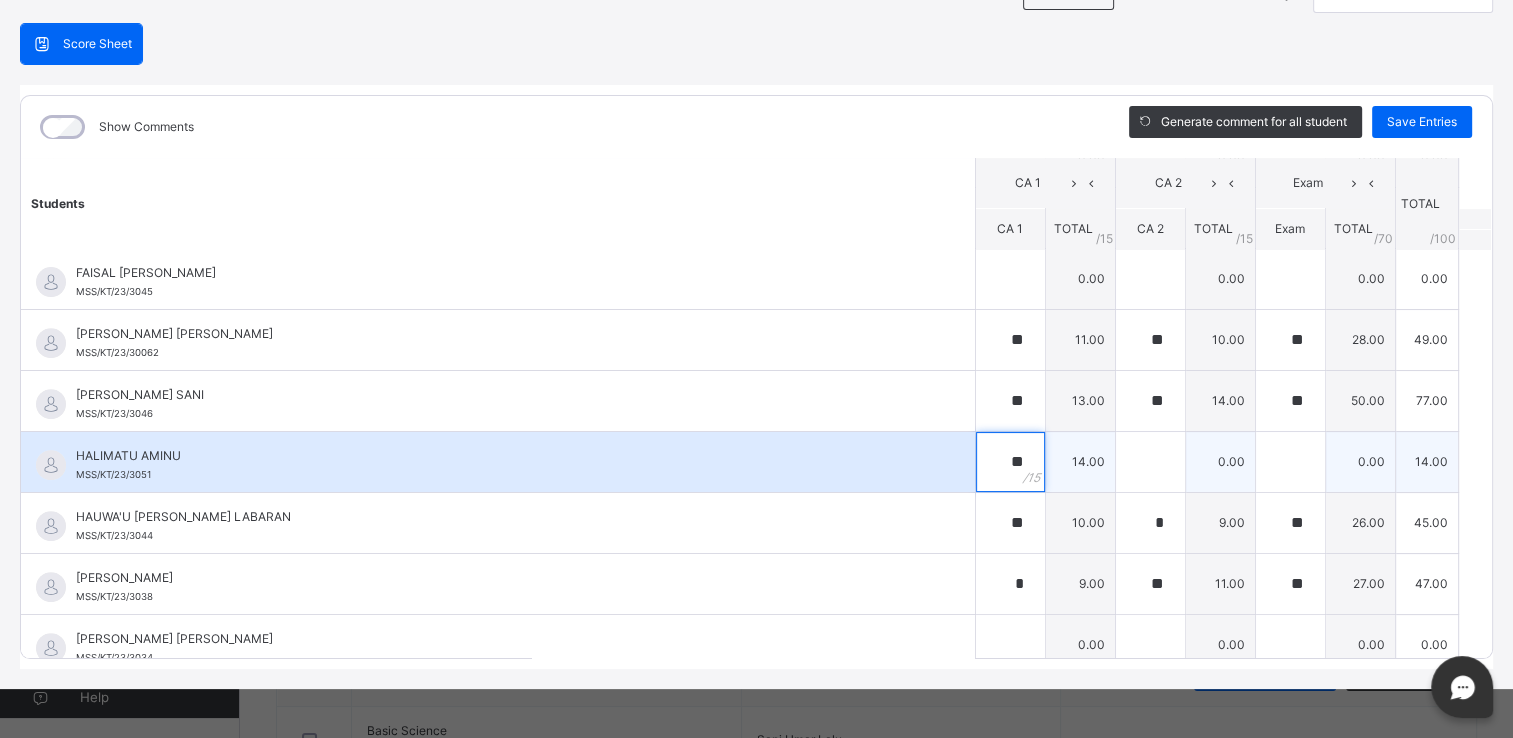 type on "**" 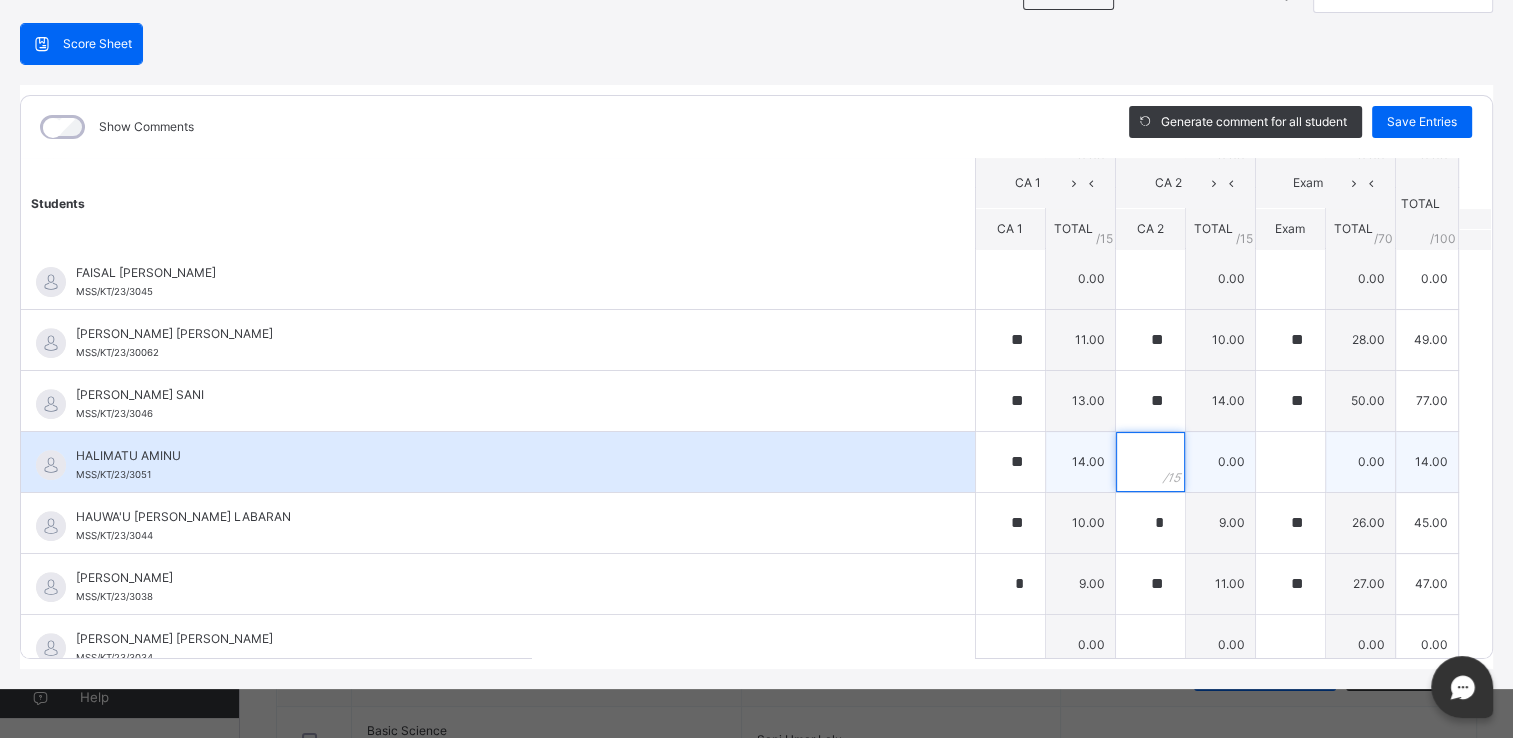 click at bounding box center [1150, 462] 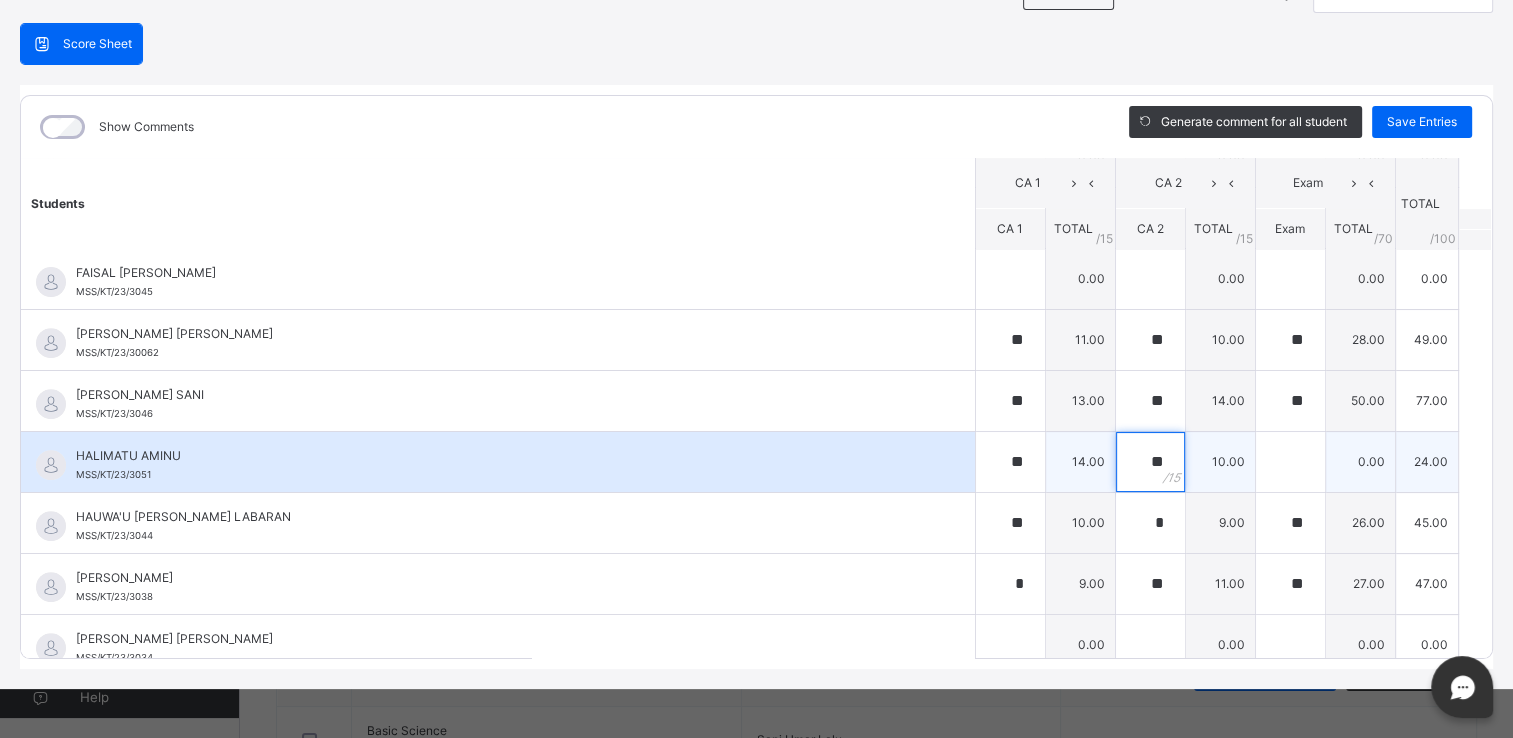 type on "**" 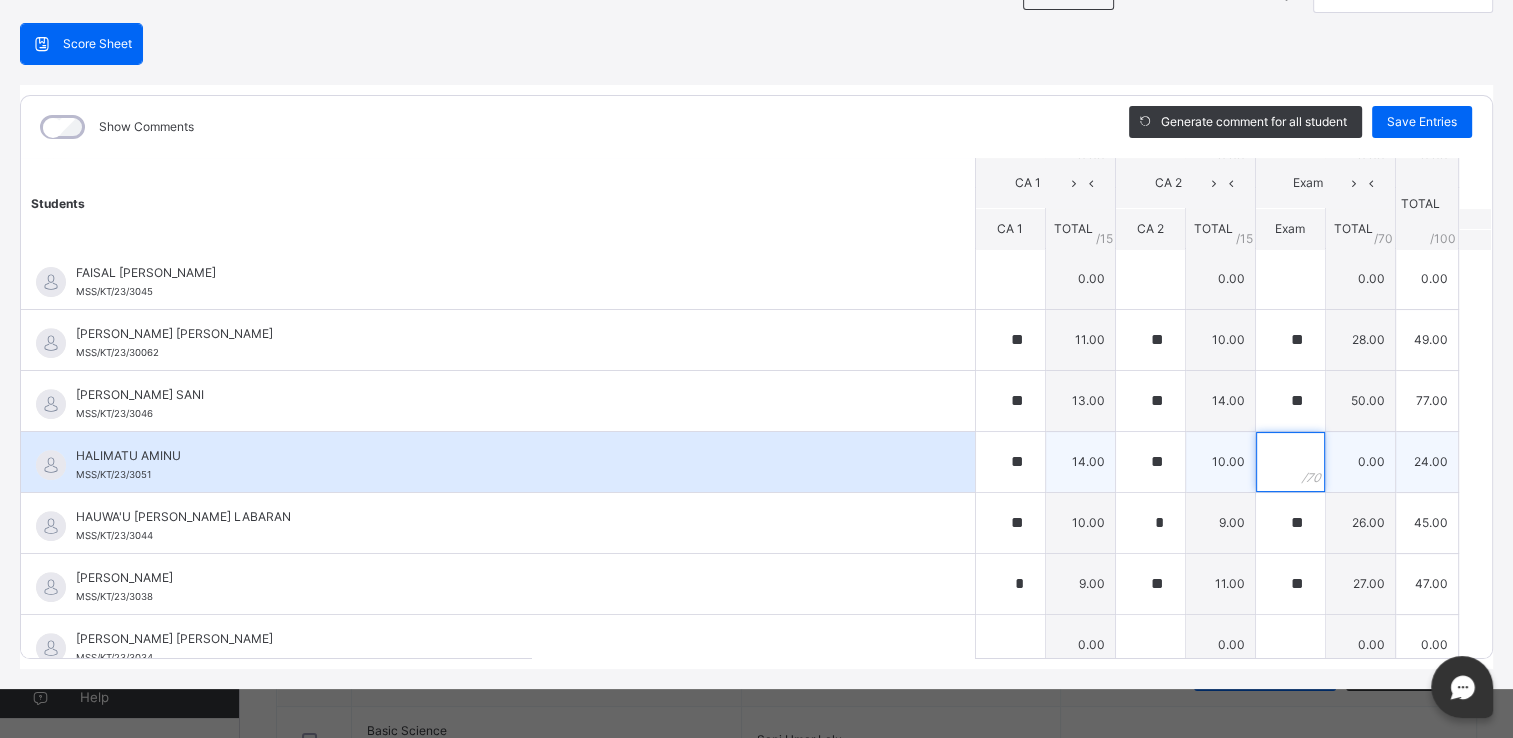 click at bounding box center (1290, 462) 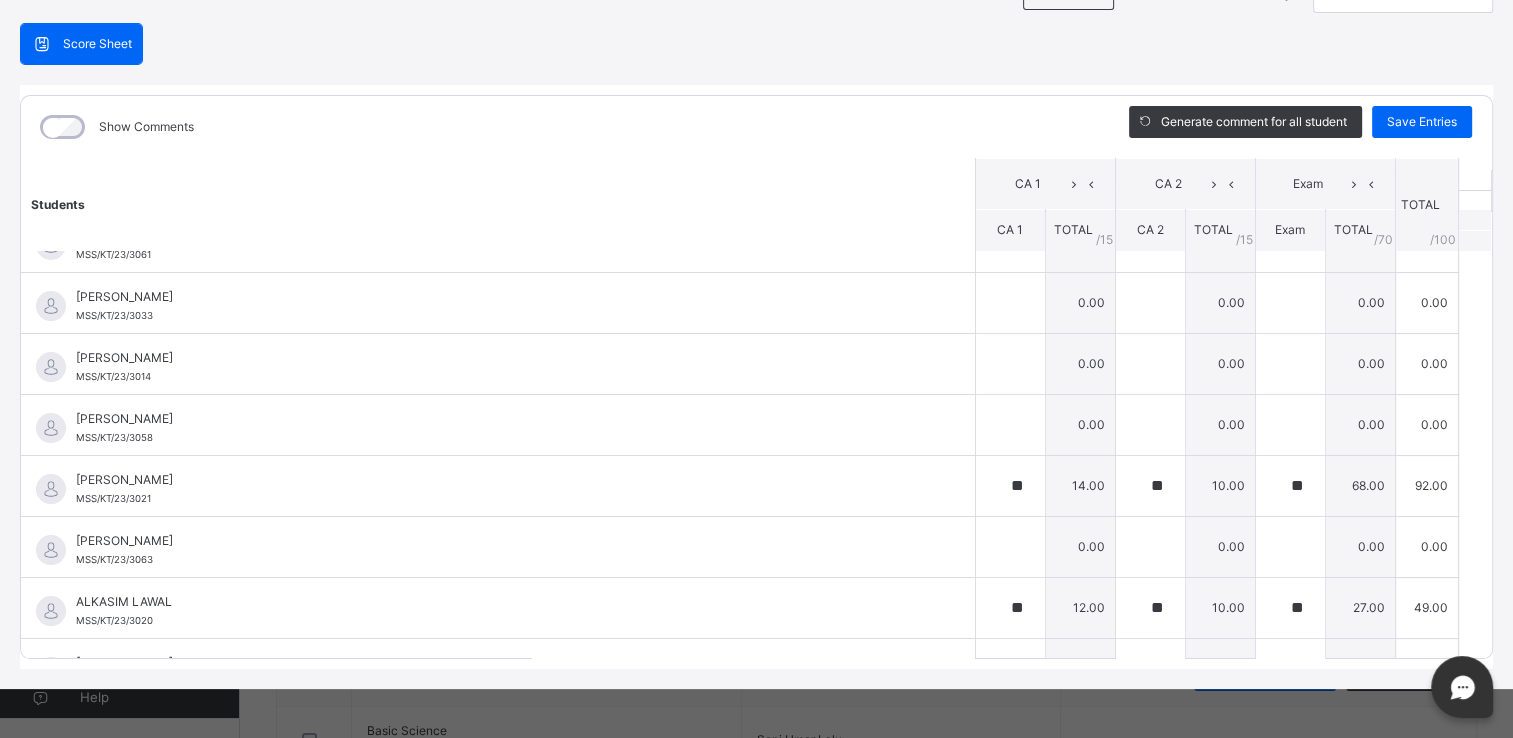 scroll, scrollTop: 0, scrollLeft: 0, axis: both 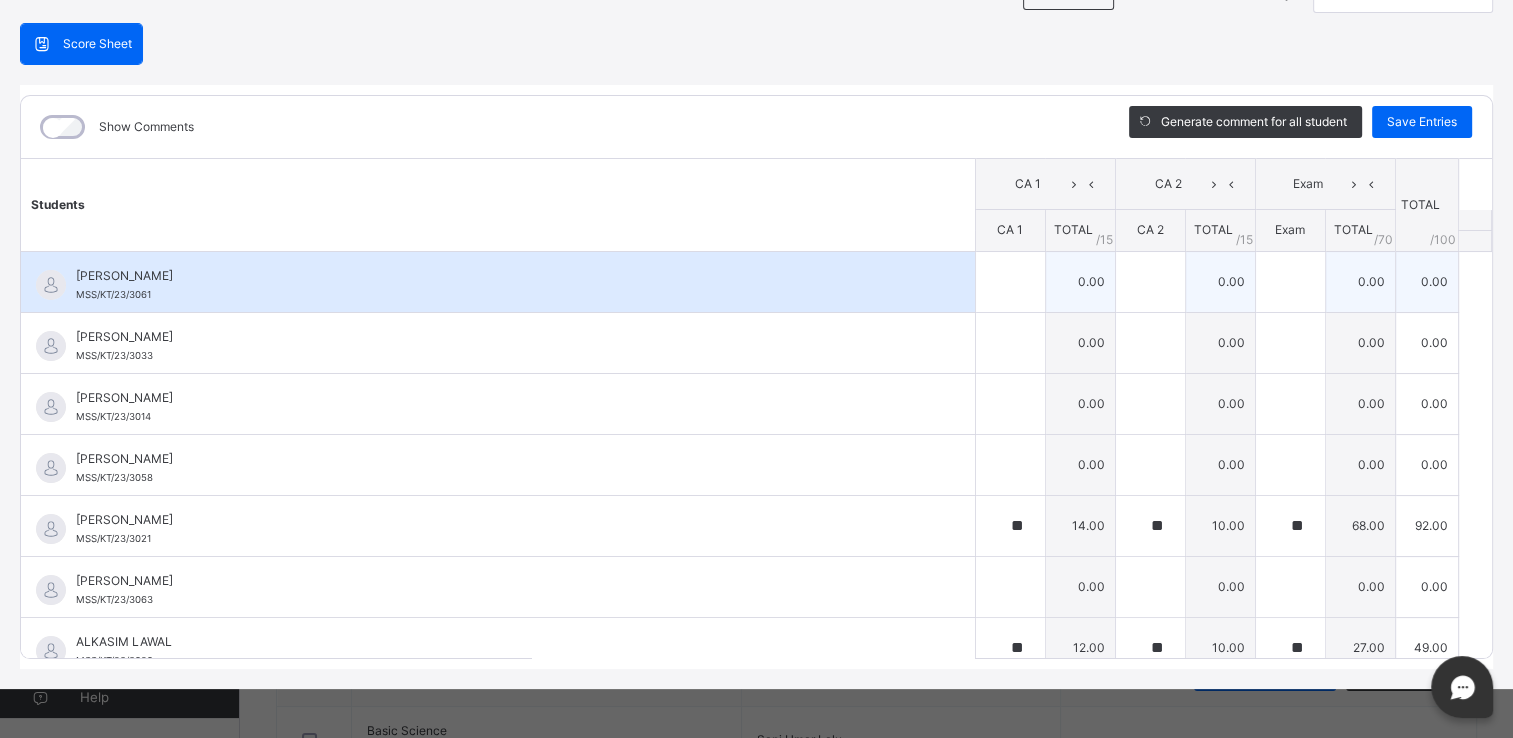 type on "**" 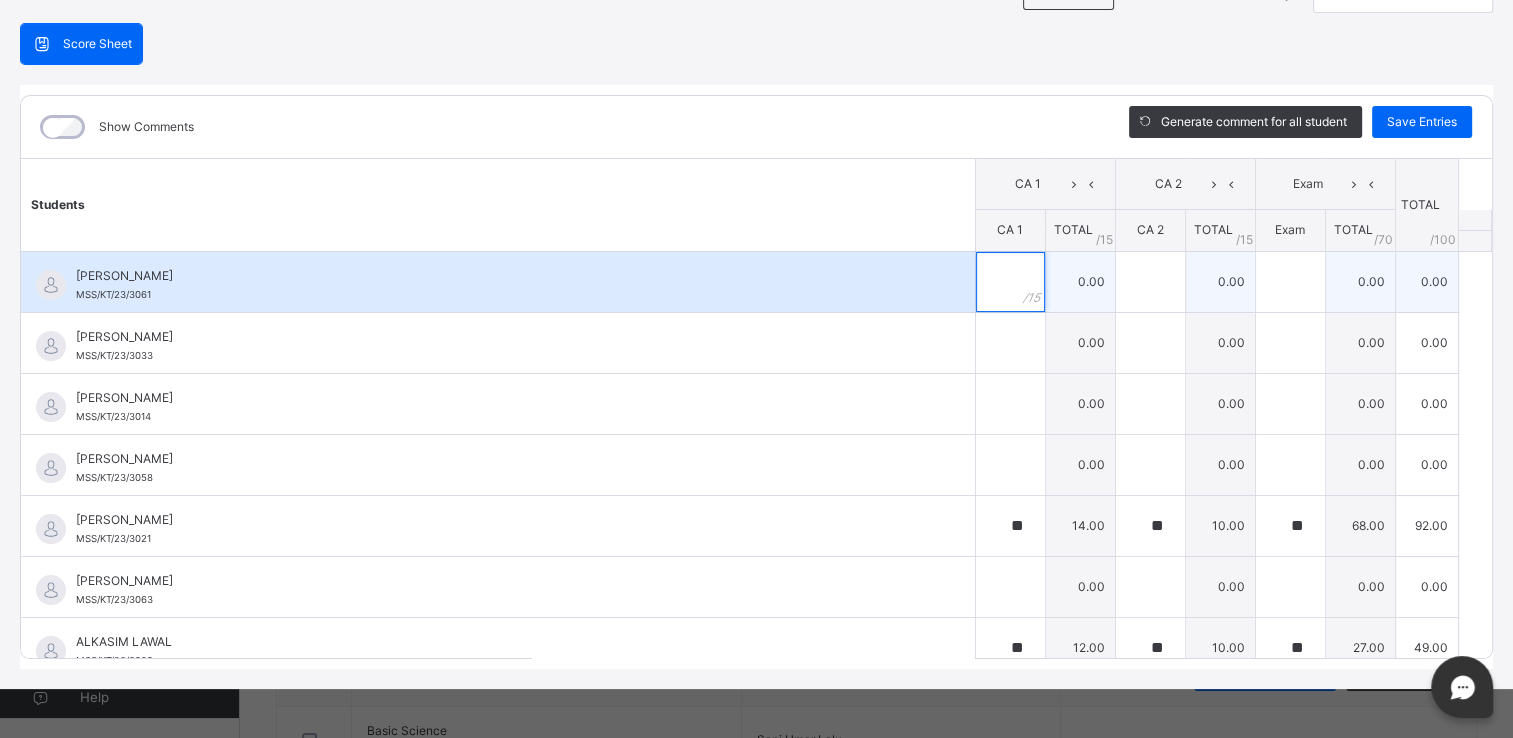 click at bounding box center (1010, 282) 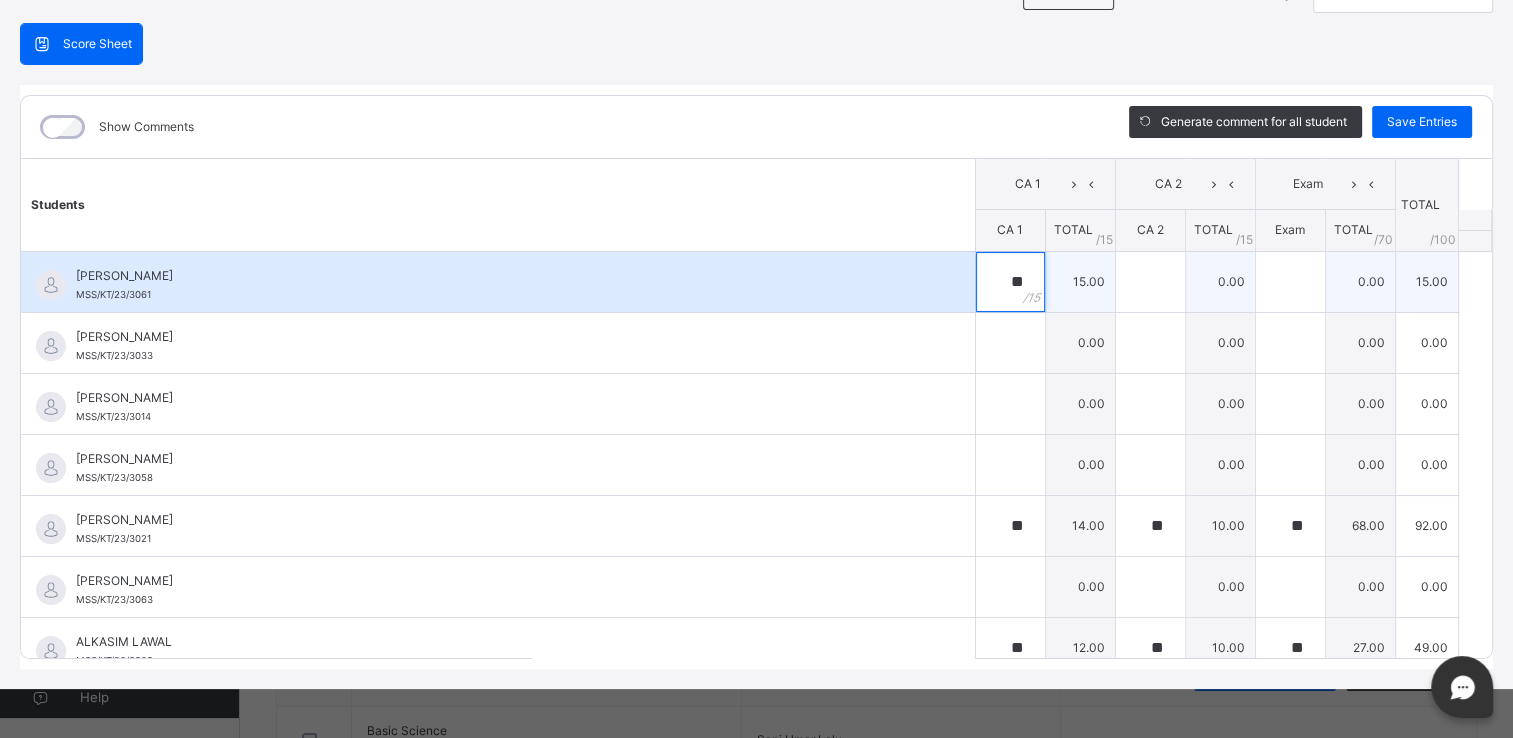 type on "**" 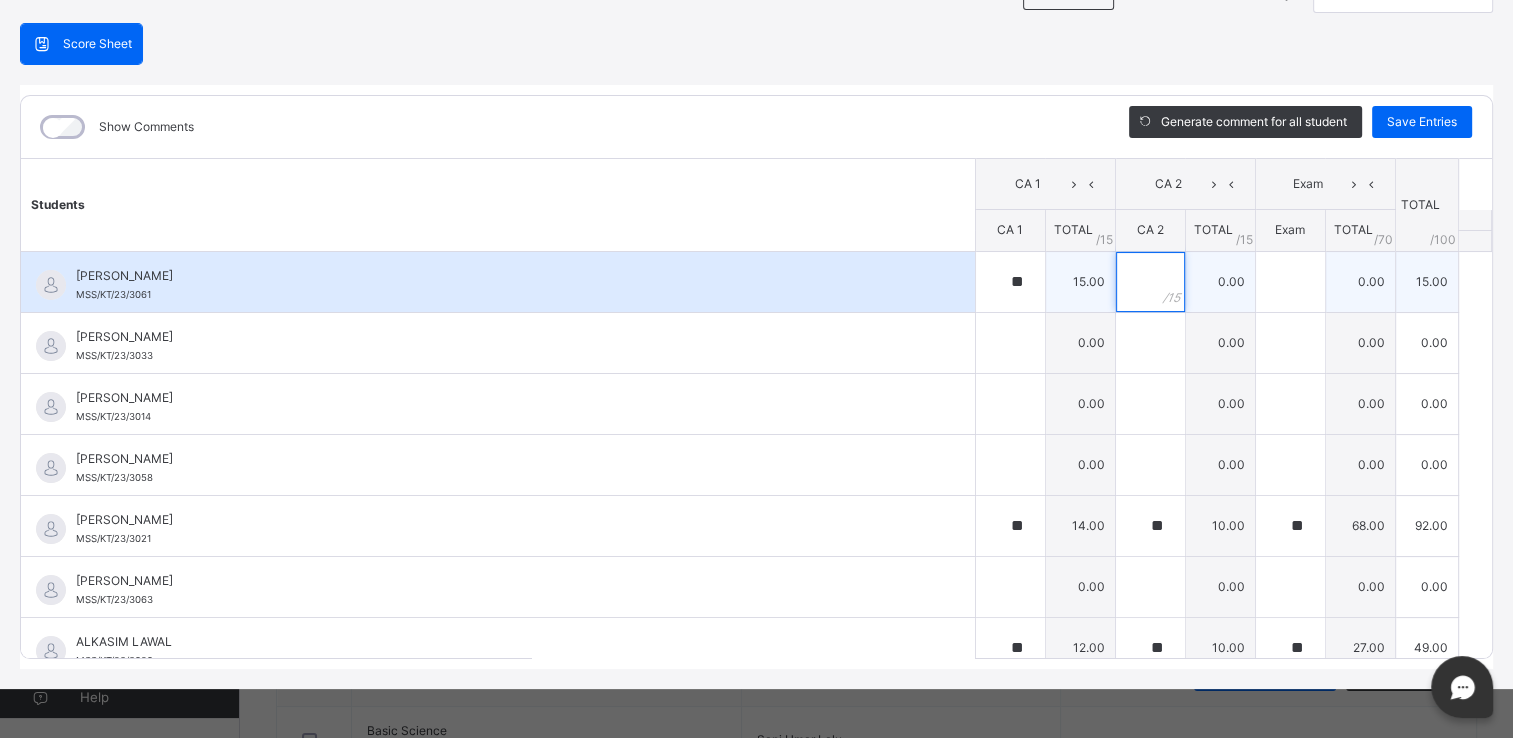 click at bounding box center [1150, 282] 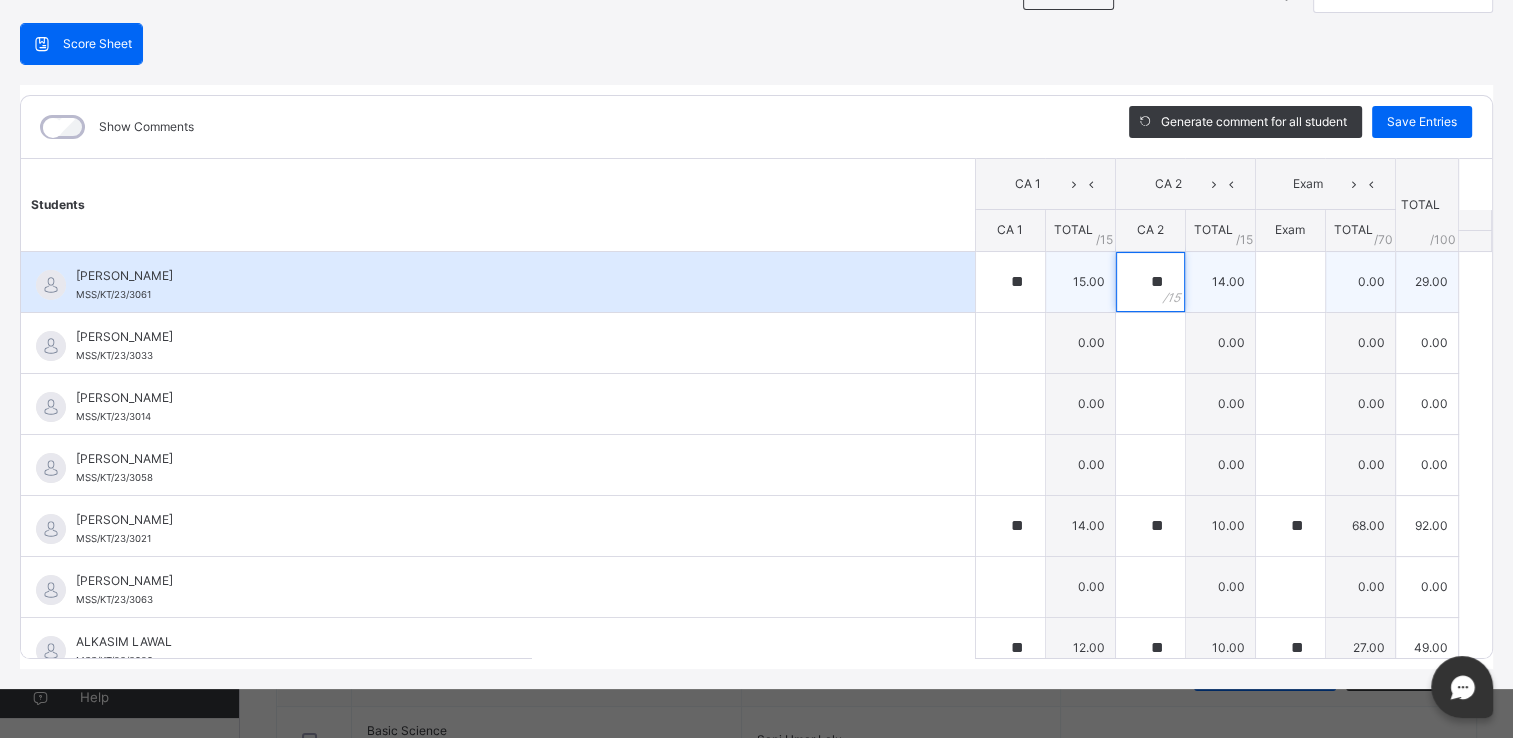 type on "**" 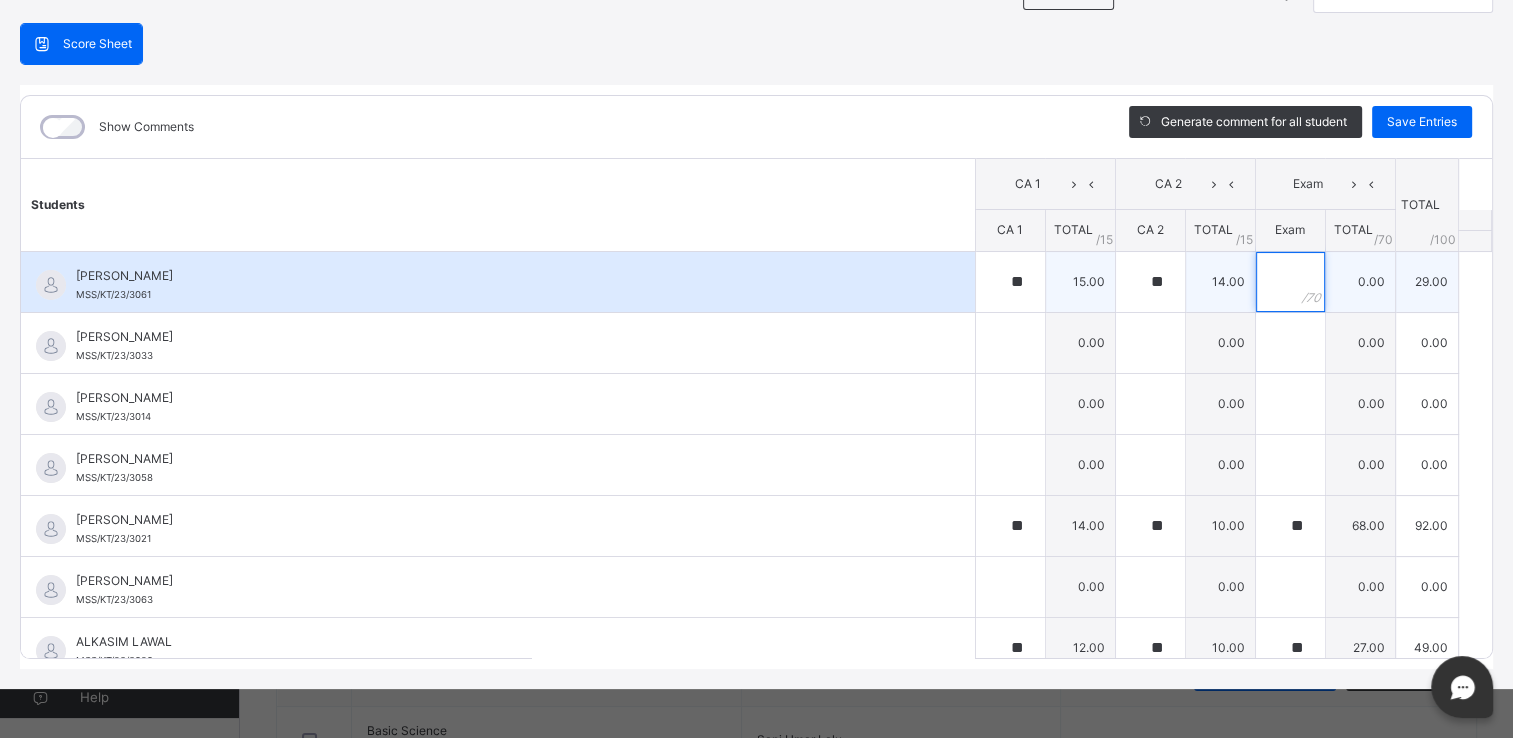 click at bounding box center [1290, 282] 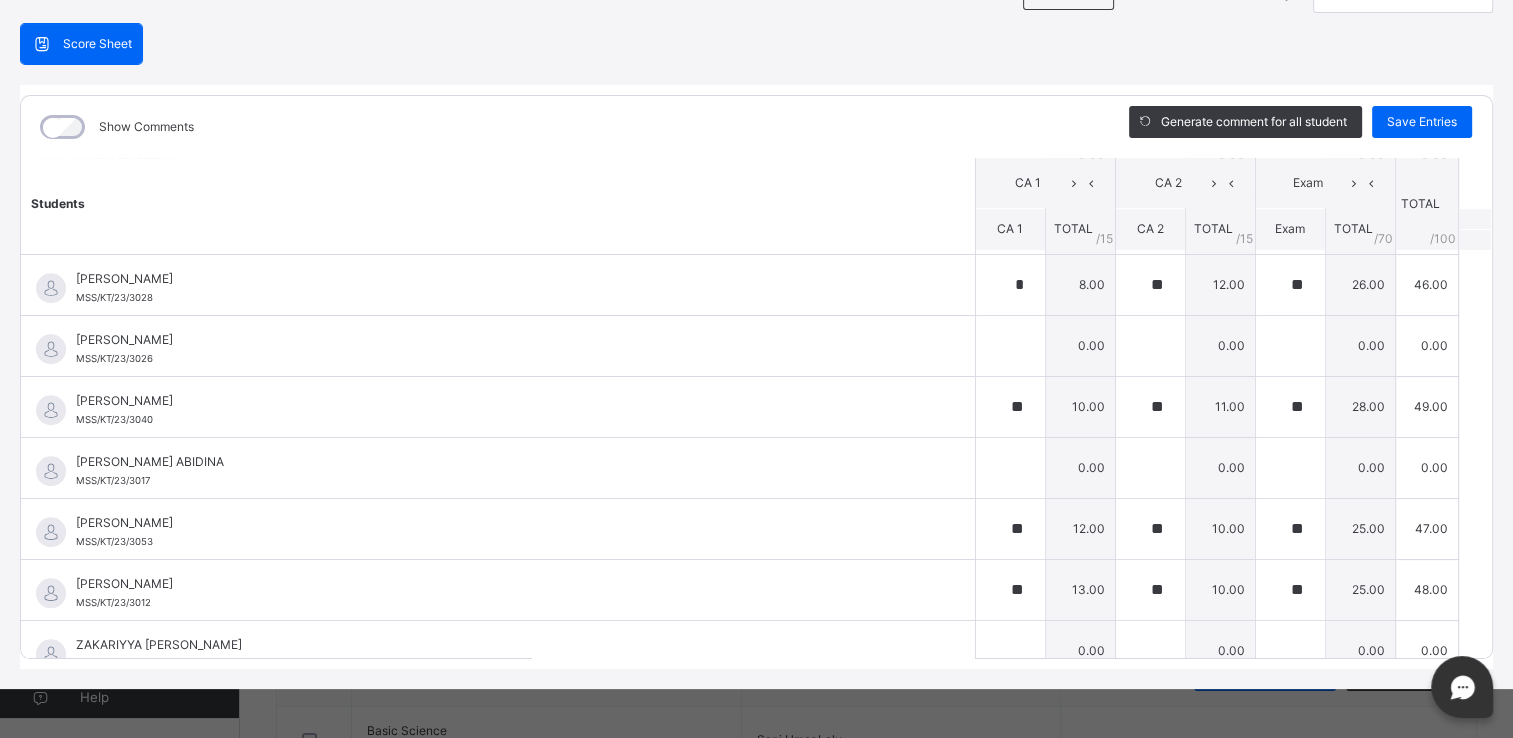 scroll, scrollTop: 1652, scrollLeft: 0, axis: vertical 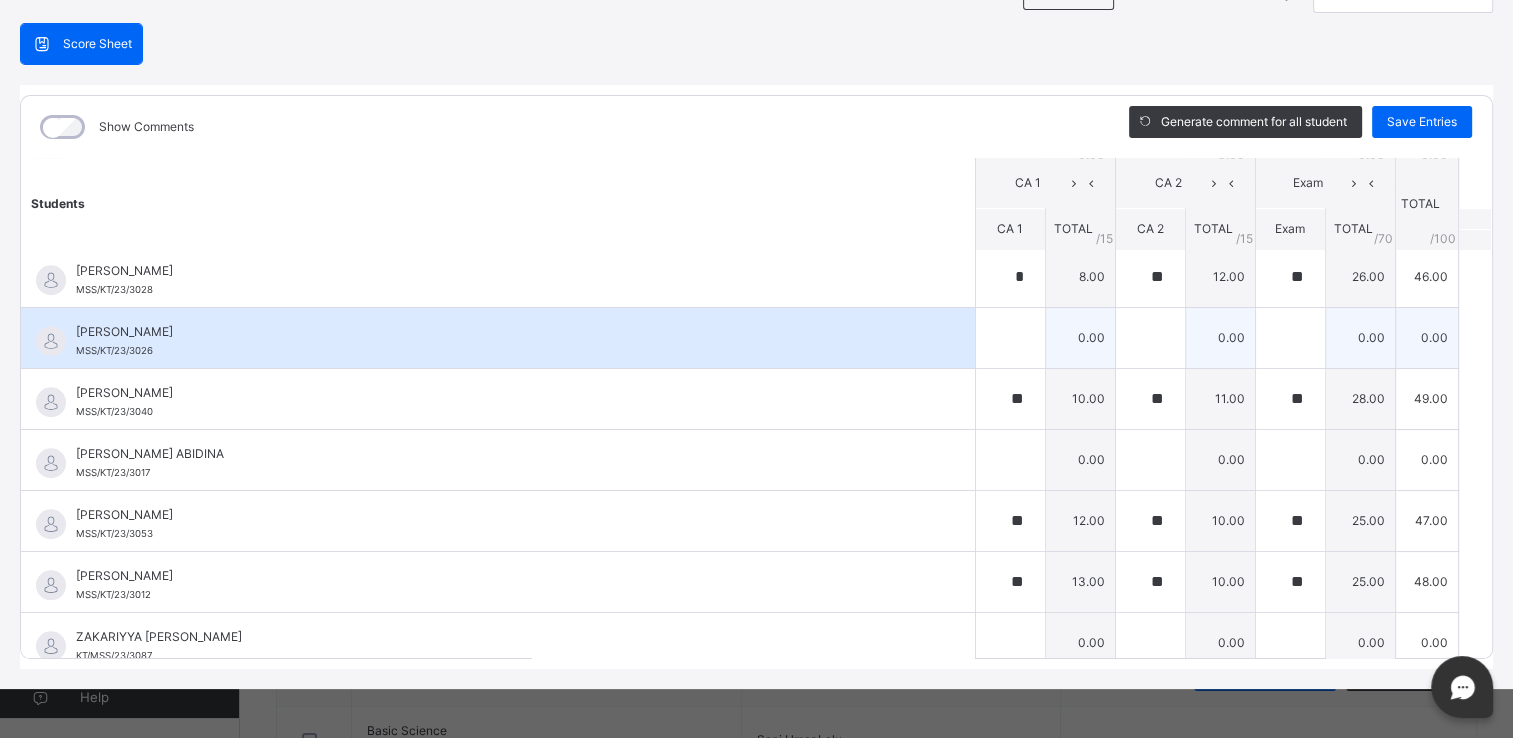 type on "**" 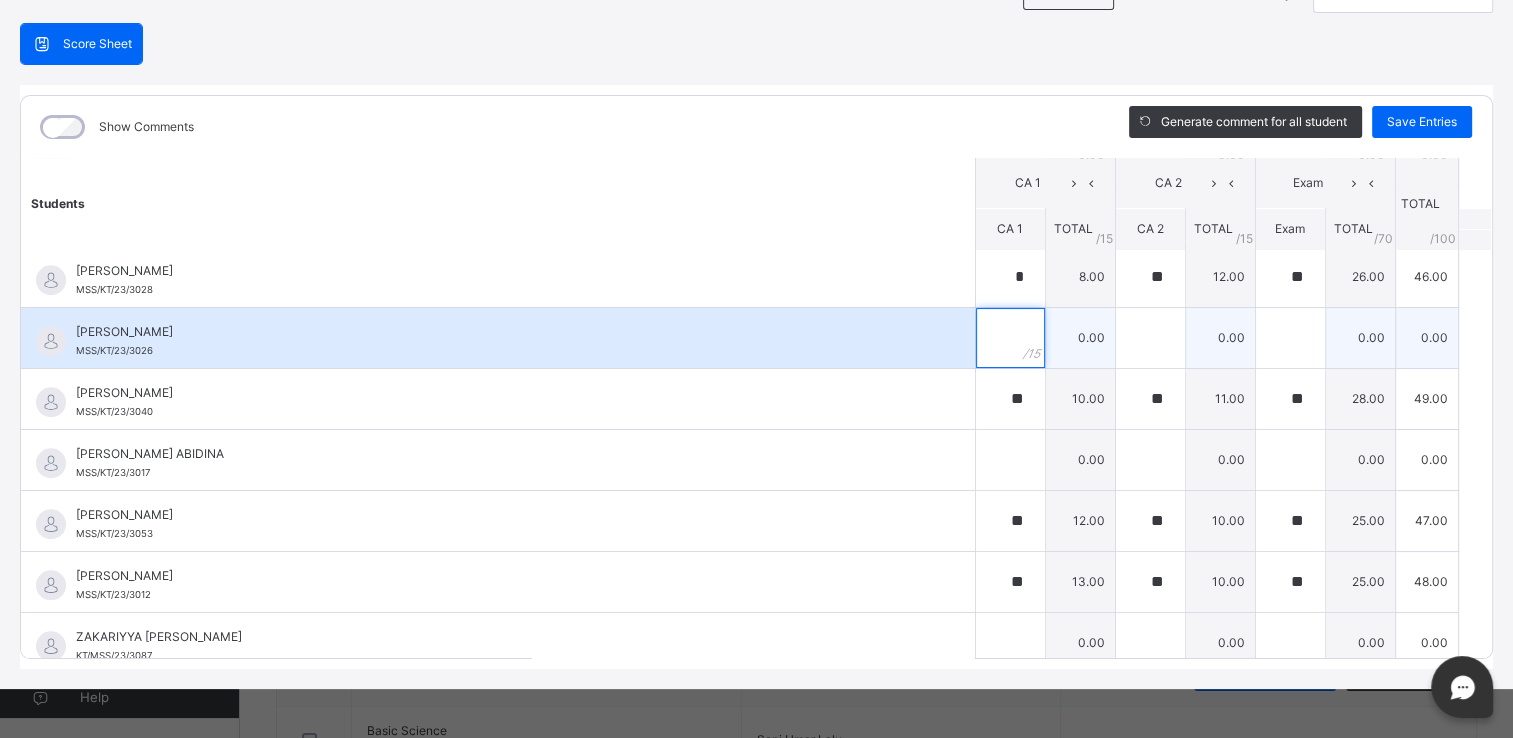 click at bounding box center (1010, 338) 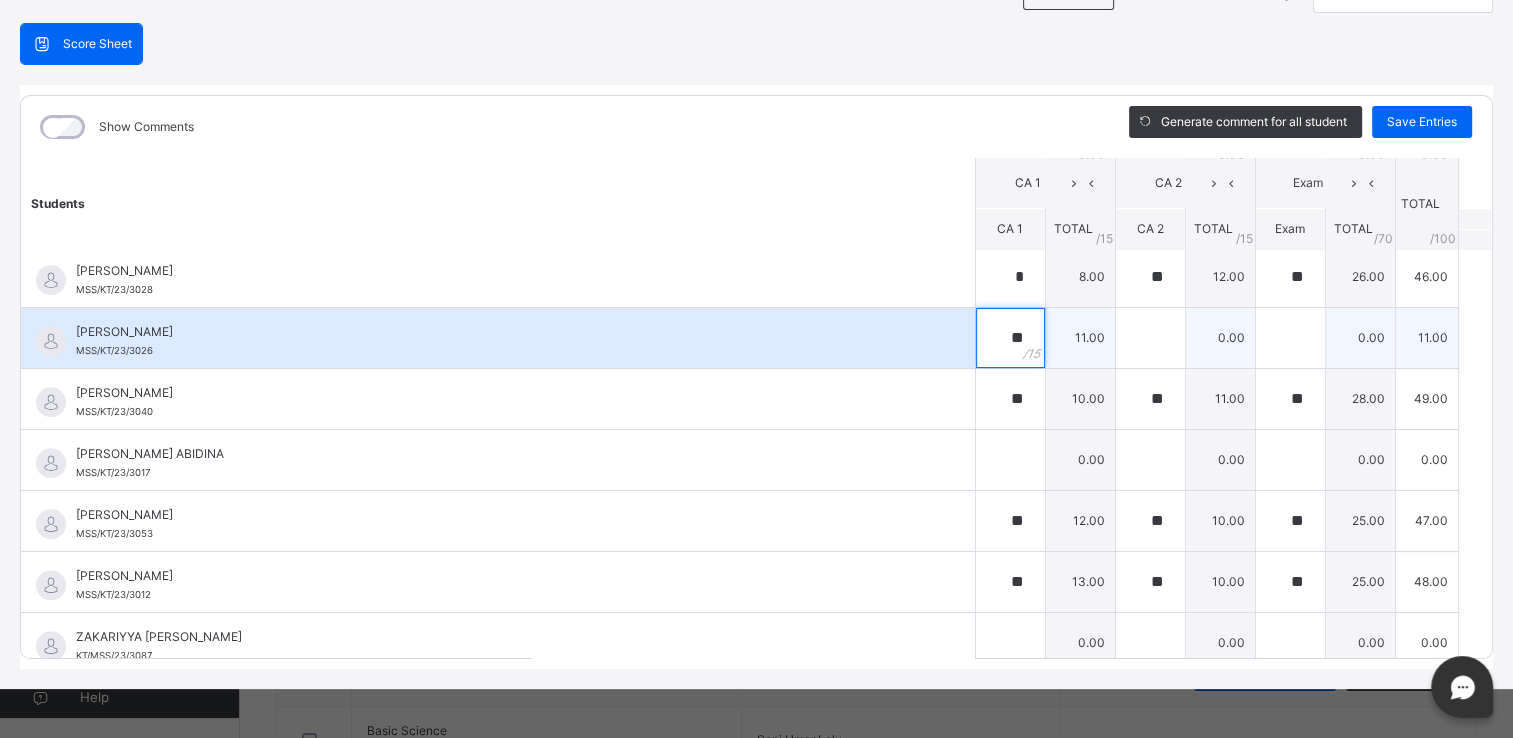 type on "**" 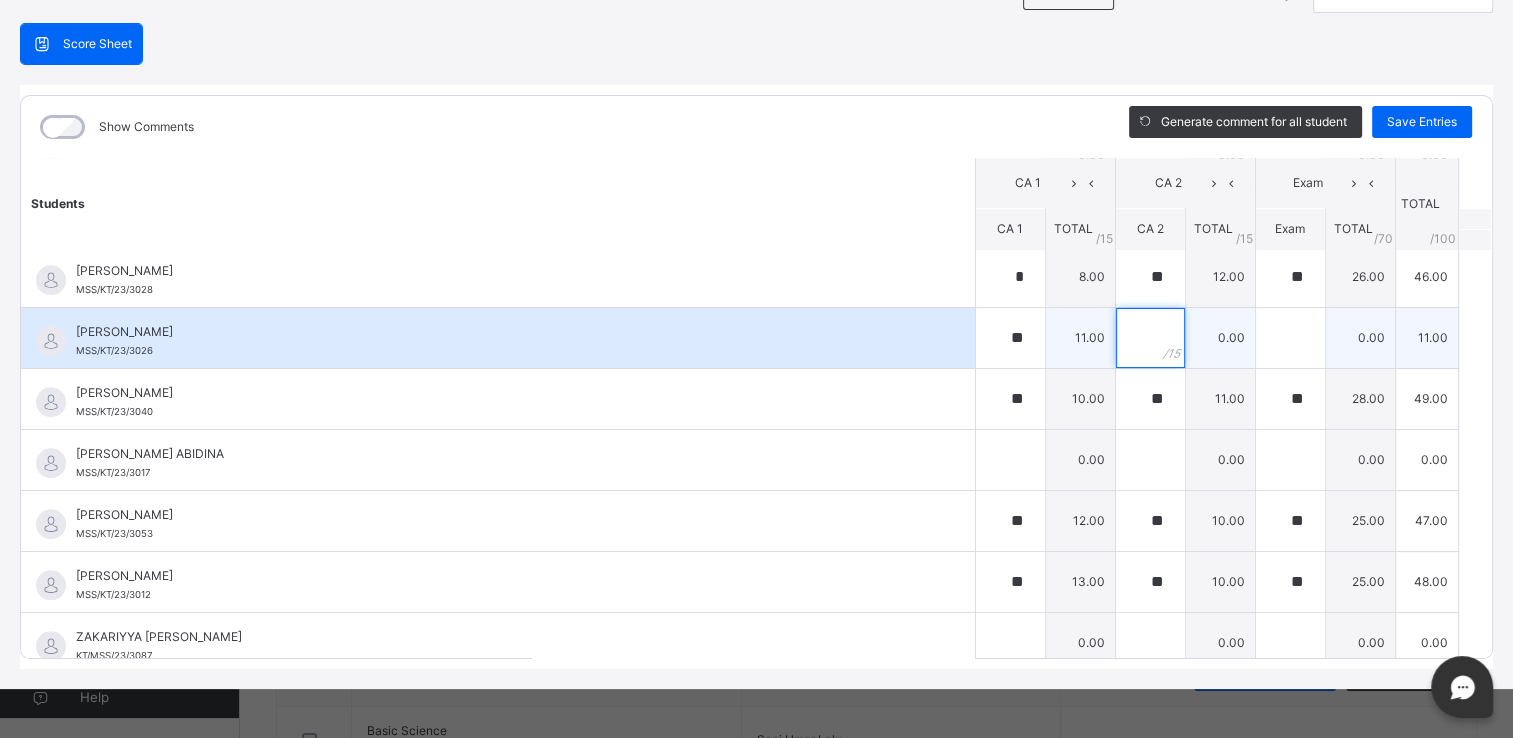 click at bounding box center [1150, 338] 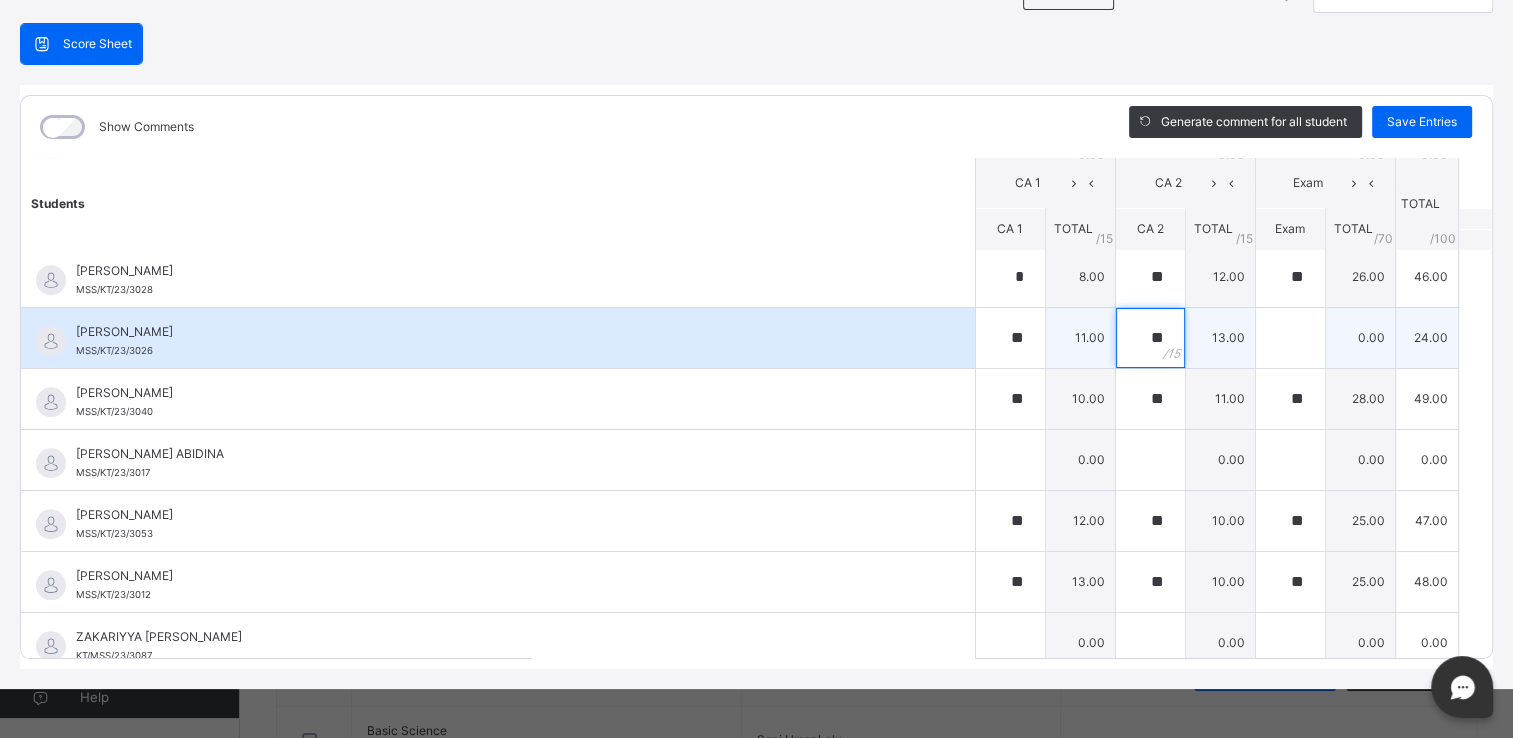 type on "**" 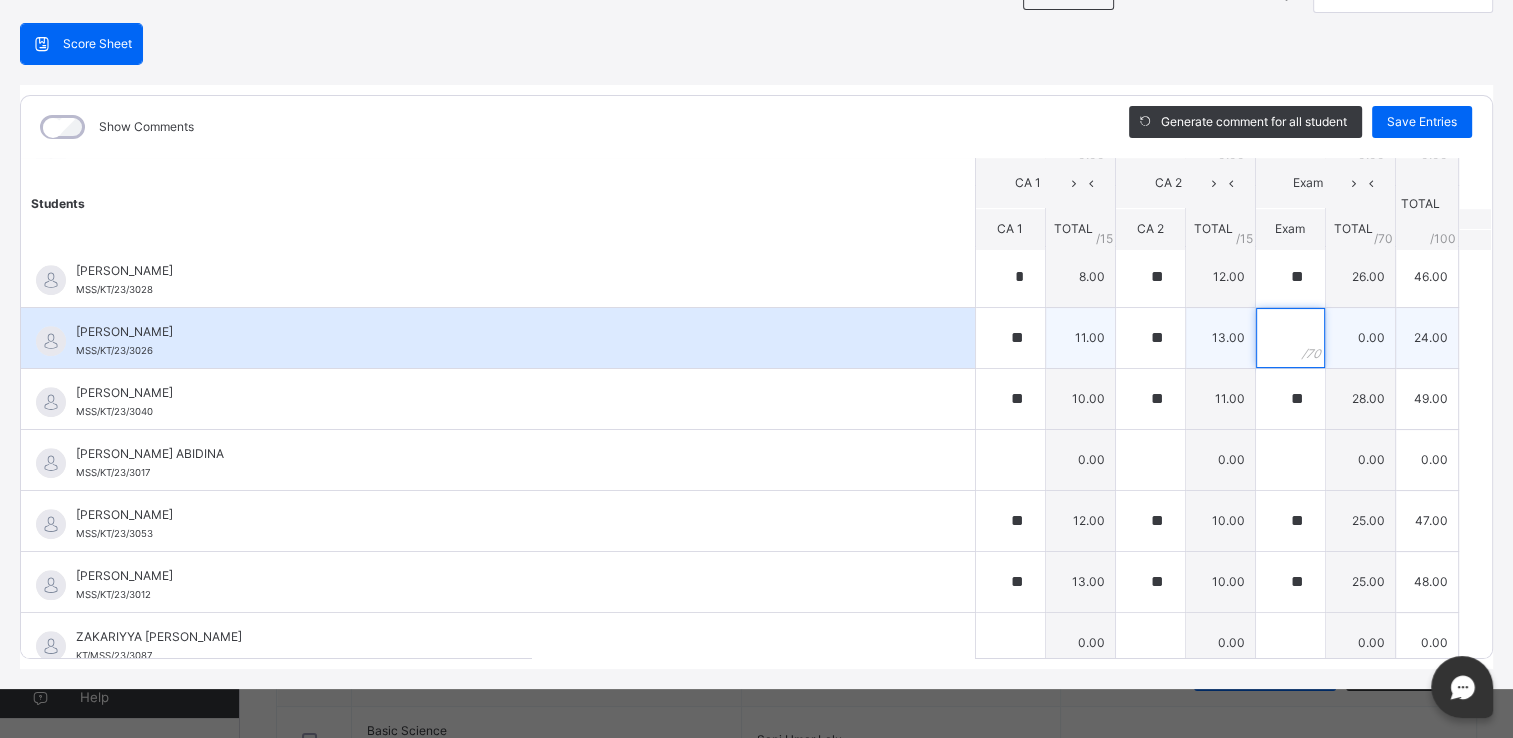 click at bounding box center (1290, 338) 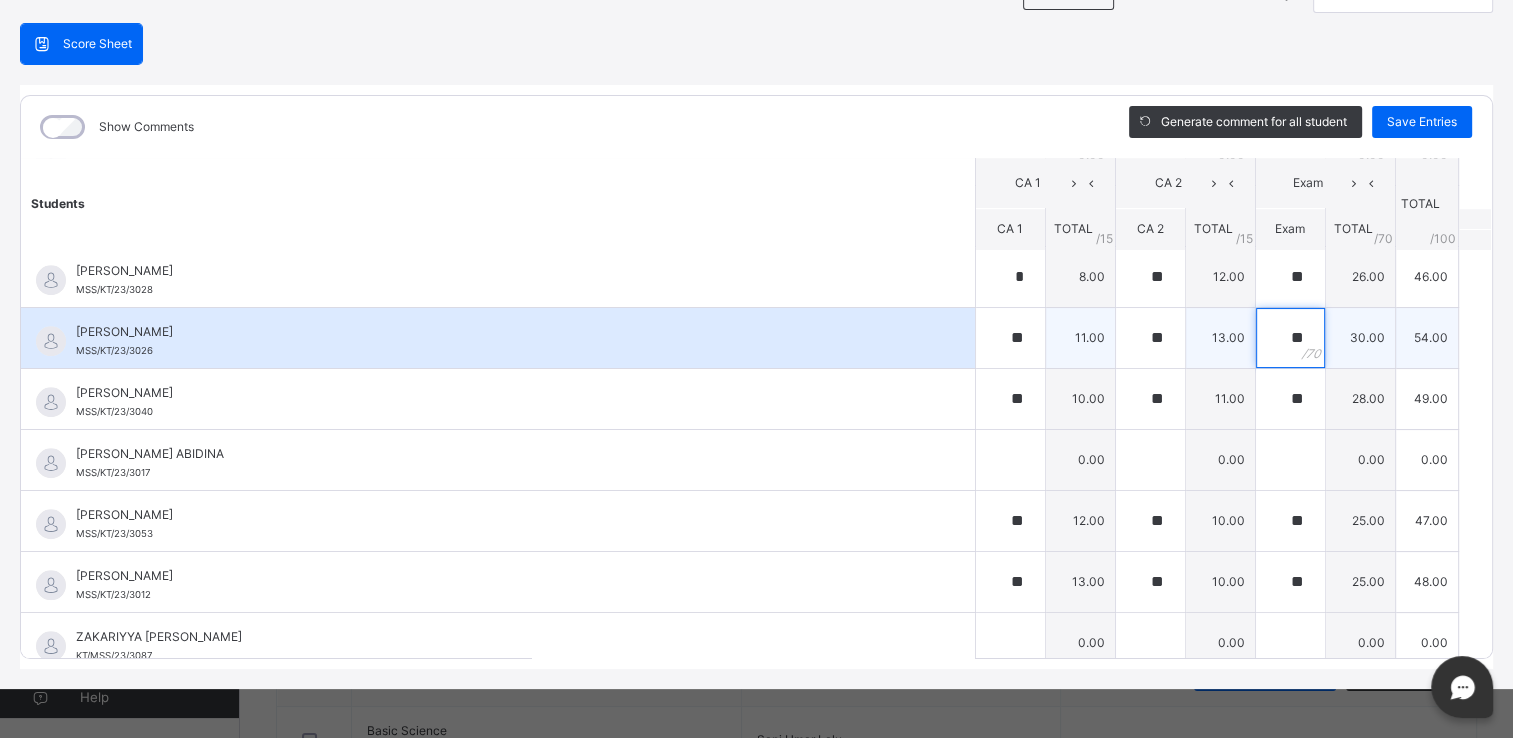 type on "*" 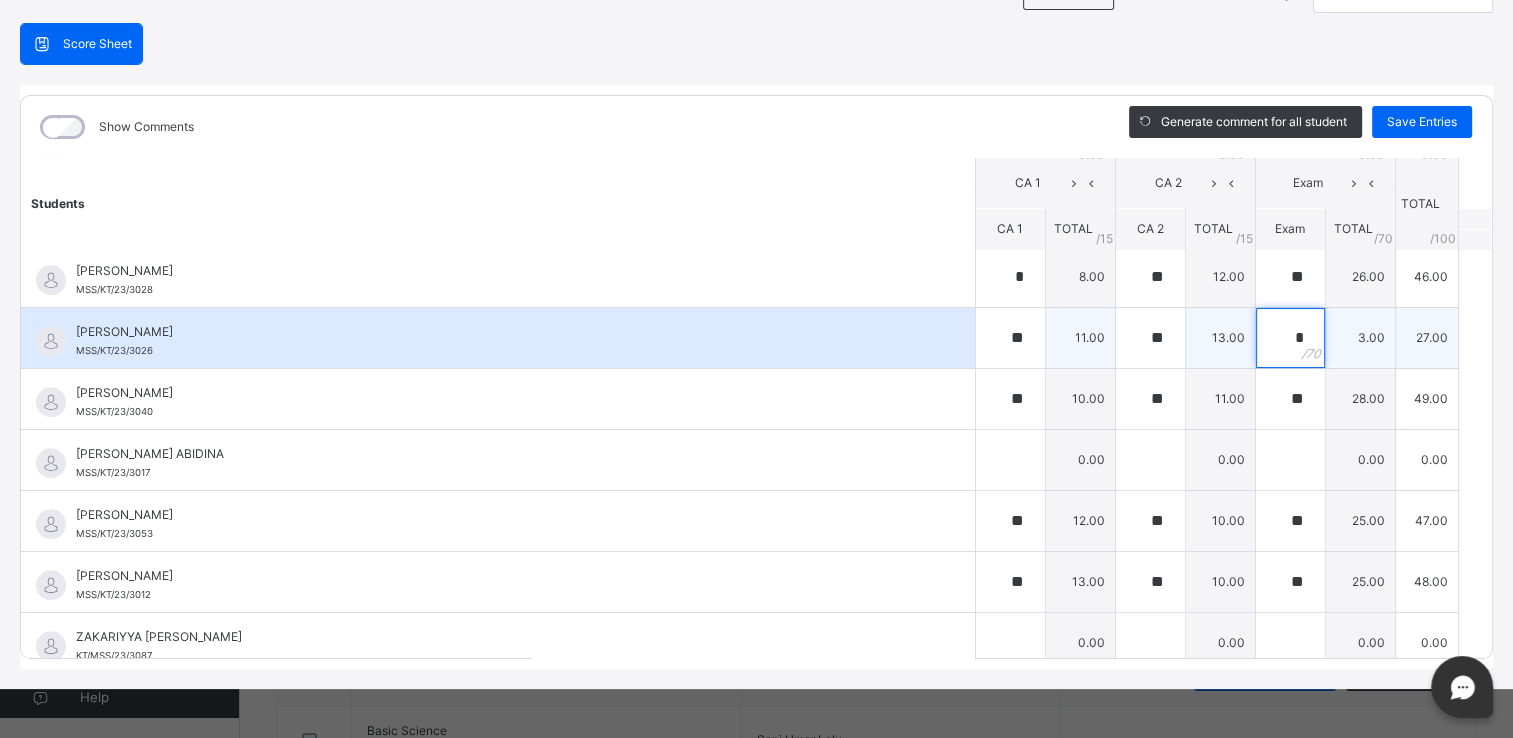 type 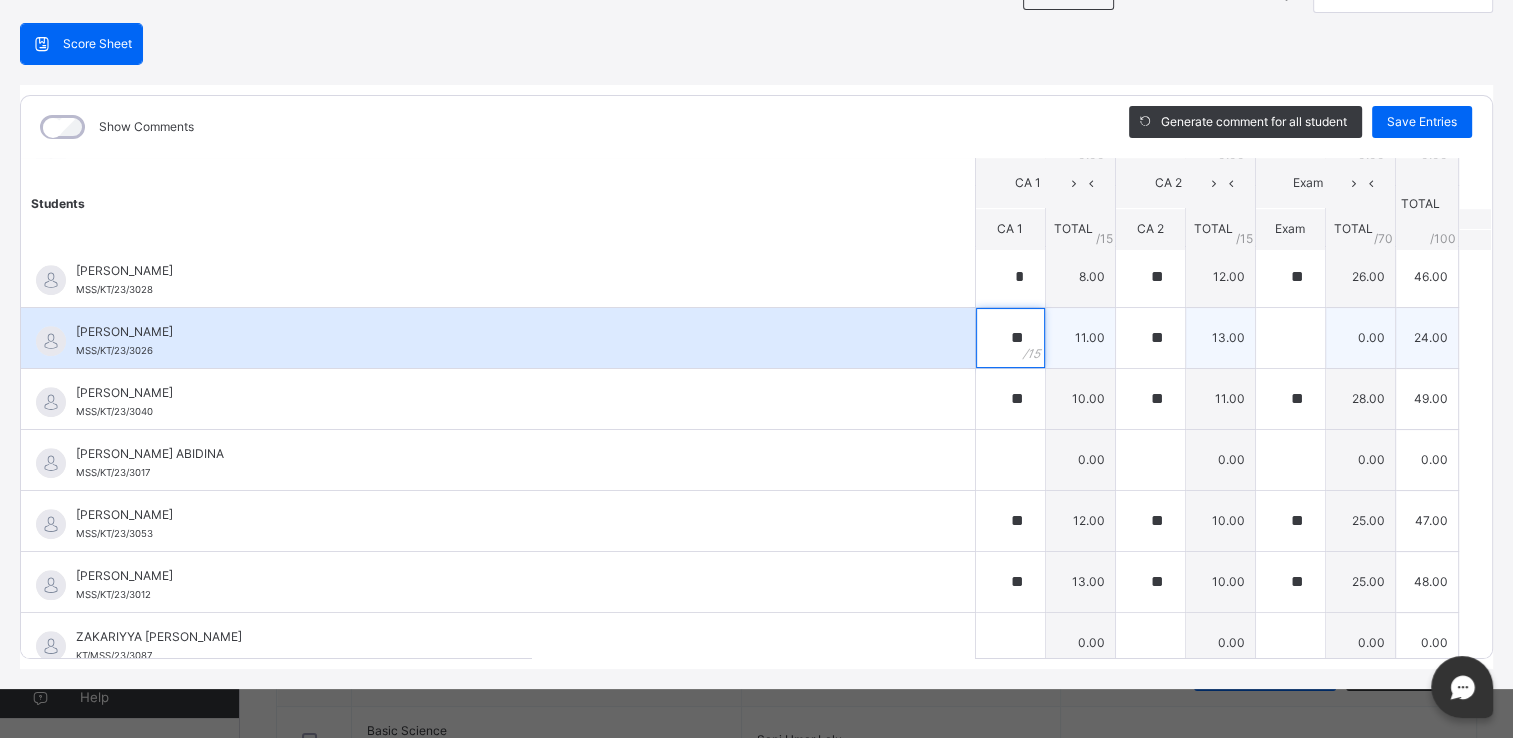 click on "**" at bounding box center [1010, 338] 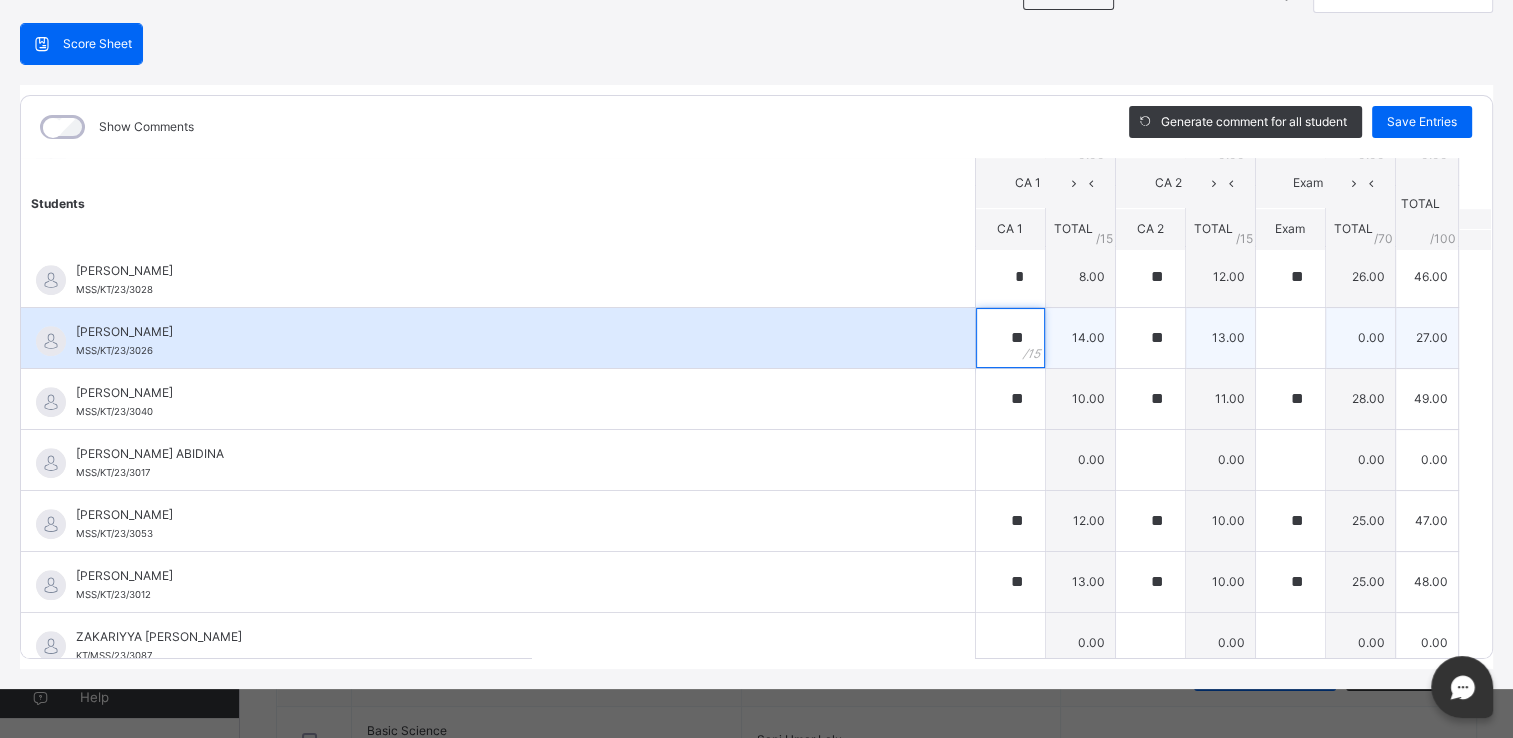 type on "**" 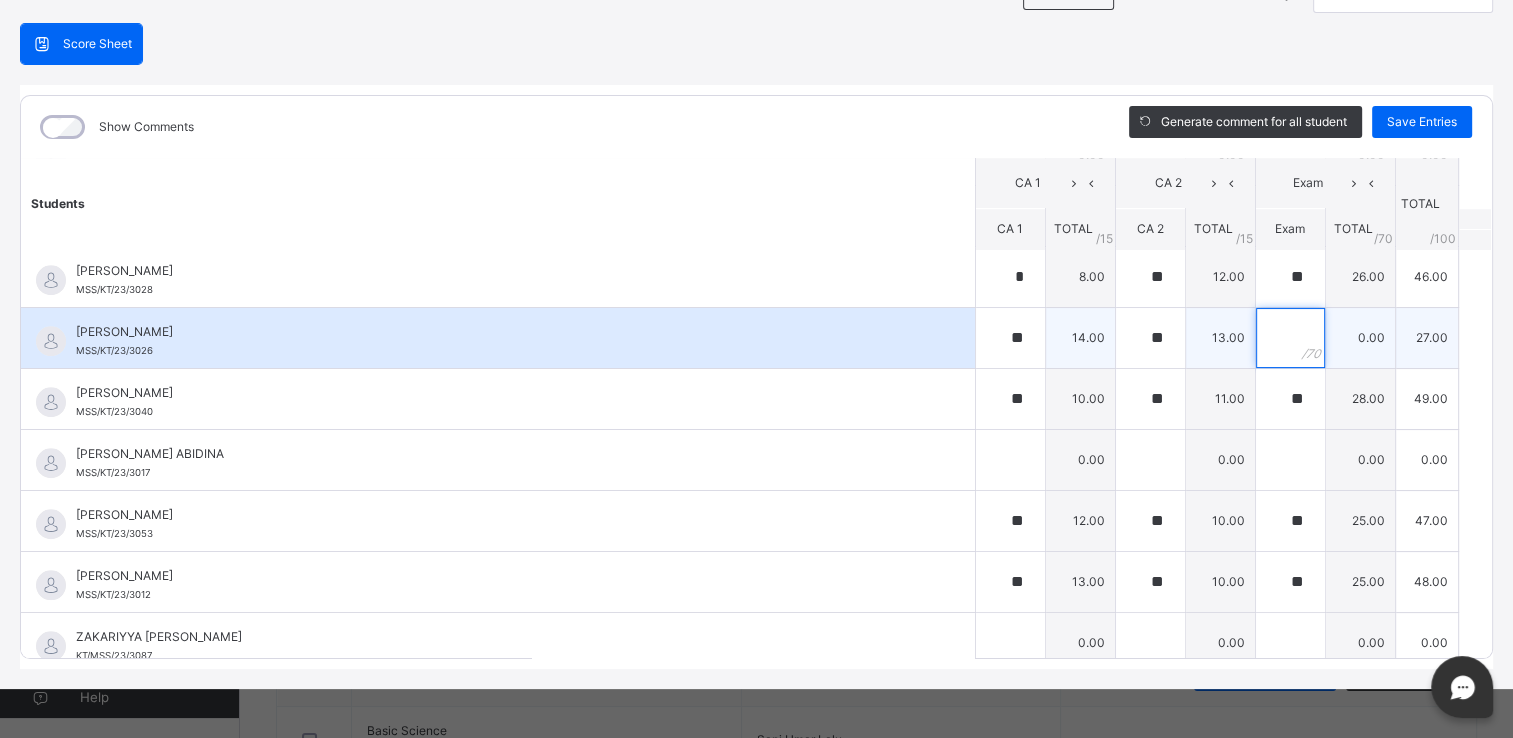 click at bounding box center [1290, 338] 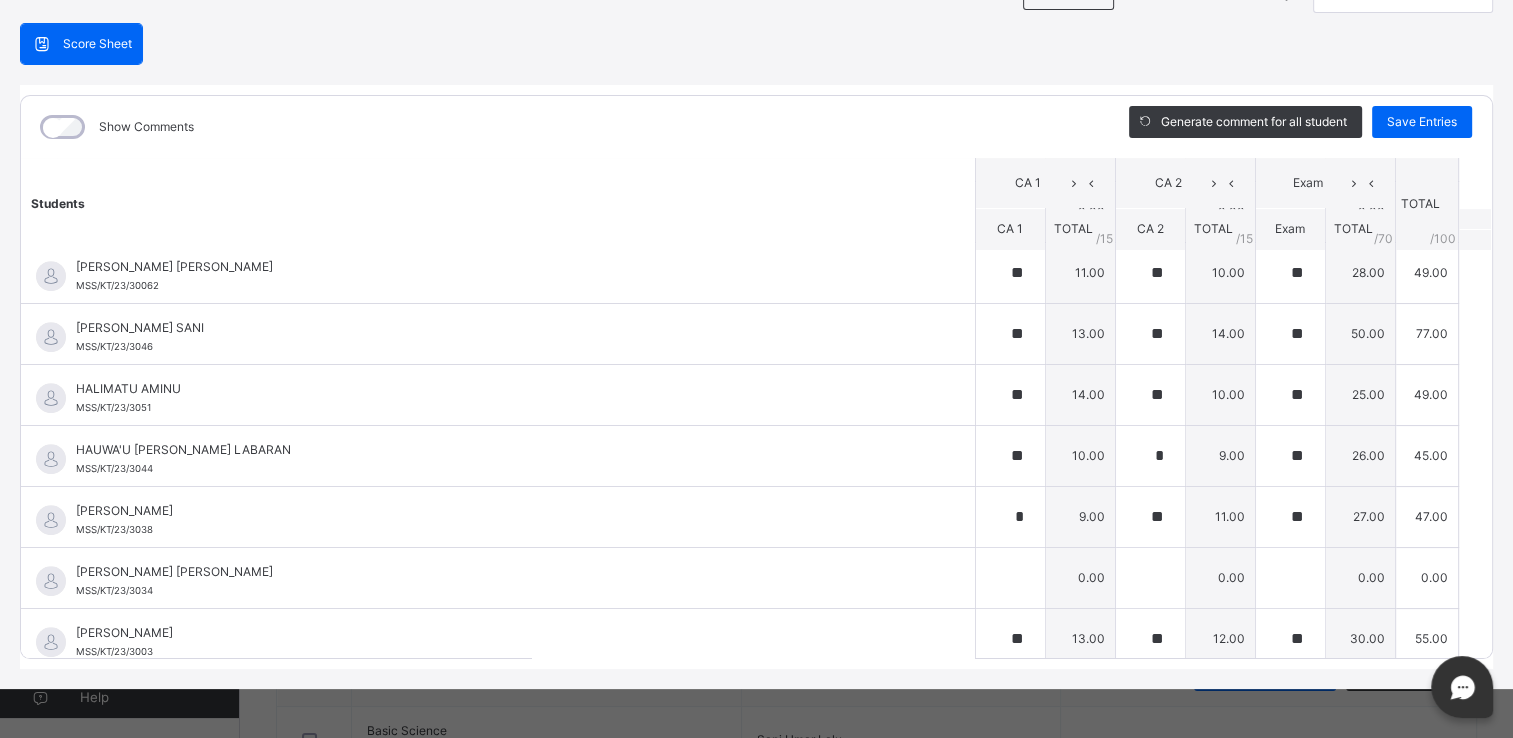 scroll, scrollTop: 862, scrollLeft: 0, axis: vertical 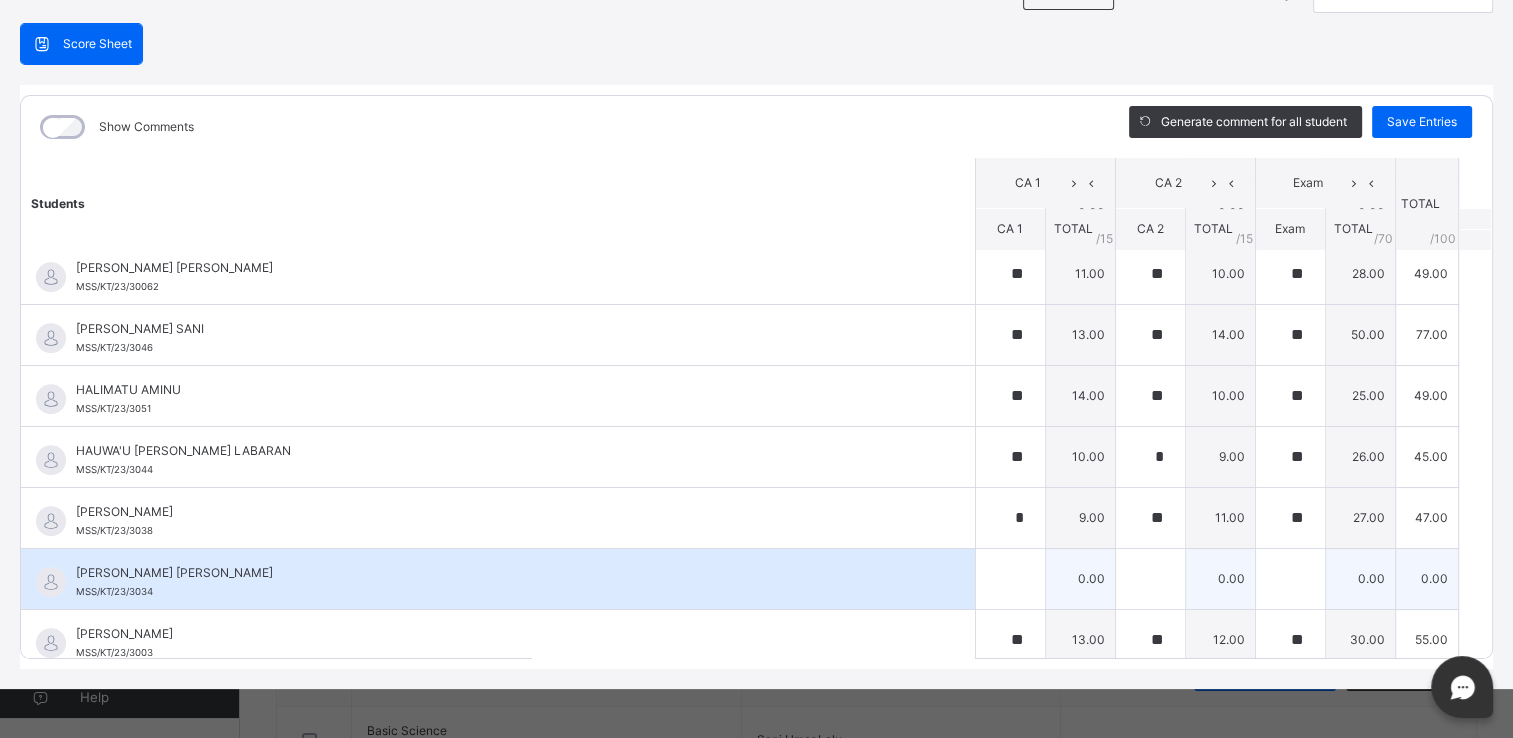 type on "**" 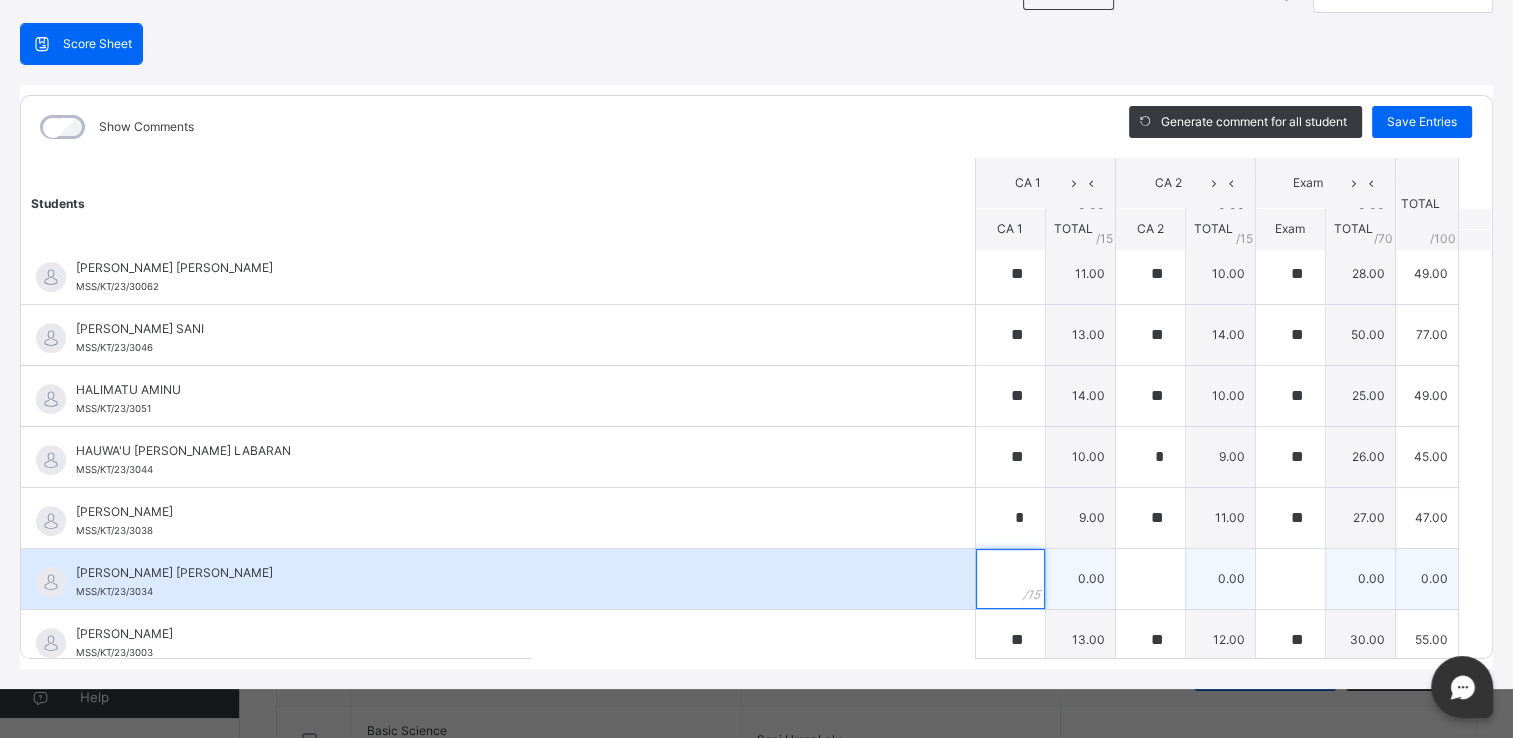 click at bounding box center (1010, 579) 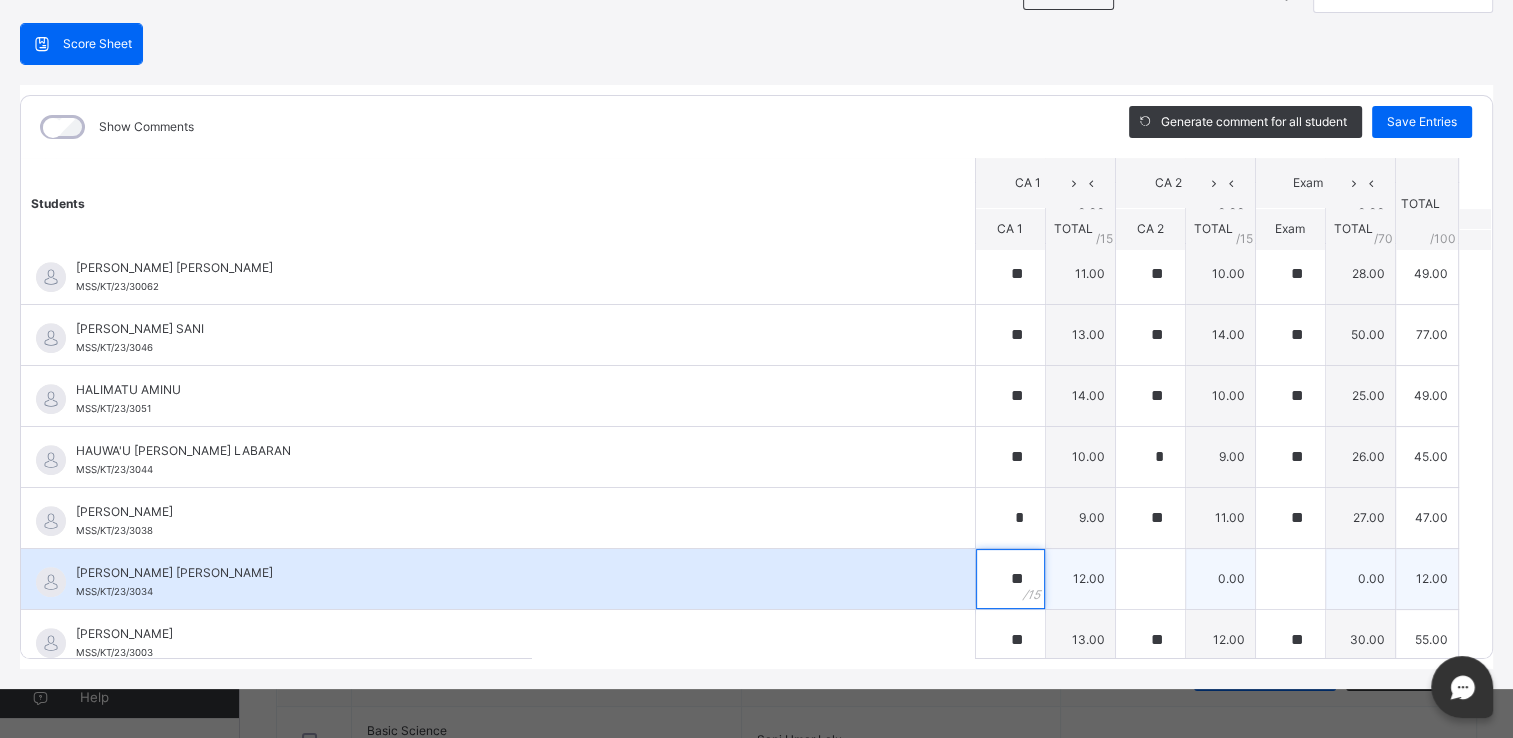 type on "**" 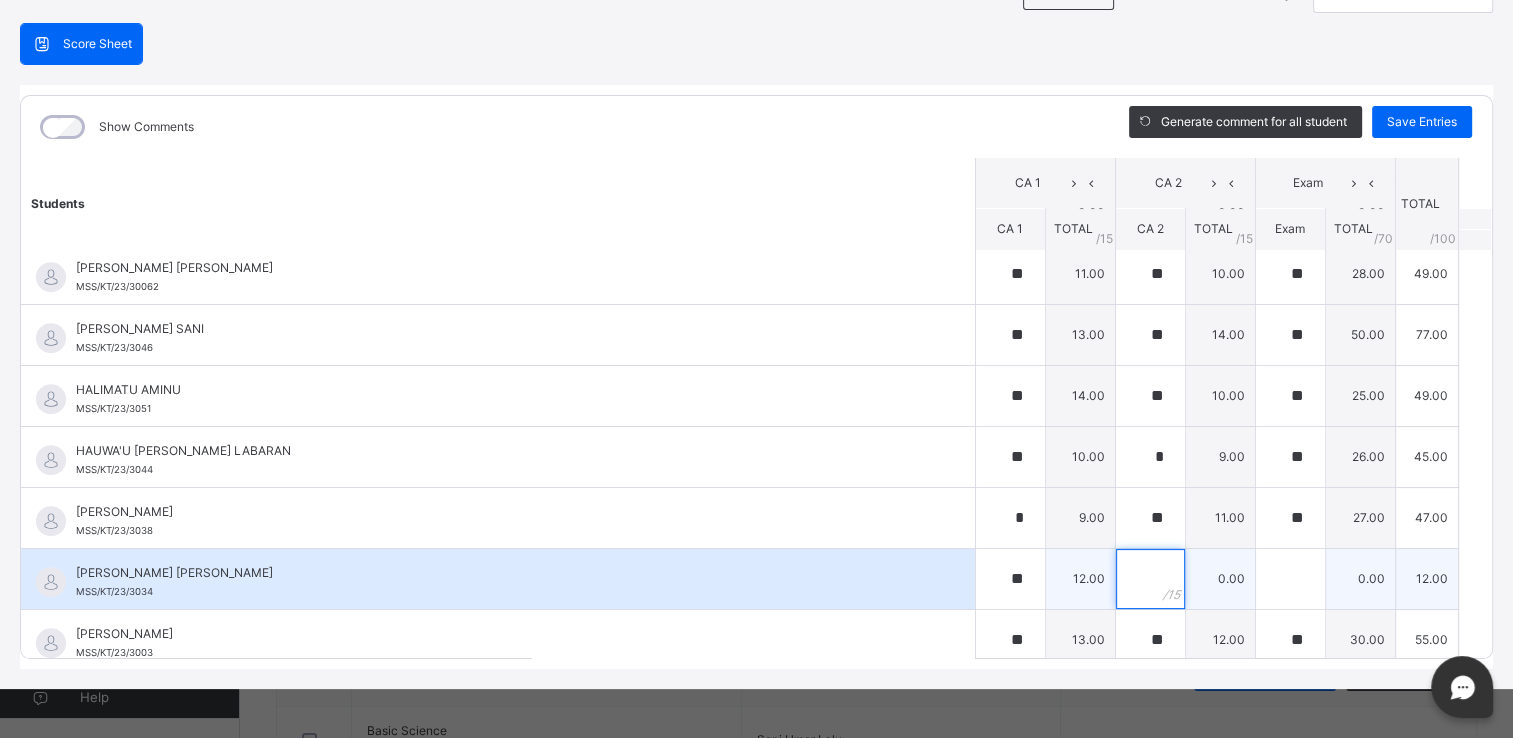 click at bounding box center (1150, 579) 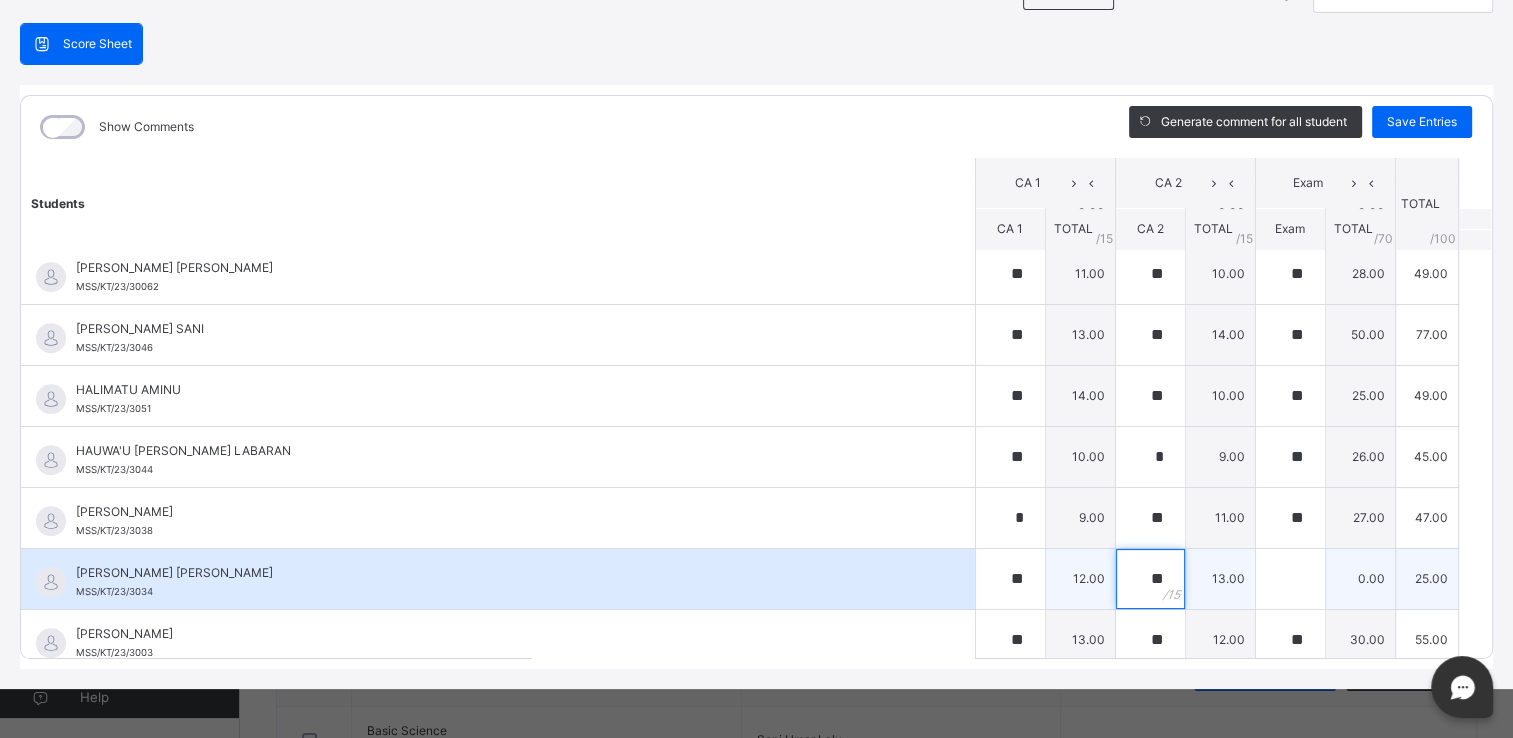 type on "**" 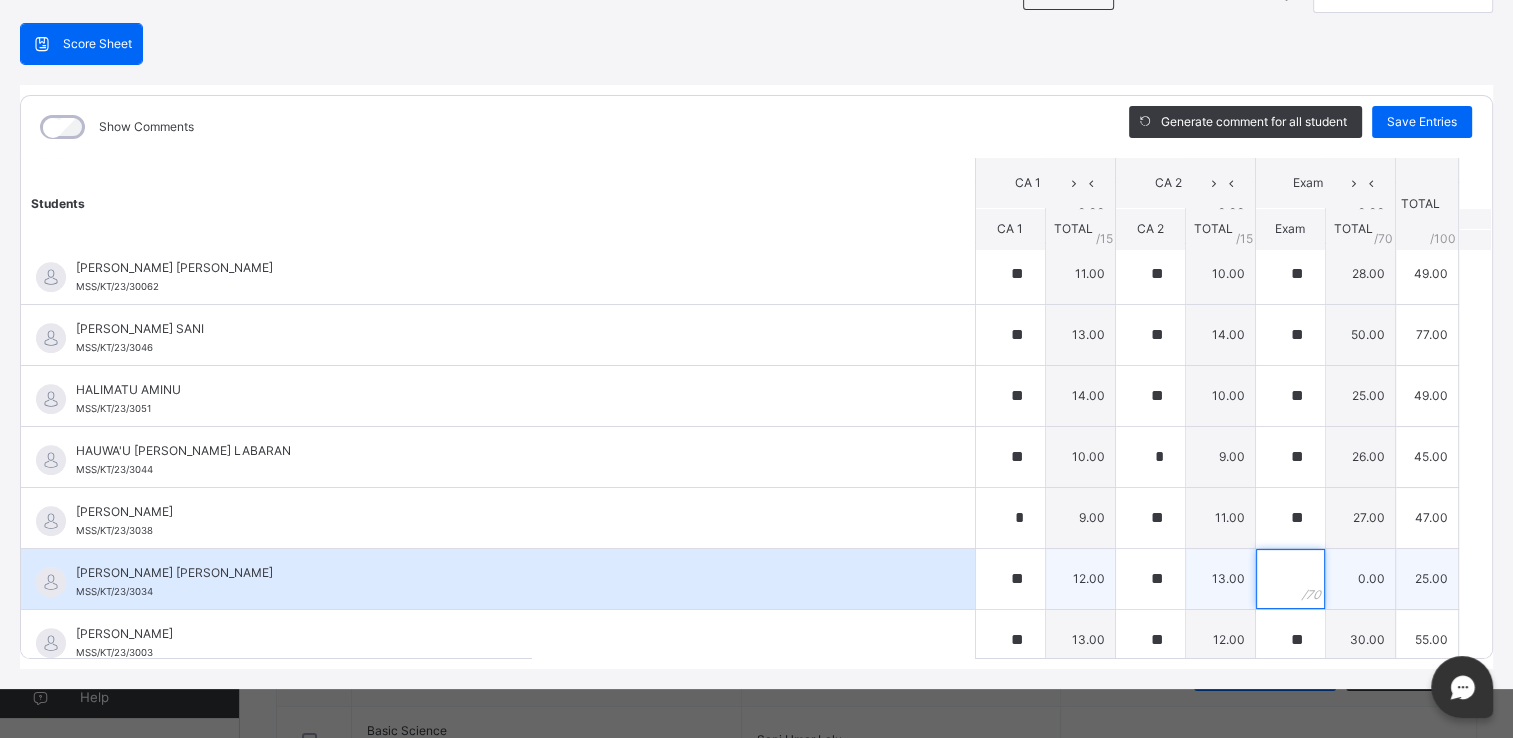 click at bounding box center [1290, 579] 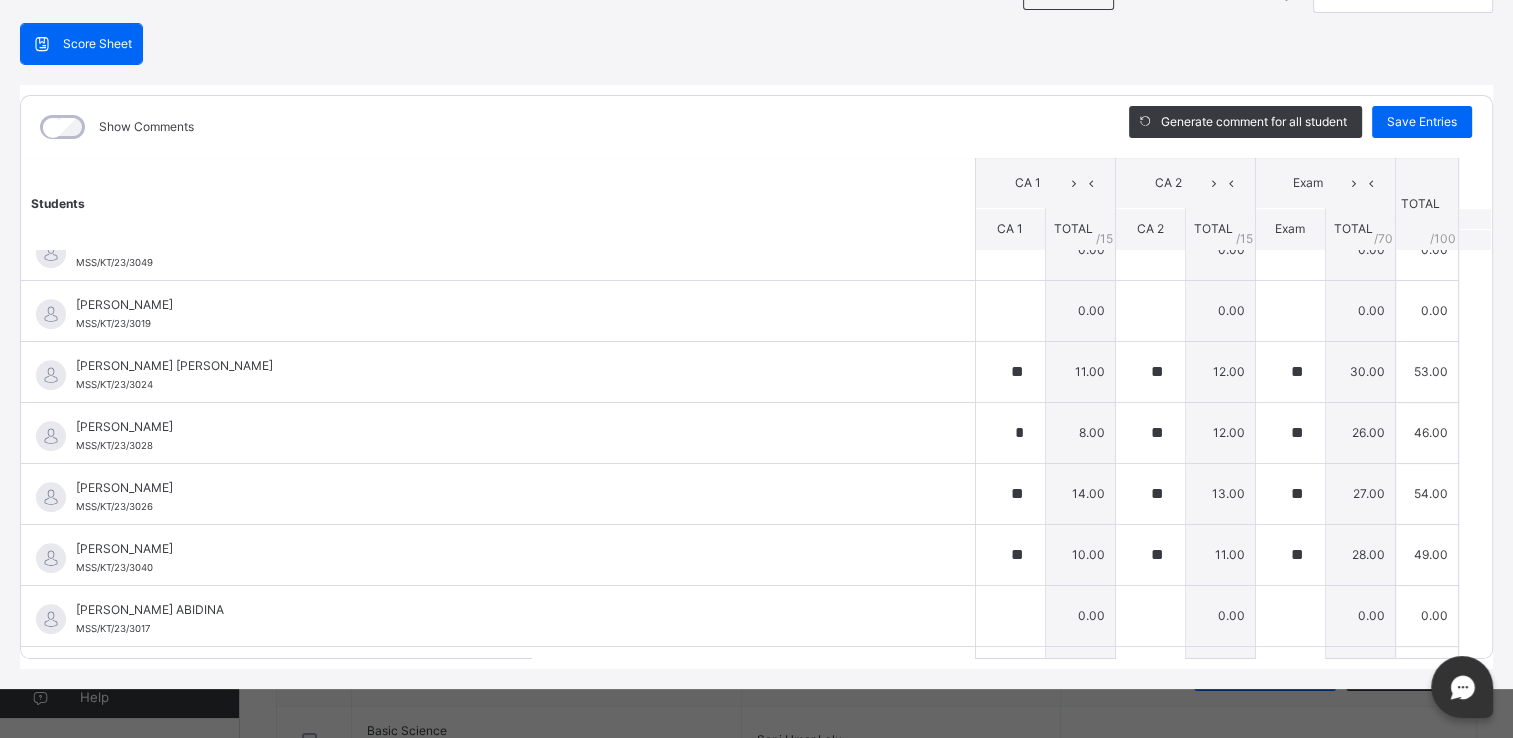scroll, scrollTop: 1500, scrollLeft: 0, axis: vertical 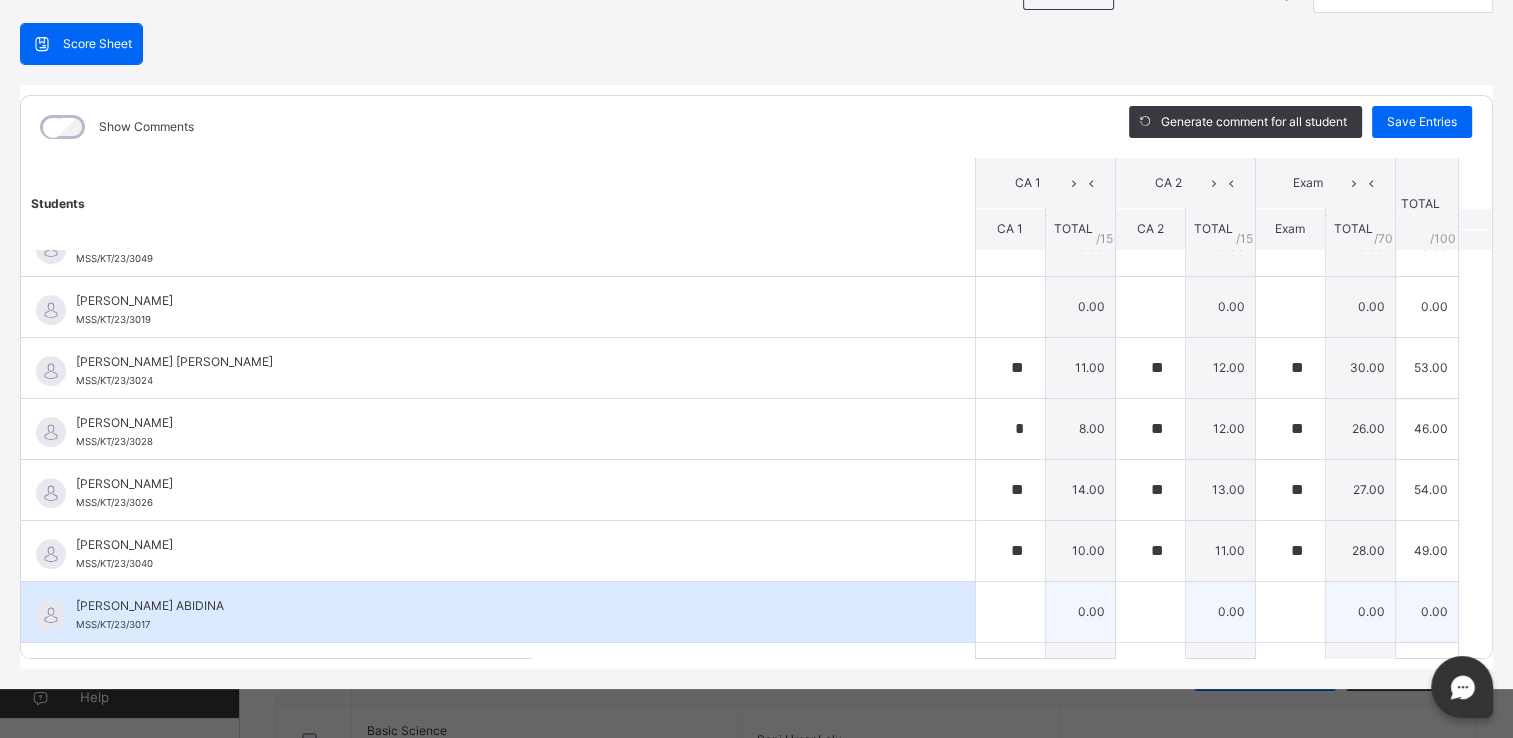 type on "**" 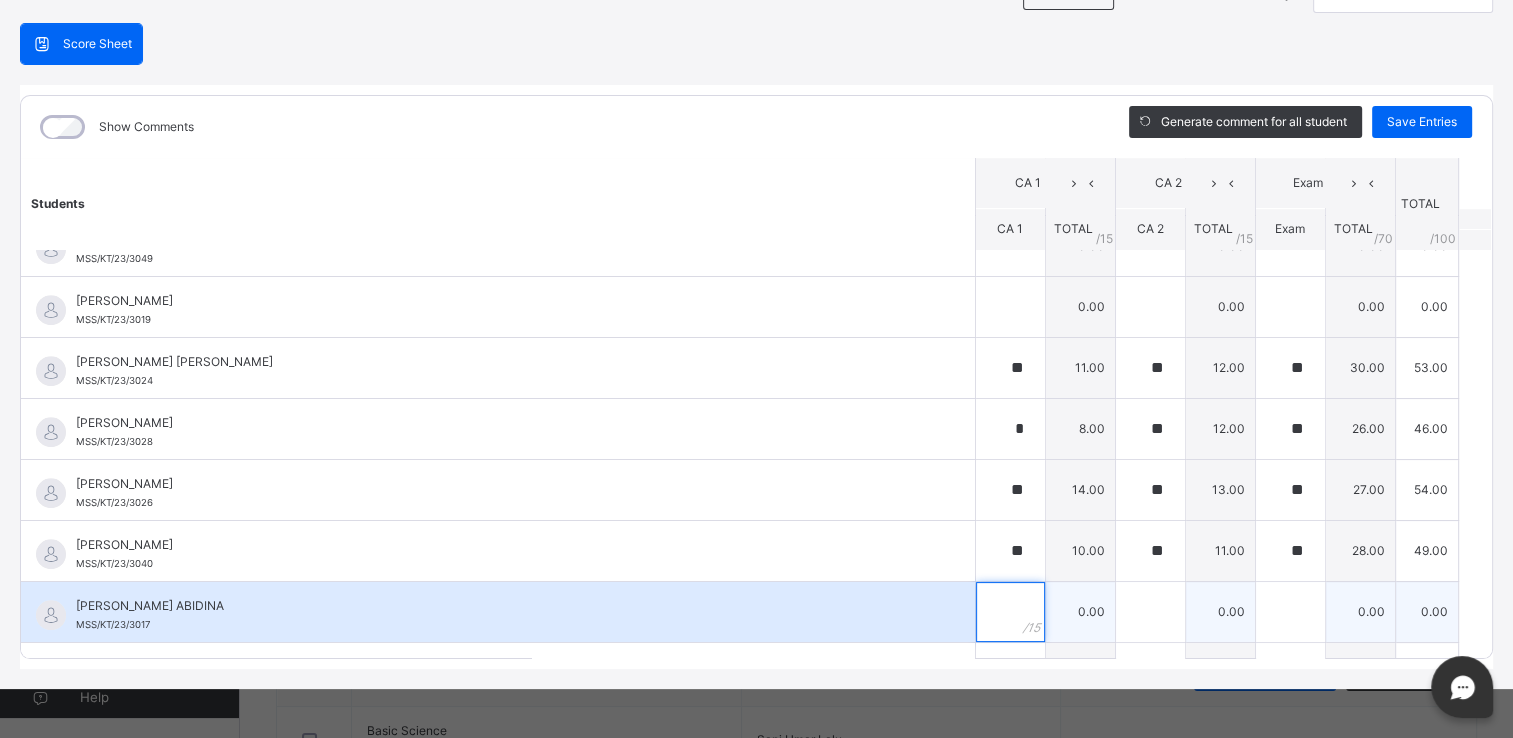 click at bounding box center [1010, 612] 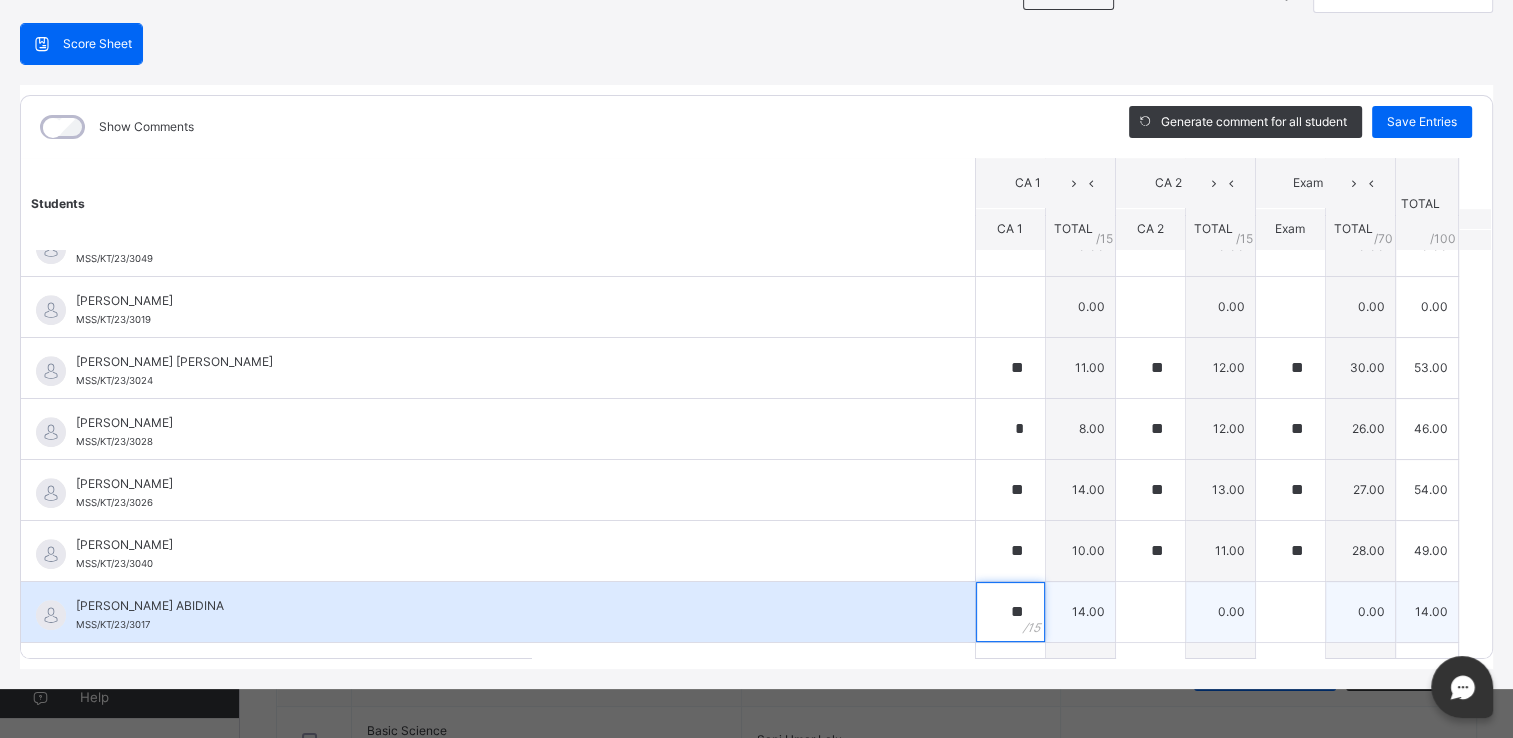 type on "**" 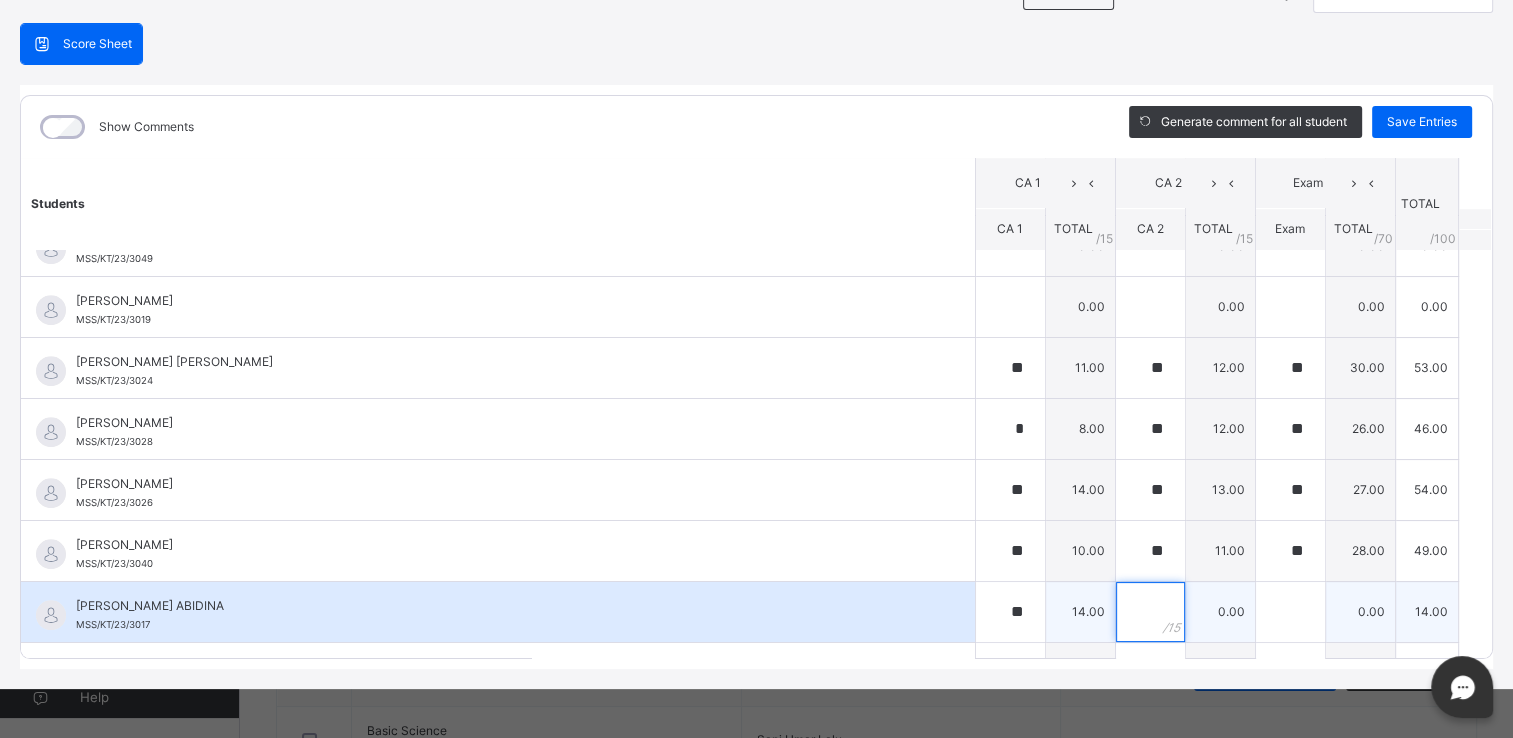 click at bounding box center (1150, 612) 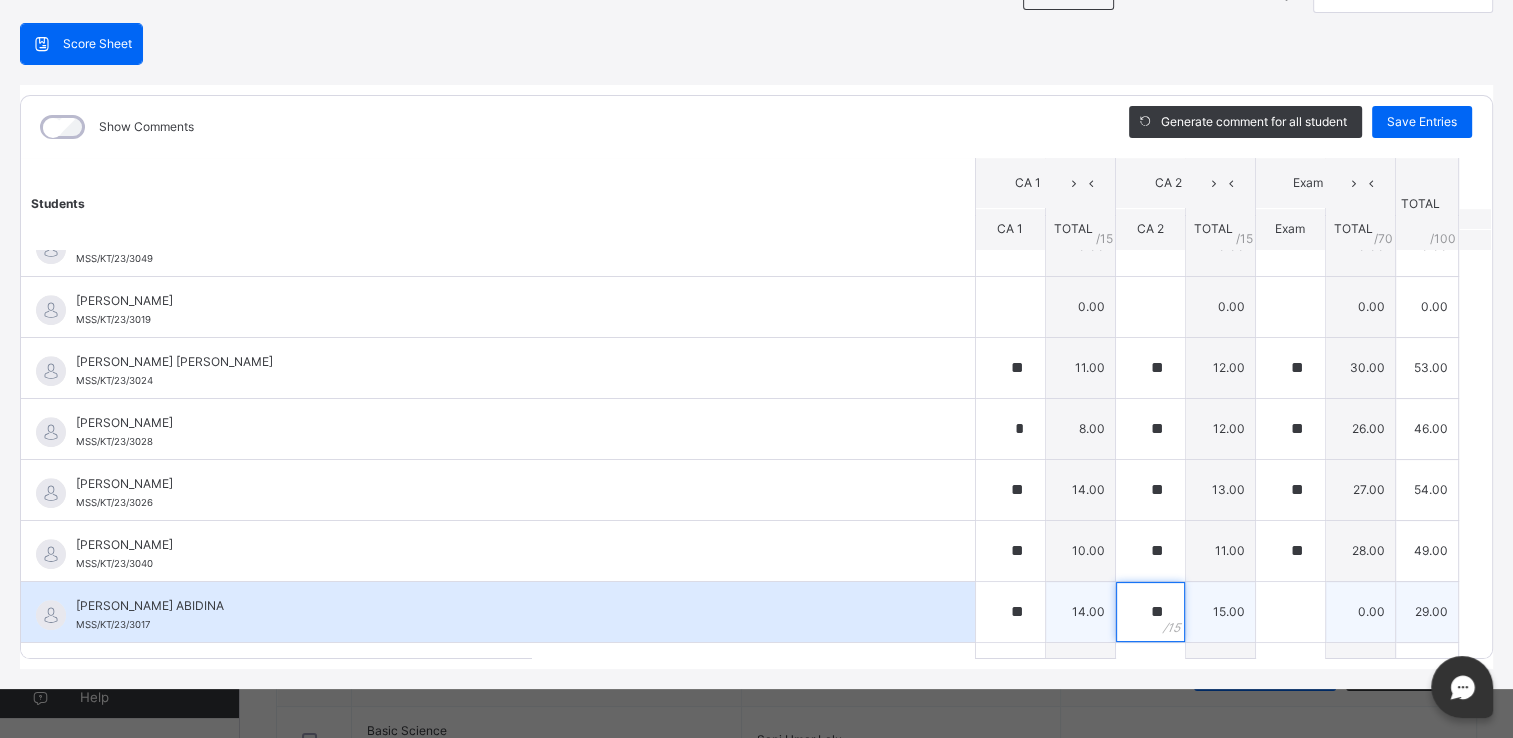 type on "**" 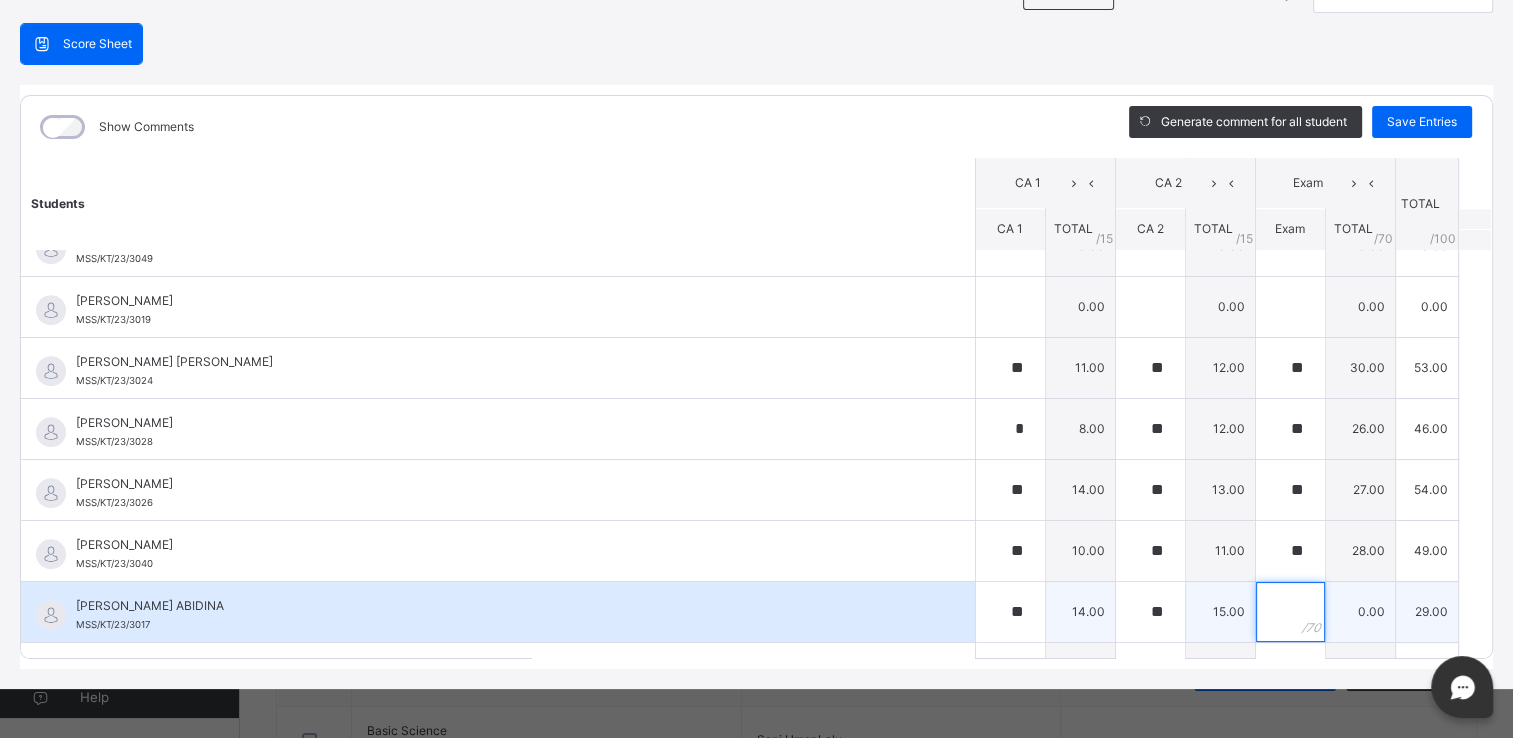 click at bounding box center [1290, 612] 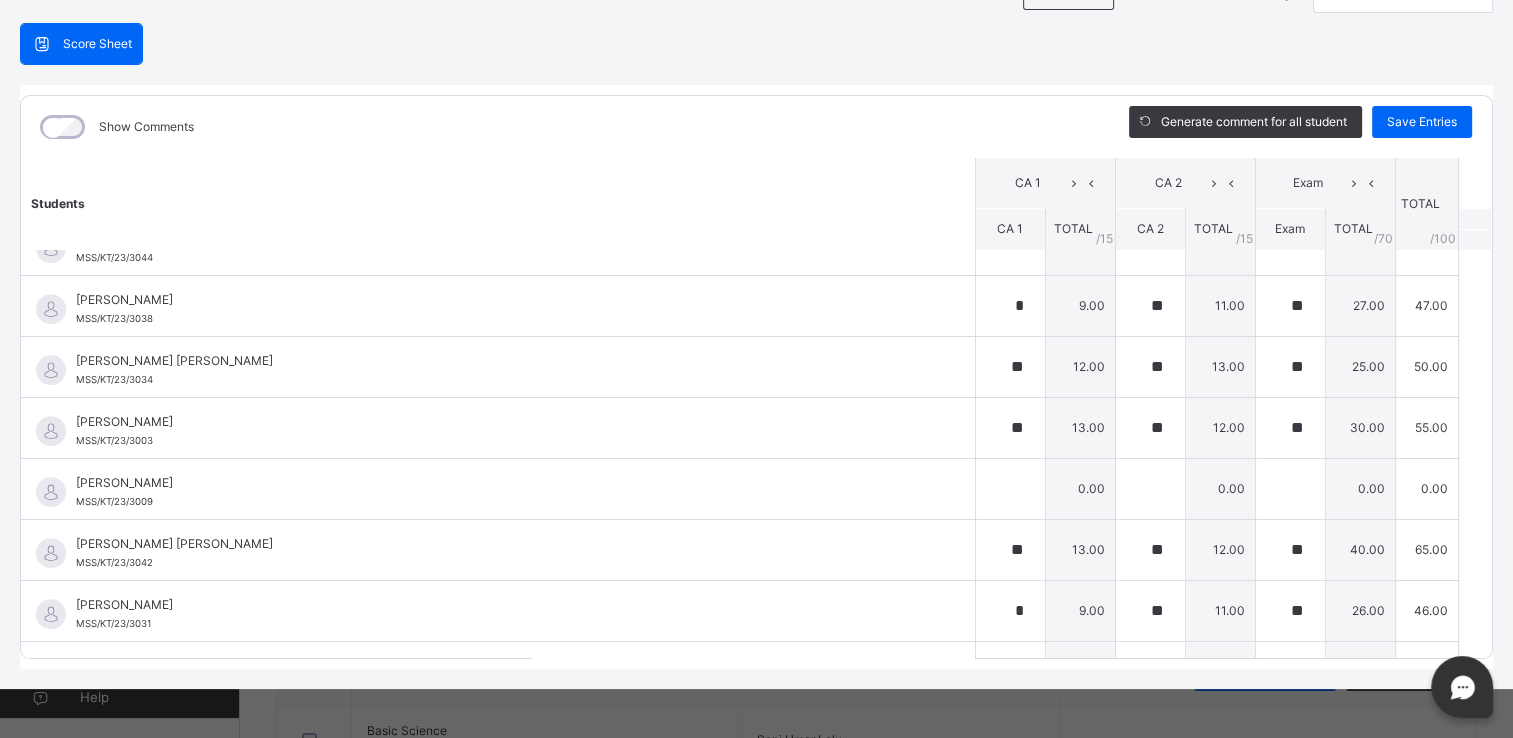 scroll, scrollTop: 1070, scrollLeft: 0, axis: vertical 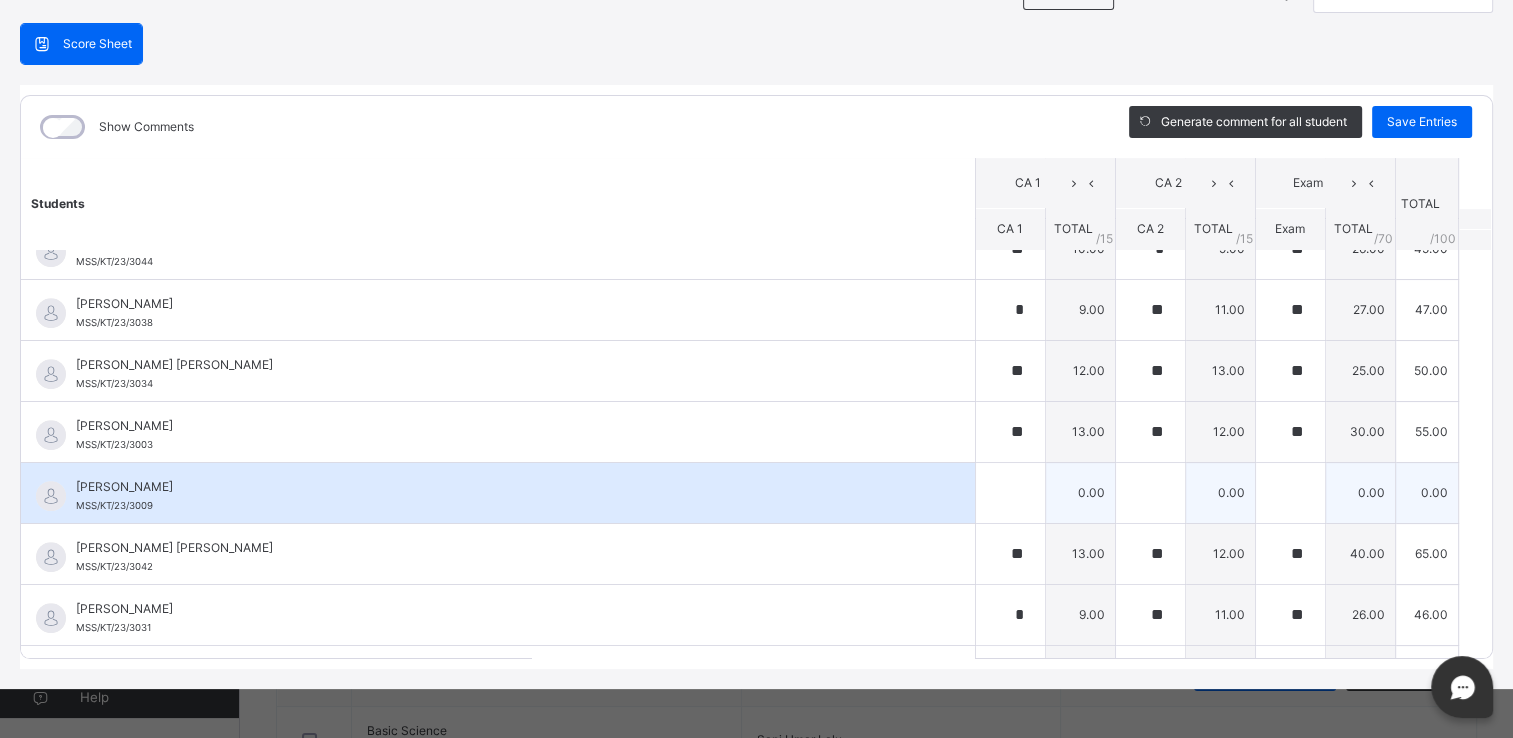 type on "**" 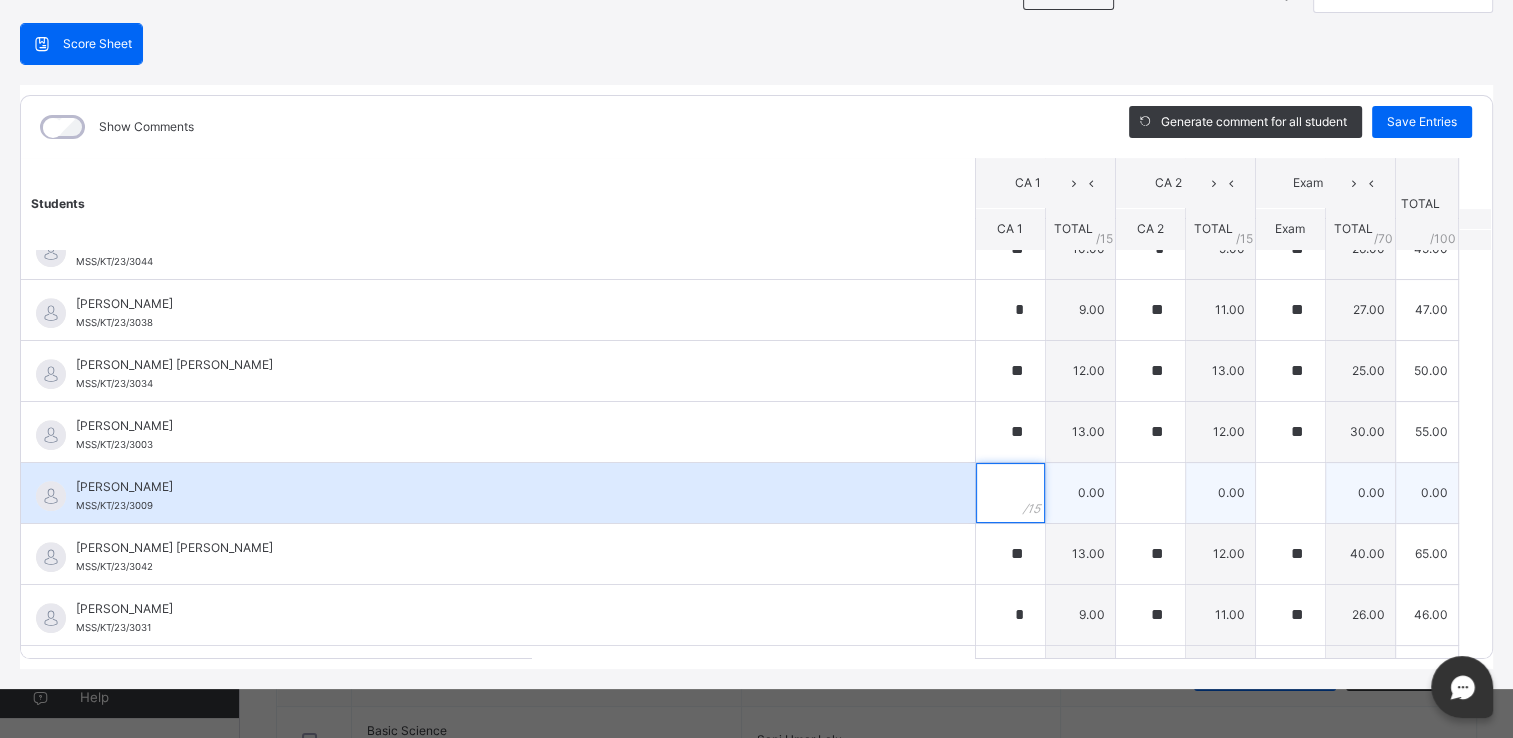 click at bounding box center (1010, 493) 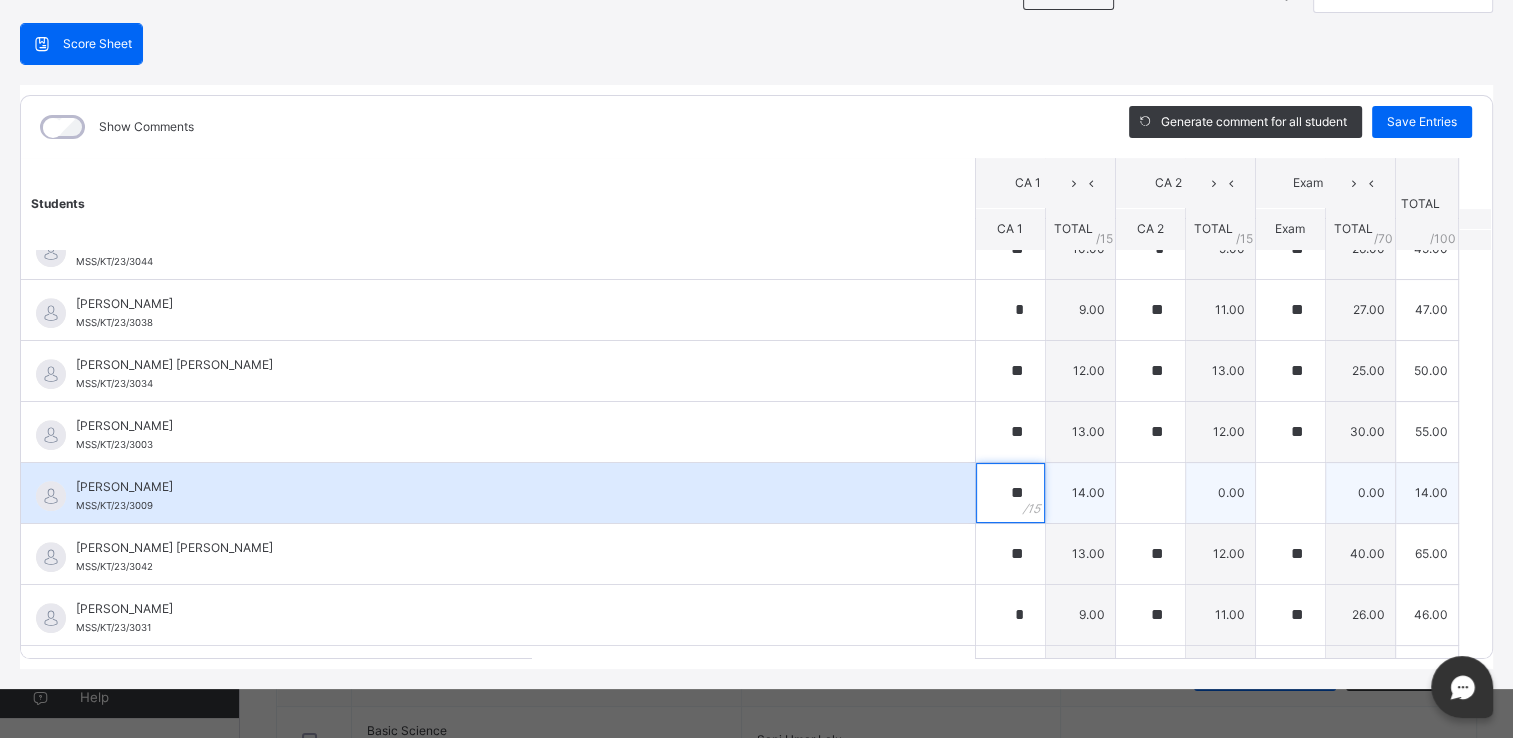 type on "**" 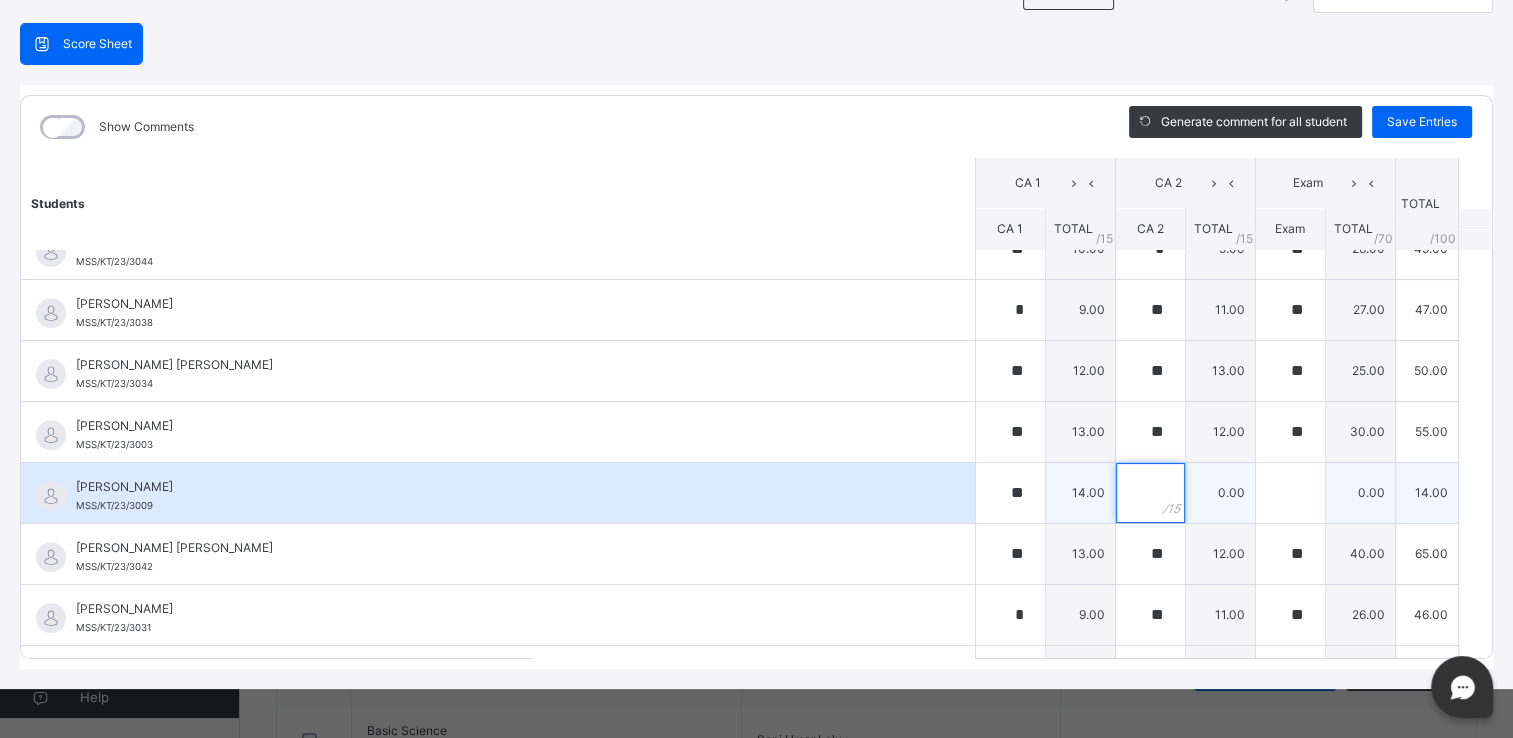click at bounding box center (1150, 493) 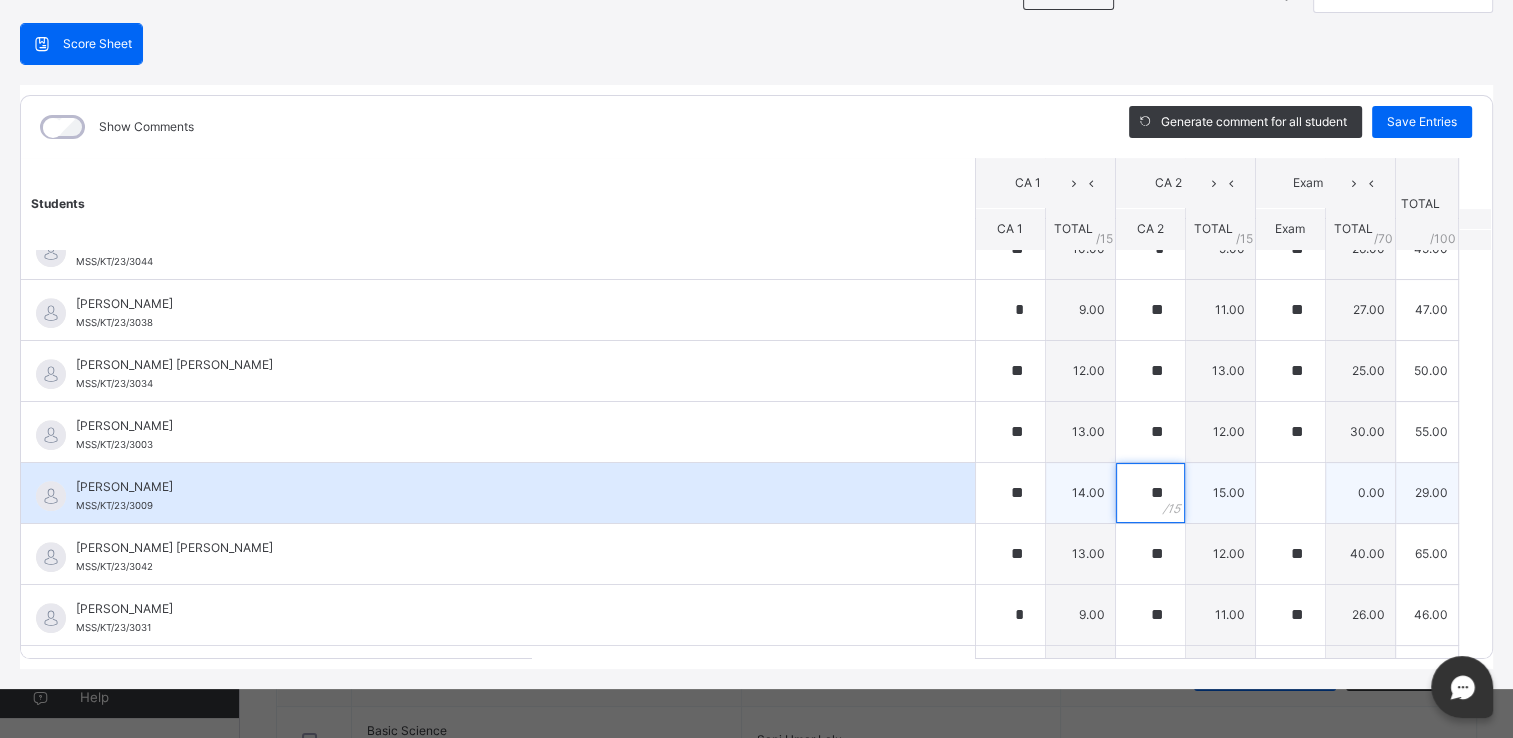 type on "**" 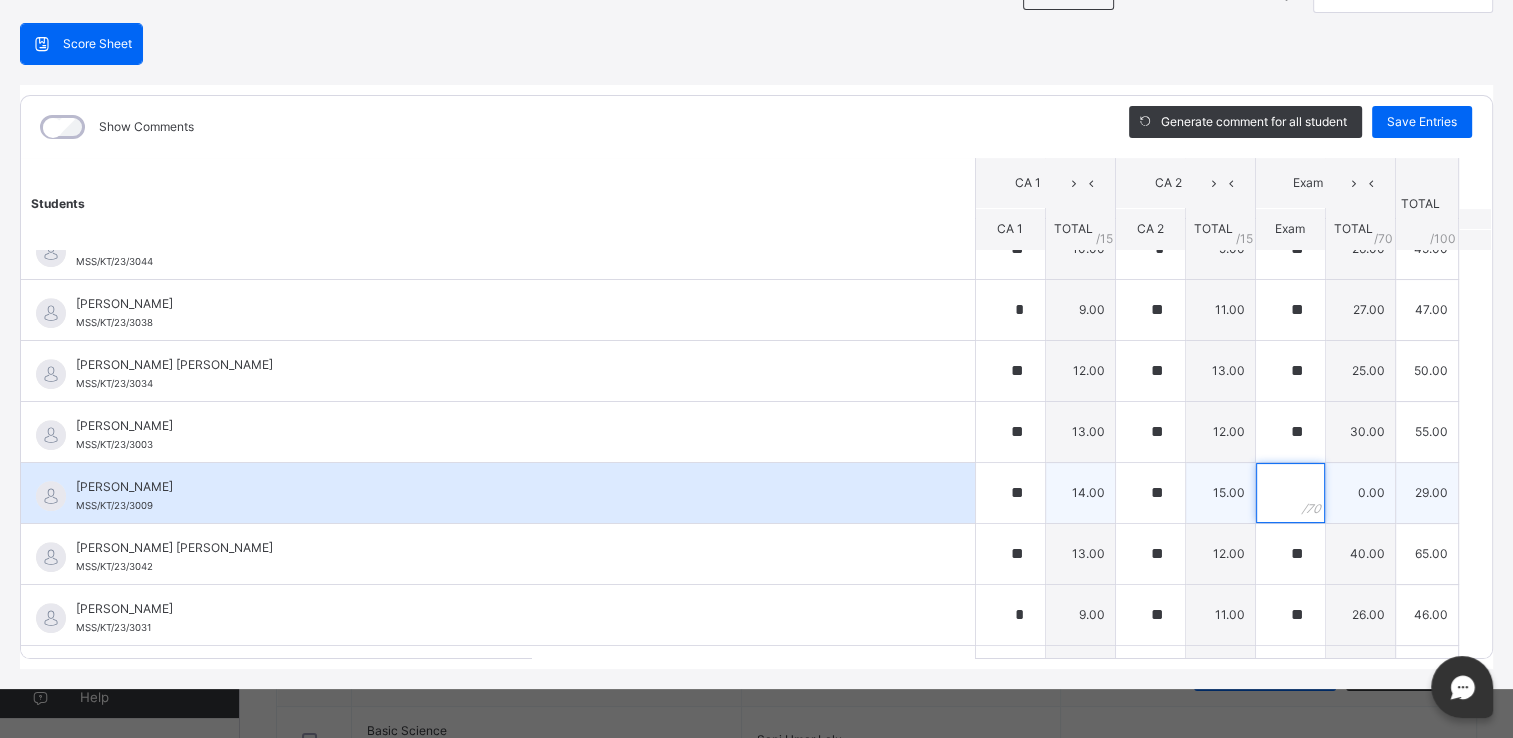 click at bounding box center (1290, 493) 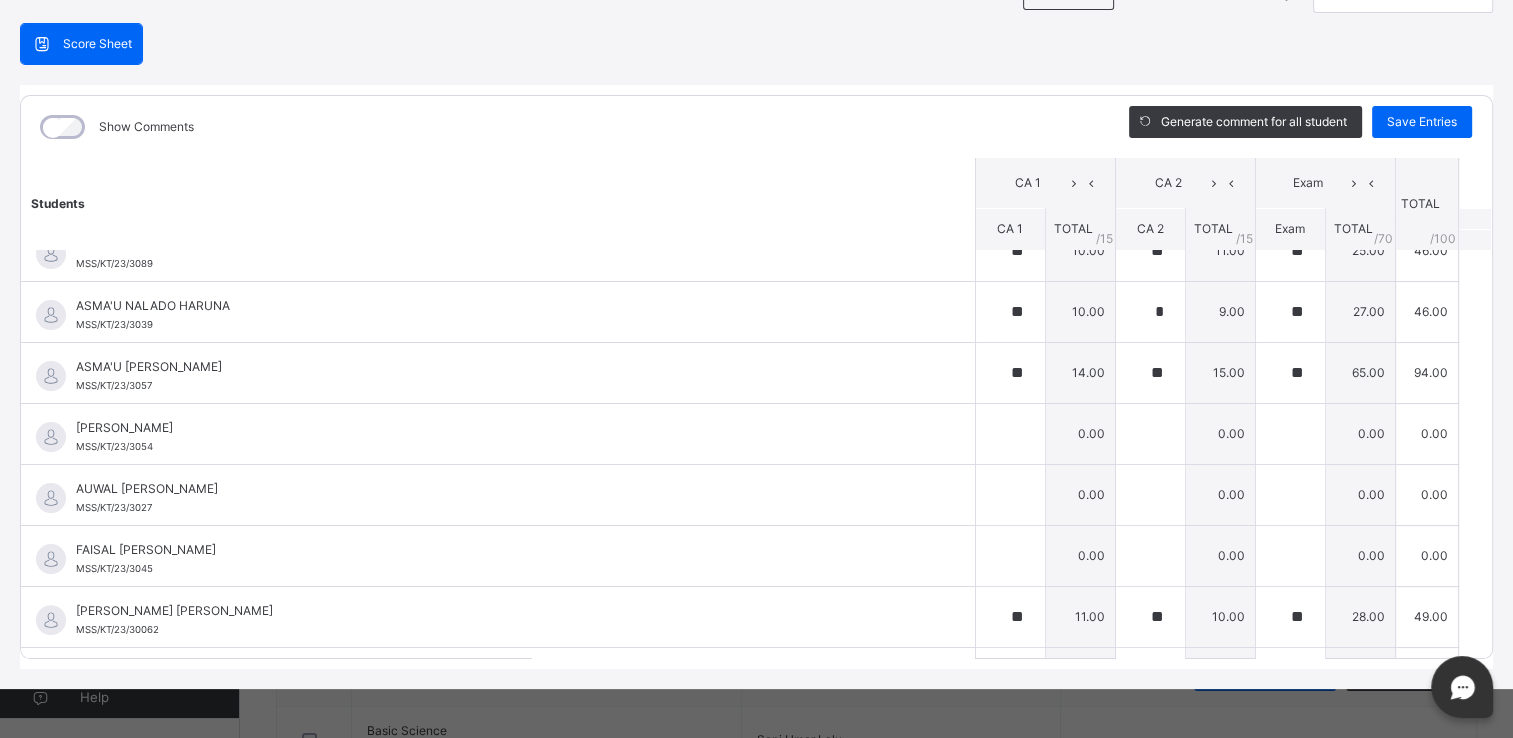 scroll, scrollTop: 523, scrollLeft: 0, axis: vertical 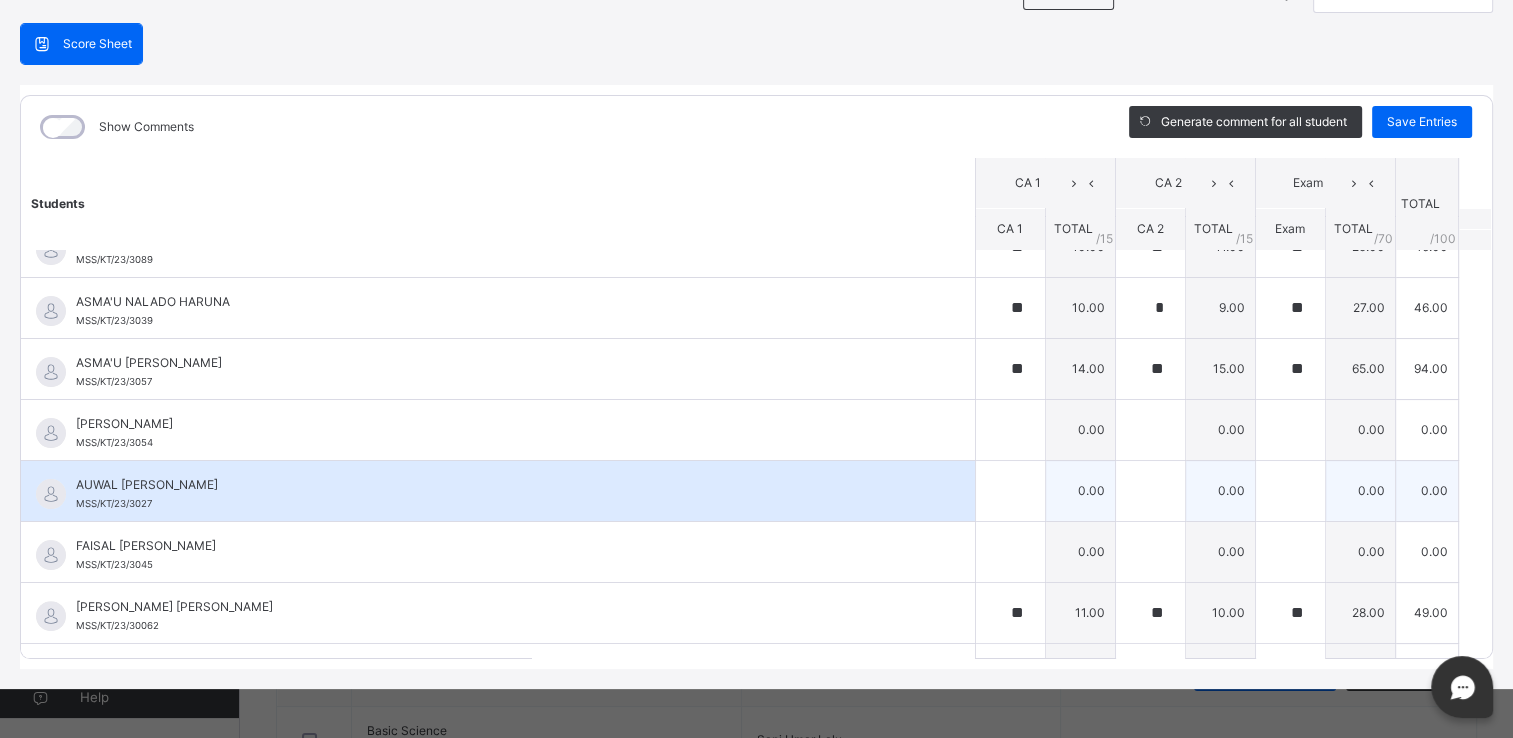 type on "**" 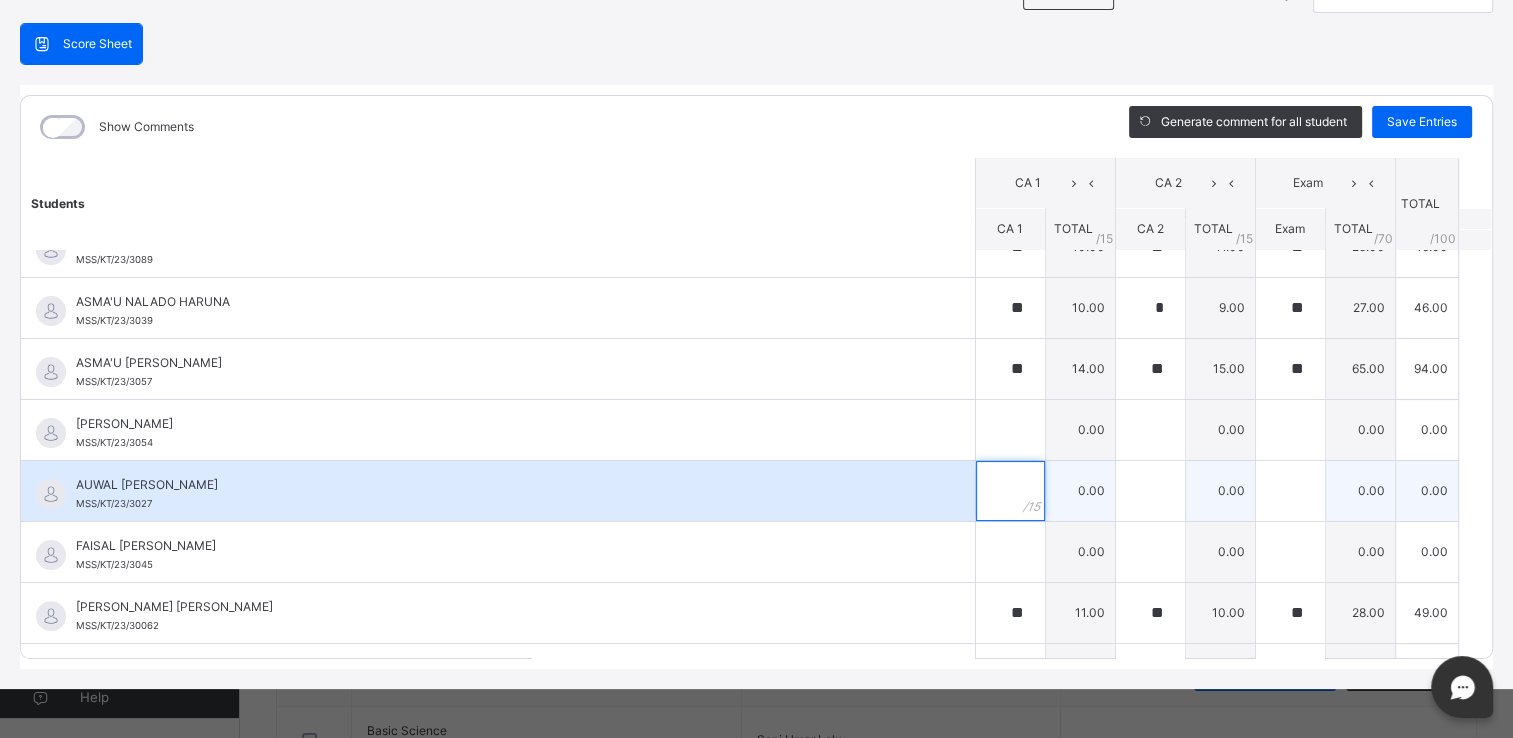 click at bounding box center (1010, 491) 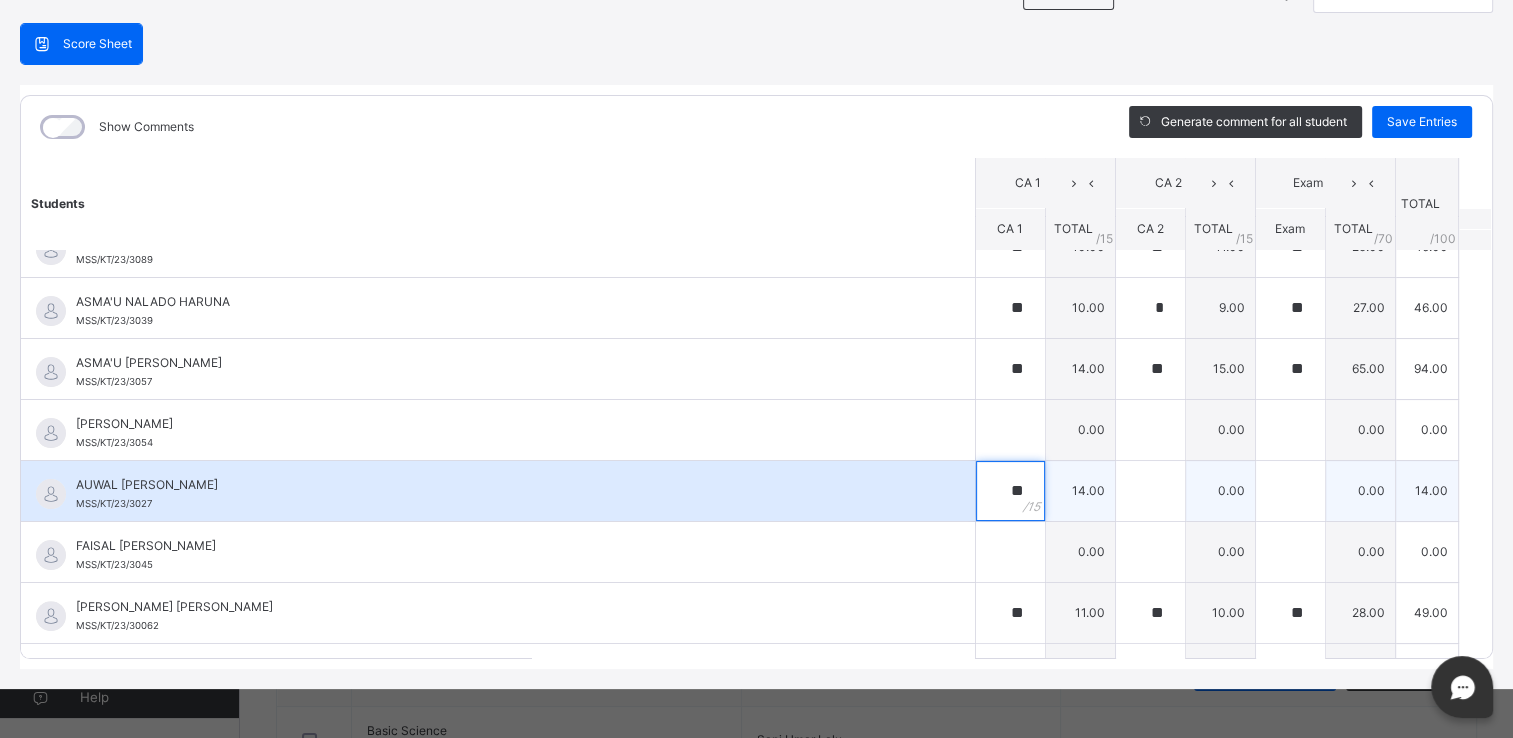 type on "**" 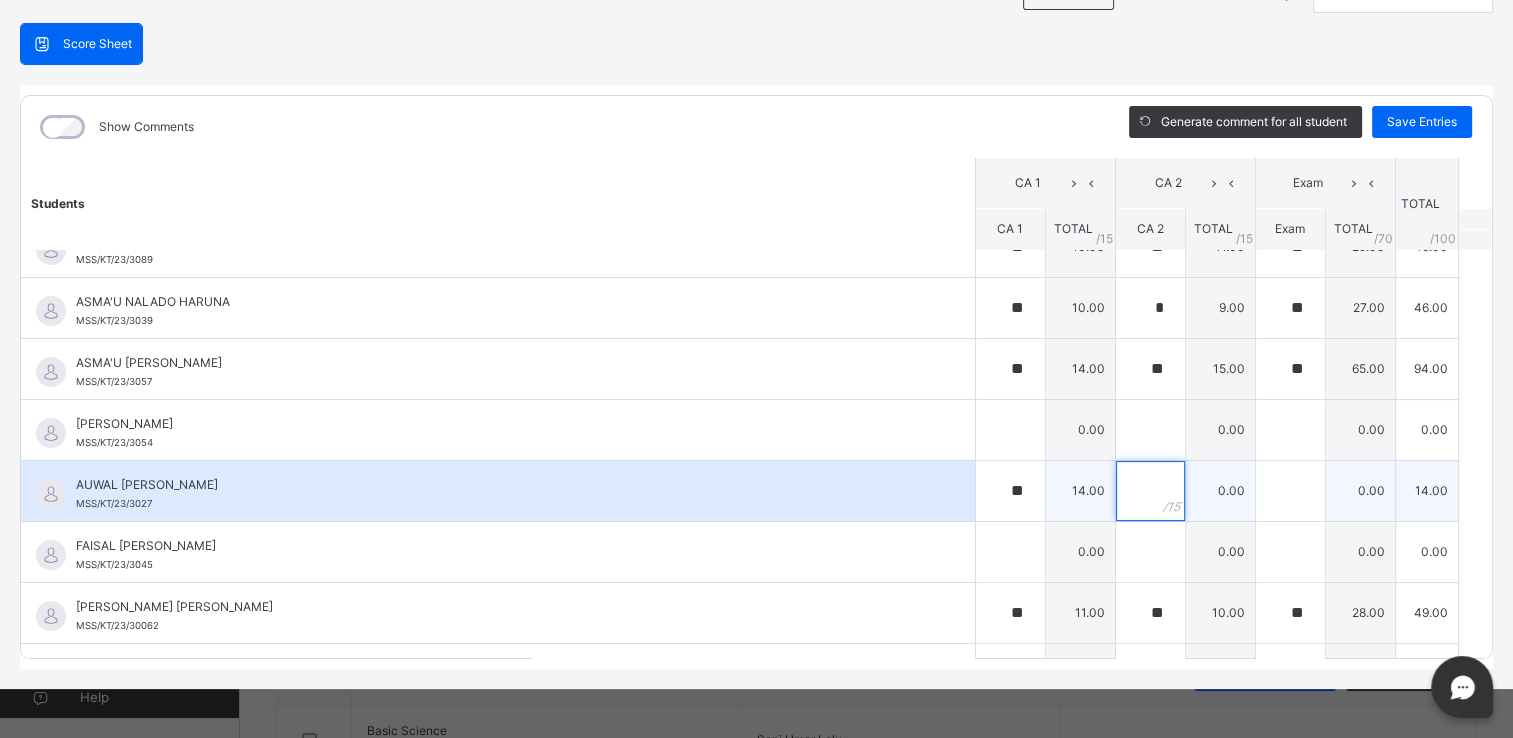 click at bounding box center [1150, 491] 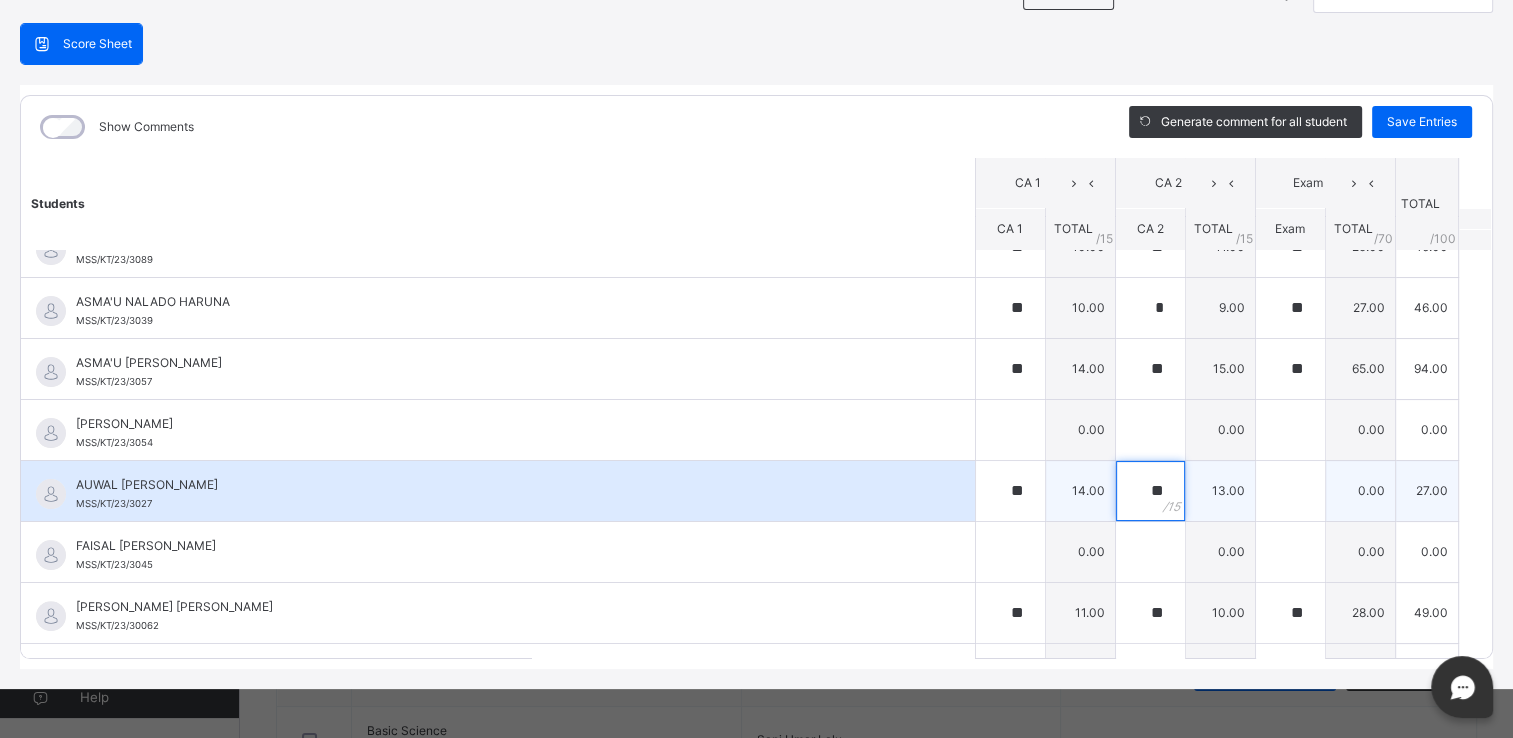 type on "**" 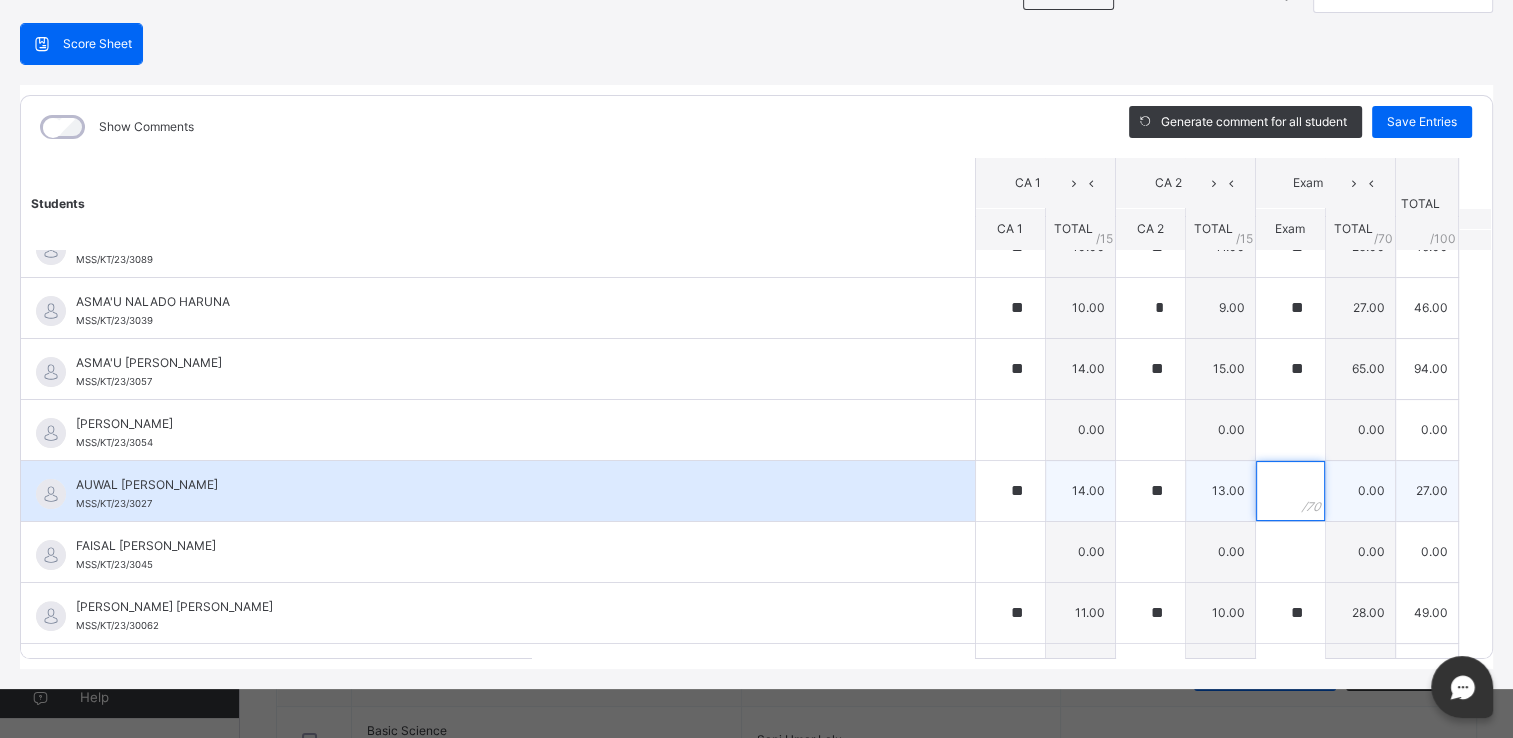 click at bounding box center [1290, 491] 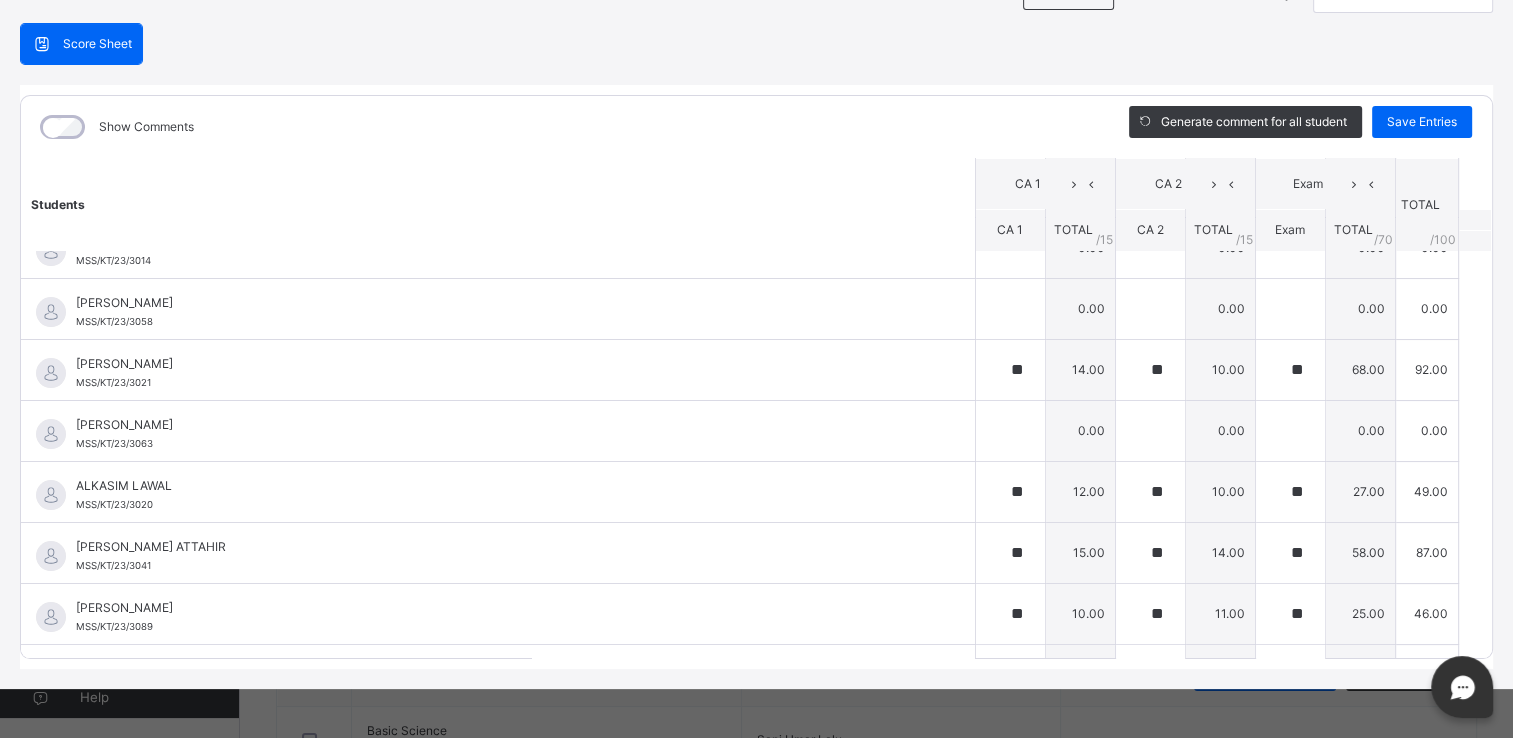 scroll, scrollTop: 155, scrollLeft: 0, axis: vertical 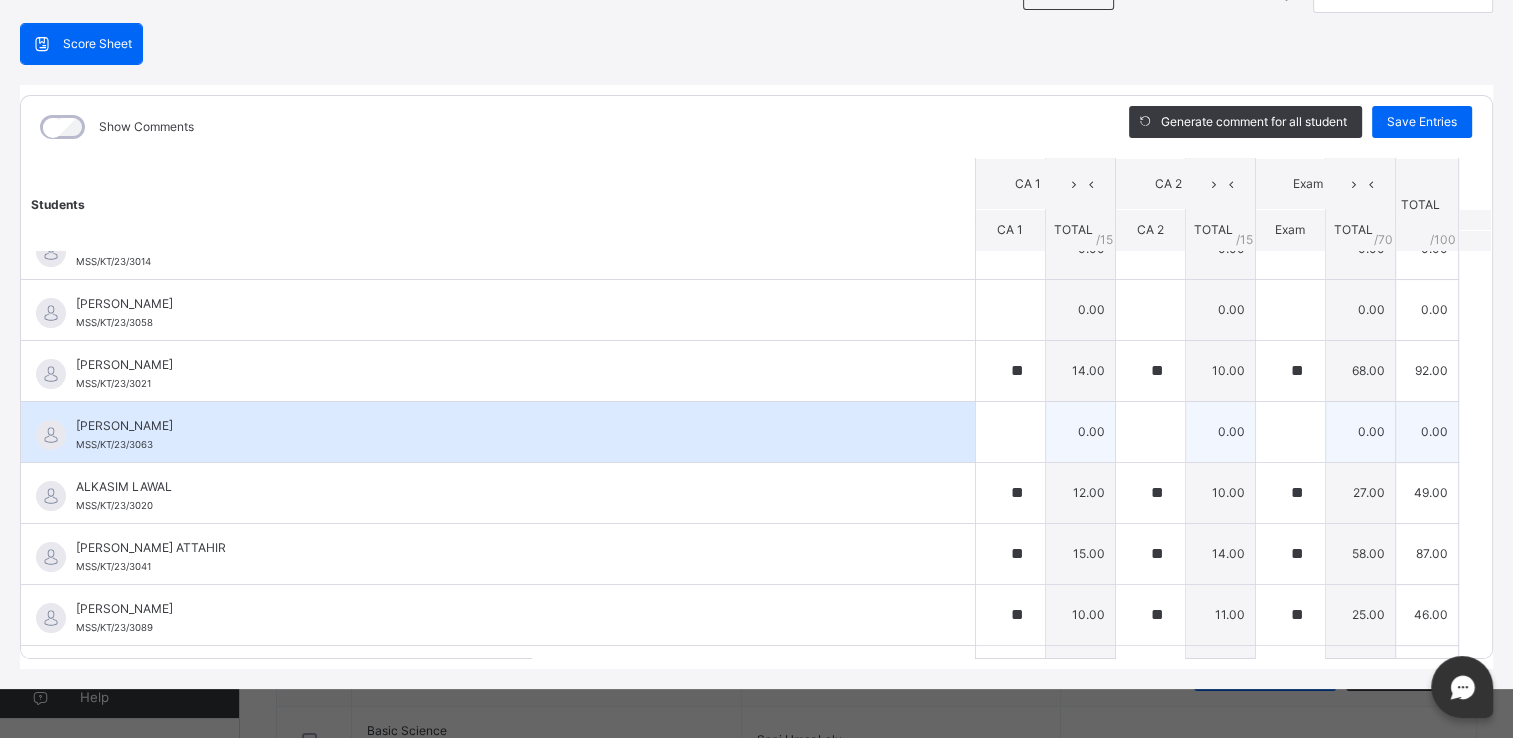 type on "**" 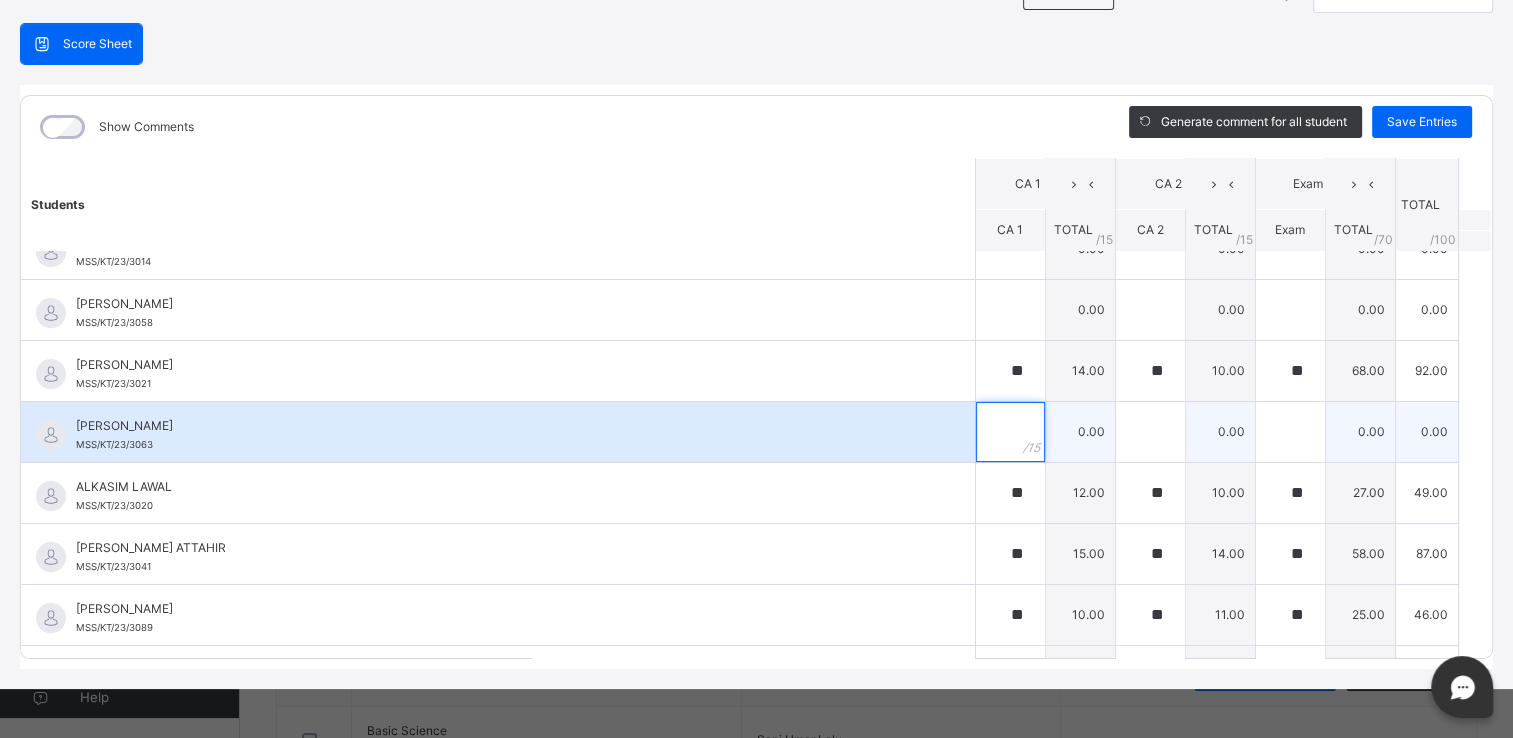 click at bounding box center (1010, 432) 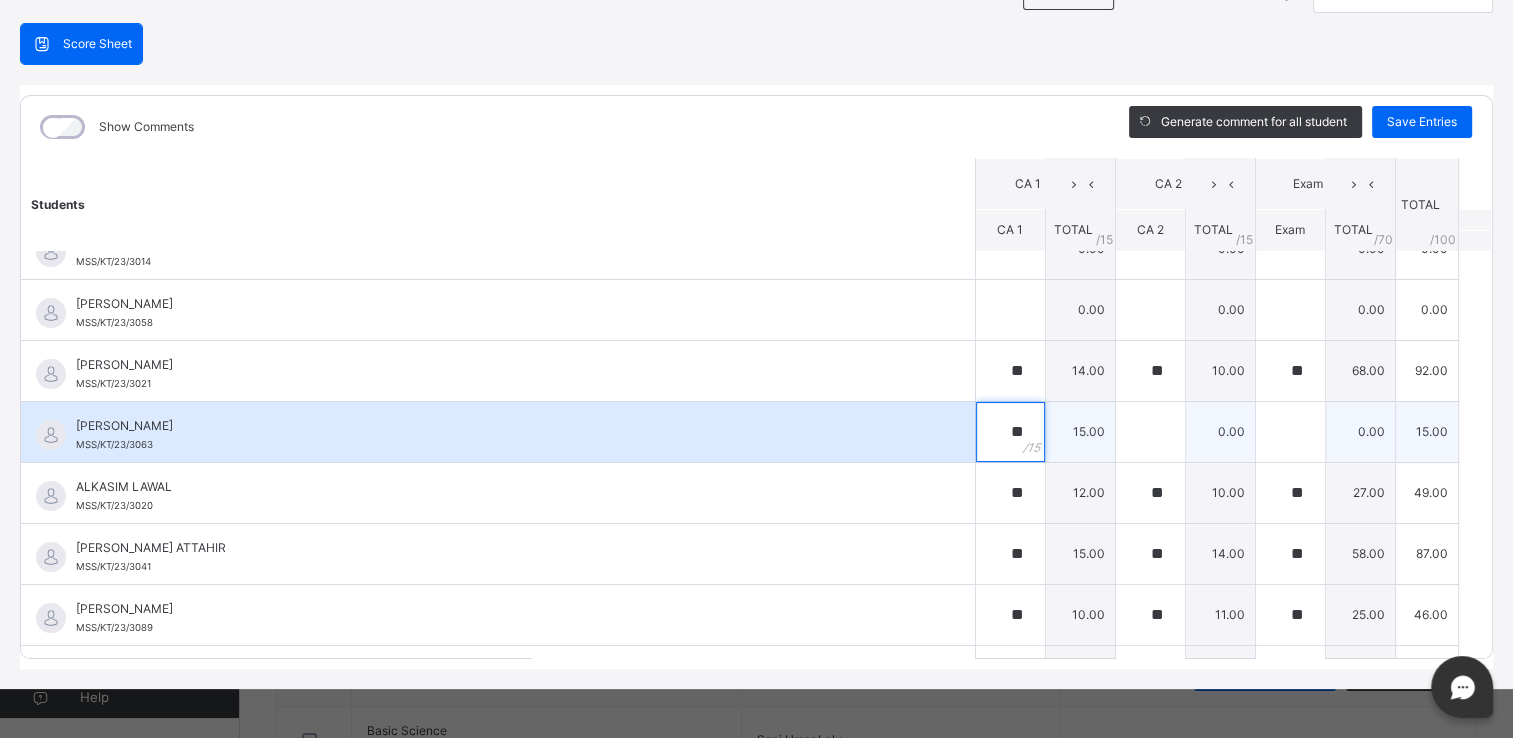 type on "**" 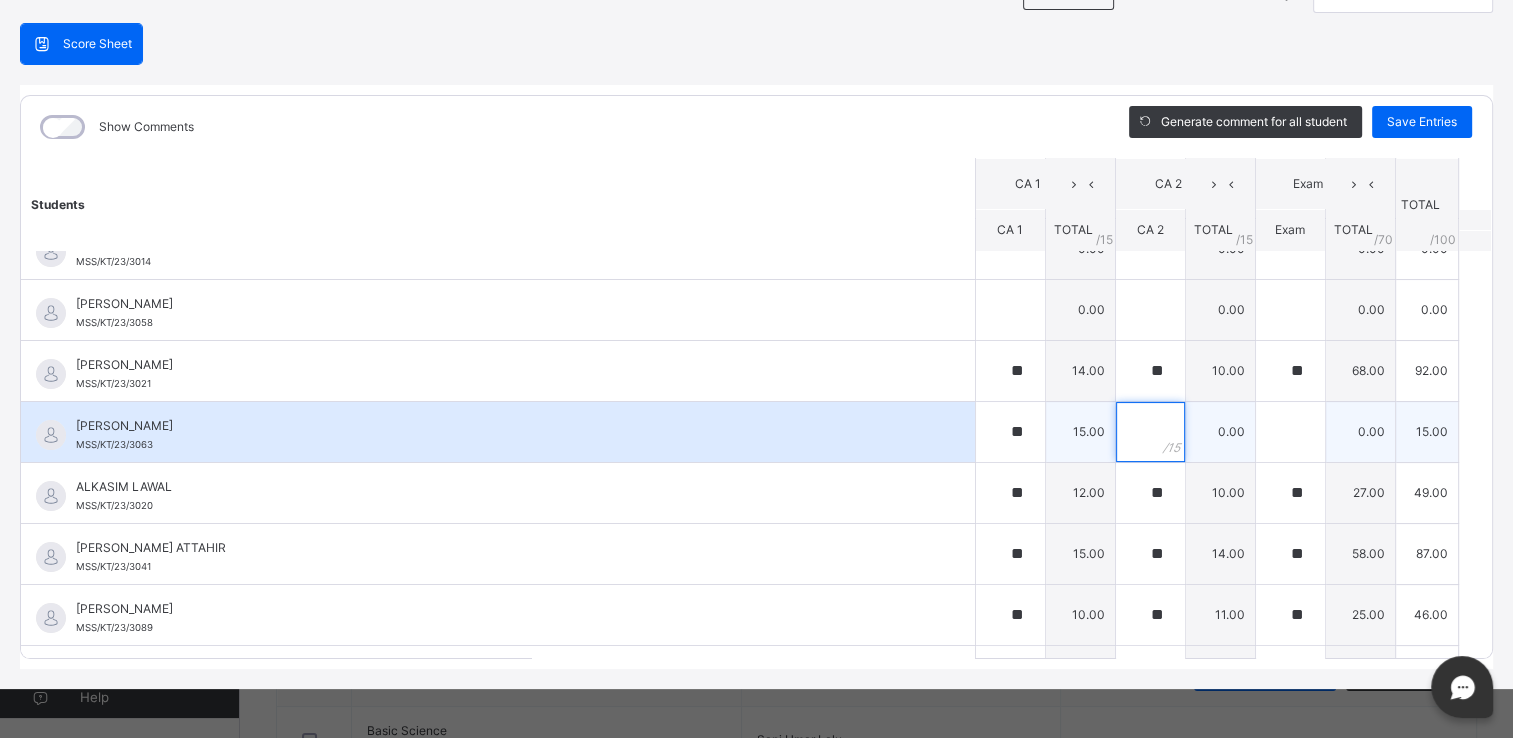 click at bounding box center (1150, 432) 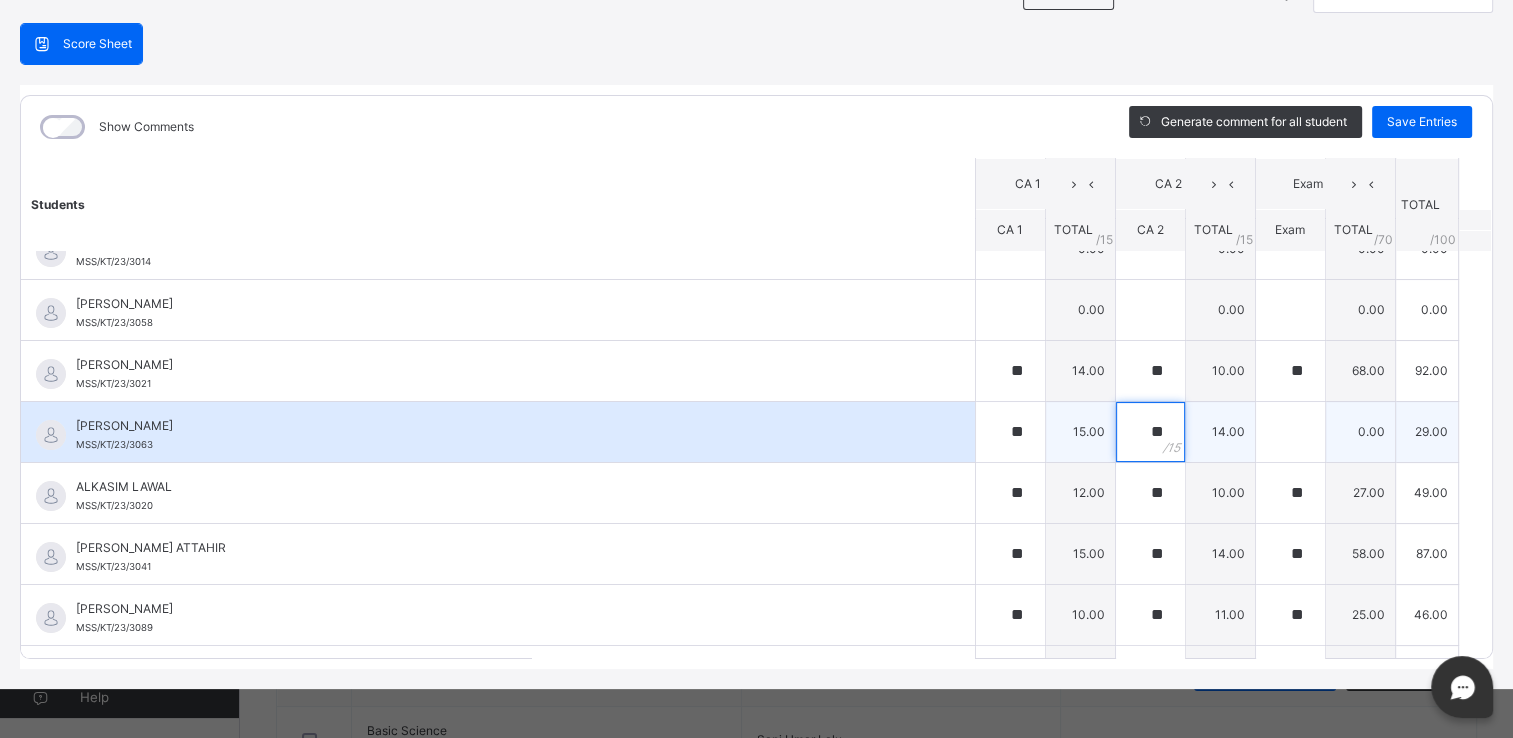type on "**" 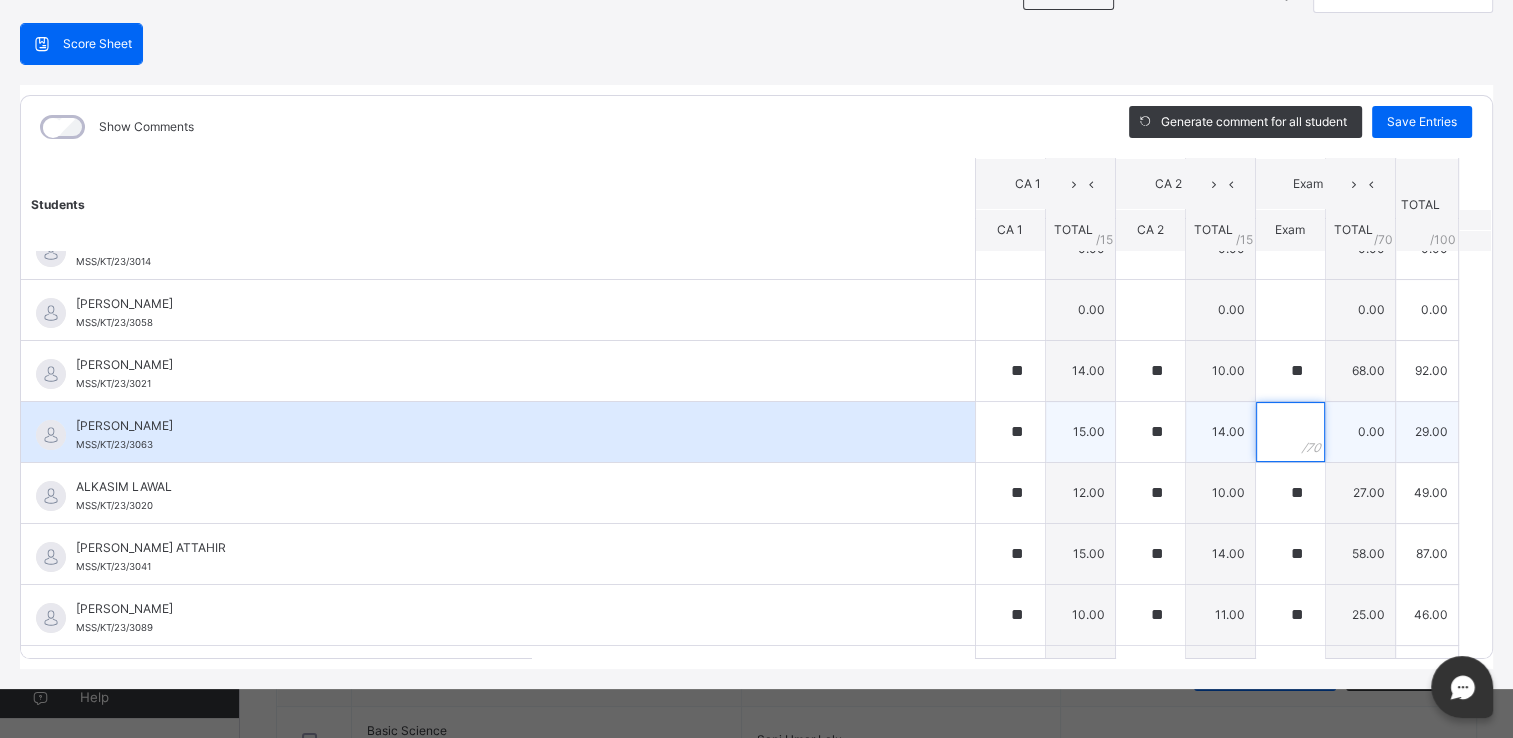 click at bounding box center (1290, 432) 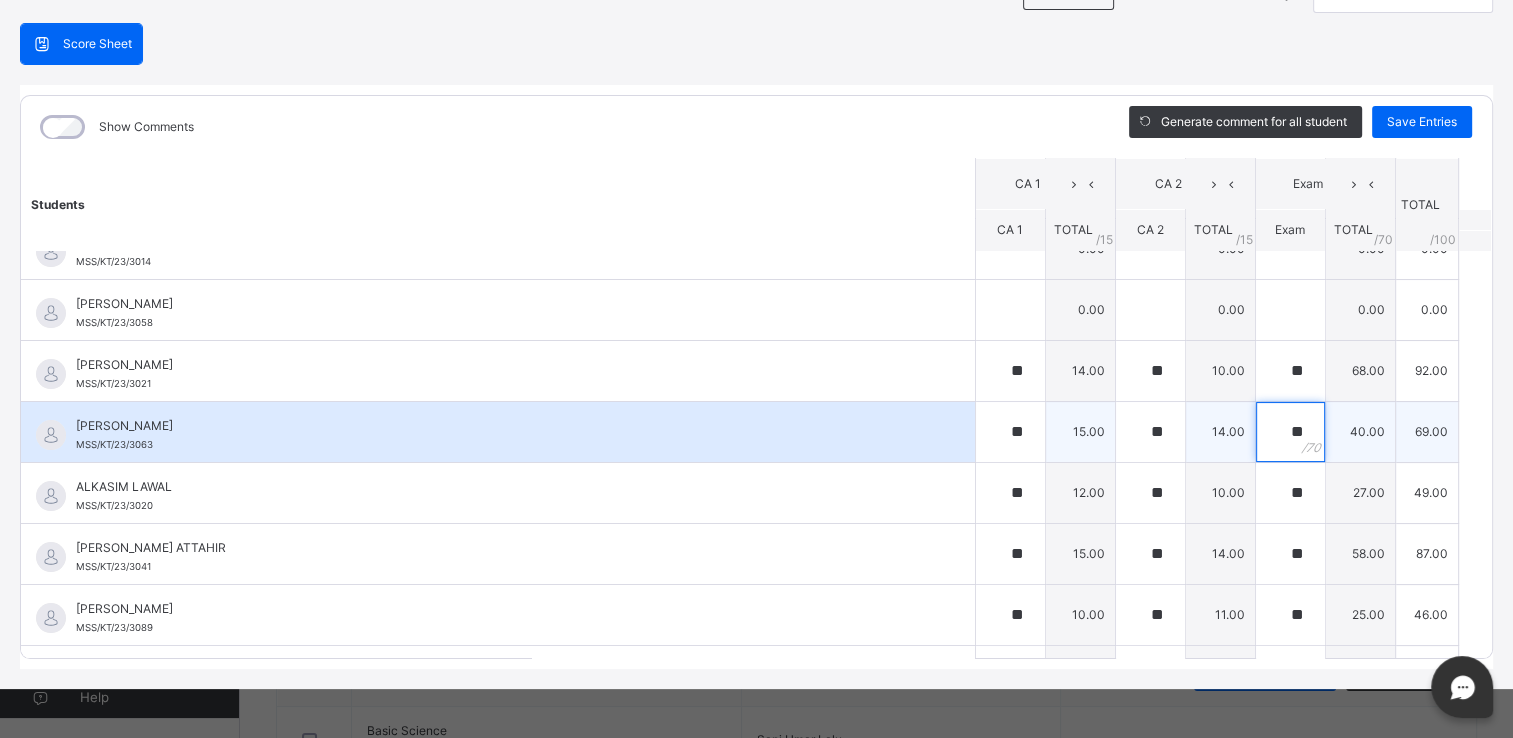 scroll, scrollTop: 0, scrollLeft: 0, axis: both 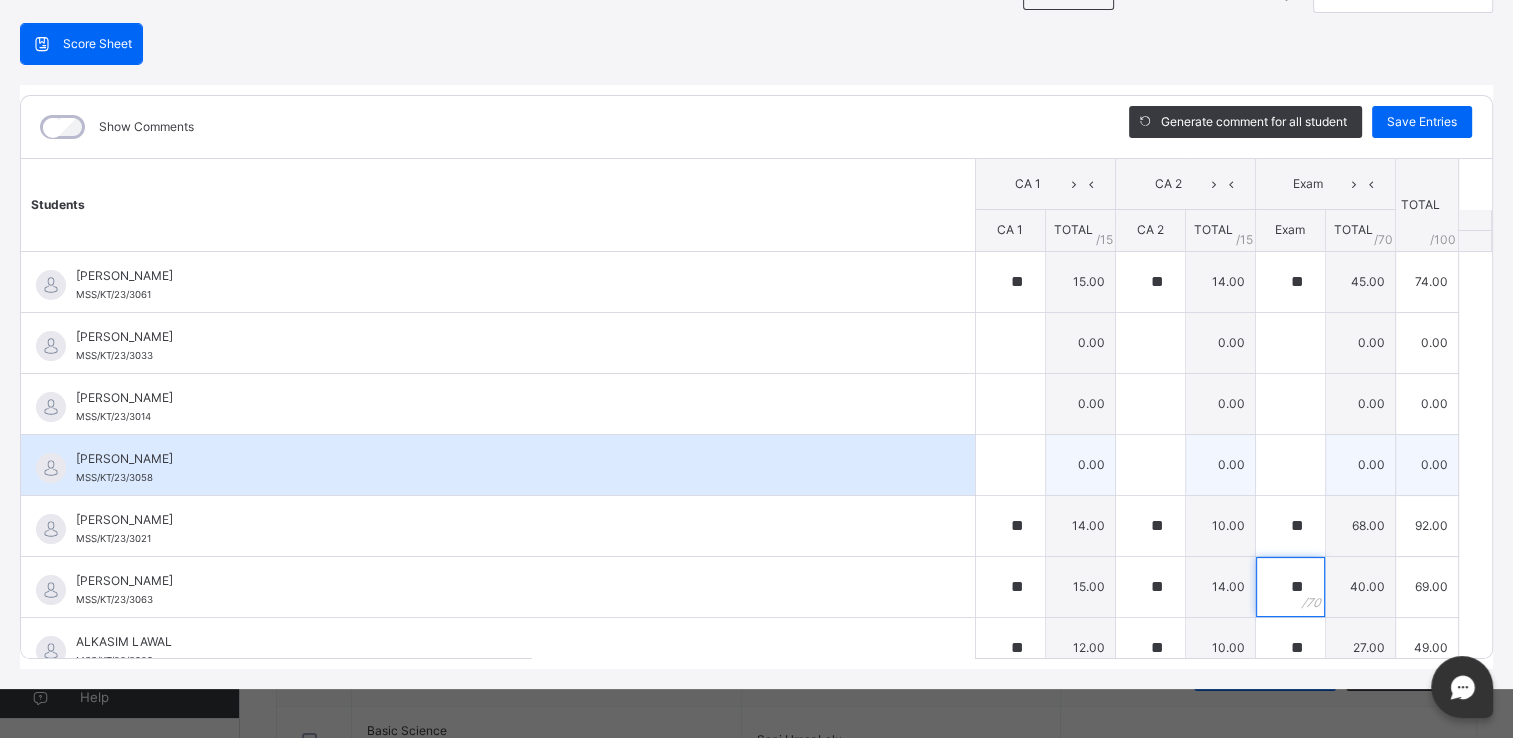 type on "**" 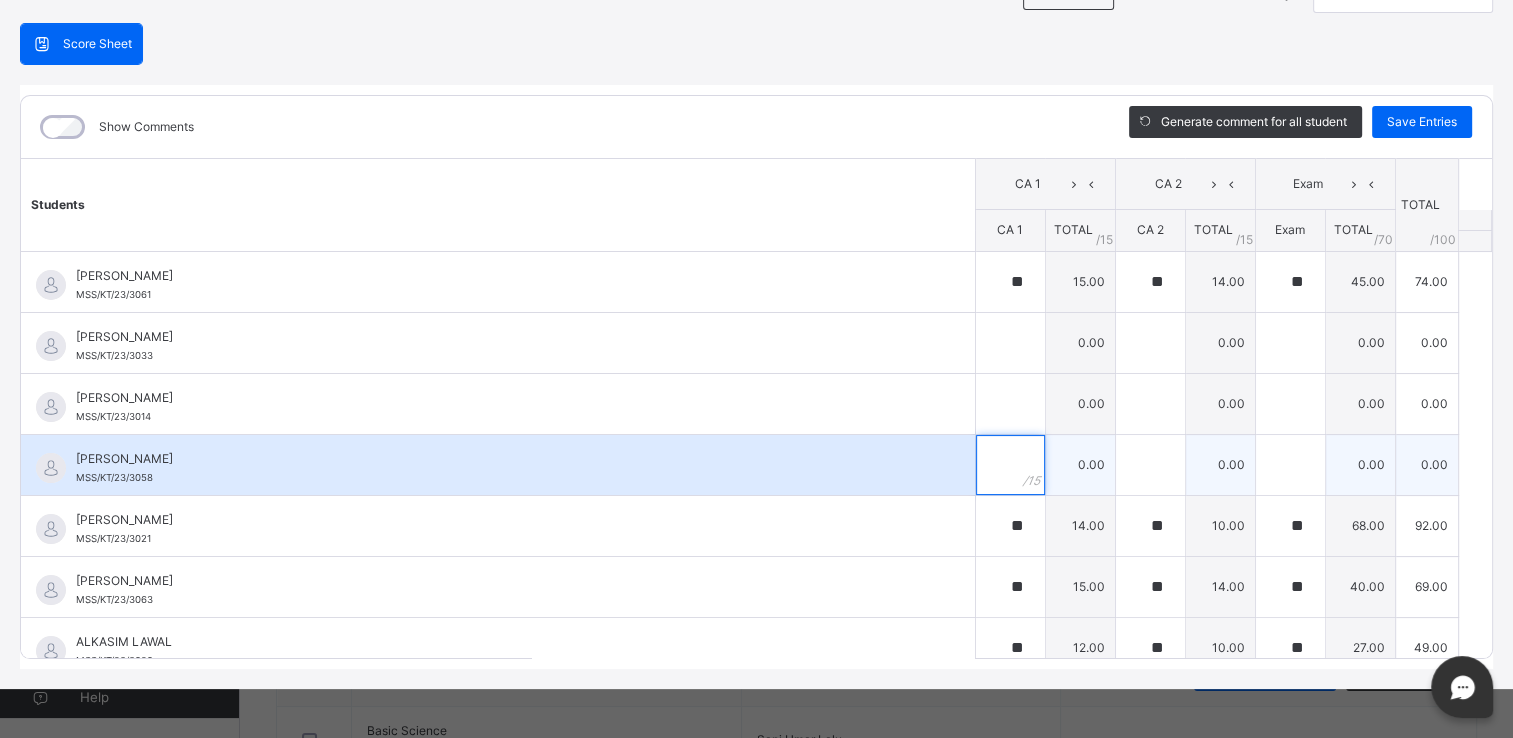 click at bounding box center [1010, 465] 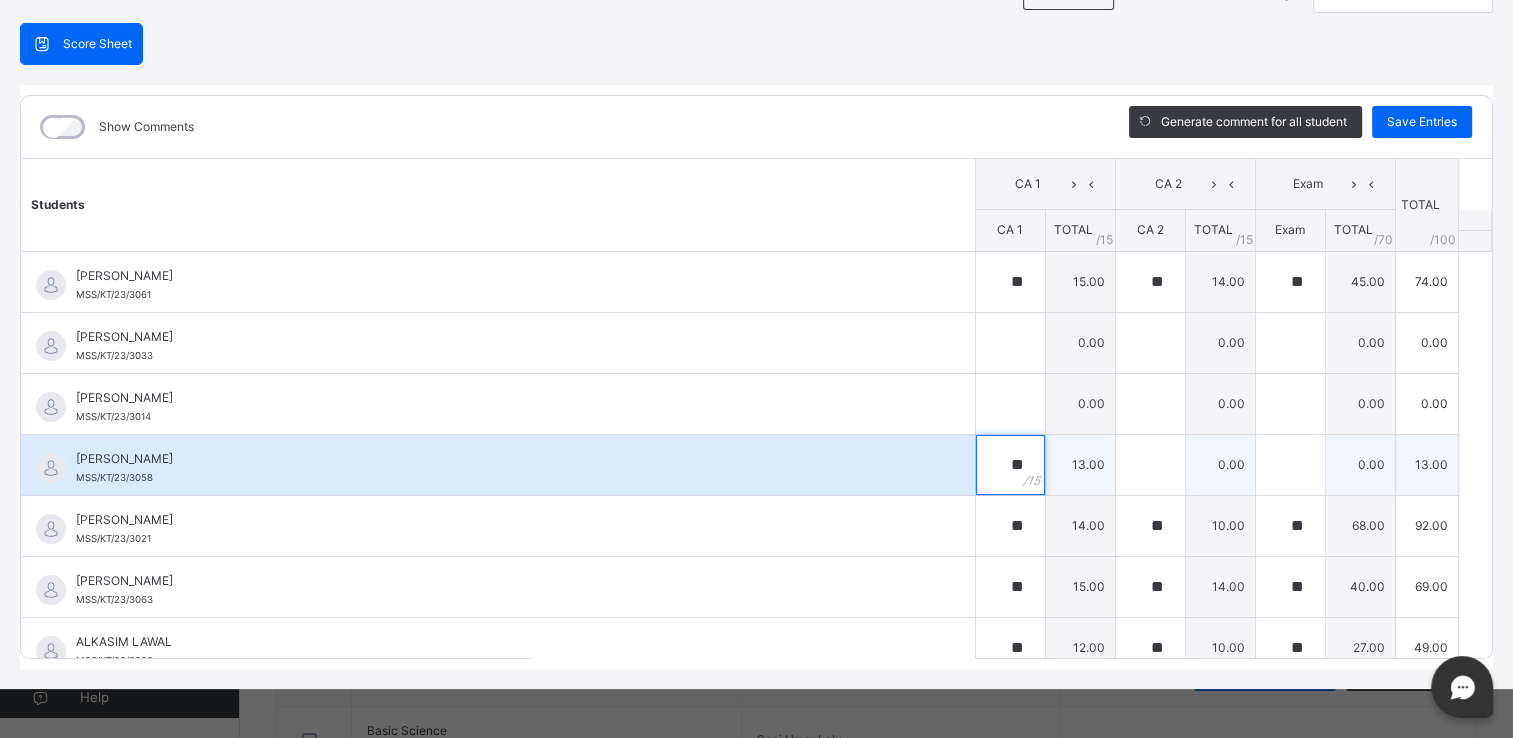 type on "**" 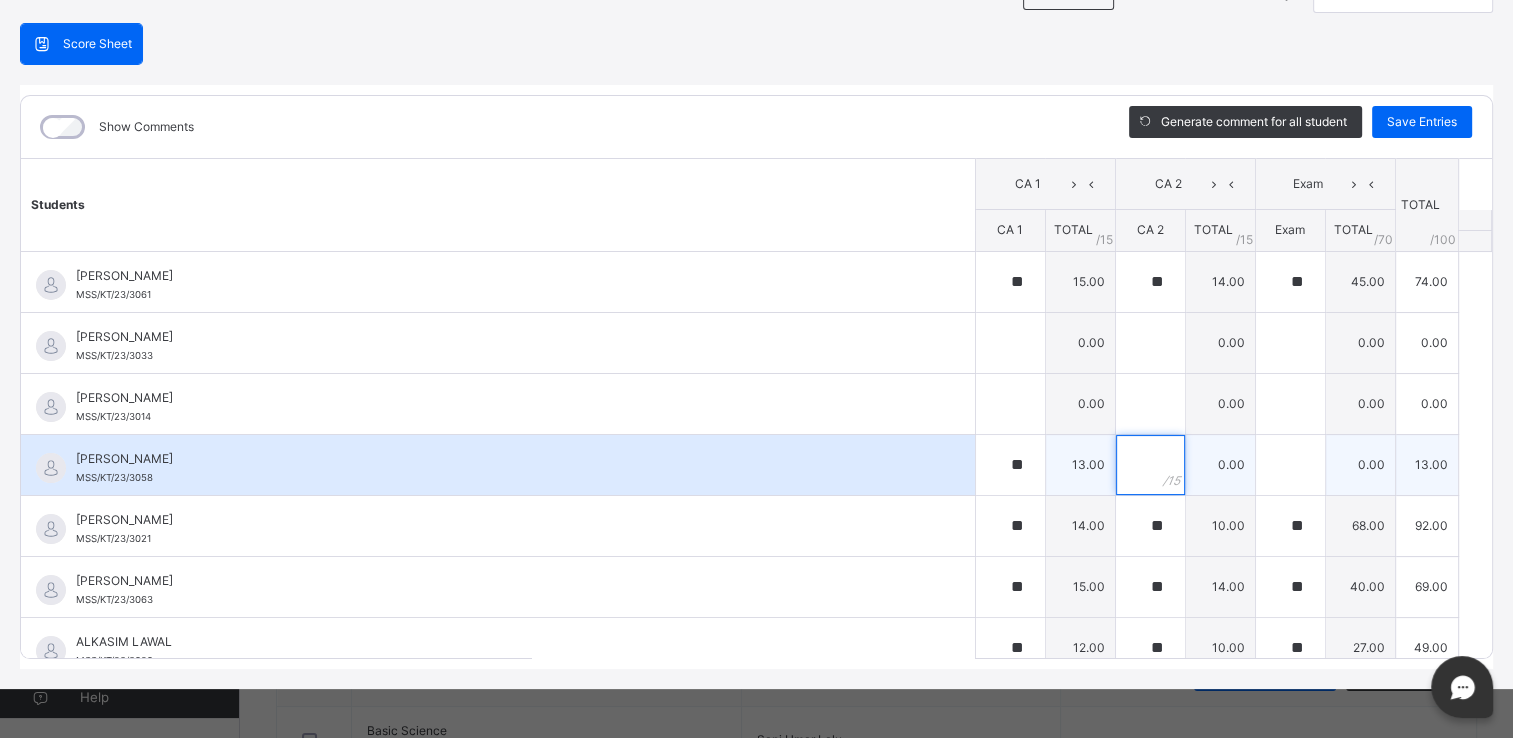 click at bounding box center (1150, 465) 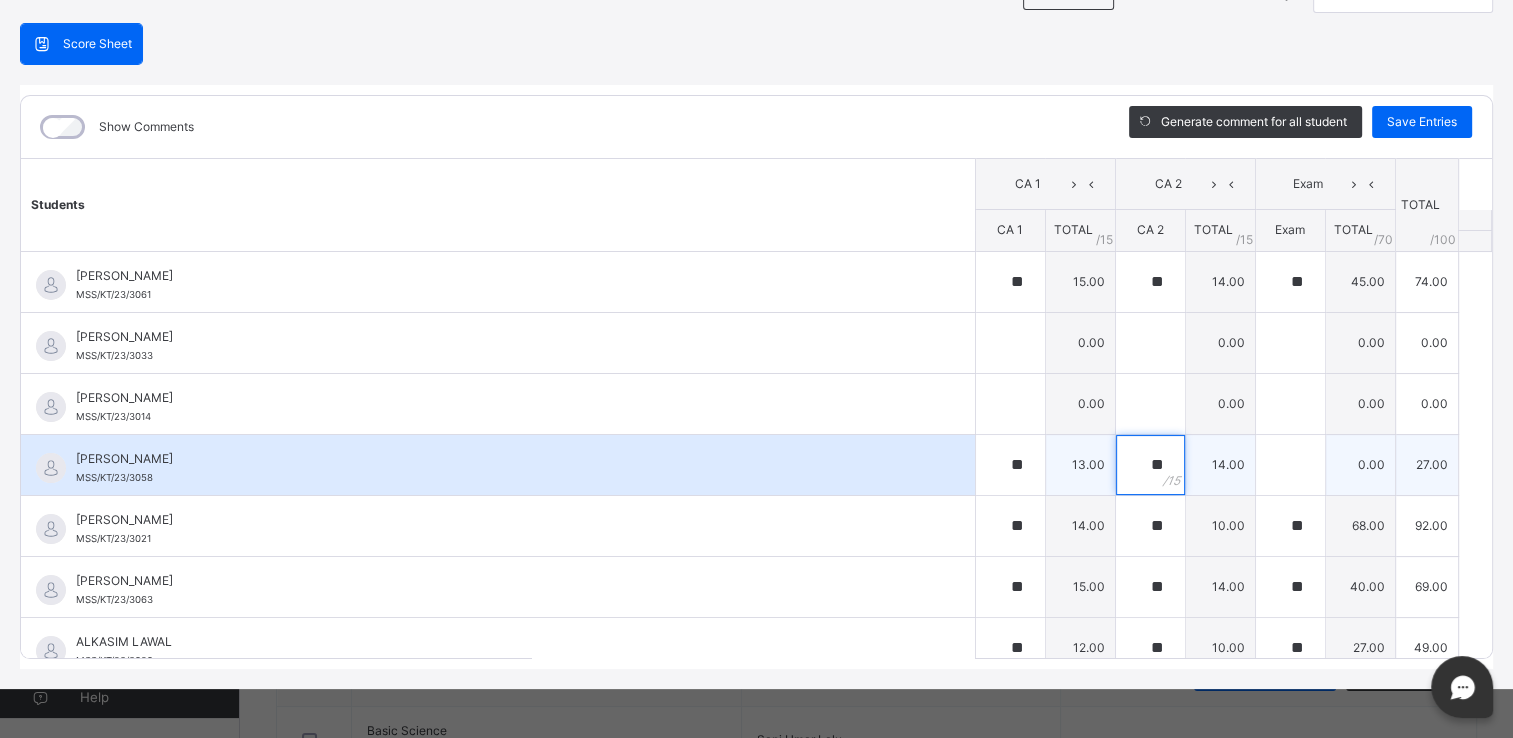type on "**" 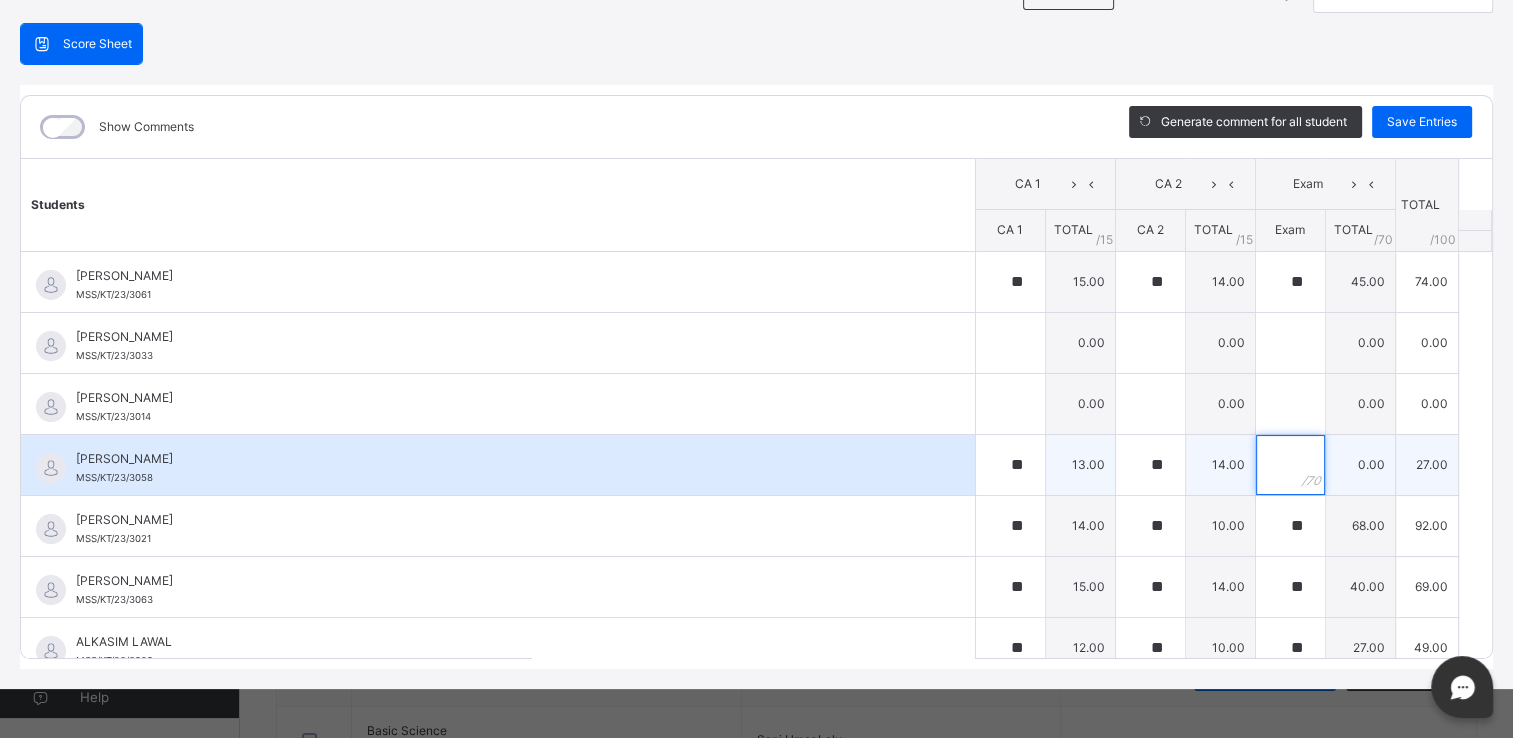 click at bounding box center [1290, 465] 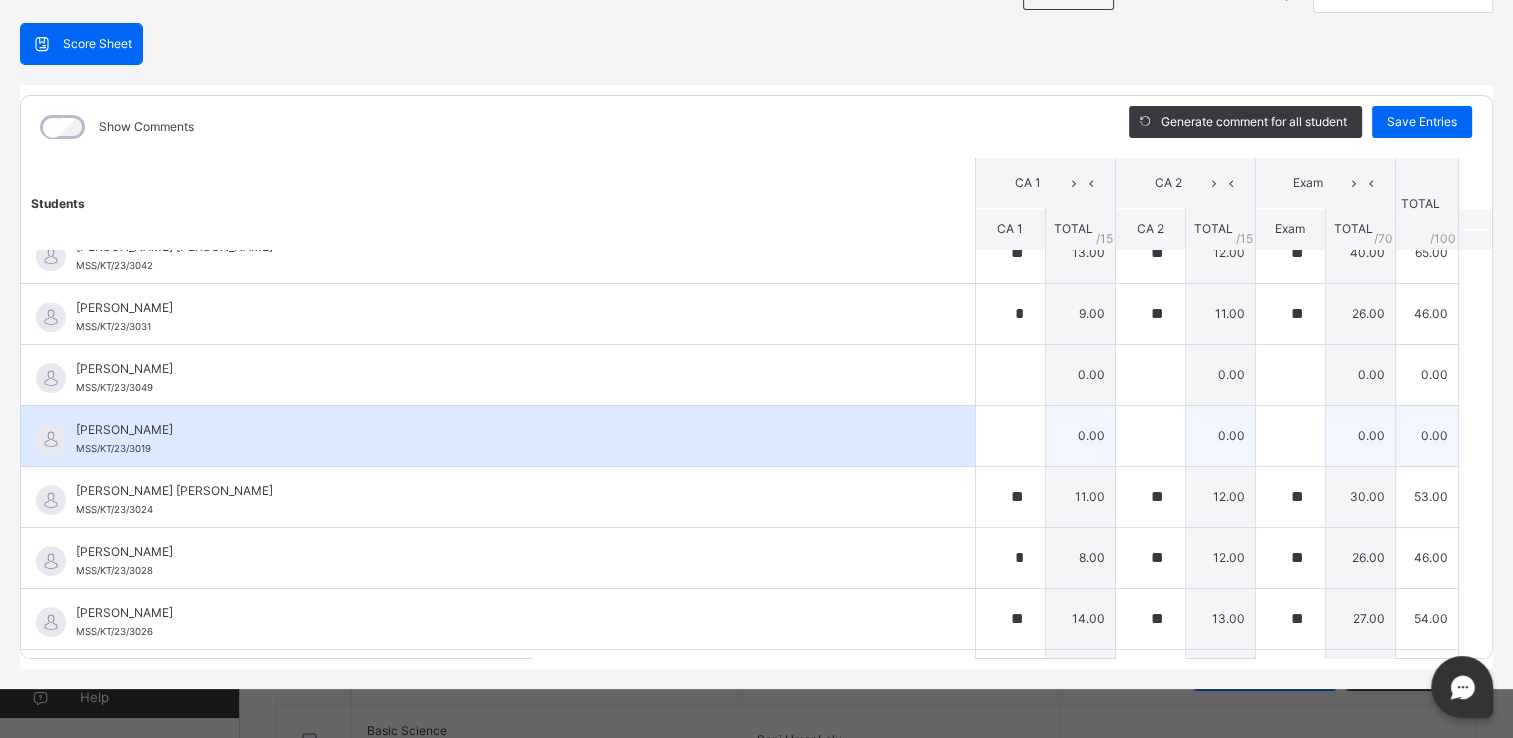 scroll, scrollTop: 1372, scrollLeft: 0, axis: vertical 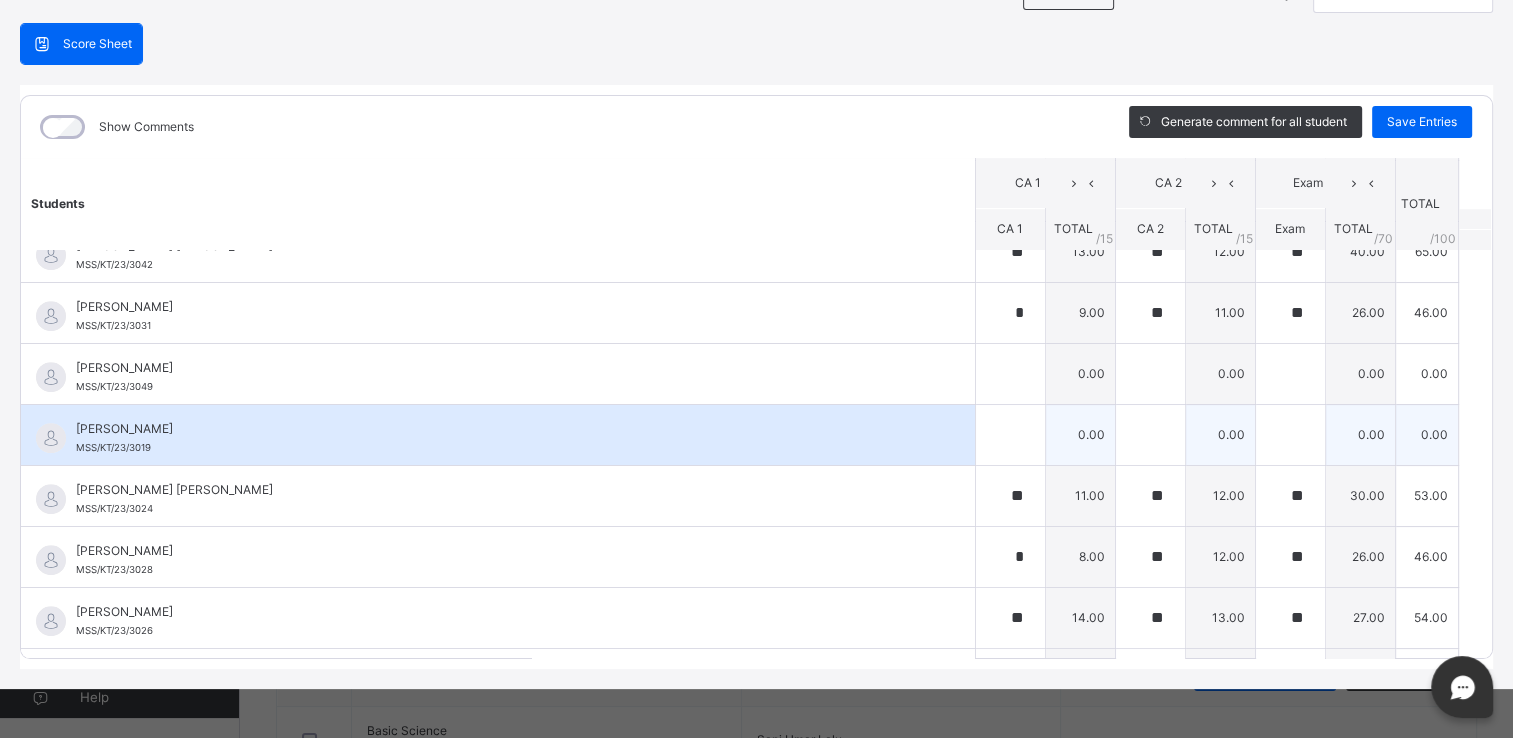 type on "**" 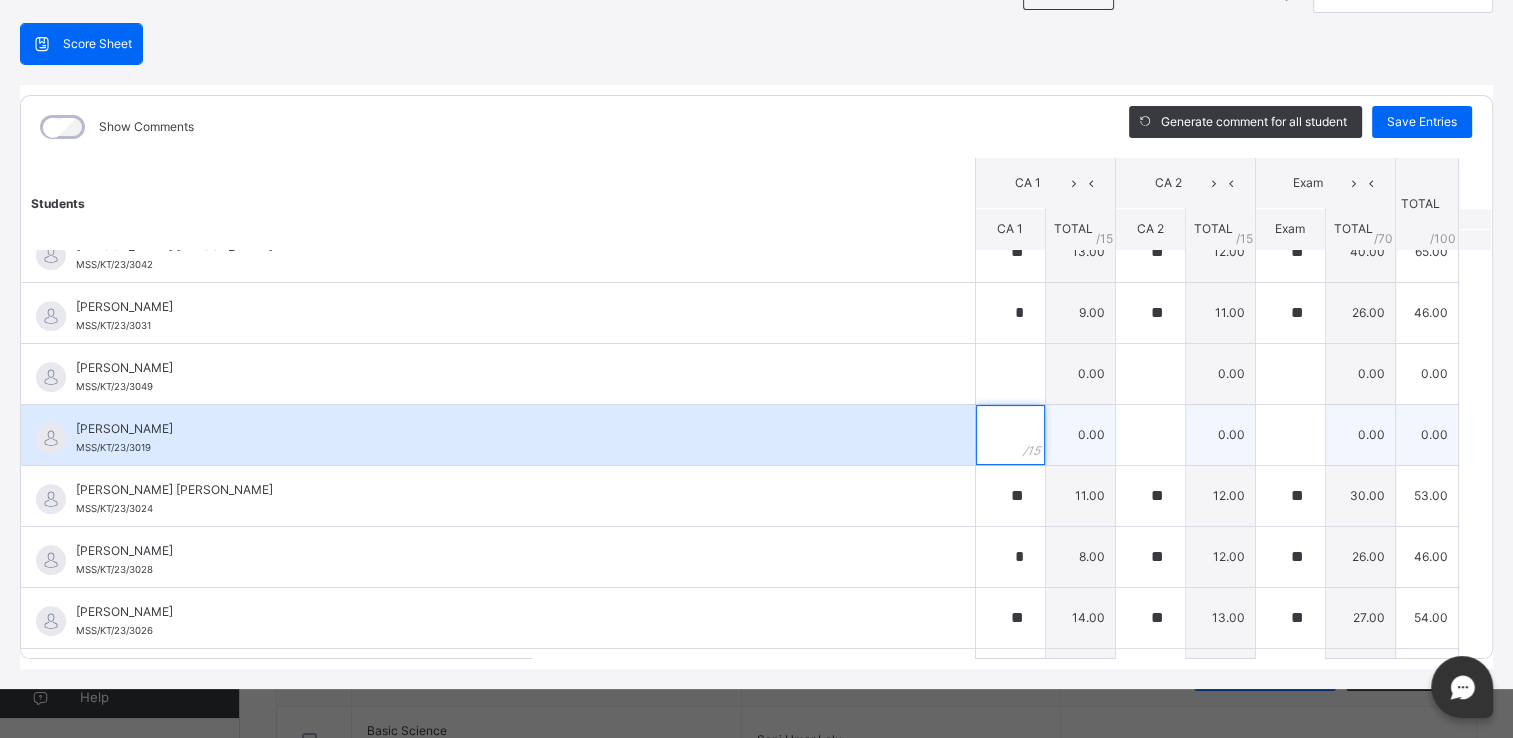 click at bounding box center (1010, 435) 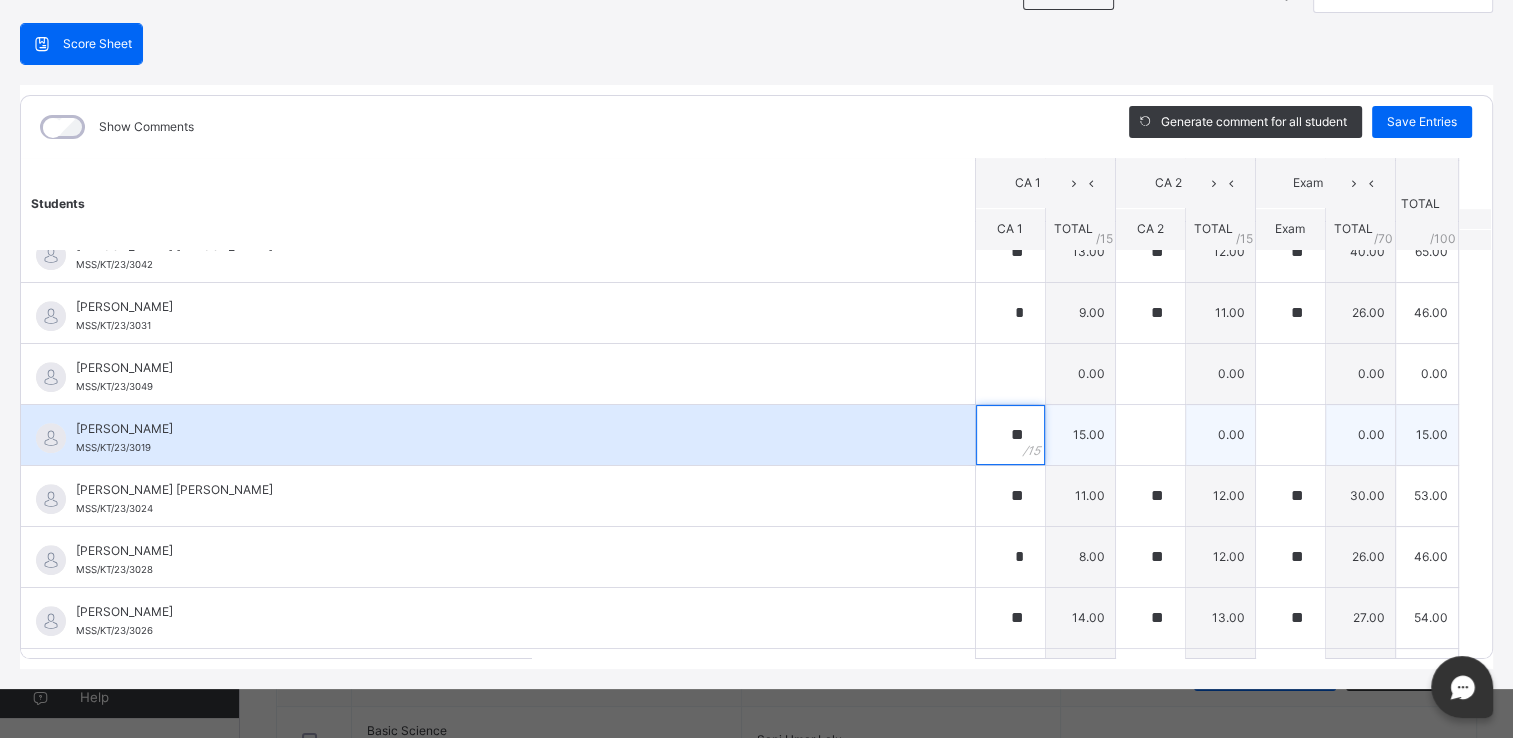 type on "**" 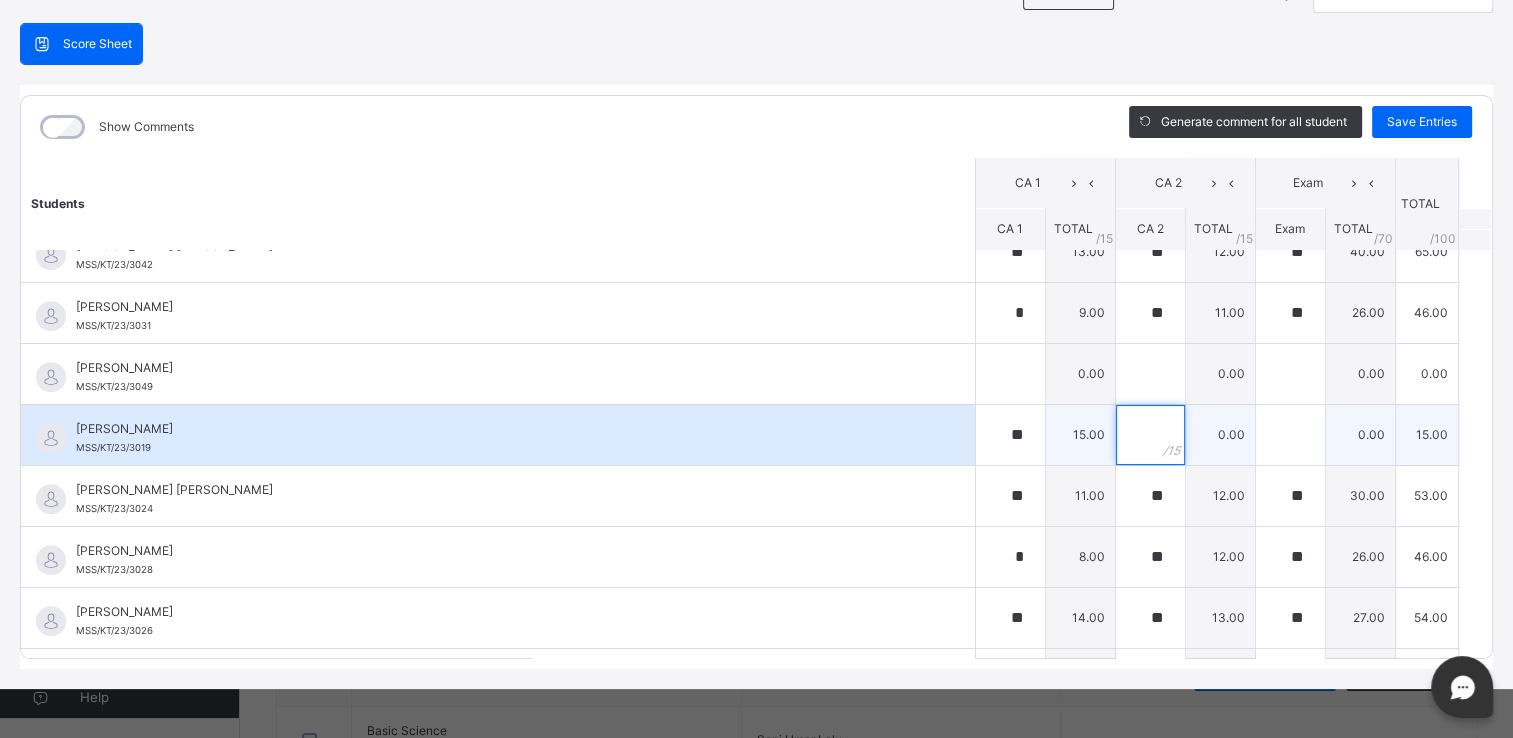 click at bounding box center [1150, 435] 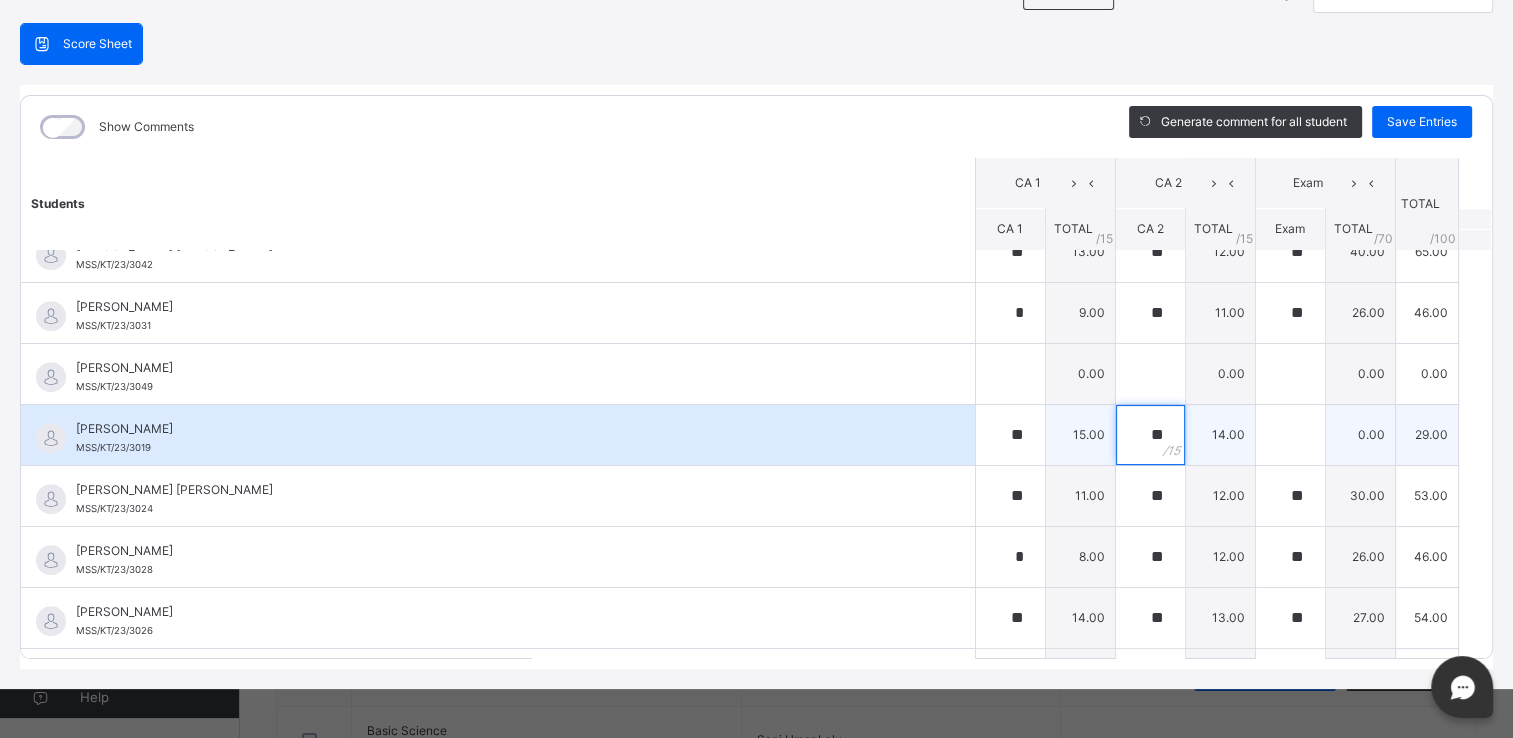 type on "**" 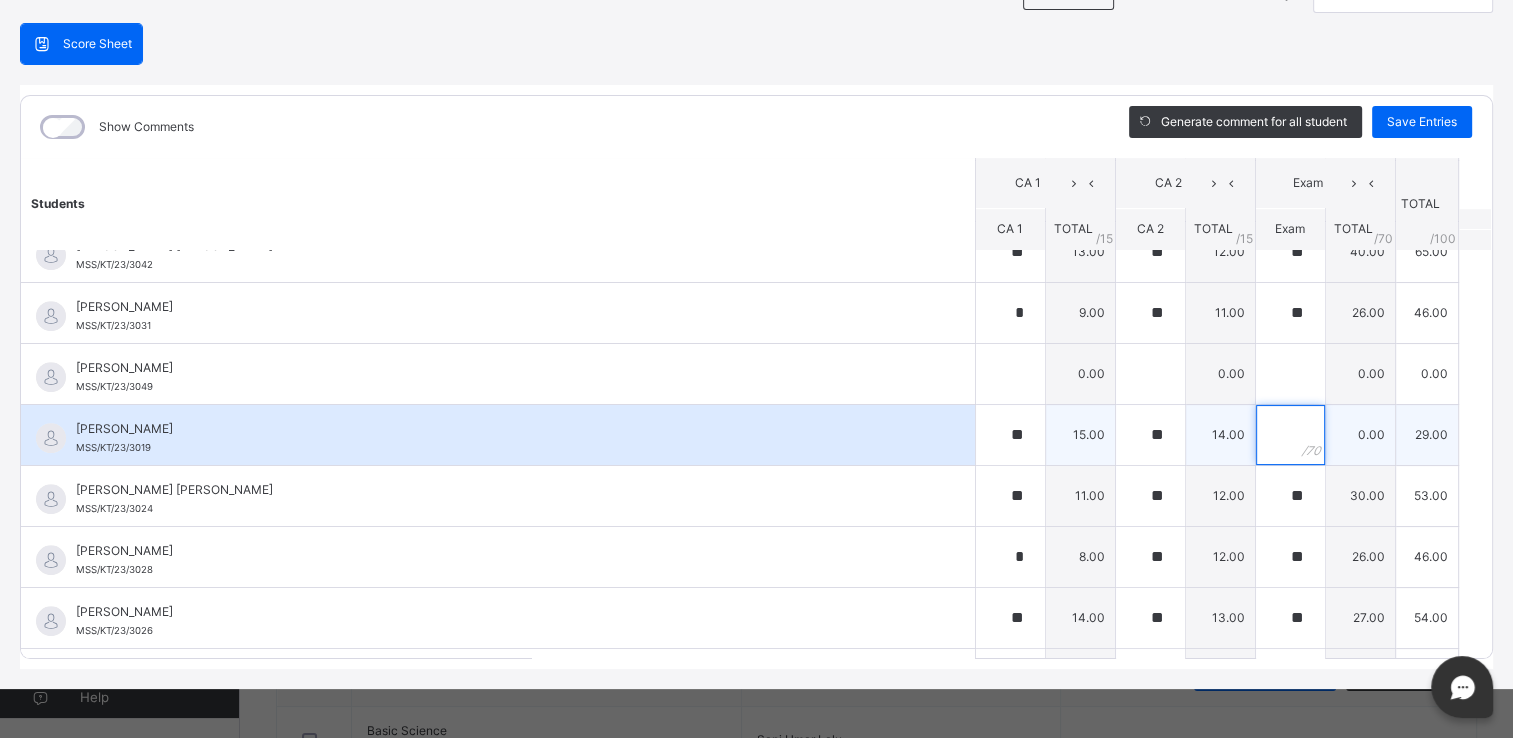 click at bounding box center (1290, 435) 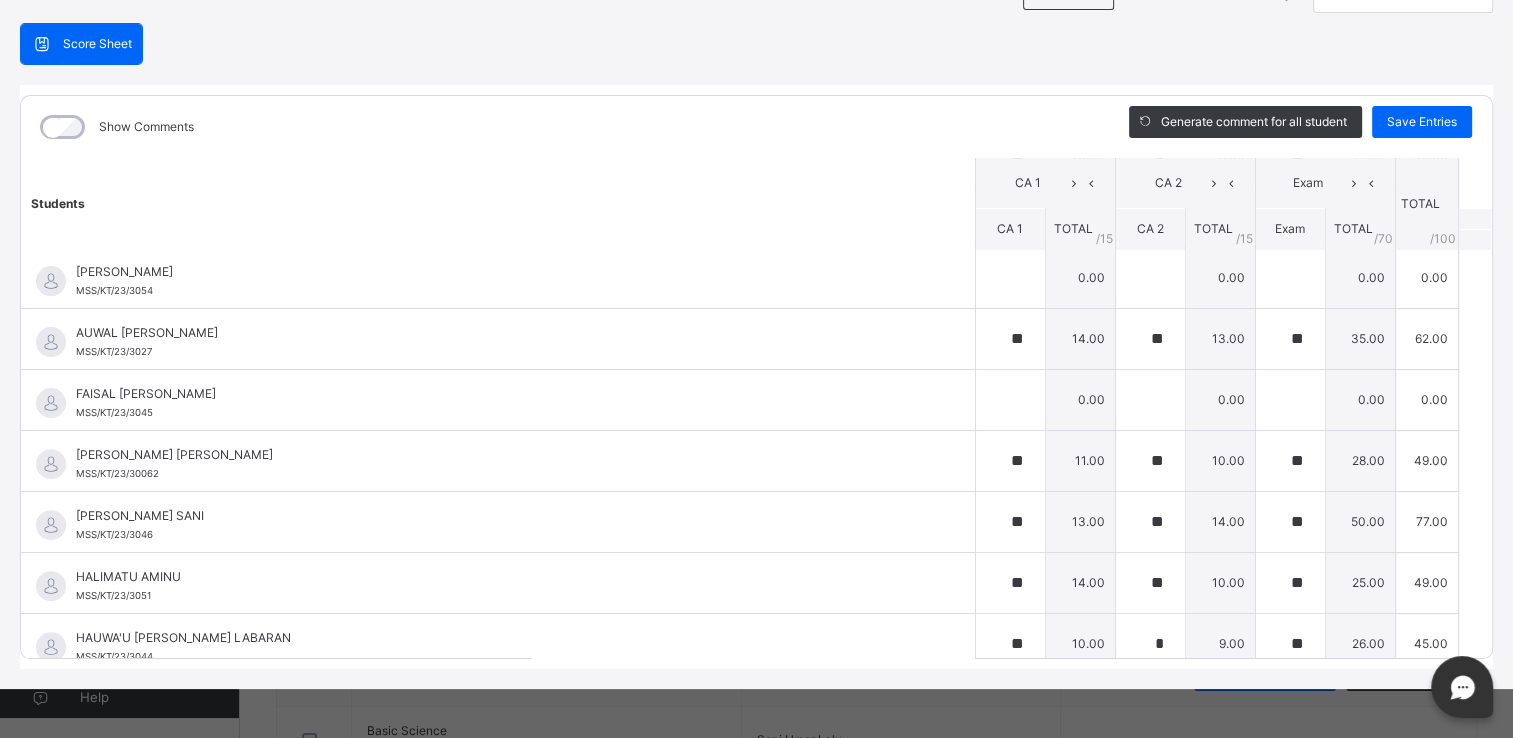 scroll, scrollTop: 620, scrollLeft: 0, axis: vertical 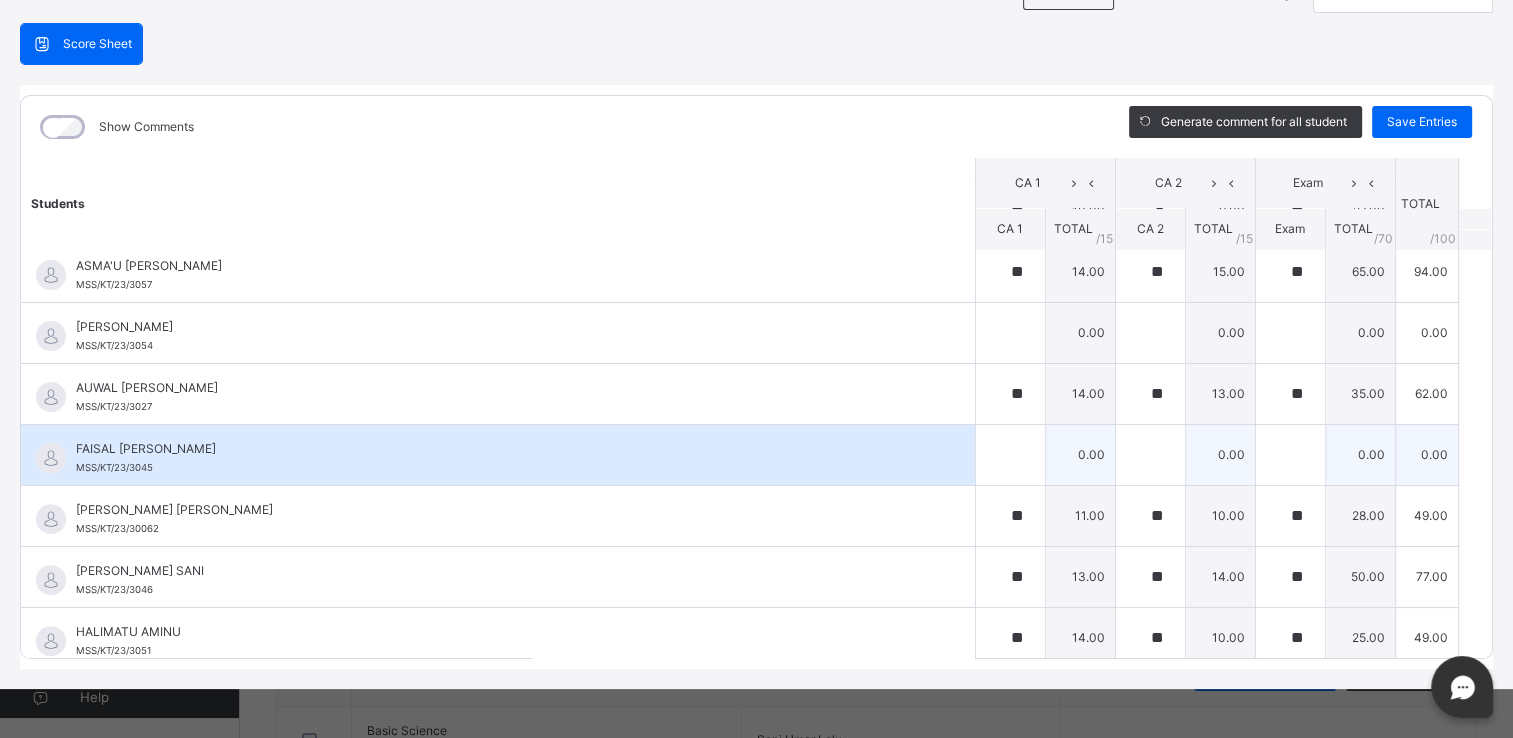 type on "**" 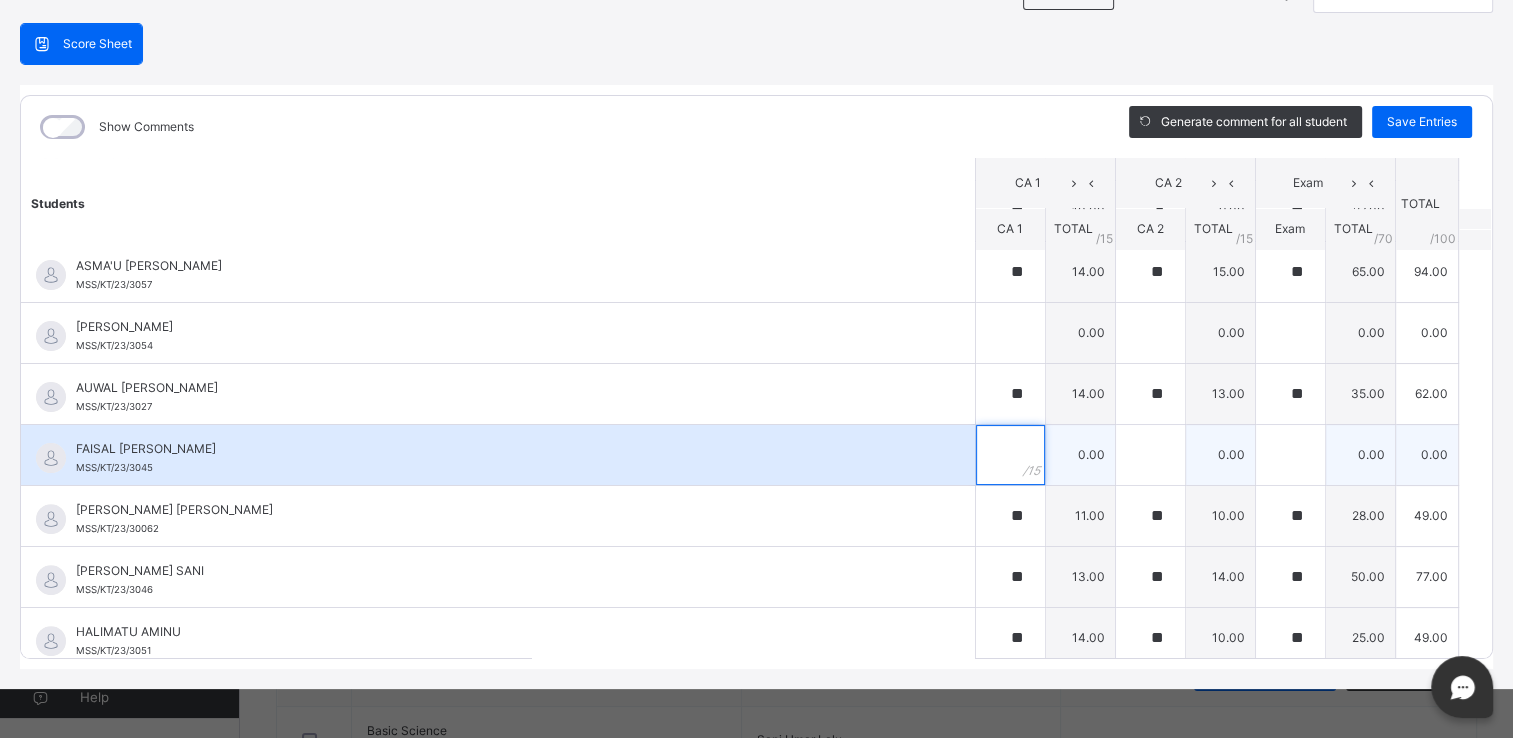 click at bounding box center (1010, 455) 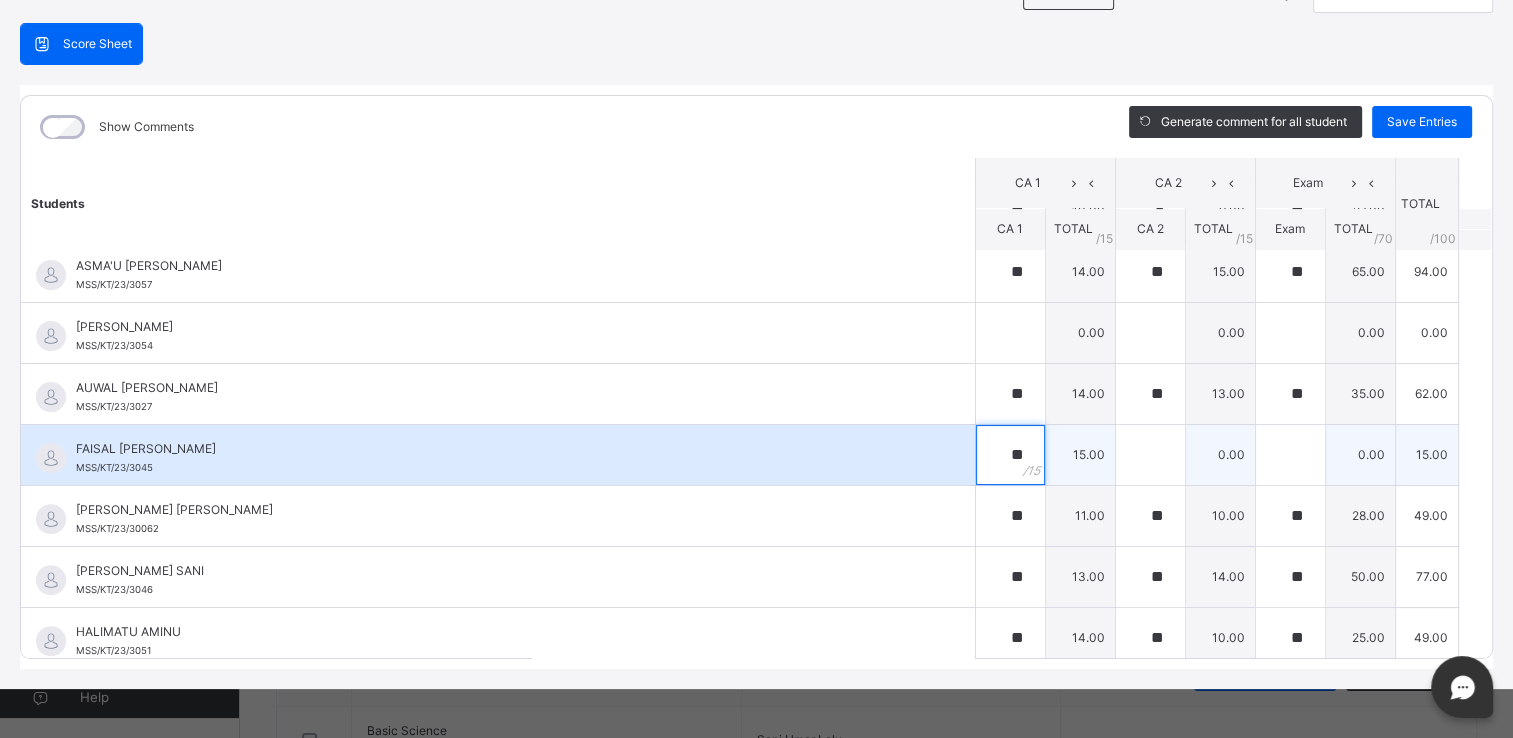 type on "**" 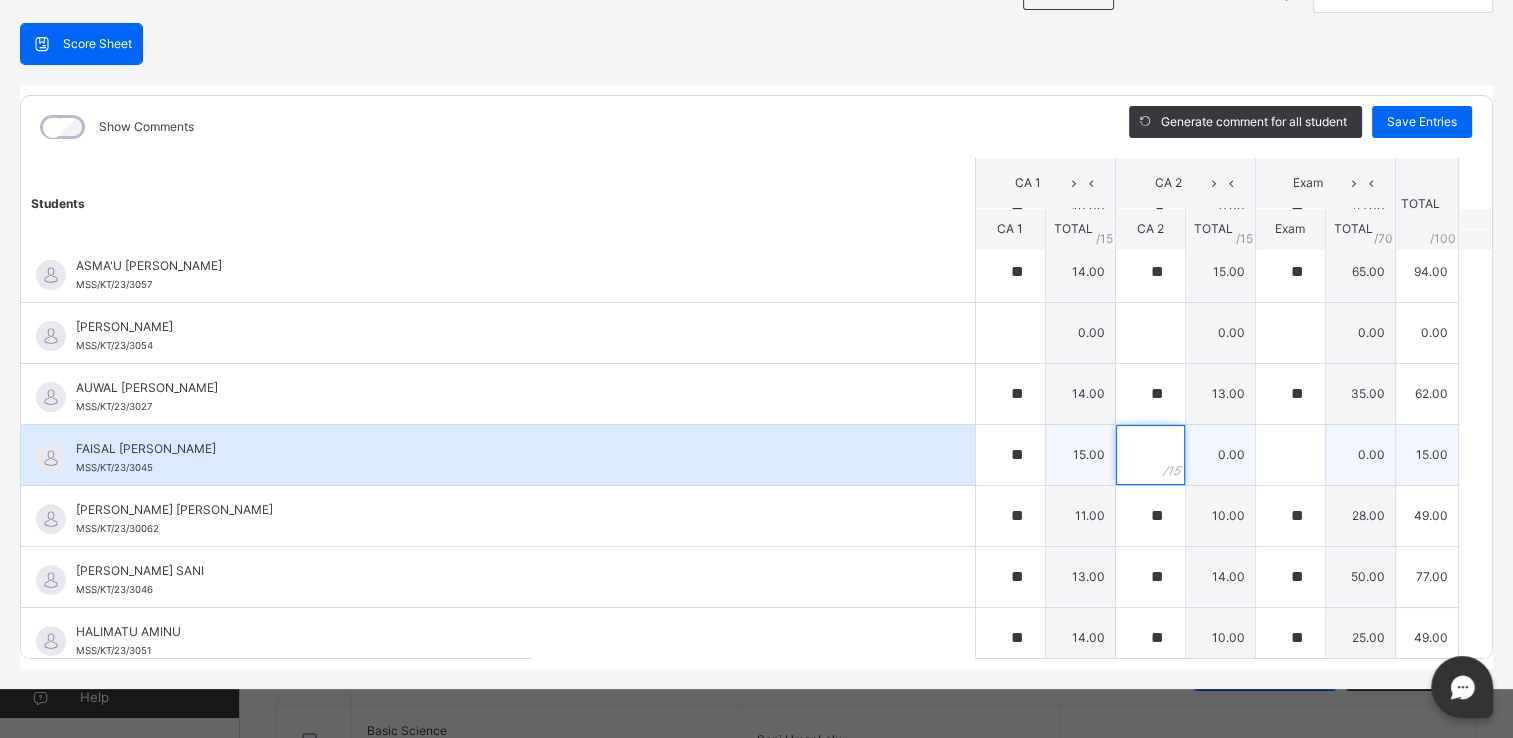 click at bounding box center [1150, 455] 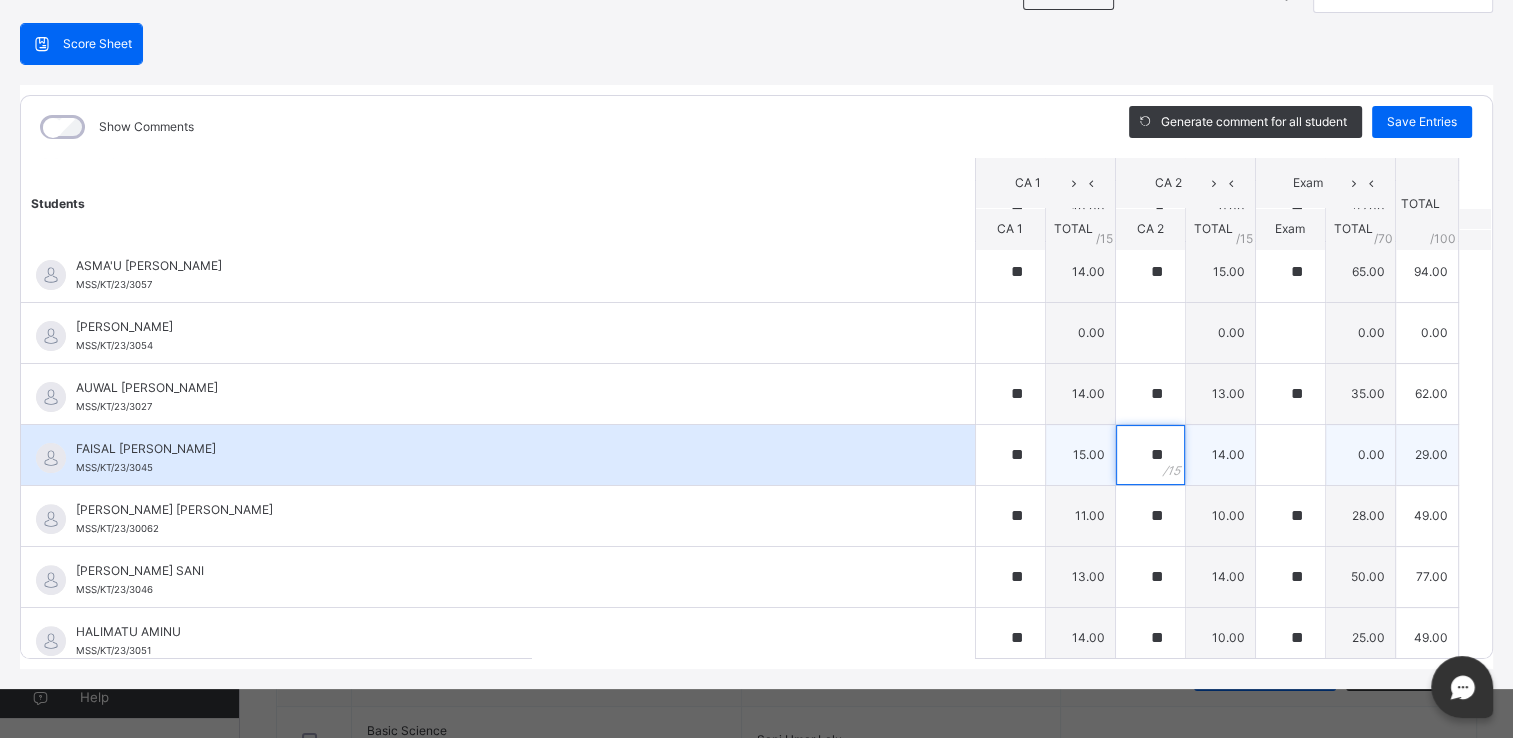 type on "**" 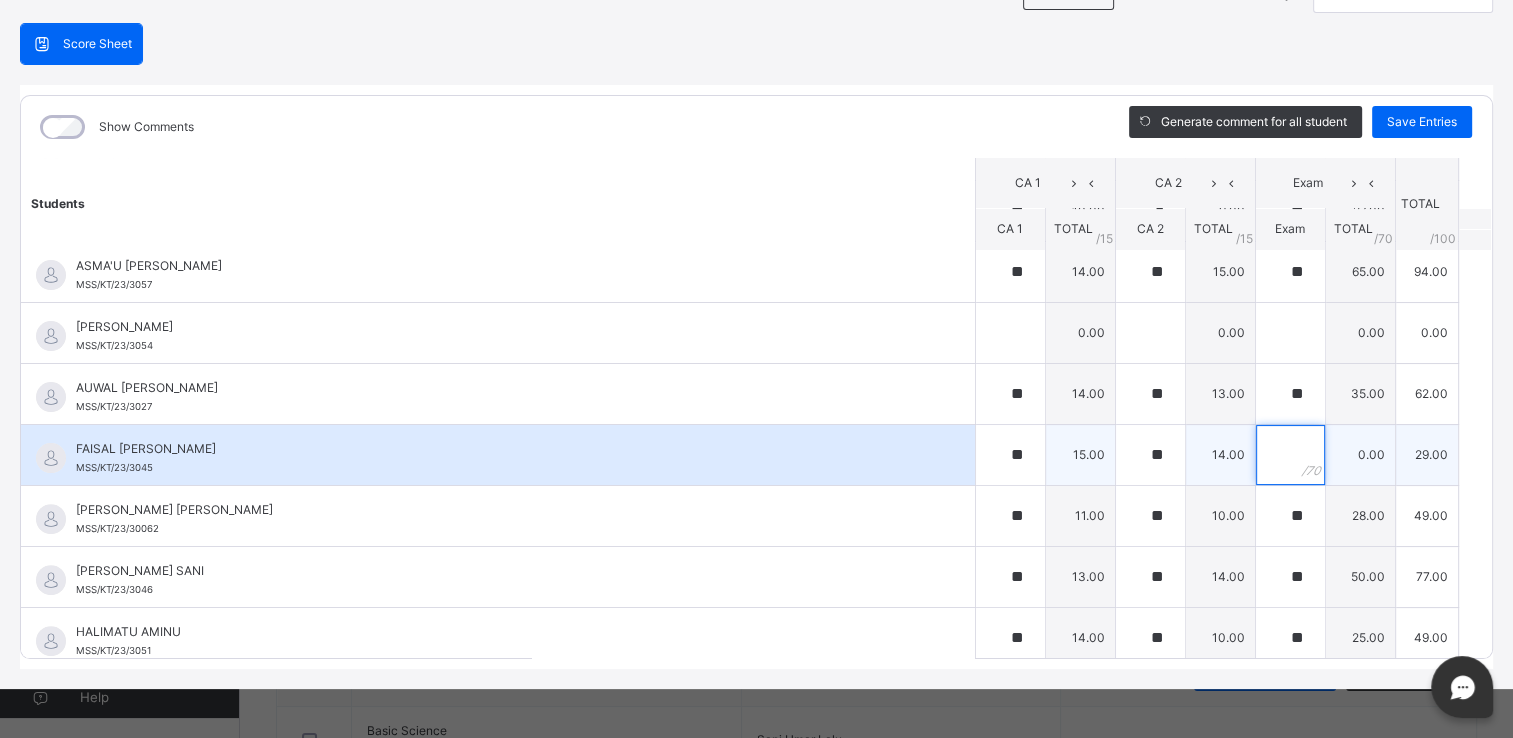 click at bounding box center [1290, 455] 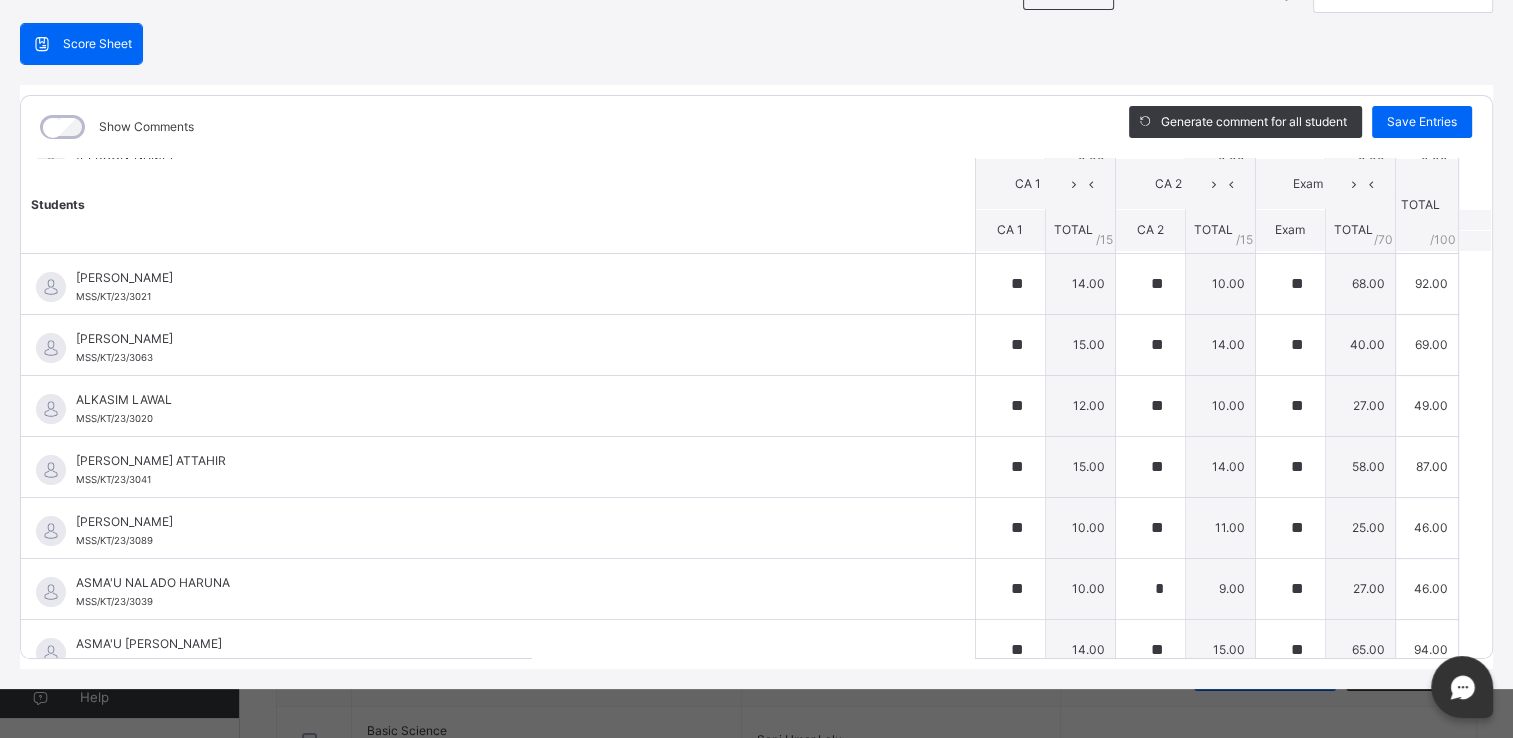 scroll, scrollTop: 0, scrollLeft: 0, axis: both 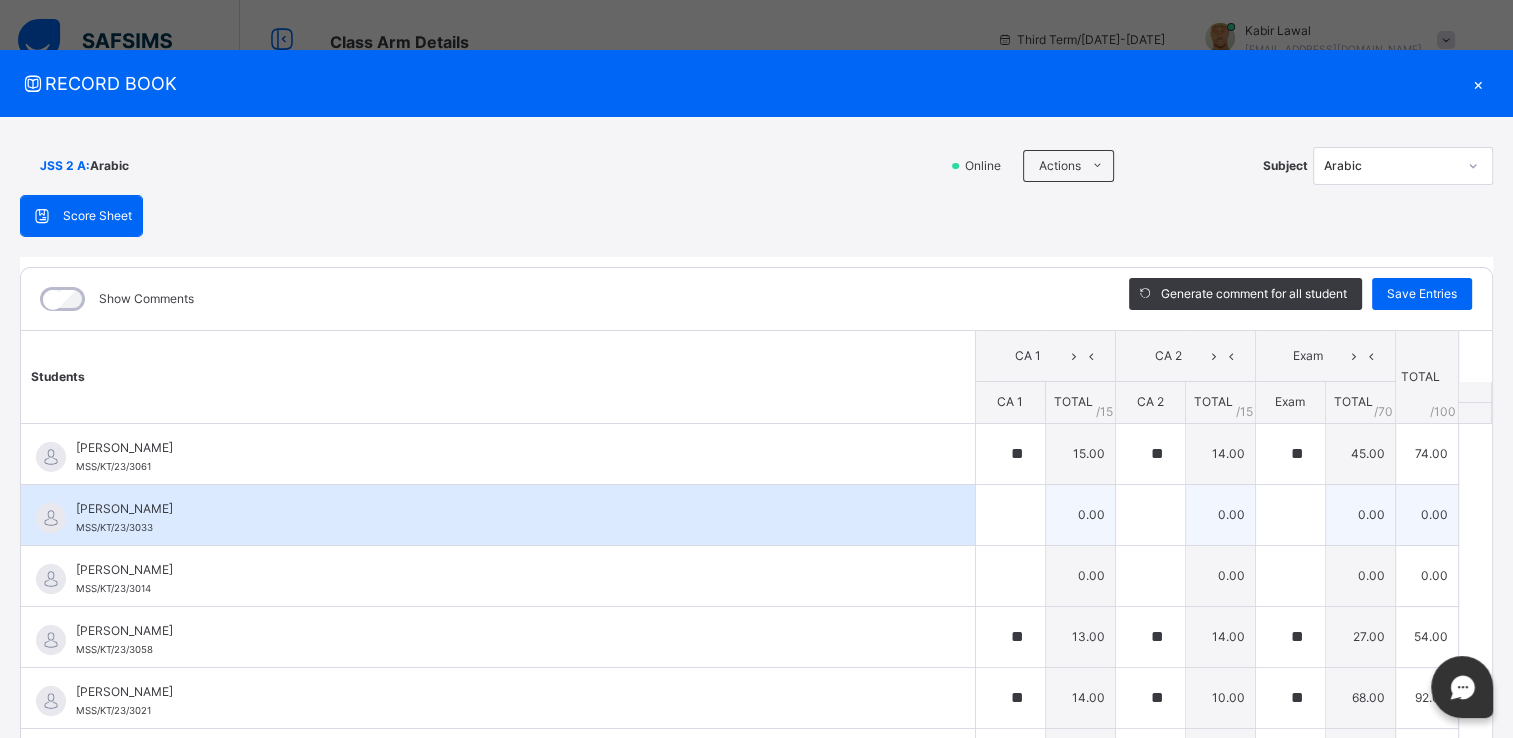 type on "**" 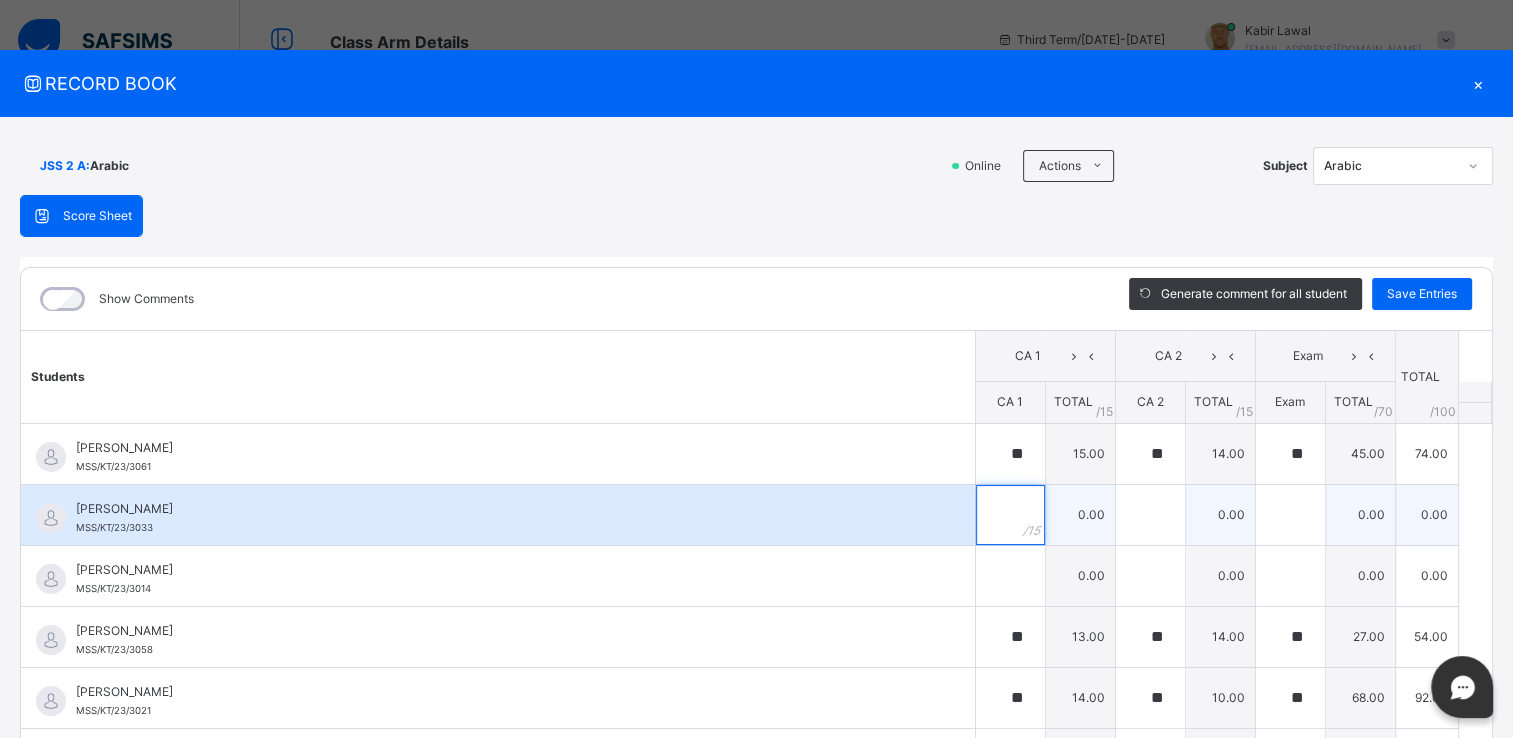 click at bounding box center [1010, 515] 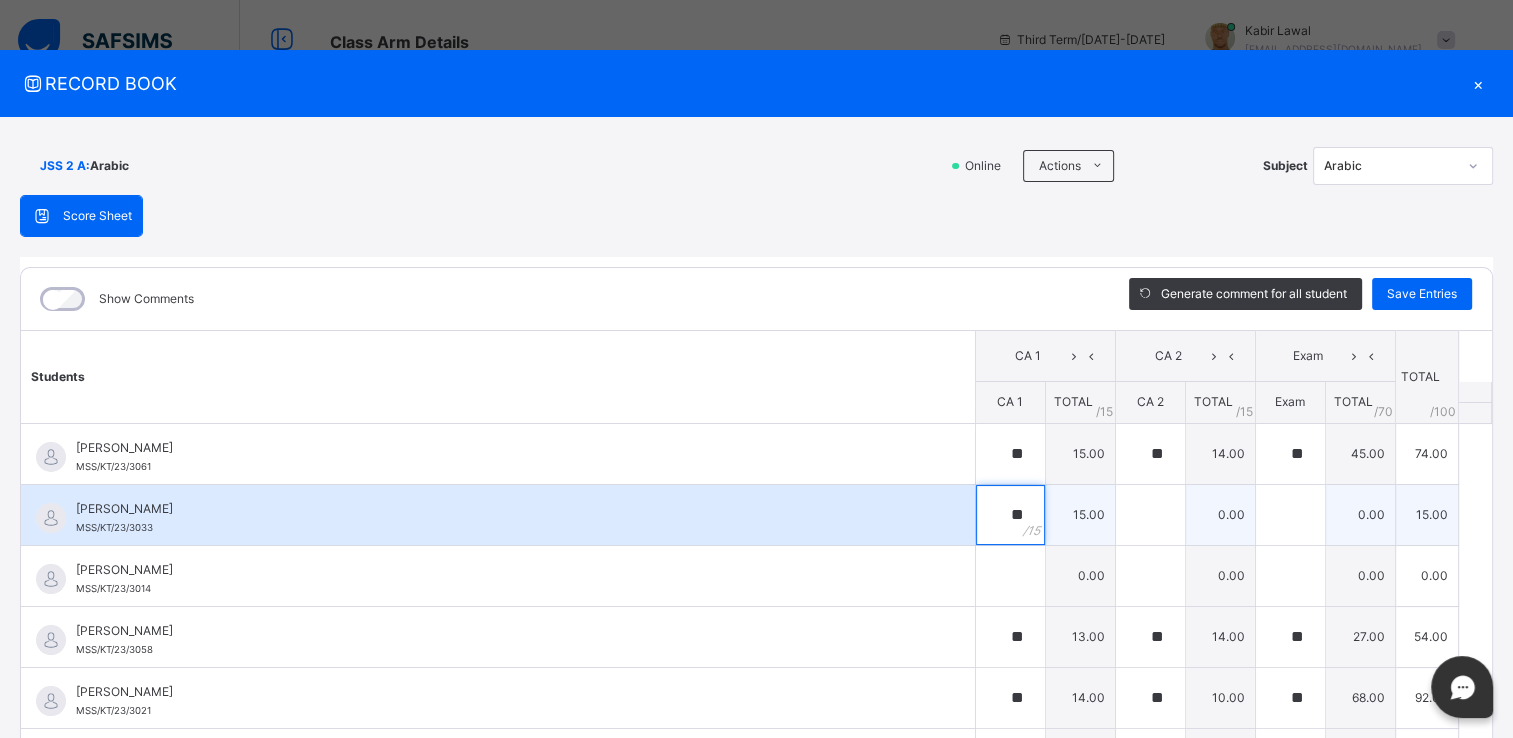 type on "**" 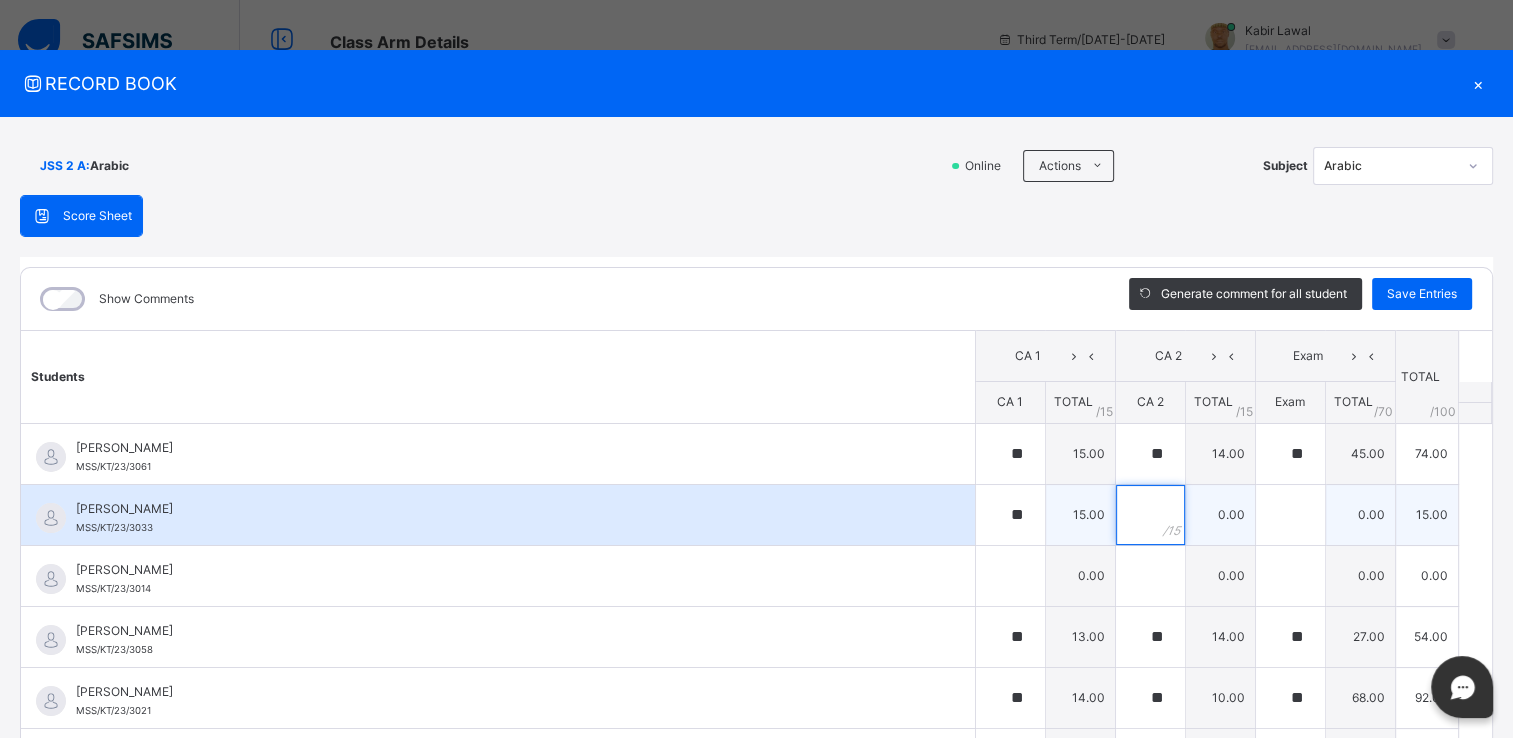click at bounding box center (1150, 515) 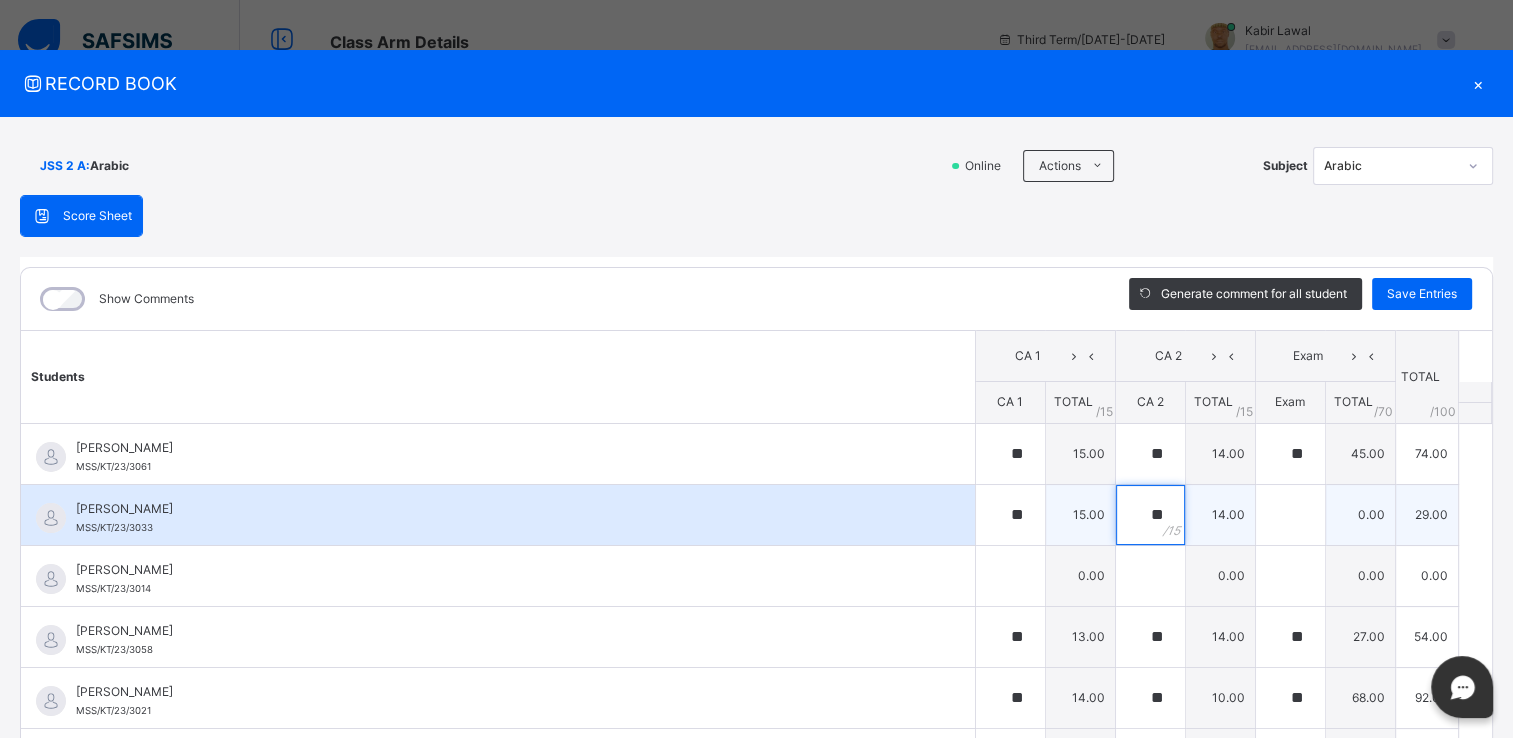 type on "**" 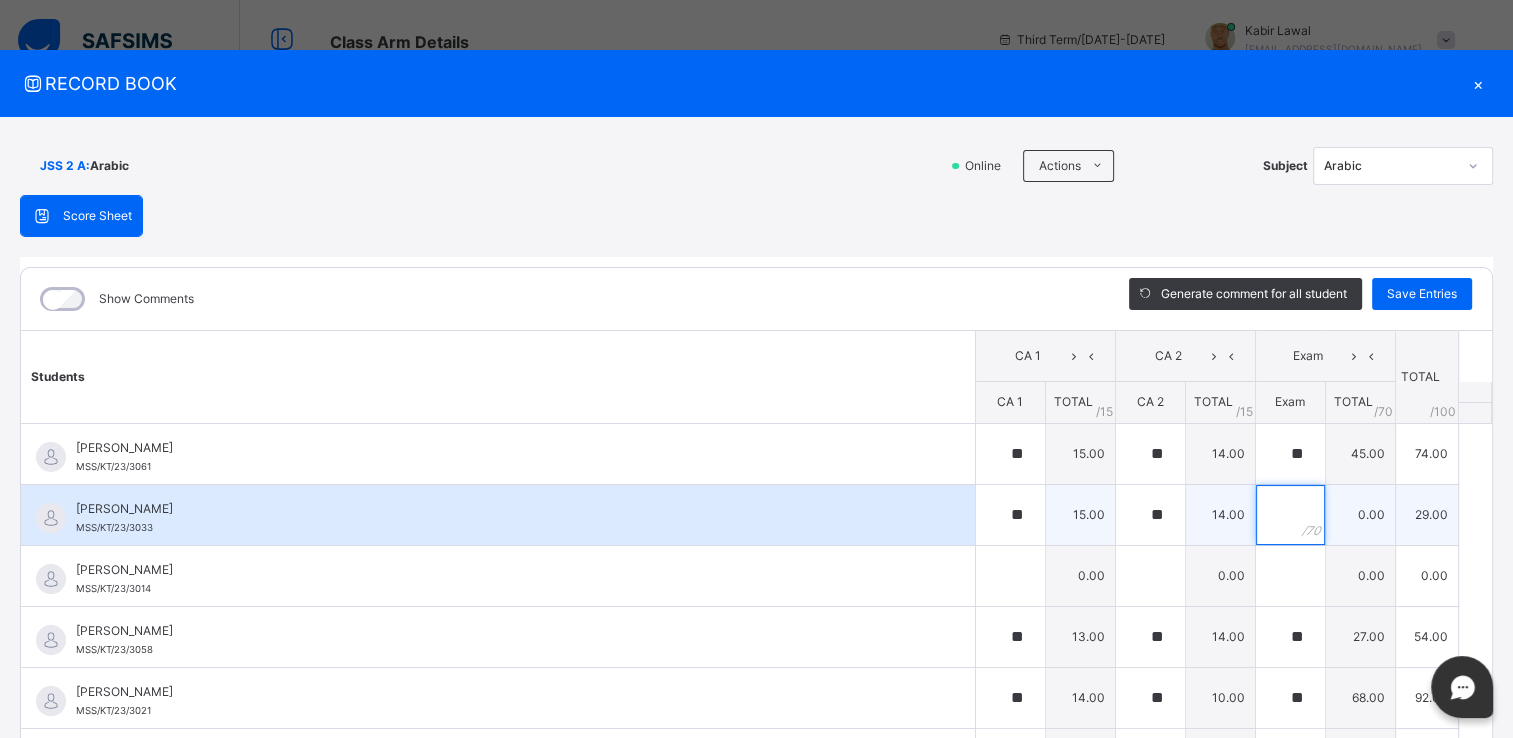 click at bounding box center (1290, 515) 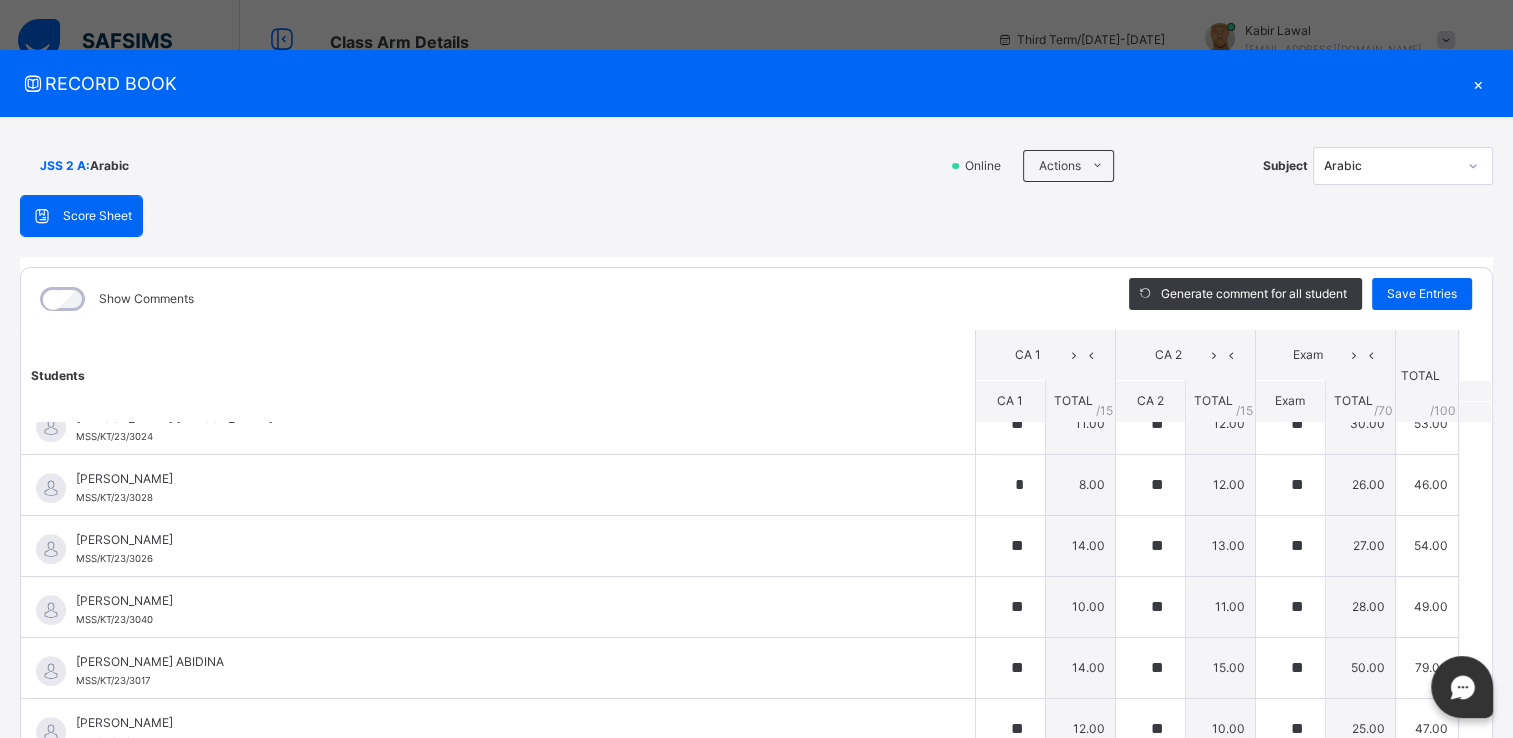 scroll, scrollTop: 1660, scrollLeft: 0, axis: vertical 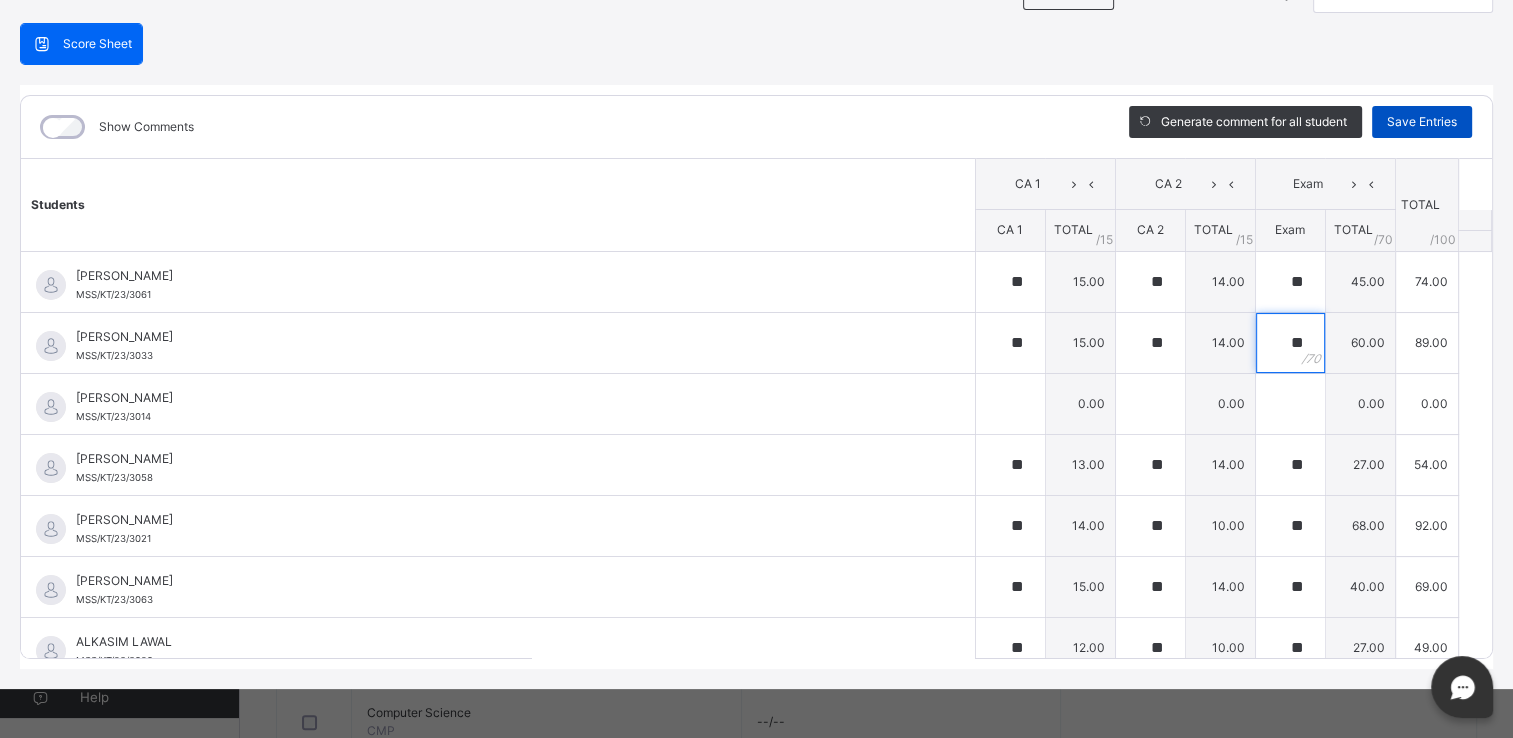type on "**" 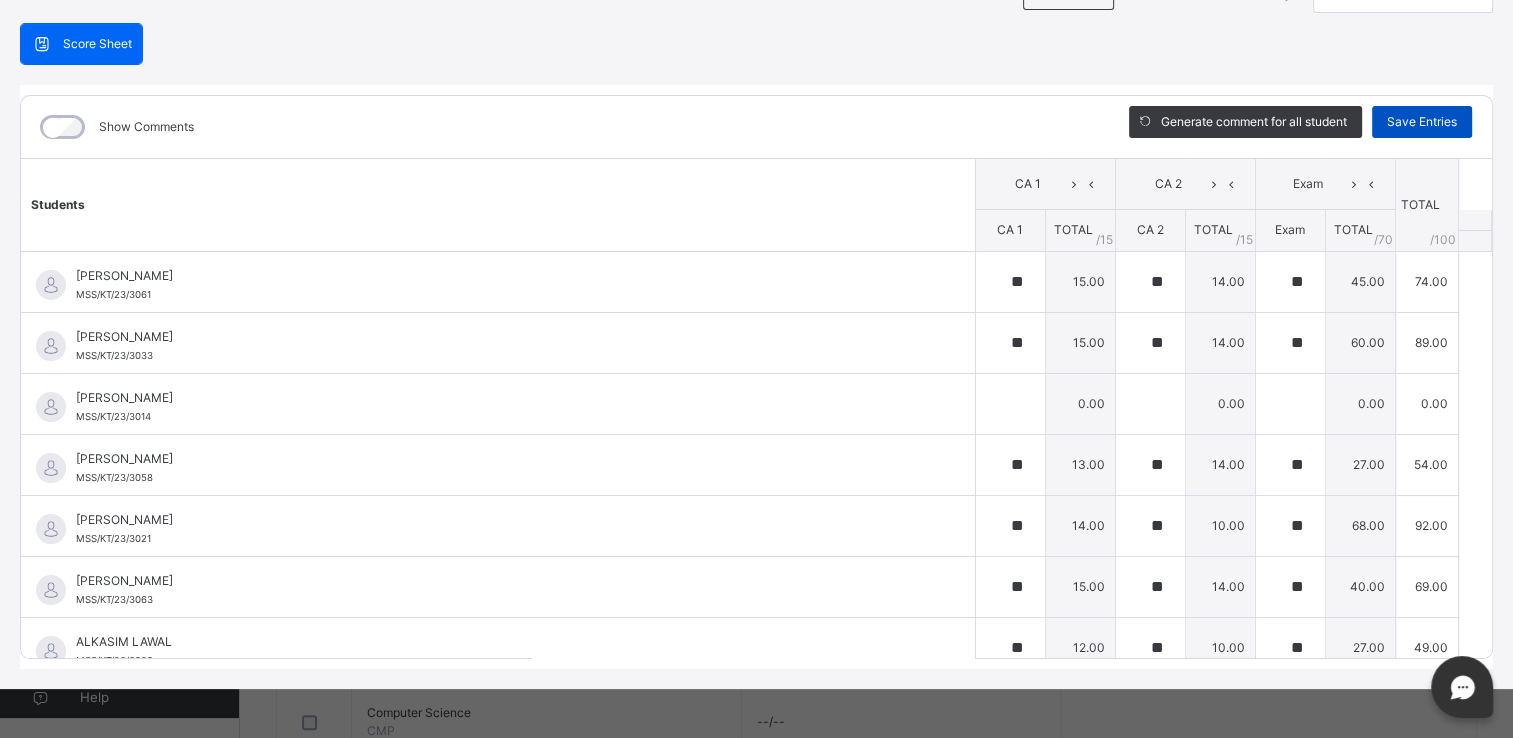 click on "Save Entries" at bounding box center [1422, 122] 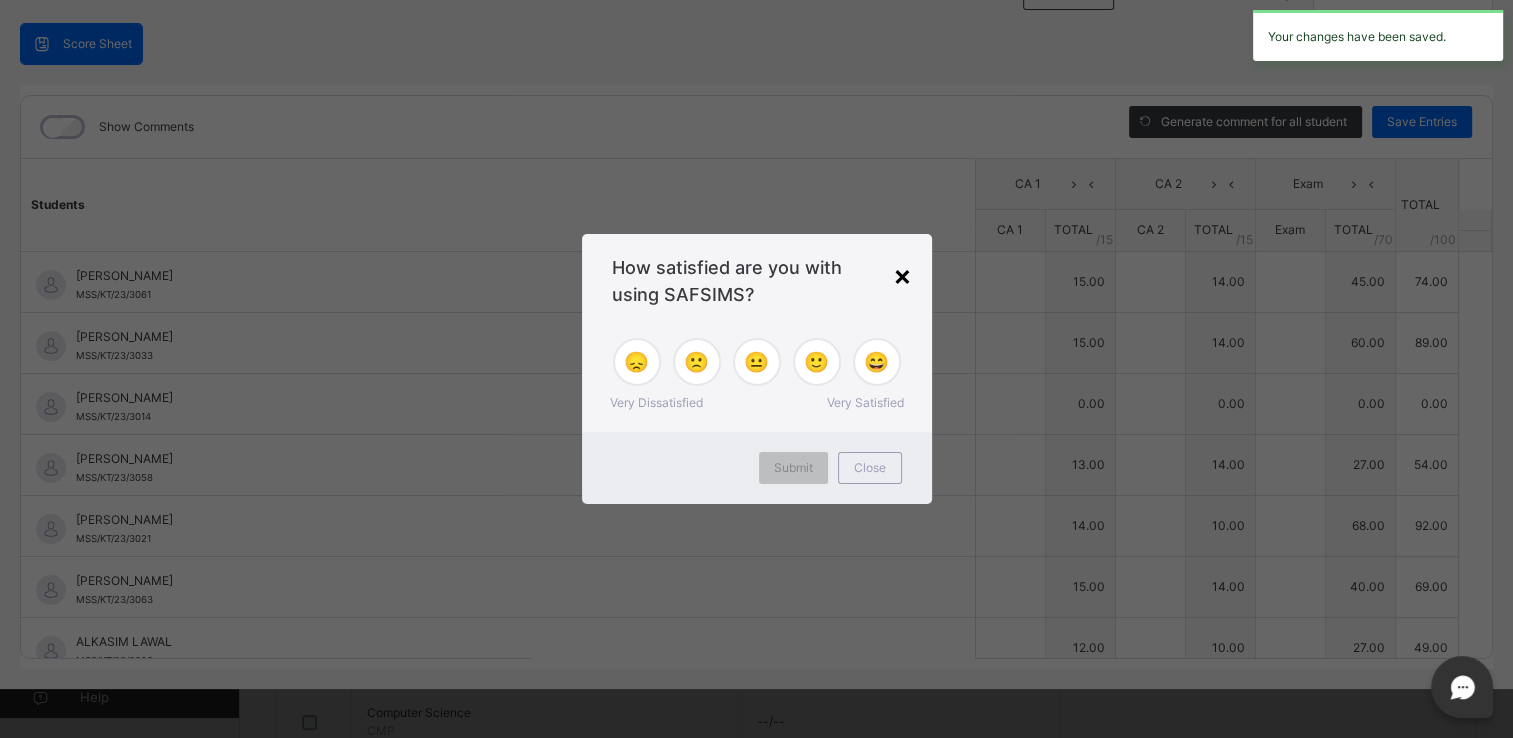 type on "**" 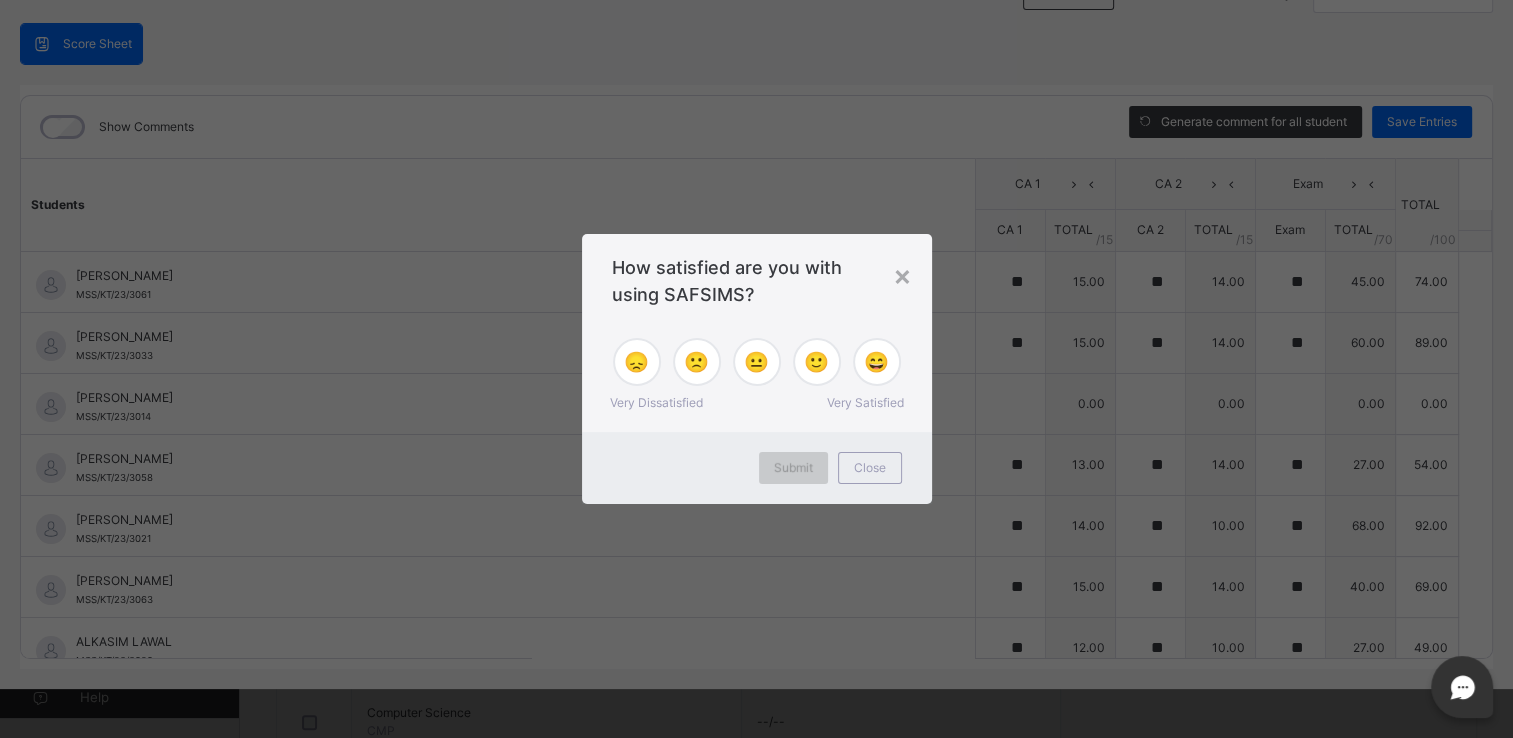 click on "Submit" at bounding box center (793, 468) 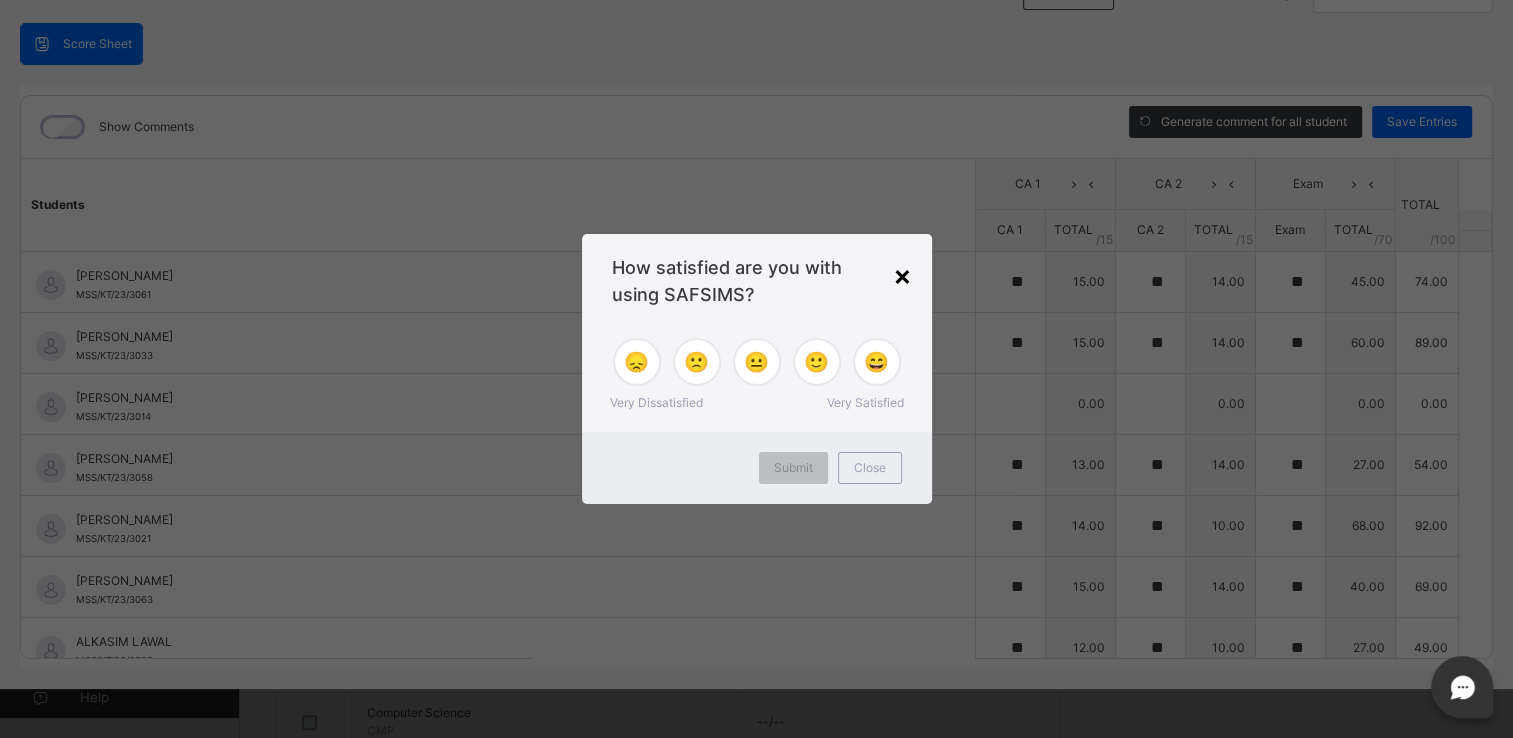 click on "×" at bounding box center (902, 275) 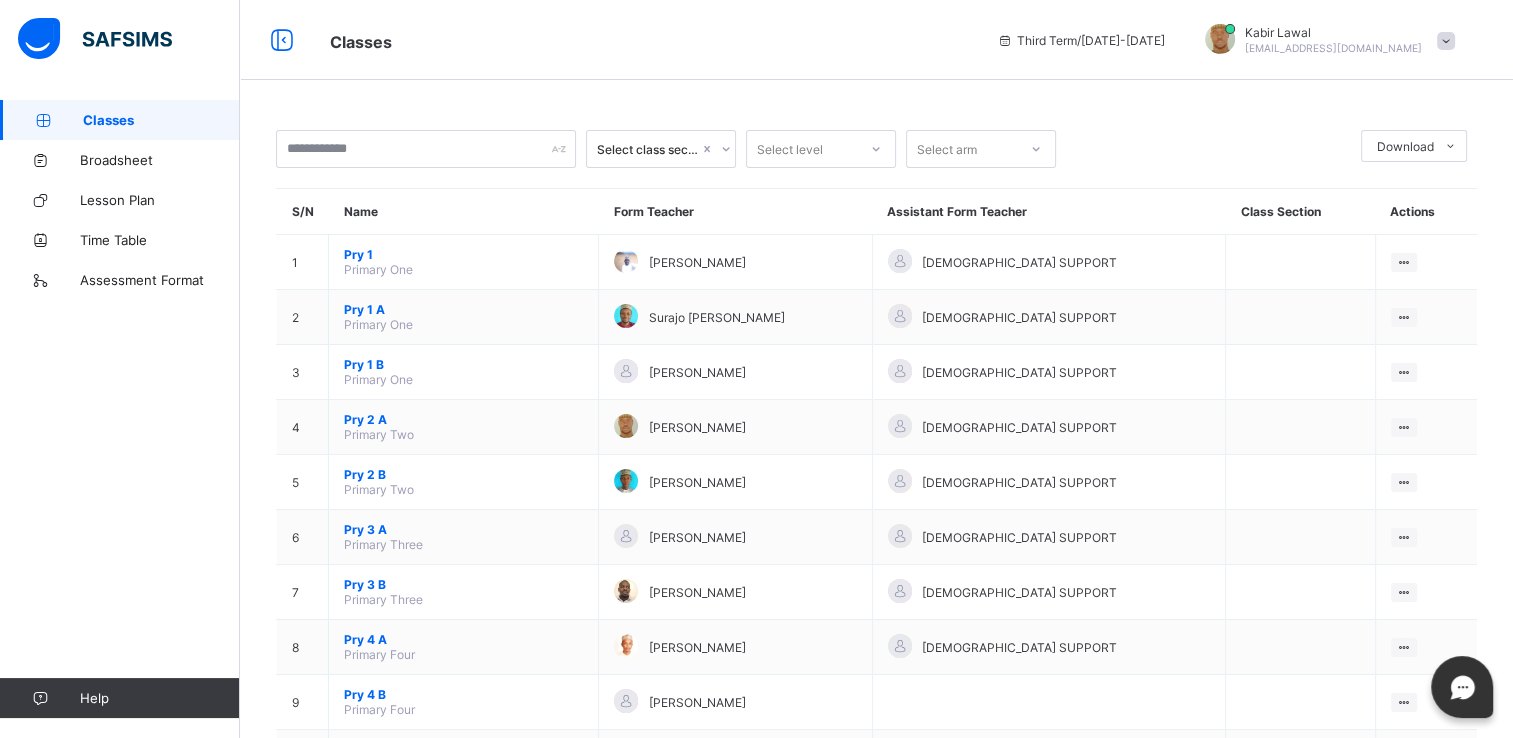scroll, scrollTop: 264, scrollLeft: 0, axis: vertical 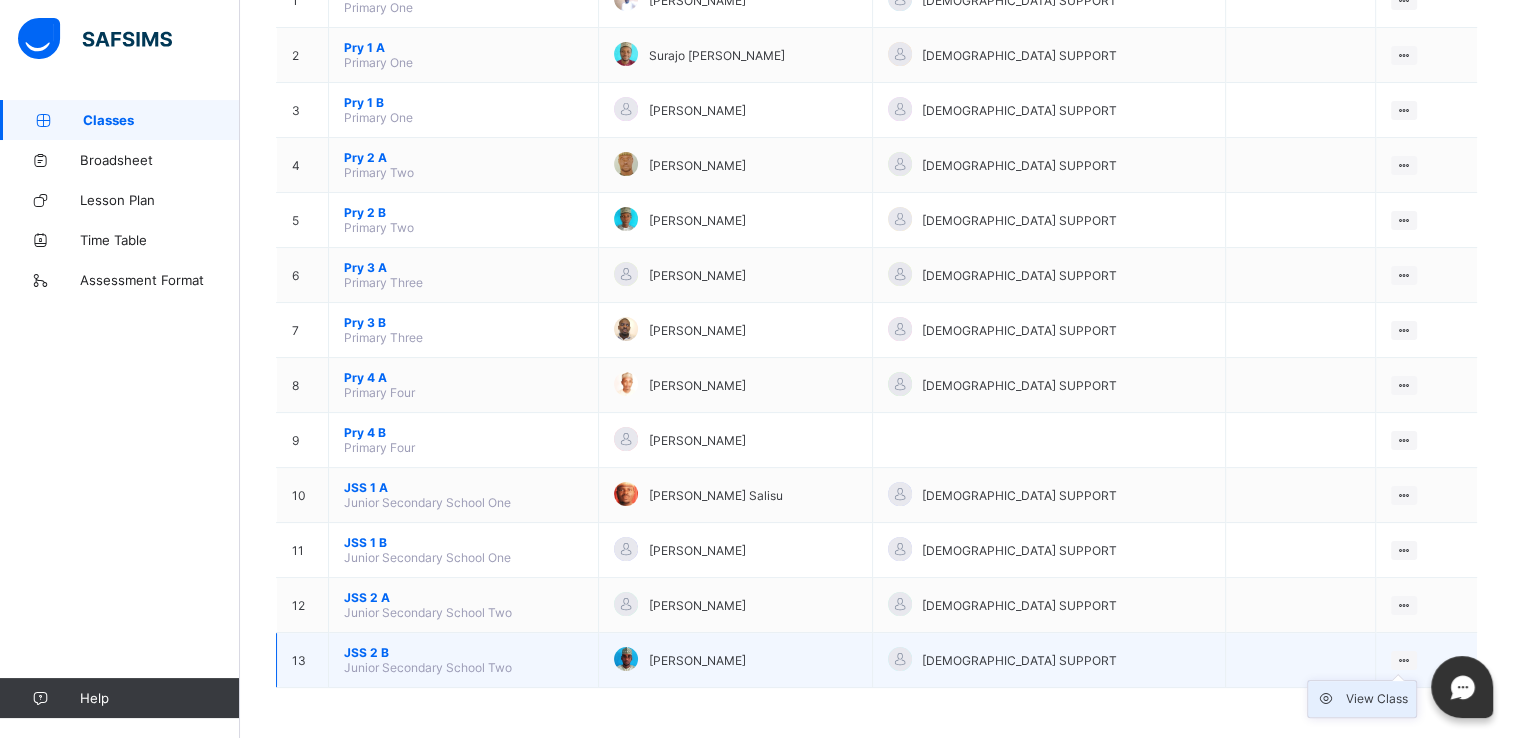 click on "View Class" at bounding box center (1377, 699) 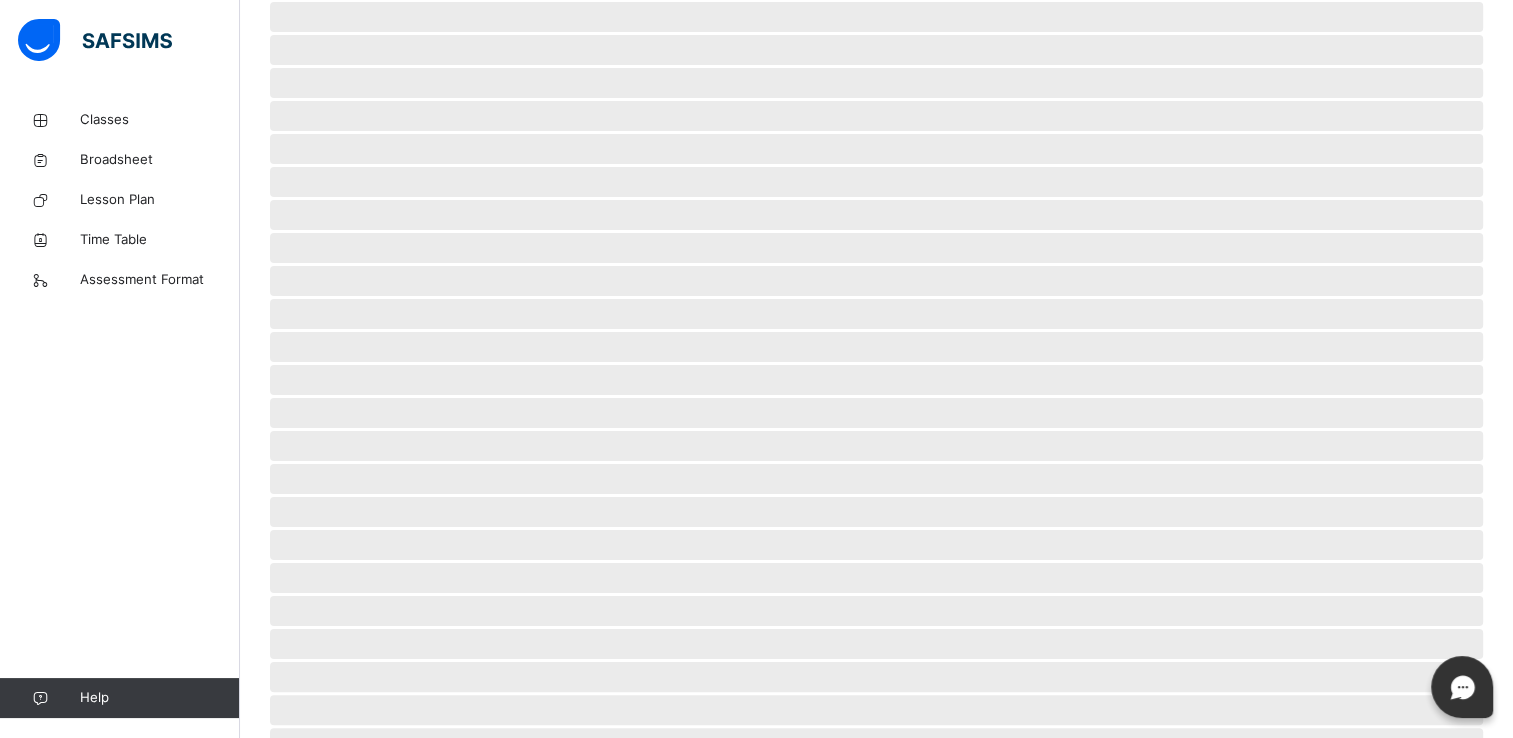 scroll, scrollTop: 0, scrollLeft: 0, axis: both 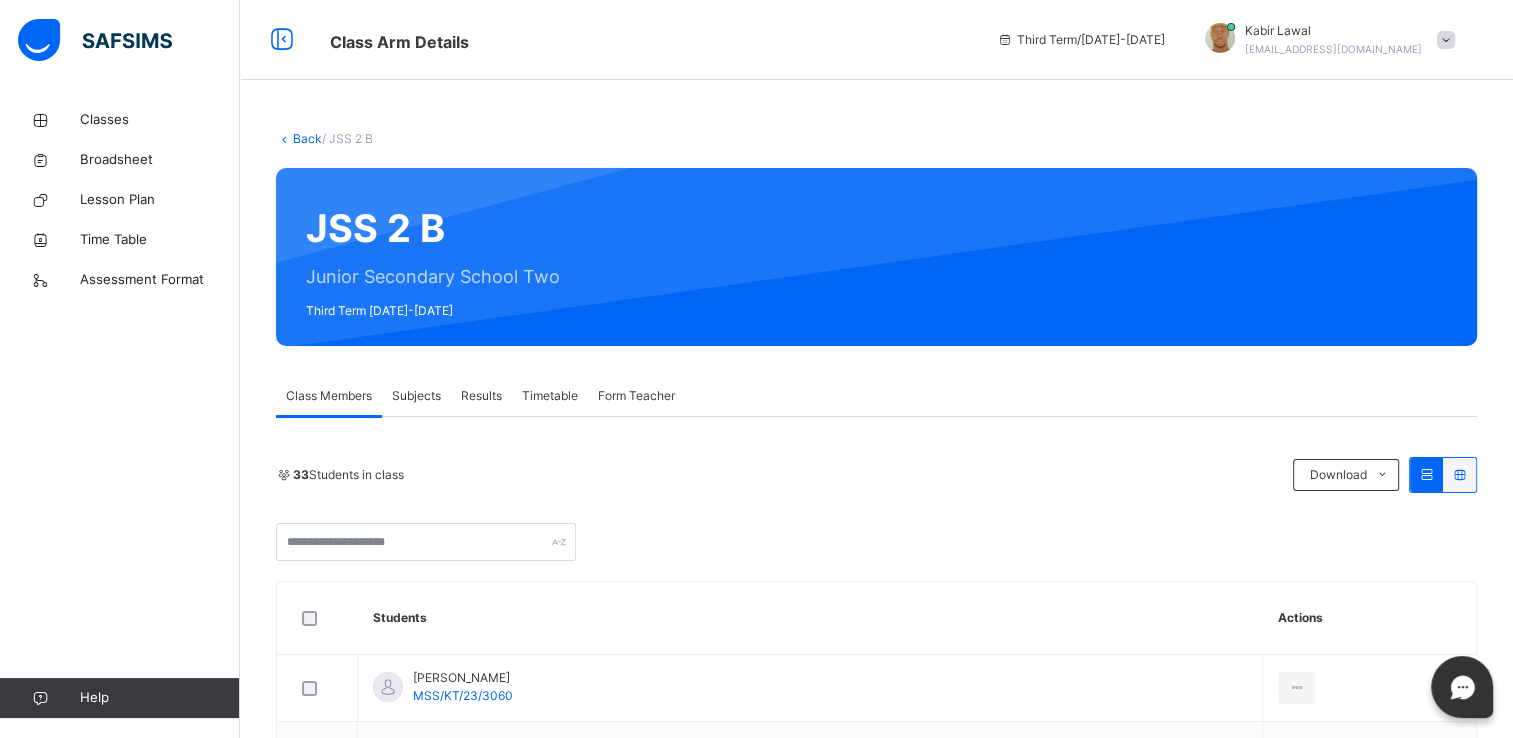 click on "Subjects" at bounding box center [416, 396] 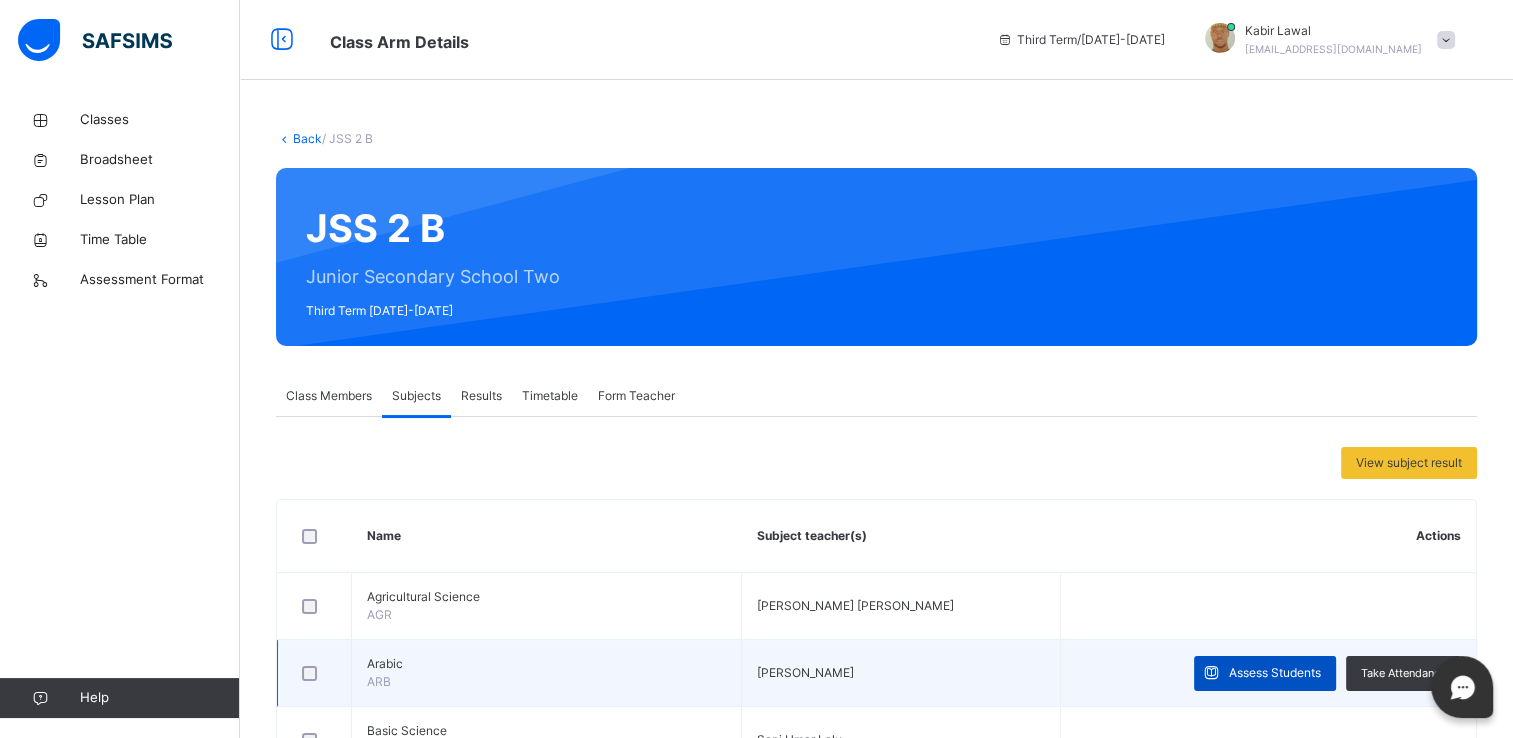 click on "Assess Students" at bounding box center (1275, 673) 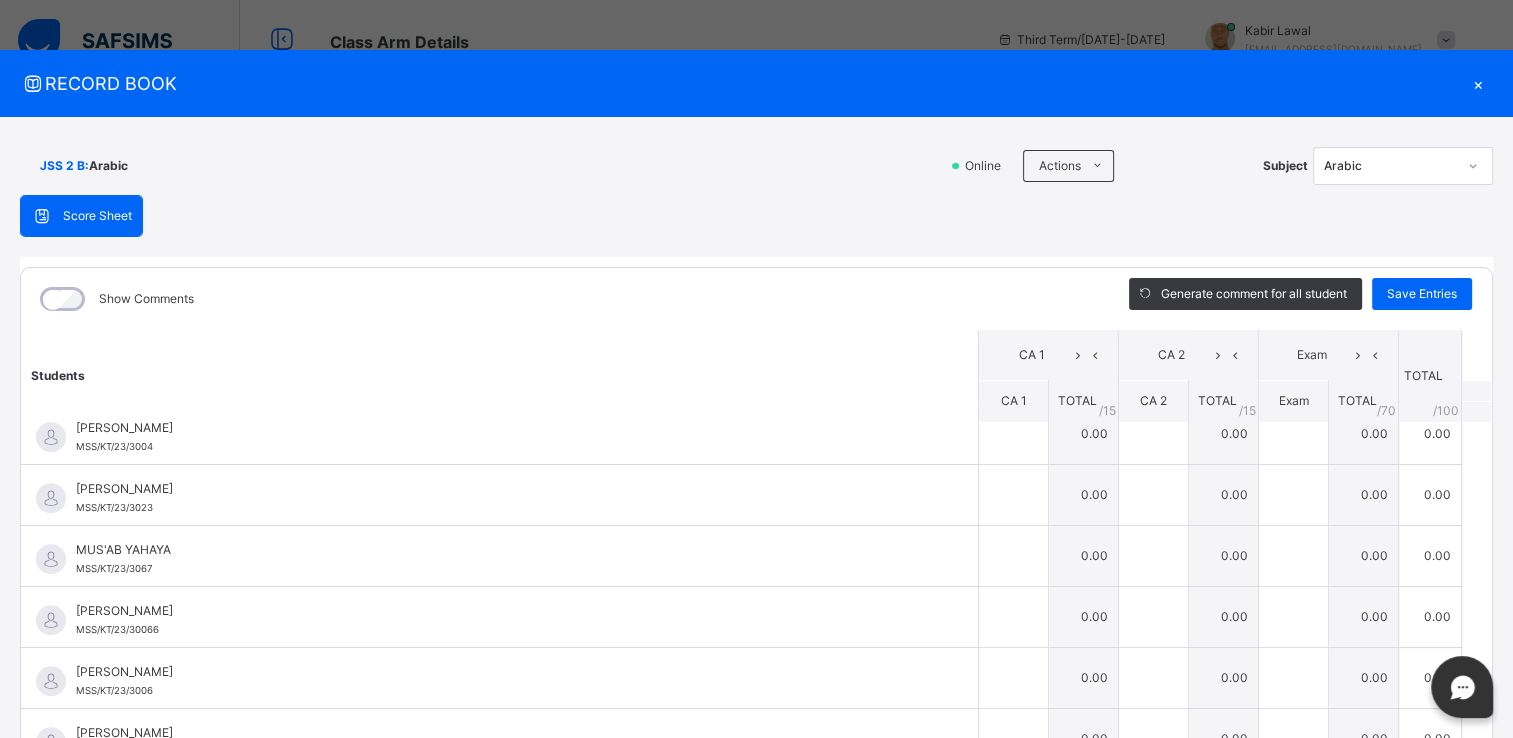 scroll, scrollTop: 1599, scrollLeft: 0, axis: vertical 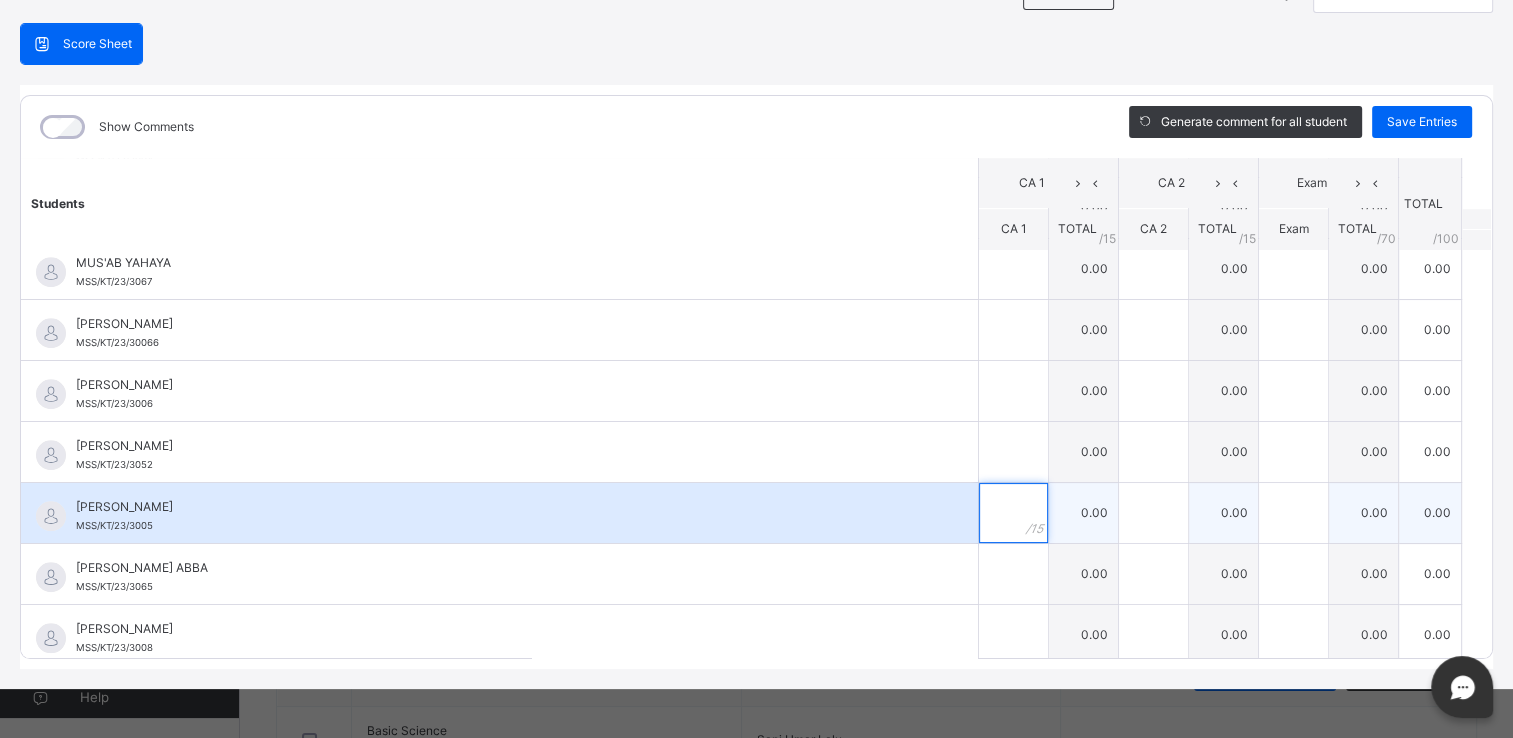 click at bounding box center (1013, 513) 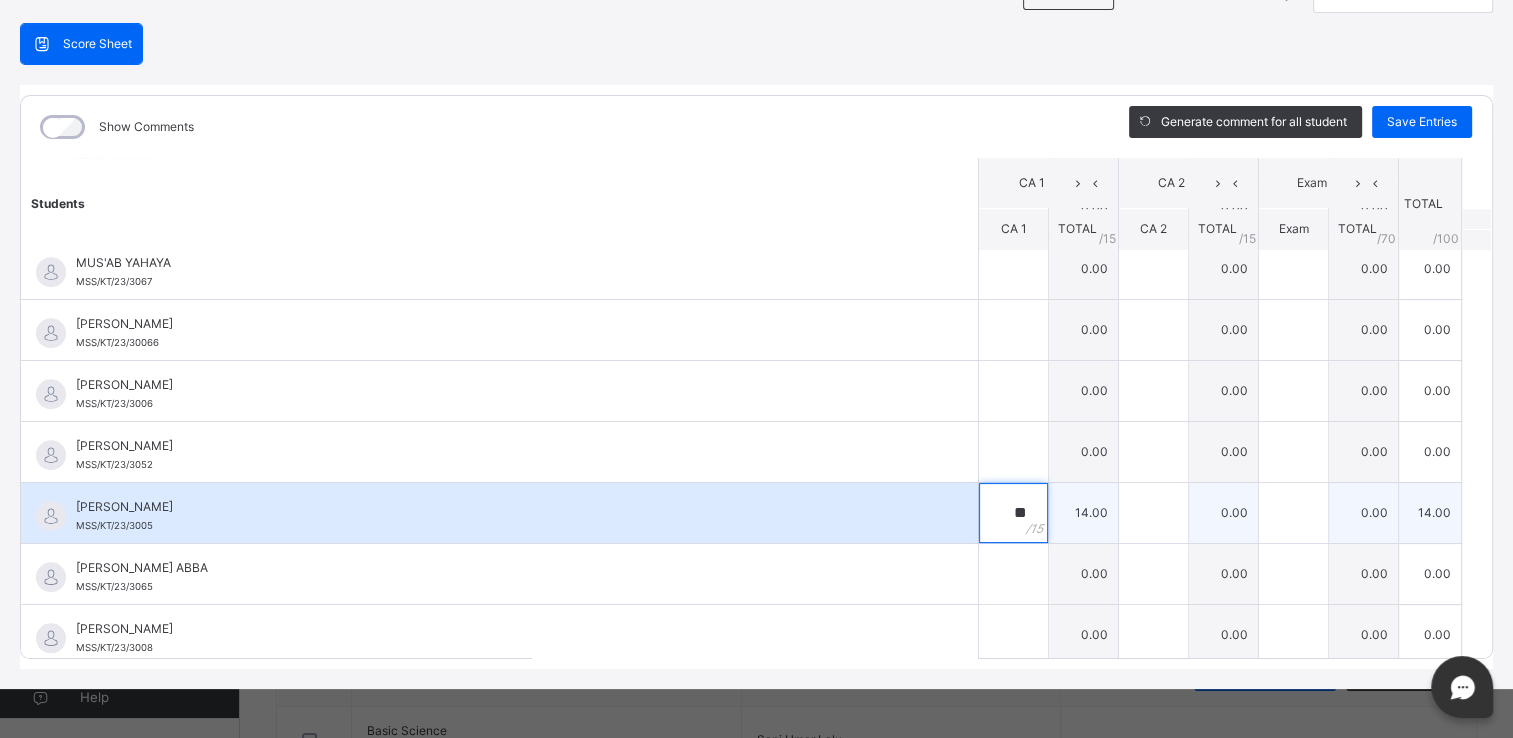 type on "**" 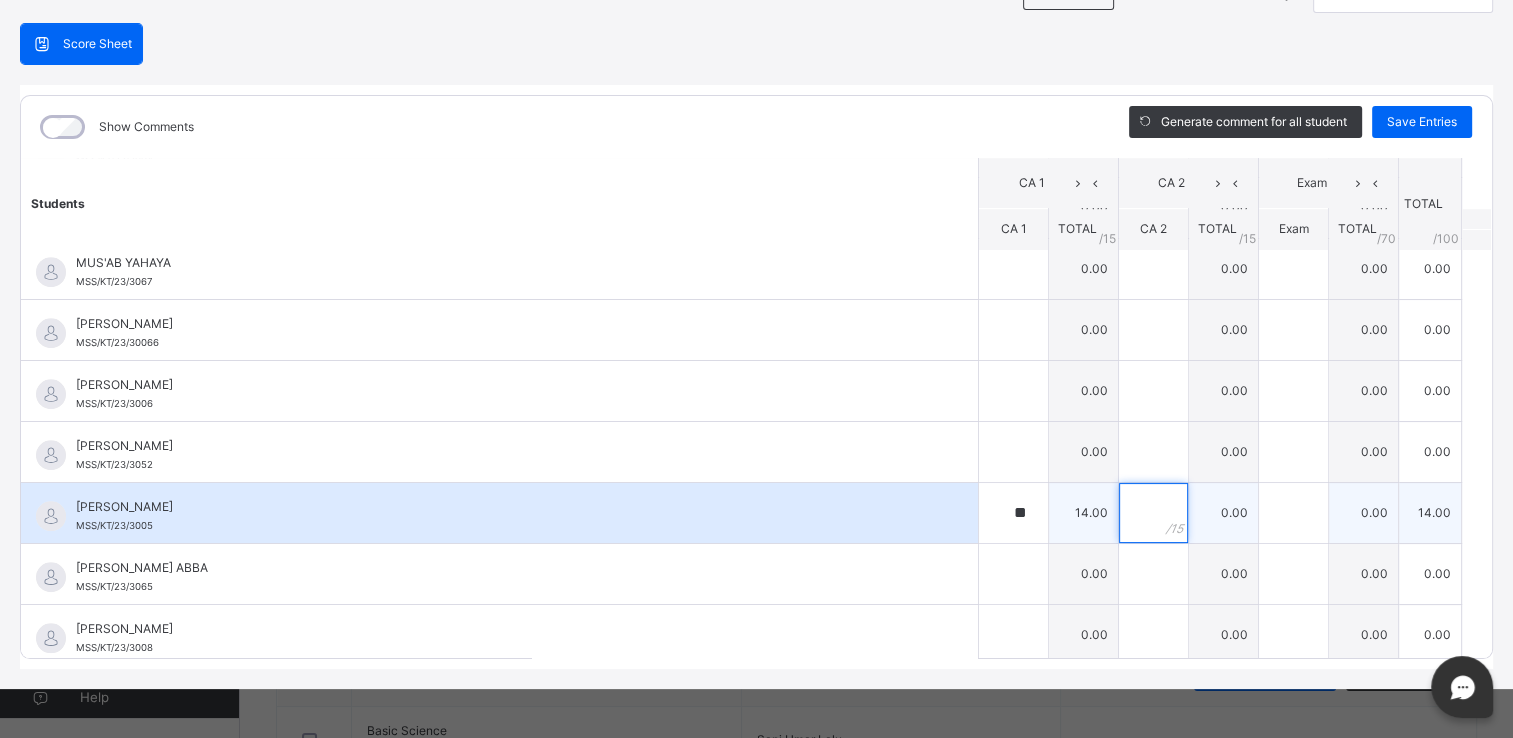 click at bounding box center (1153, 513) 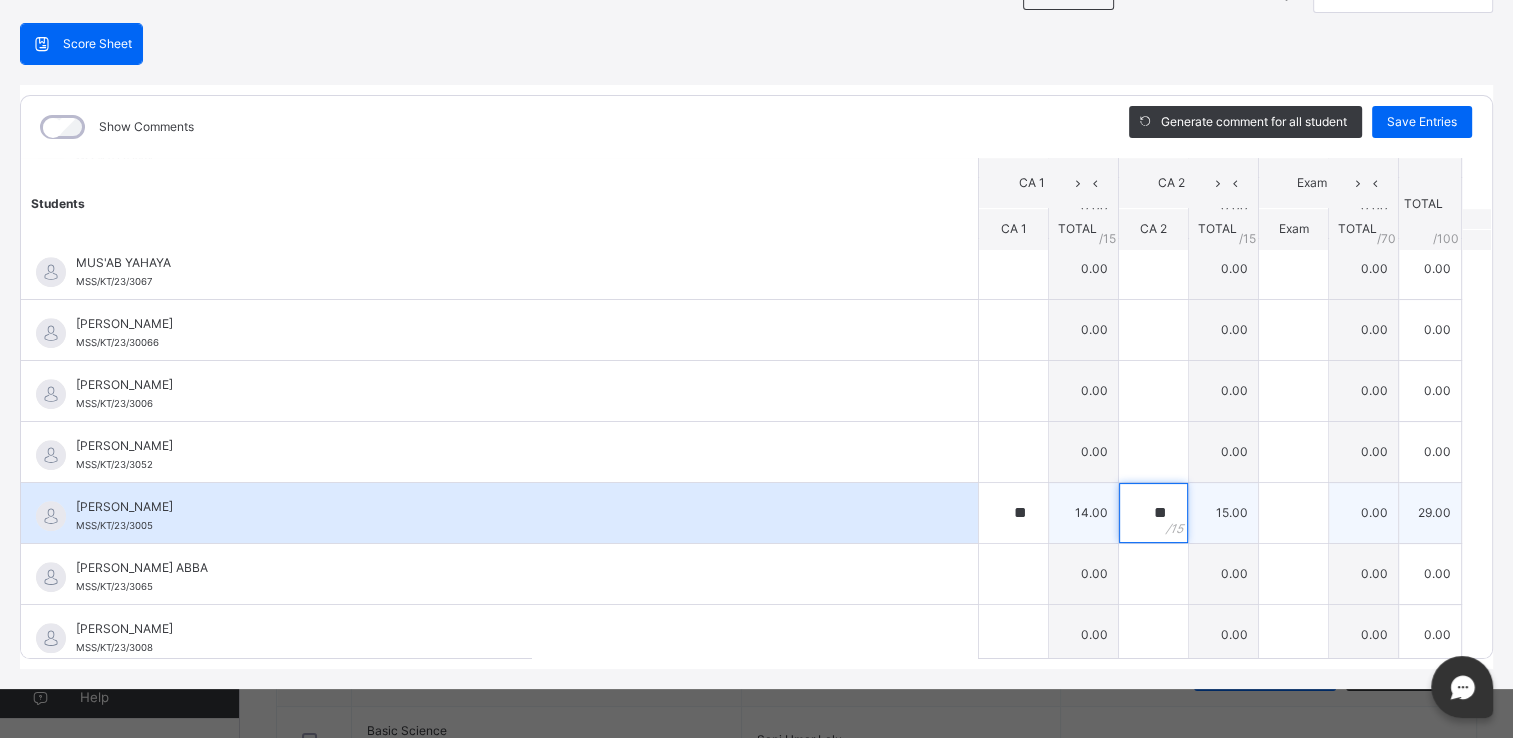 type on "**" 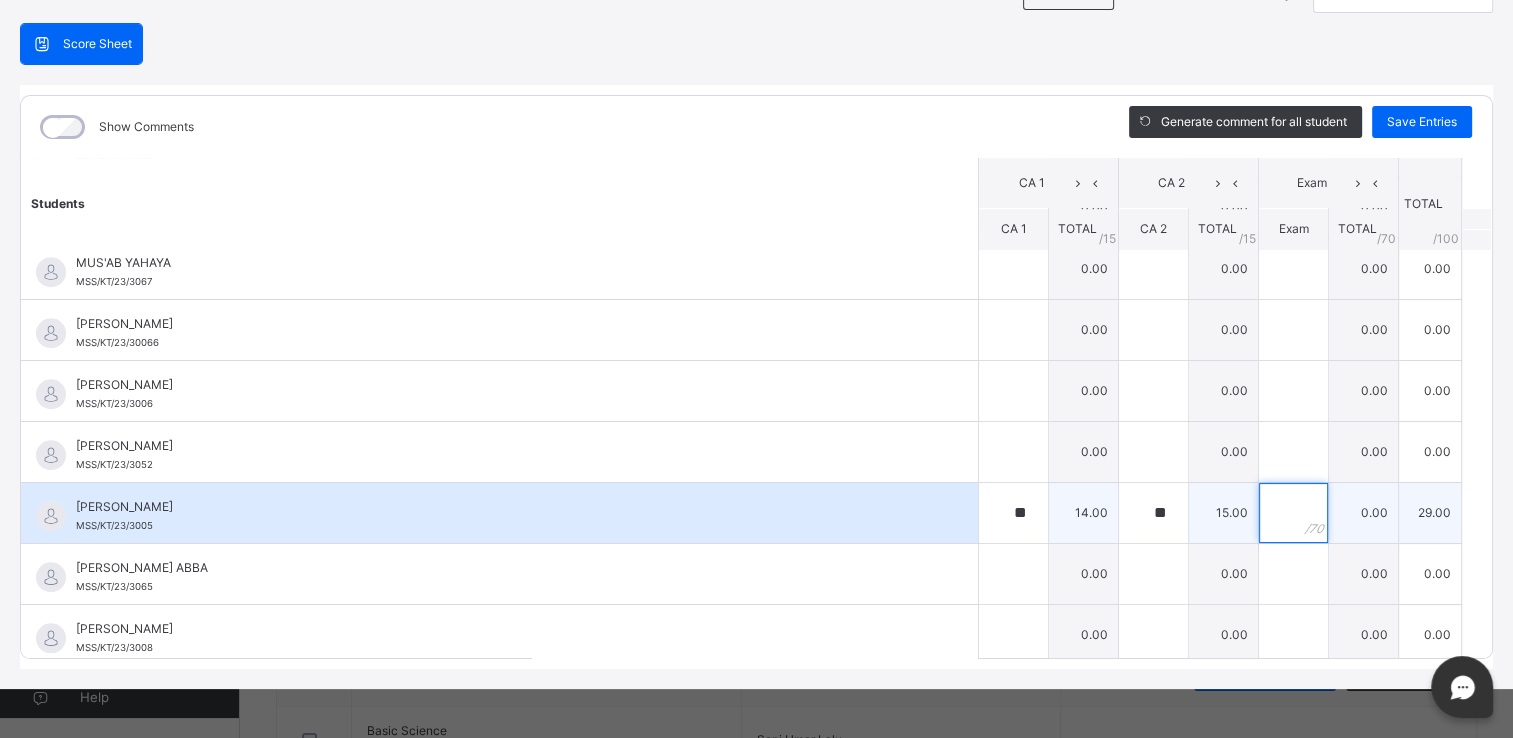 click at bounding box center (1293, 513) 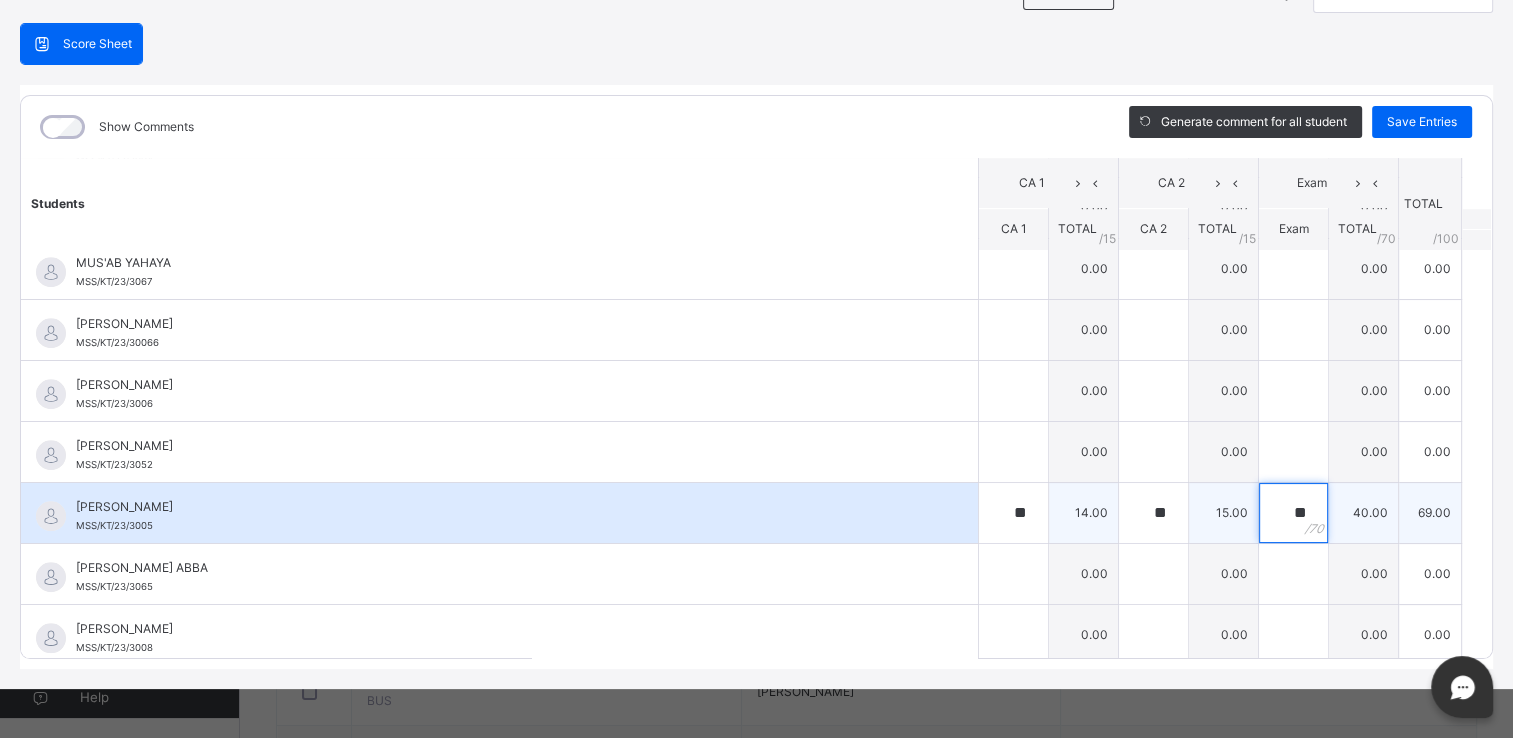 scroll, scrollTop: 215, scrollLeft: 0, axis: vertical 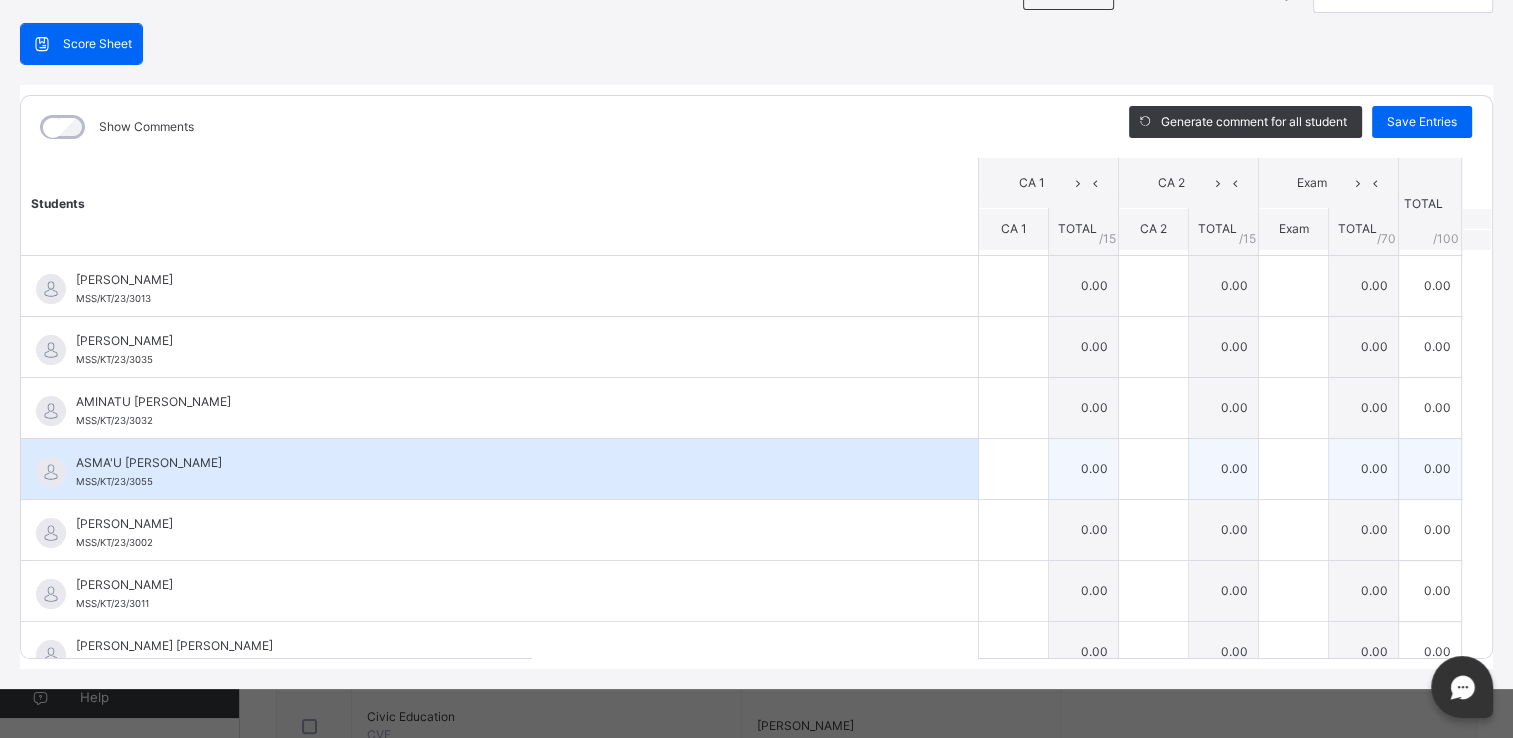 type on "**" 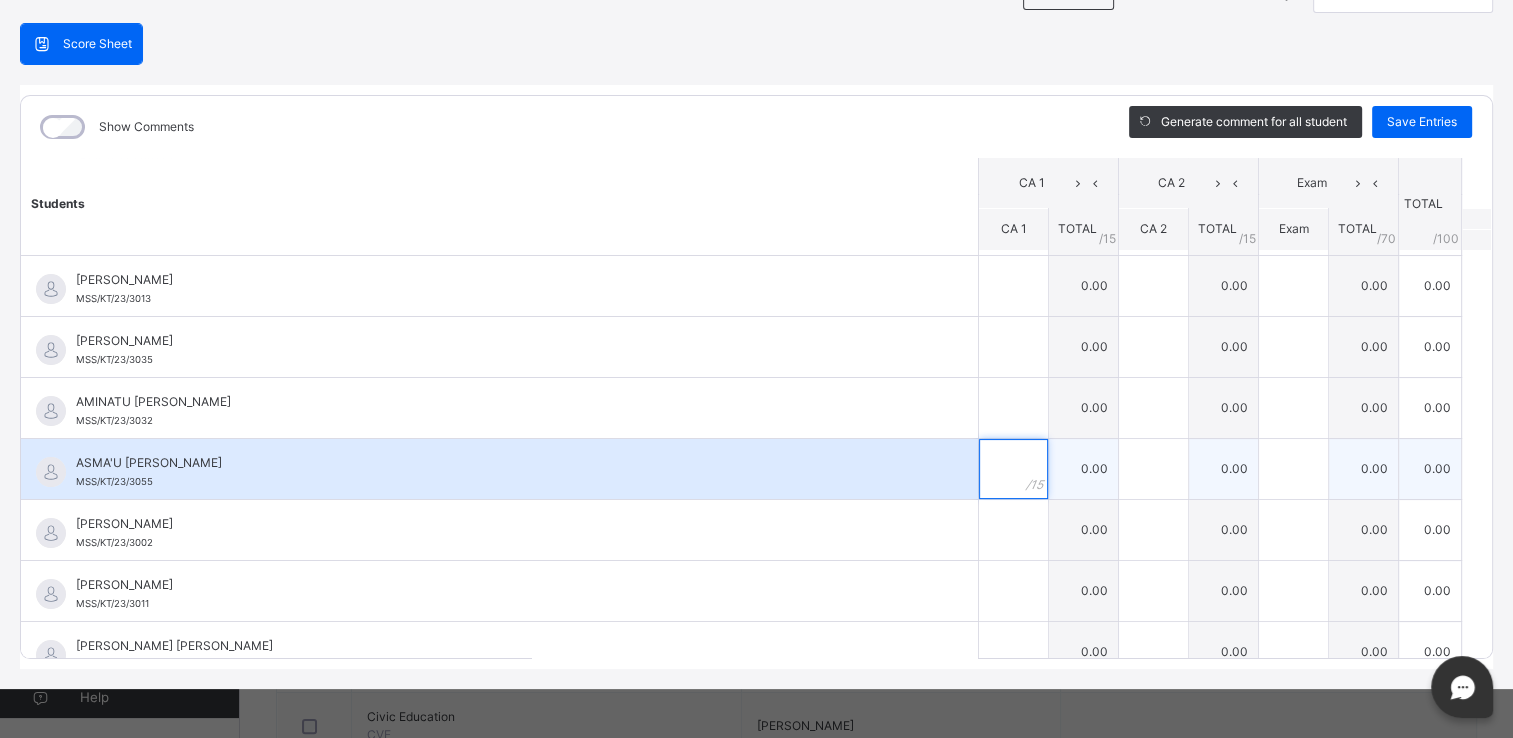 click at bounding box center [1013, 469] 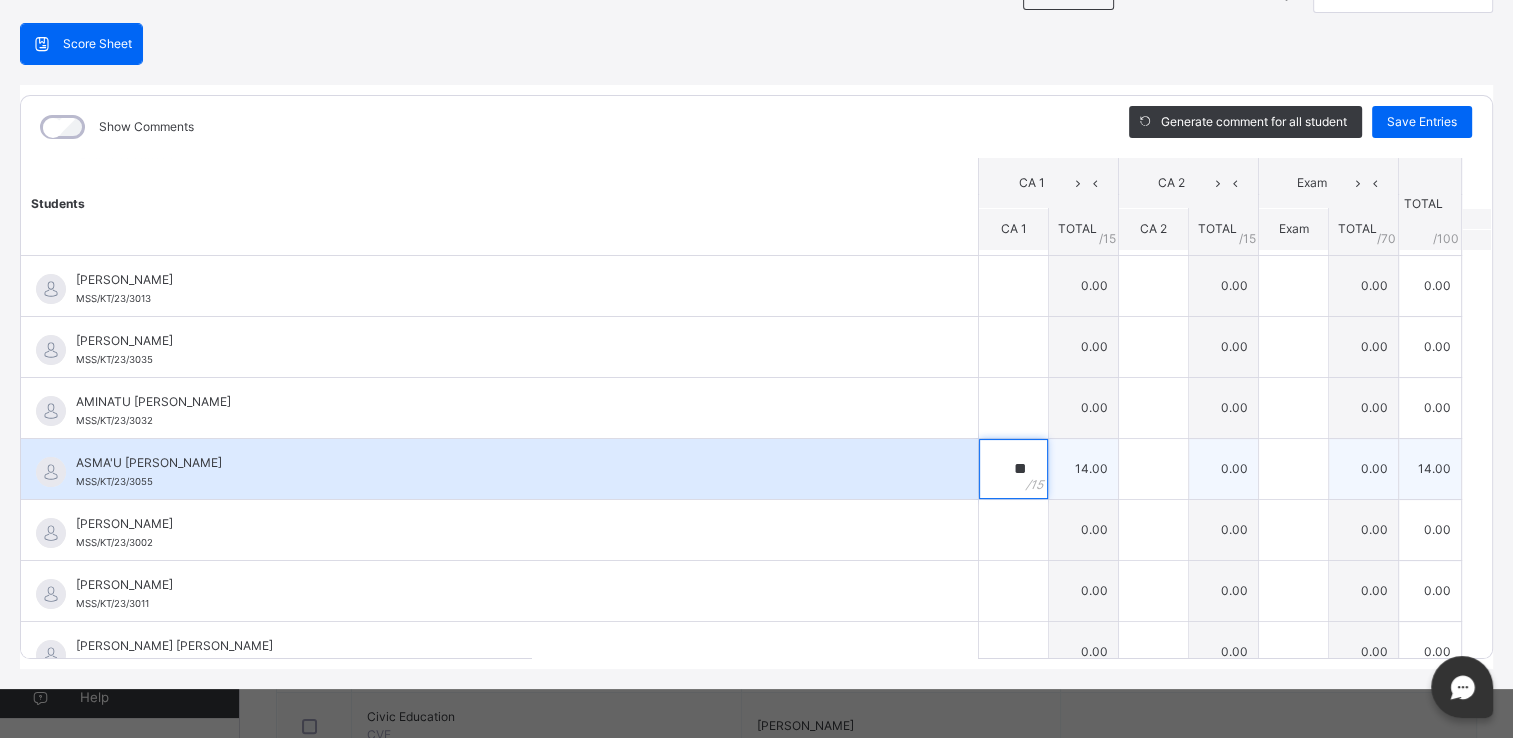 type on "**" 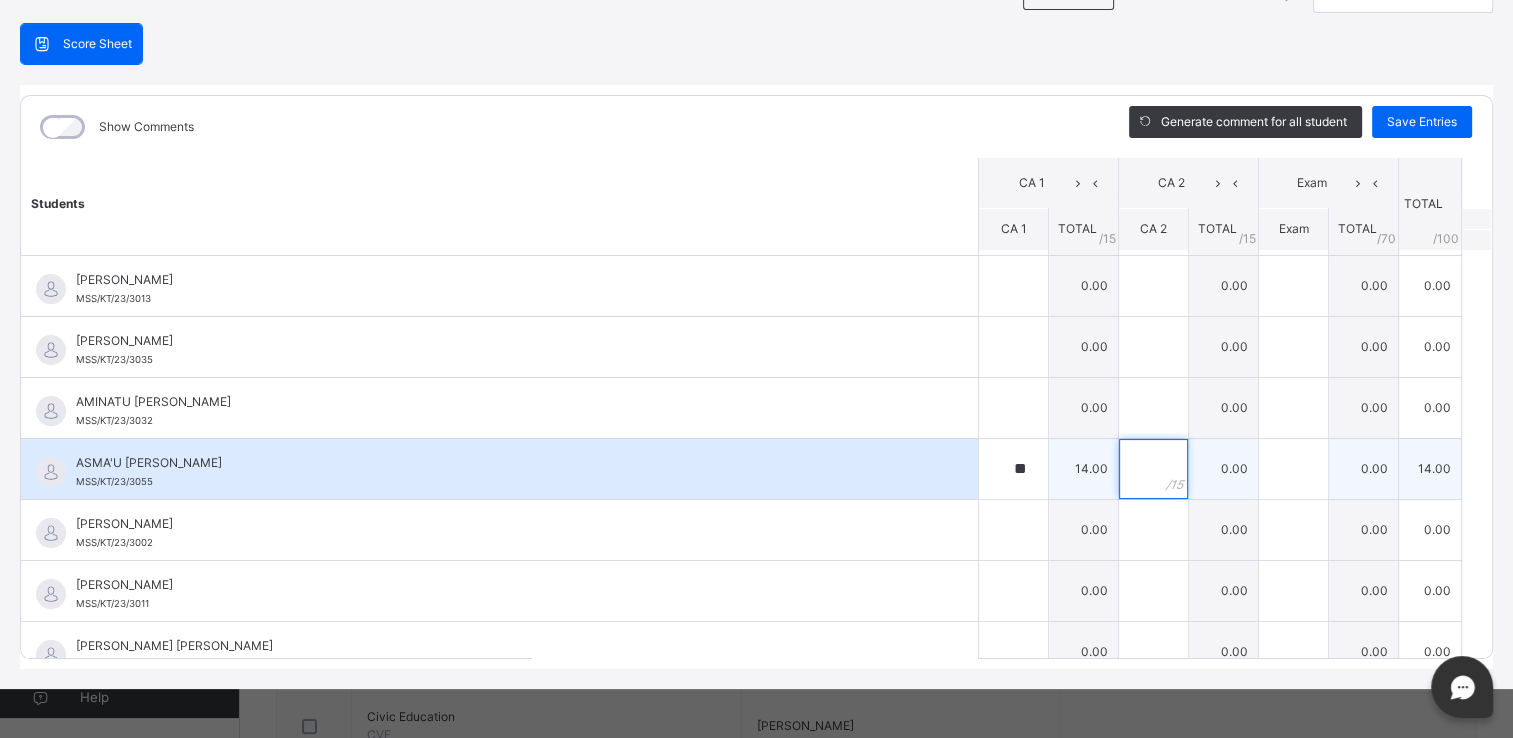 click at bounding box center [1153, 469] 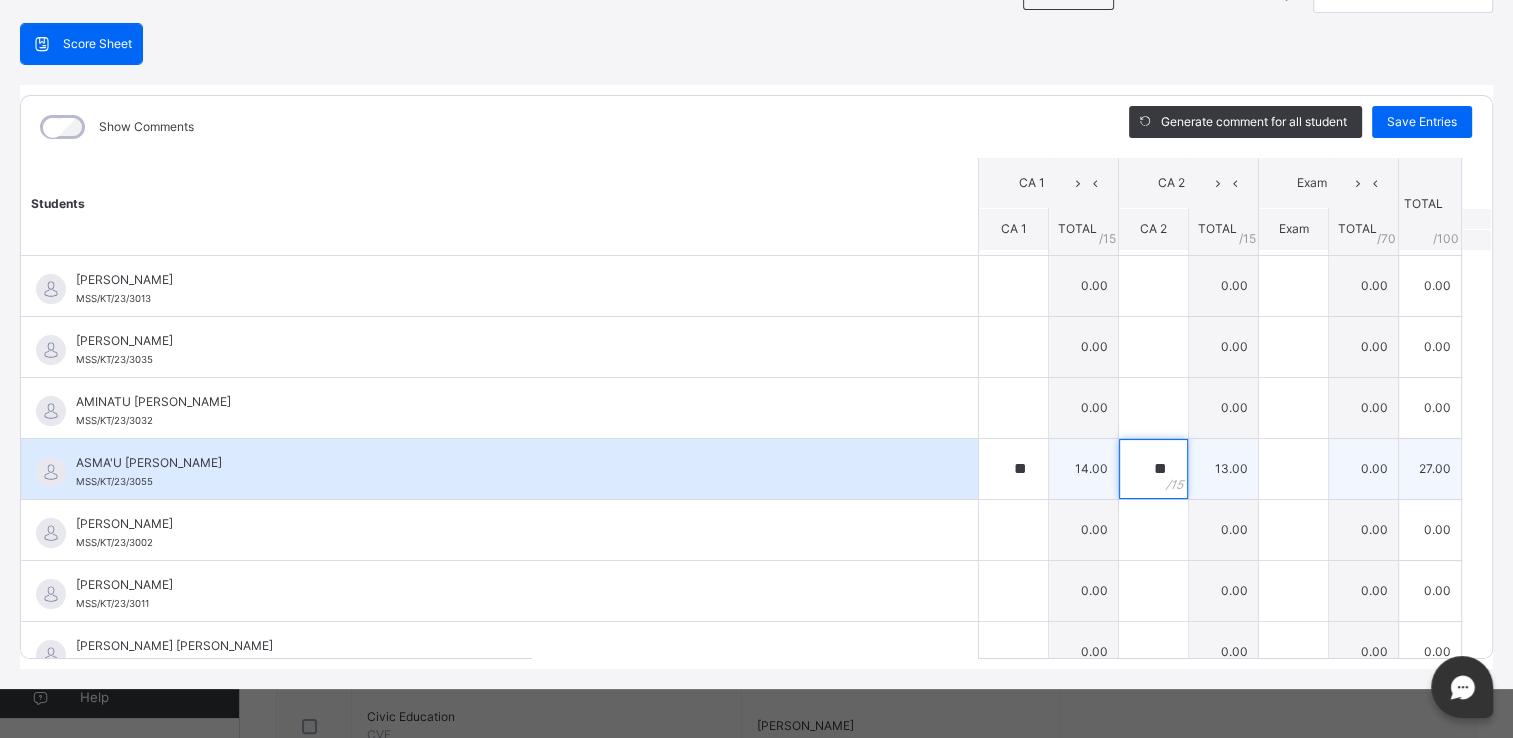 type on "**" 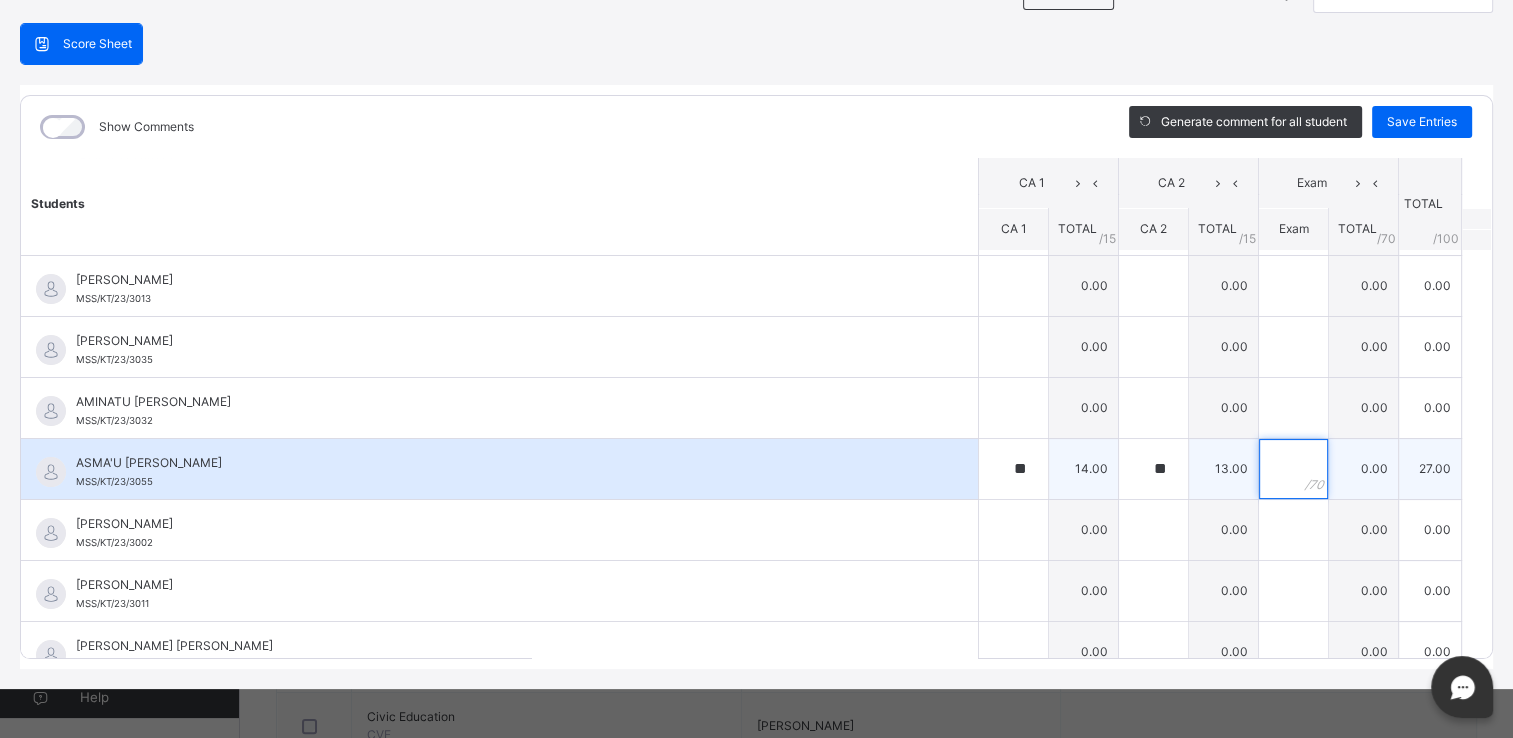 click at bounding box center [1293, 469] 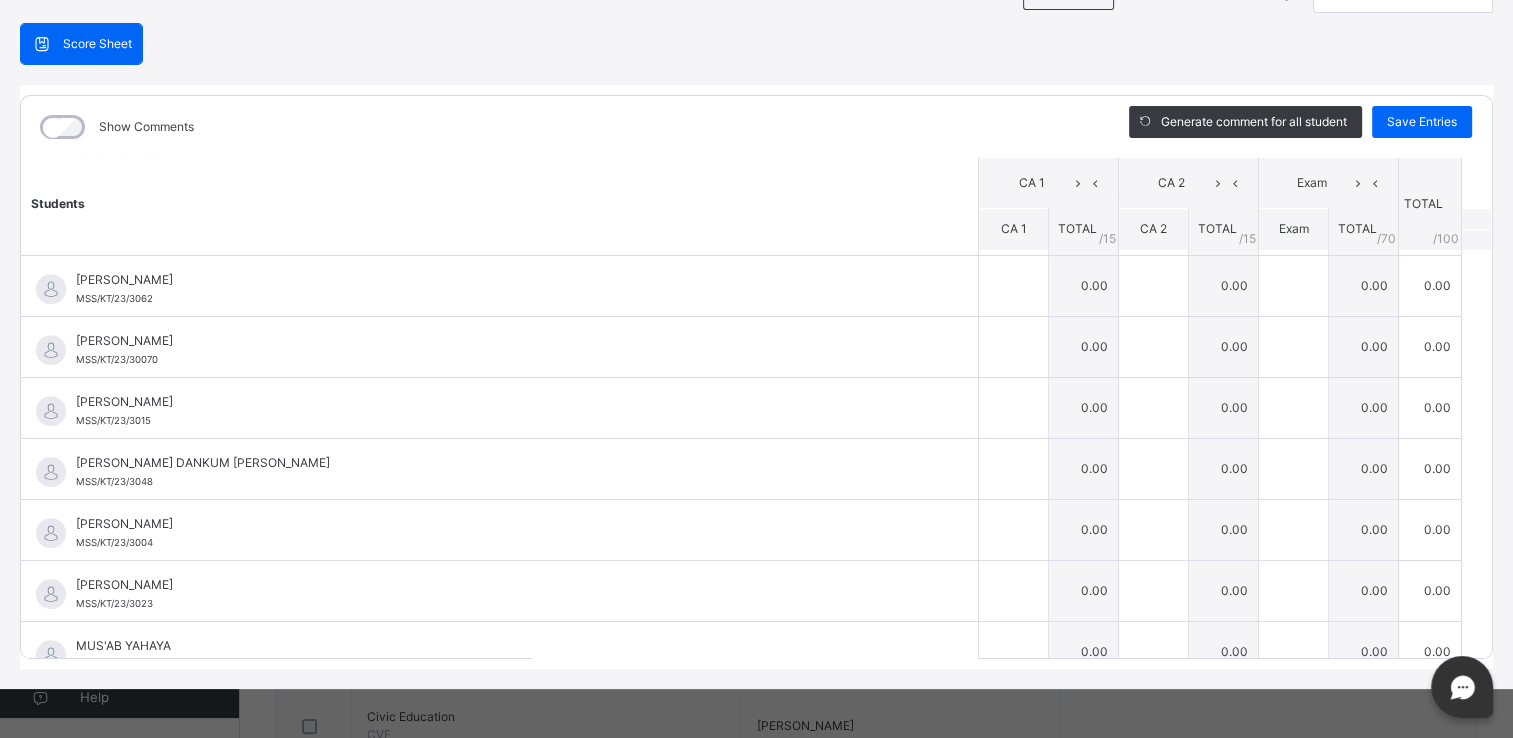 scroll, scrollTop: 1599, scrollLeft: 0, axis: vertical 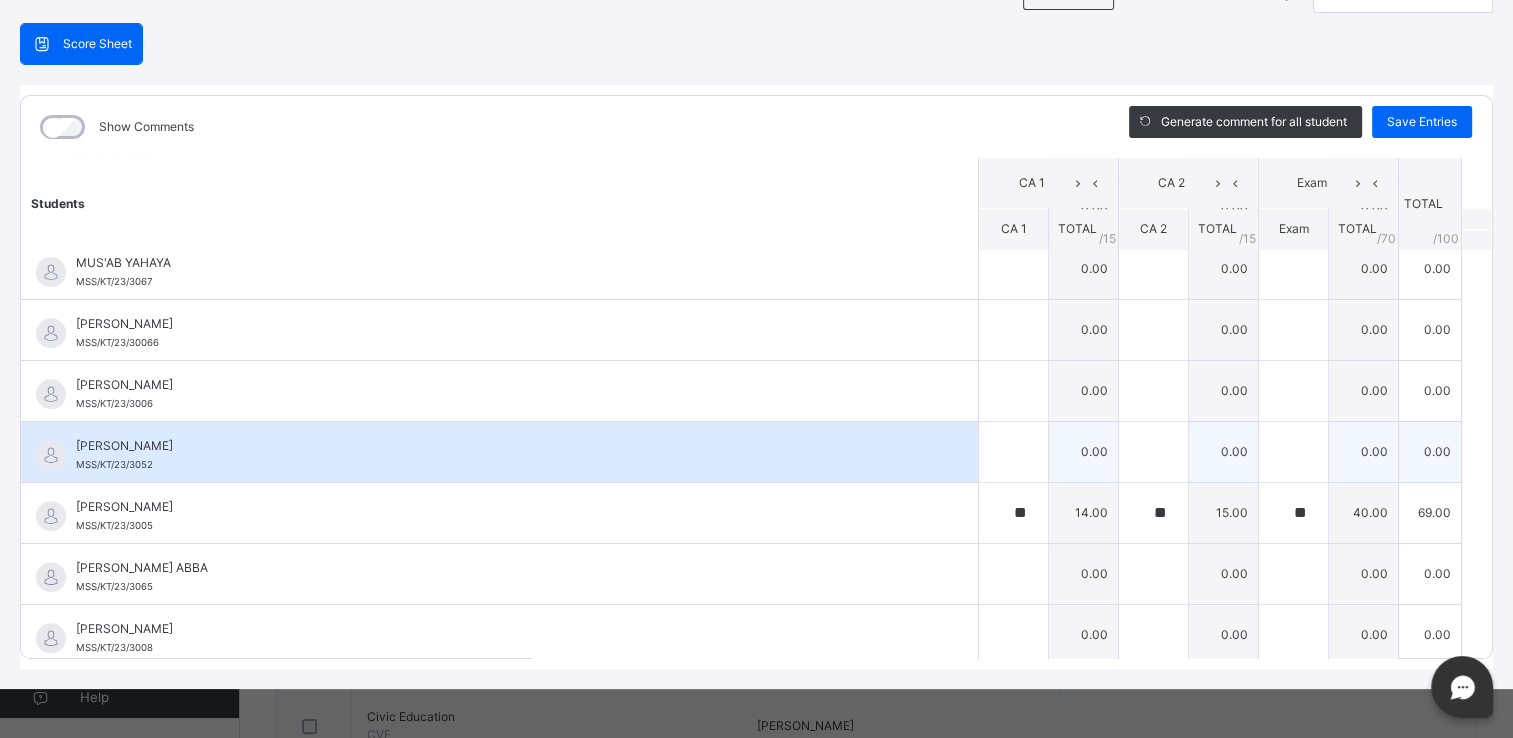 type on "**" 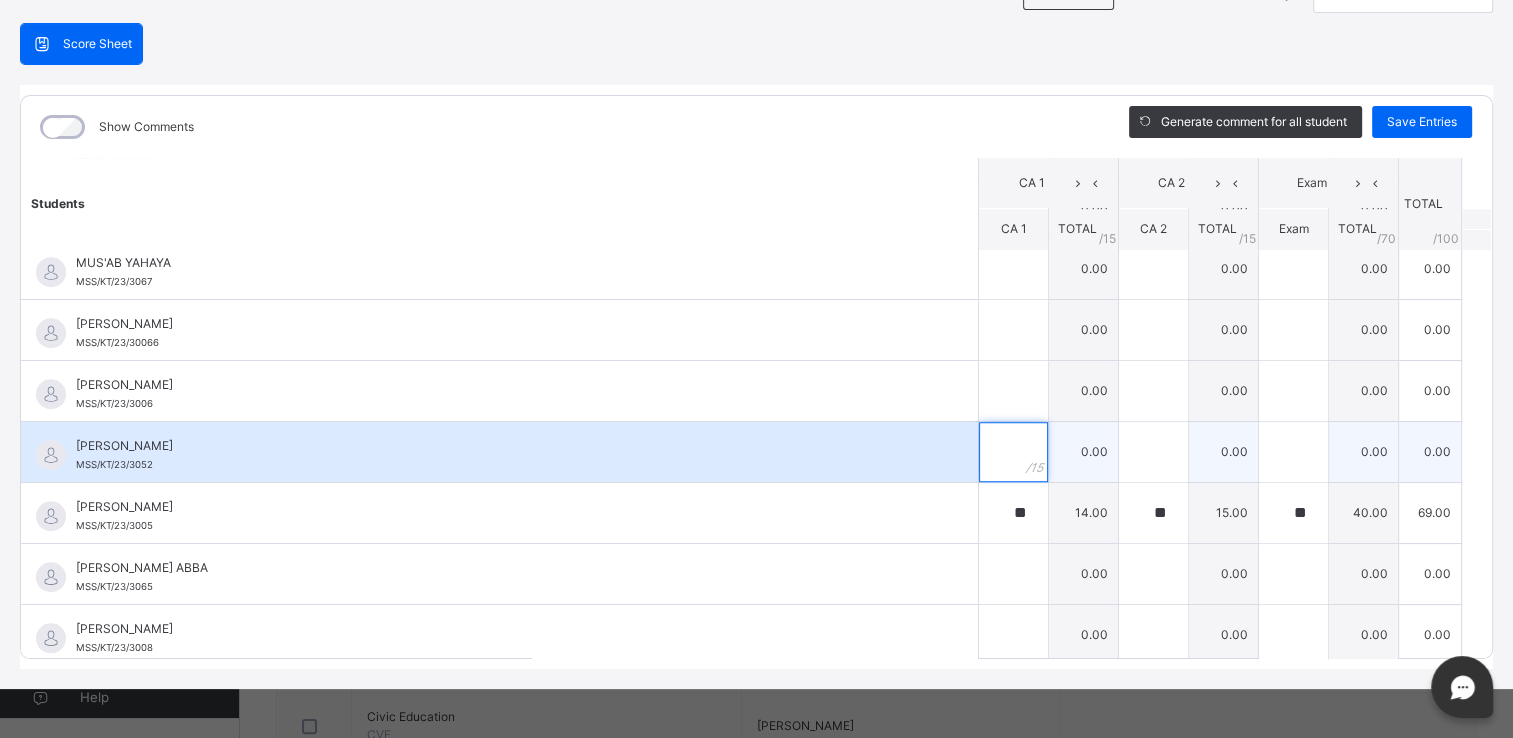 click at bounding box center (1013, 452) 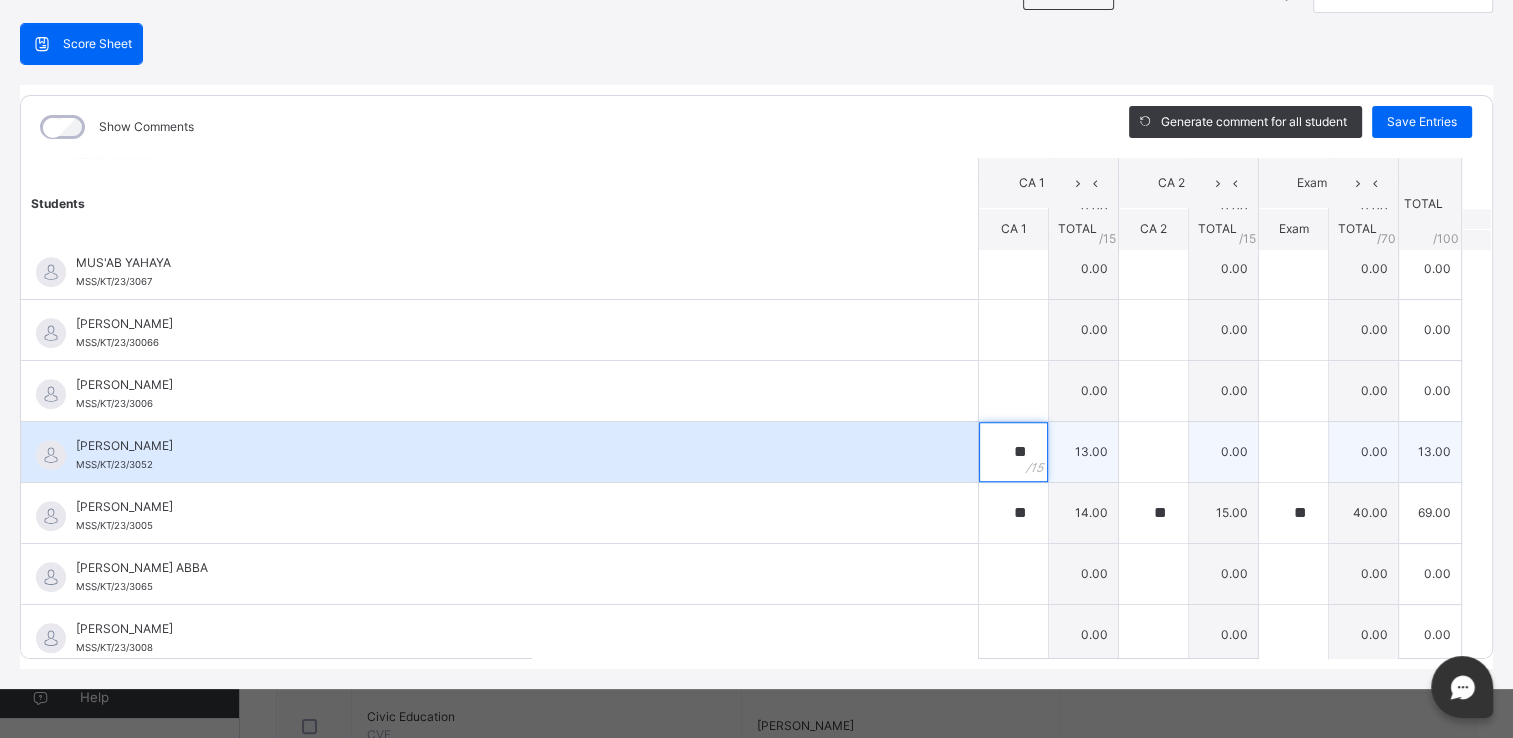 type on "**" 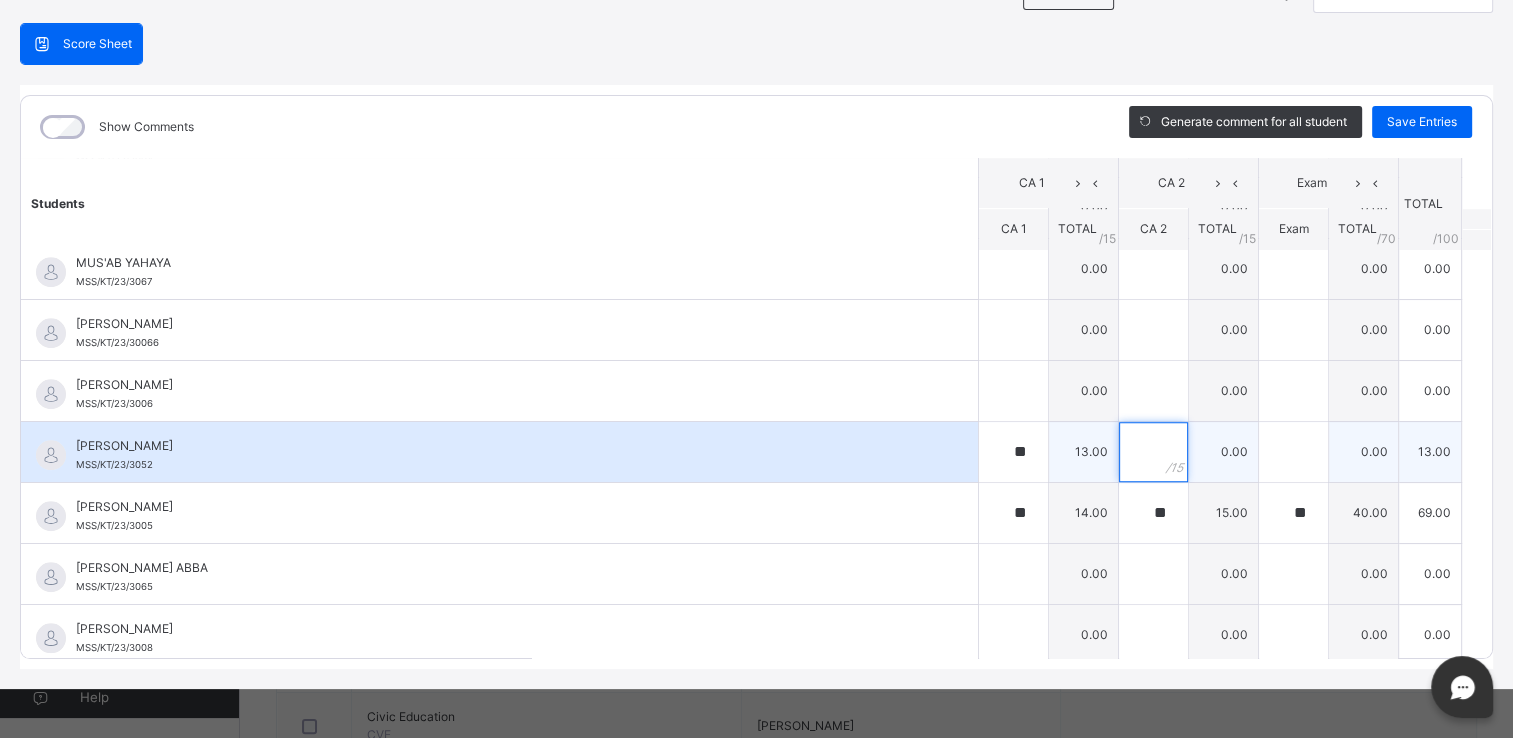 click at bounding box center [1153, 452] 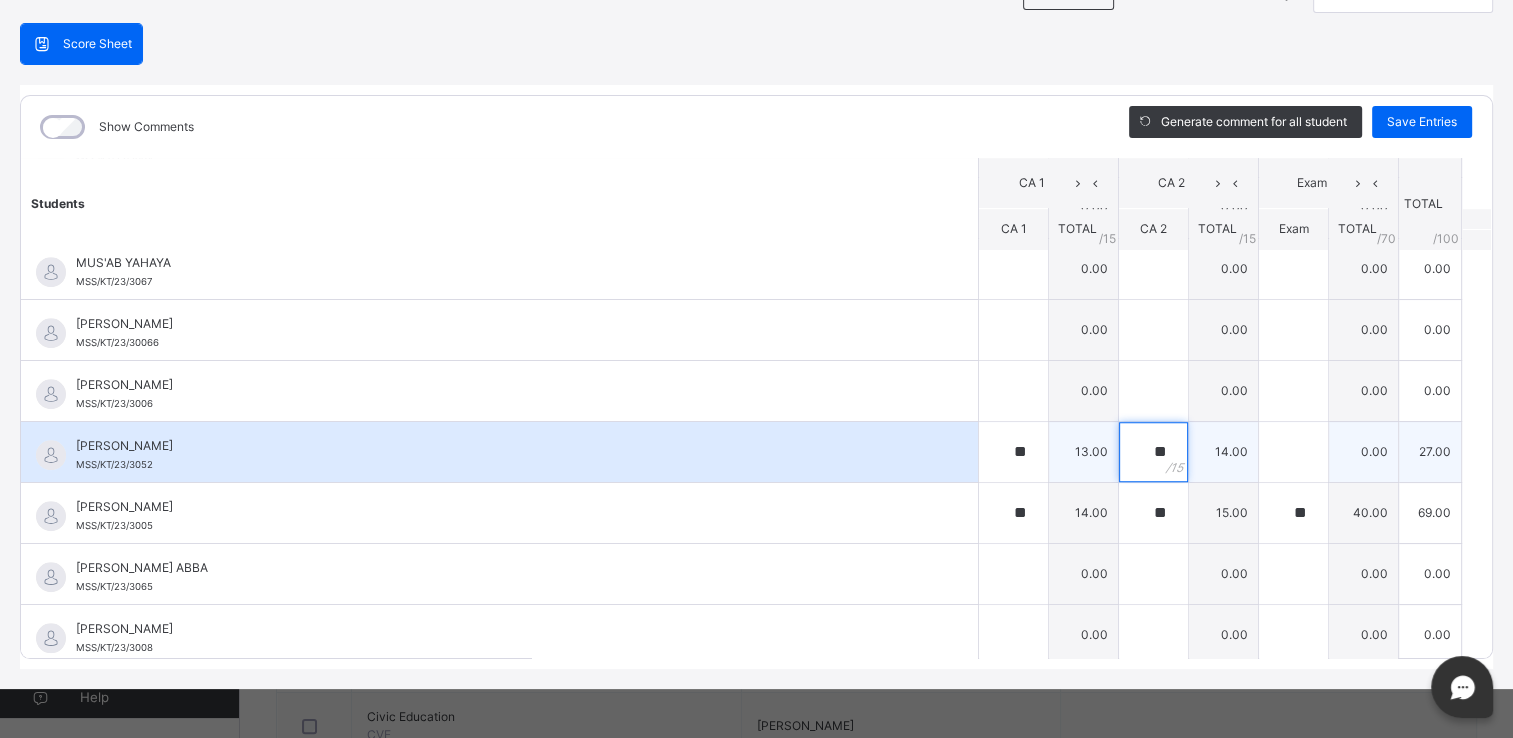 type on "**" 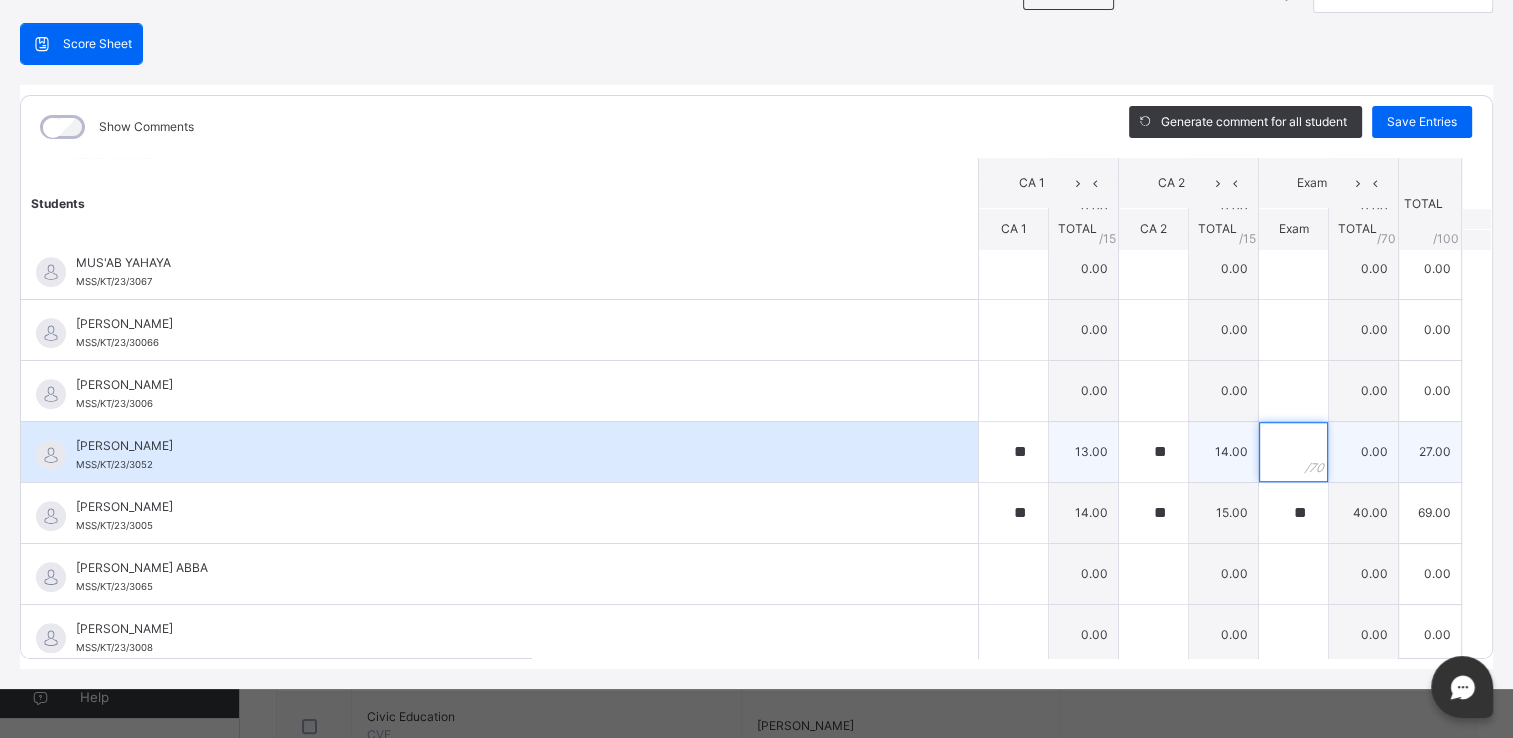 click at bounding box center (1293, 452) 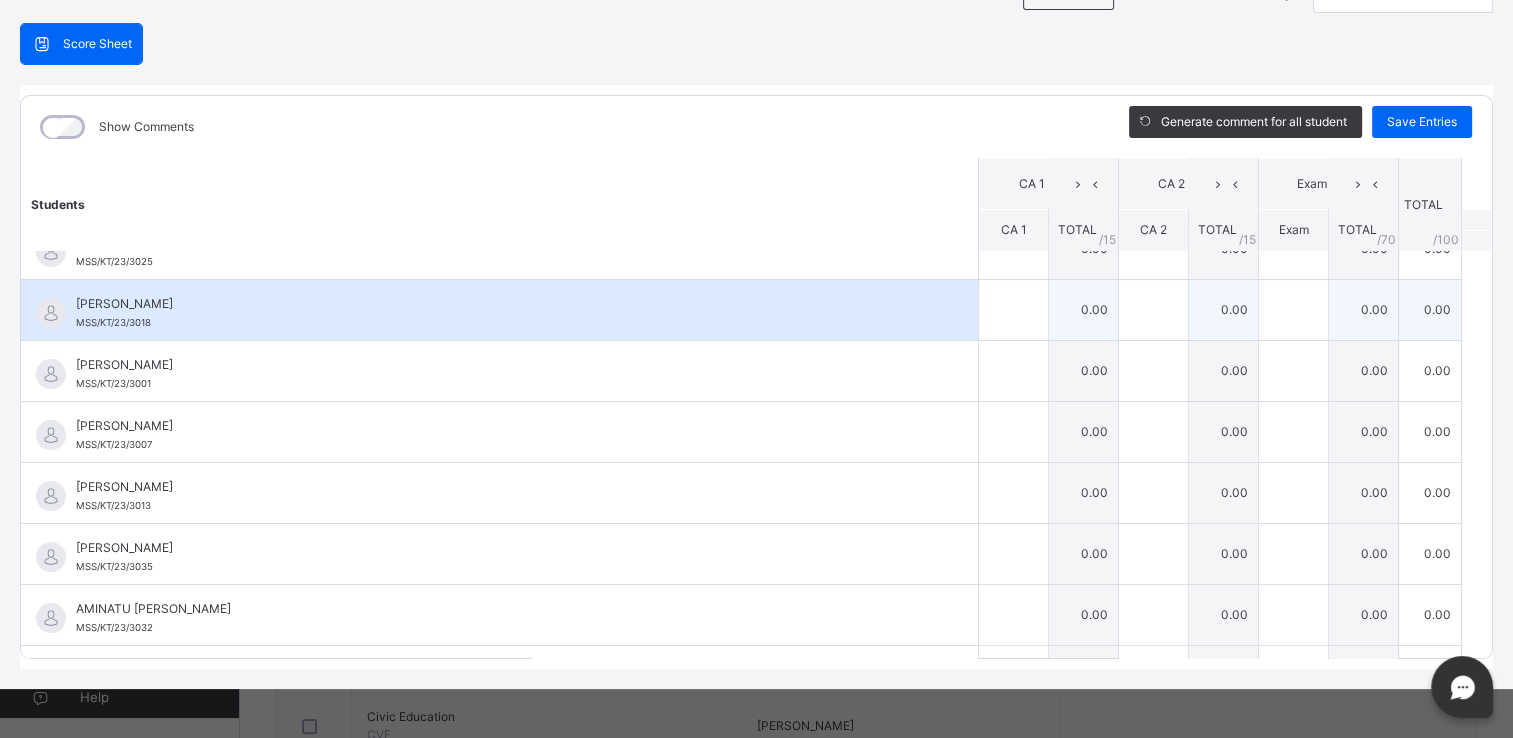 scroll, scrollTop: 307, scrollLeft: 0, axis: vertical 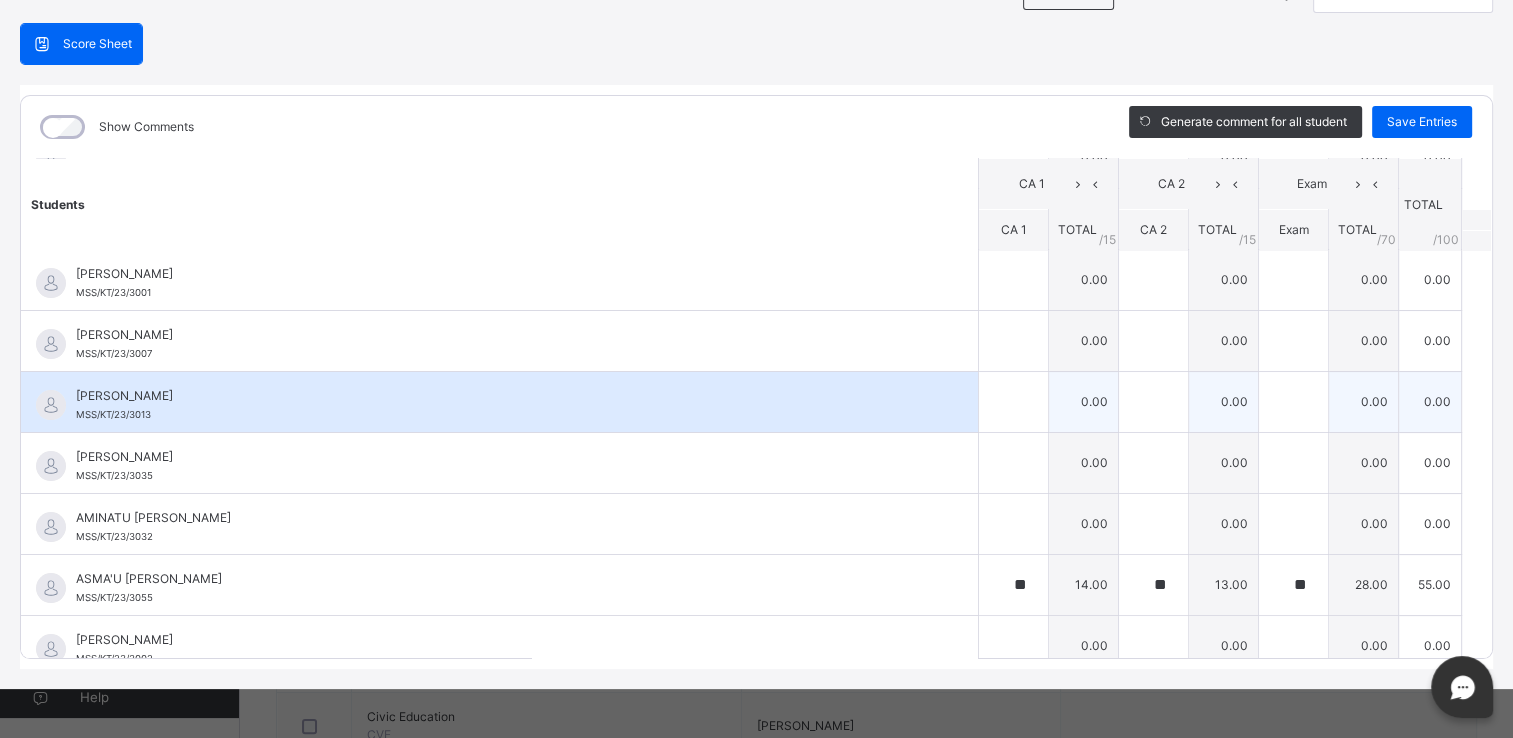 type on "**" 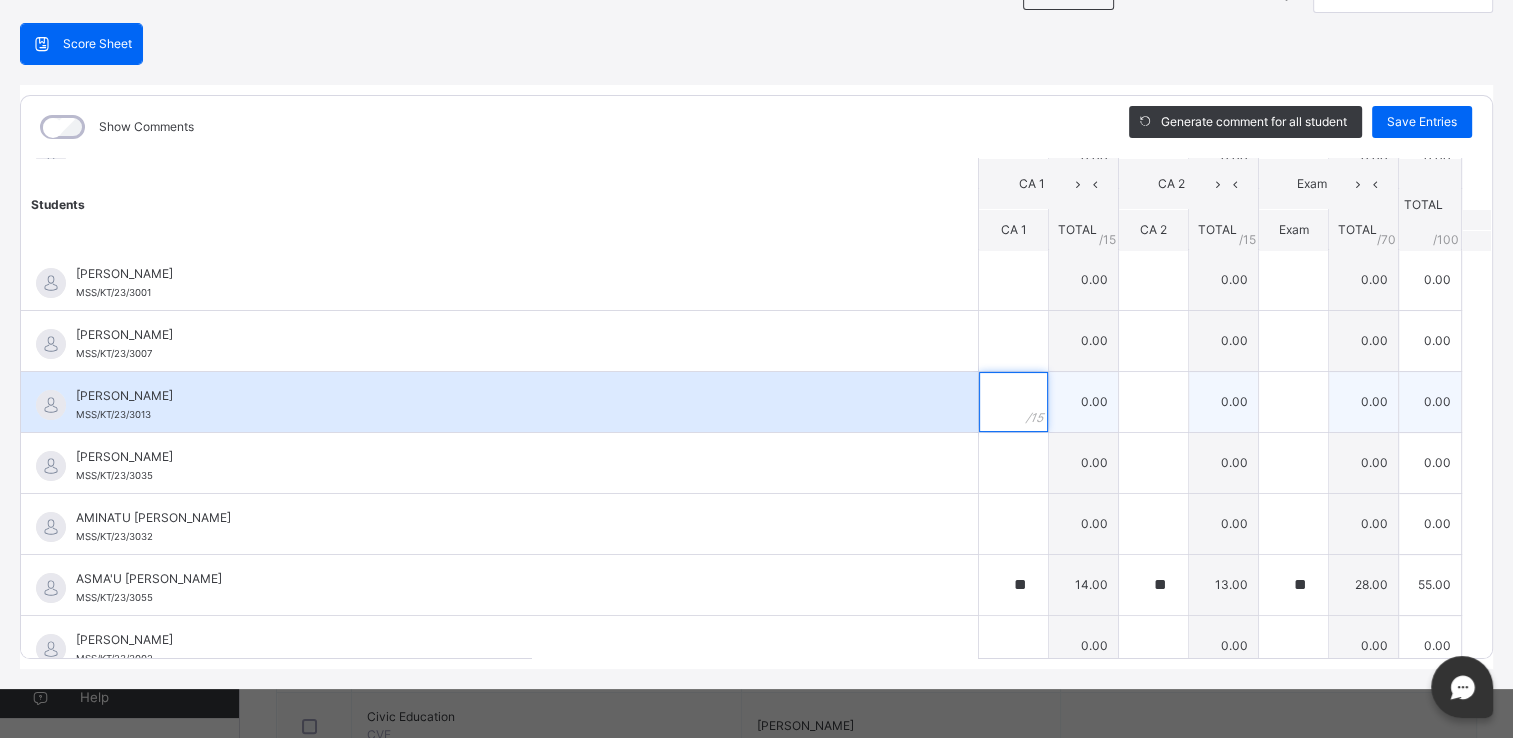 click at bounding box center (1013, 402) 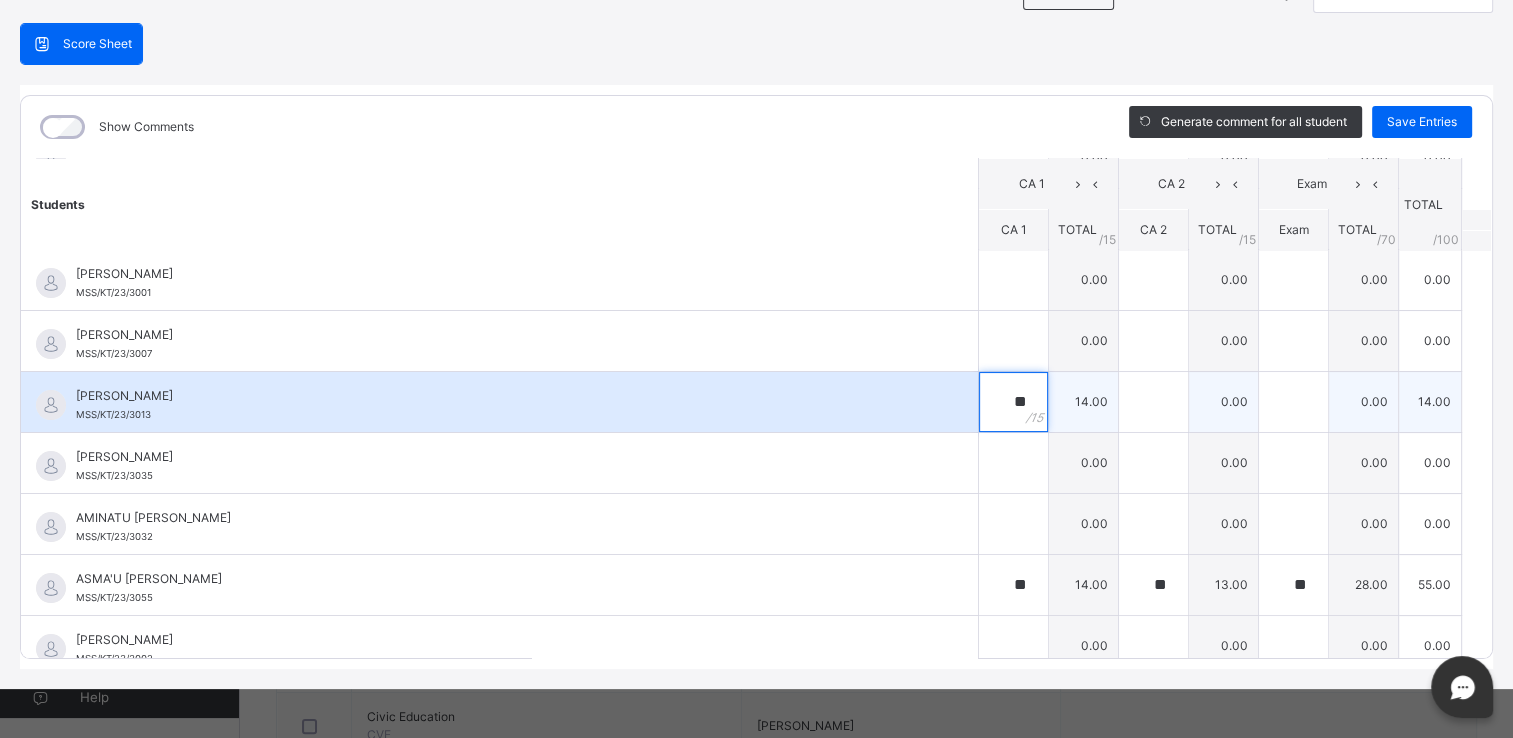 type on "**" 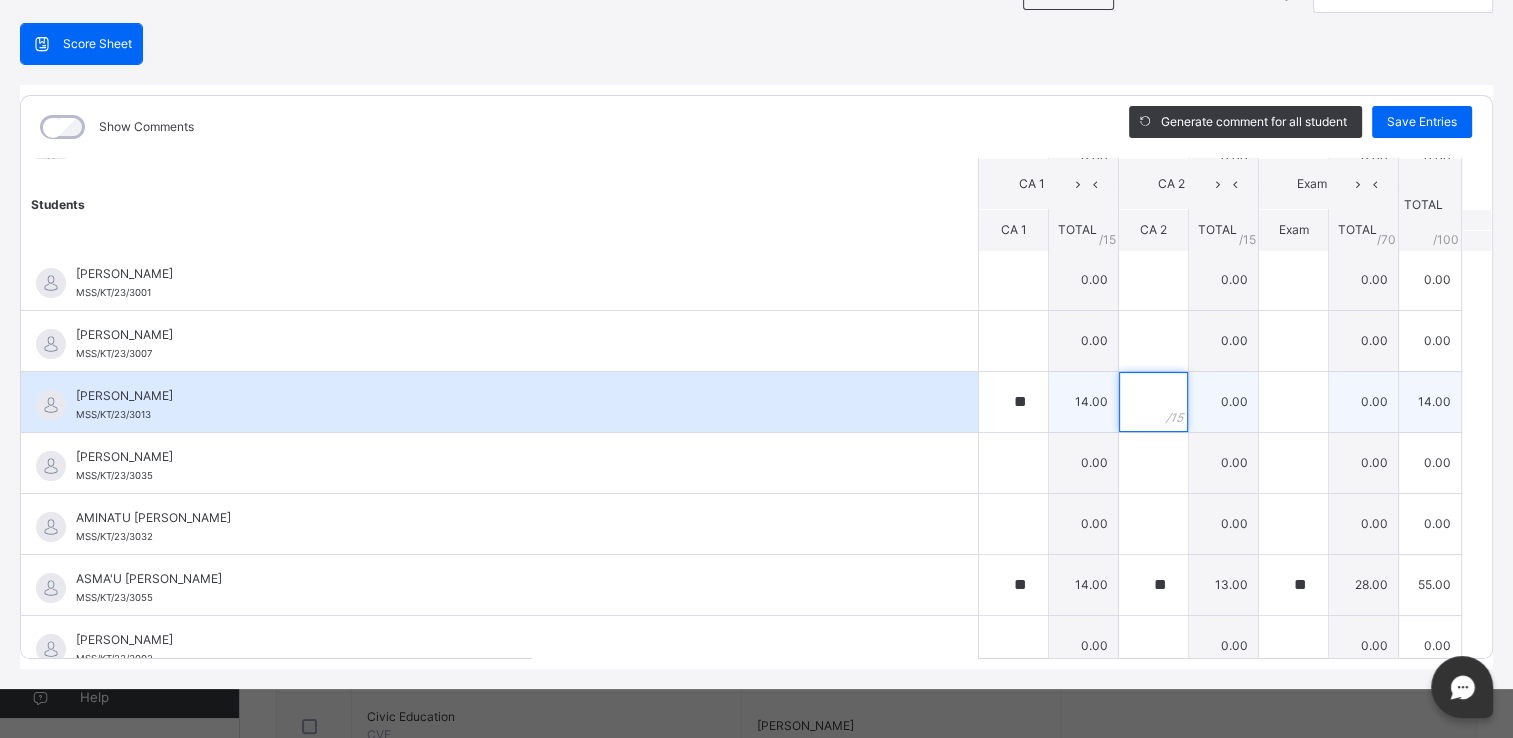 click at bounding box center (1153, 402) 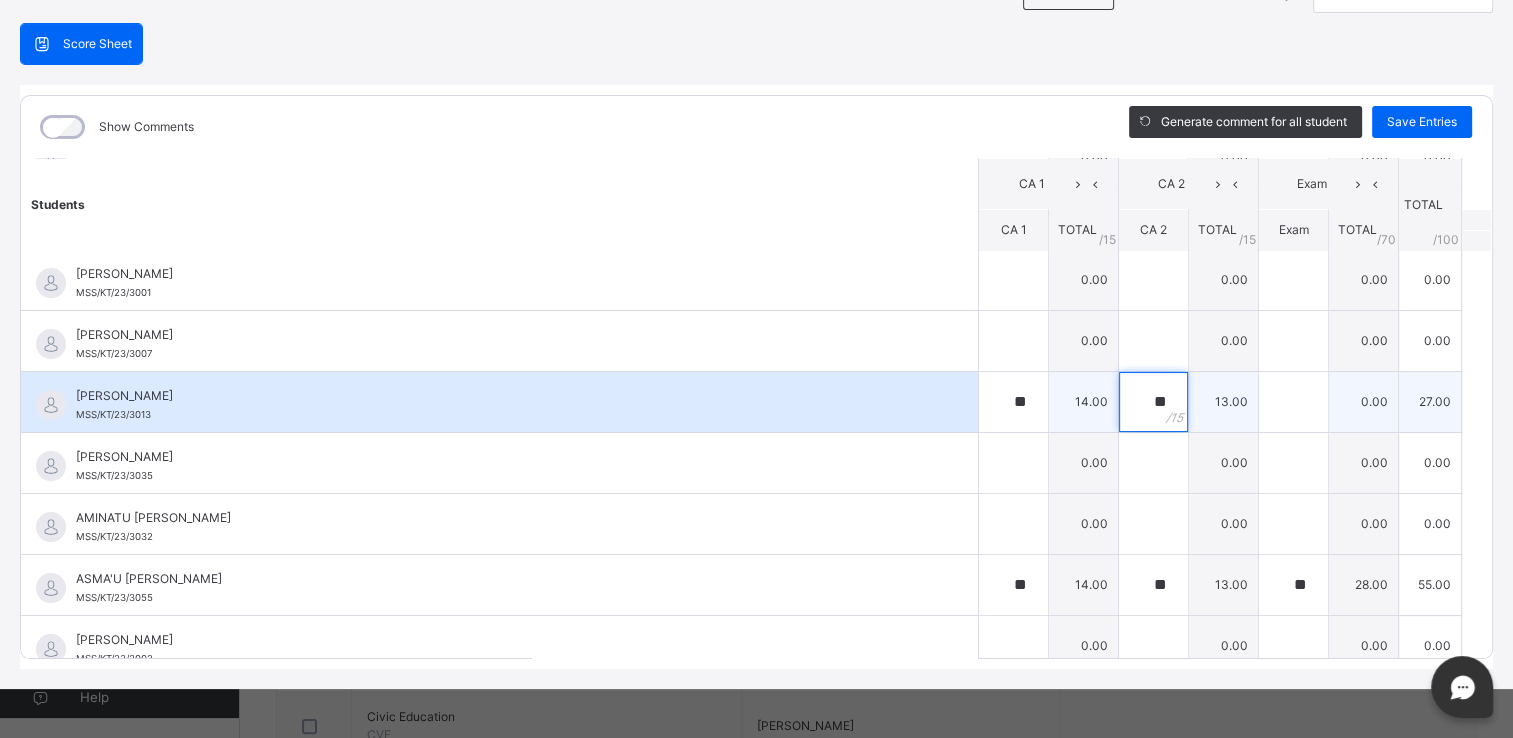 type on "**" 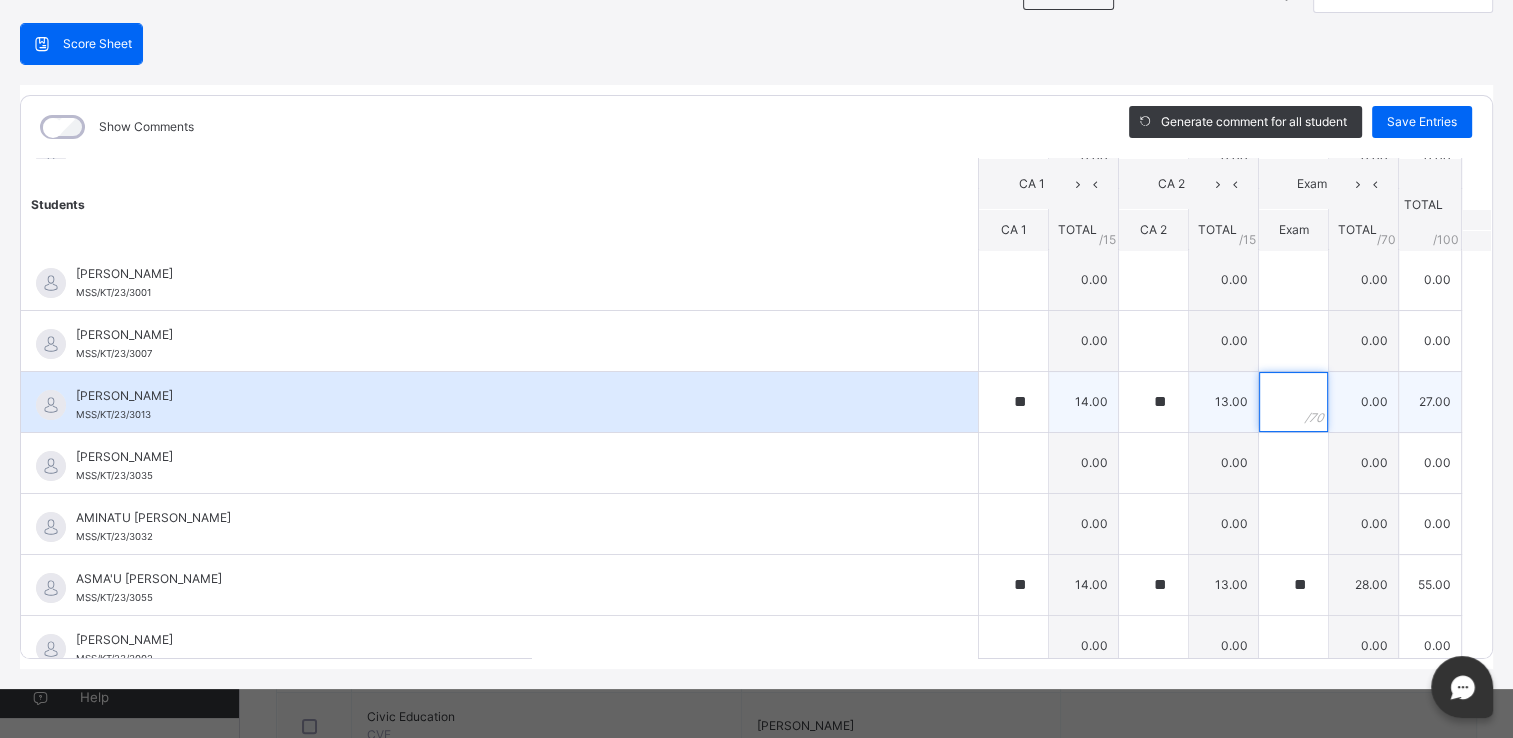 click at bounding box center [1293, 402] 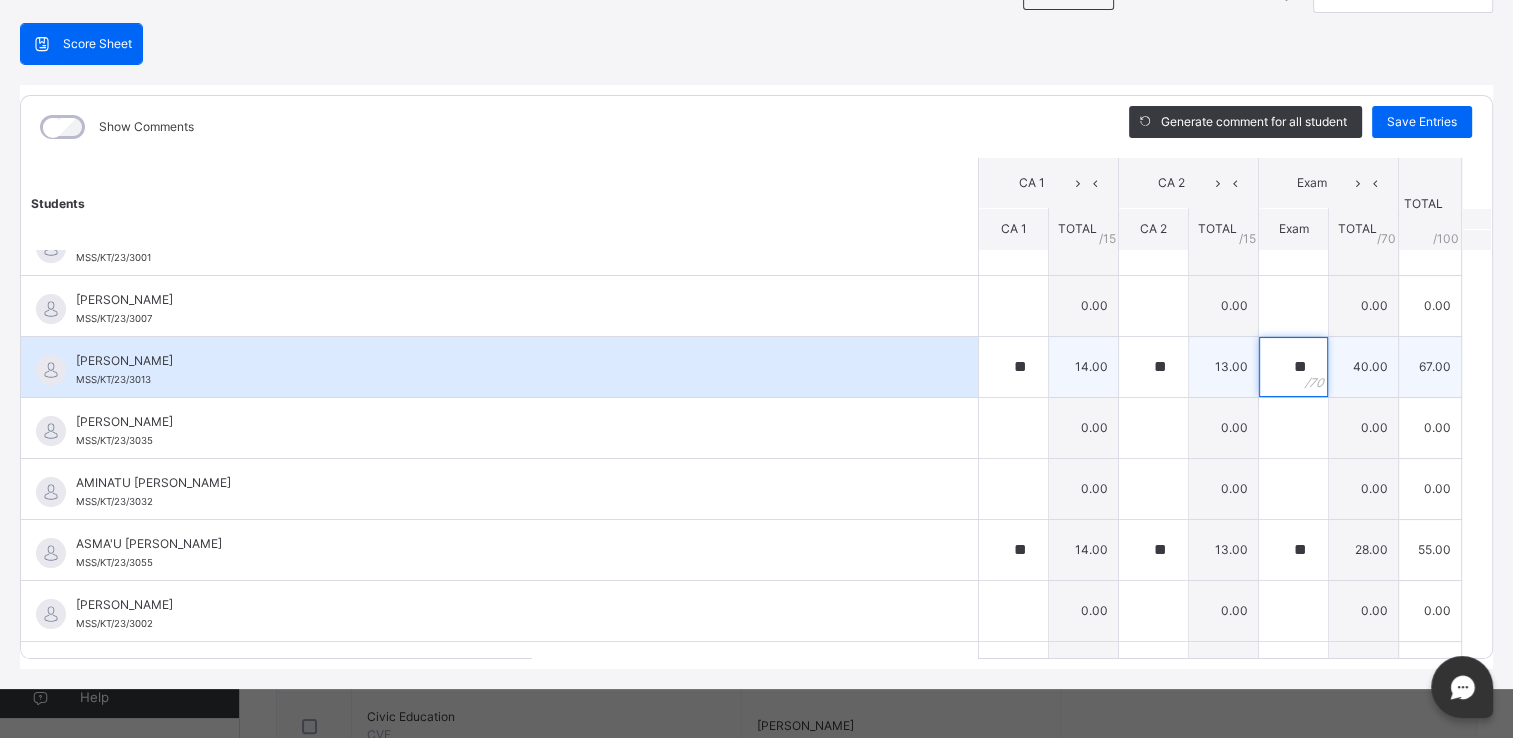 scroll, scrollTop: 343, scrollLeft: 0, axis: vertical 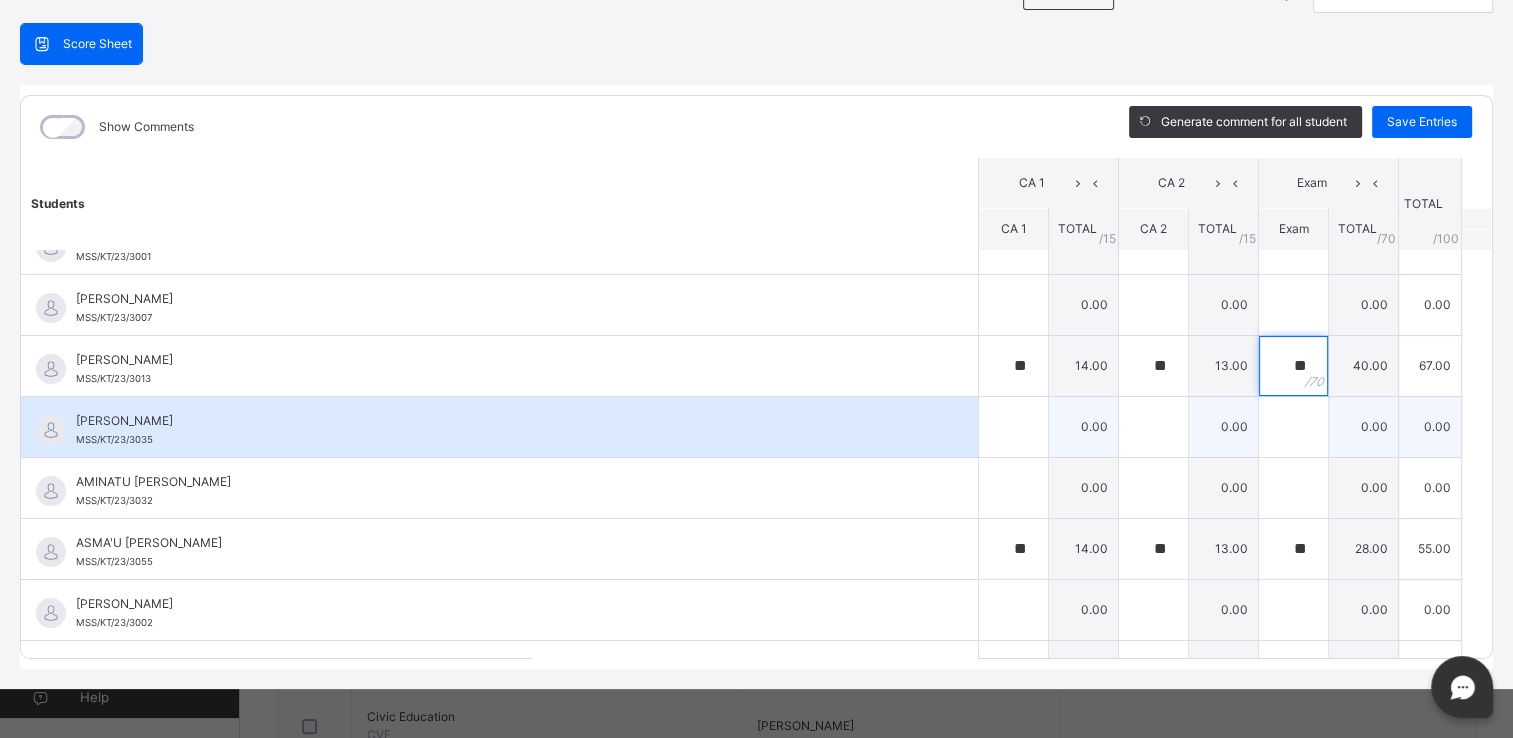 type on "**" 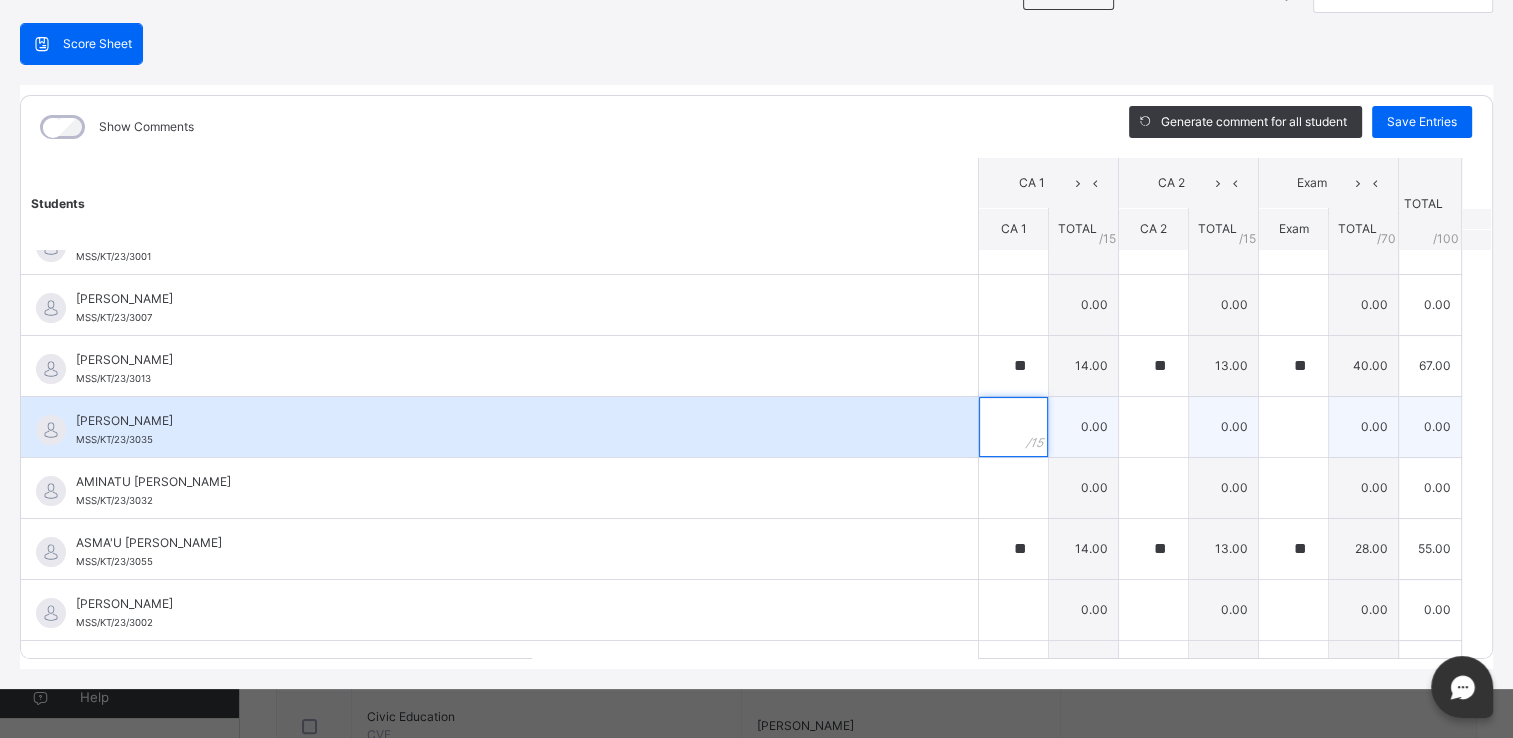 click at bounding box center (1013, 427) 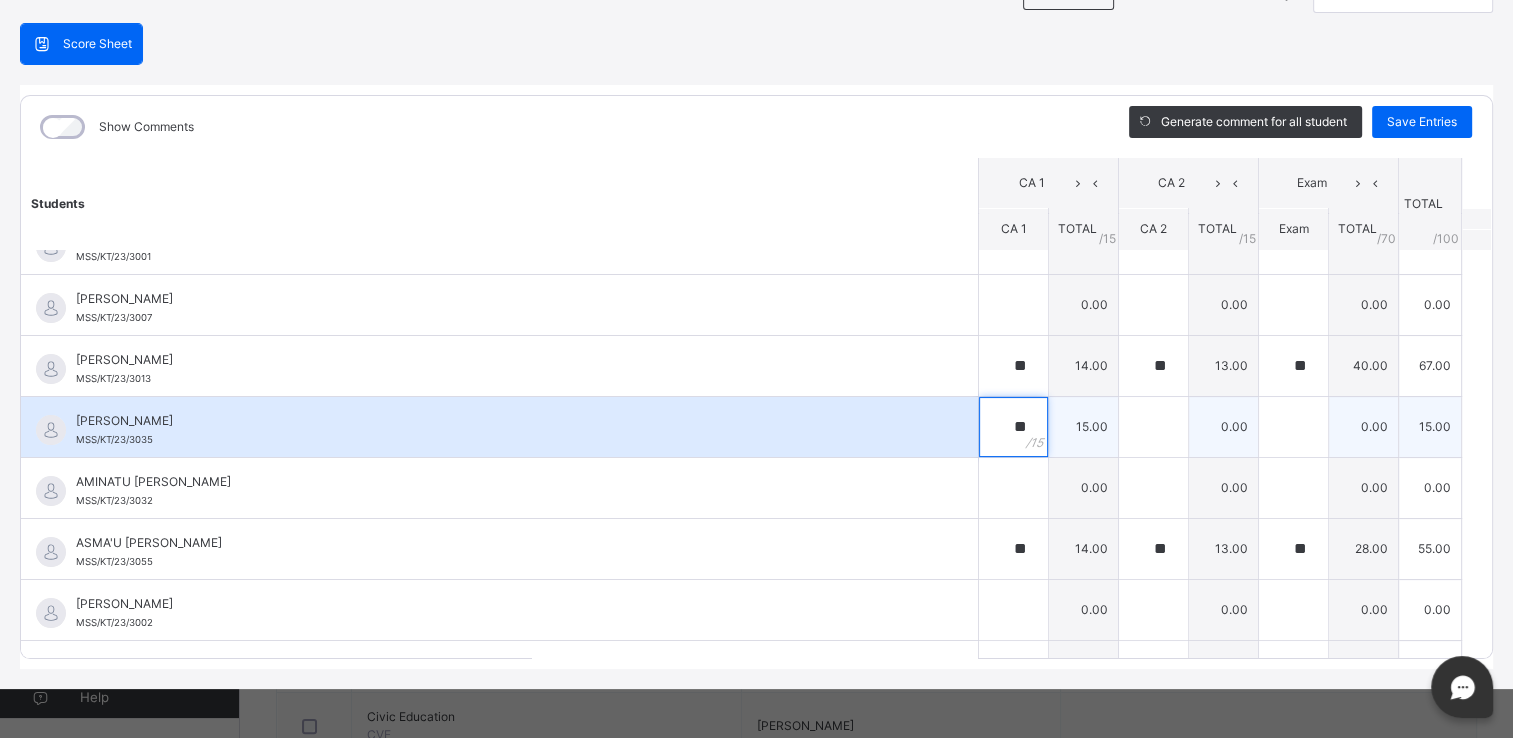 type on "**" 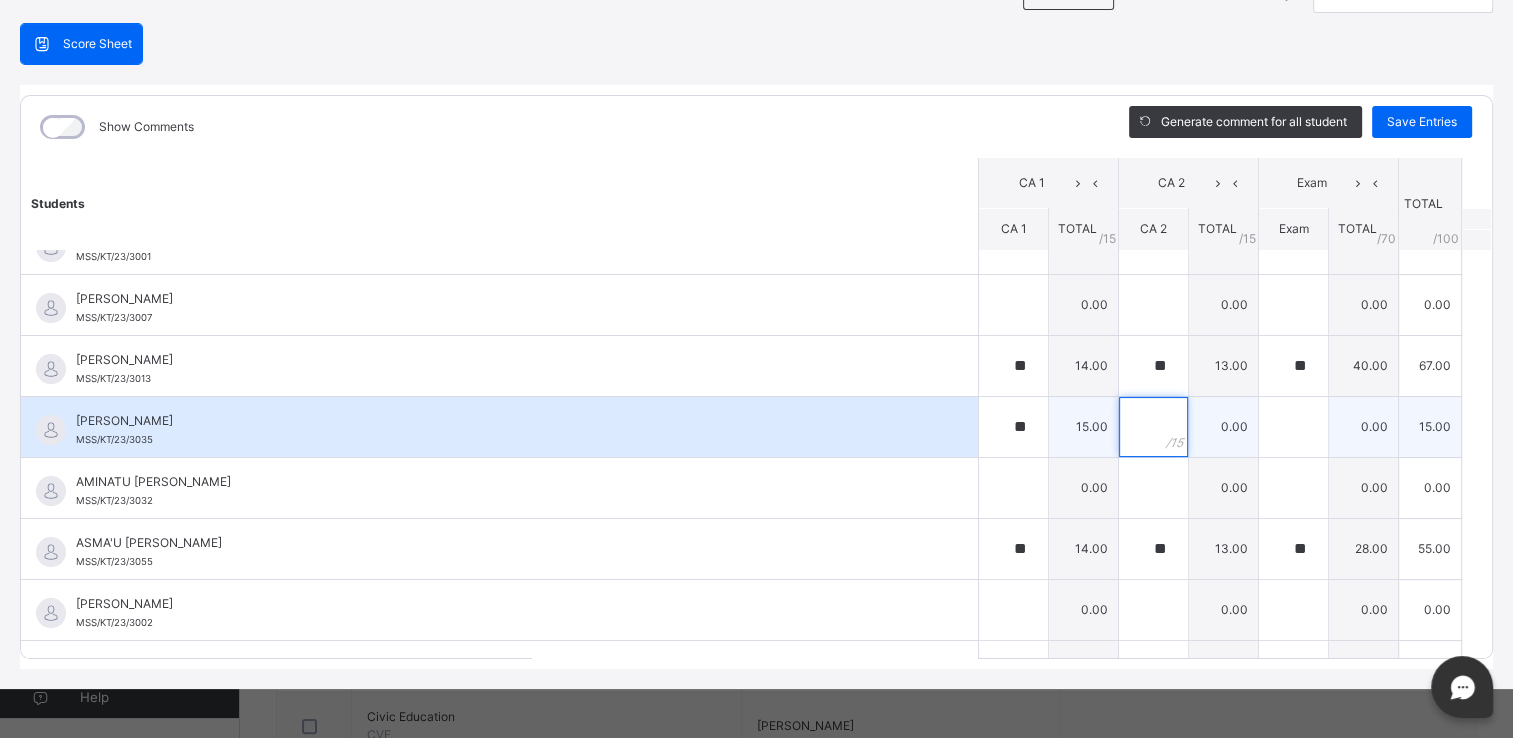 click at bounding box center [1153, 427] 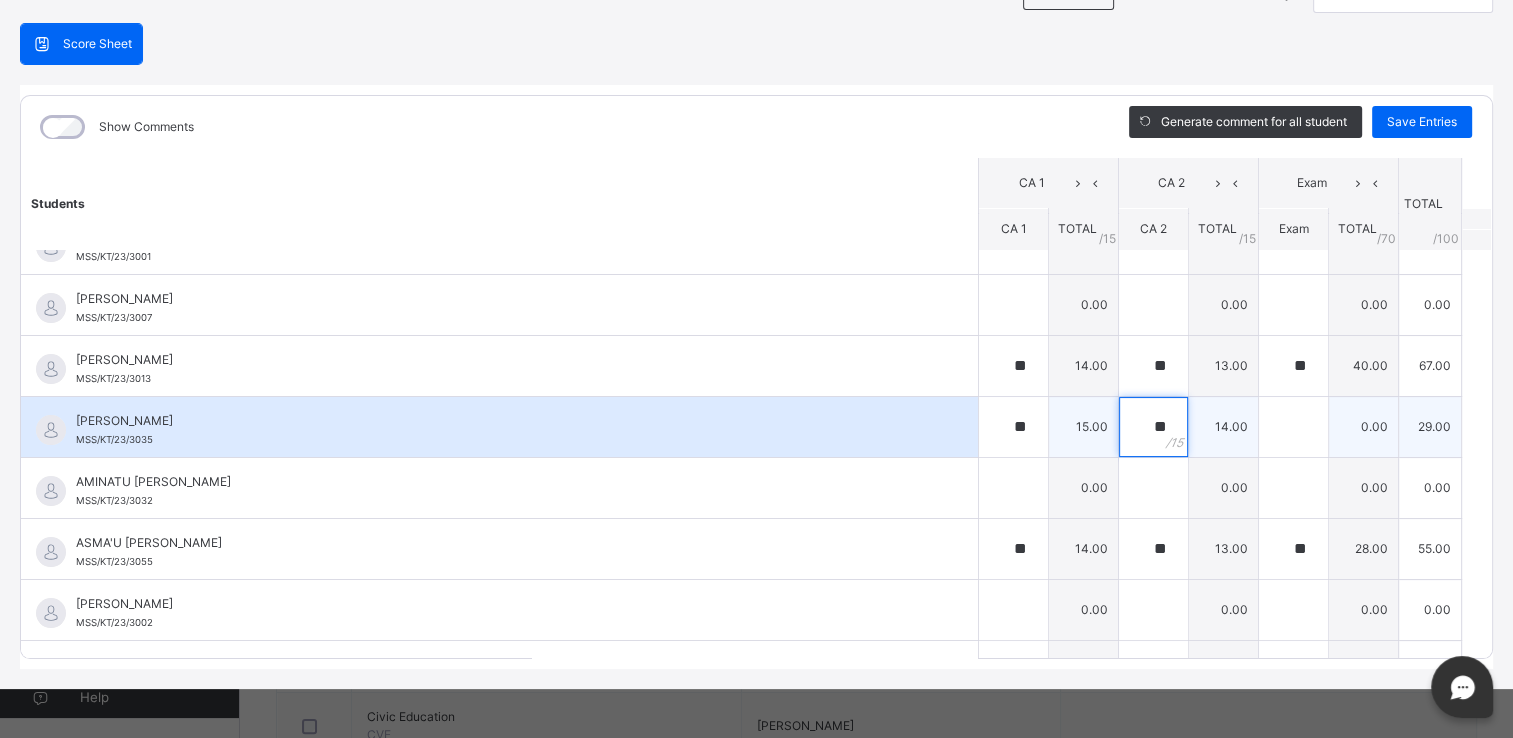type on "**" 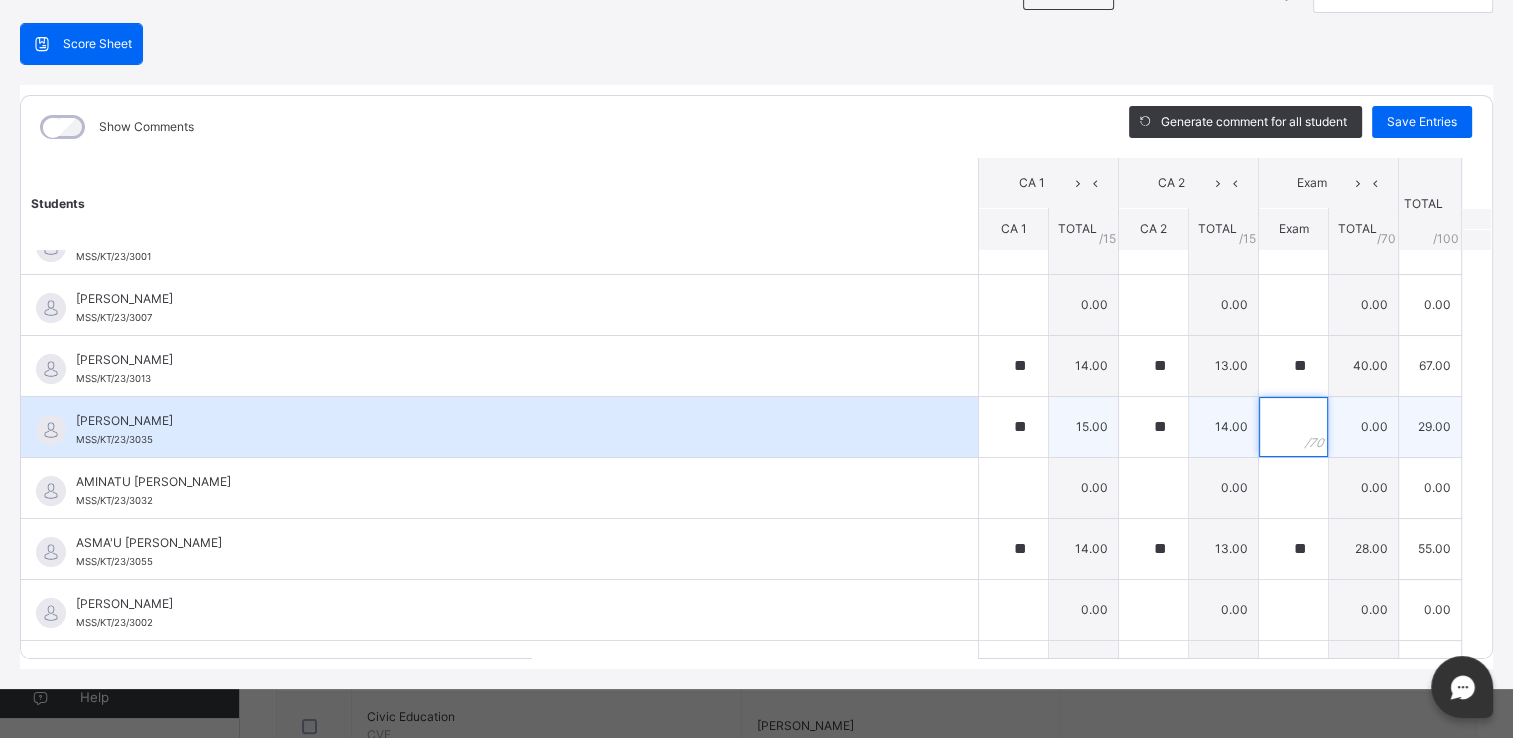 click at bounding box center (1293, 427) 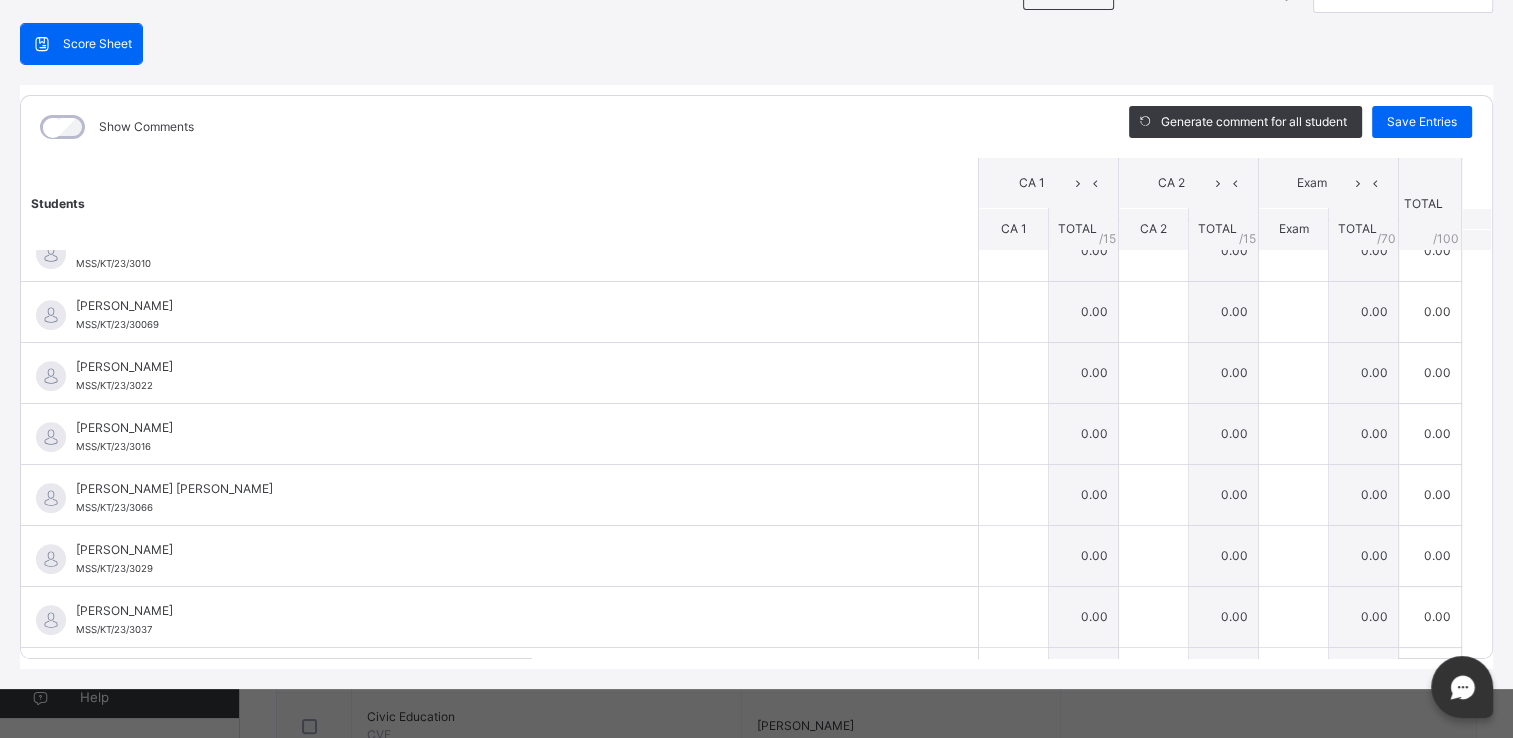 scroll, scrollTop: 836, scrollLeft: 0, axis: vertical 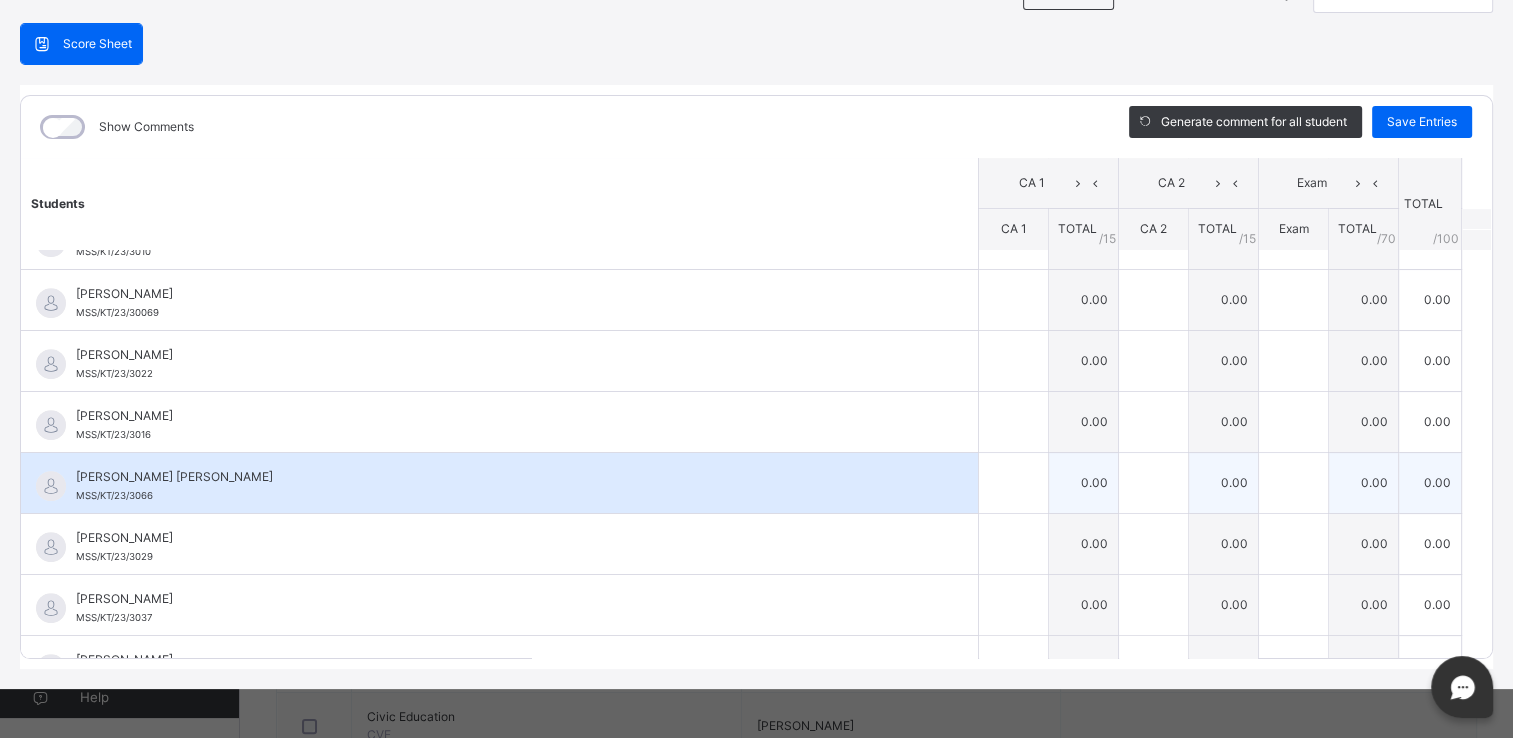 type on "**" 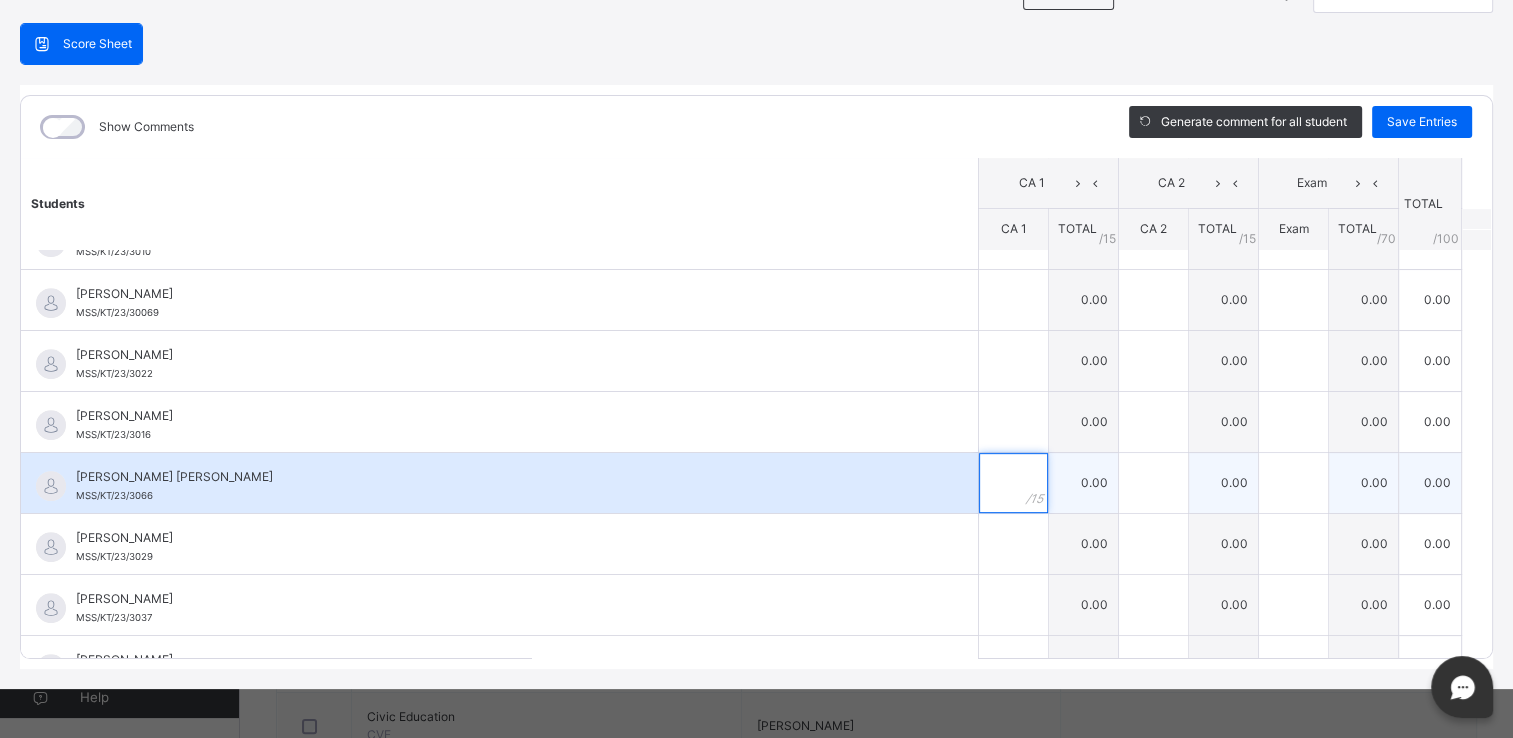 click at bounding box center [1013, 483] 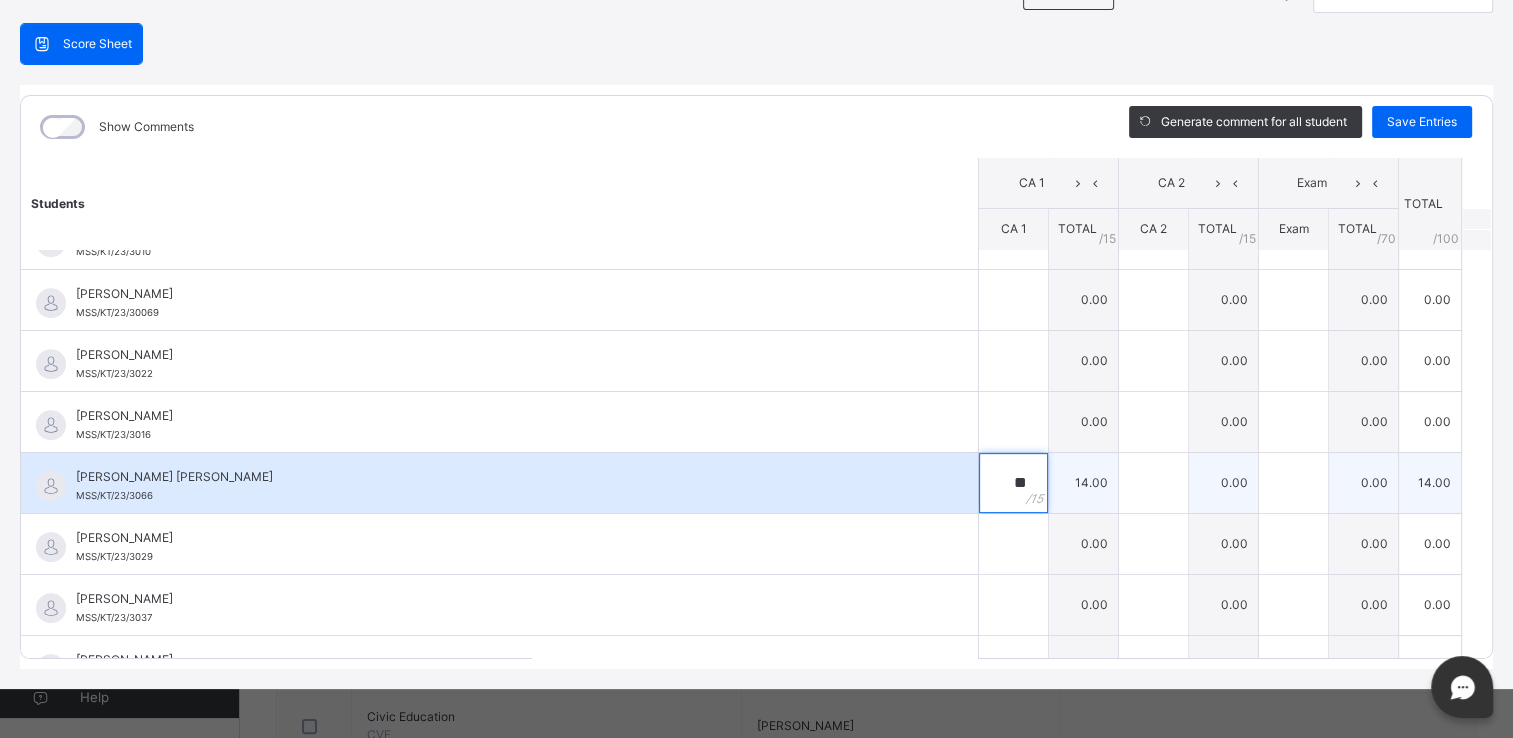 type on "**" 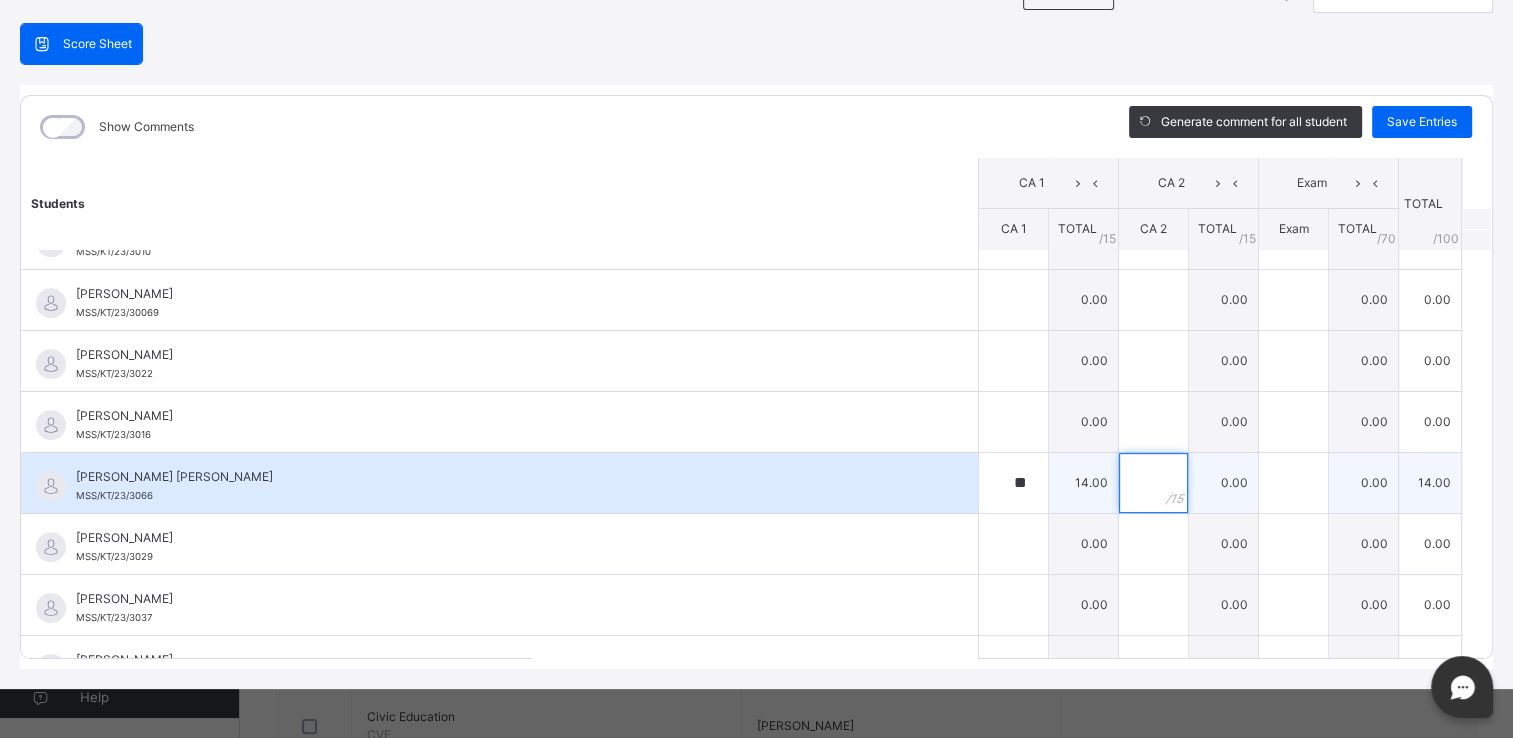 click at bounding box center (1153, 483) 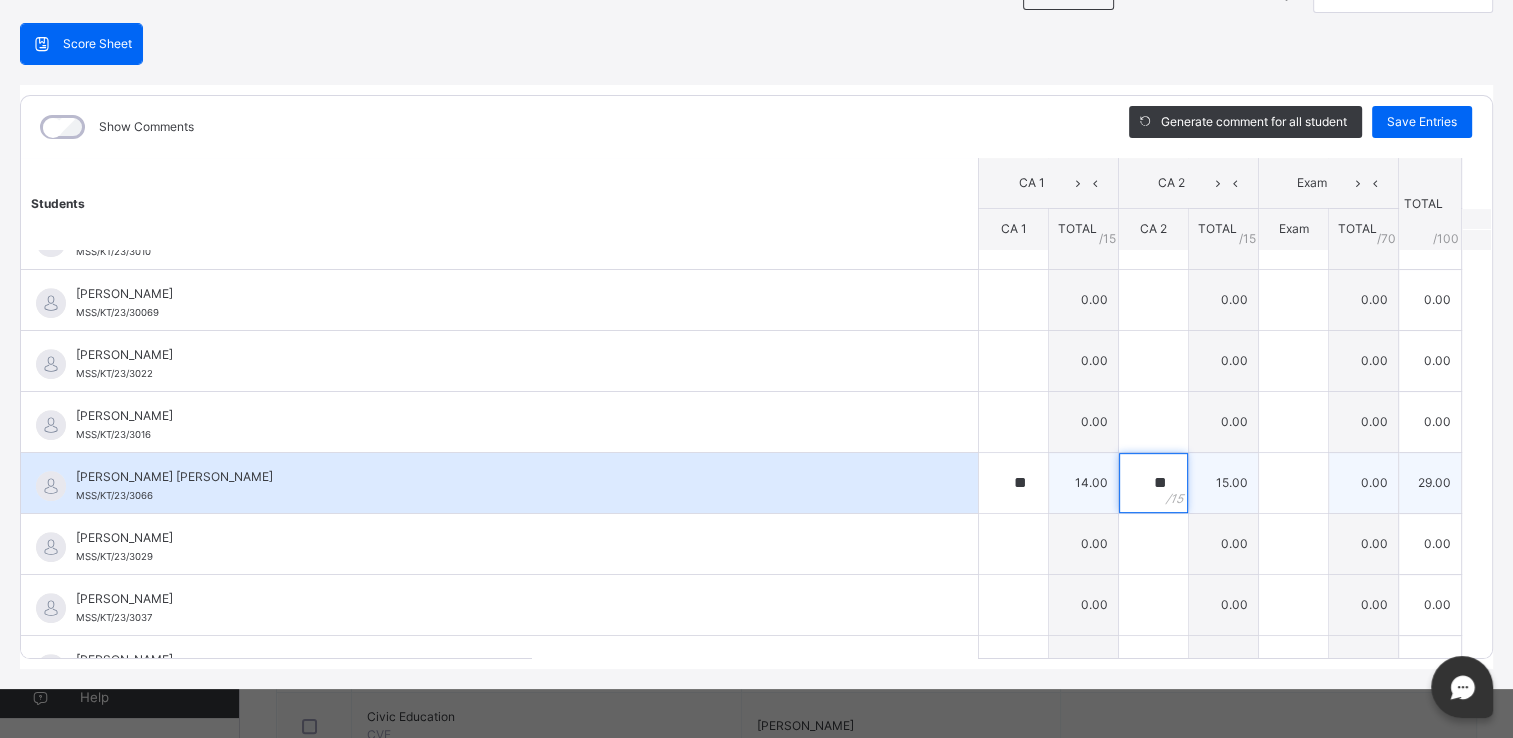 type on "**" 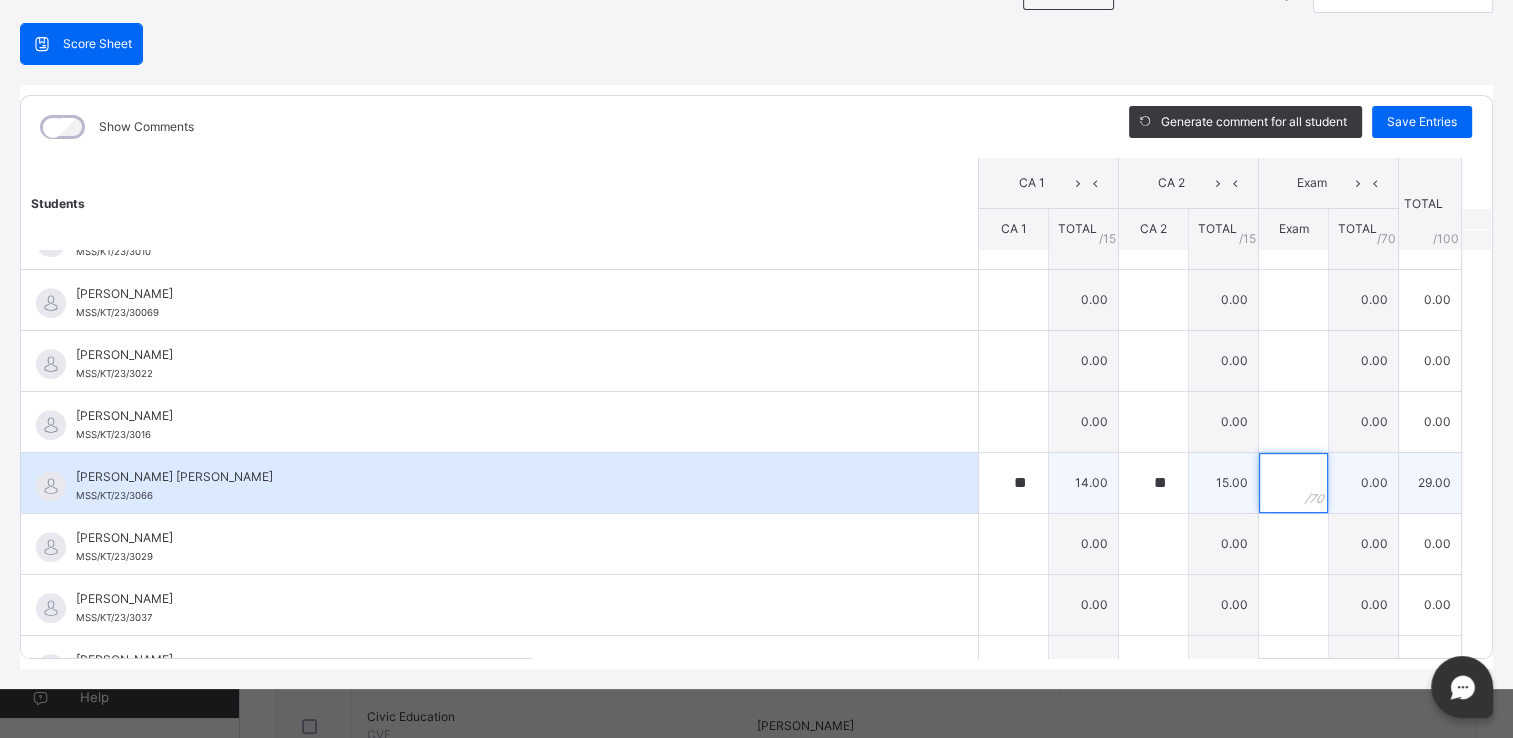 click at bounding box center (1293, 483) 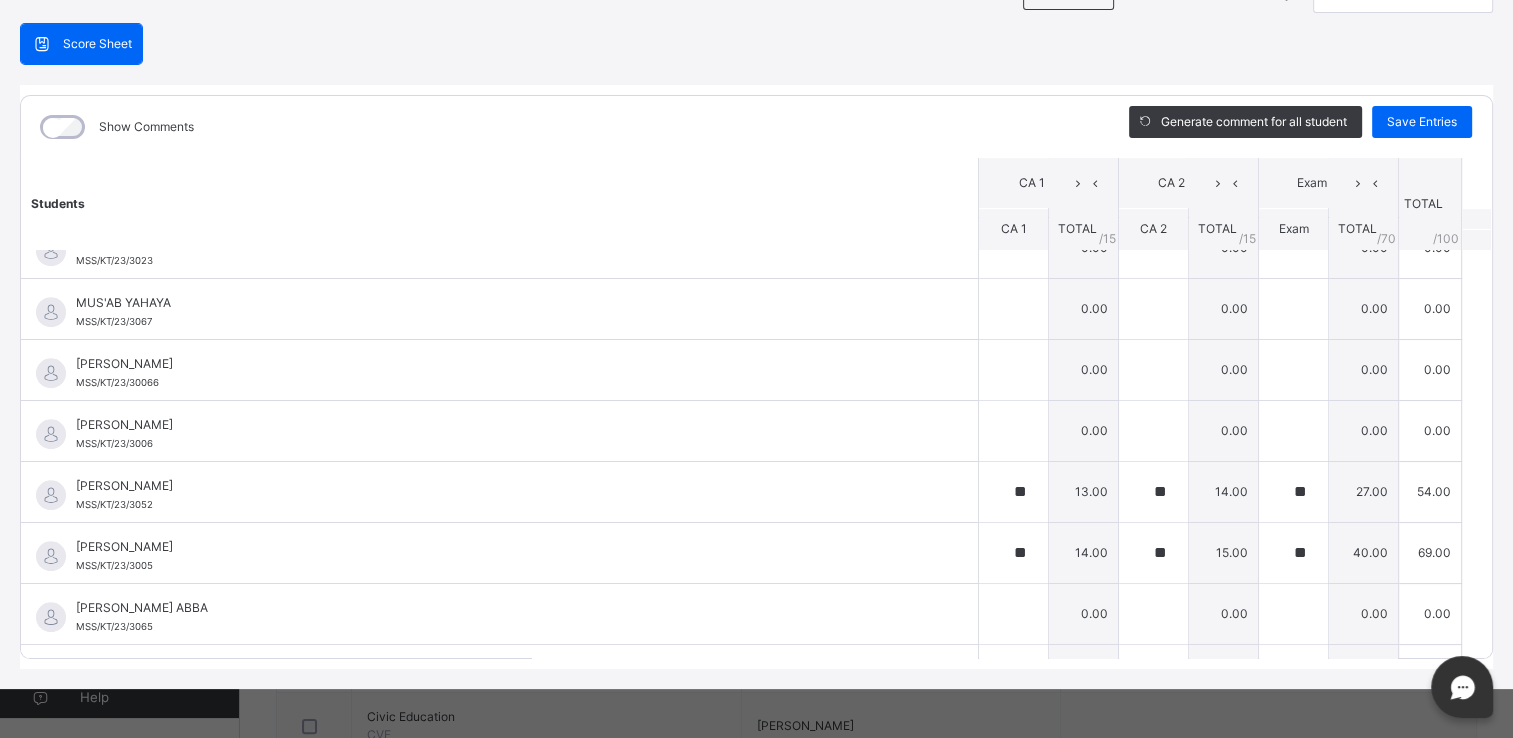 scroll, scrollTop: 1599, scrollLeft: 0, axis: vertical 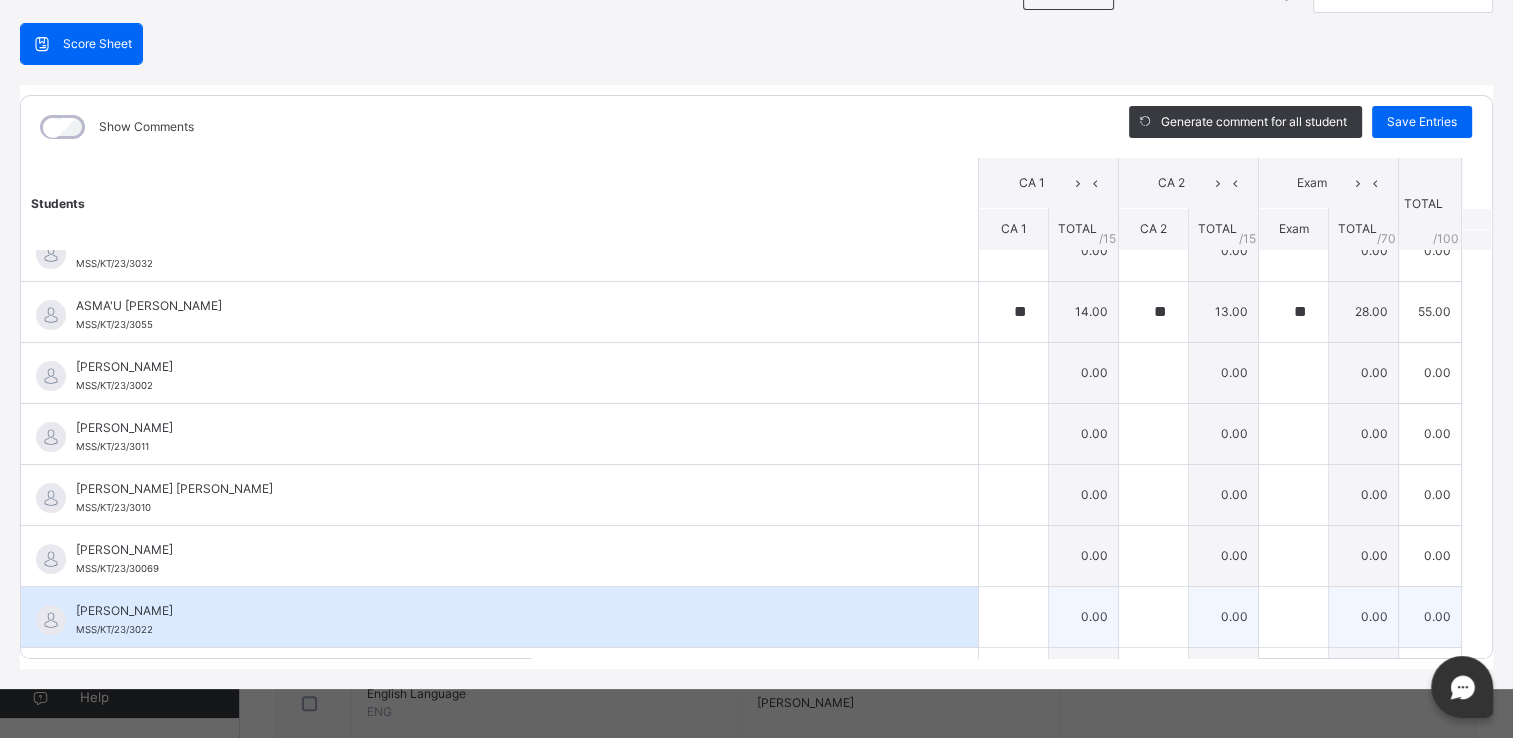 type on "**" 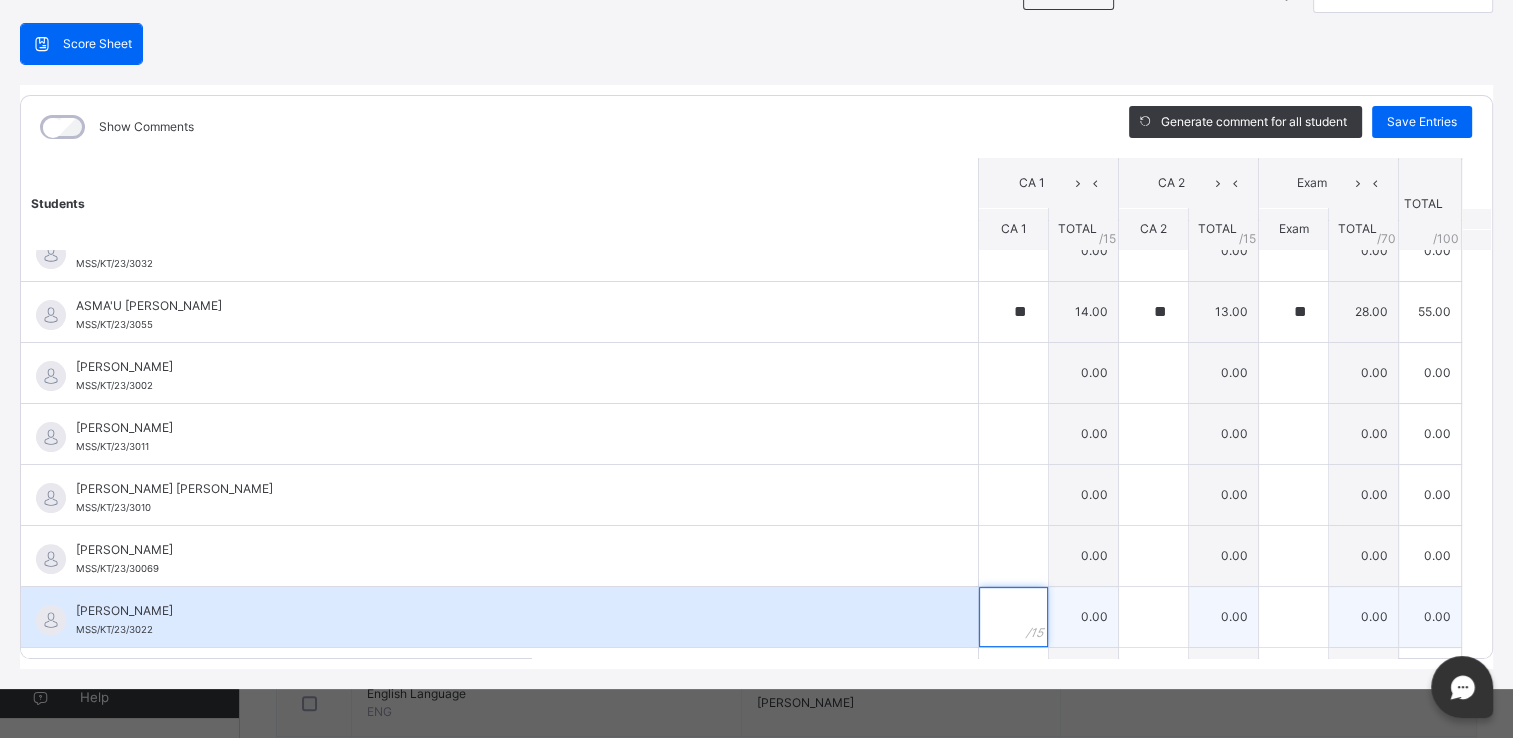 click at bounding box center [1013, 617] 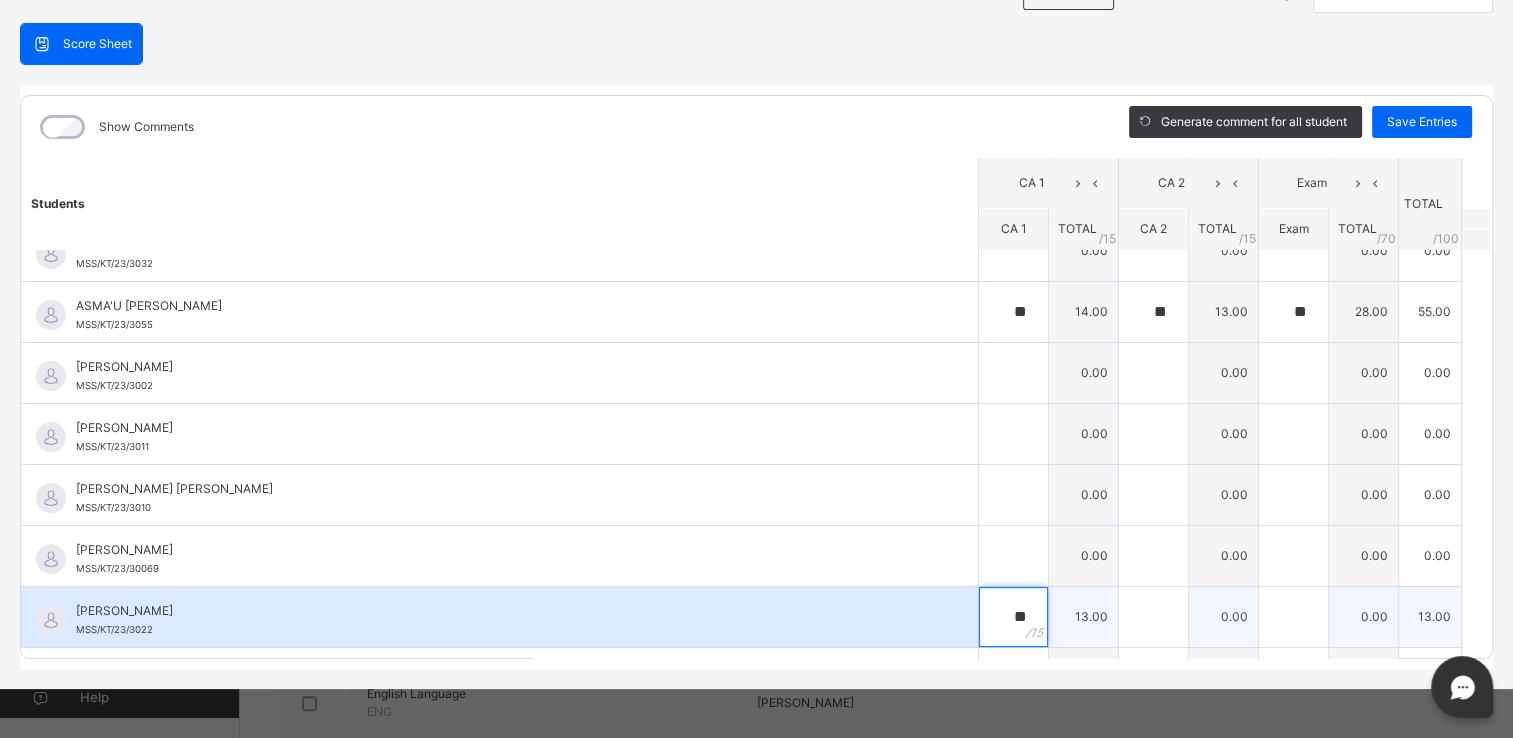type on "**" 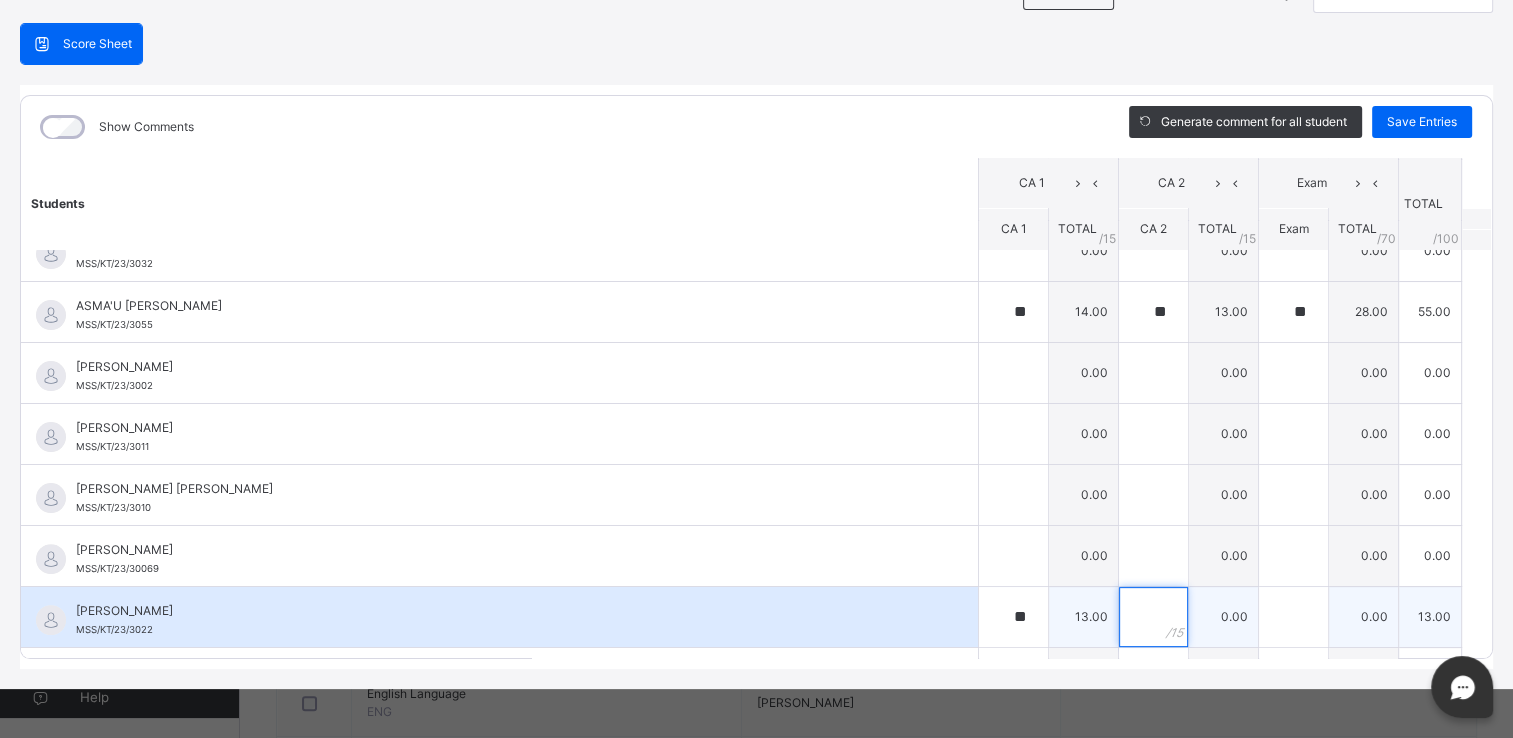 click at bounding box center [1153, 617] 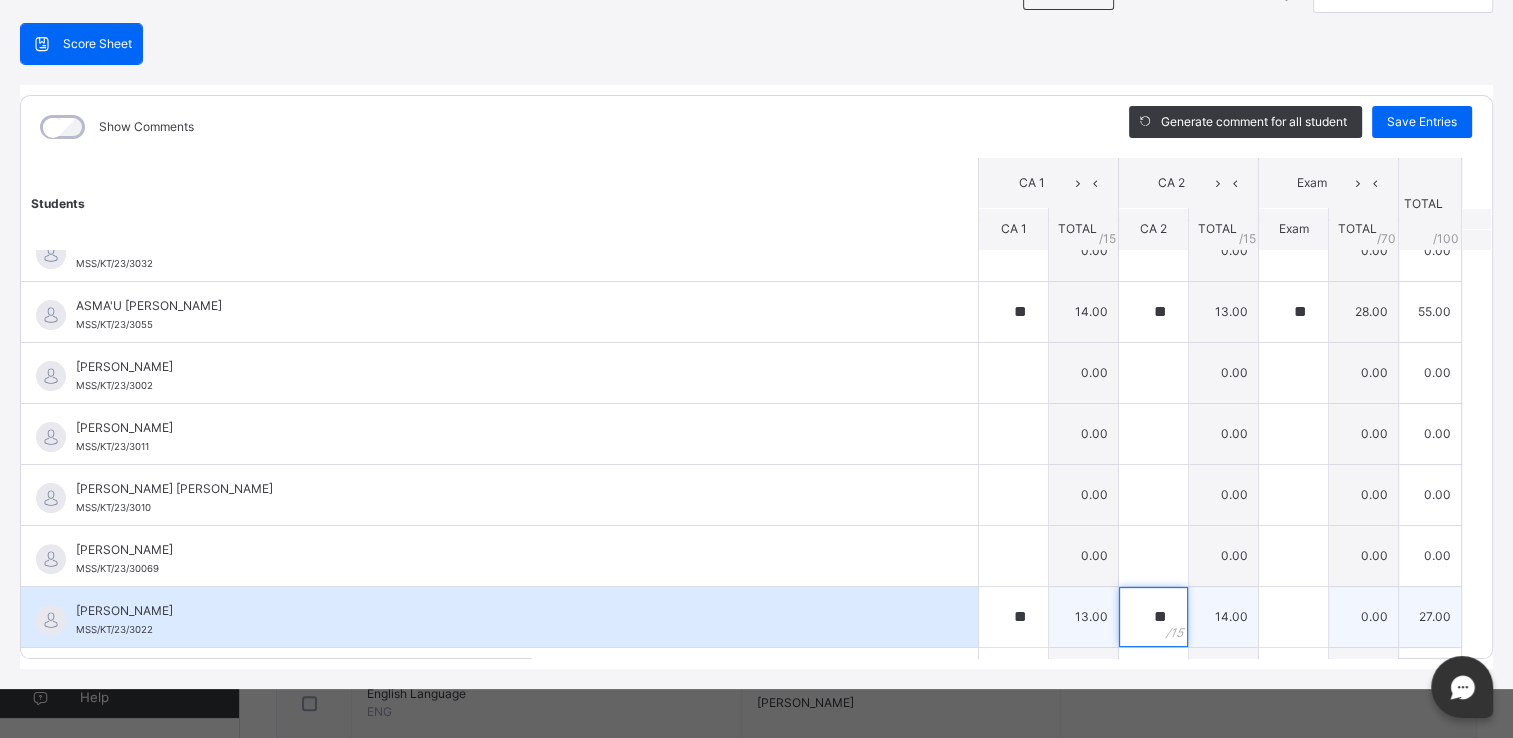 type on "**" 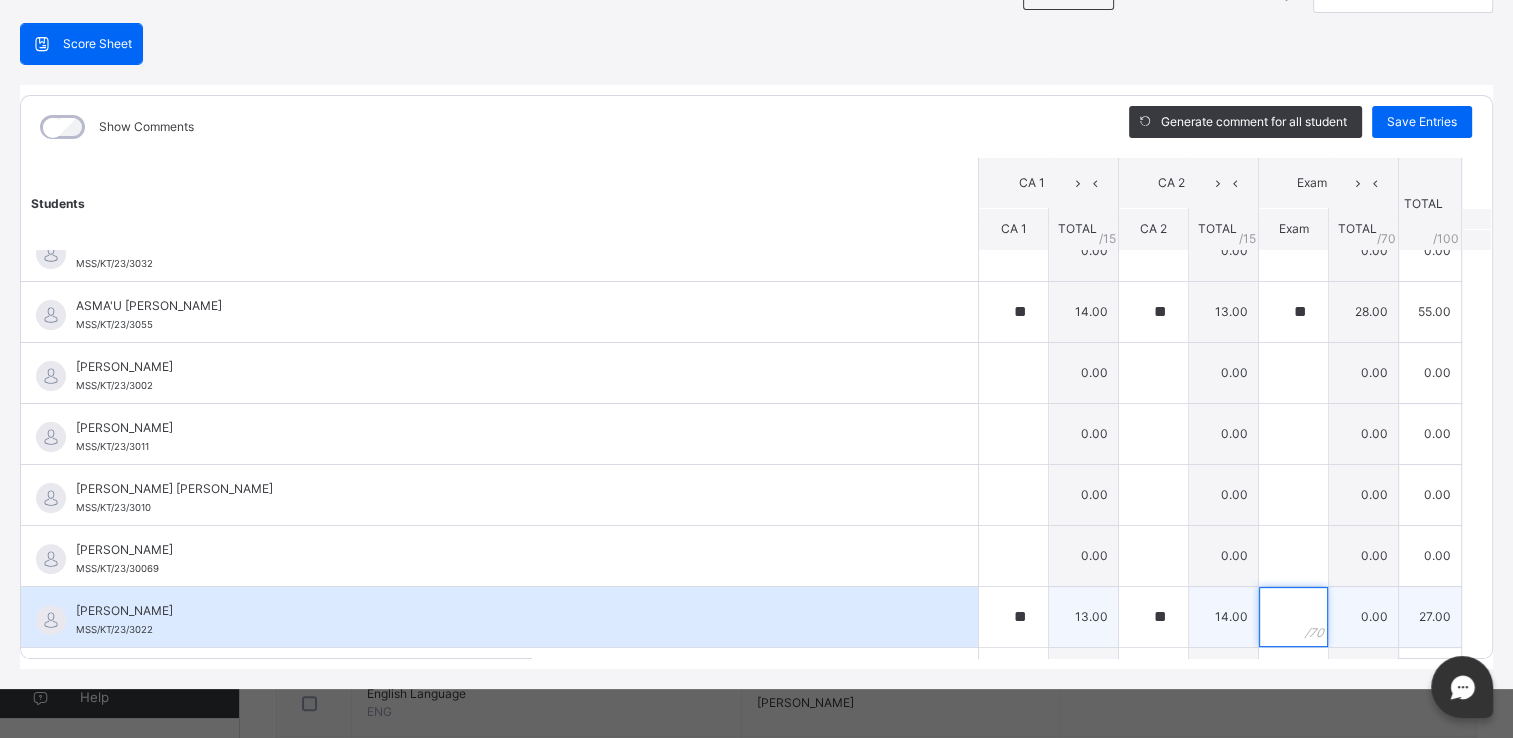 click at bounding box center (1293, 617) 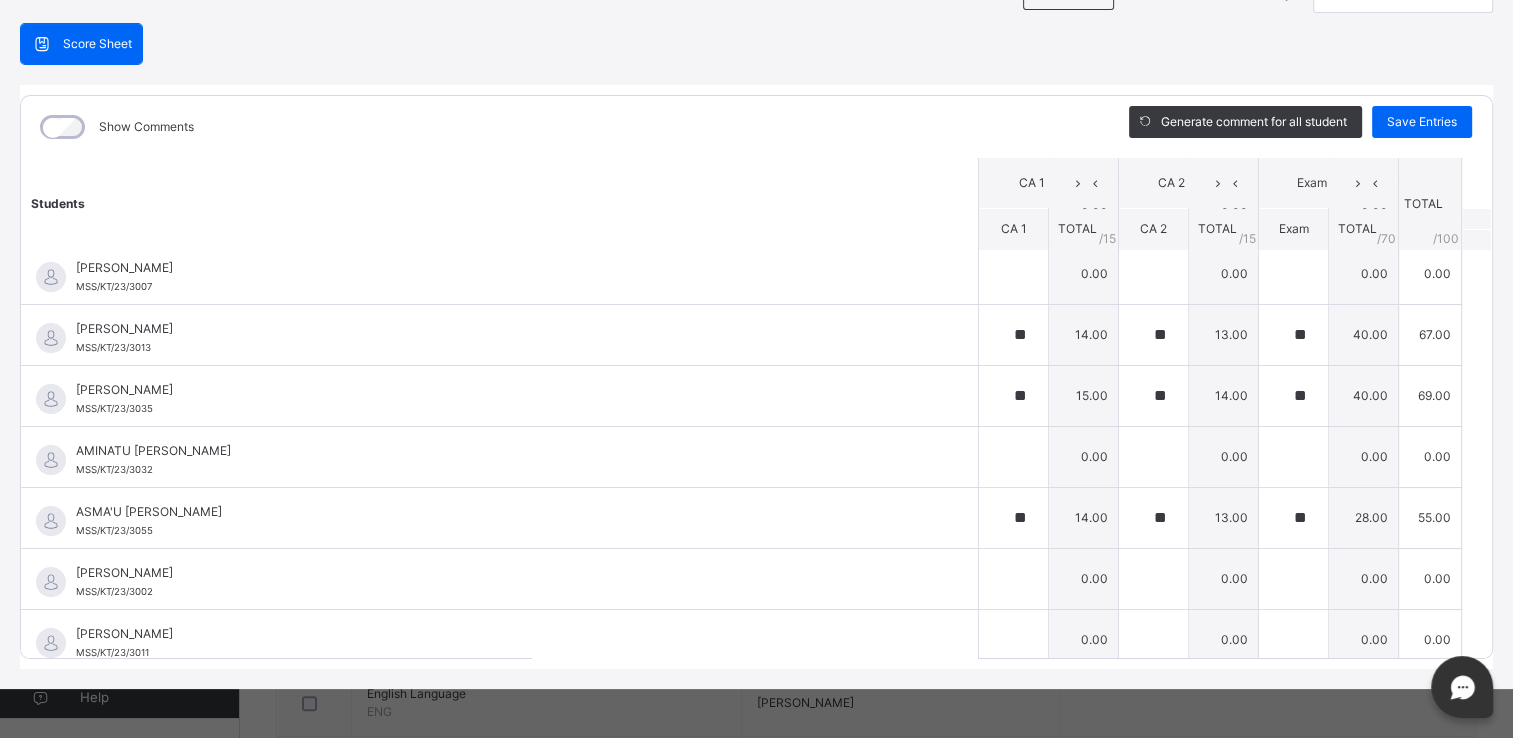 scroll, scrollTop: 0, scrollLeft: 0, axis: both 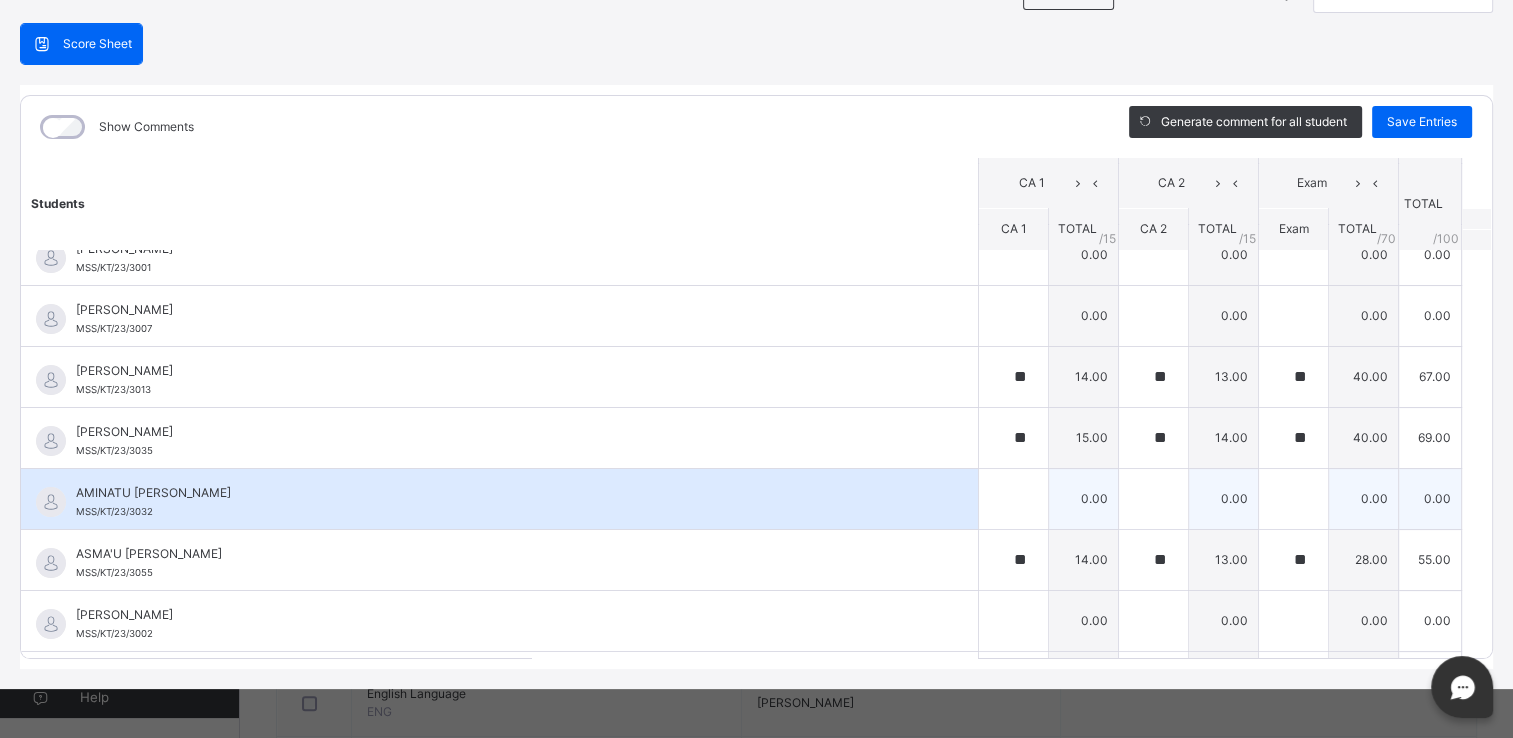 type on "**" 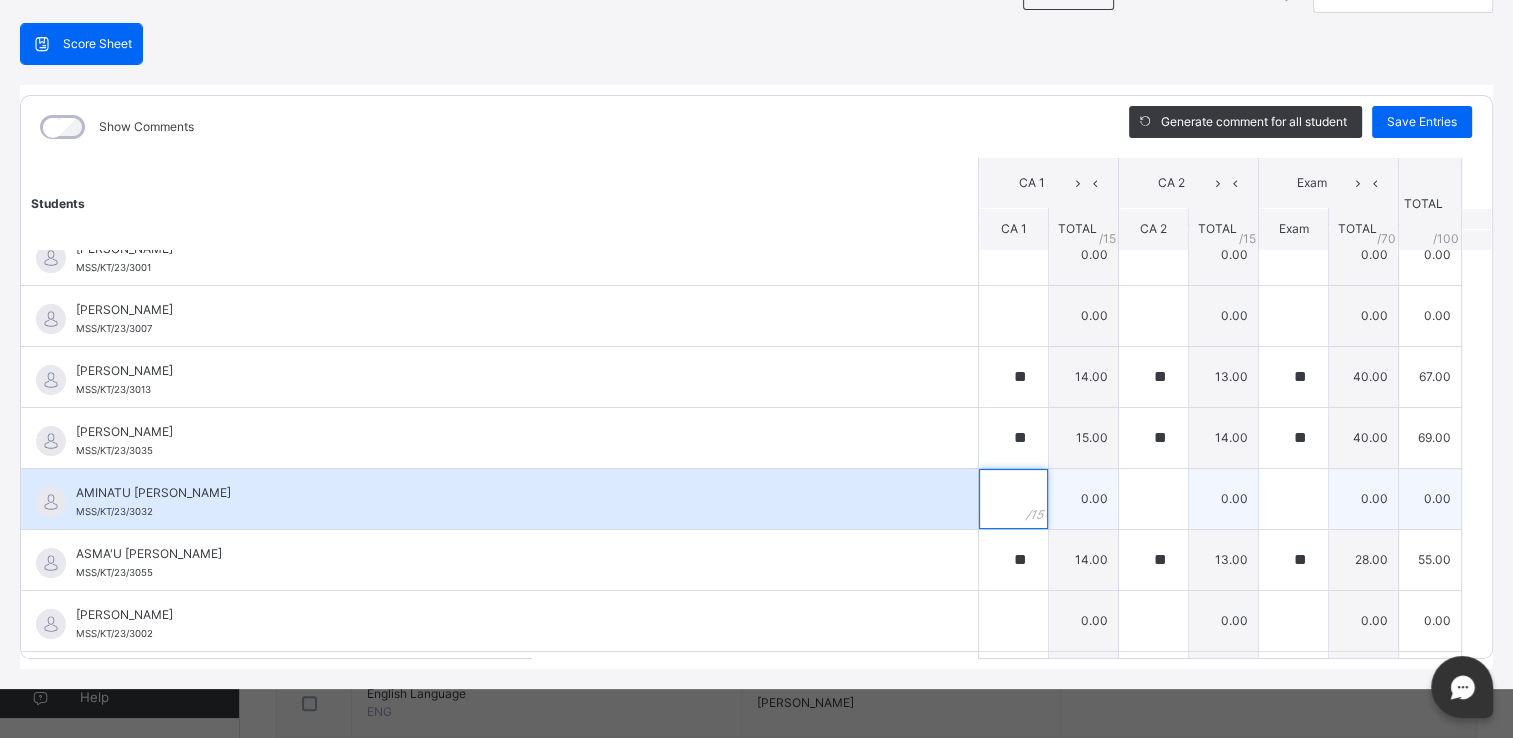 click at bounding box center (1013, 499) 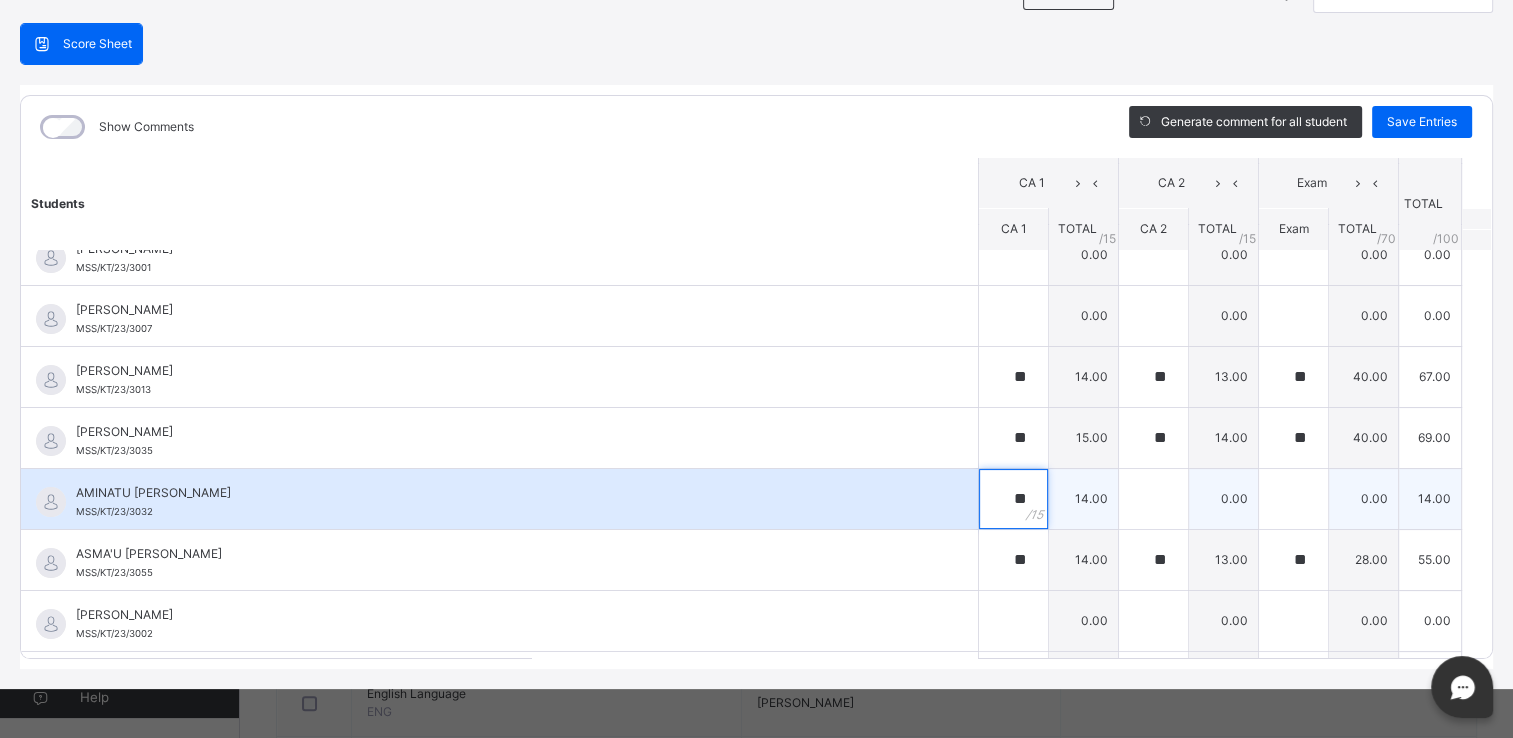 type on "**" 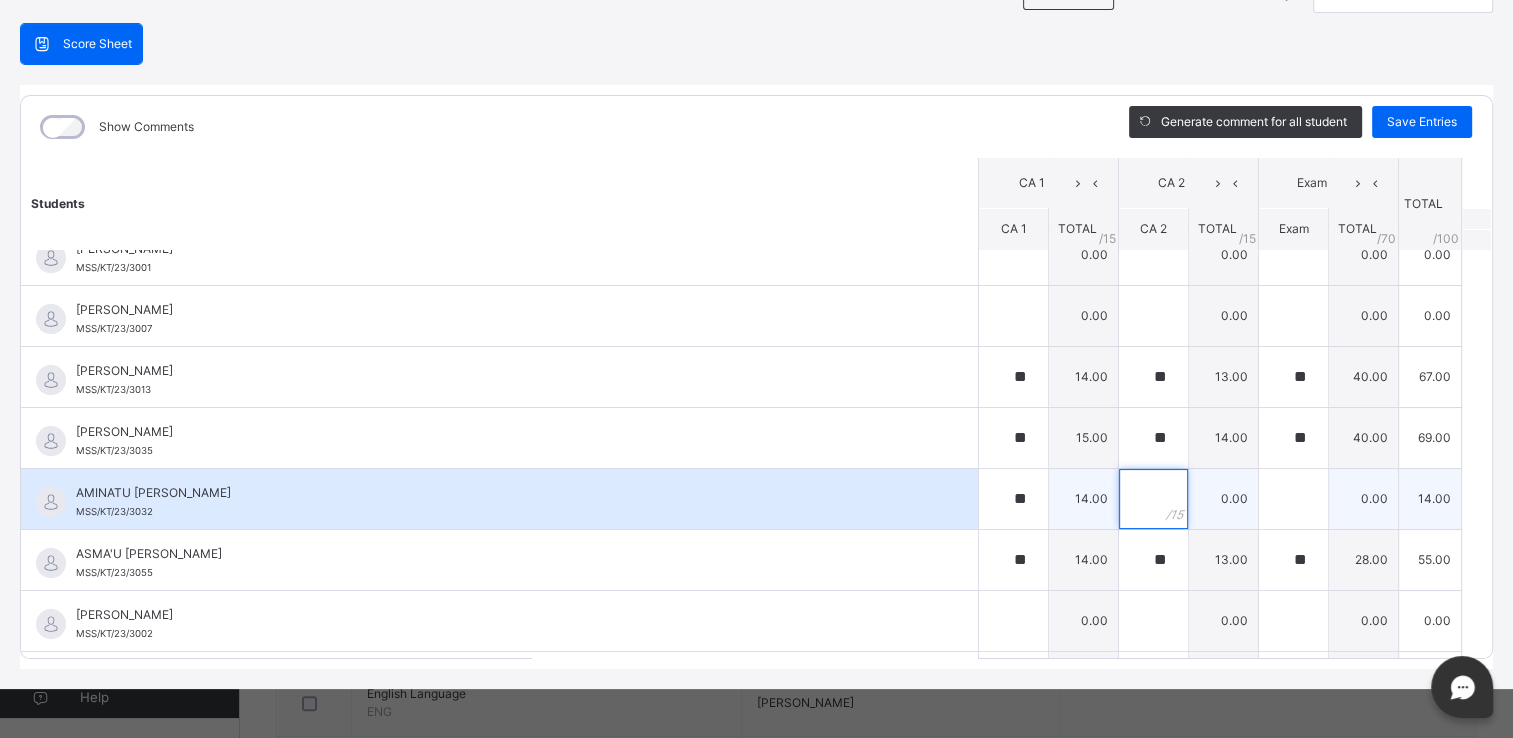 click at bounding box center (1153, 499) 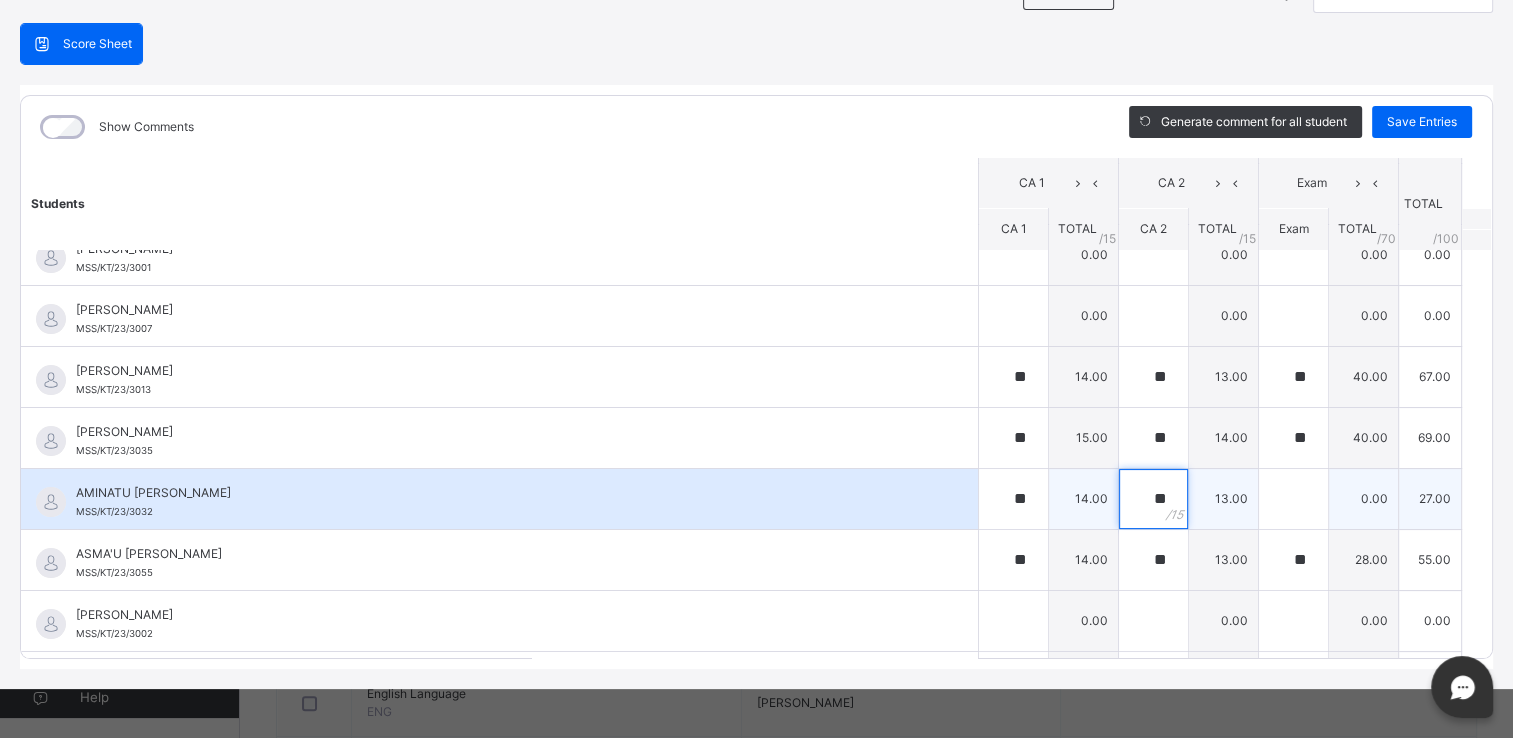 type on "**" 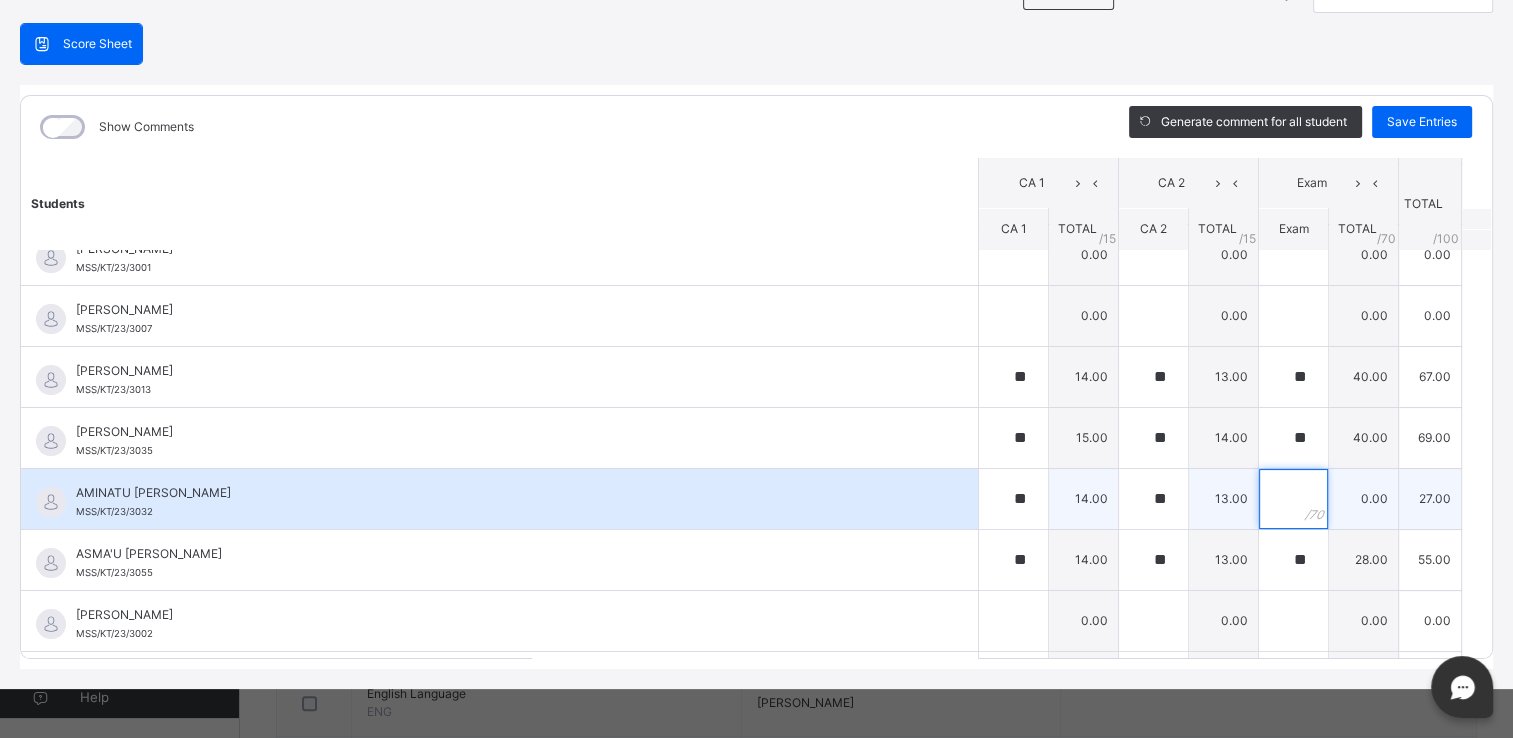click at bounding box center (1293, 499) 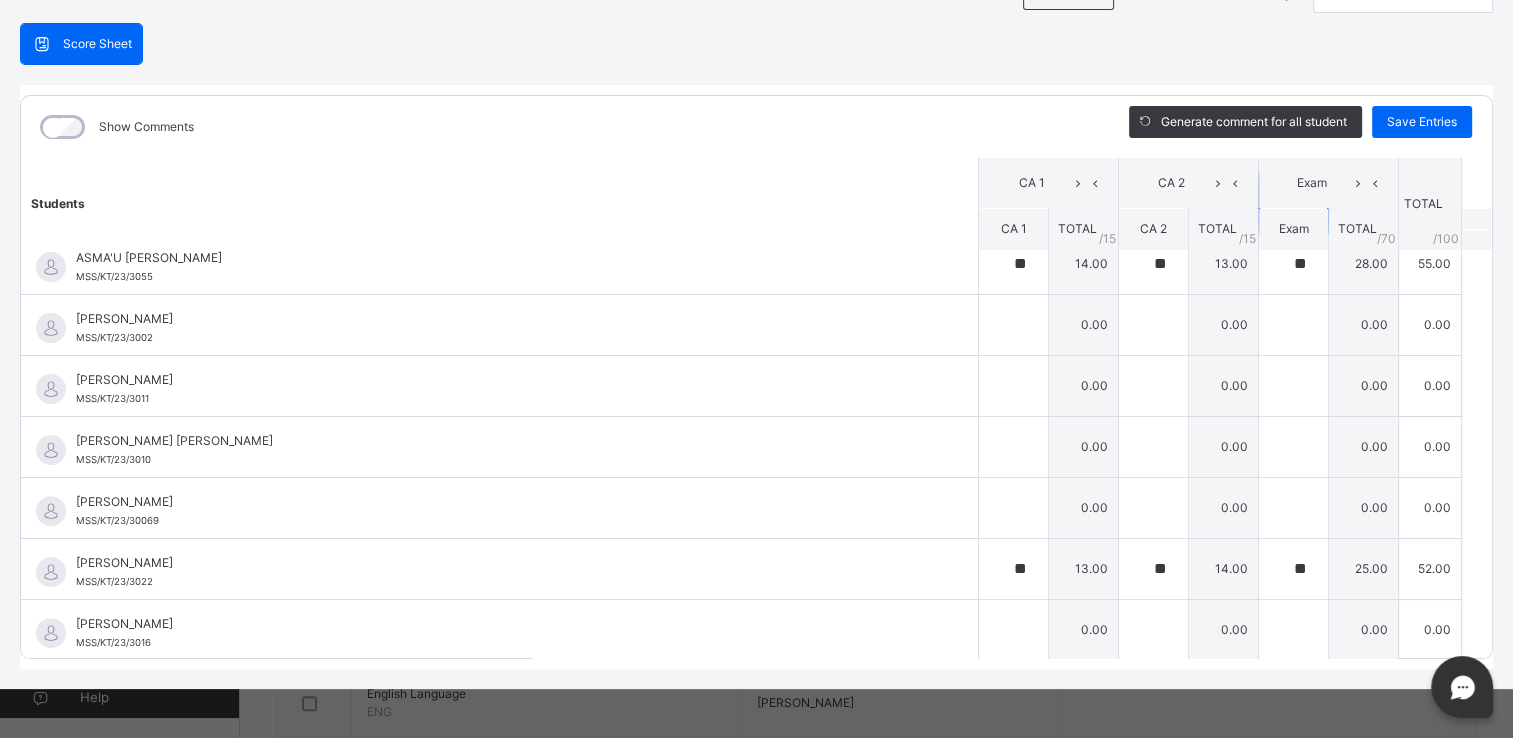 scroll, scrollTop: 628, scrollLeft: 0, axis: vertical 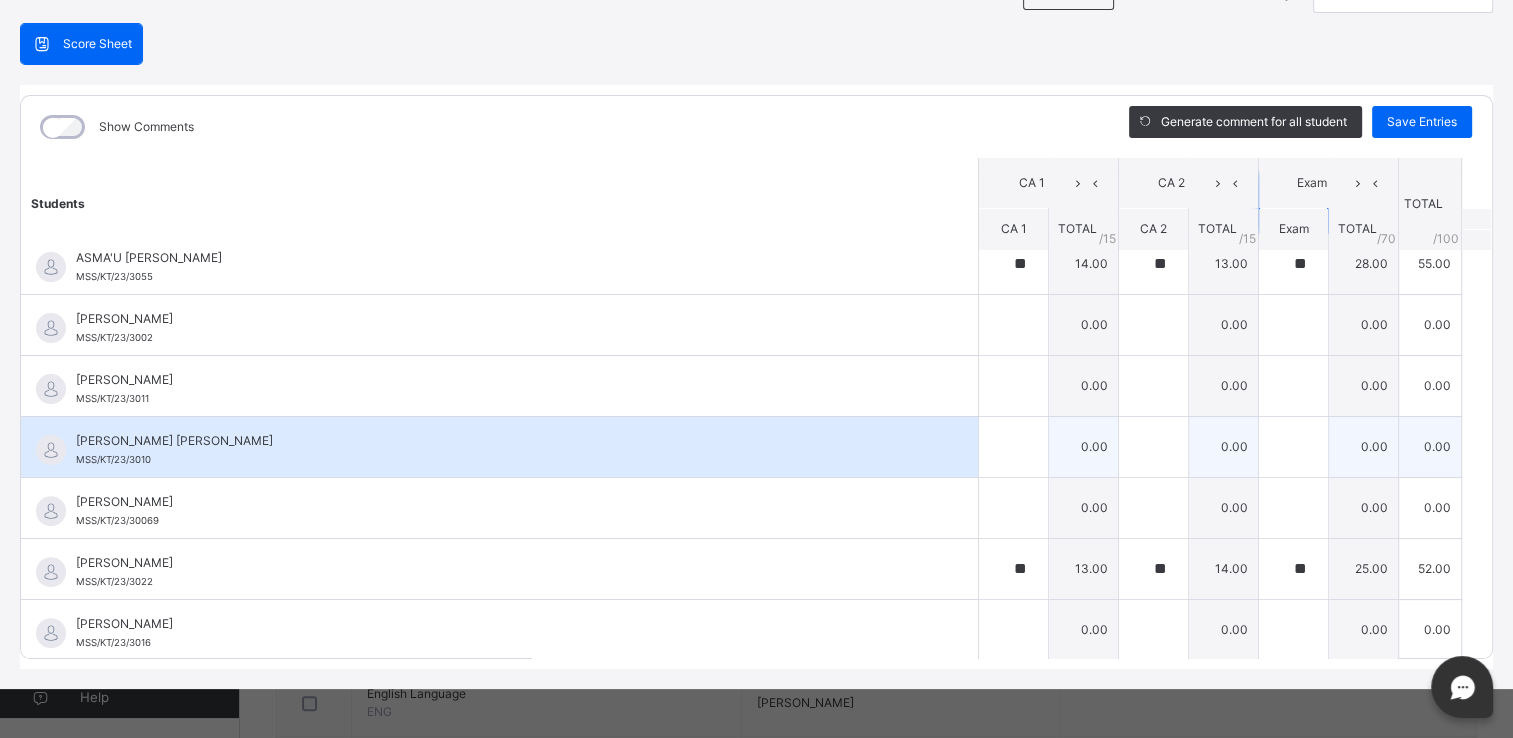 type on "**" 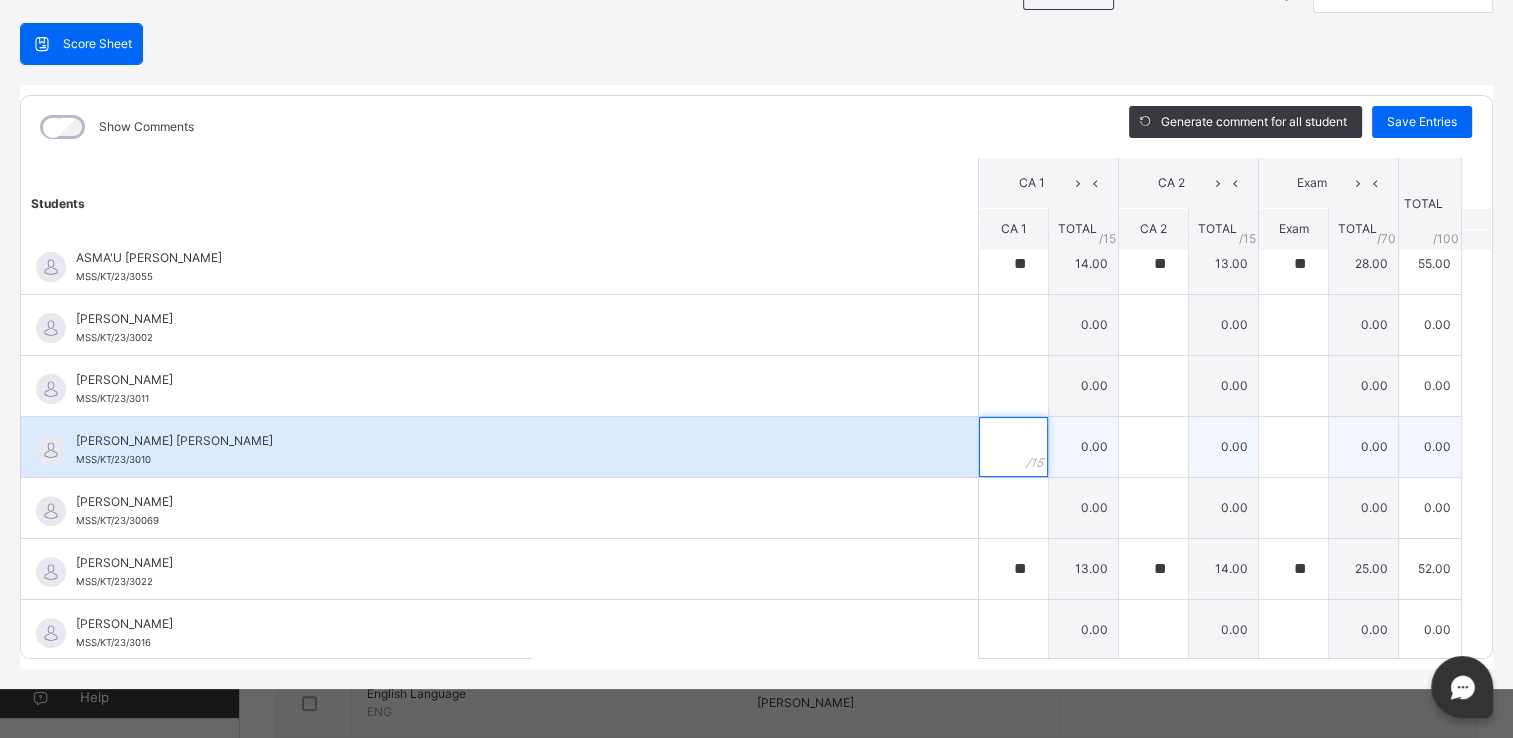 click at bounding box center (1013, 447) 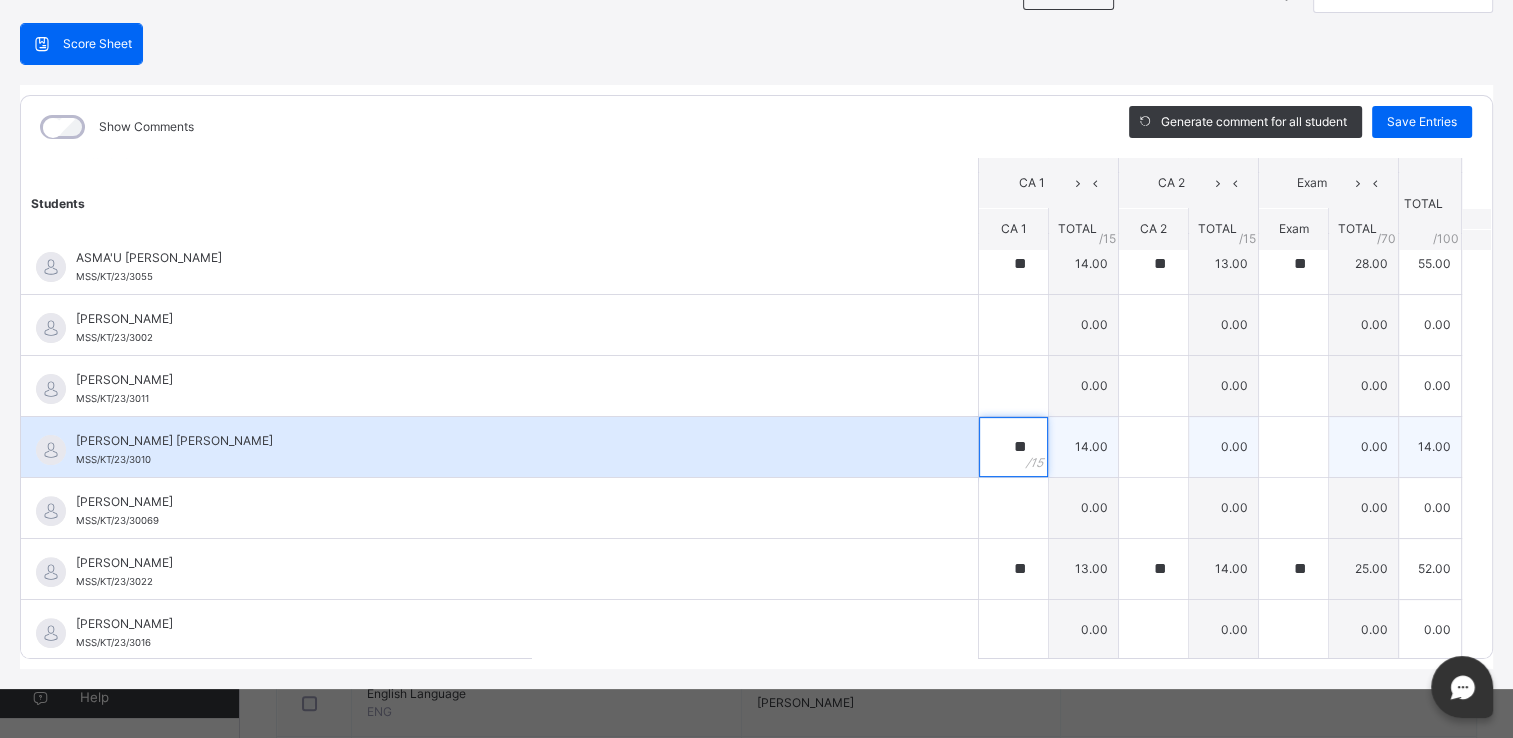type on "**" 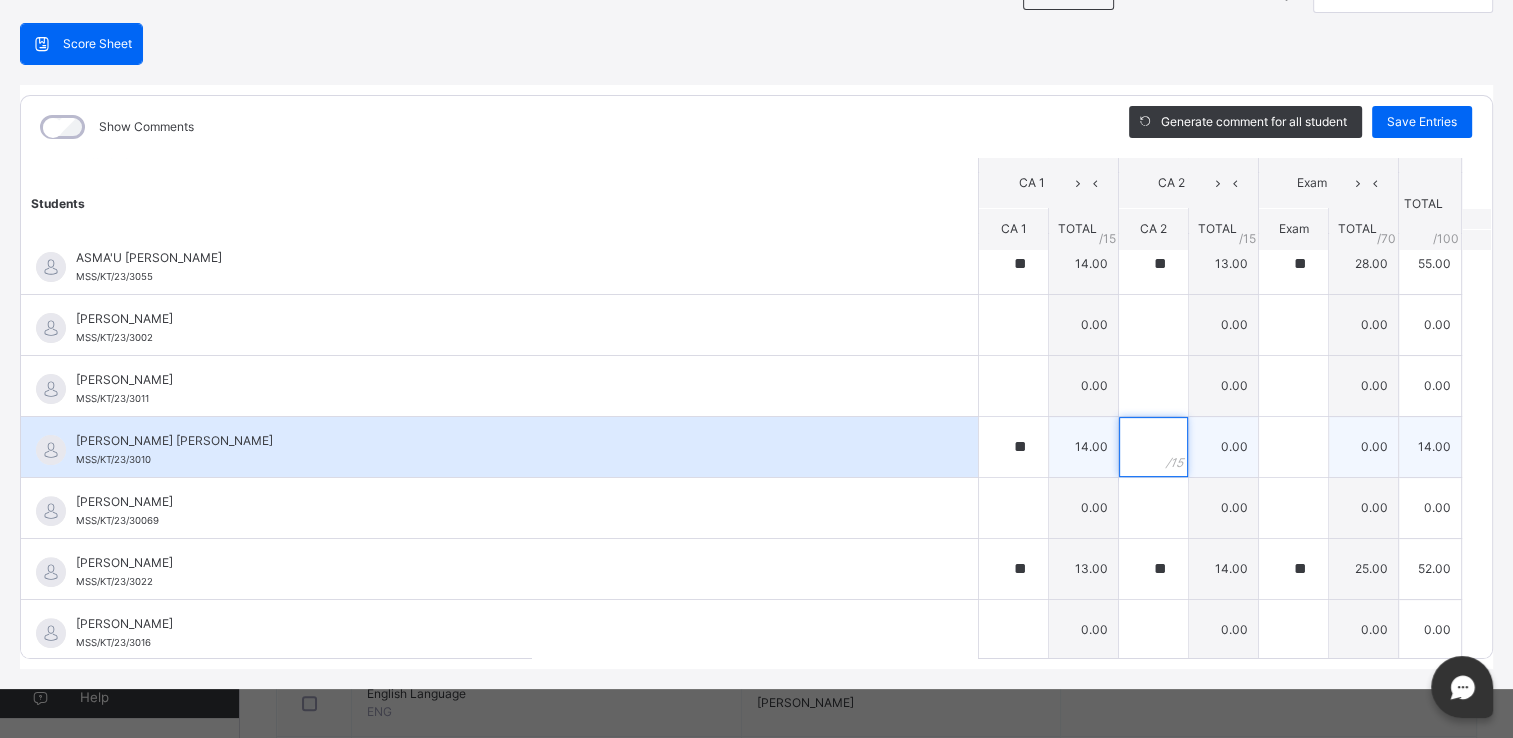 click at bounding box center (1153, 447) 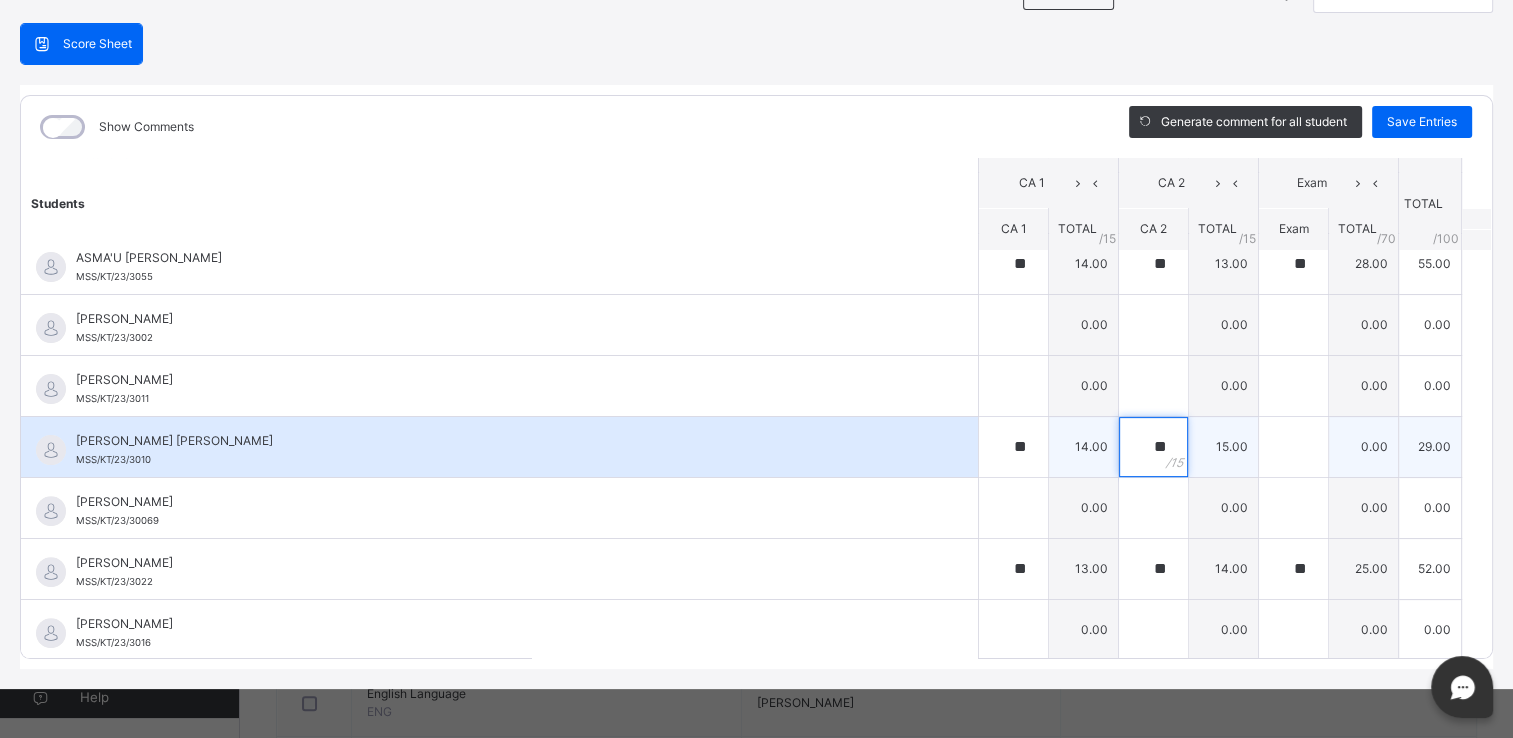 type on "**" 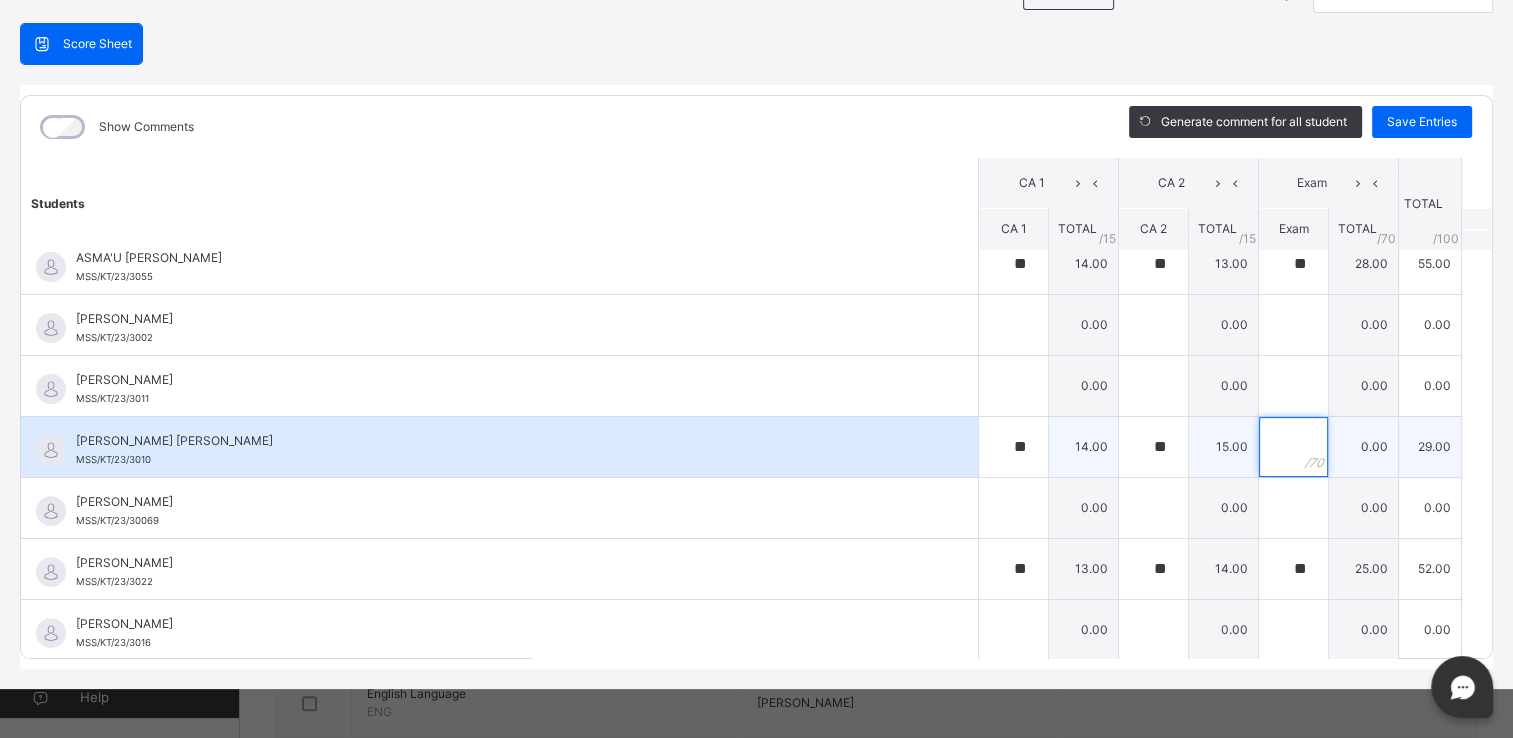 click at bounding box center [1293, 447] 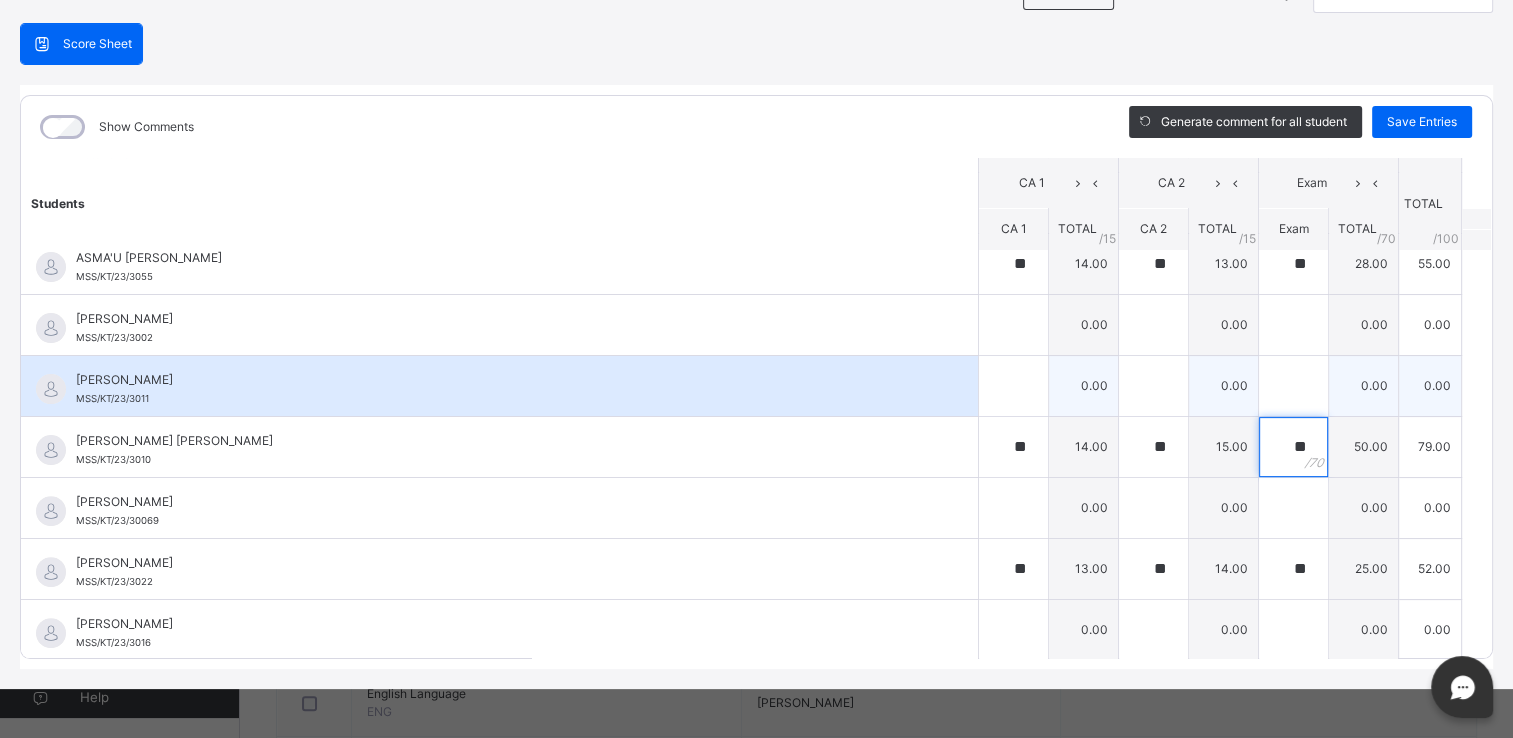 type on "**" 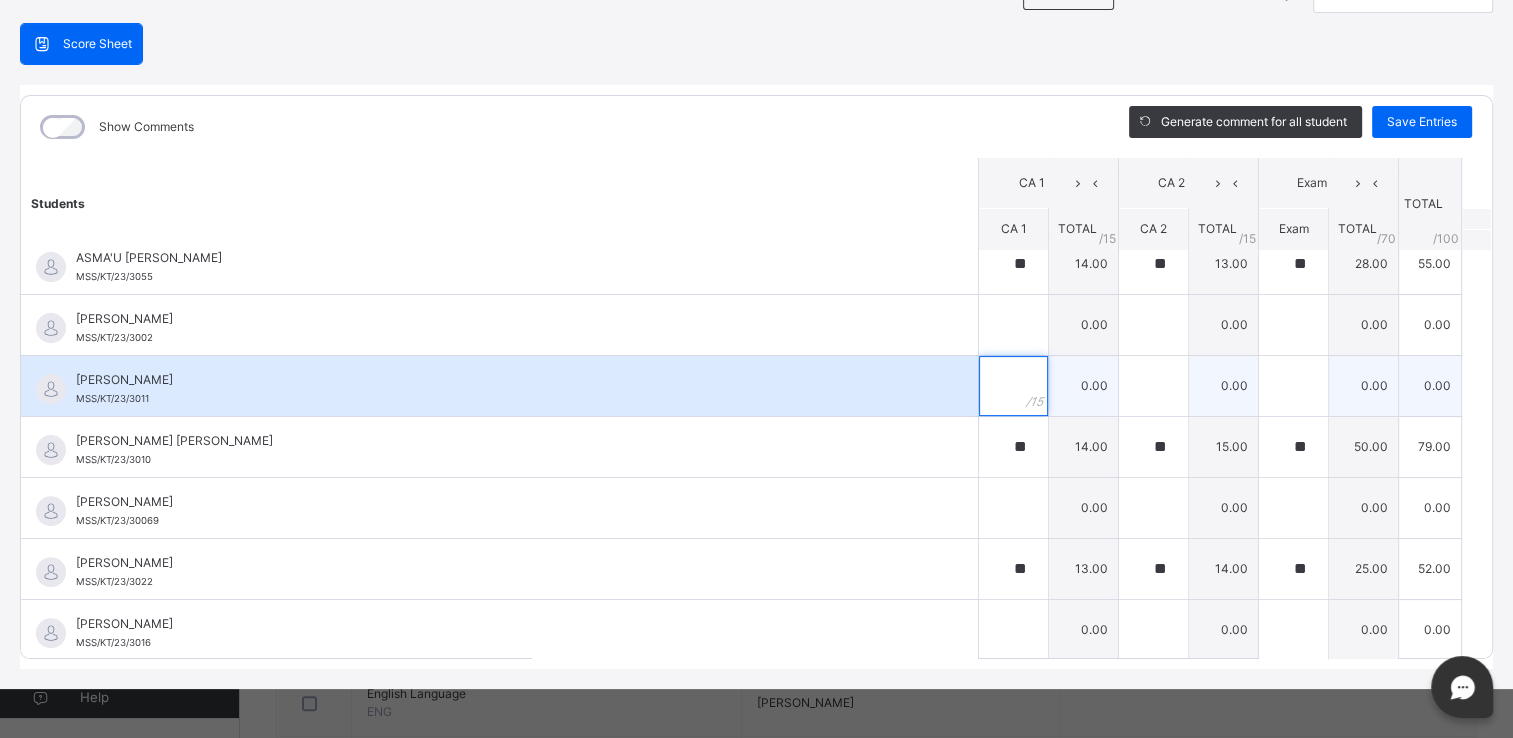 click at bounding box center [1013, 386] 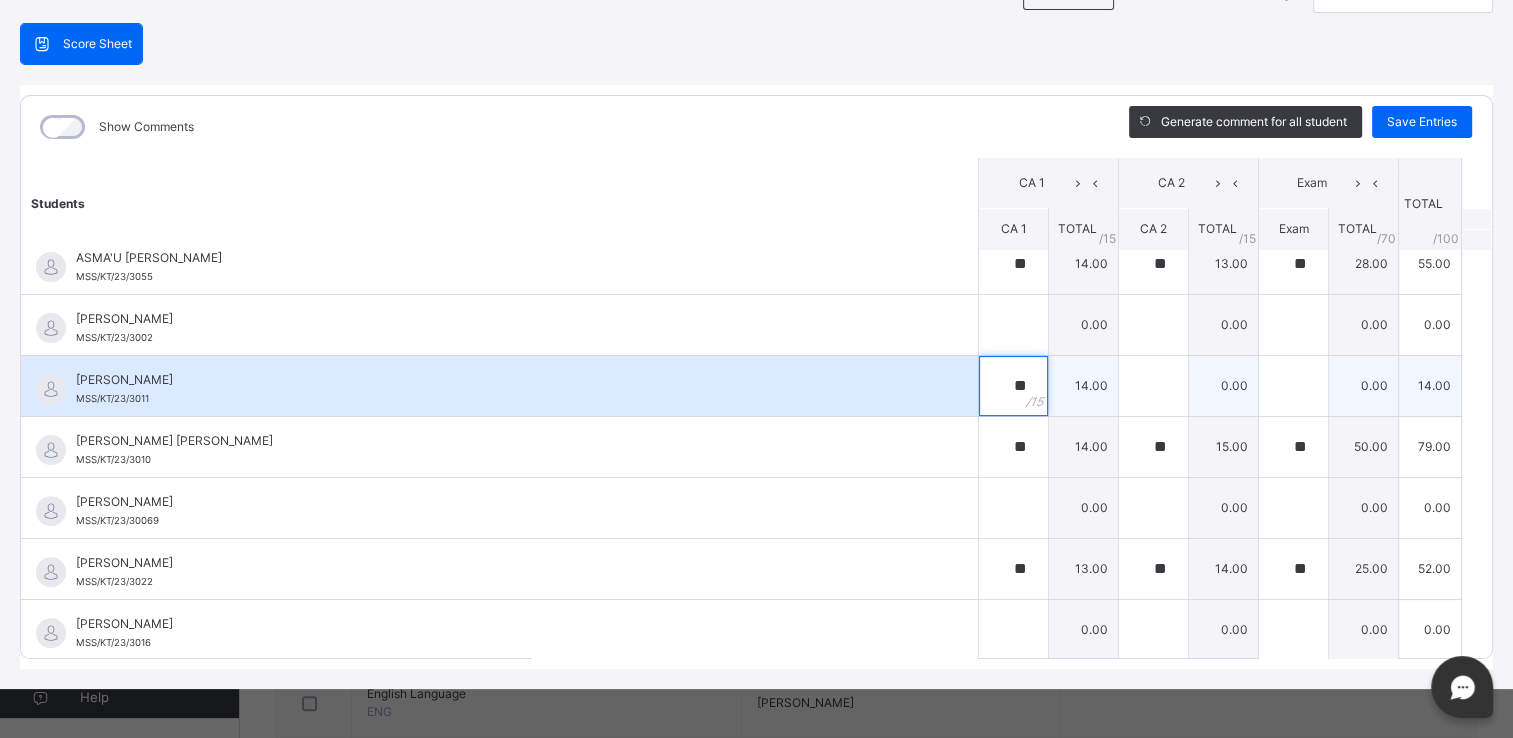 type on "**" 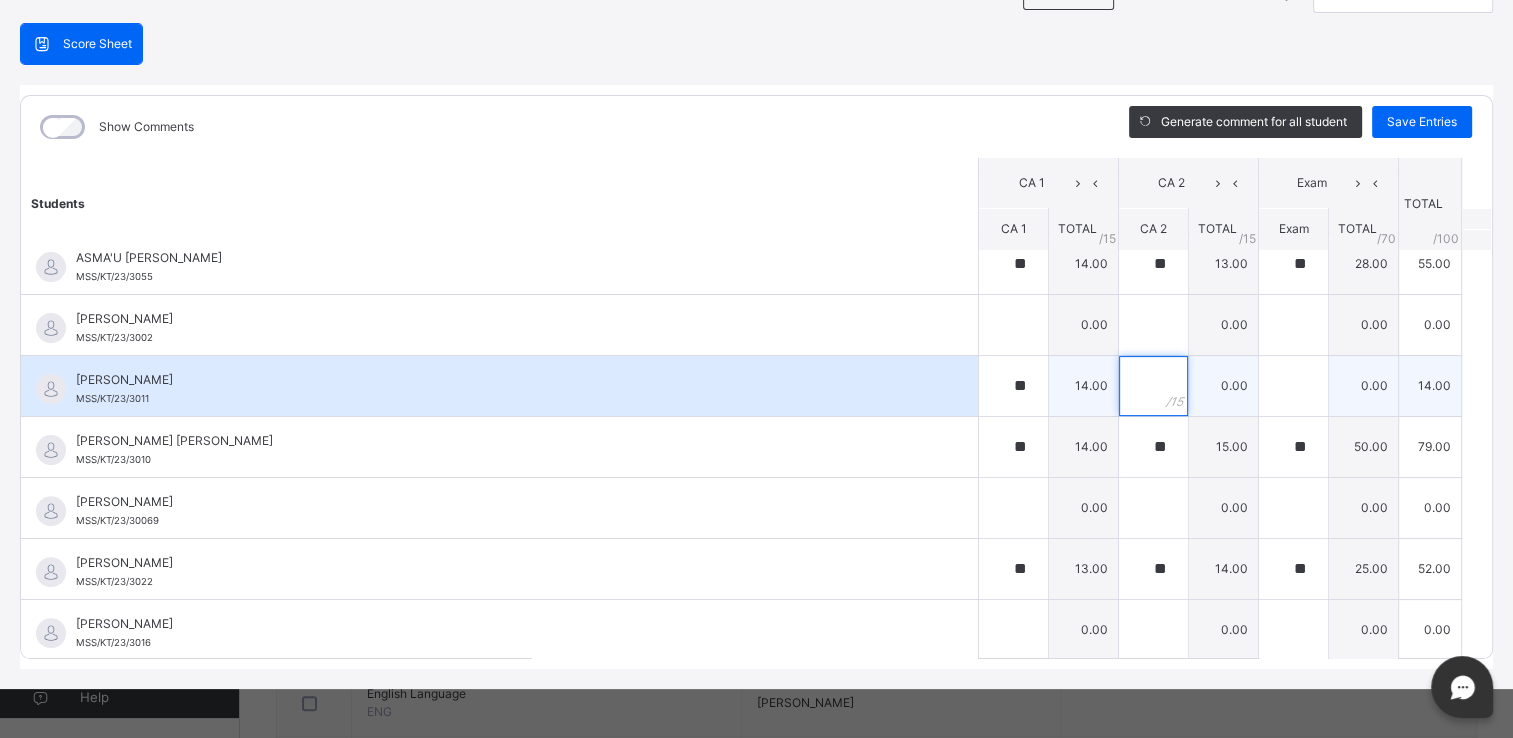 click at bounding box center [1153, 386] 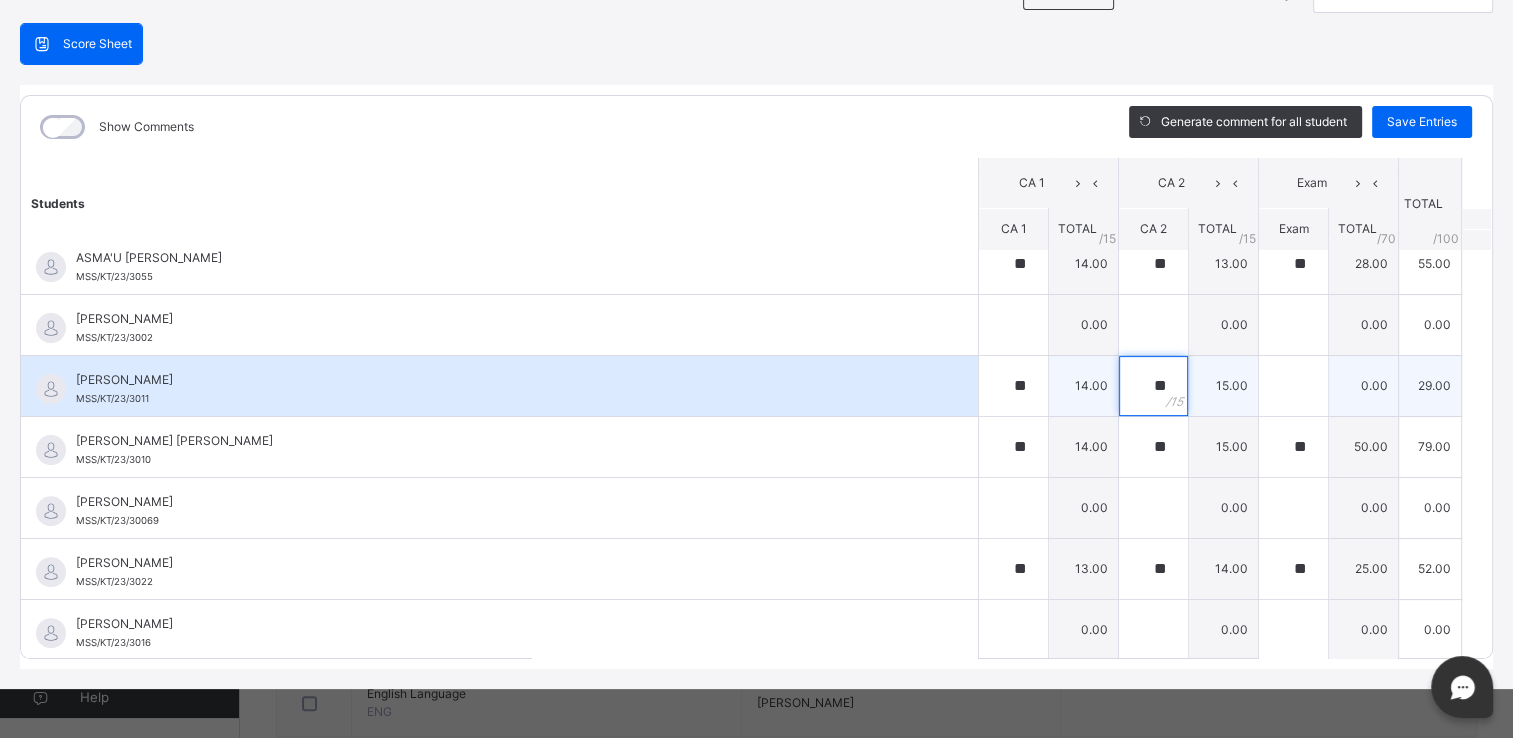 type on "**" 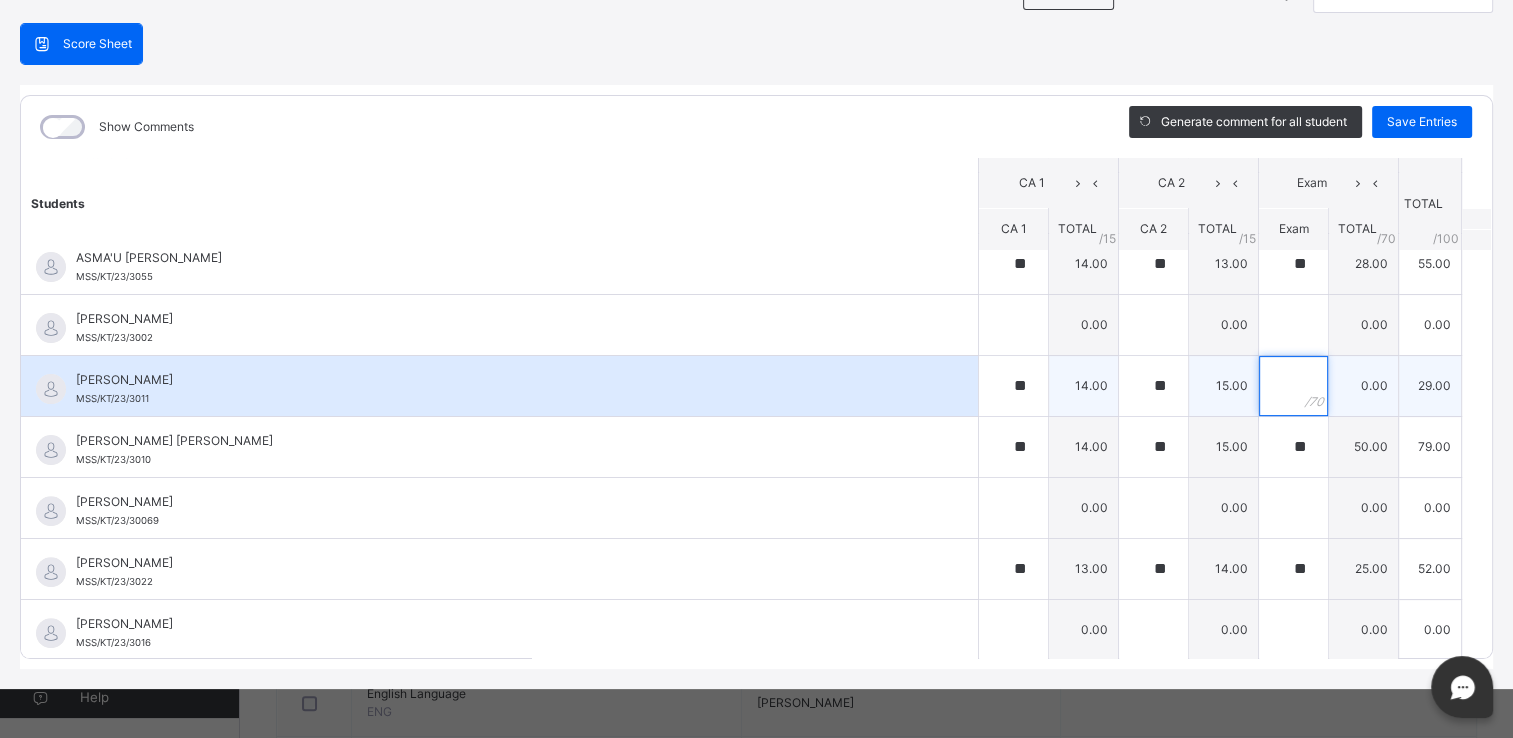 click at bounding box center (1293, 386) 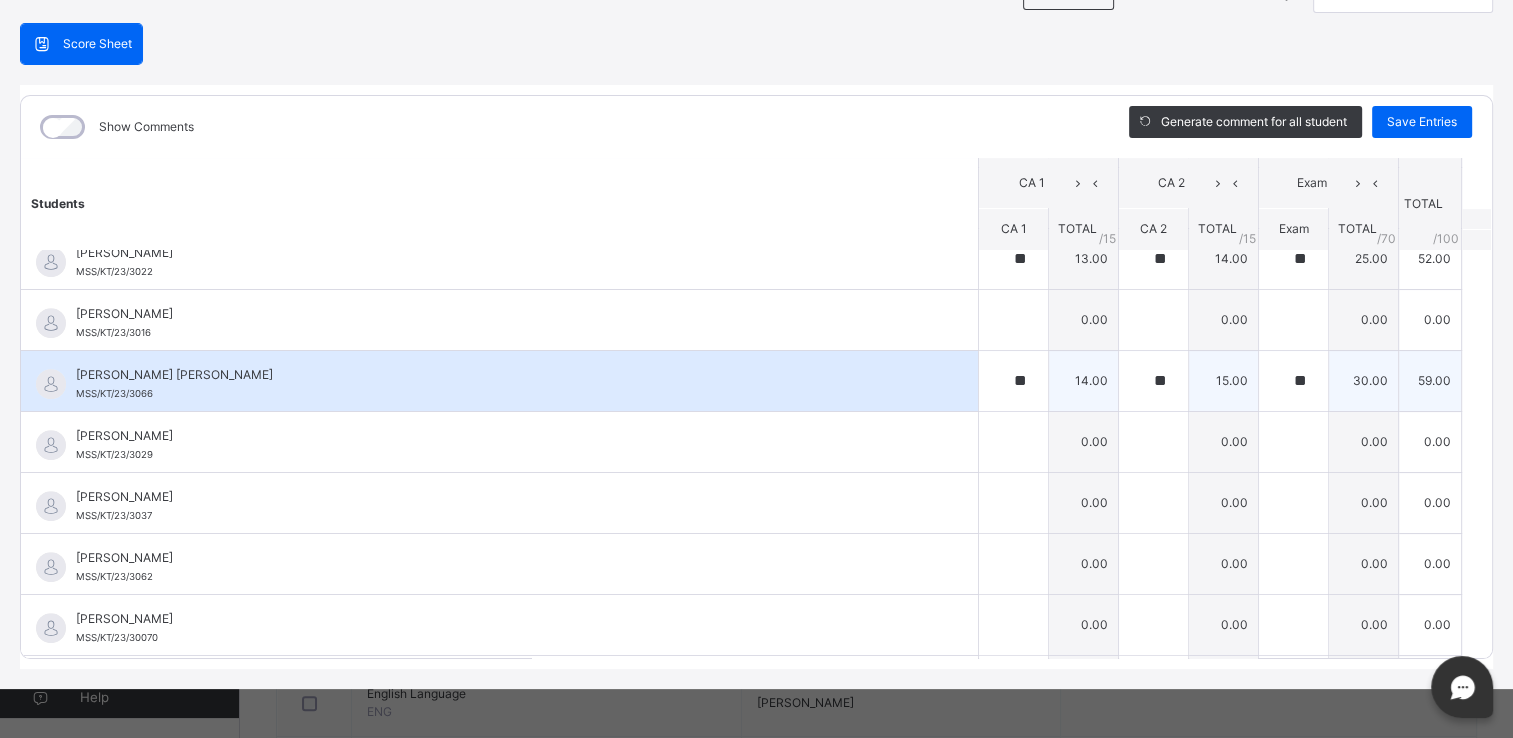 scroll, scrollTop: 956, scrollLeft: 0, axis: vertical 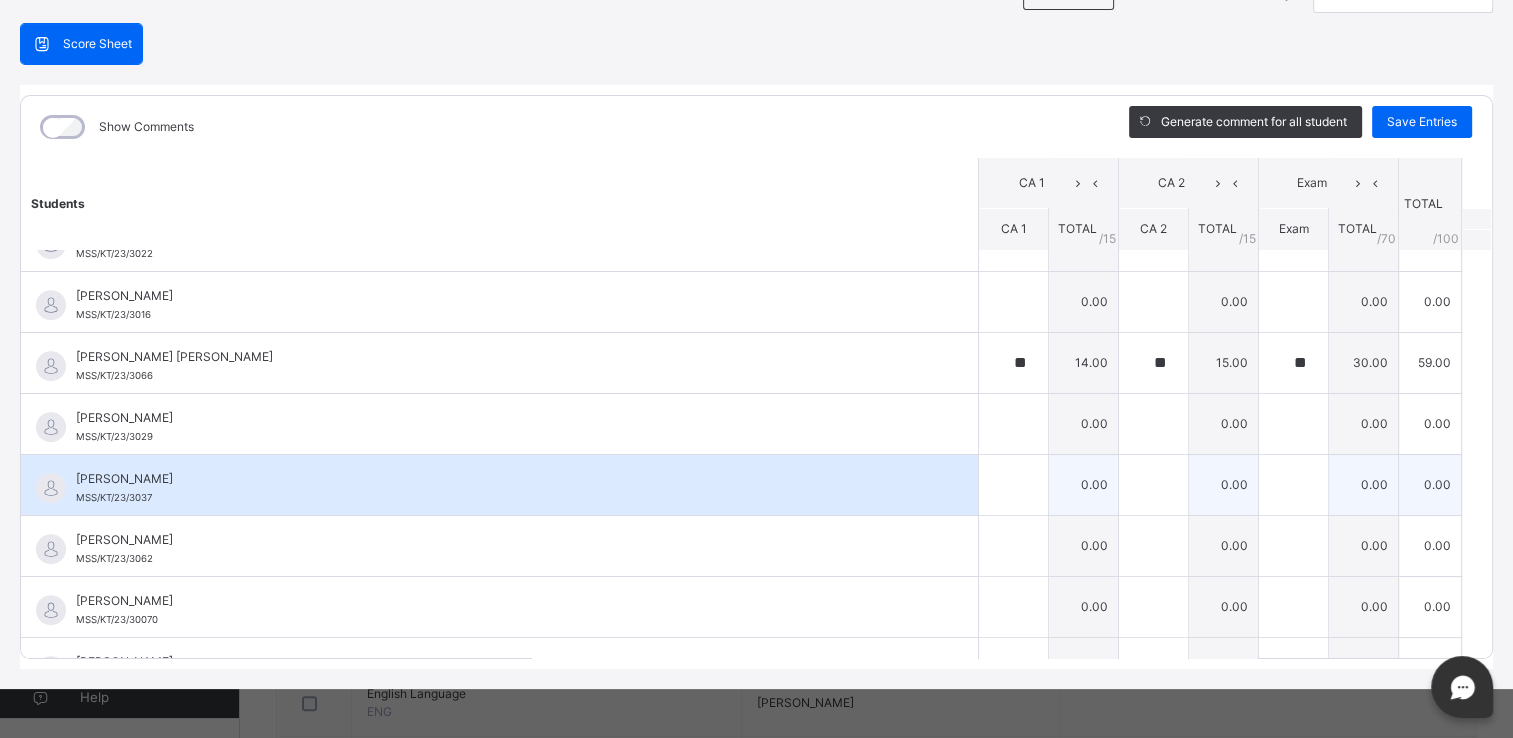 type on "**" 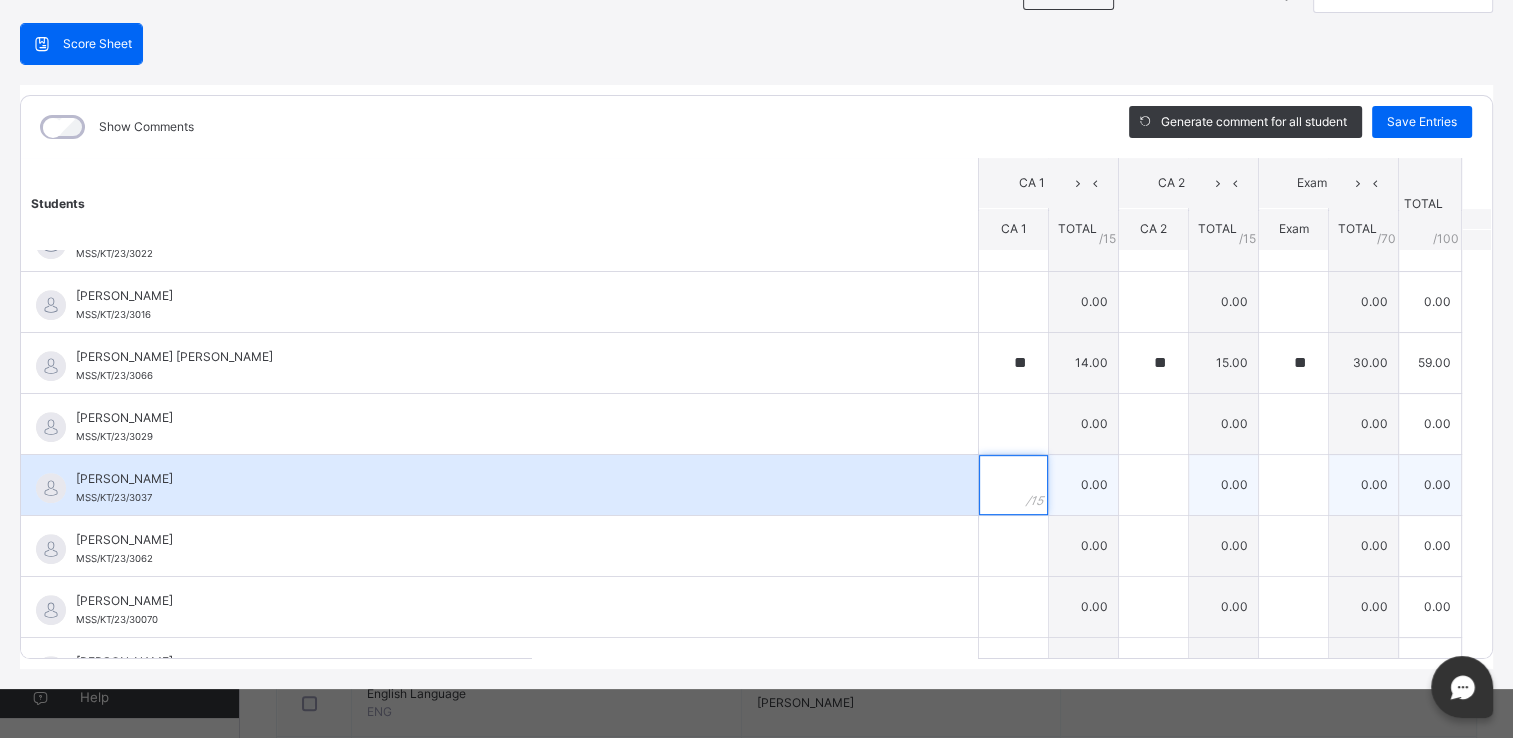 click at bounding box center (1013, 485) 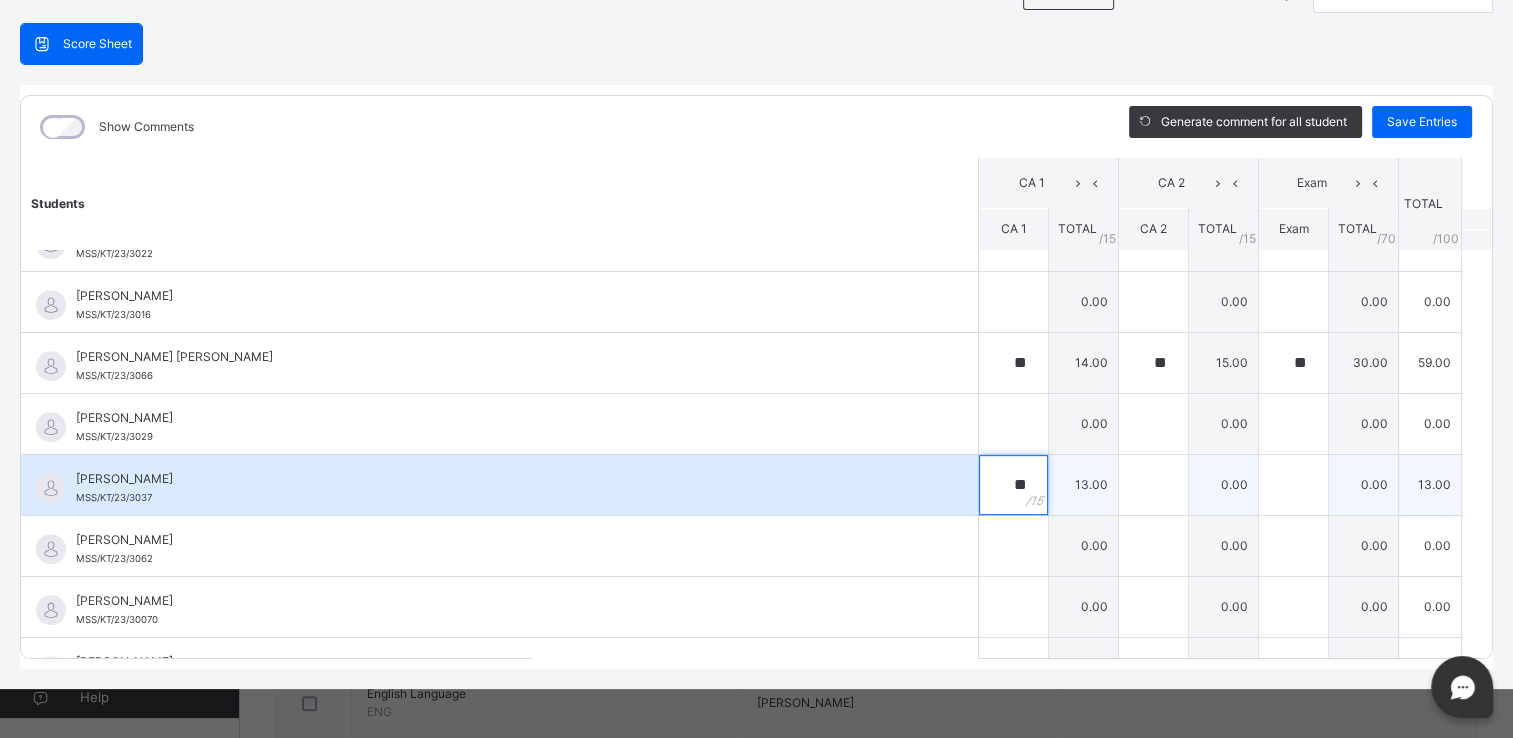 type on "**" 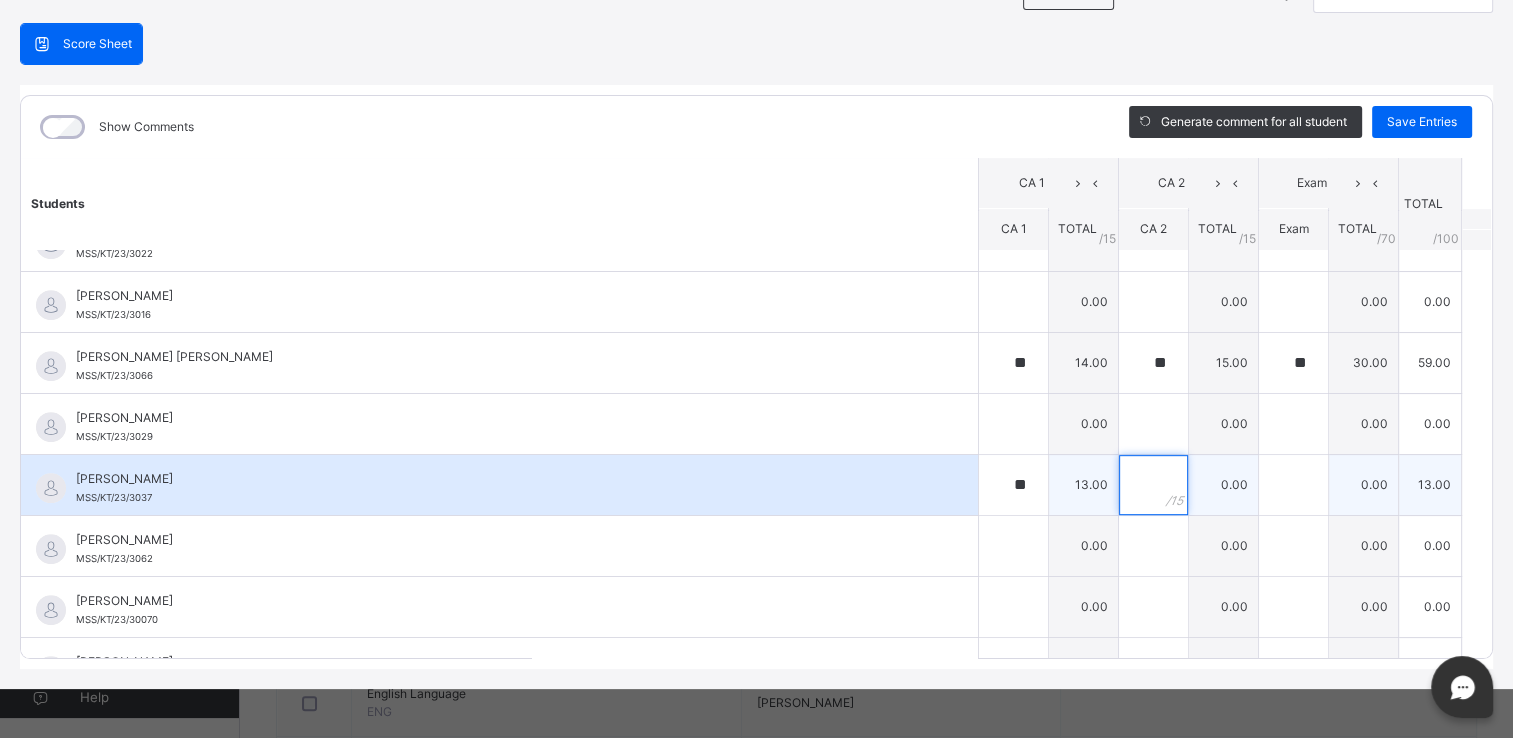 click at bounding box center [1153, 485] 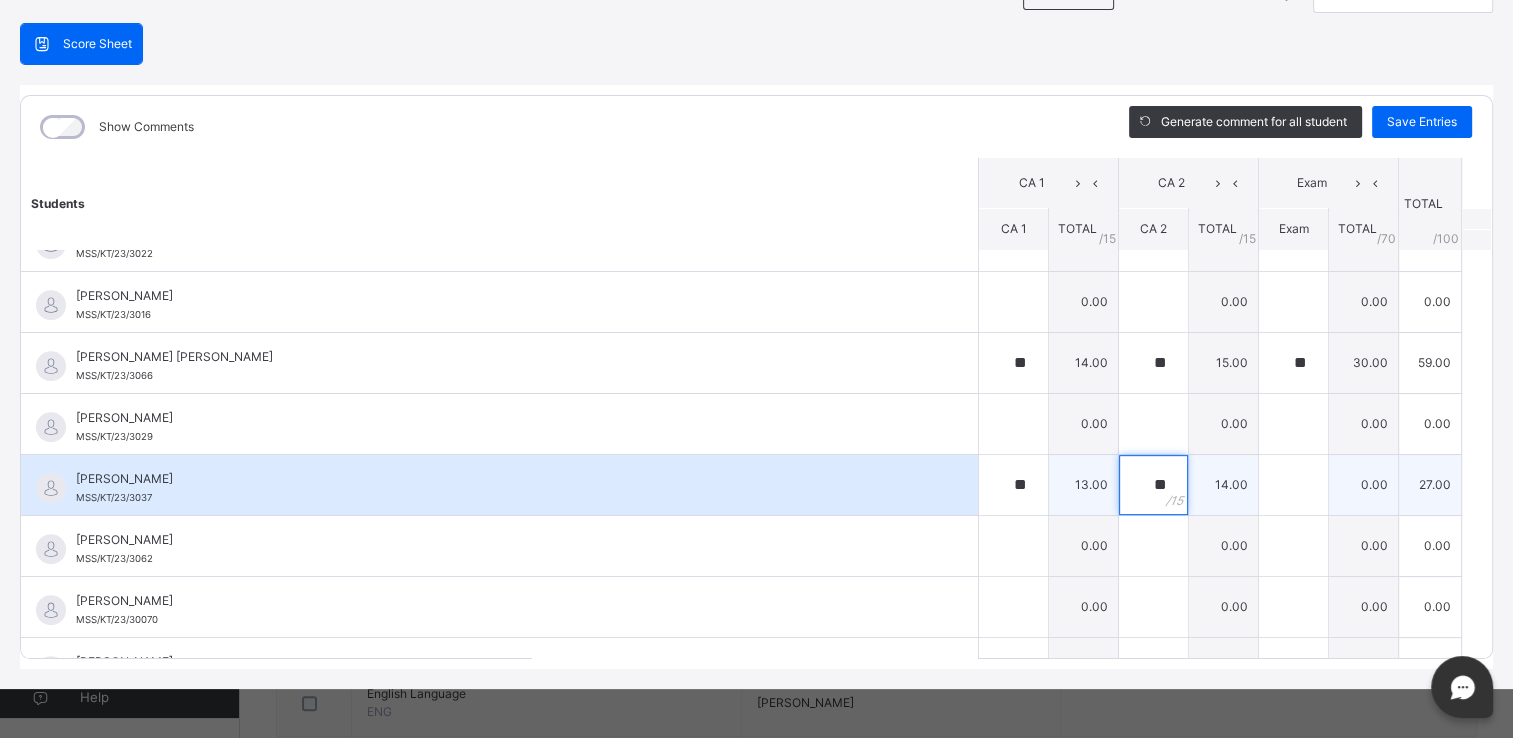 type on "**" 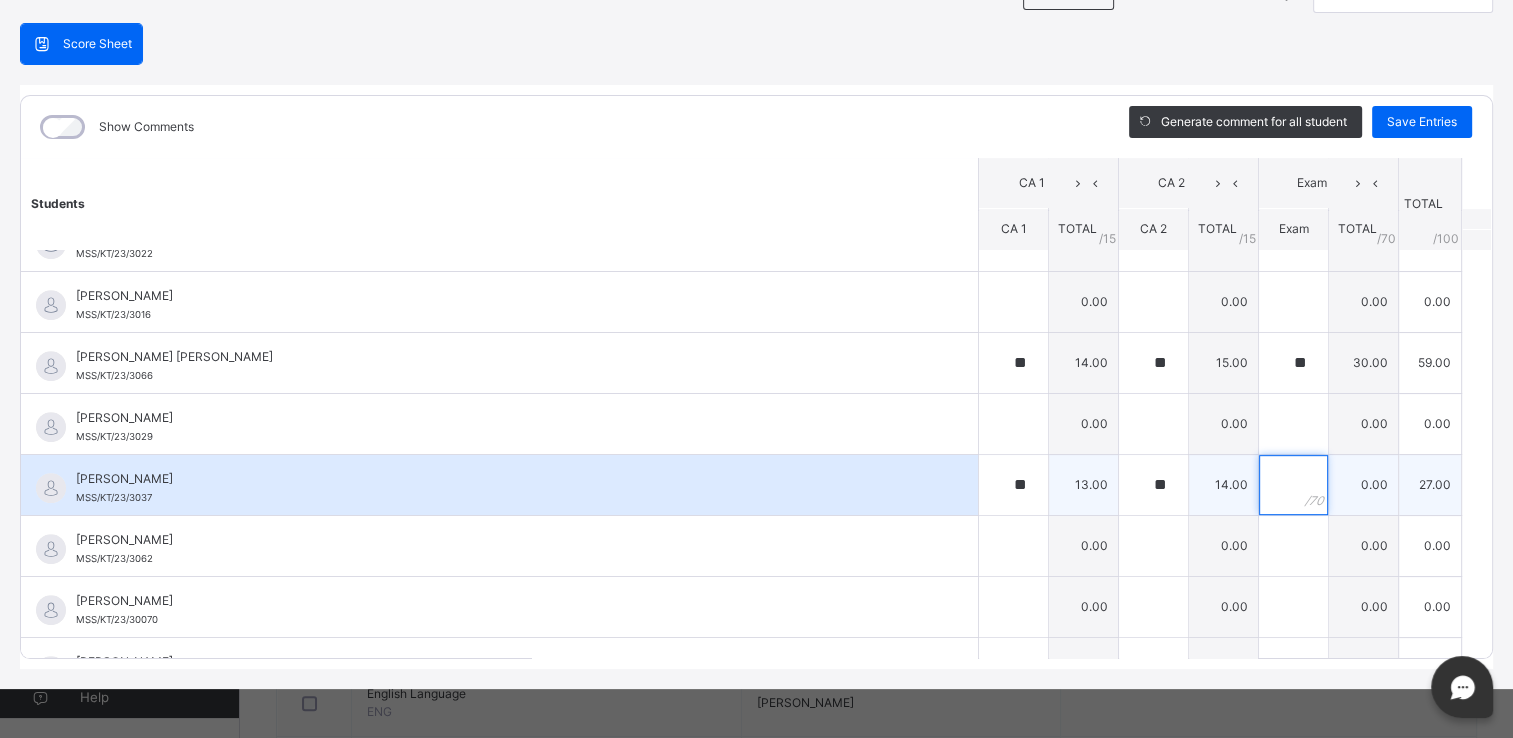 click at bounding box center (1293, 485) 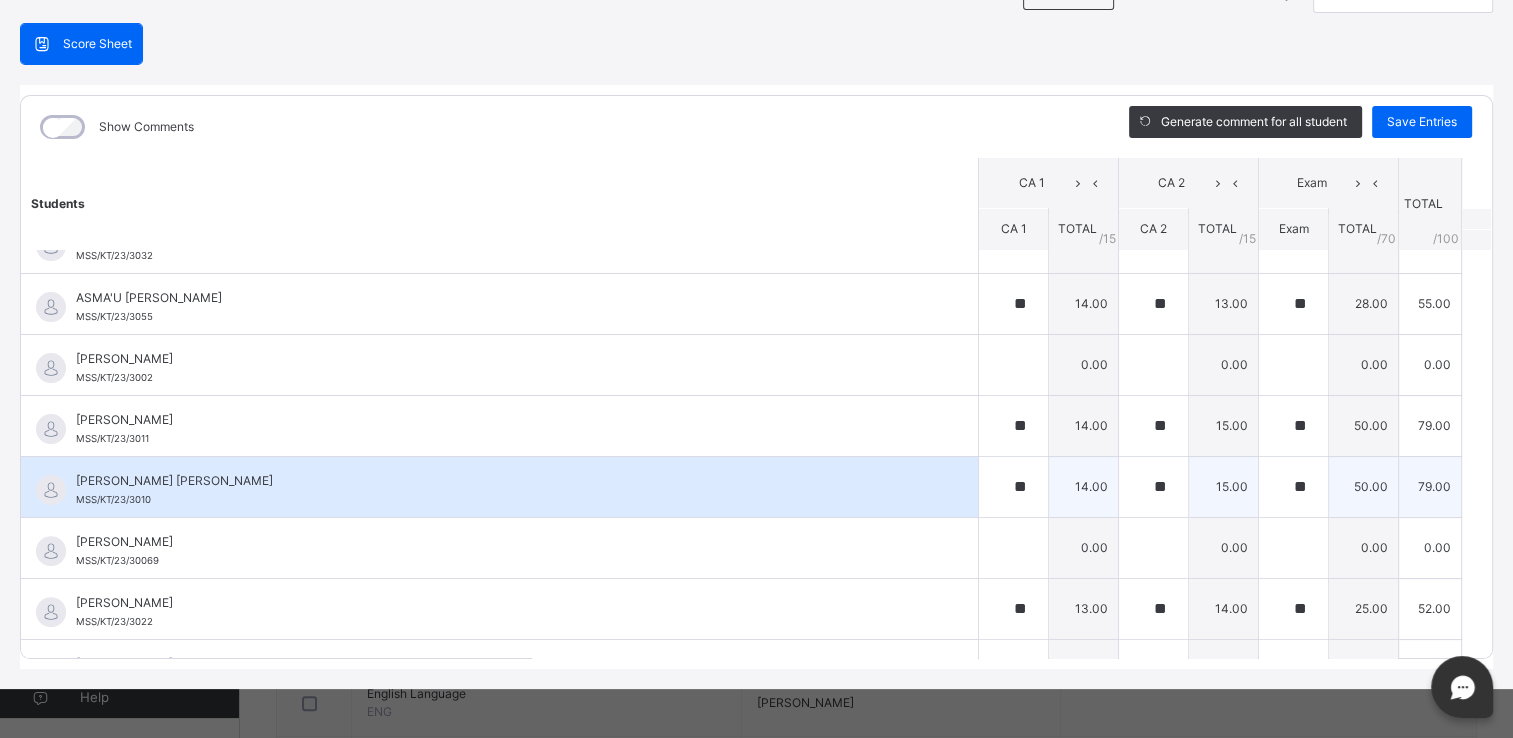 scroll, scrollTop: 590, scrollLeft: 0, axis: vertical 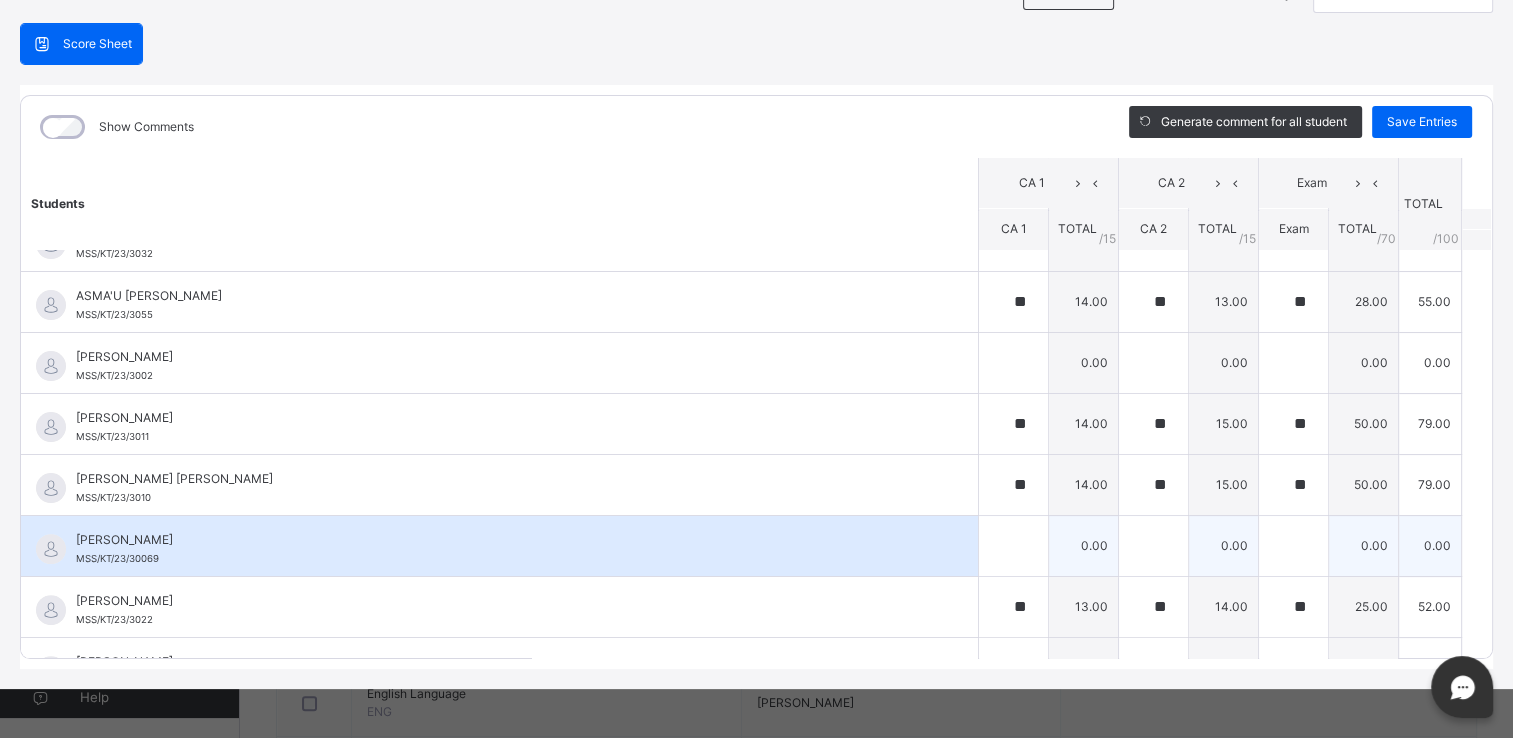 type on "**" 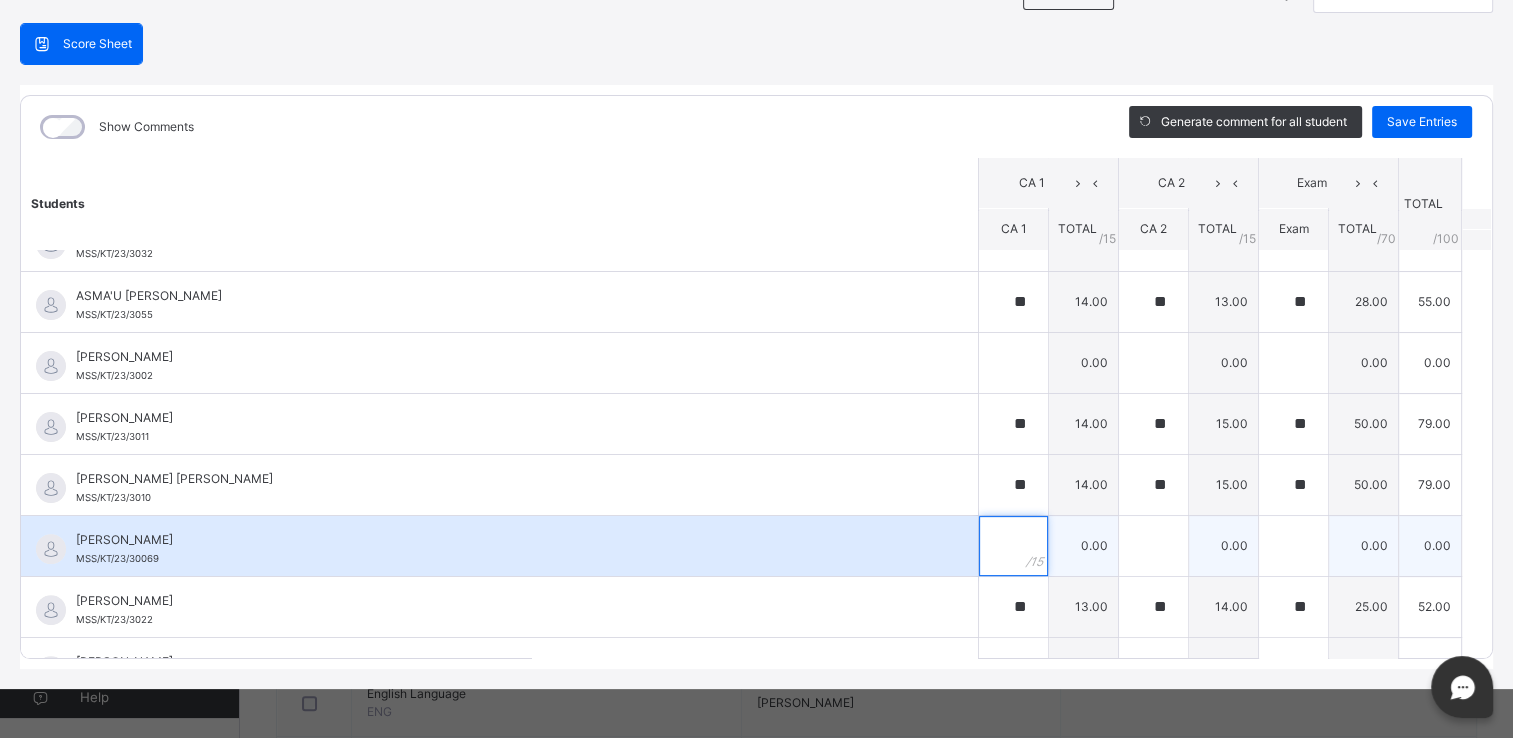 click at bounding box center [1013, 546] 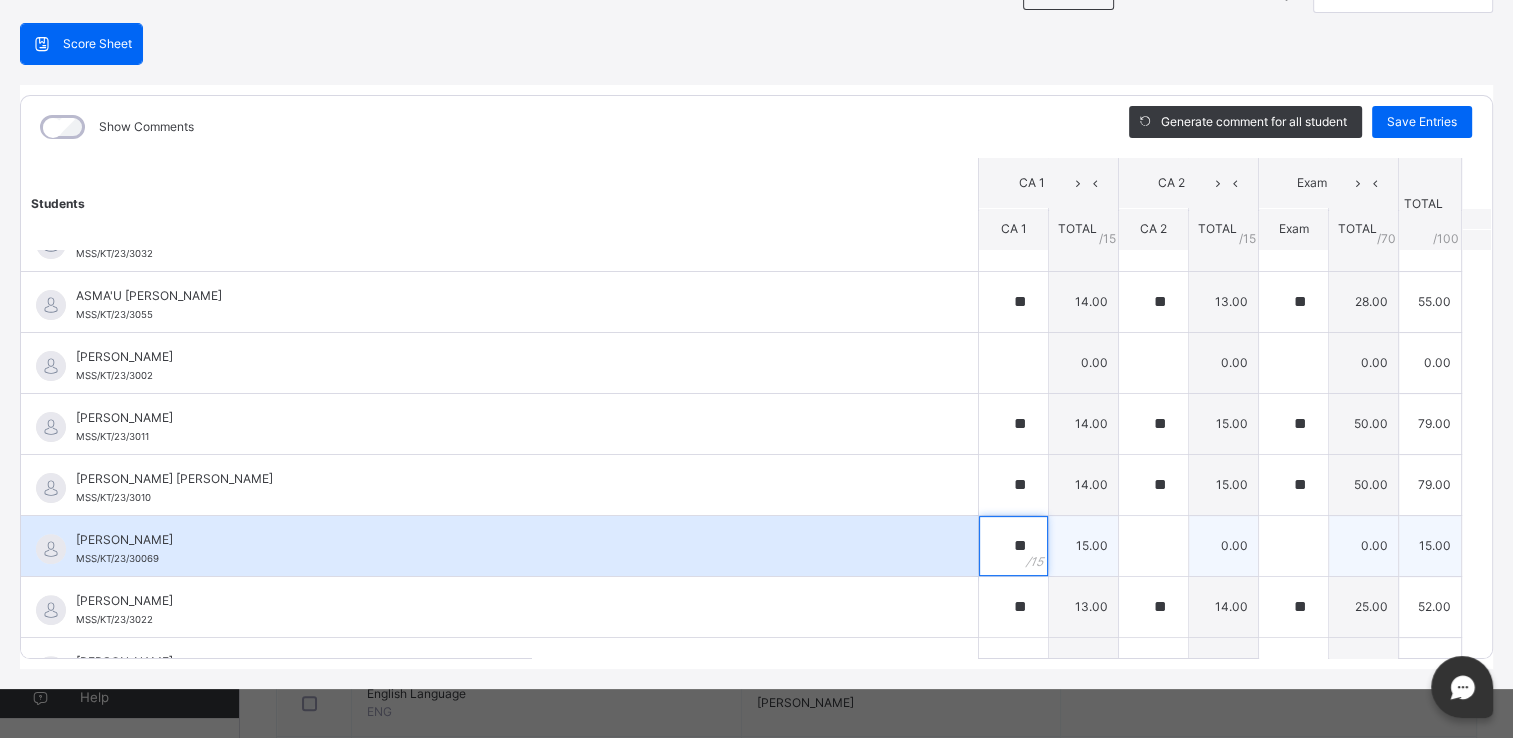 type on "**" 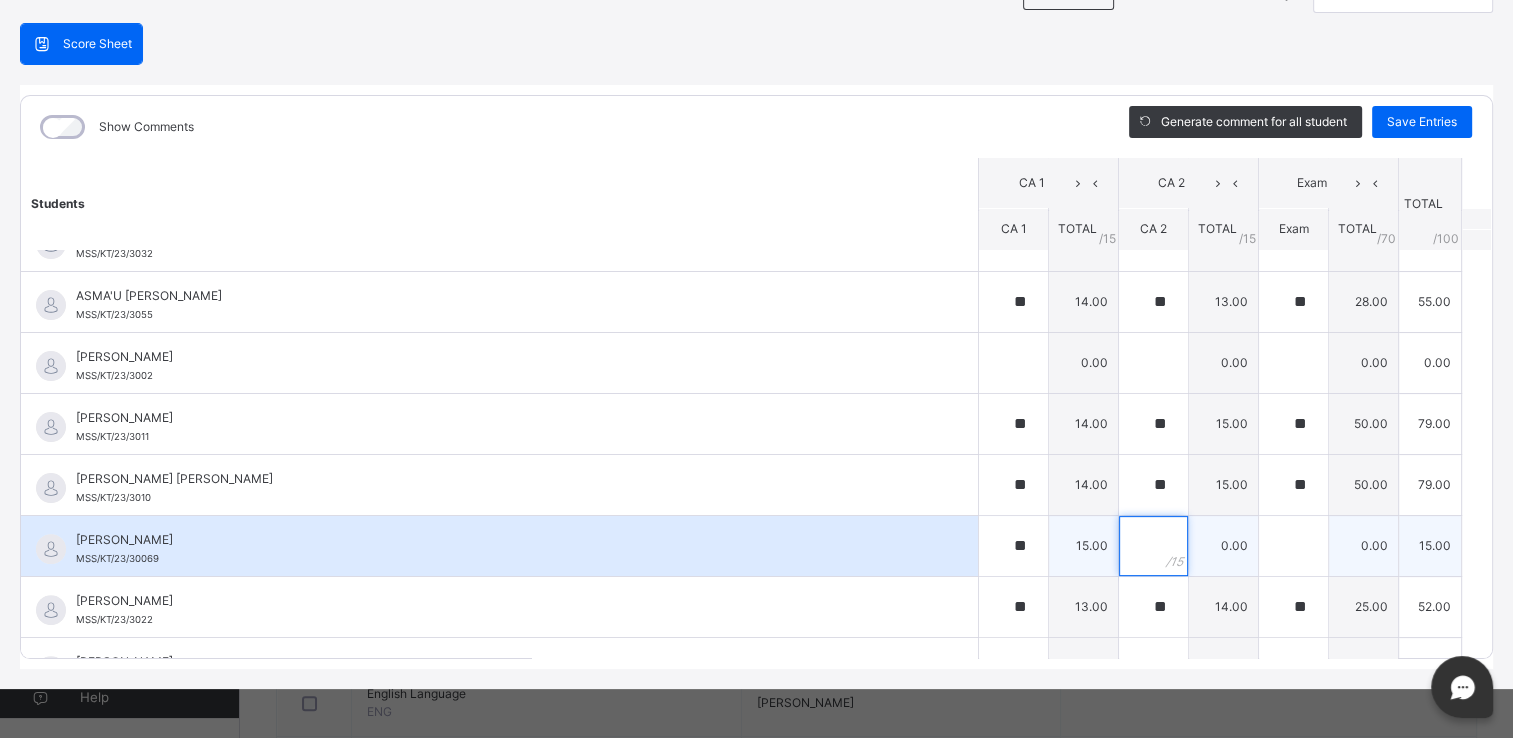 click at bounding box center (1153, 546) 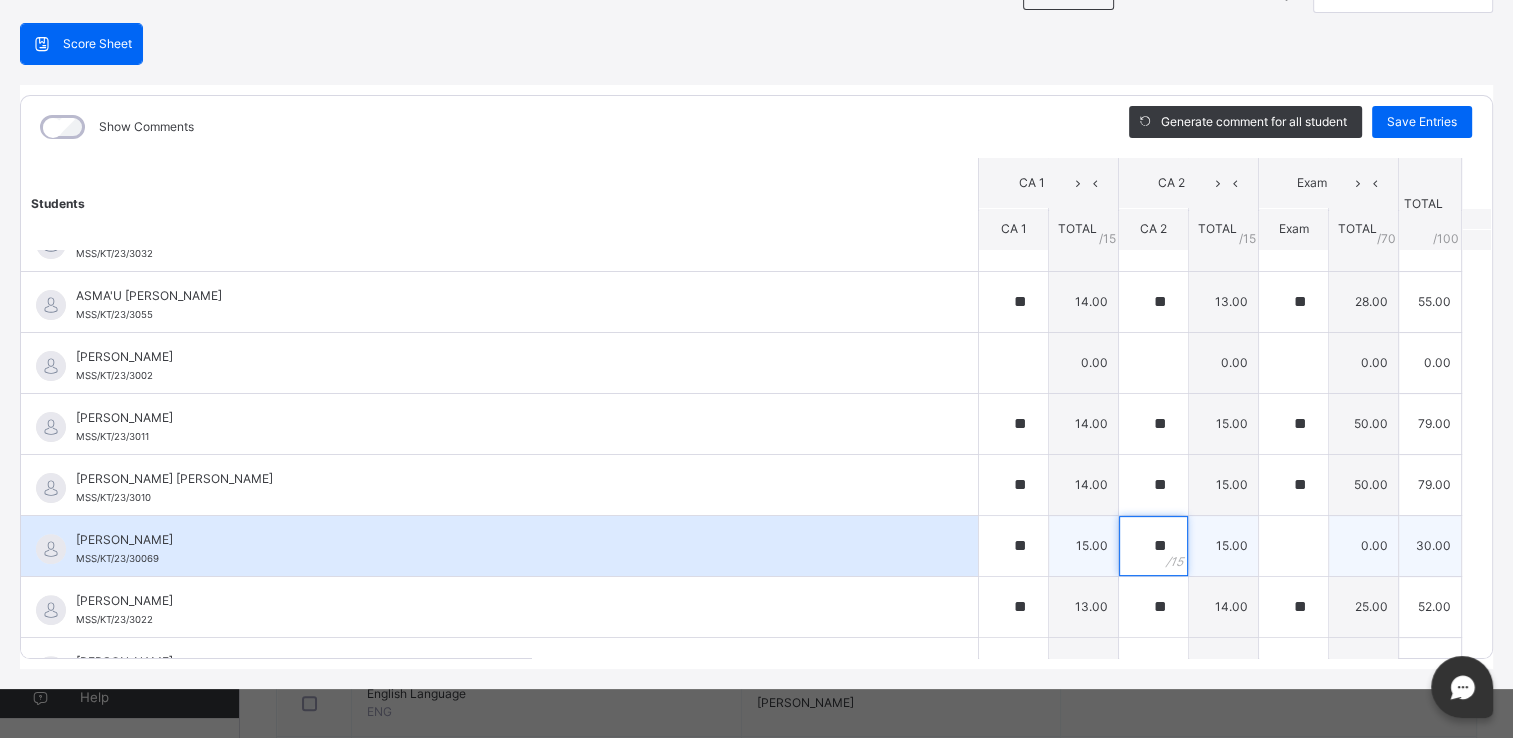type on "**" 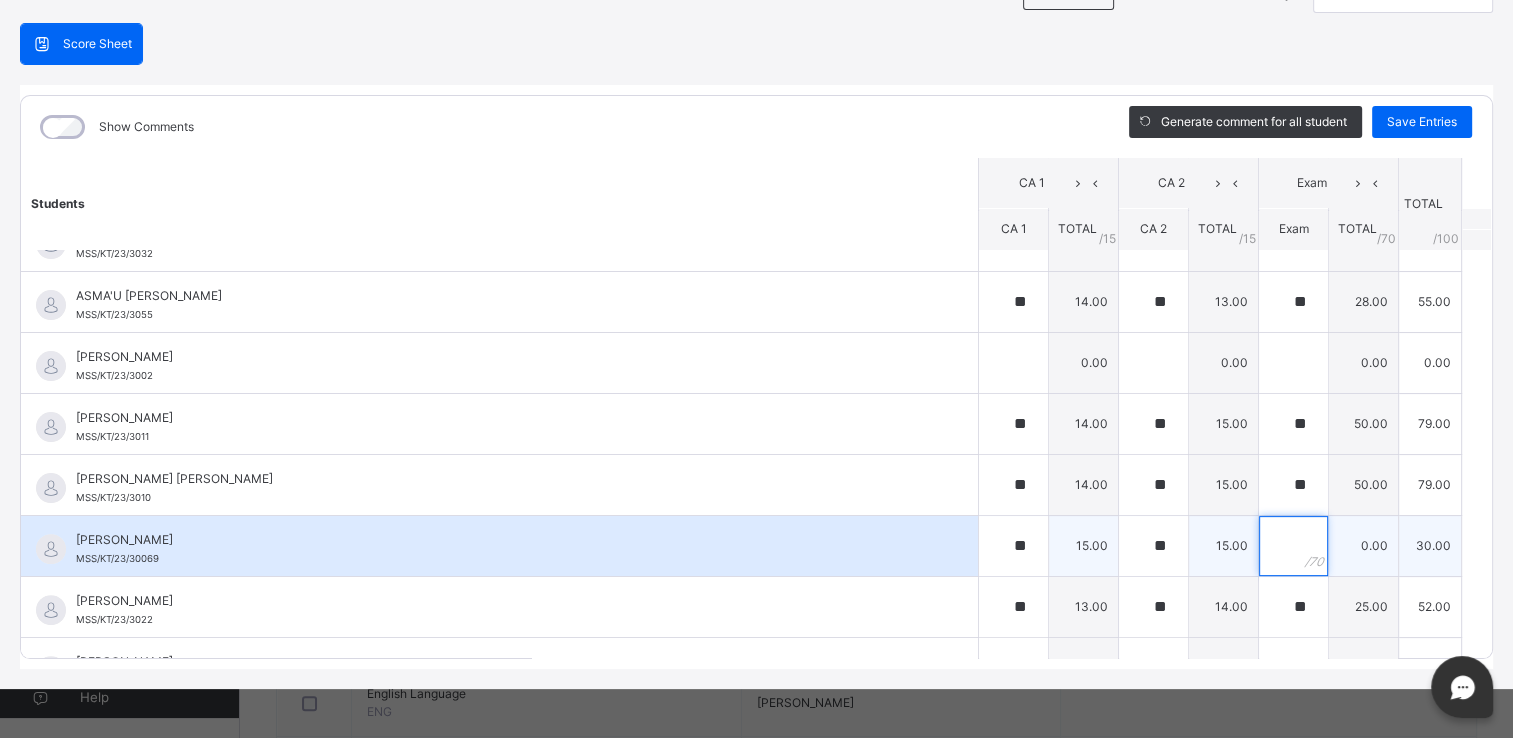 click at bounding box center (1293, 546) 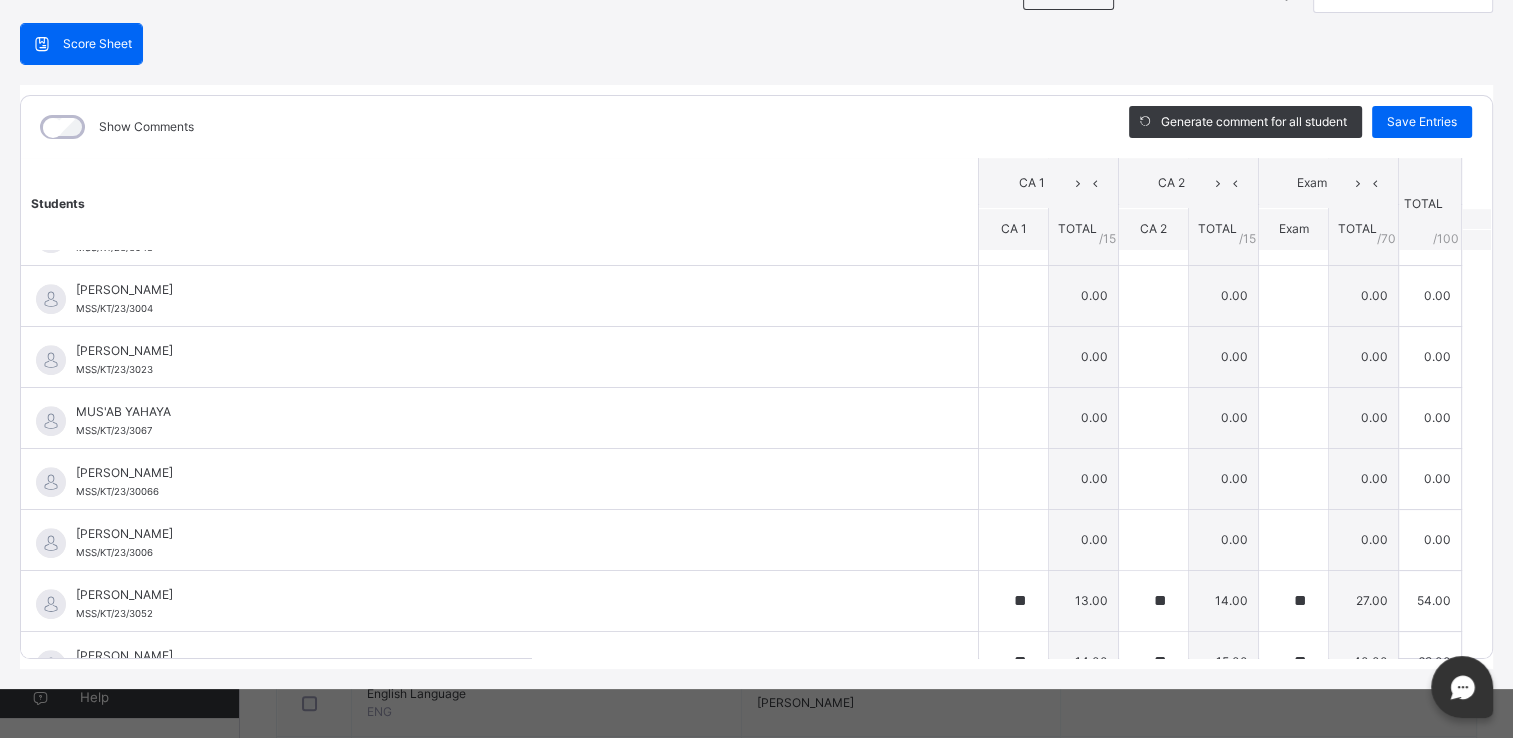 scroll, scrollTop: 1450, scrollLeft: 0, axis: vertical 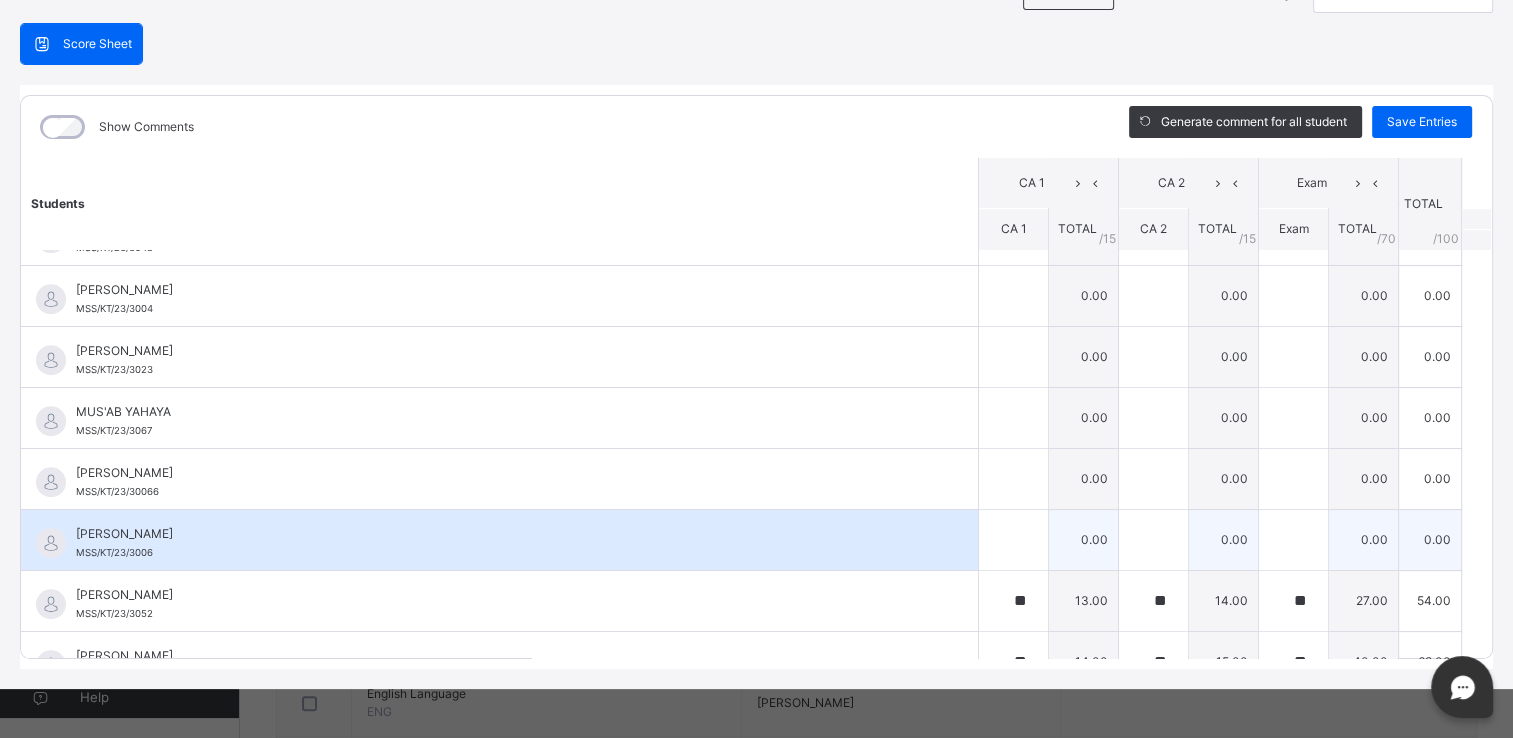 type on "**" 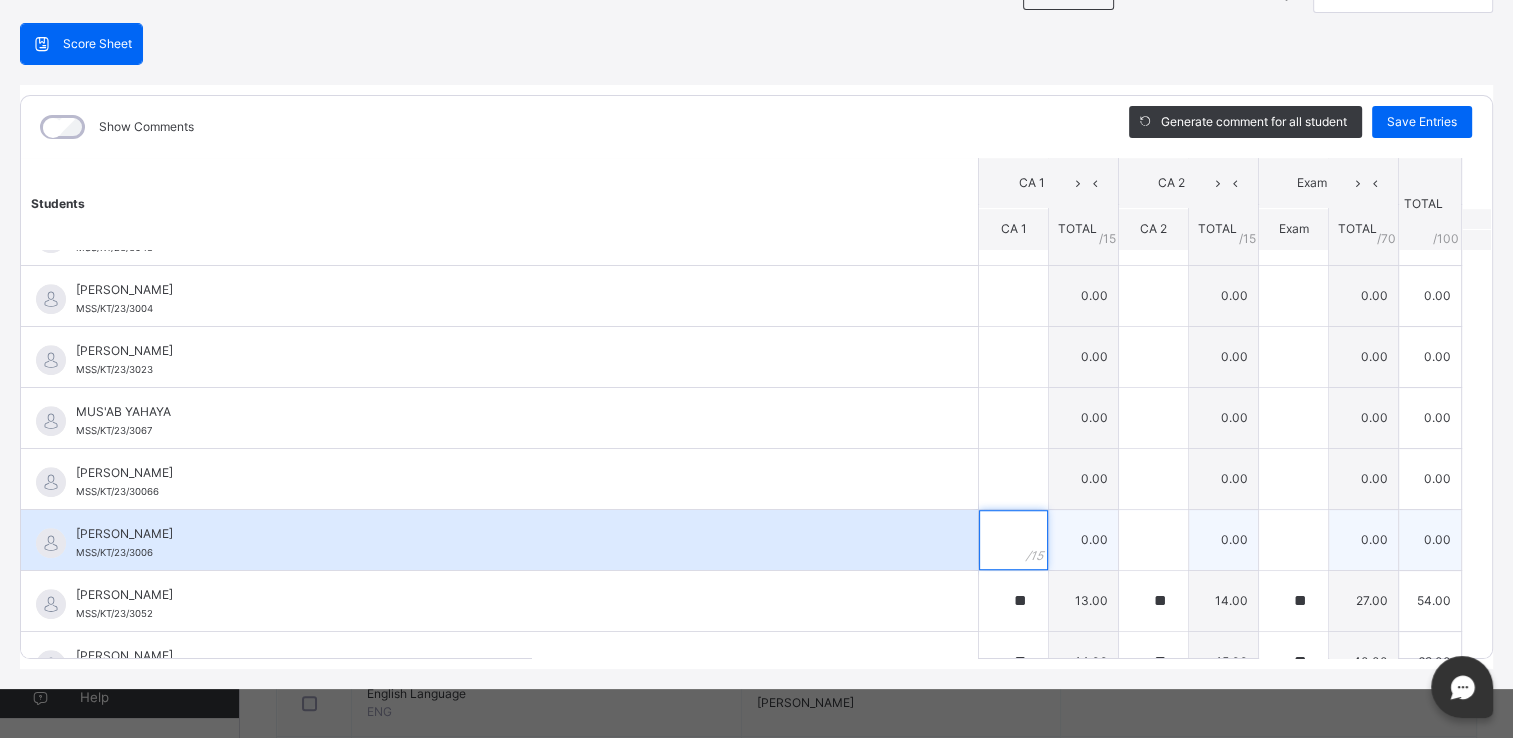 click at bounding box center [1013, 540] 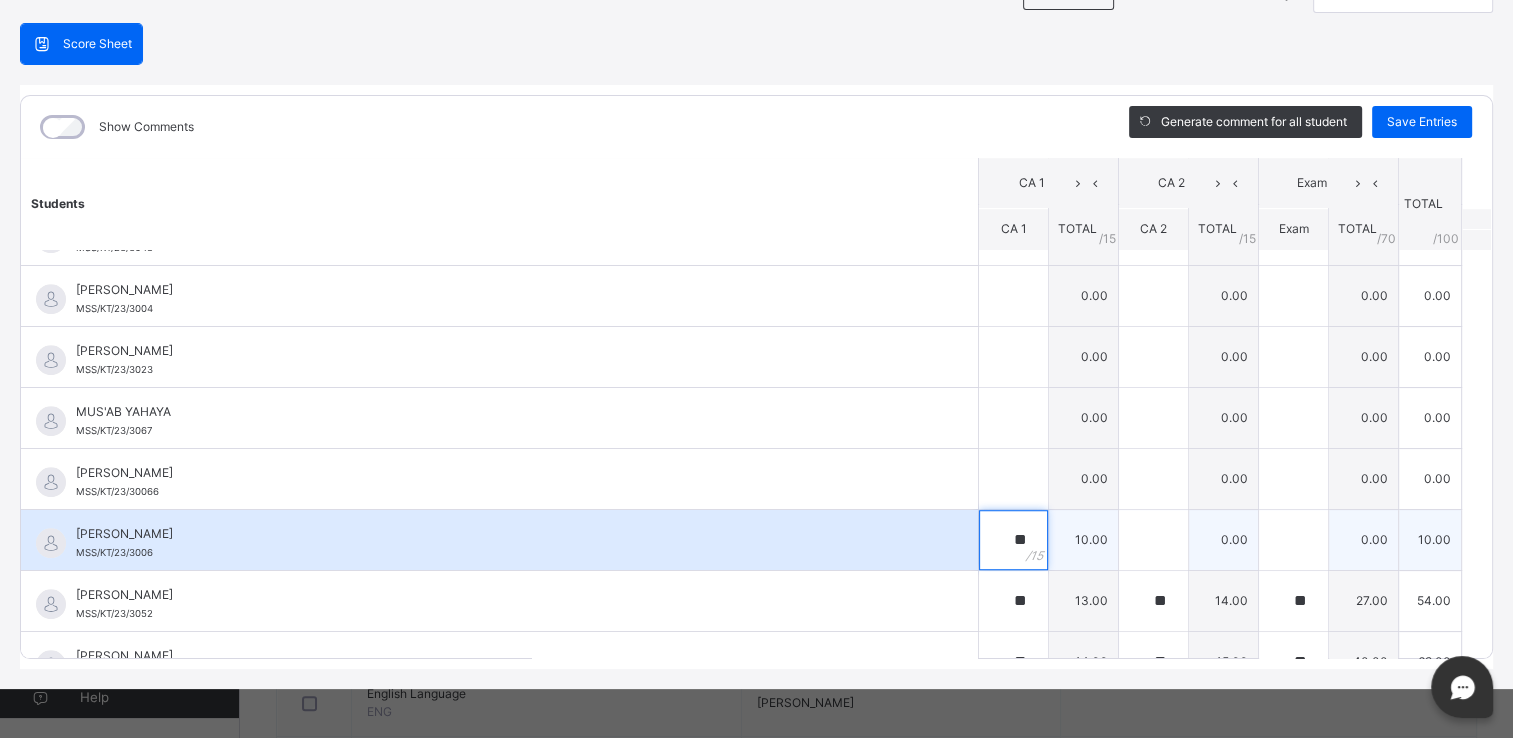 type on "**" 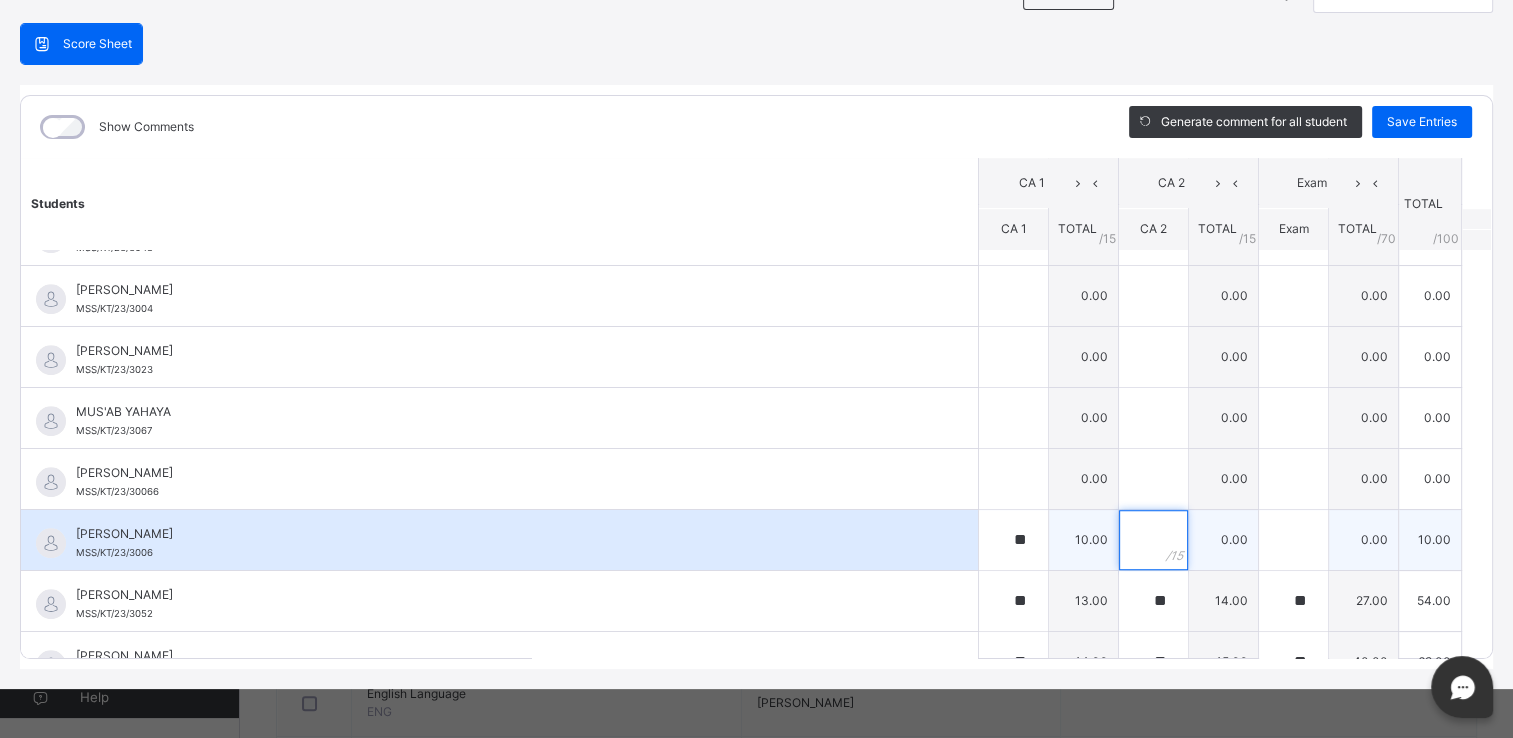 click at bounding box center (1153, 540) 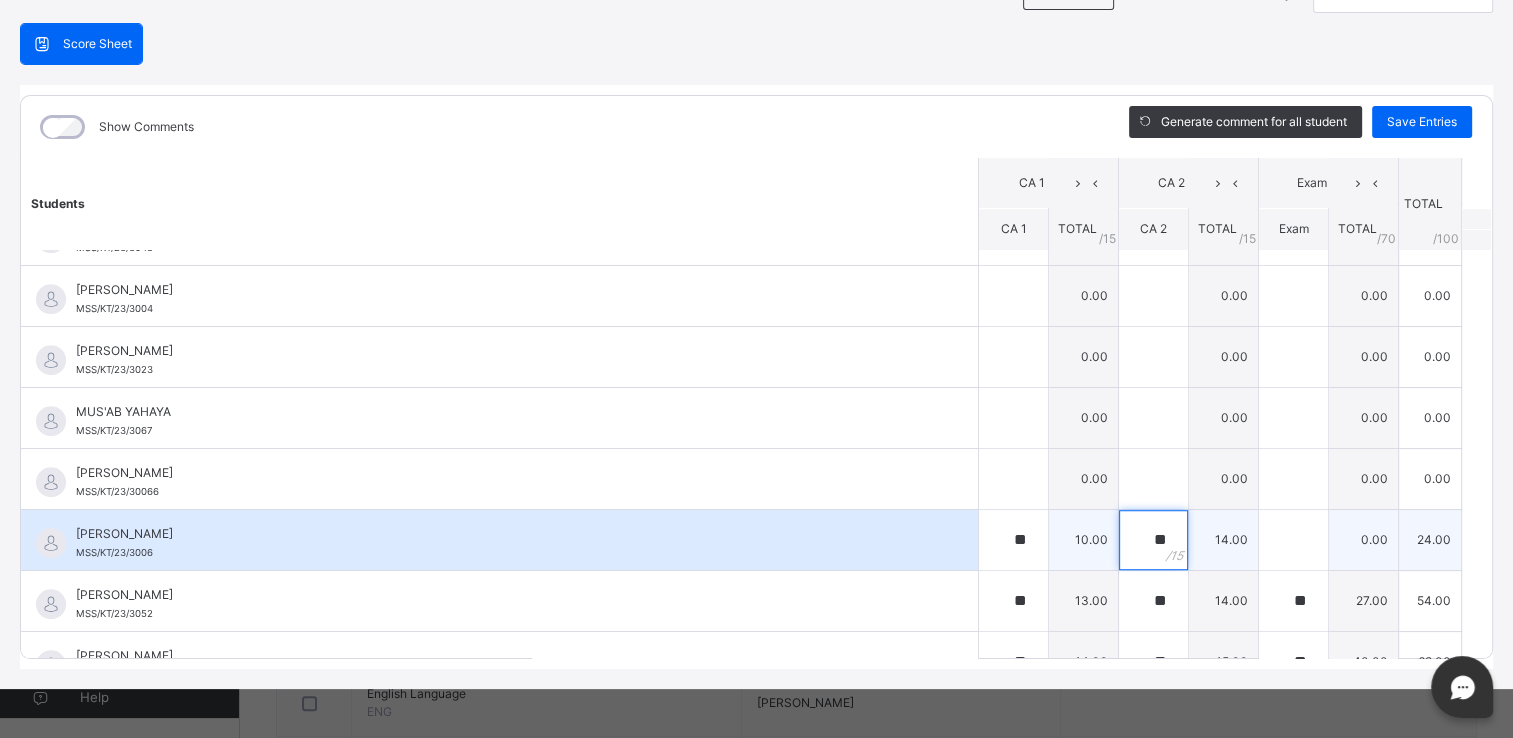 type on "**" 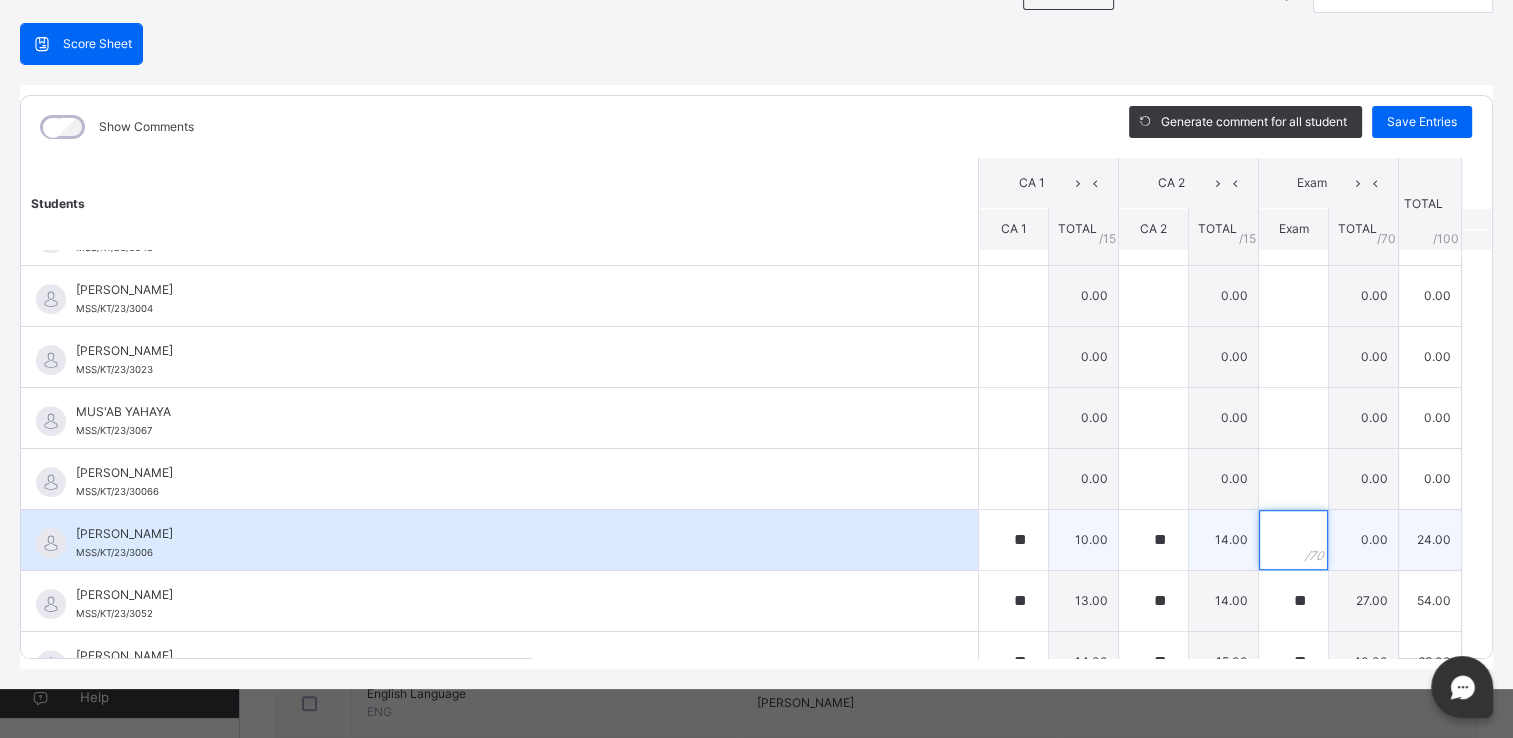 click at bounding box center (1293, 540) 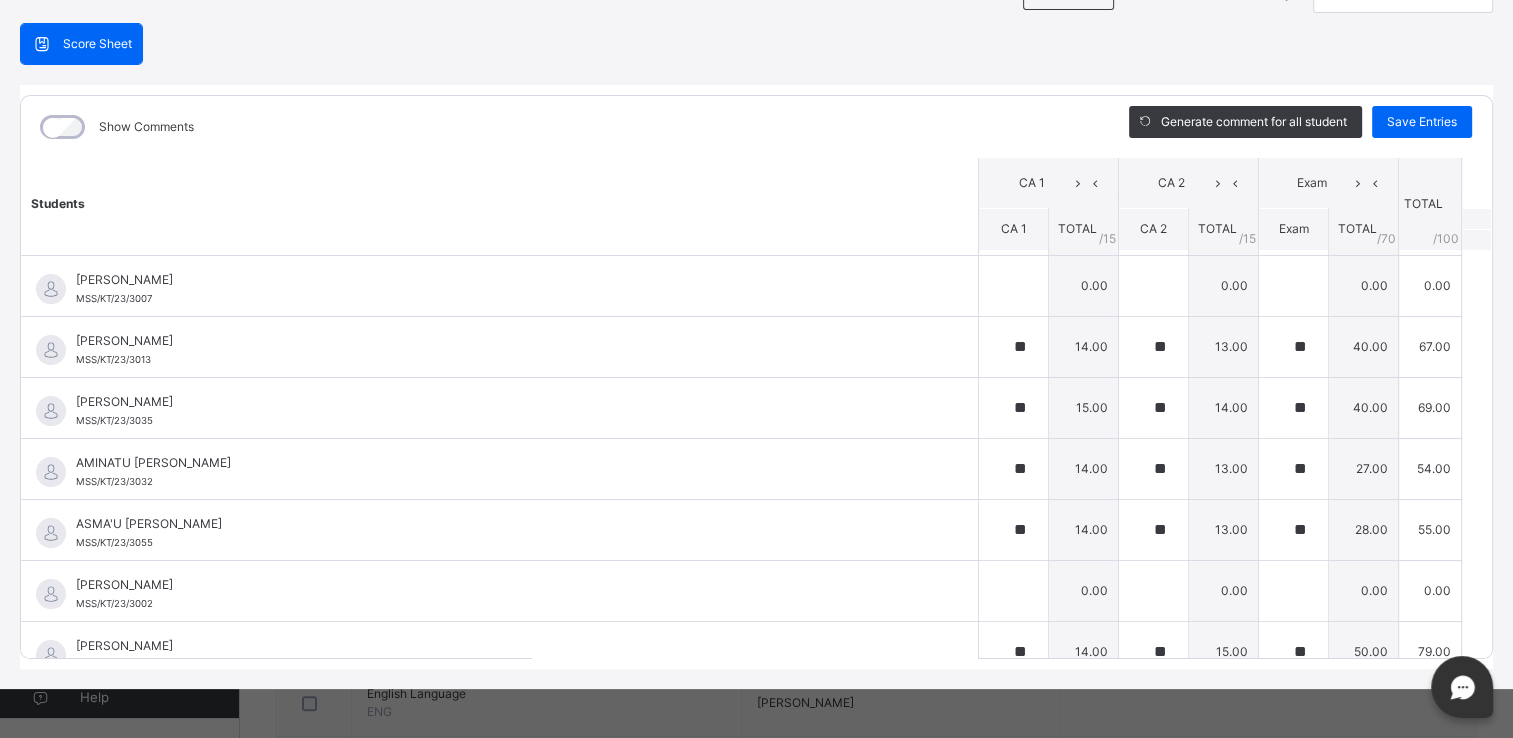scroll, scrollTop: 360, scrollLeft: 0, axis: vertical 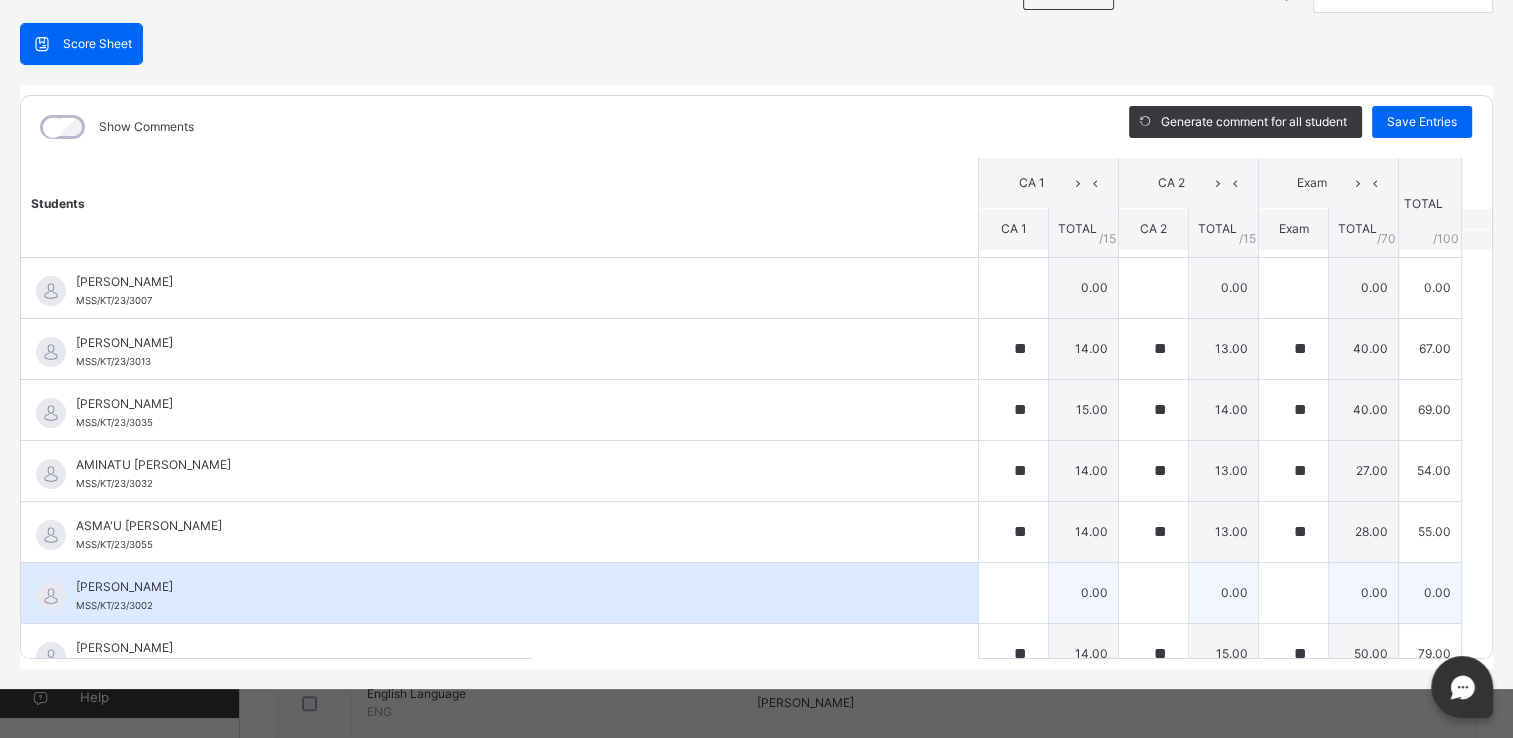 type on "**" 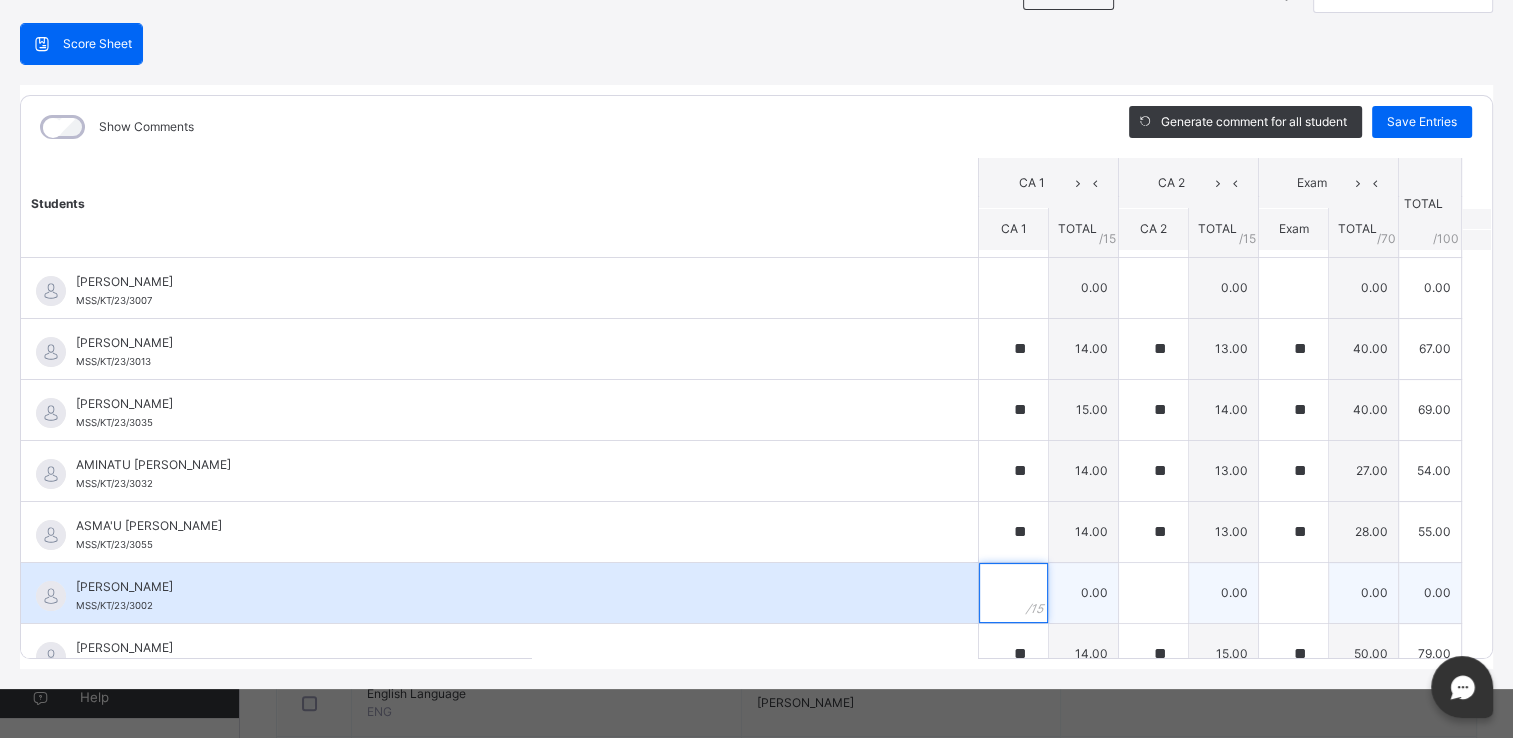click at bounding box center (1013, 593) 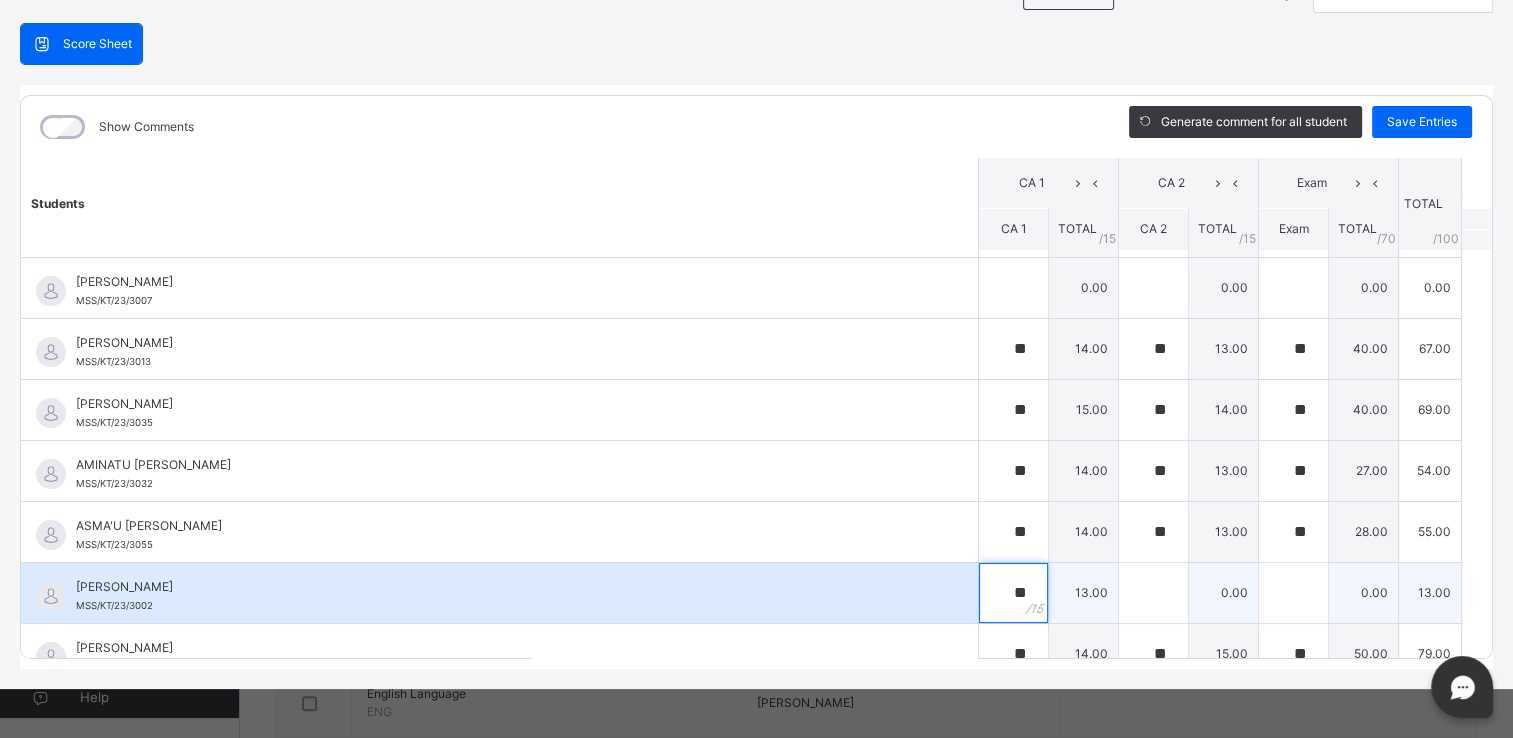type on "**" 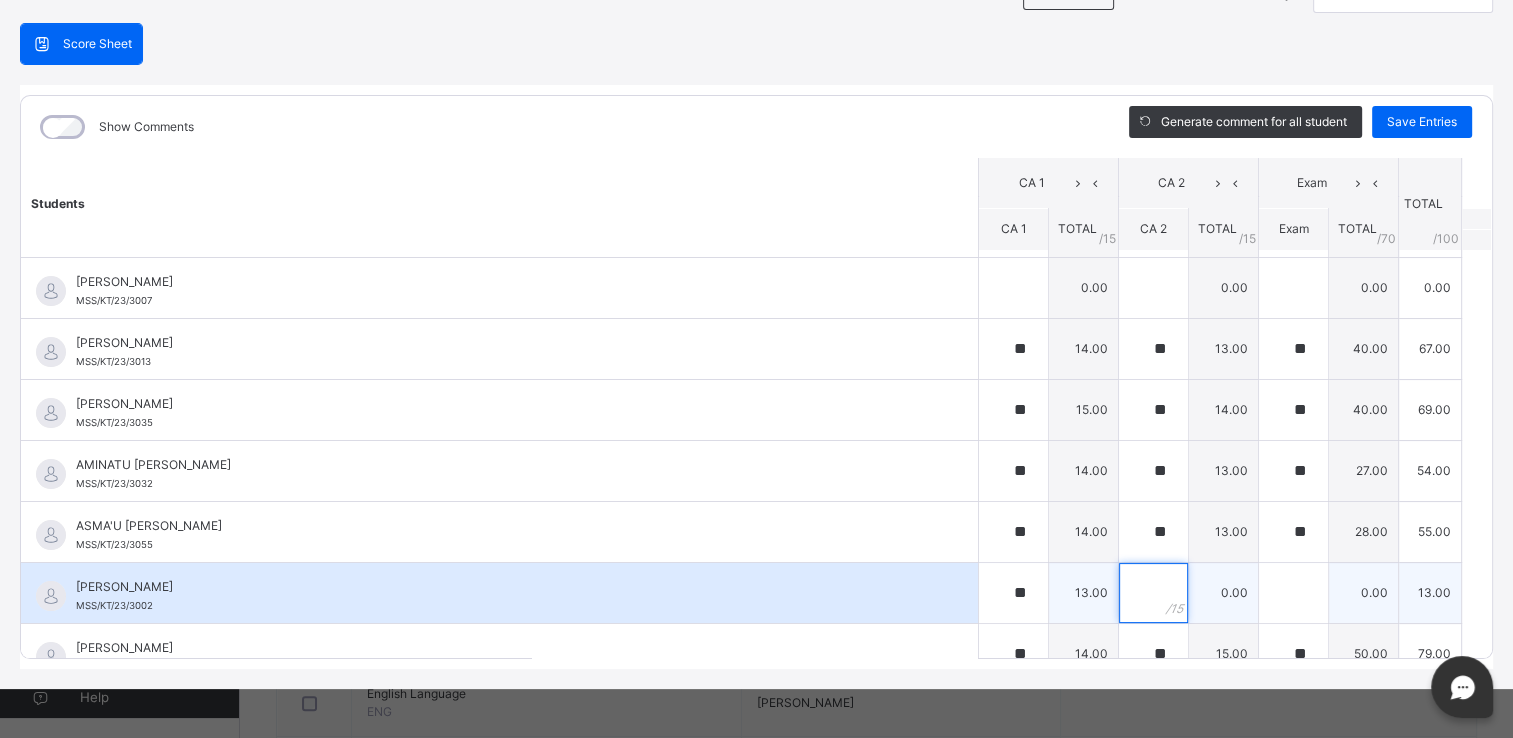 click at bounding box center (1153, 593) 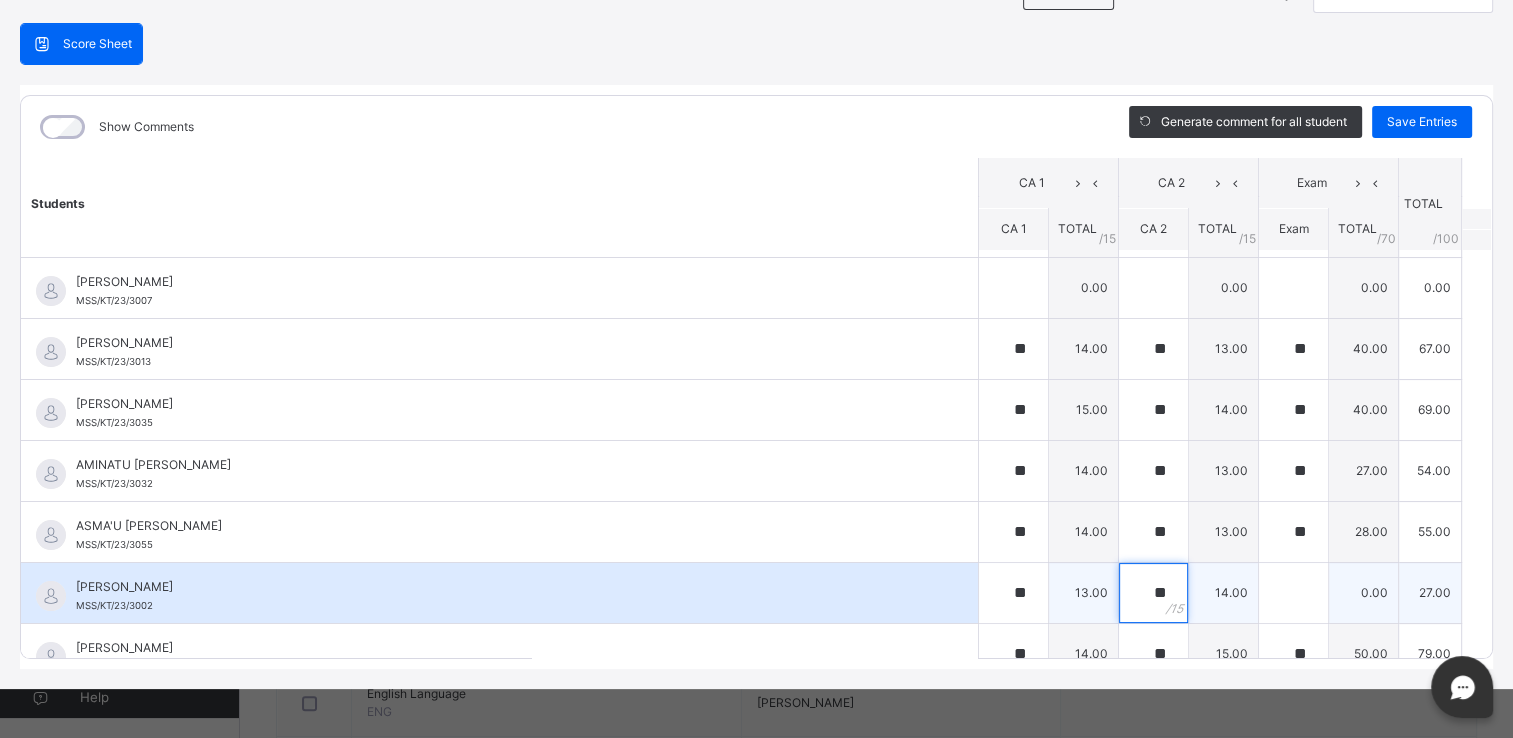 type on "**" 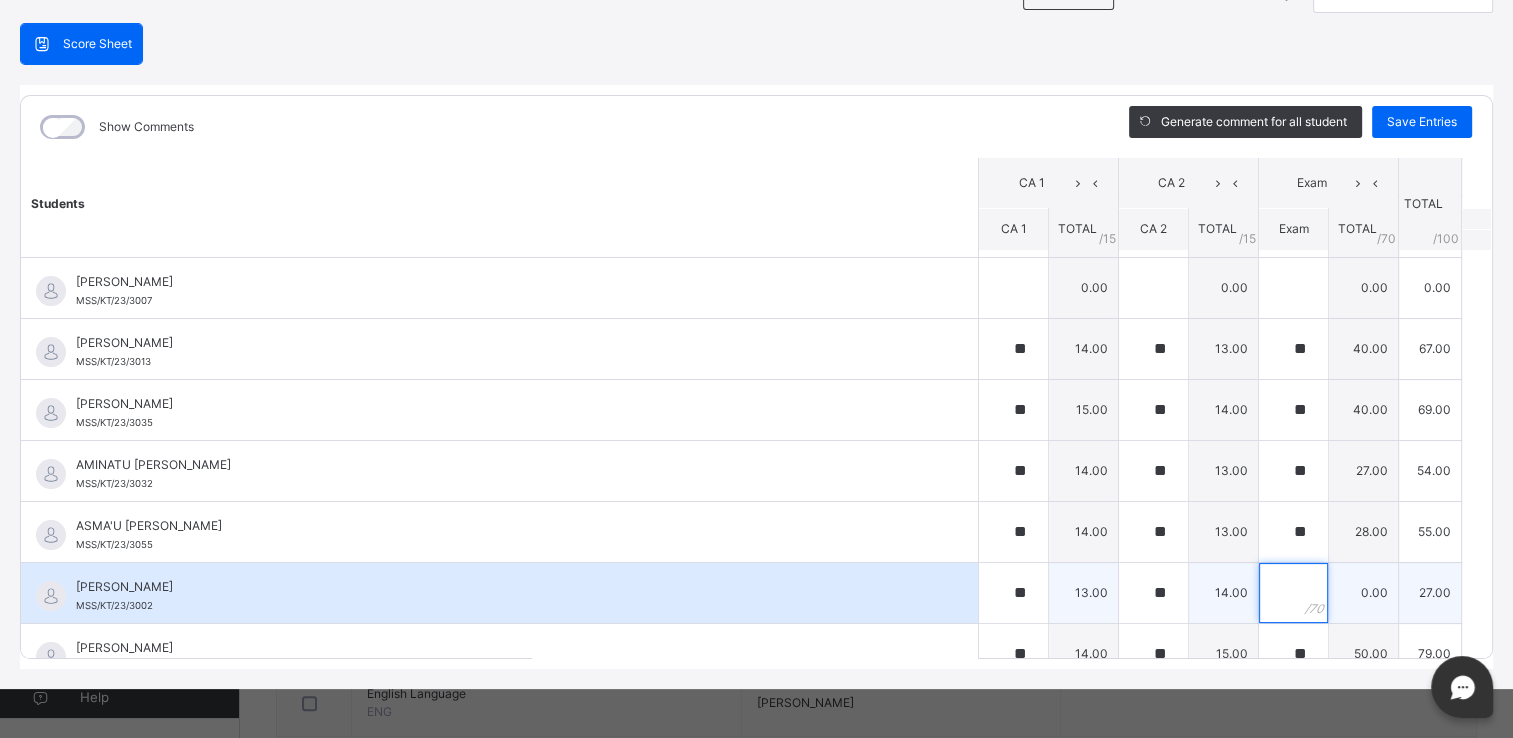 click at bounding box center [1293, 593] 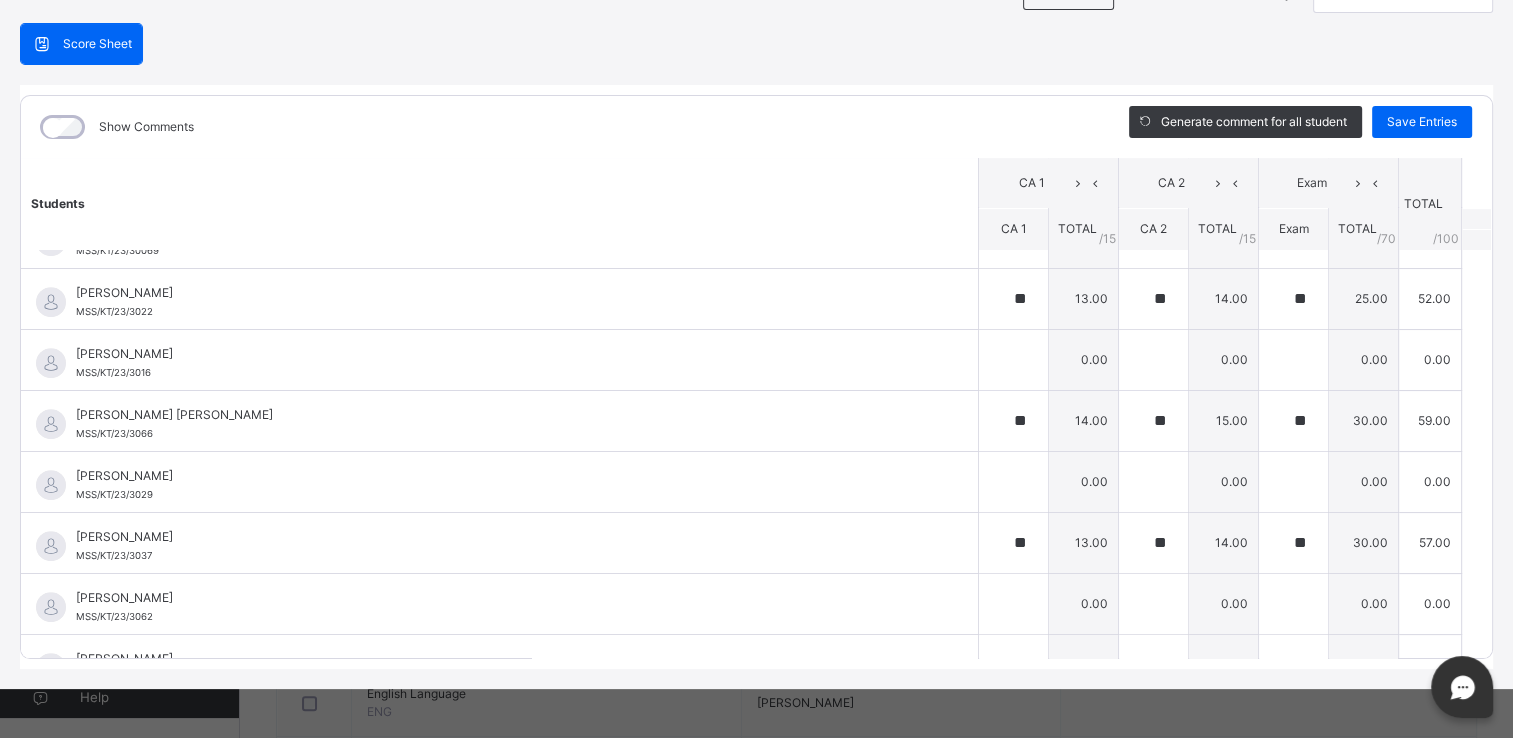 scroll, scrollTop: 960, scrollLeft: 0, axis: vertical 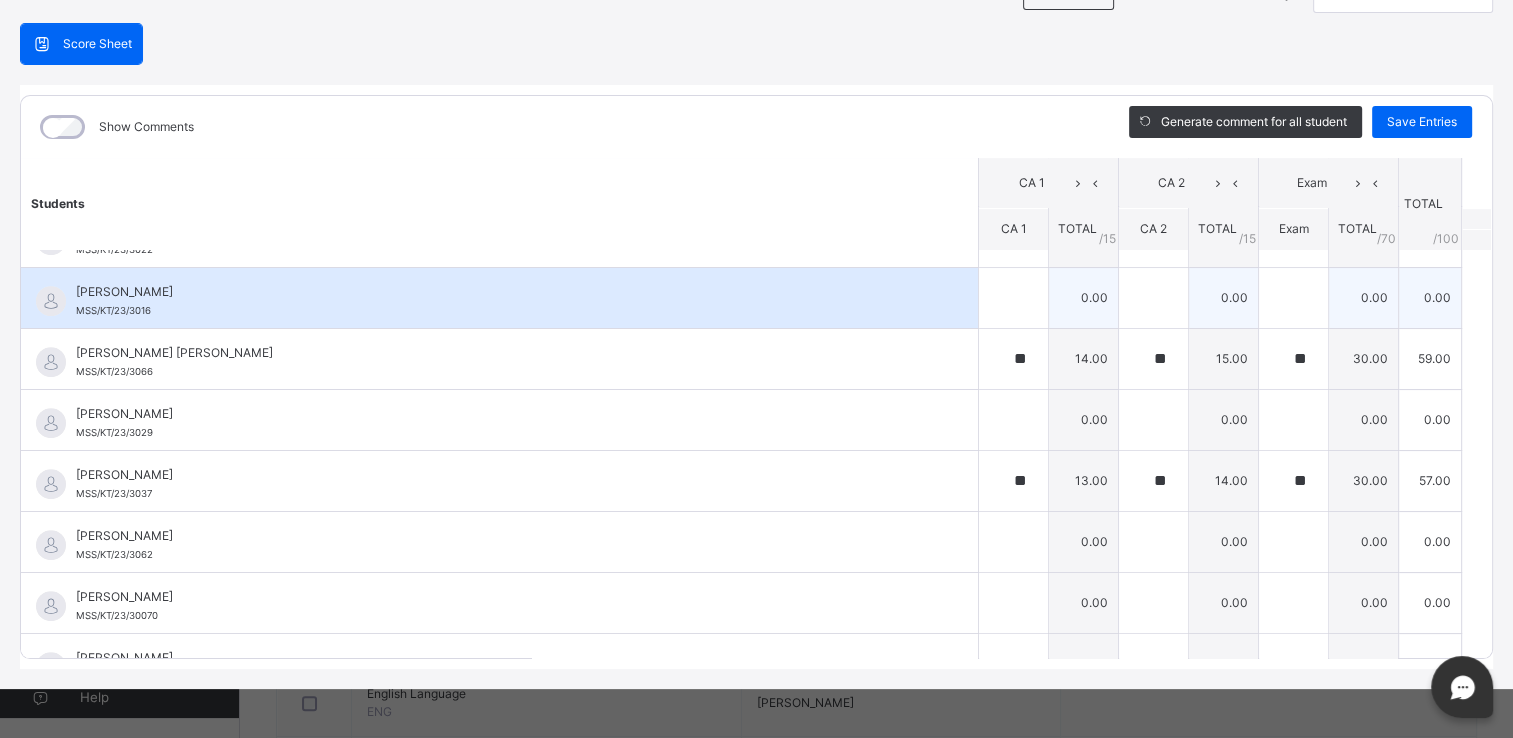 type on "**" 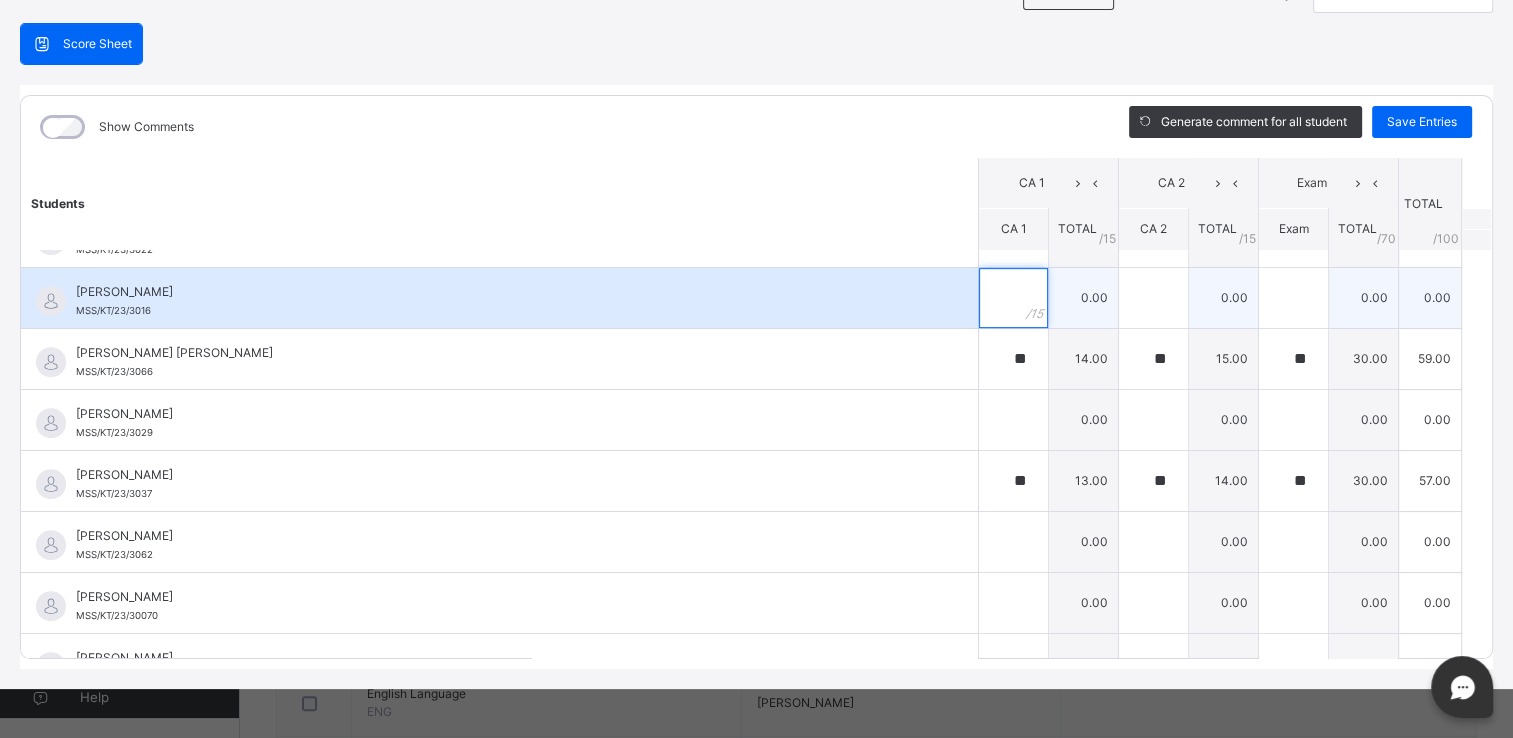 click at bounding box center [1013, 298] 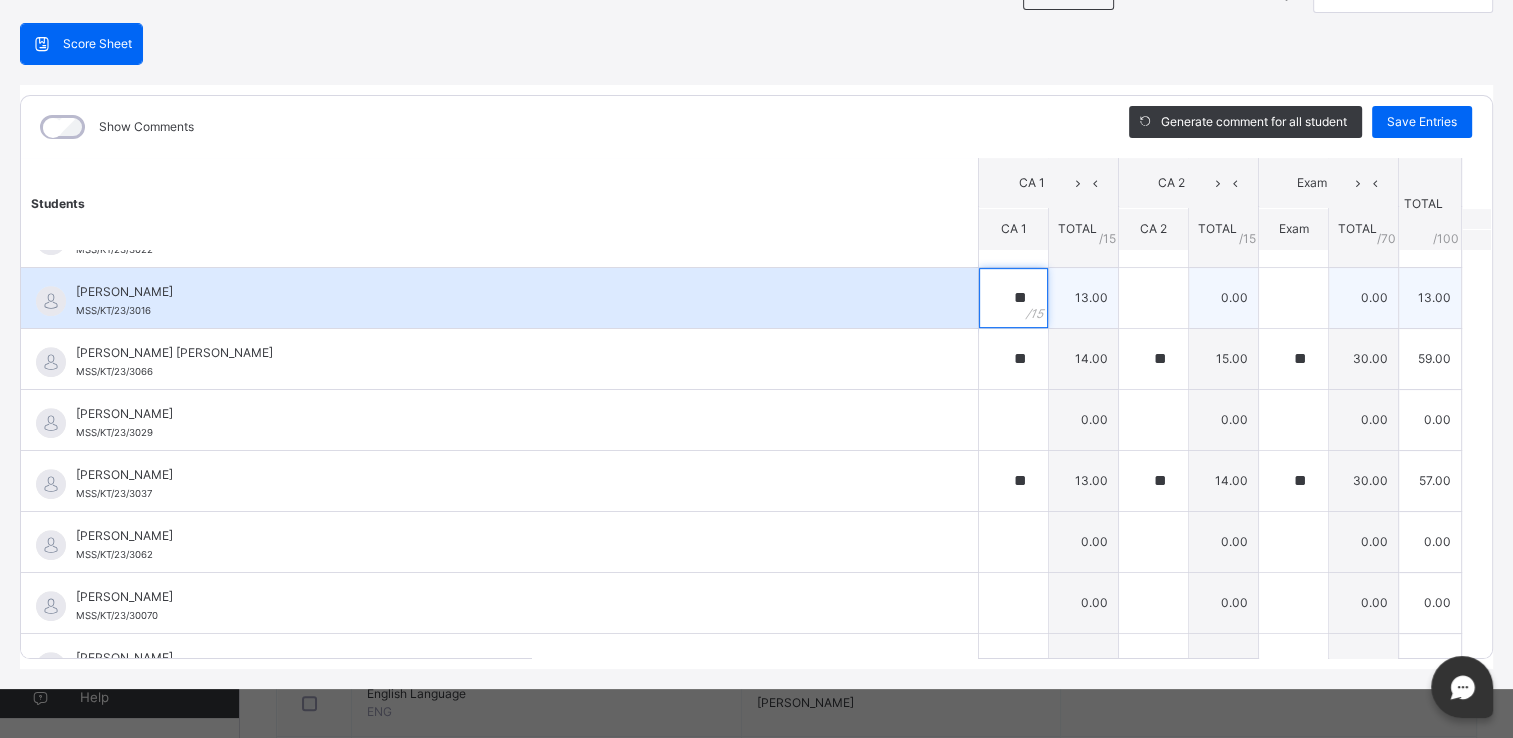 type on "**" 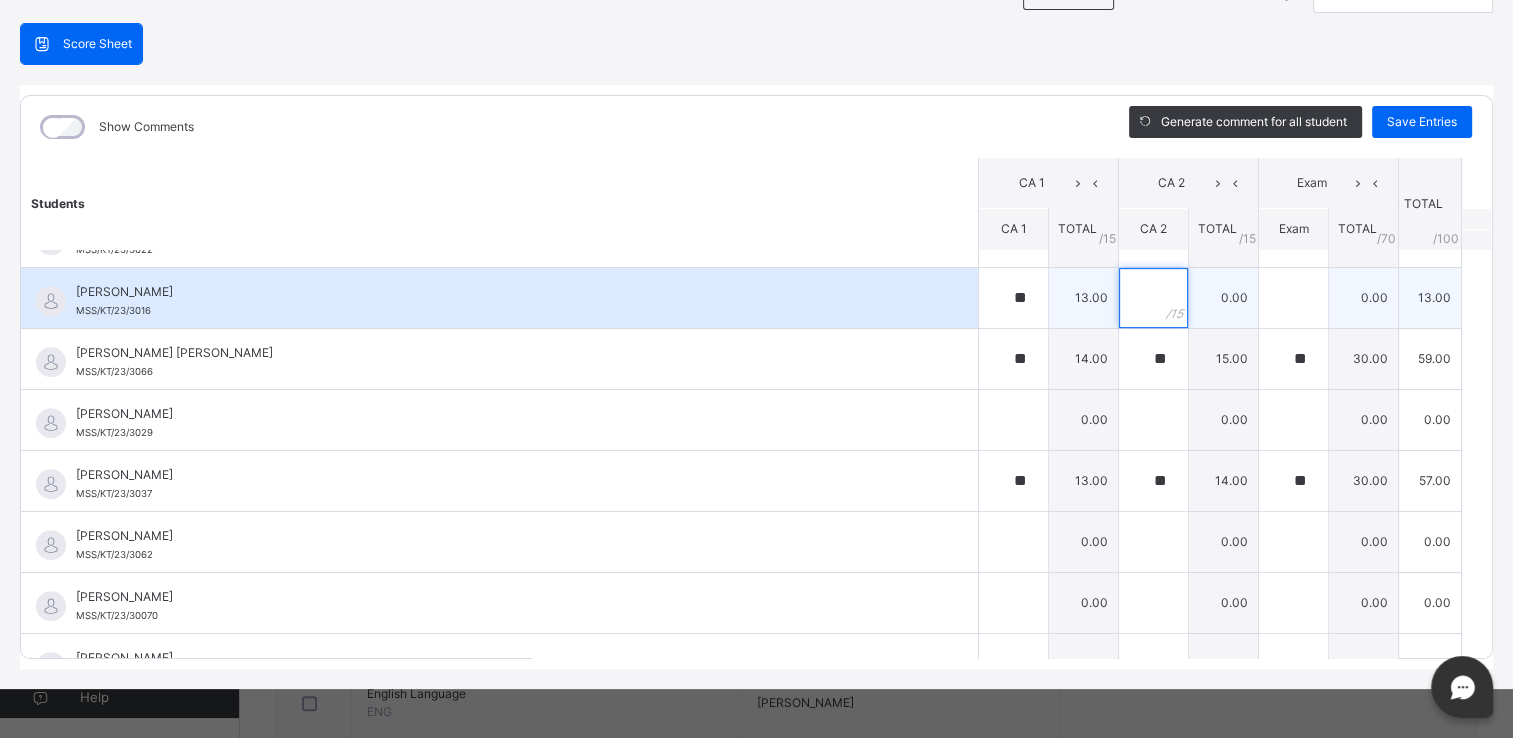 click at bounding box center [1153, 298] 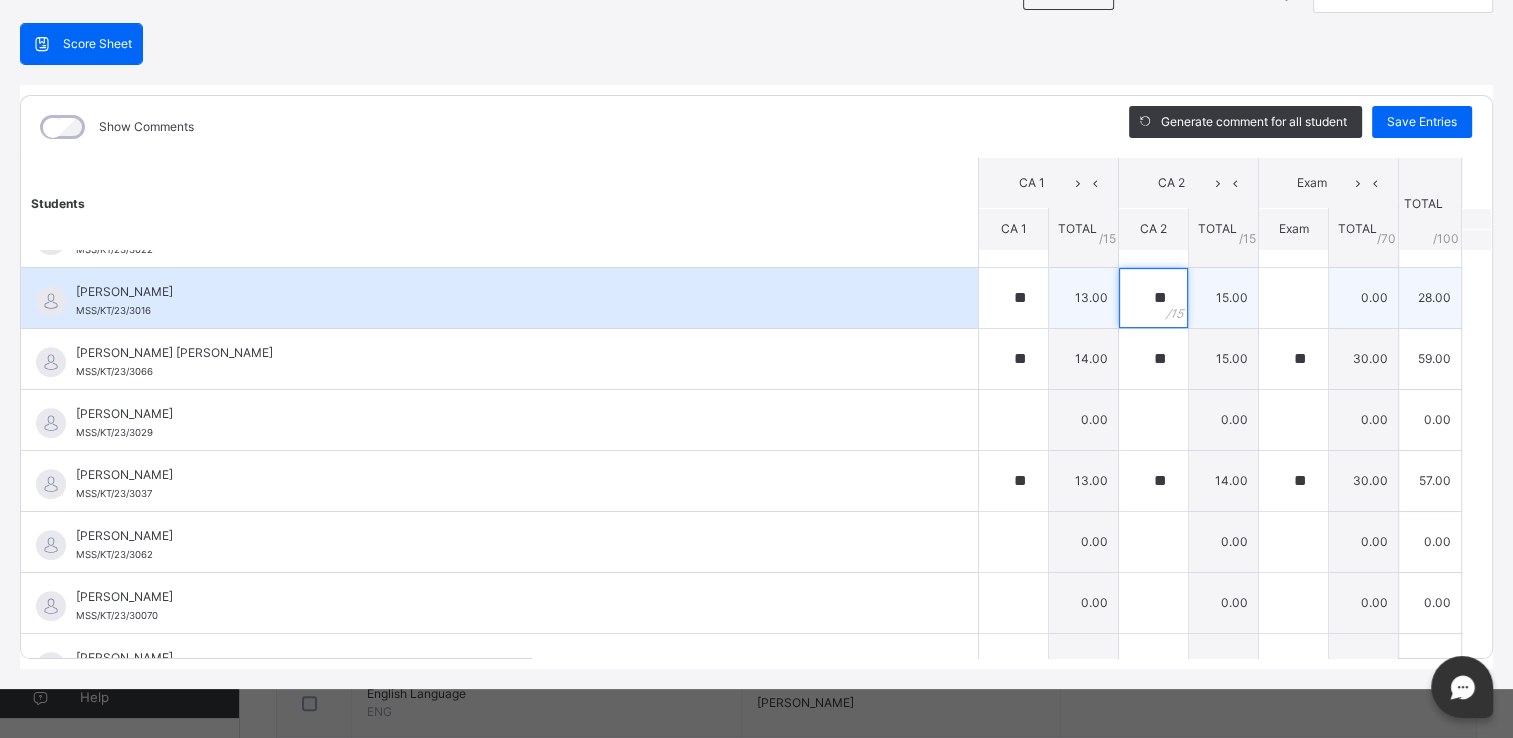 type on "**" 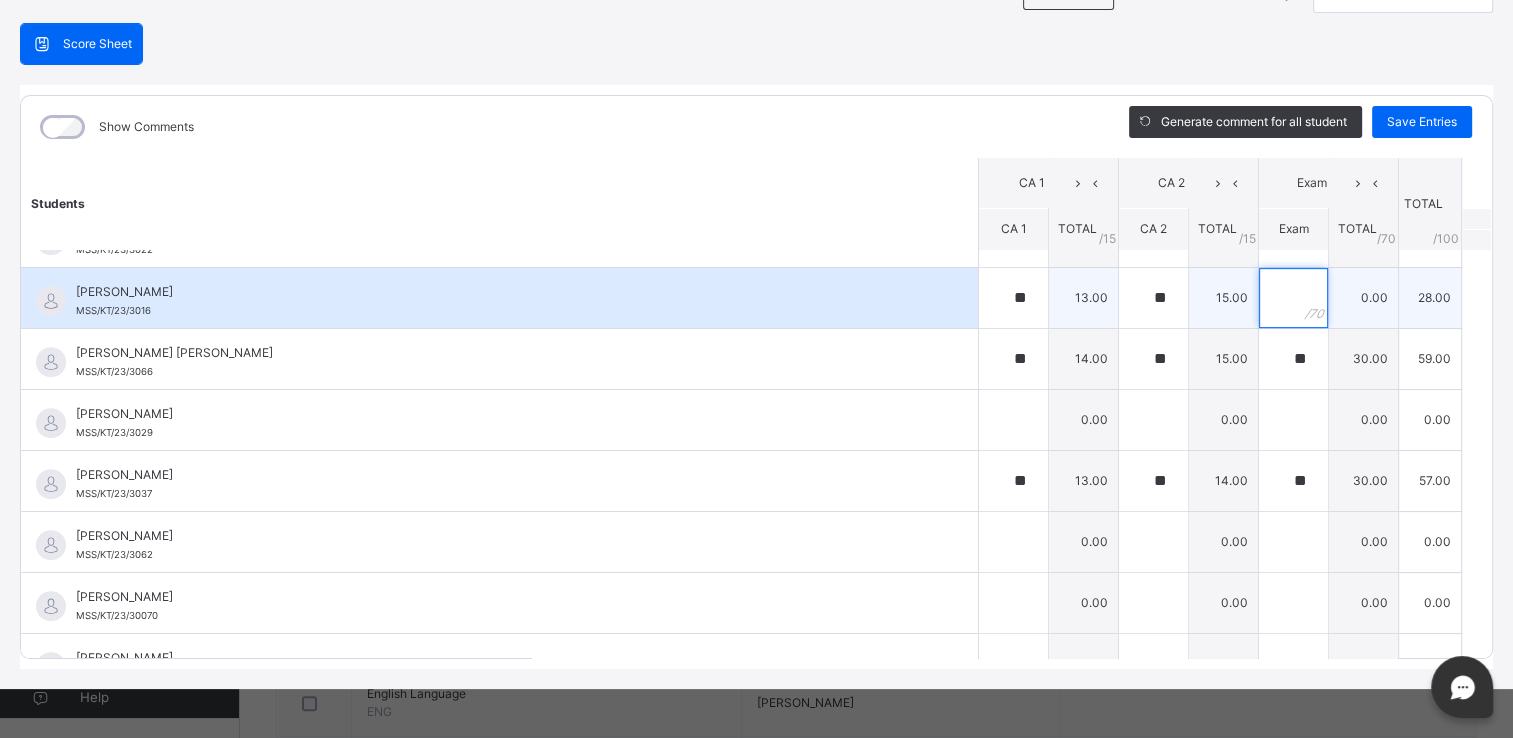 click at bounding box center [1293, 298] 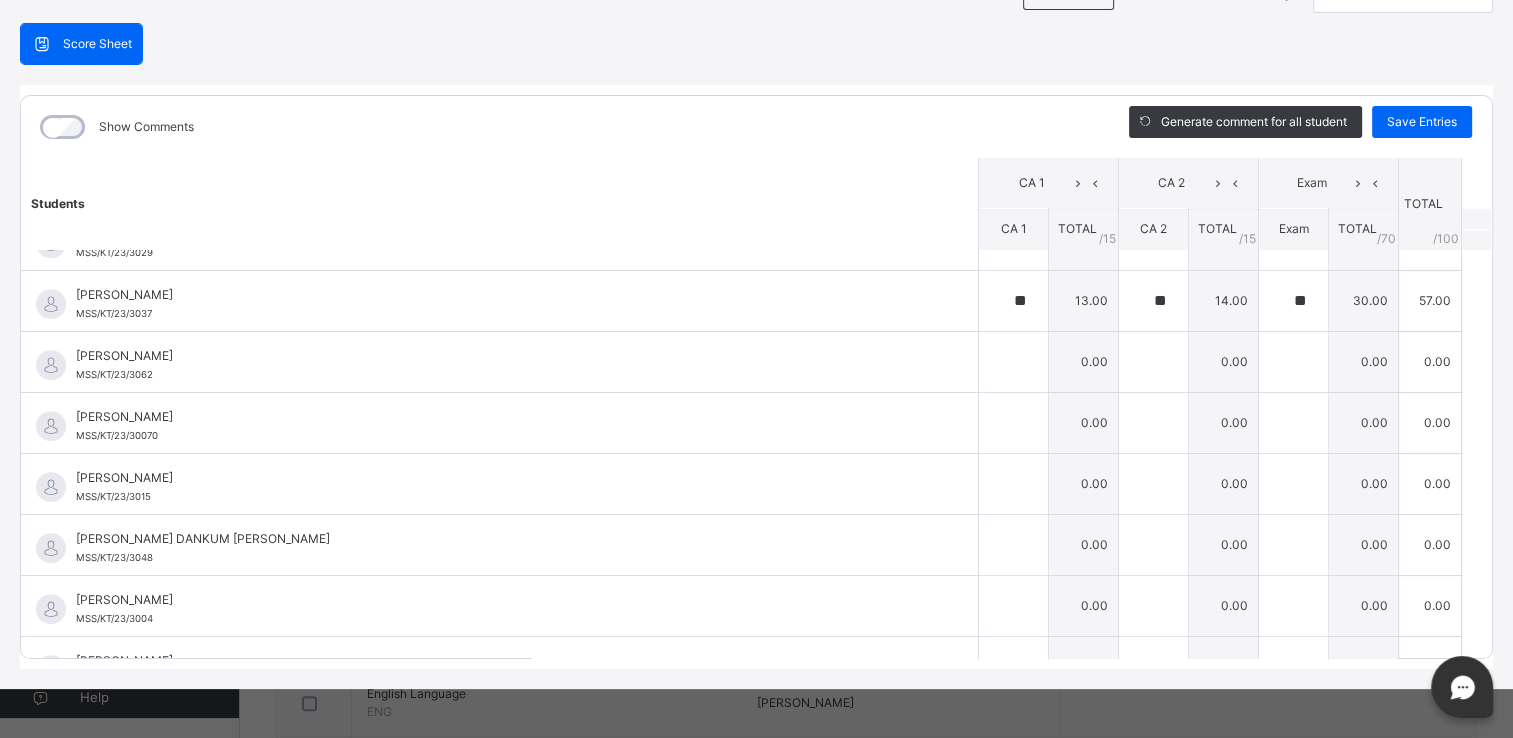 scroll, scrollTop: 1227, scrollLeft: 0, axis: vertical 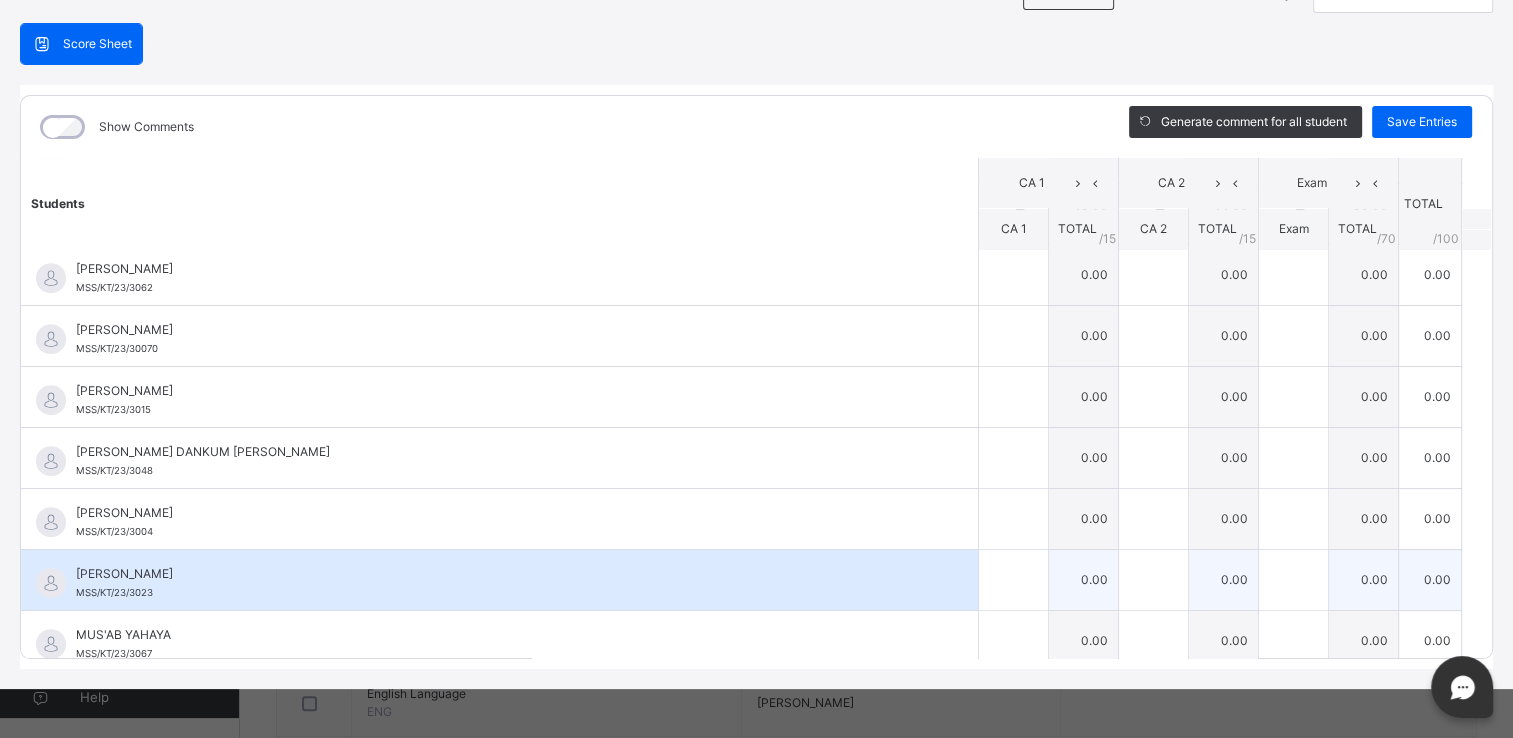 type on "**" 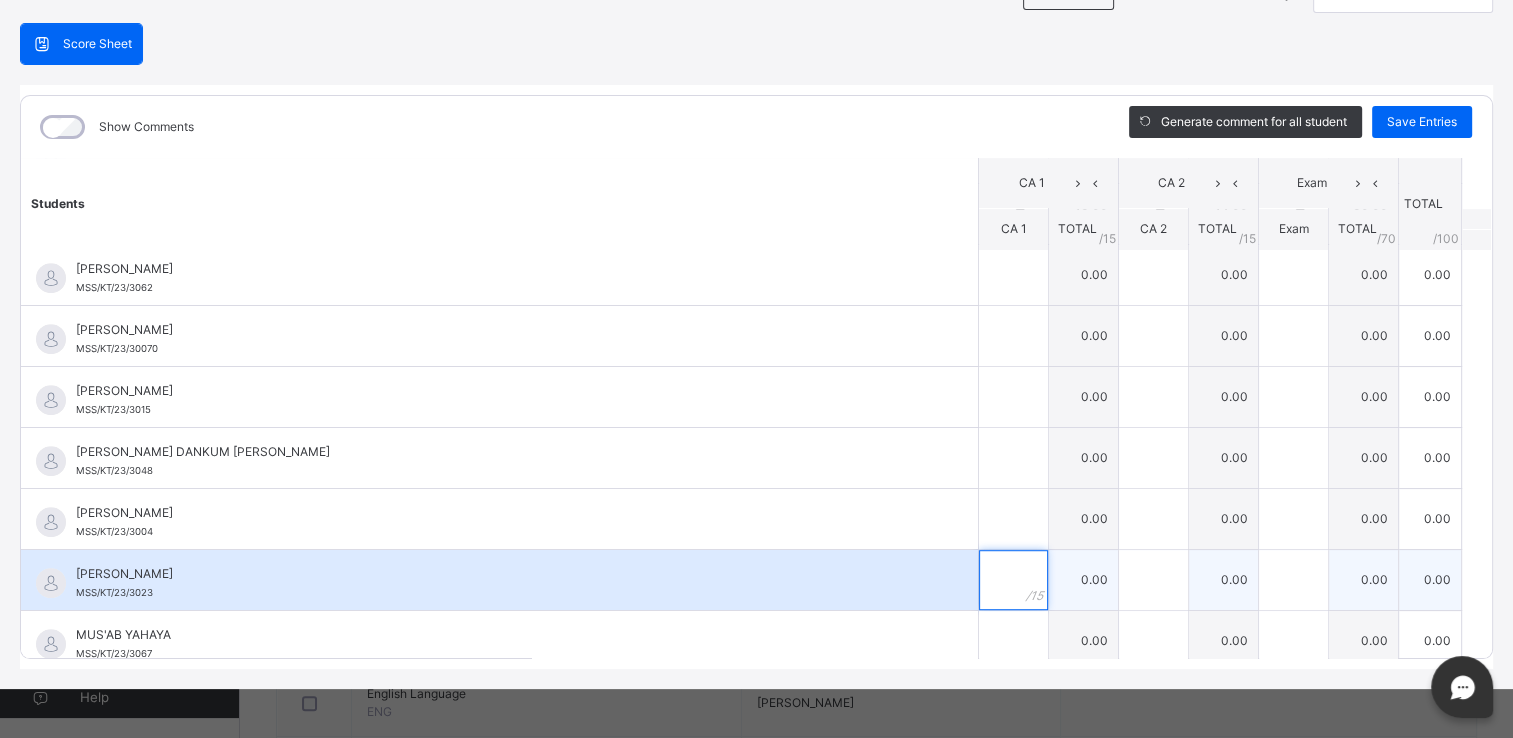 click at bounding box center (1013, 580) 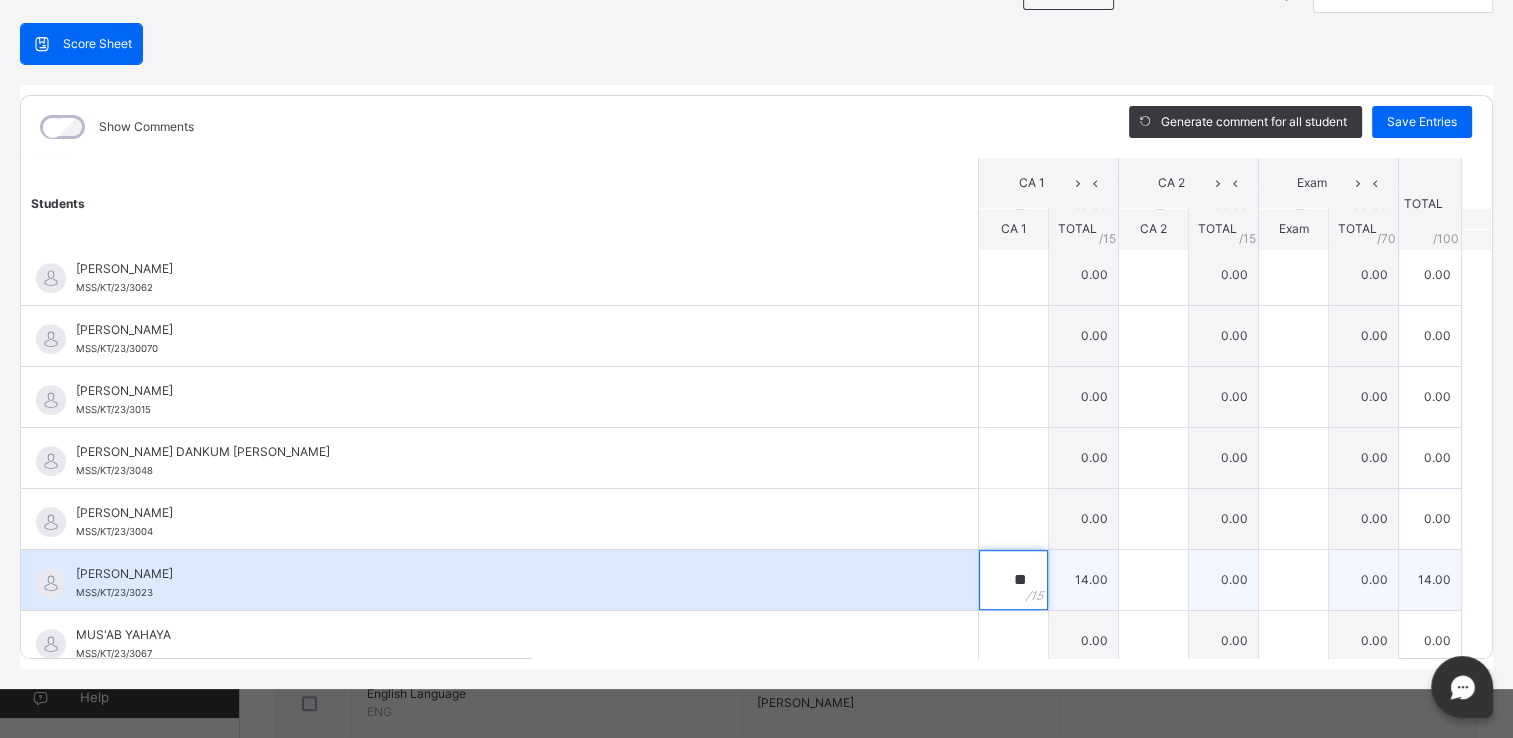 type on "**" 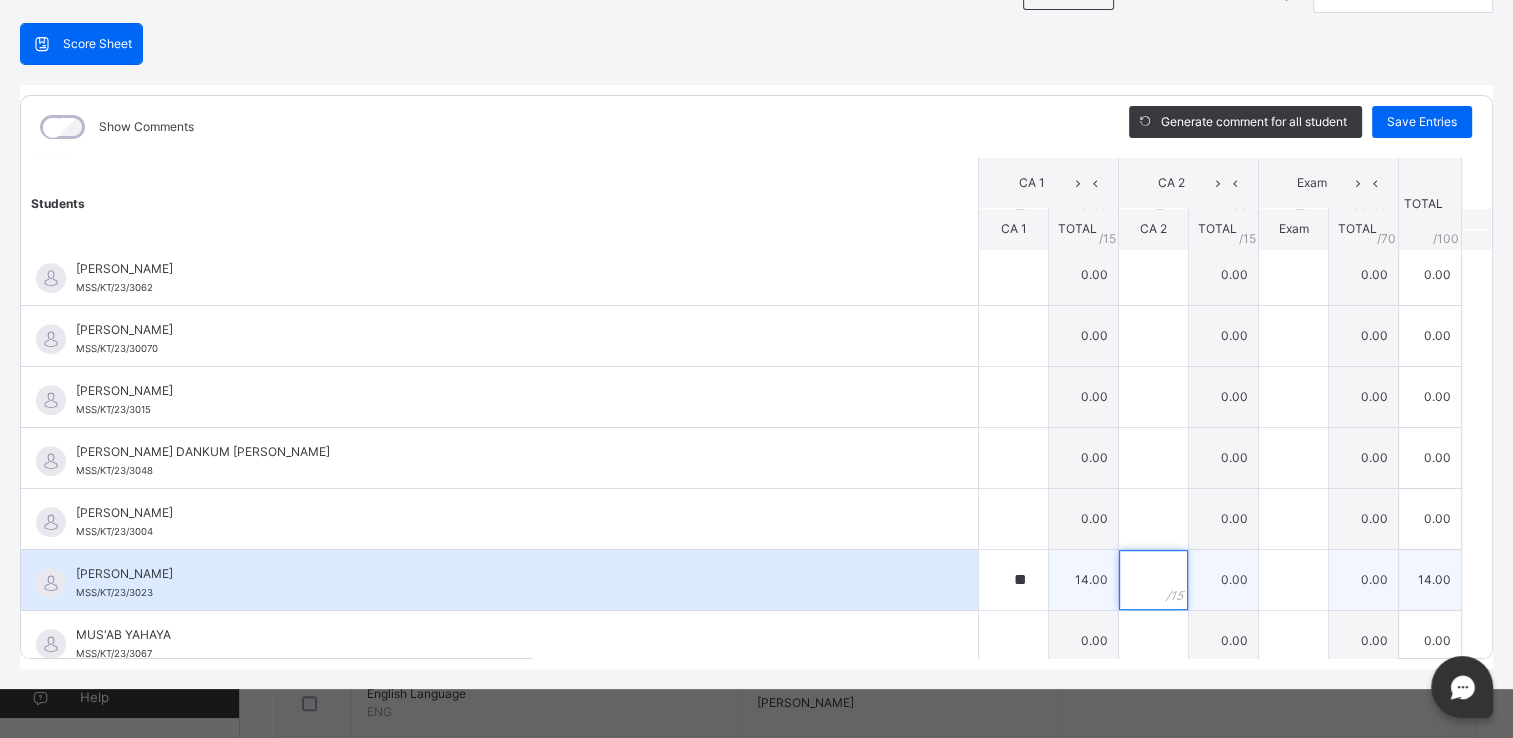click at bounding box center (1153, 580) 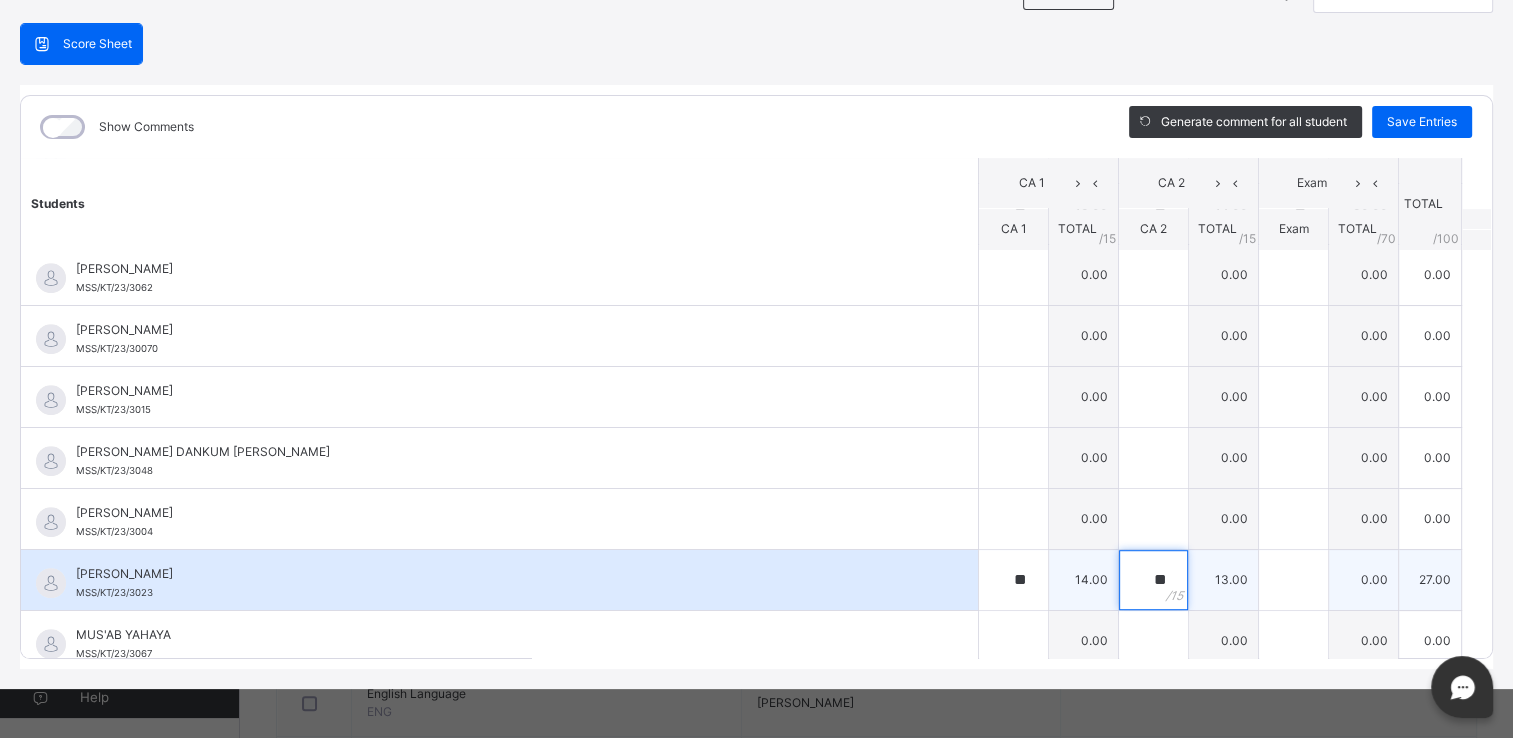 type on "**" 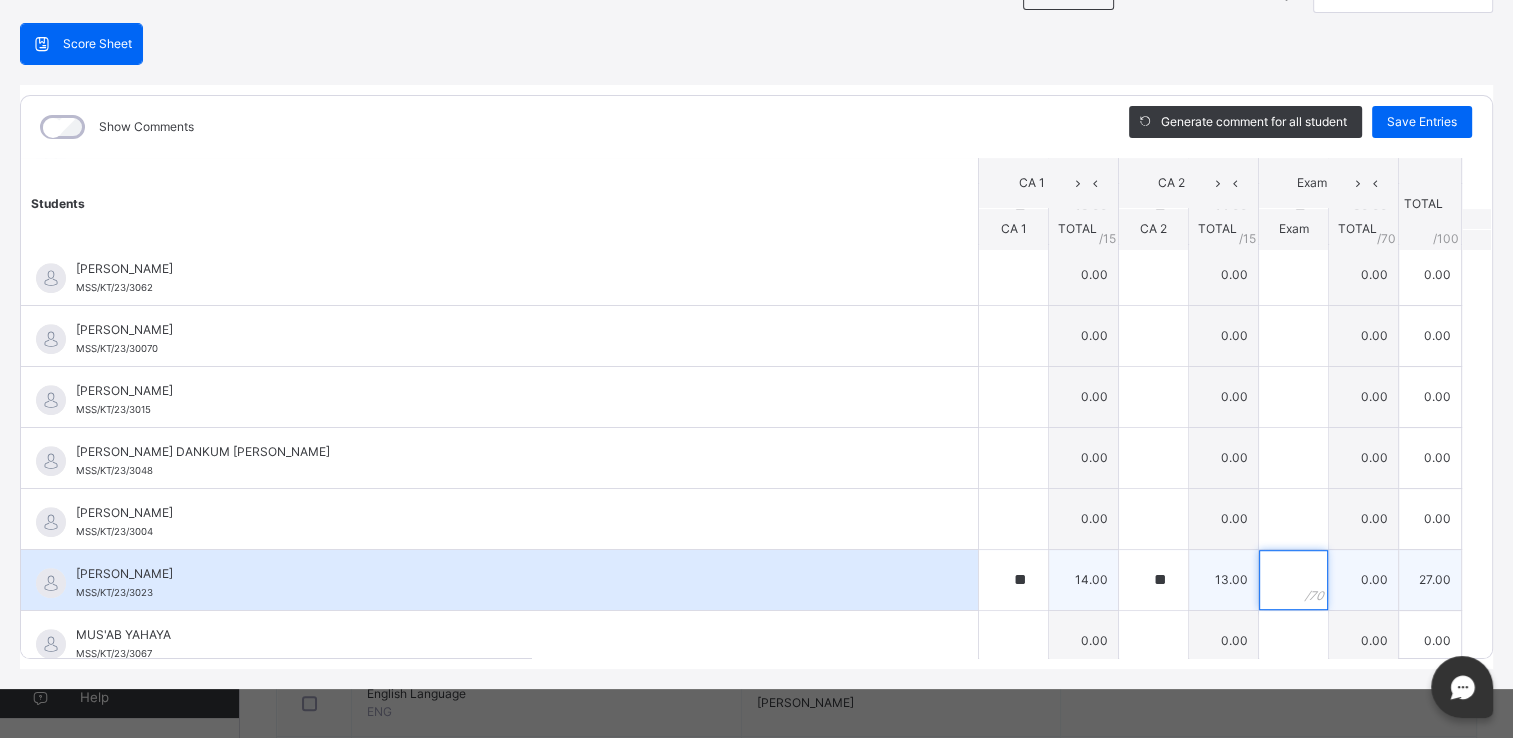 click at bounding box center [1293, 580] 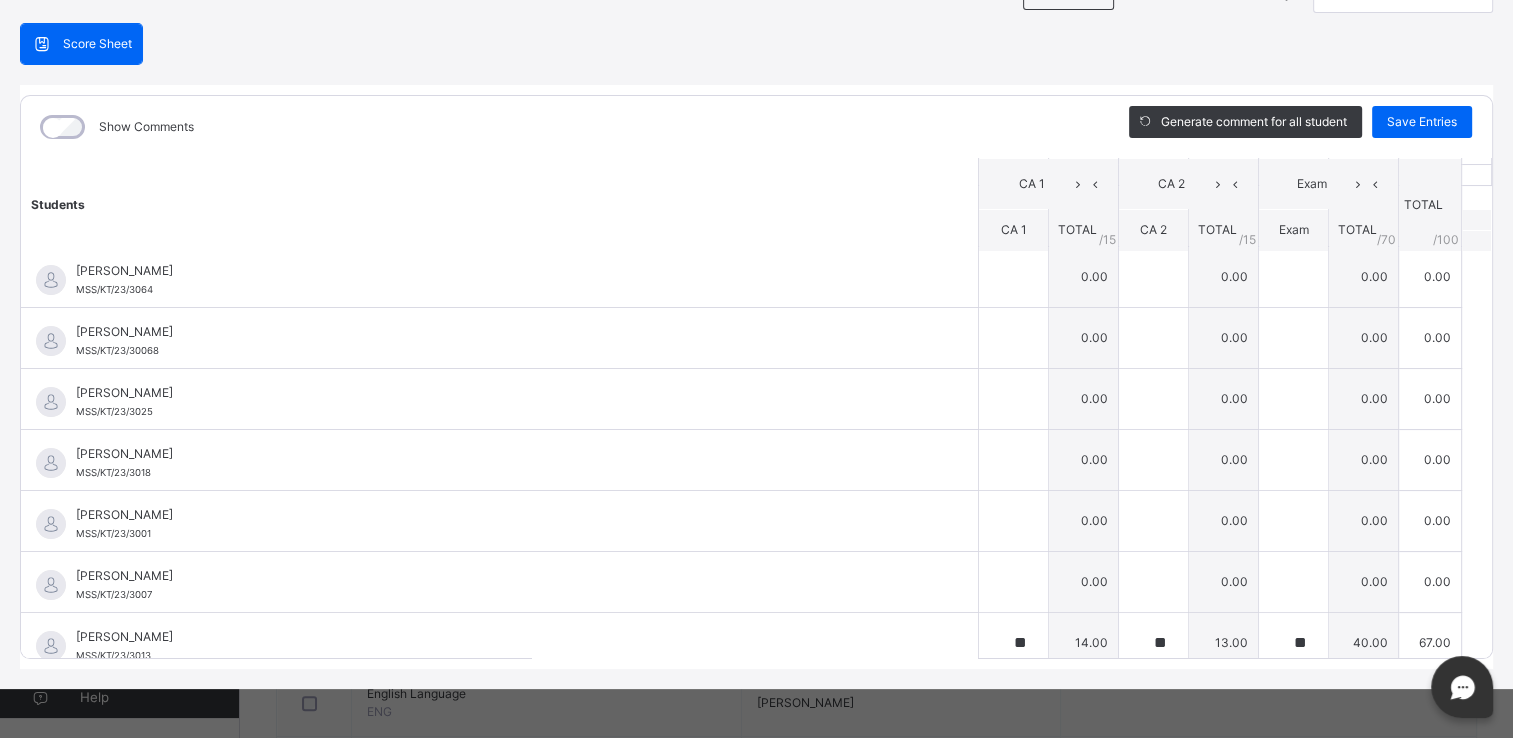 scroll, scrollTop: 0, scrollLeft: 0, axis: both 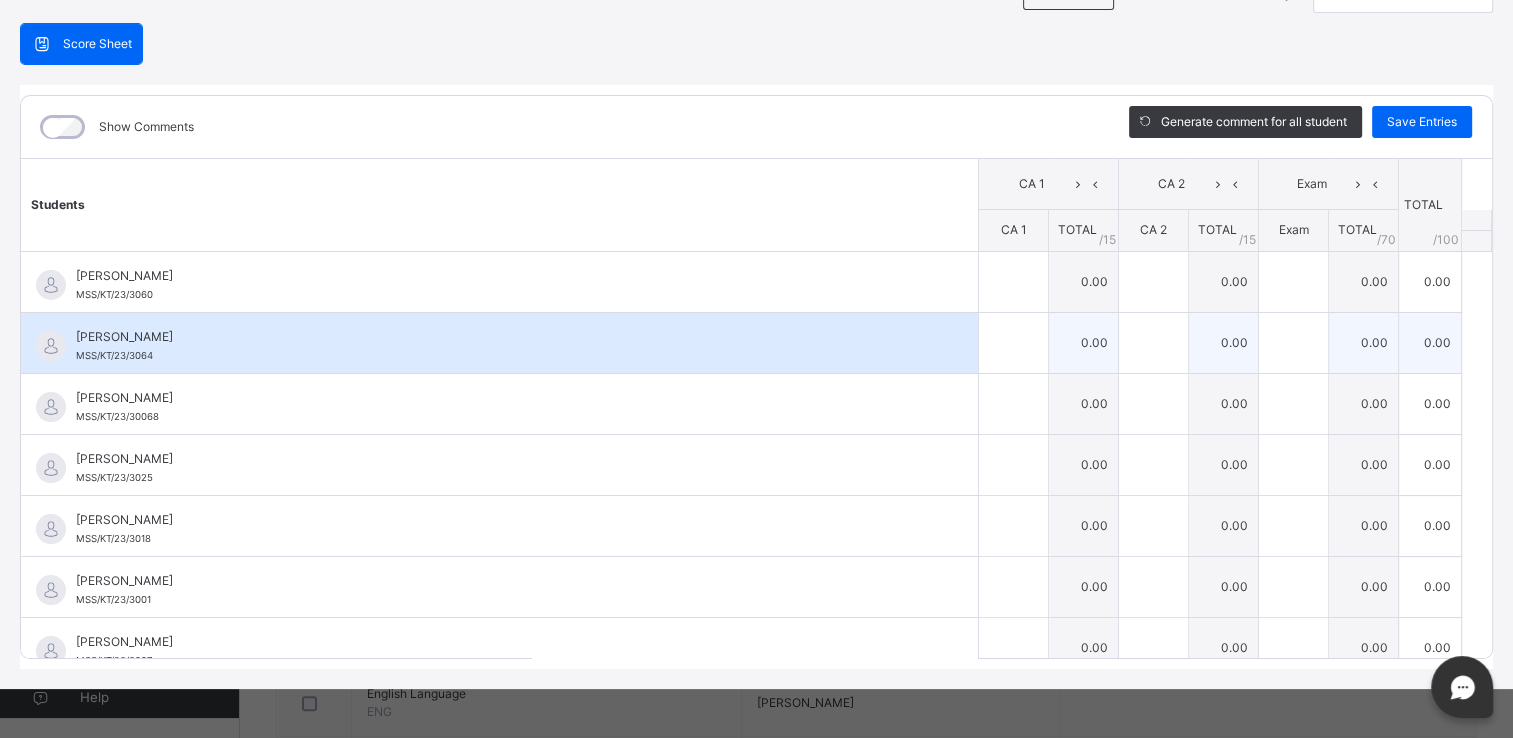 type on "**" 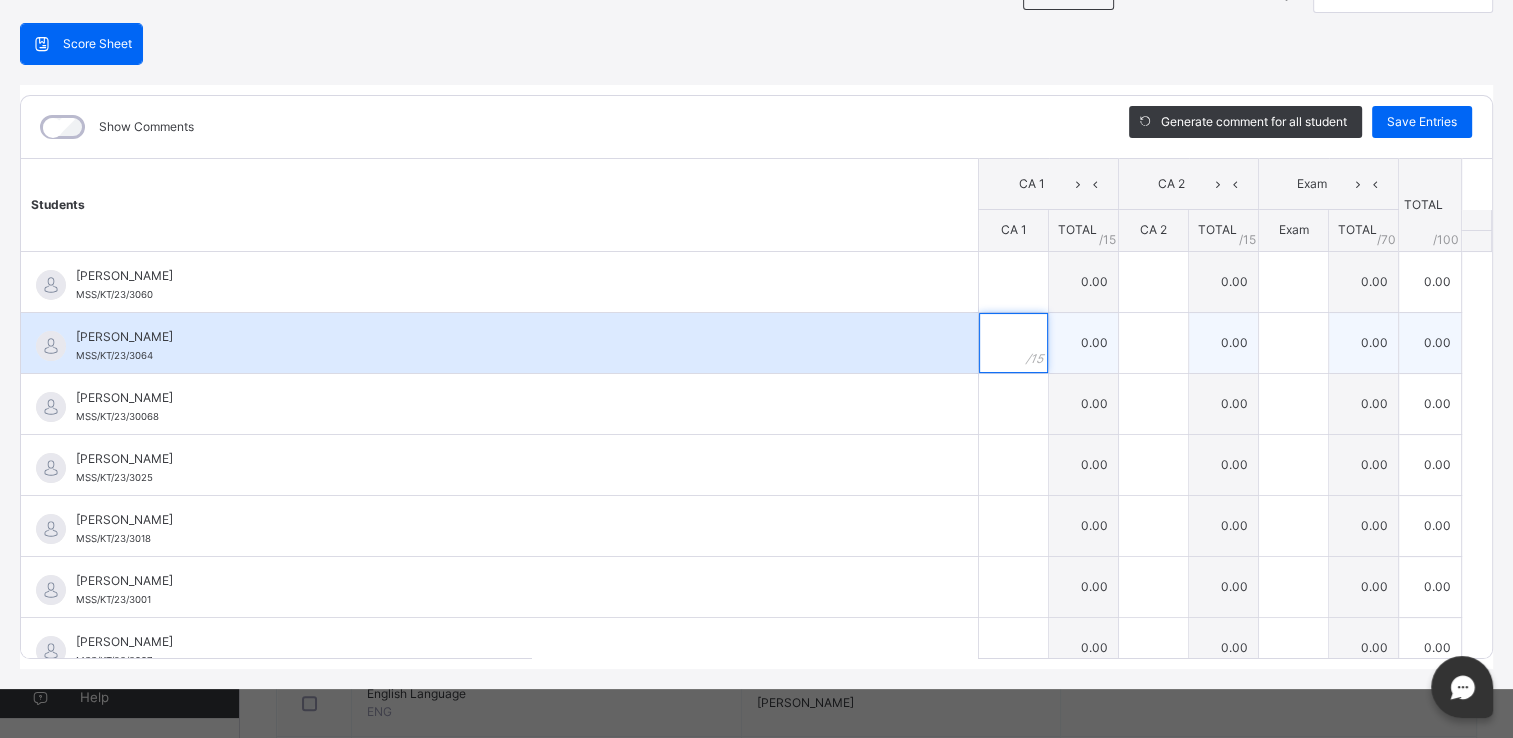 click at bounding box center (1013, 343) 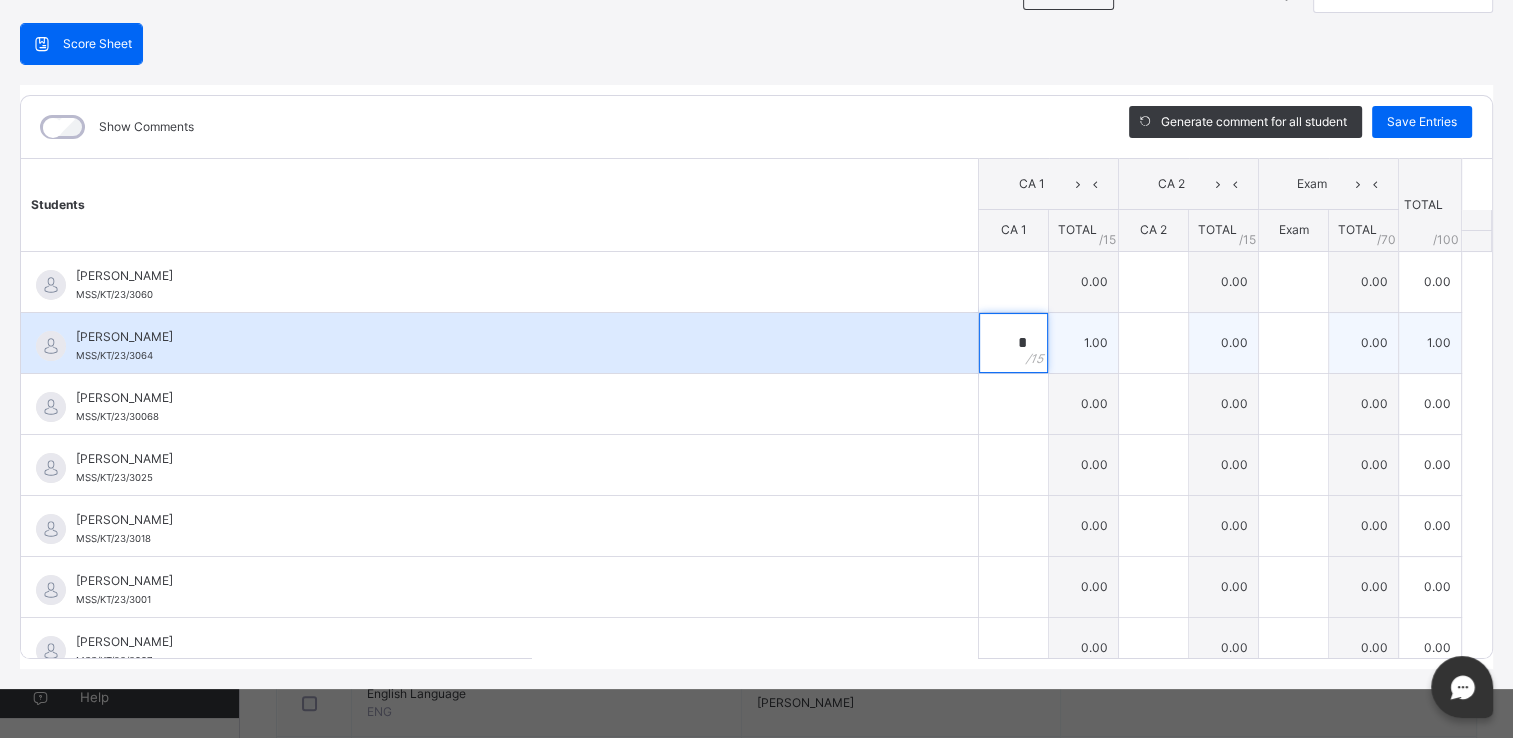type on "**" 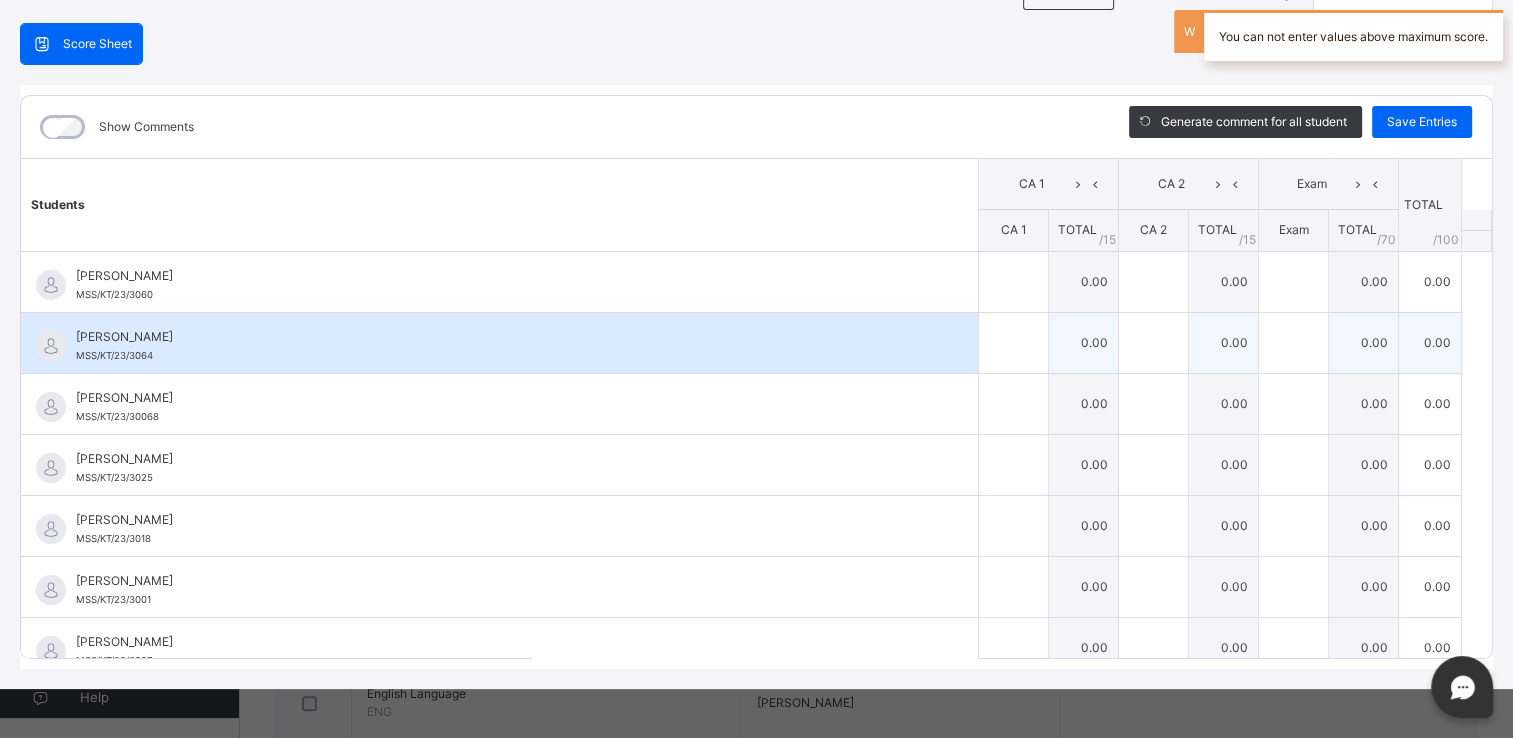 click at bounding box center [1013, 343] 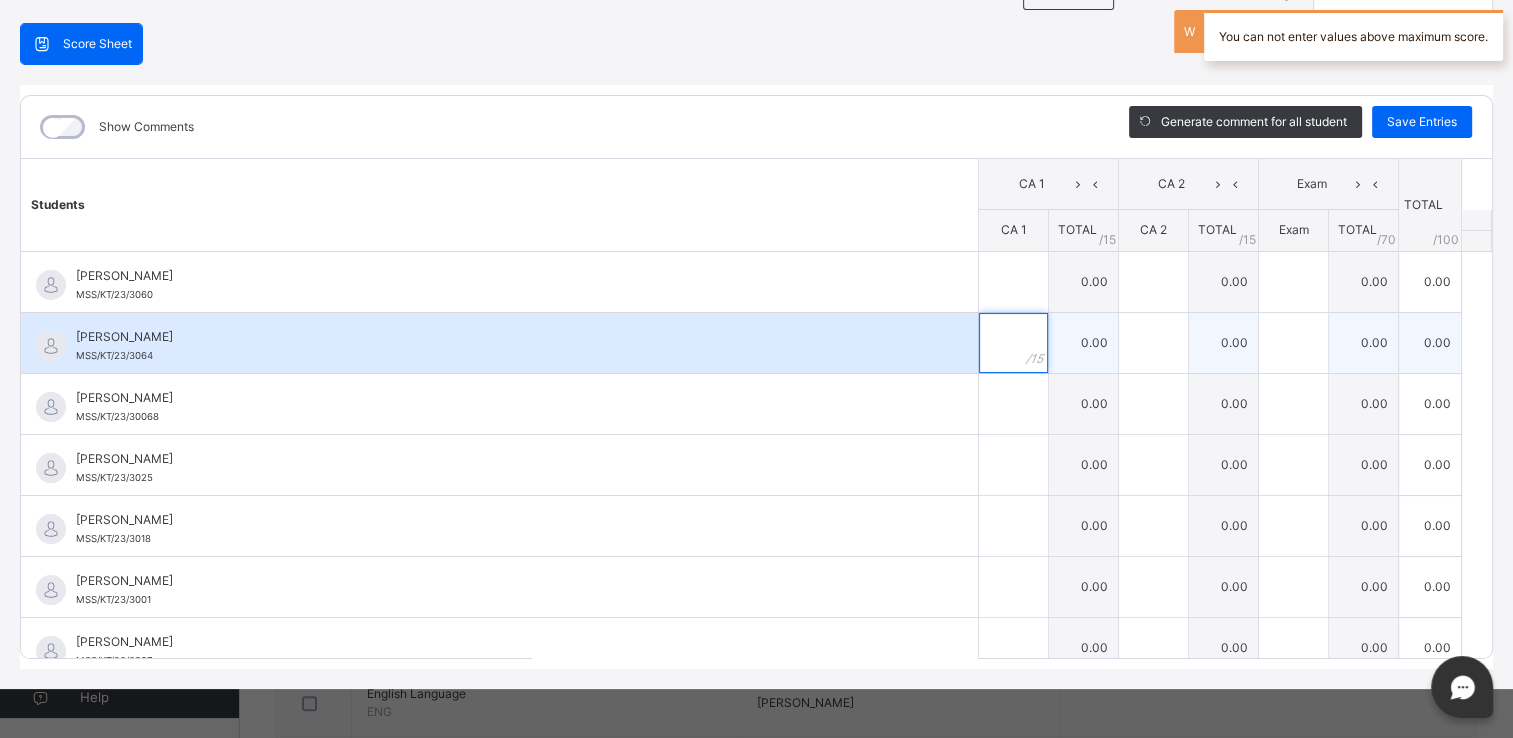 click at bounding box center (1013, 343) 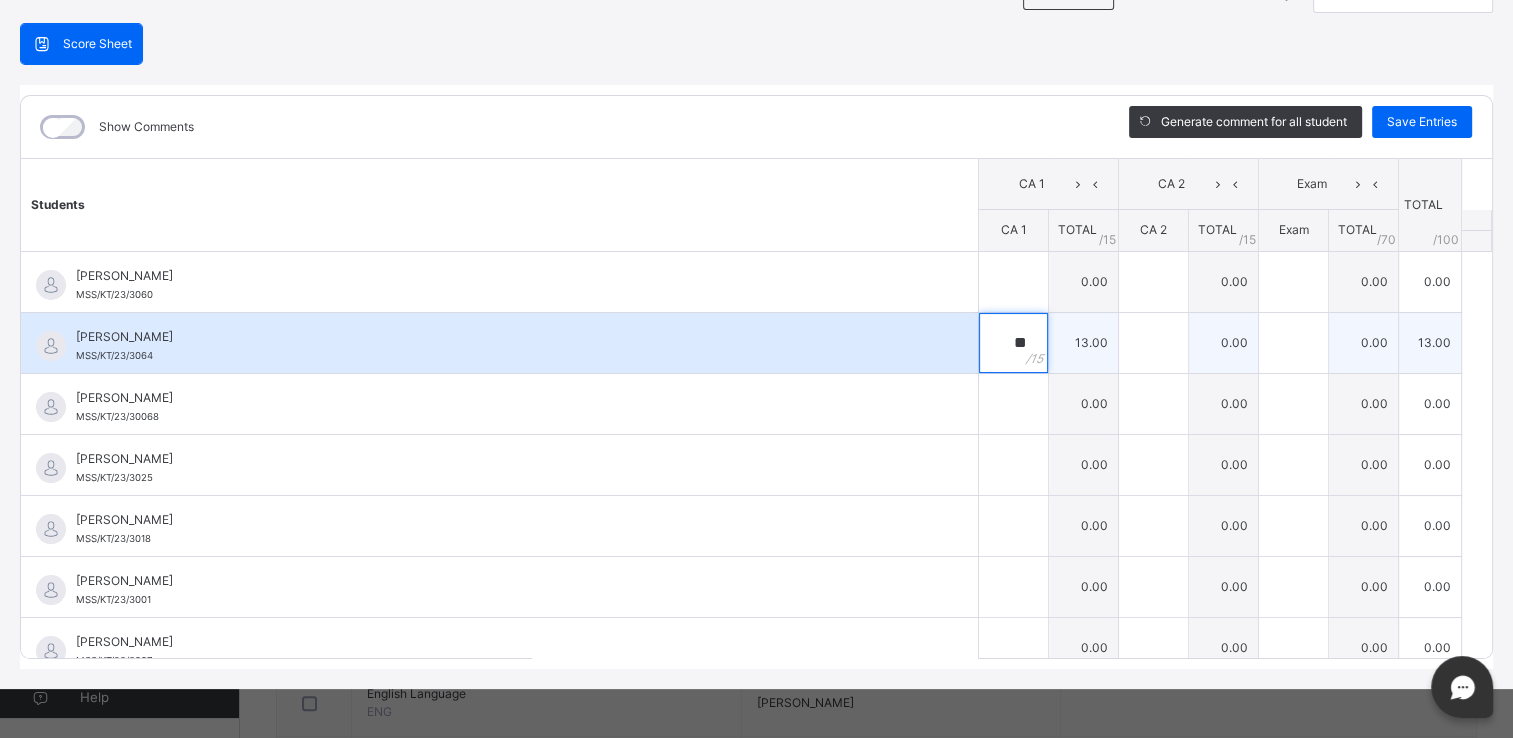 type on "**" 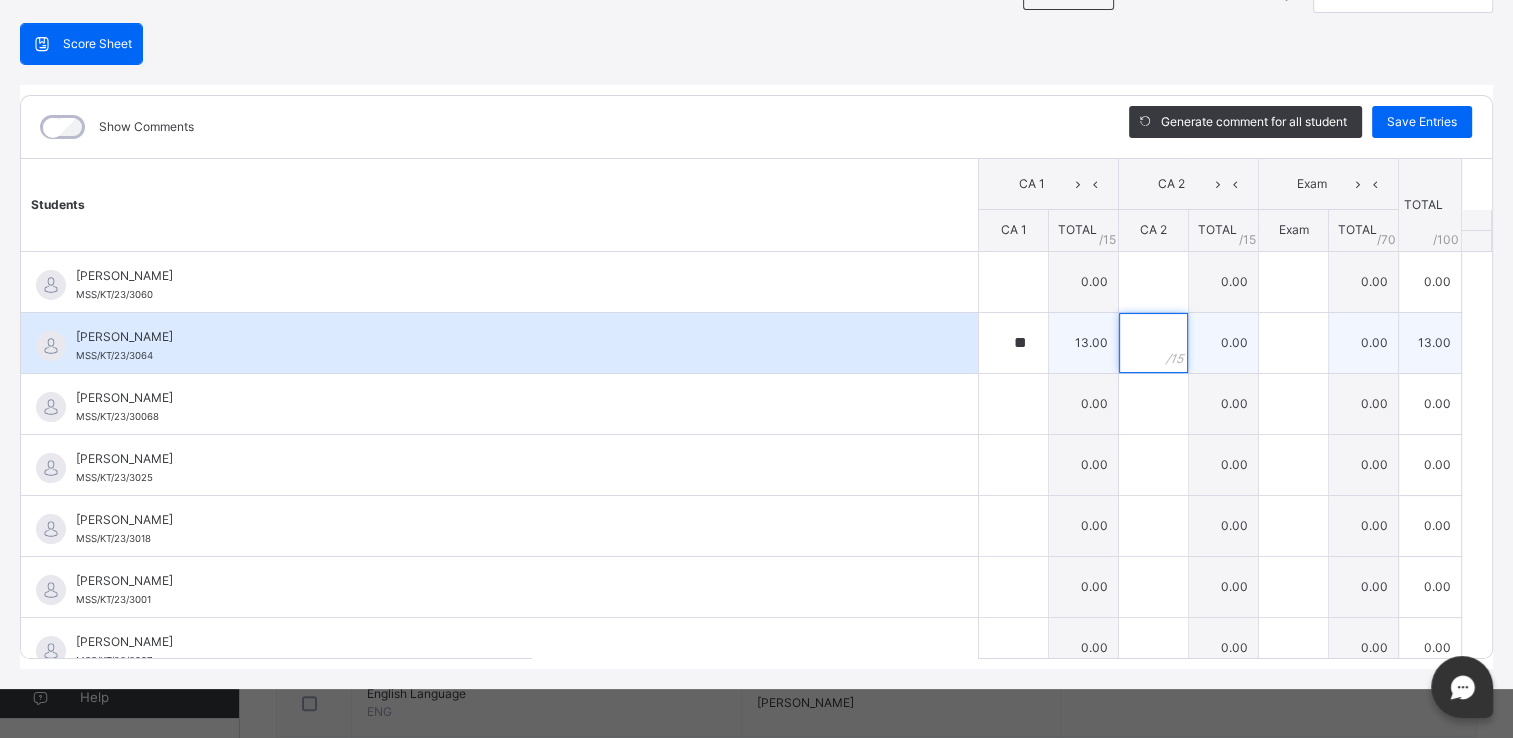 click at bounding box center (1153, 343) 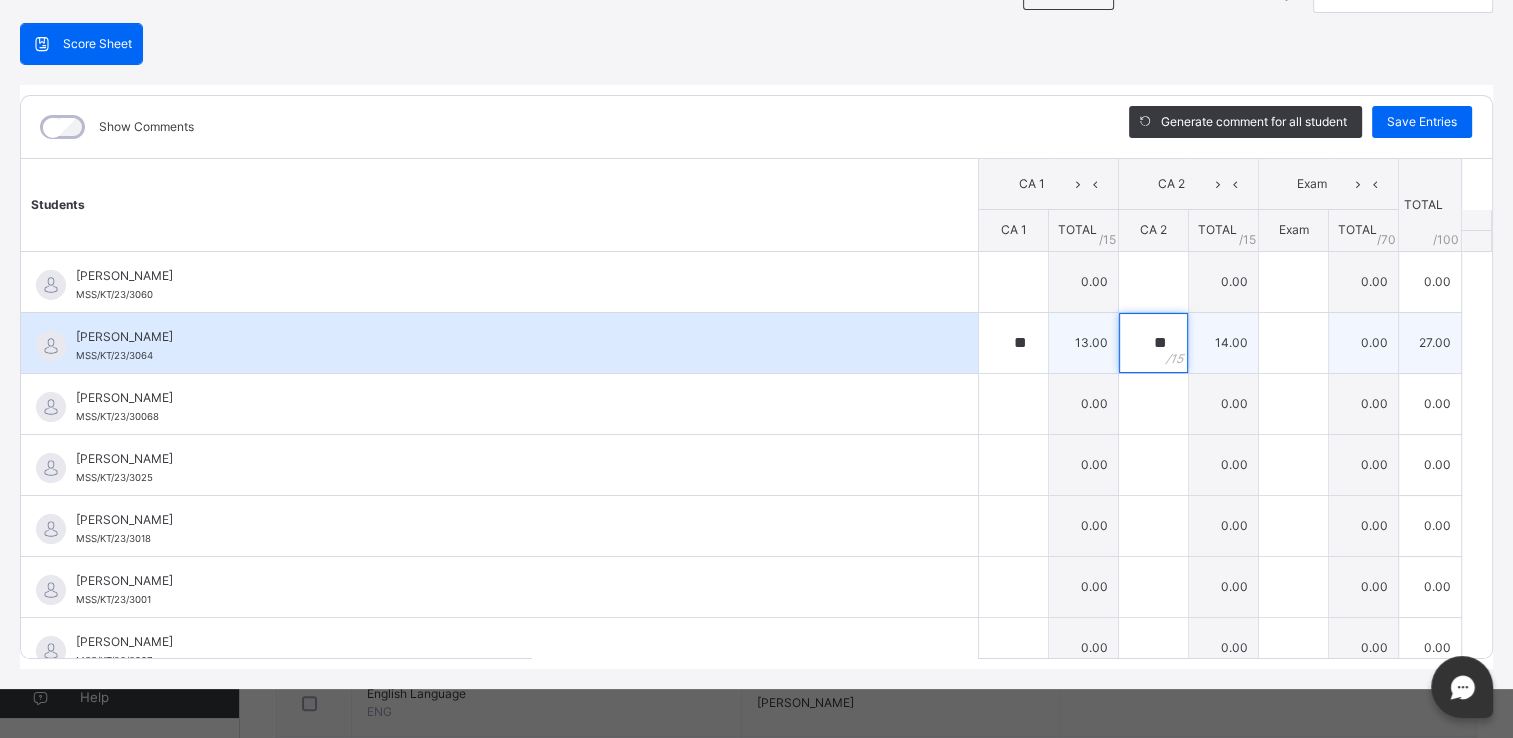 type on "**" 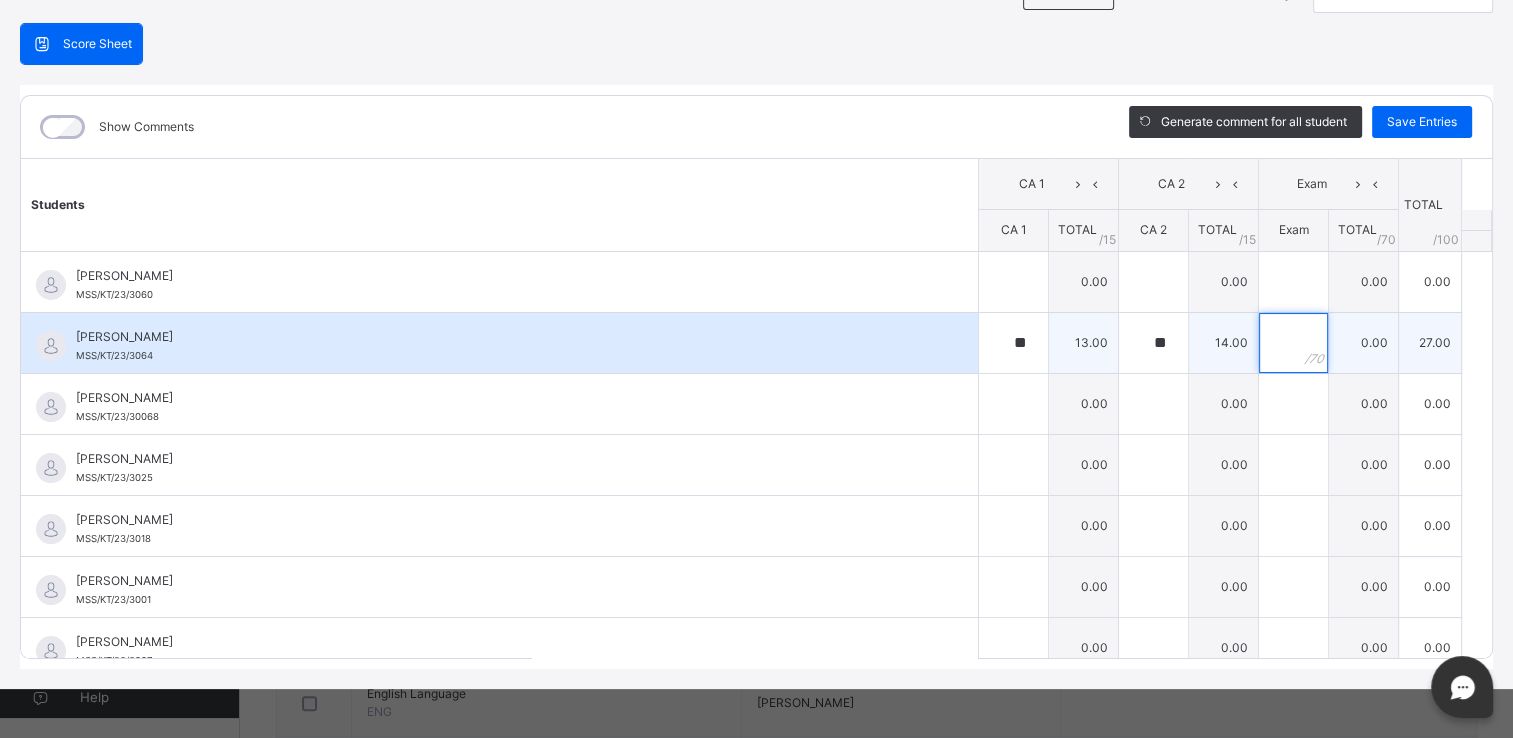 click at bounding box center [1293, 343] 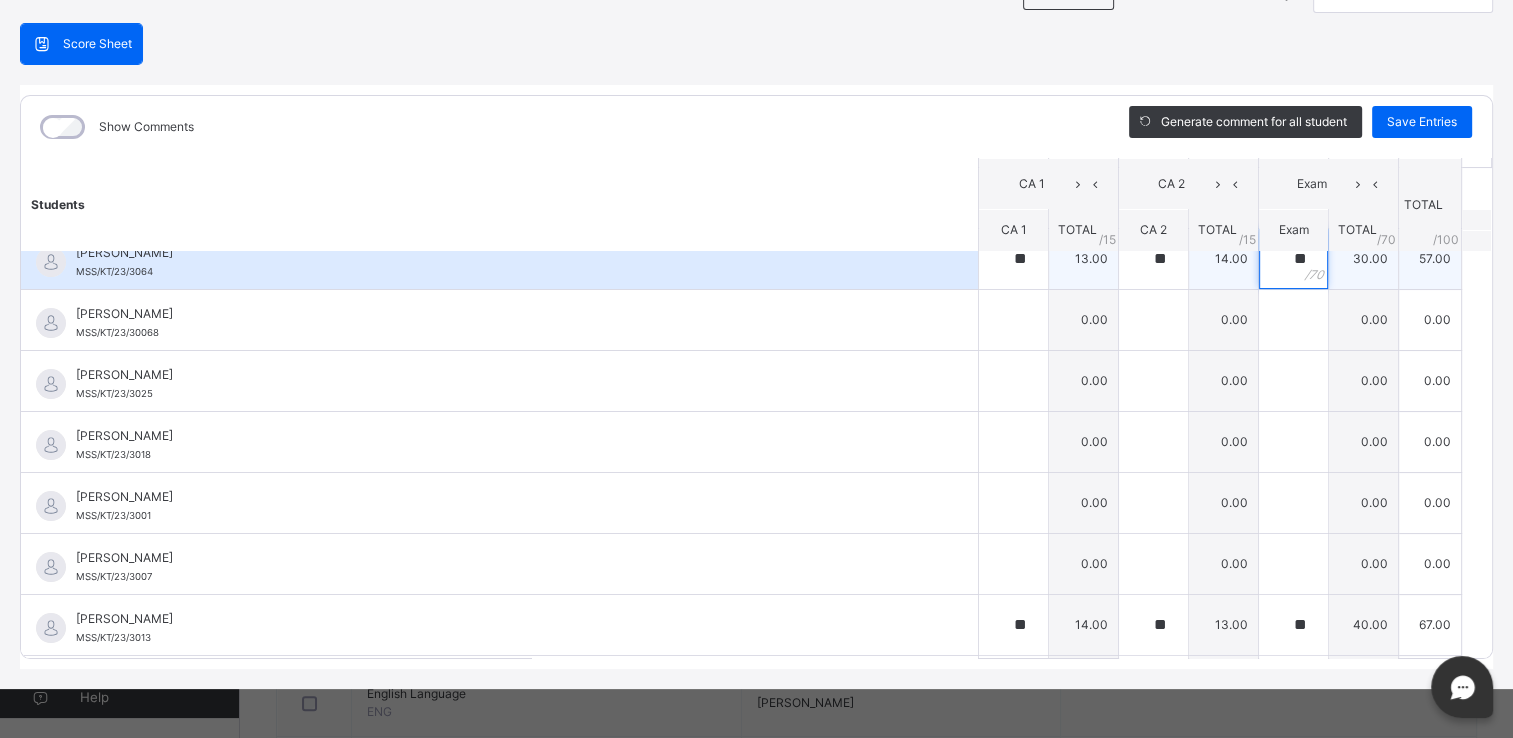 scroll, scrollTop: 0, scrollLeft: 0, axis: both 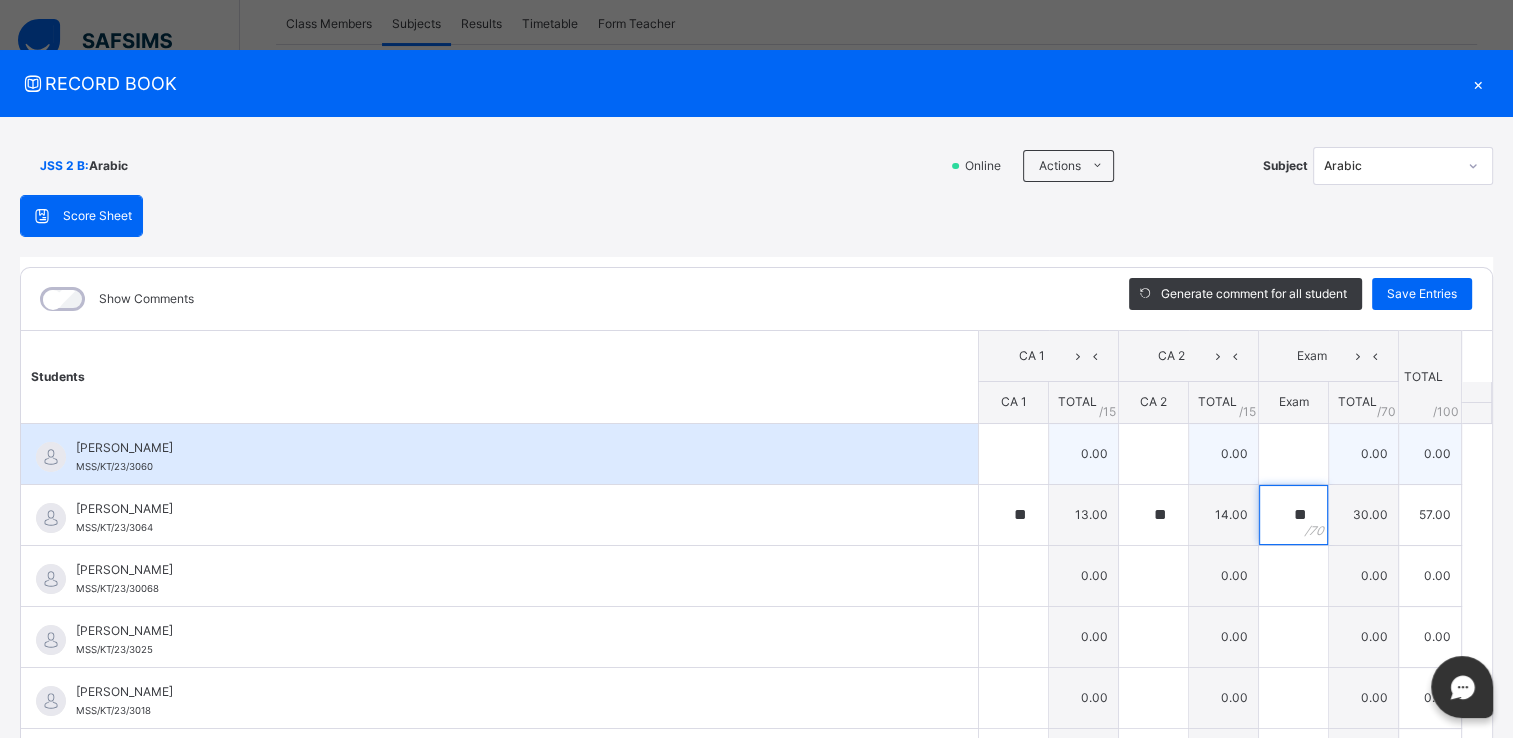 type on "**" 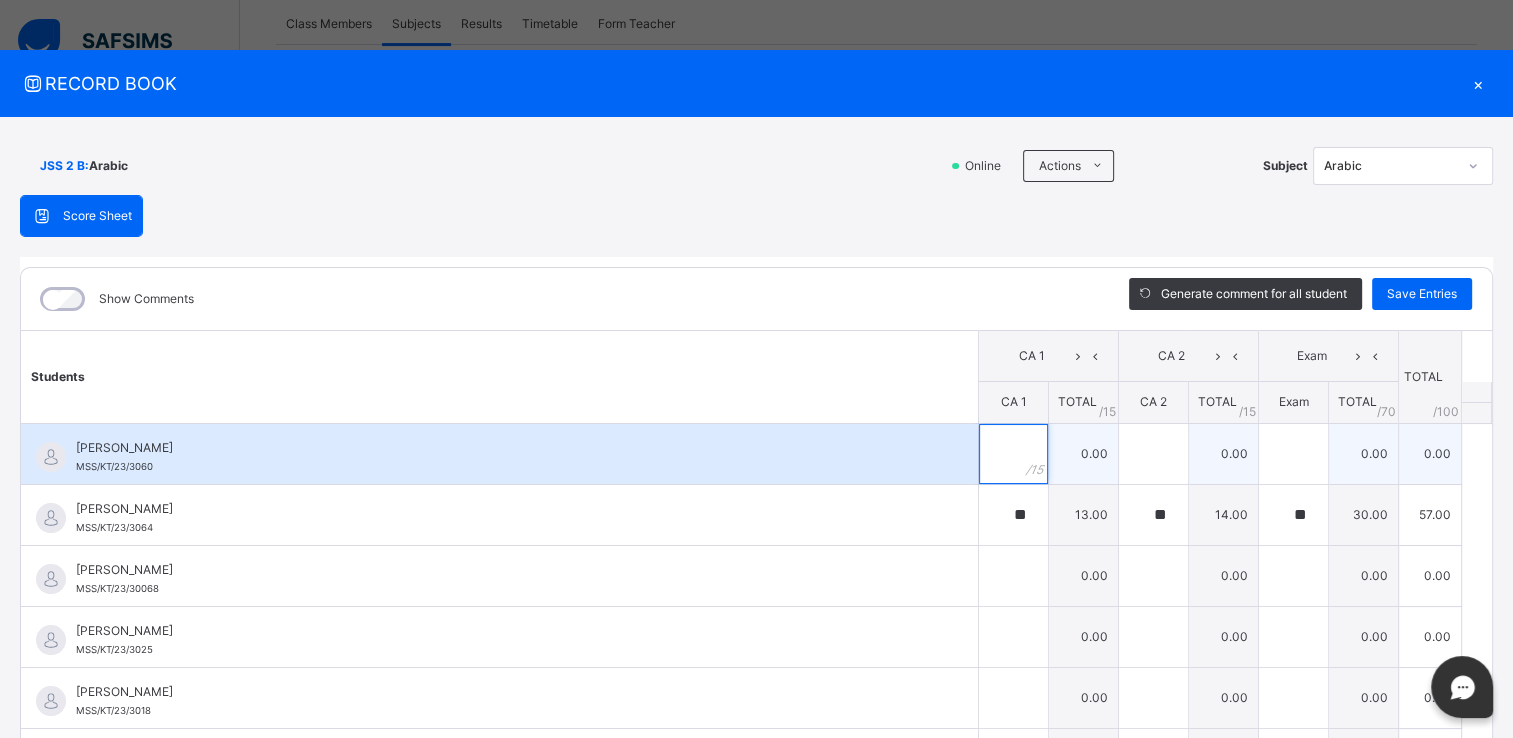 click at bounding box center (1013, 454) 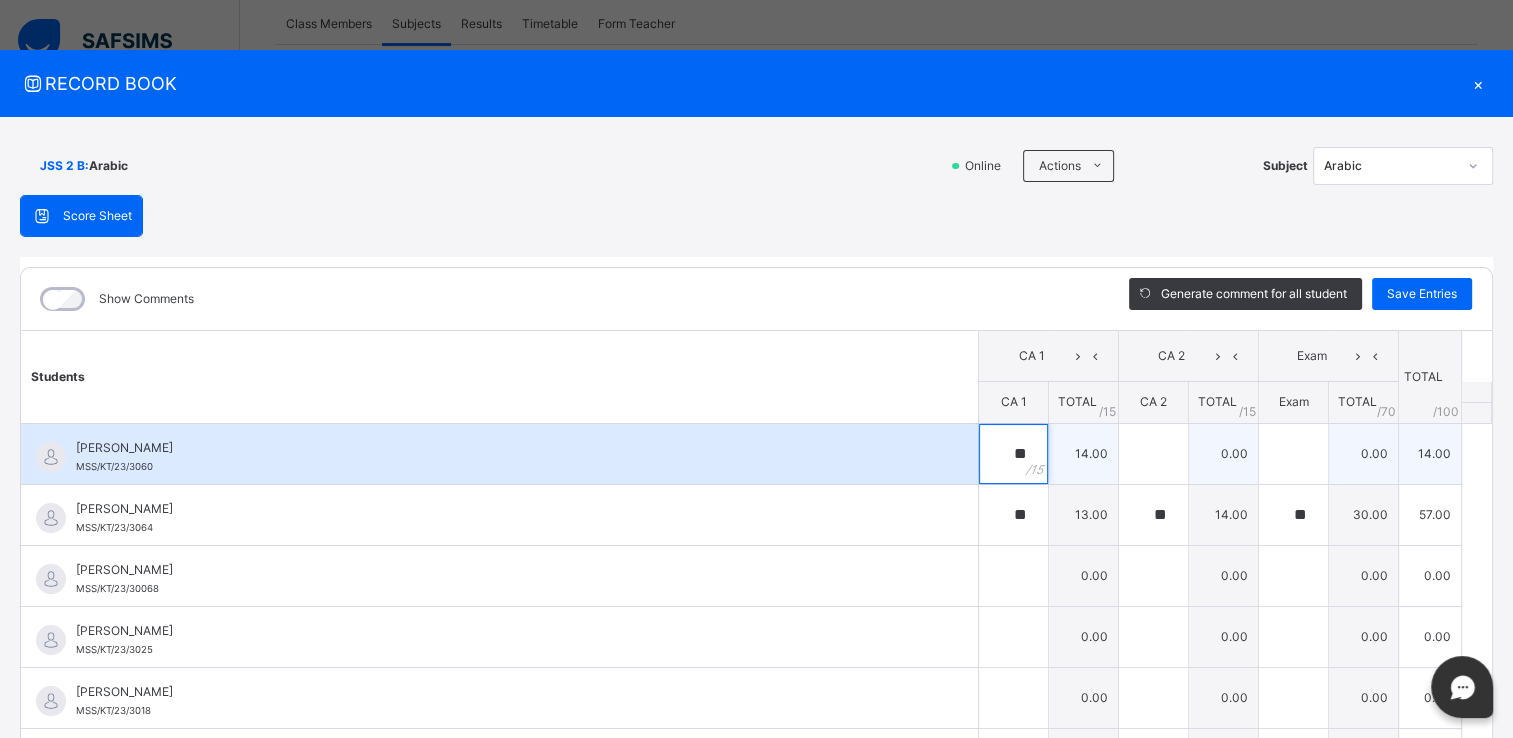 type on "**" 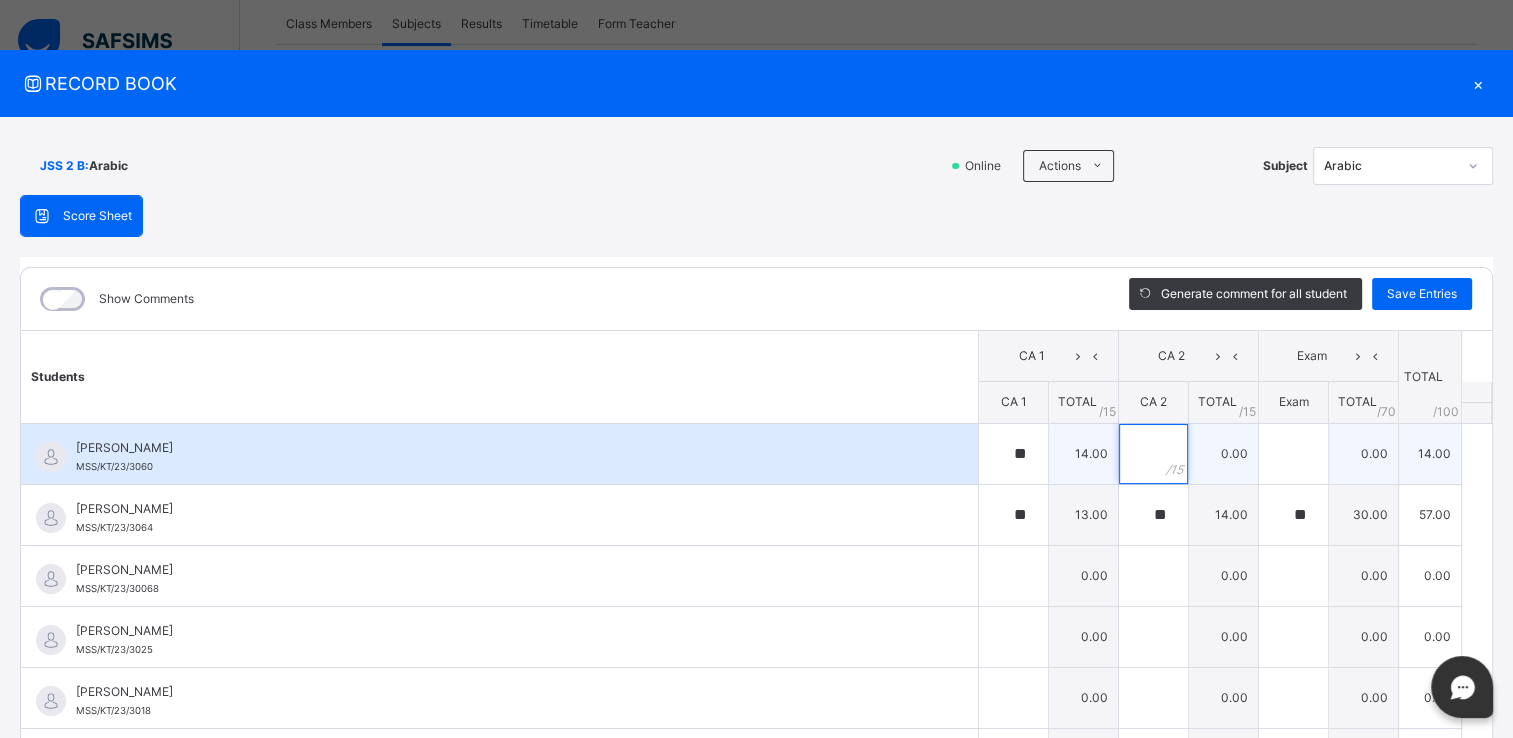 click at bounding box center (1153, 454) 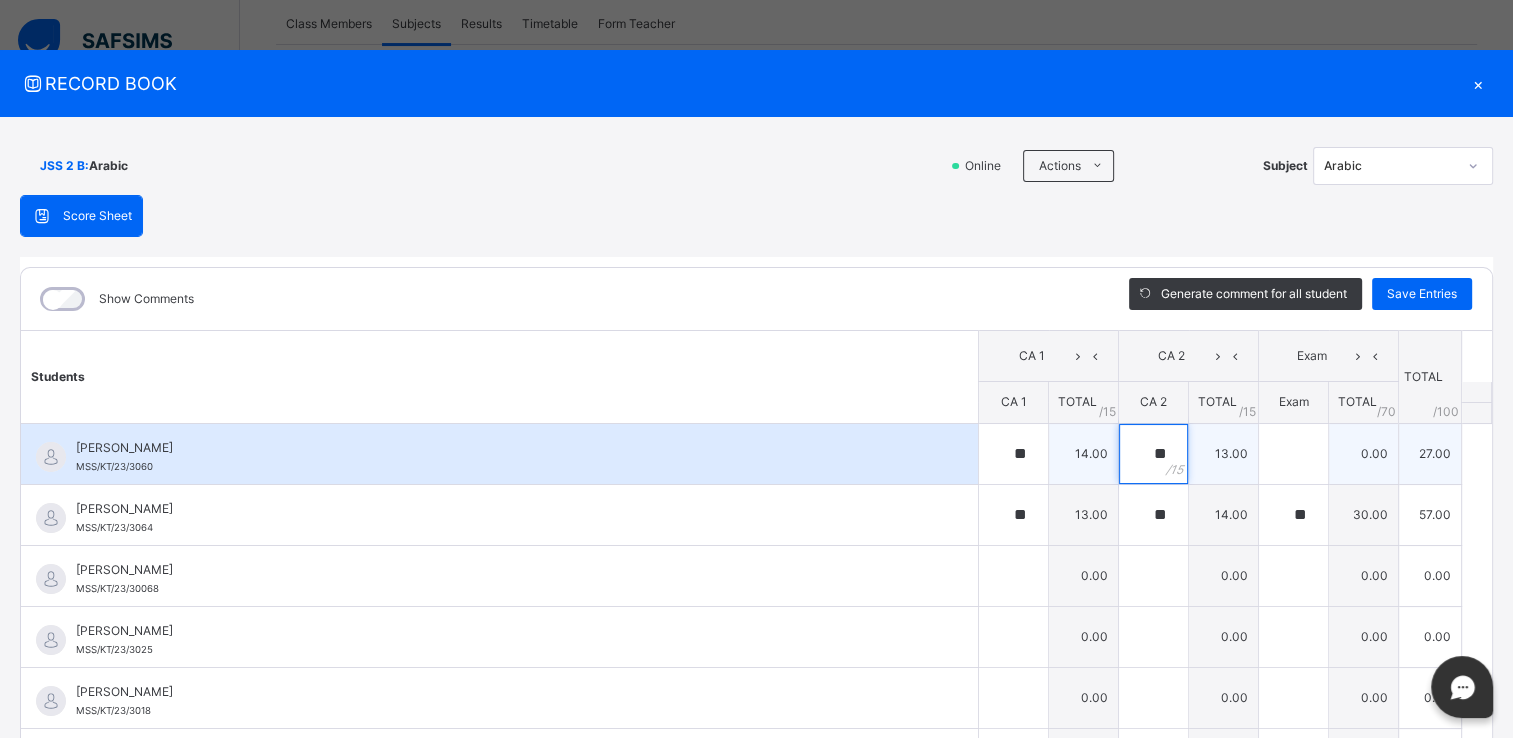 type on "**" 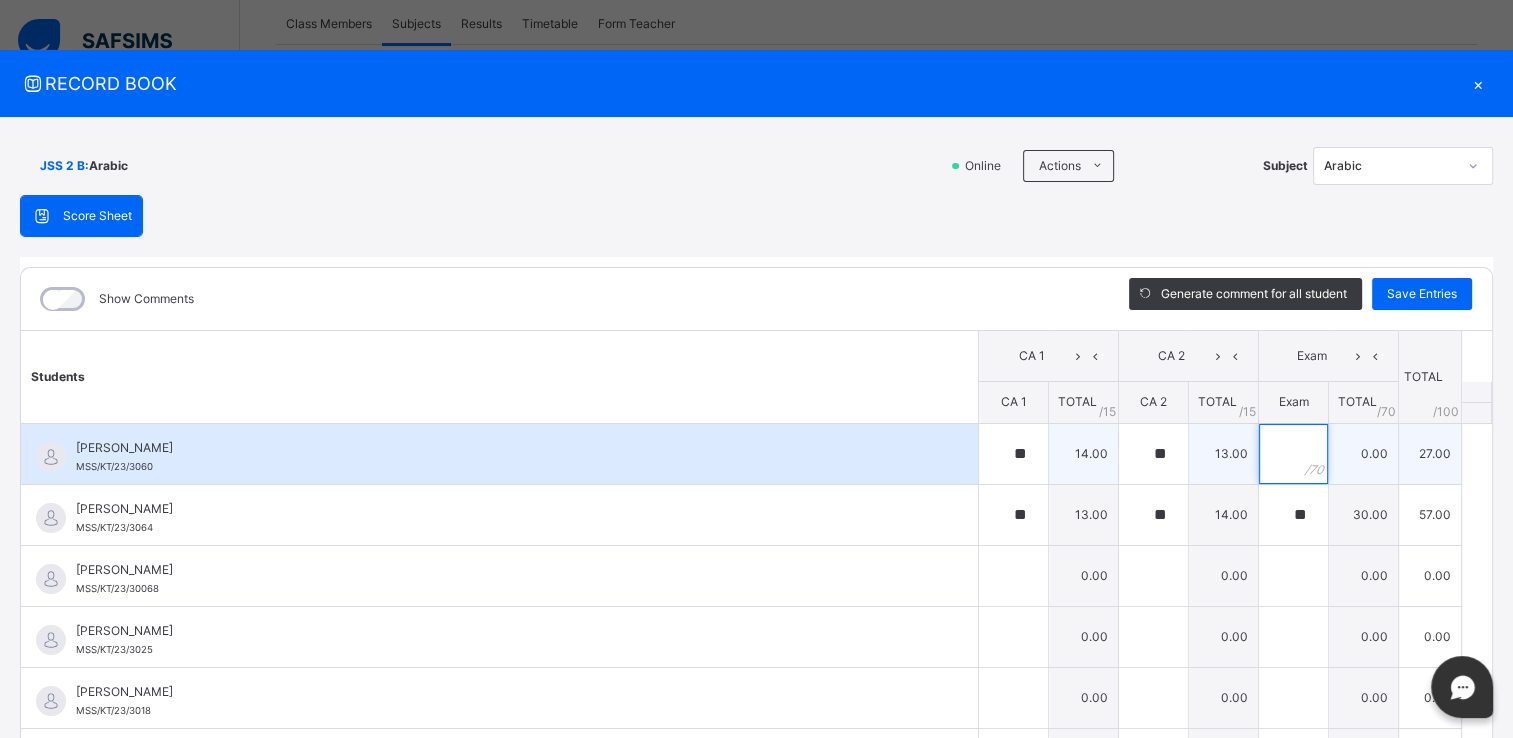 click at bounding box center [1293, 454] 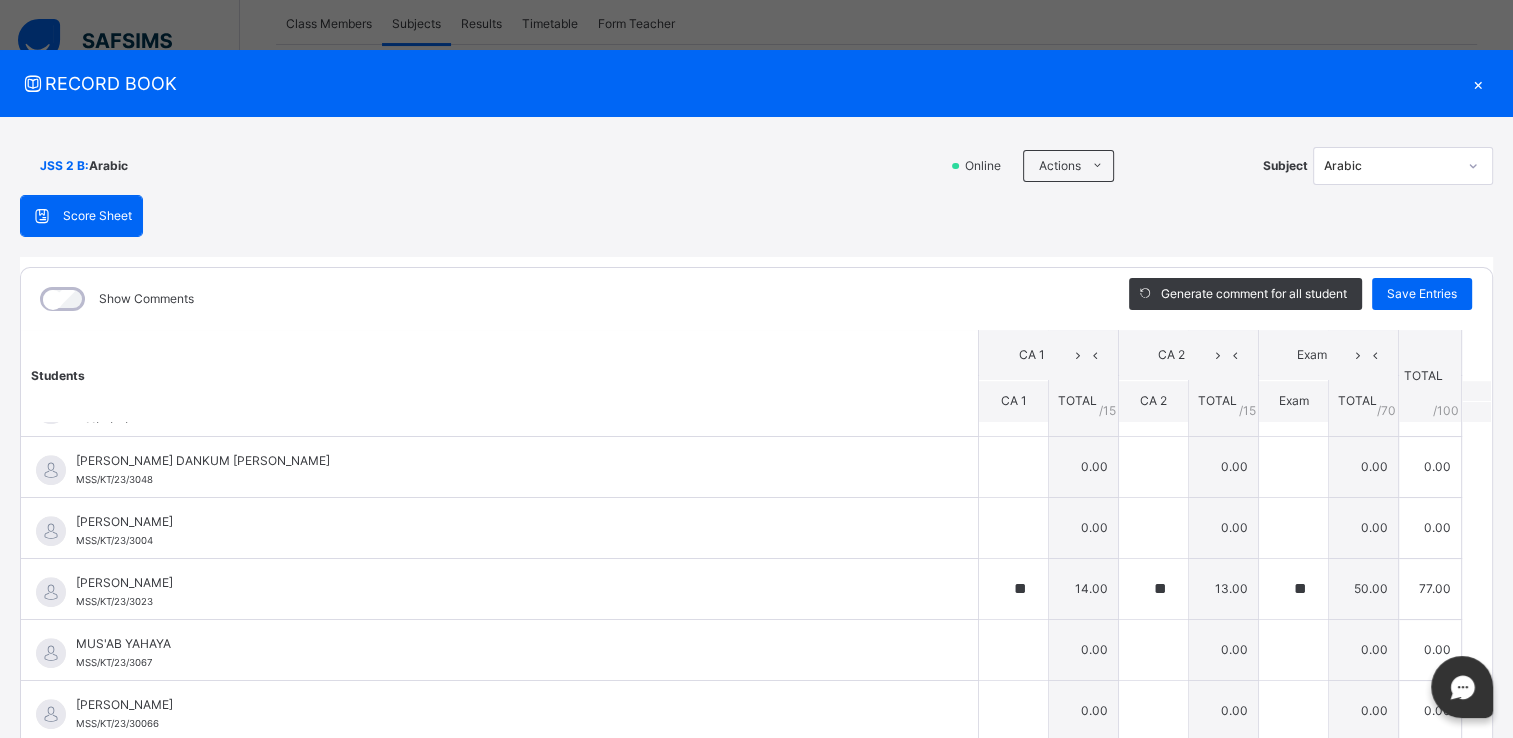 scroll, scrollTop: 1599, scrollLeft: 0, axis: vertical 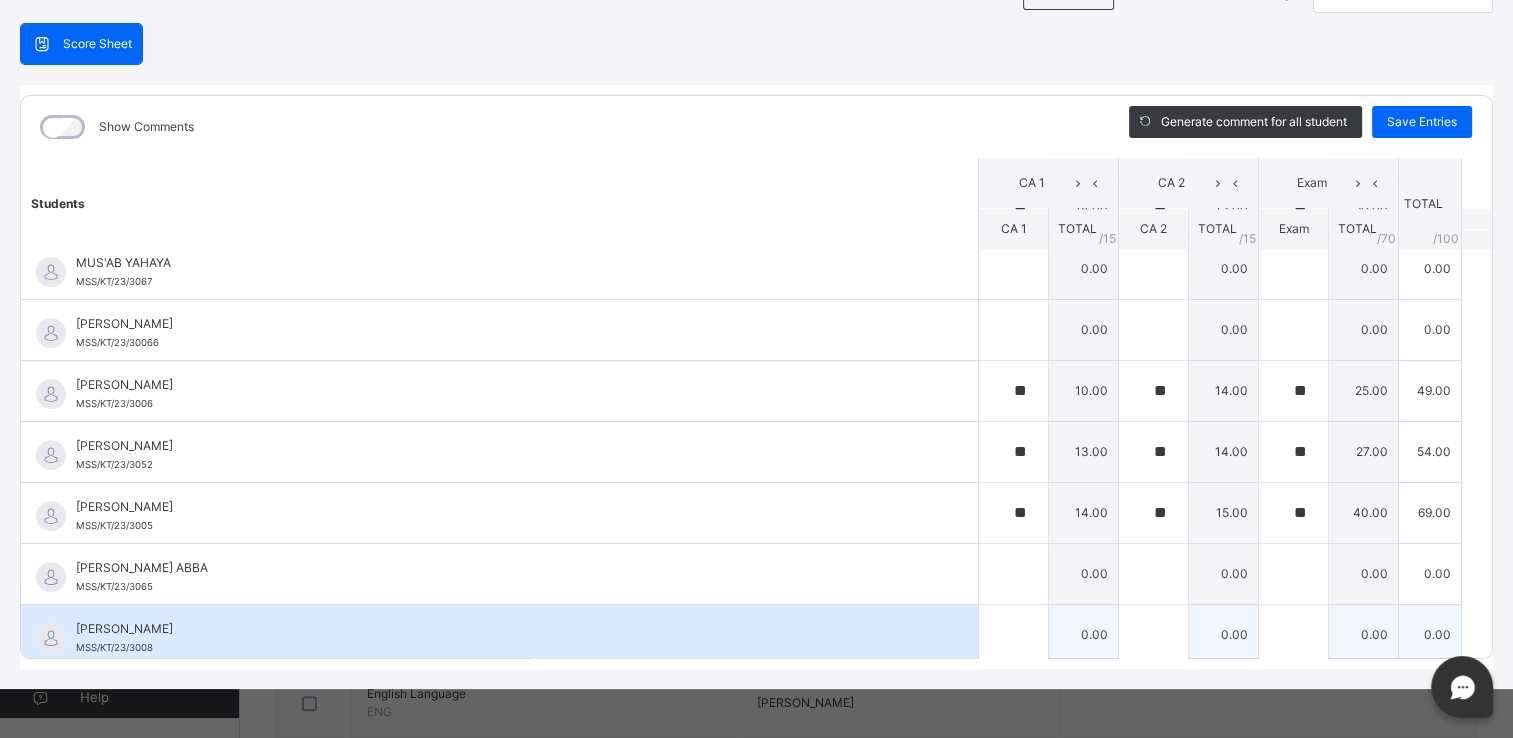 type on "**" 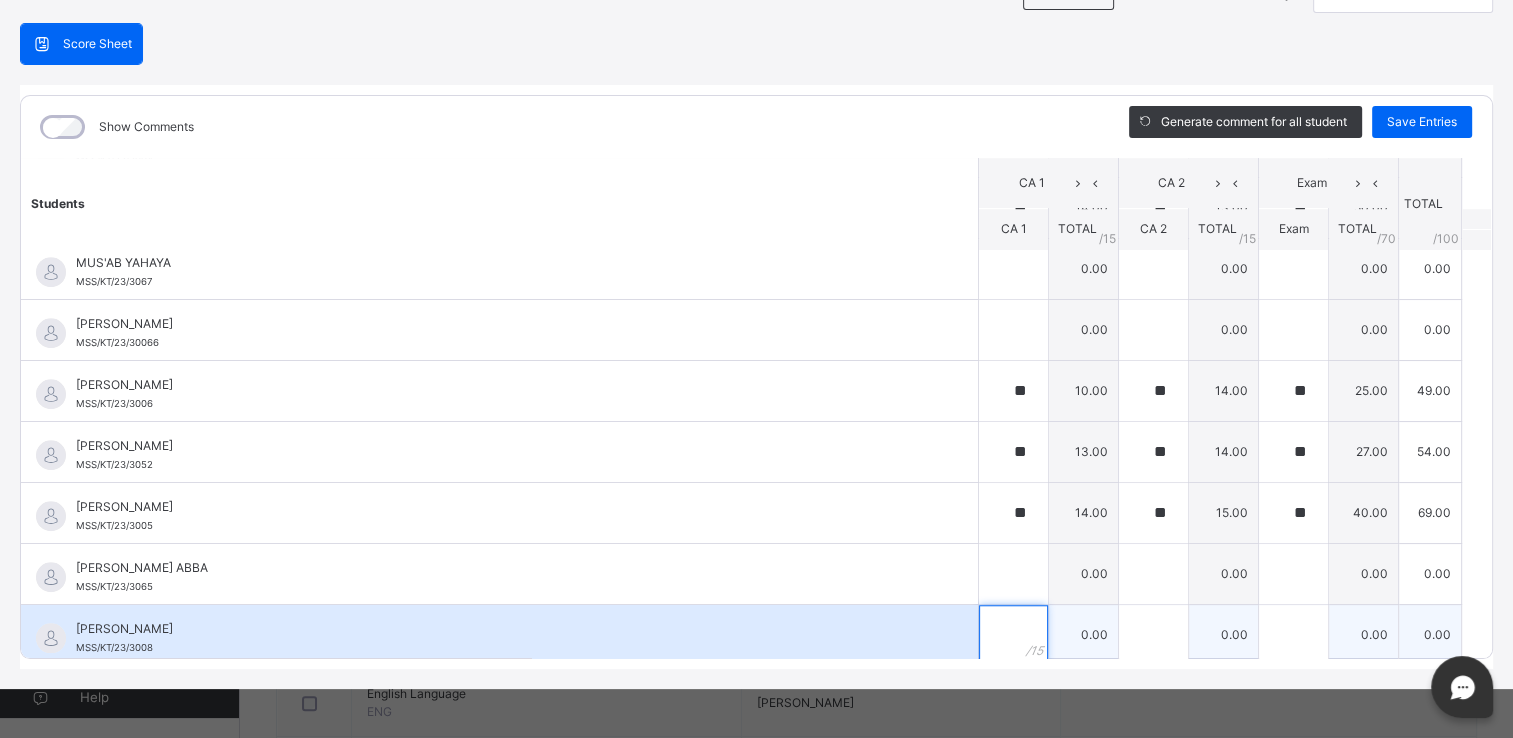 click at bounding box center [1013, 635] 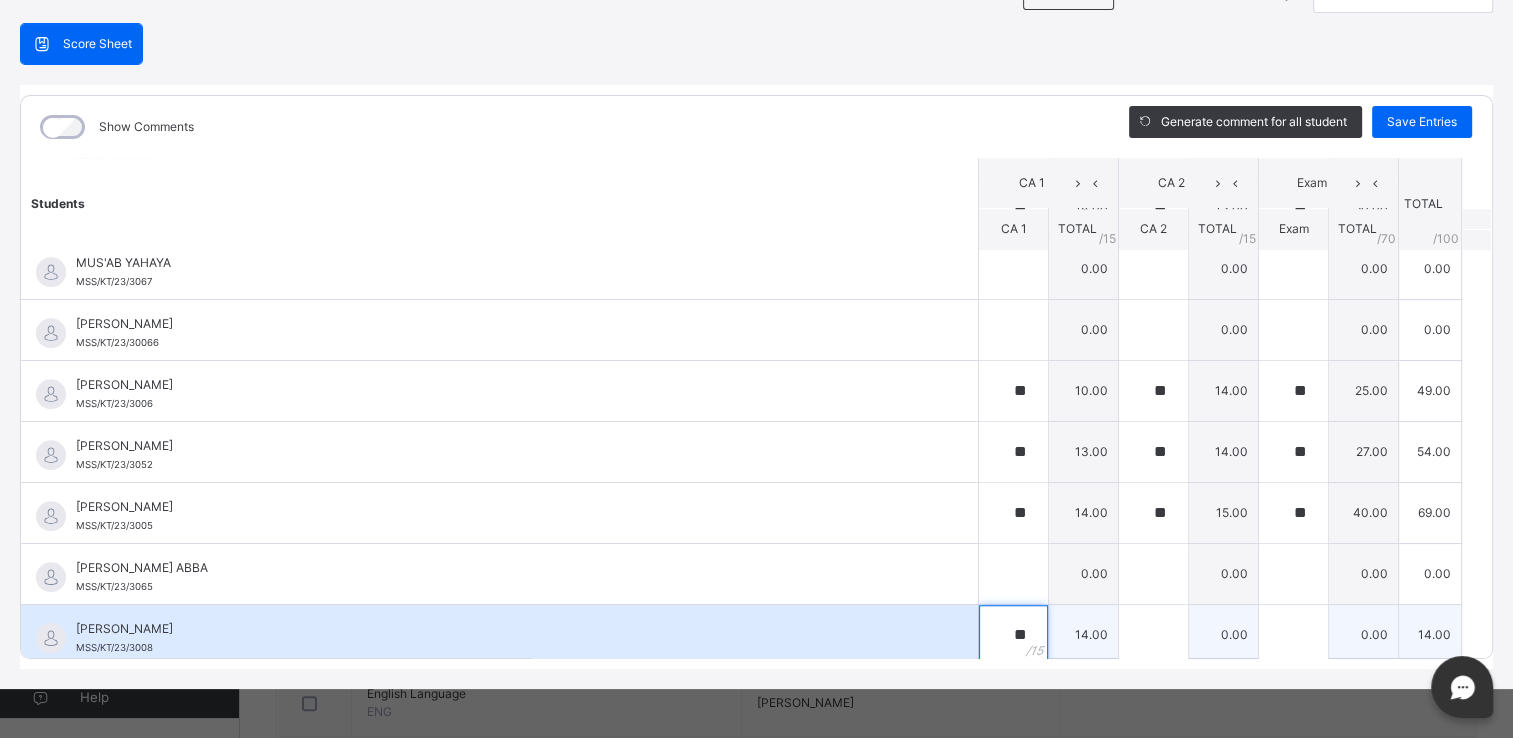 type on "**" 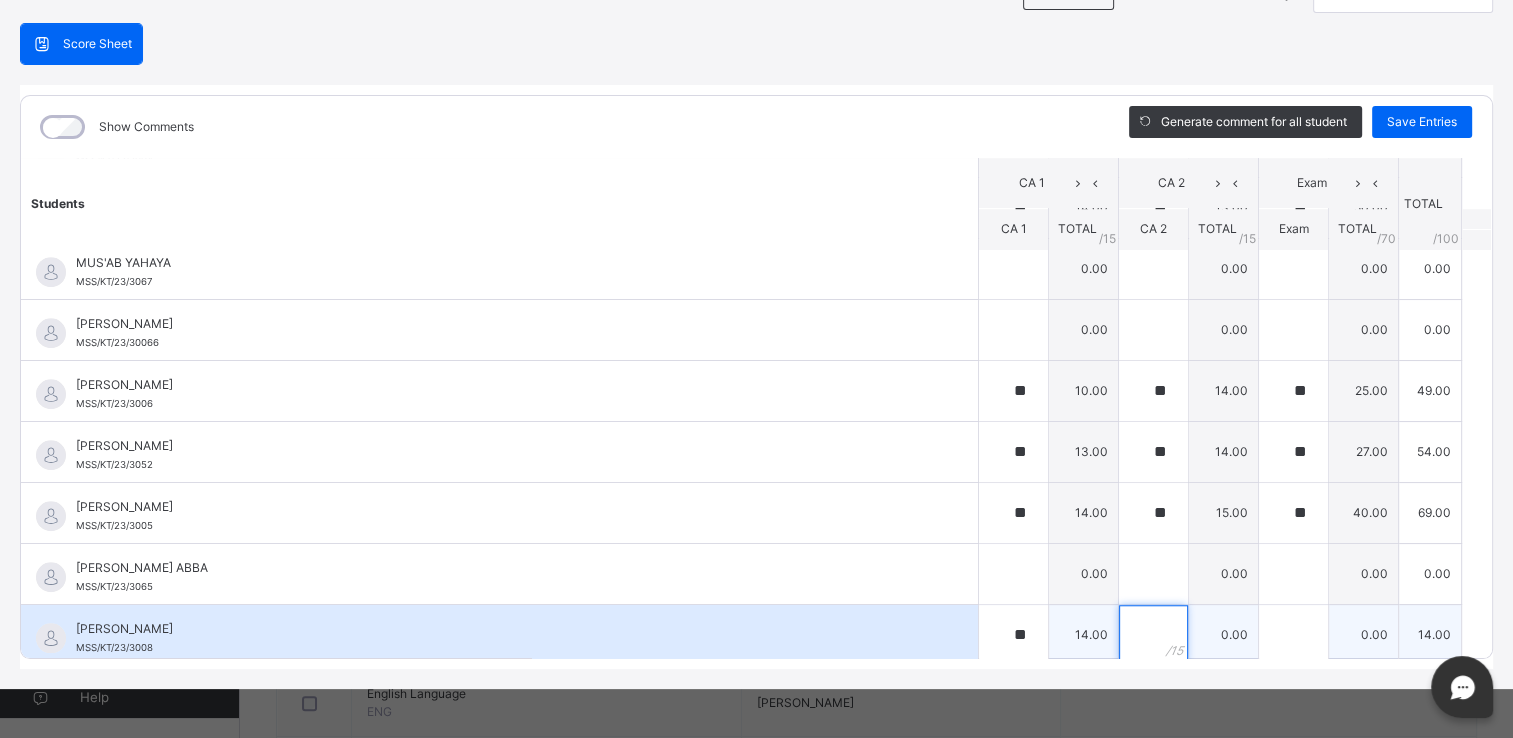 click at bounding box center [1153, 635] 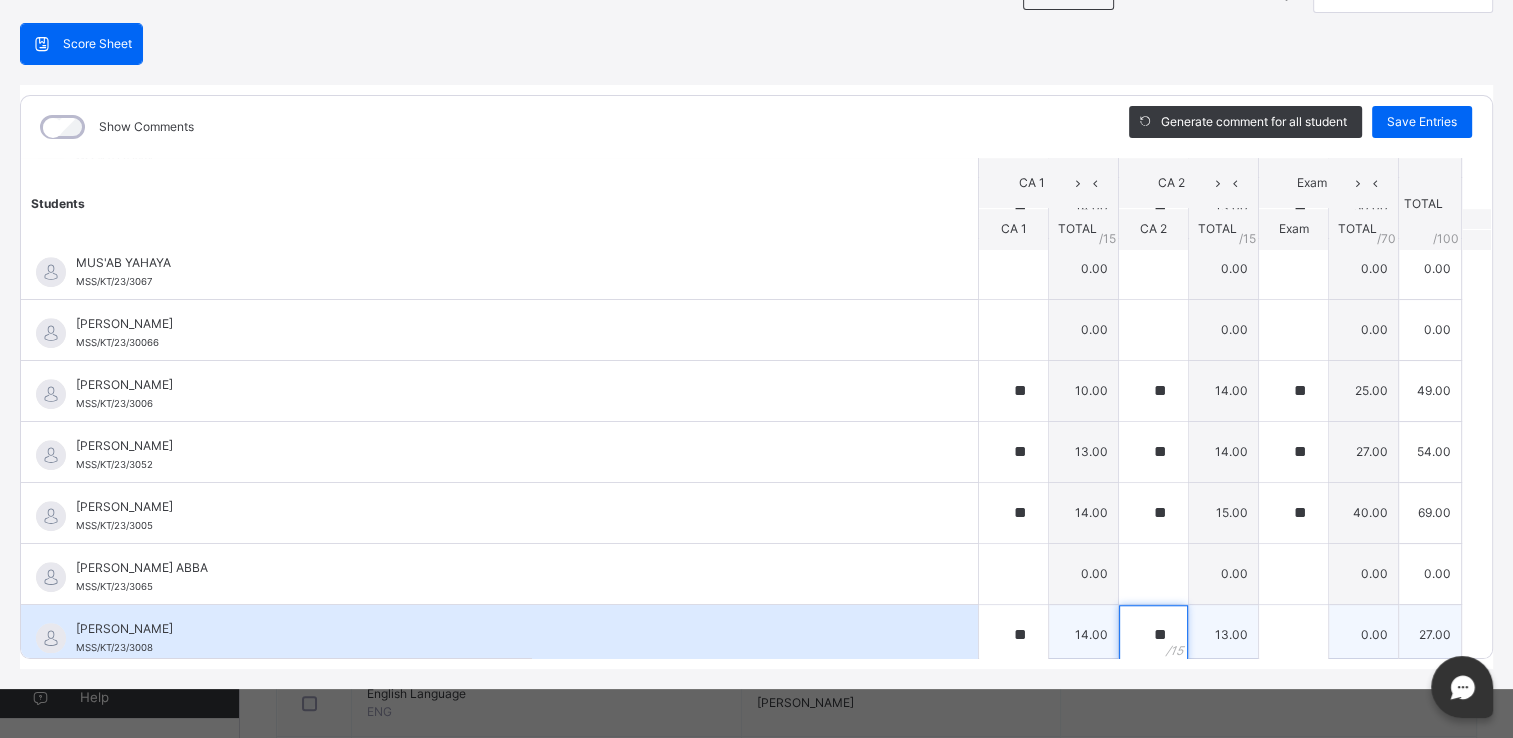 type on "**" 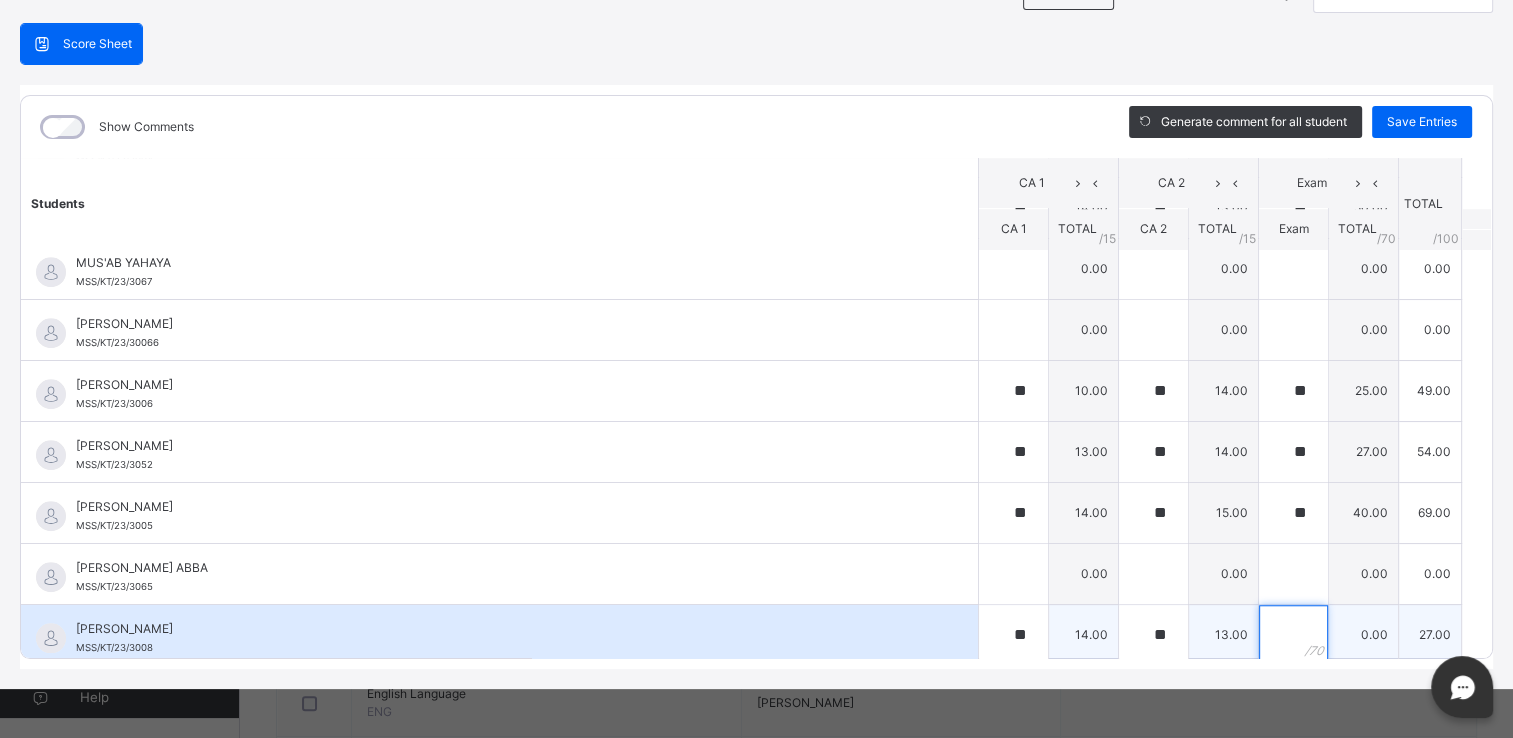 click at bounding box center [1293, 635] 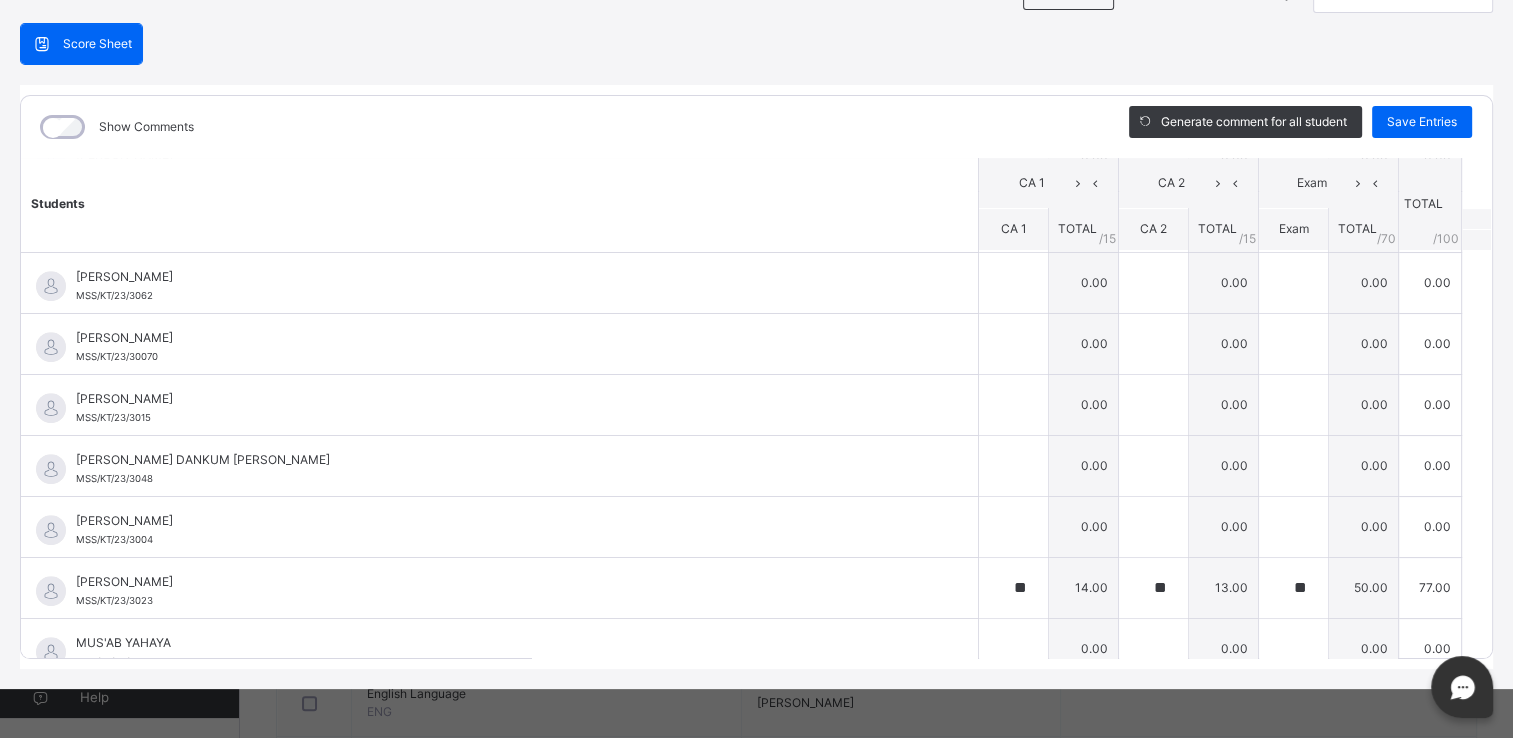 scroll, scrollTop: 1218, scrollLeft: 0, axis: vertical 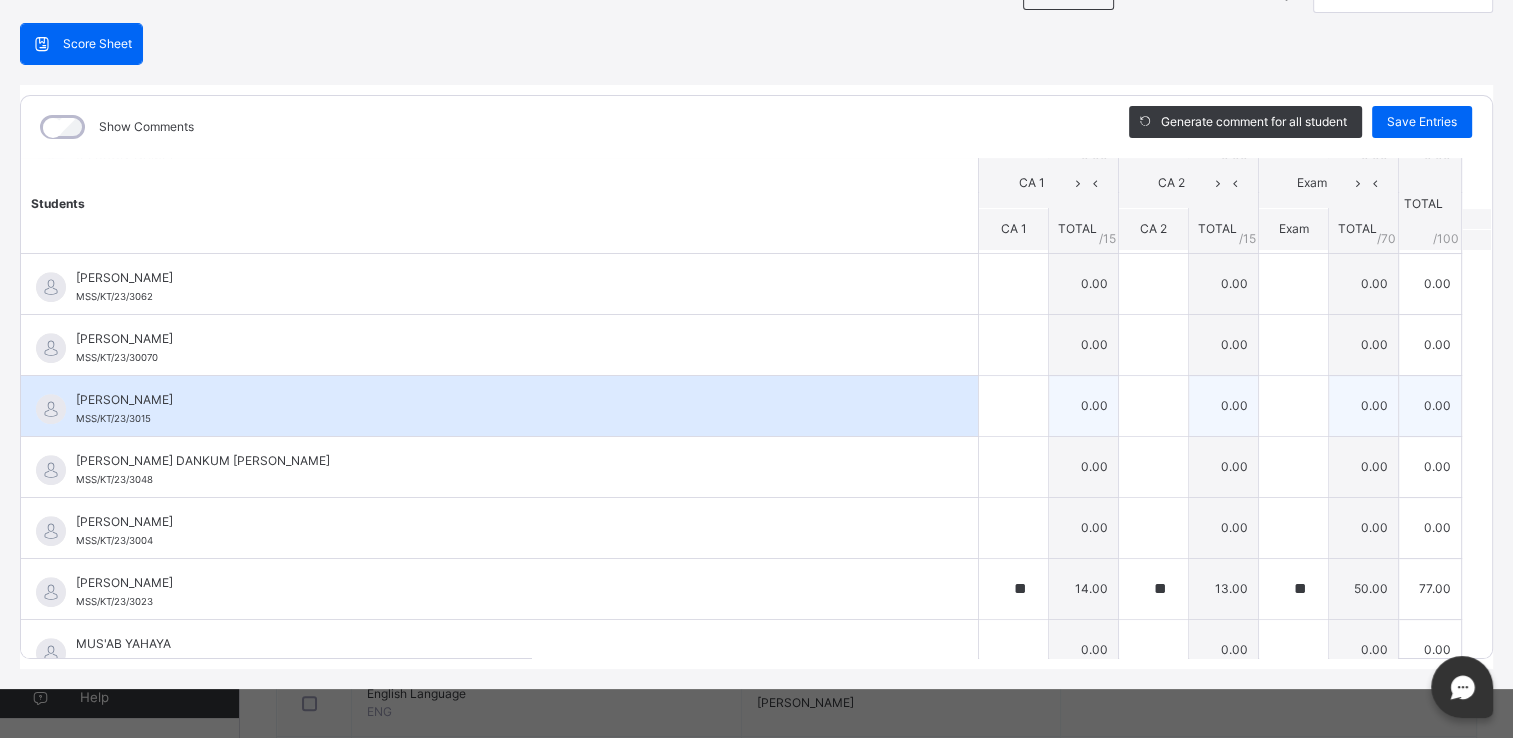 type on "**" 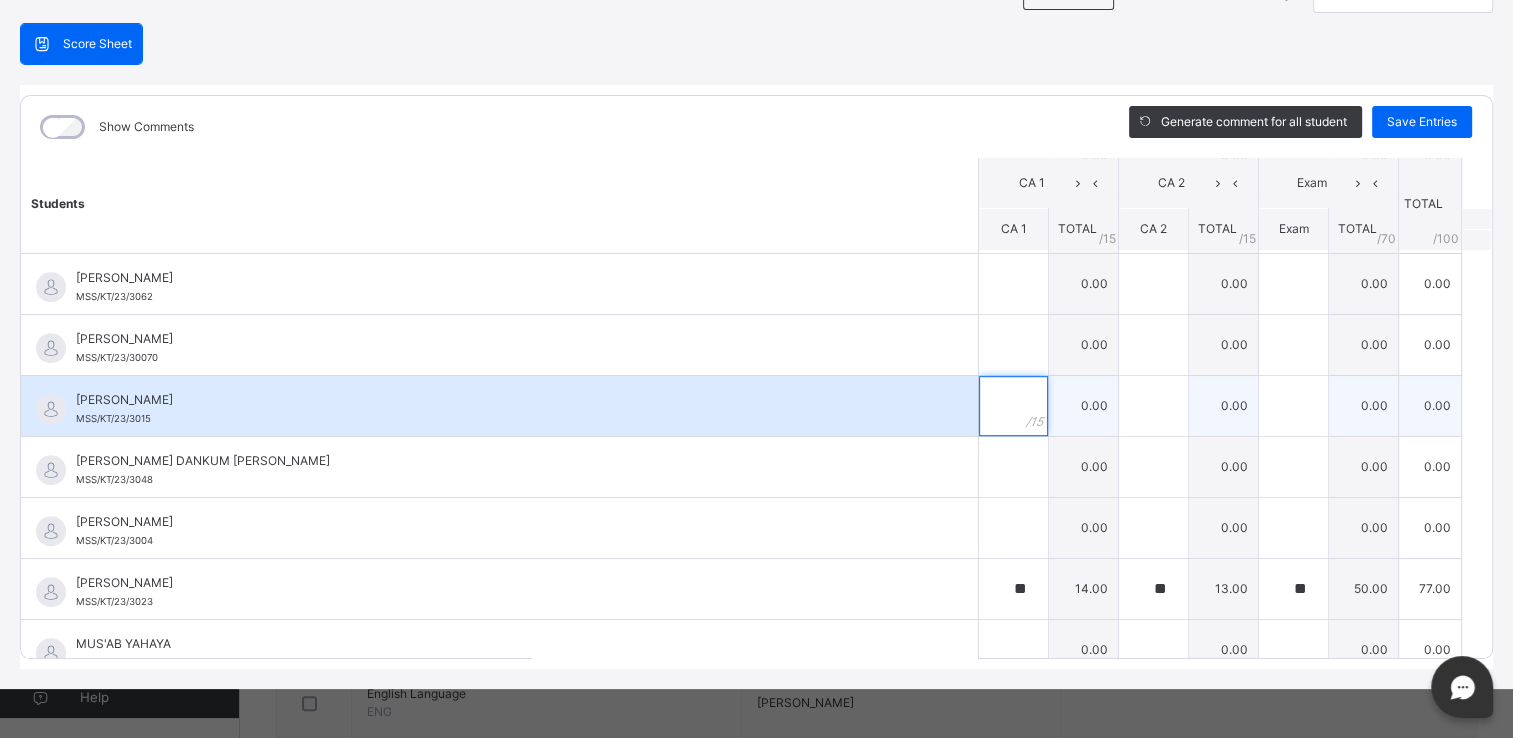 click at bounding box center (1013, 406) 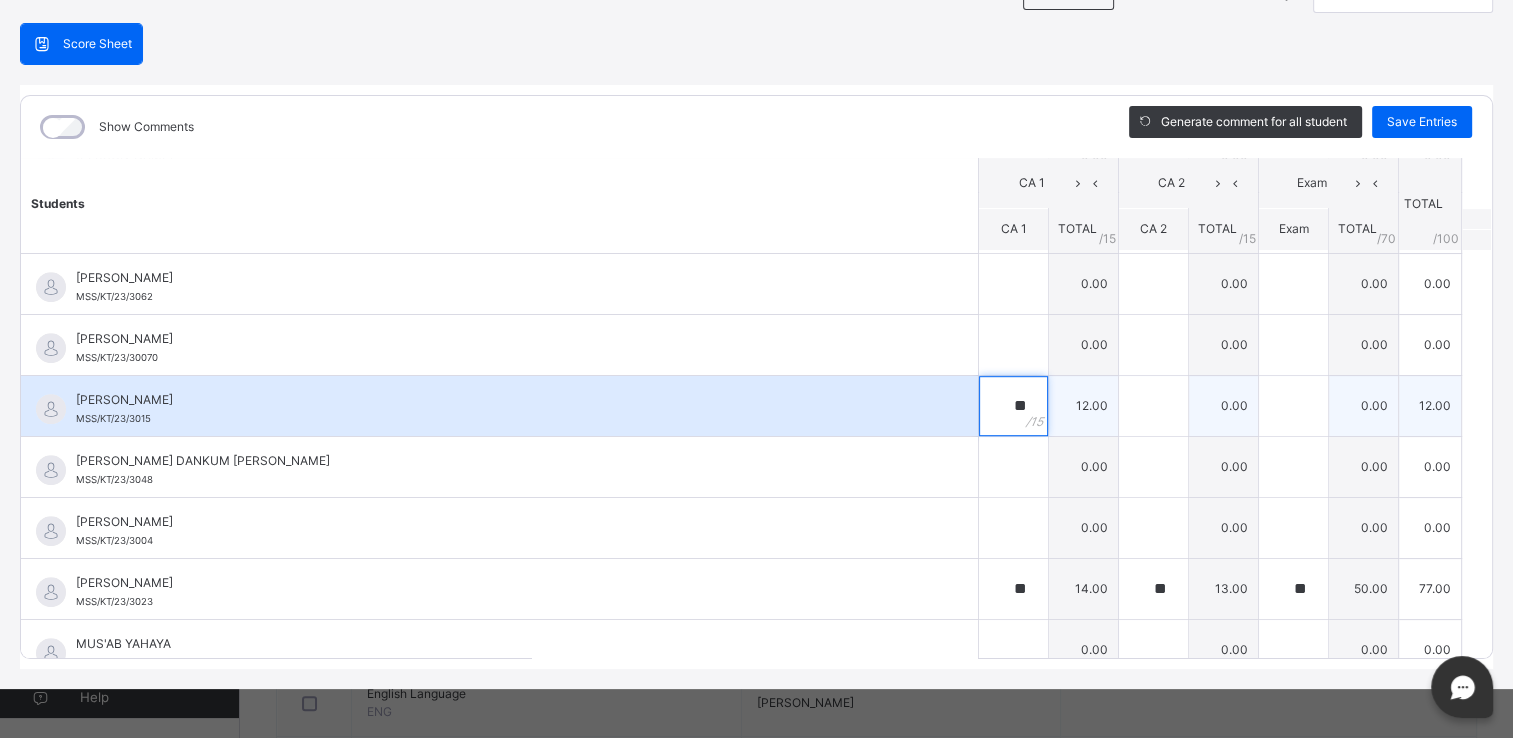type on "**" 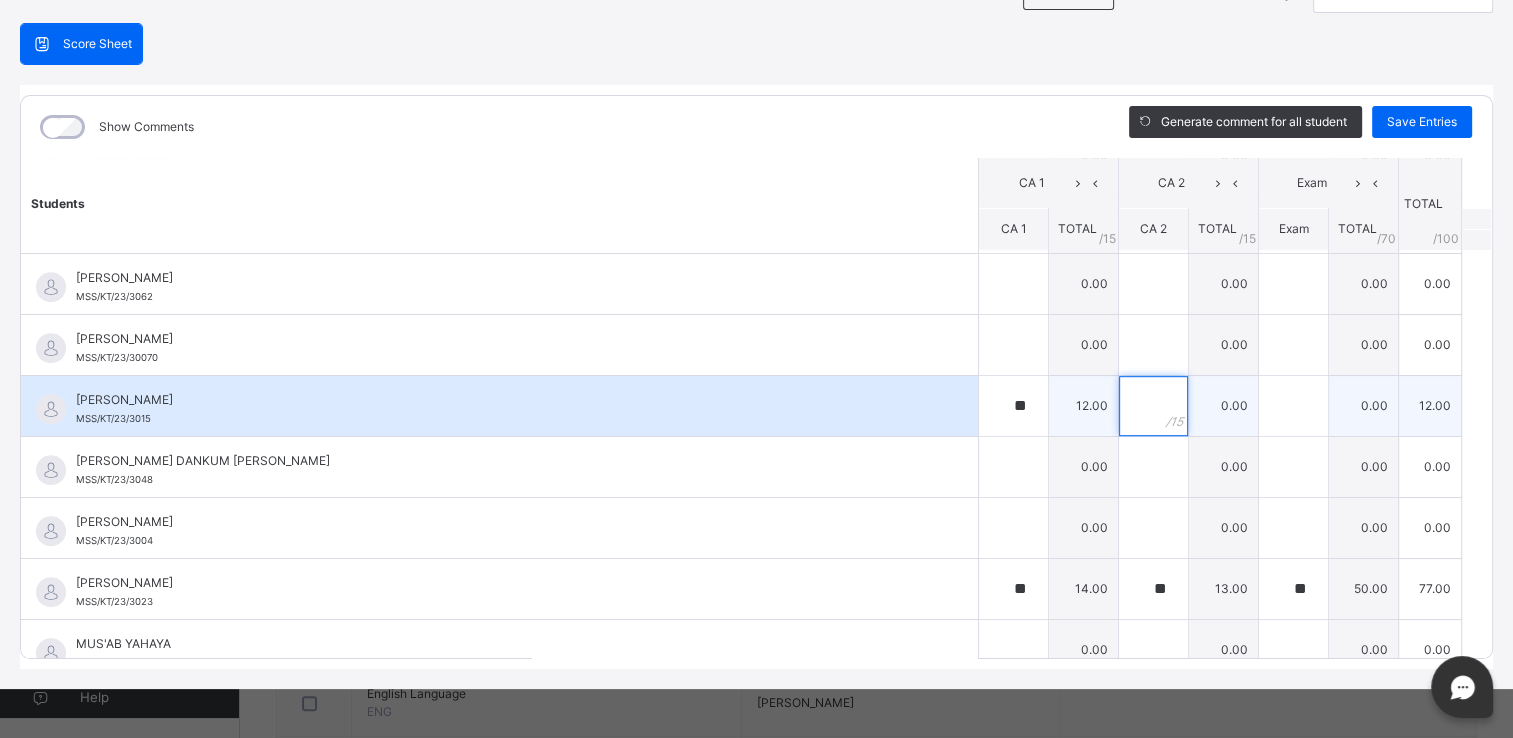 click at bounding box center (1153, 406) 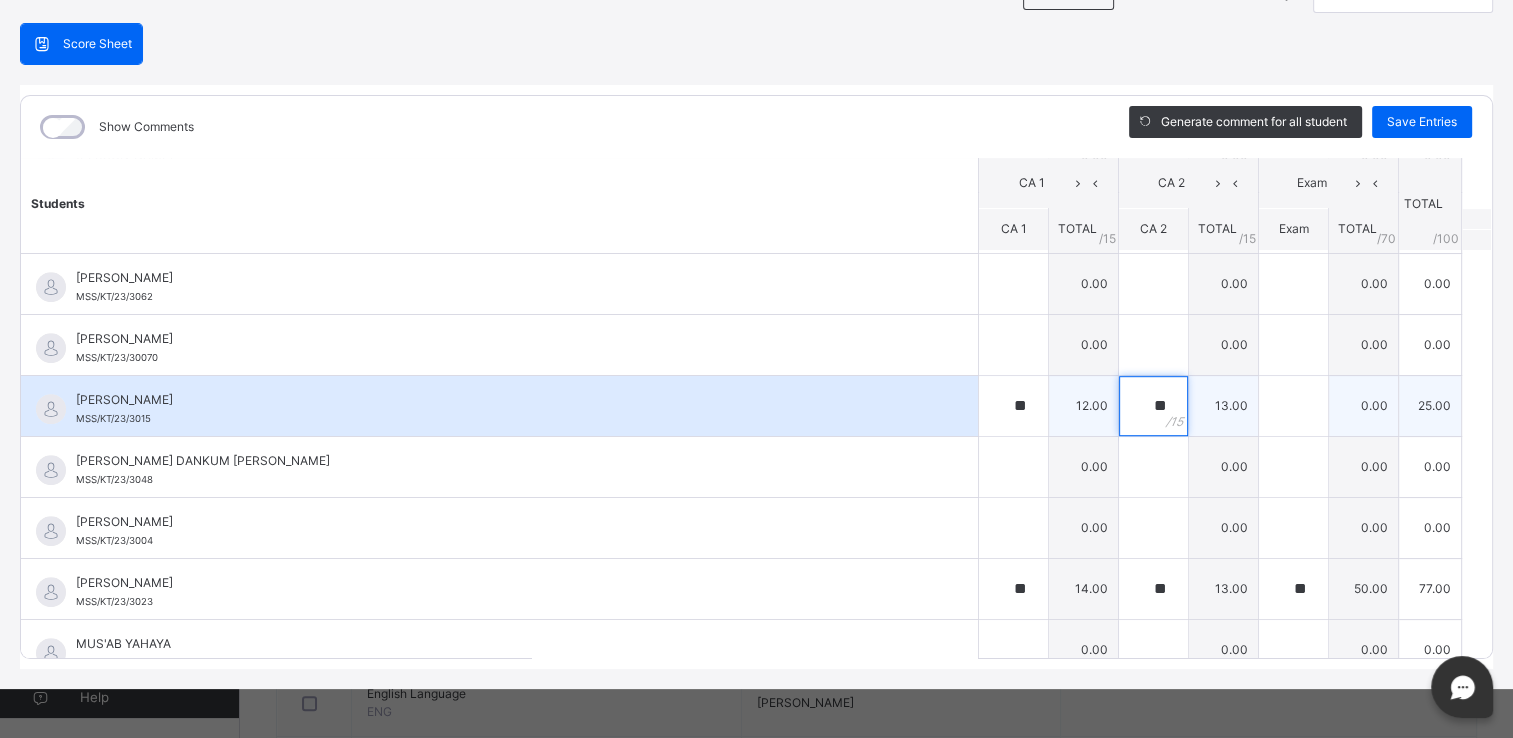 type on "**" 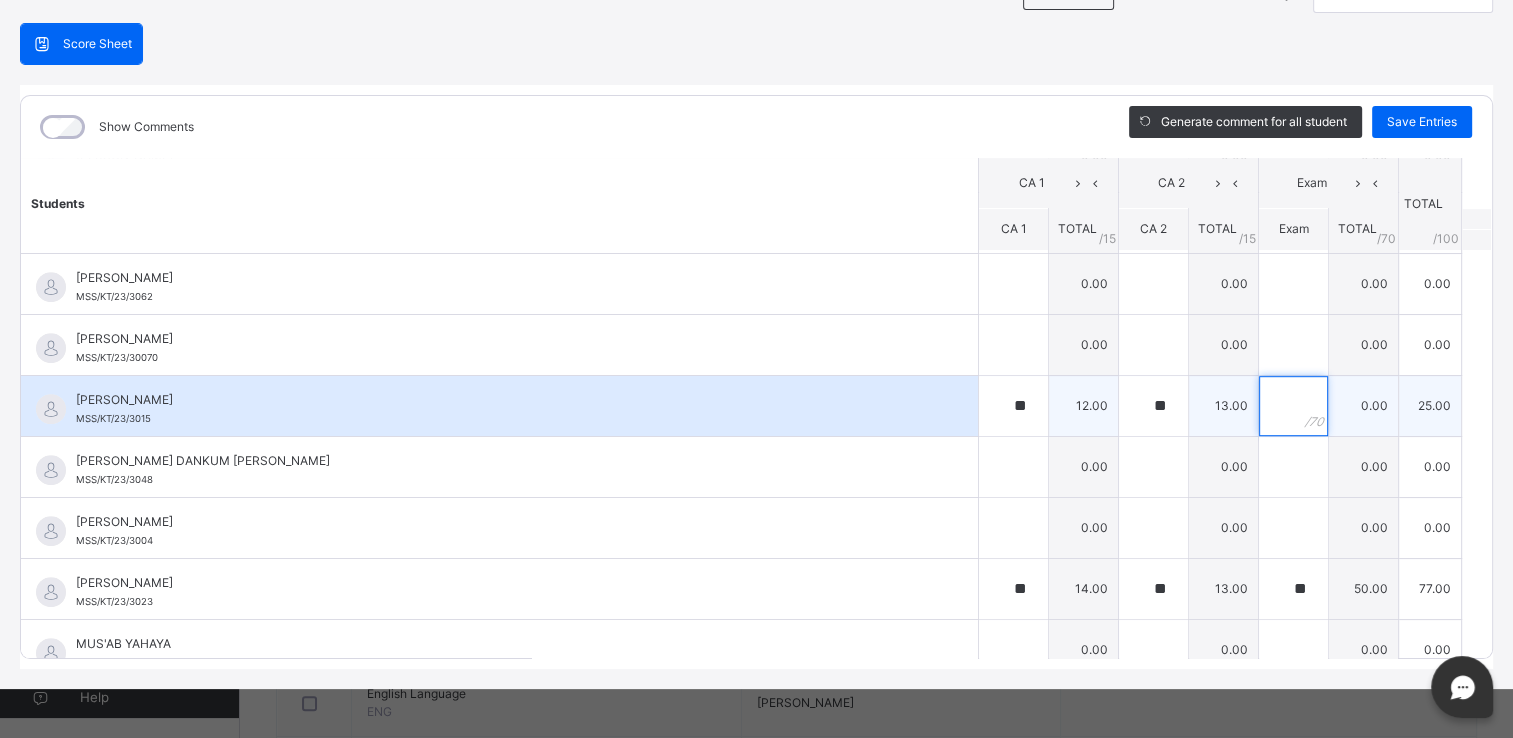 click at bounding box center [1293, 406] 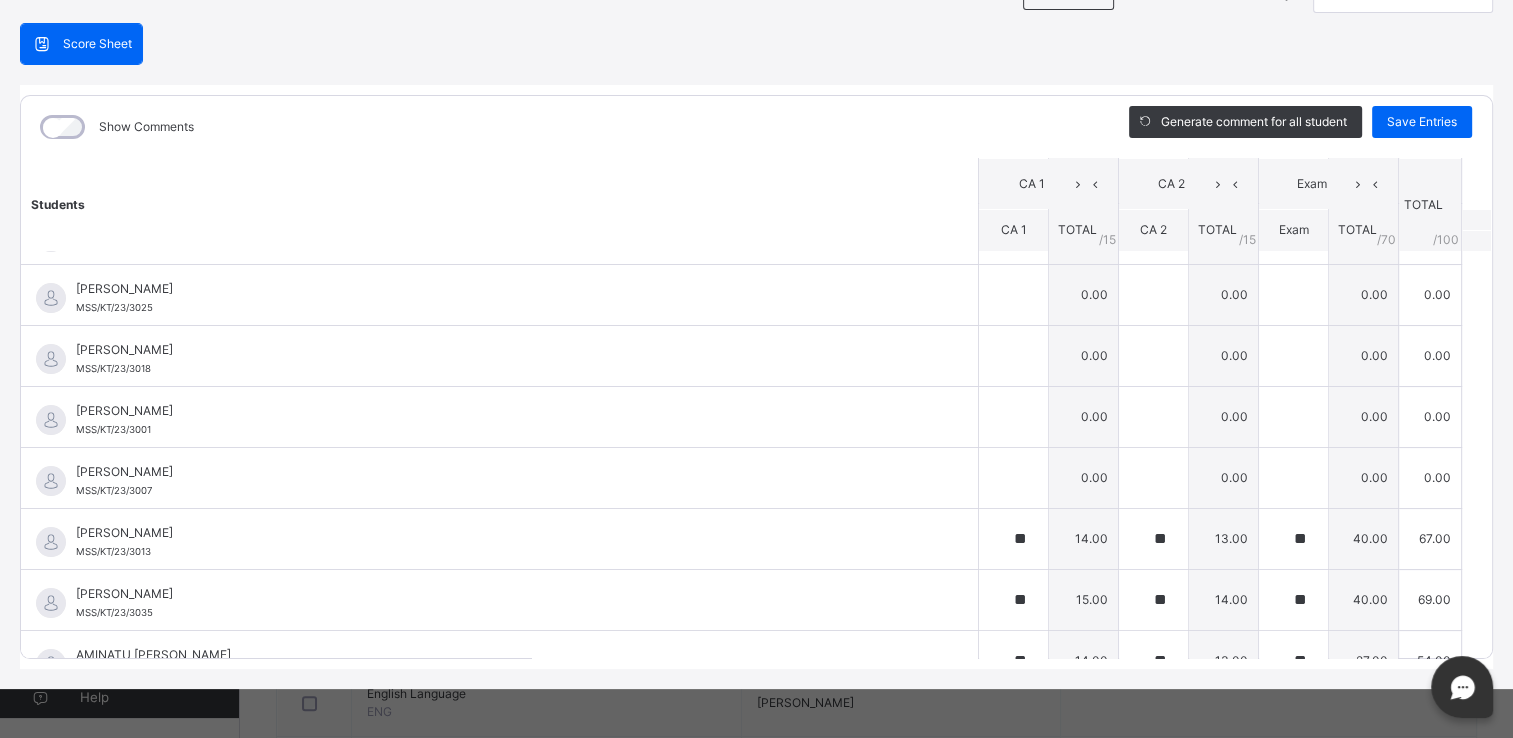 scroll, scrollTop: 0, scrollLeft: 0, axis: both 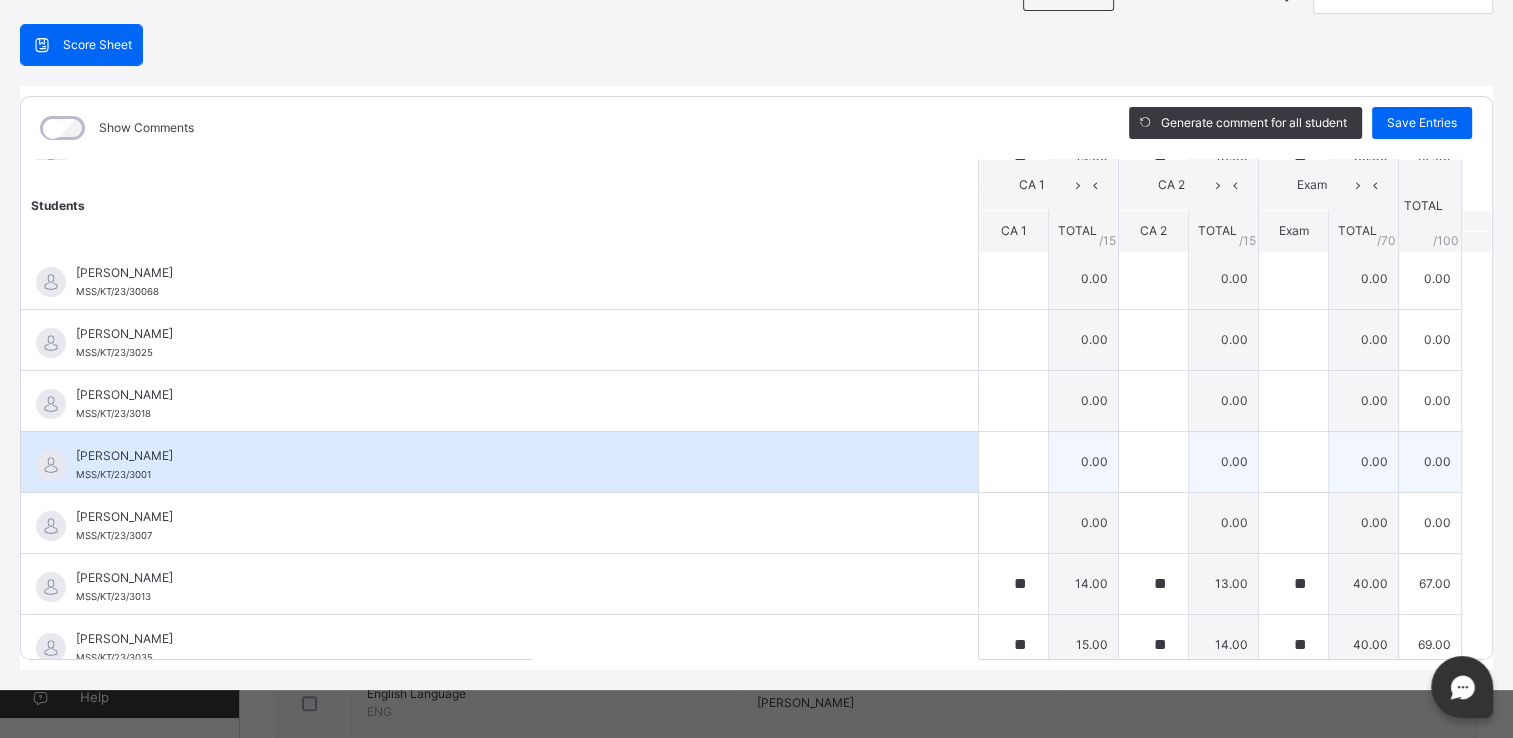 type on "**" 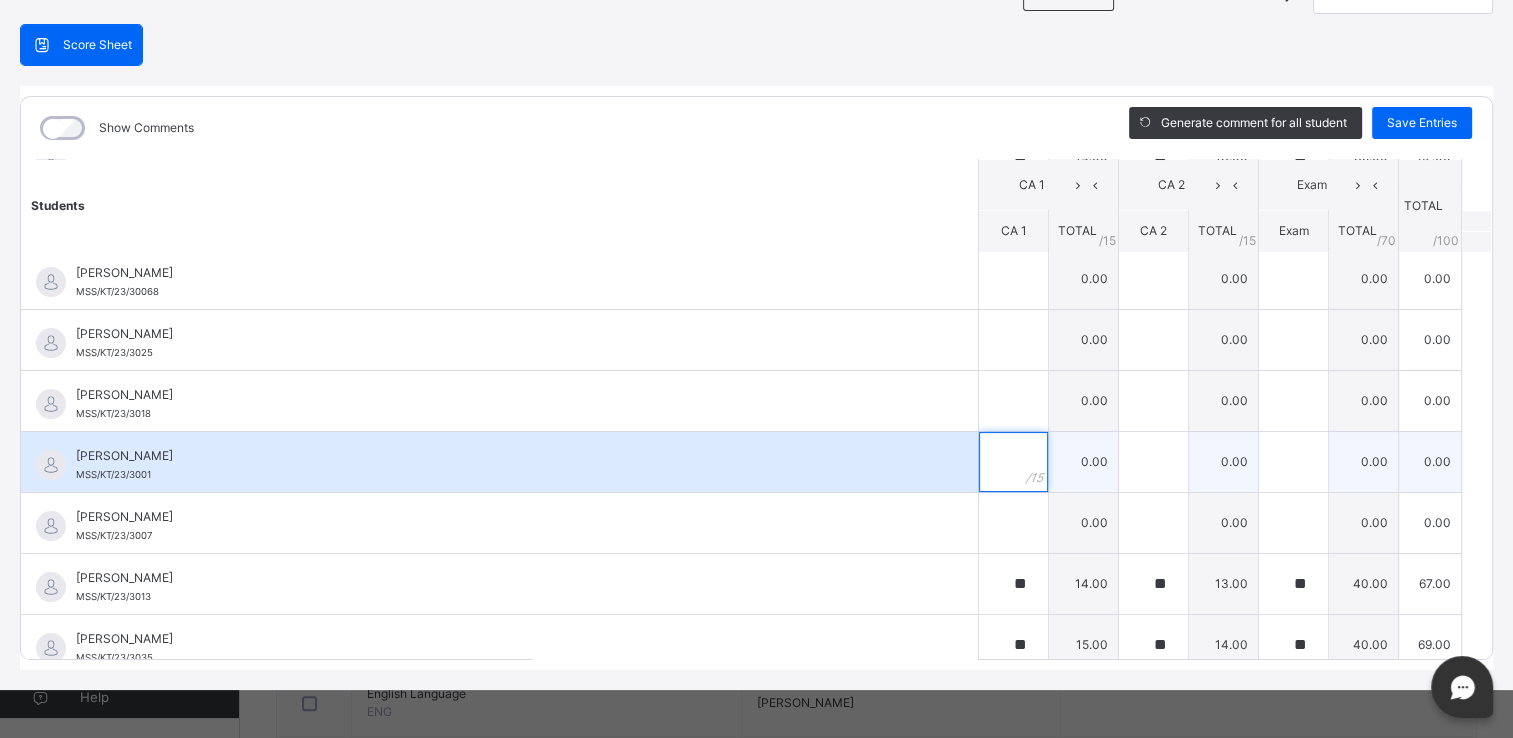 click at bounding box center [1013, 462] 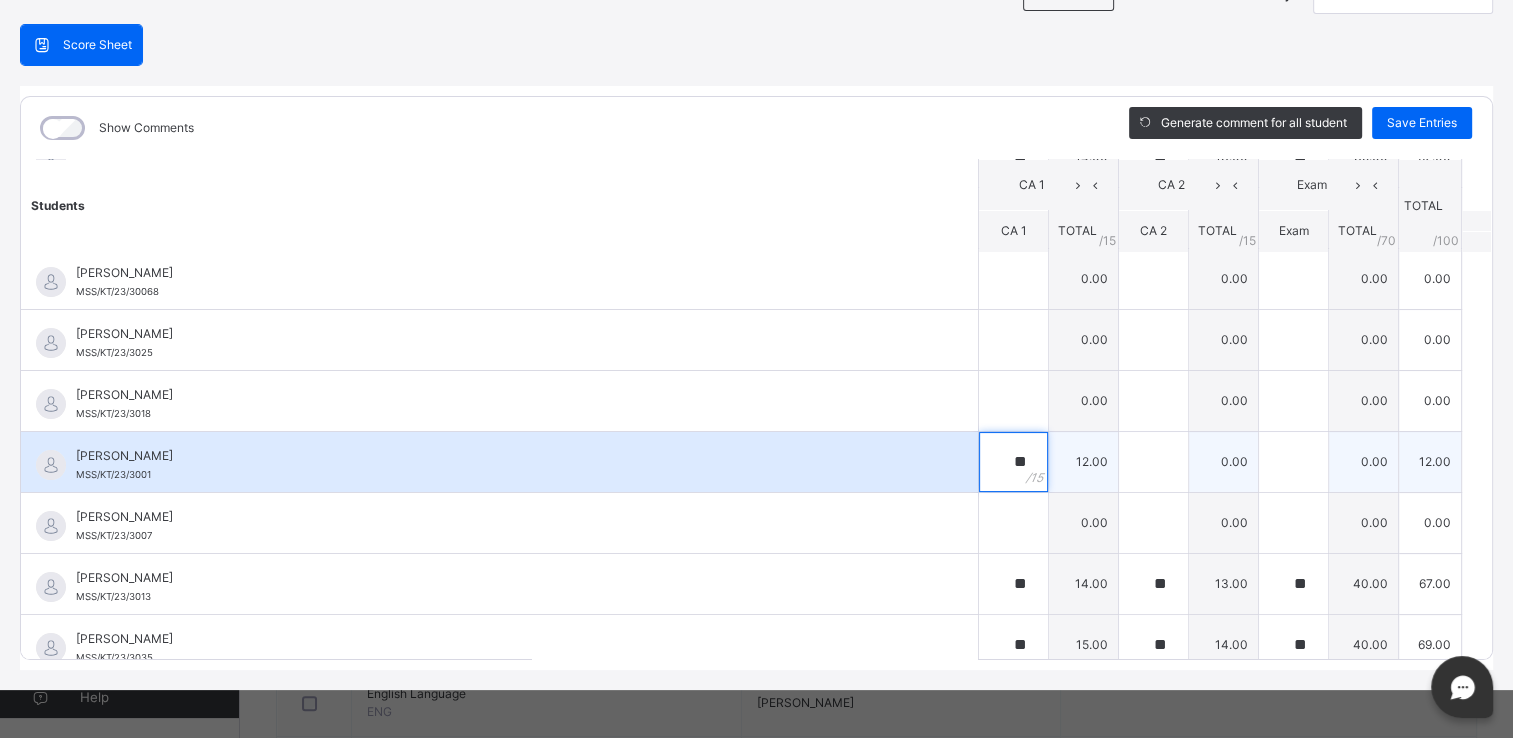 type on "**" 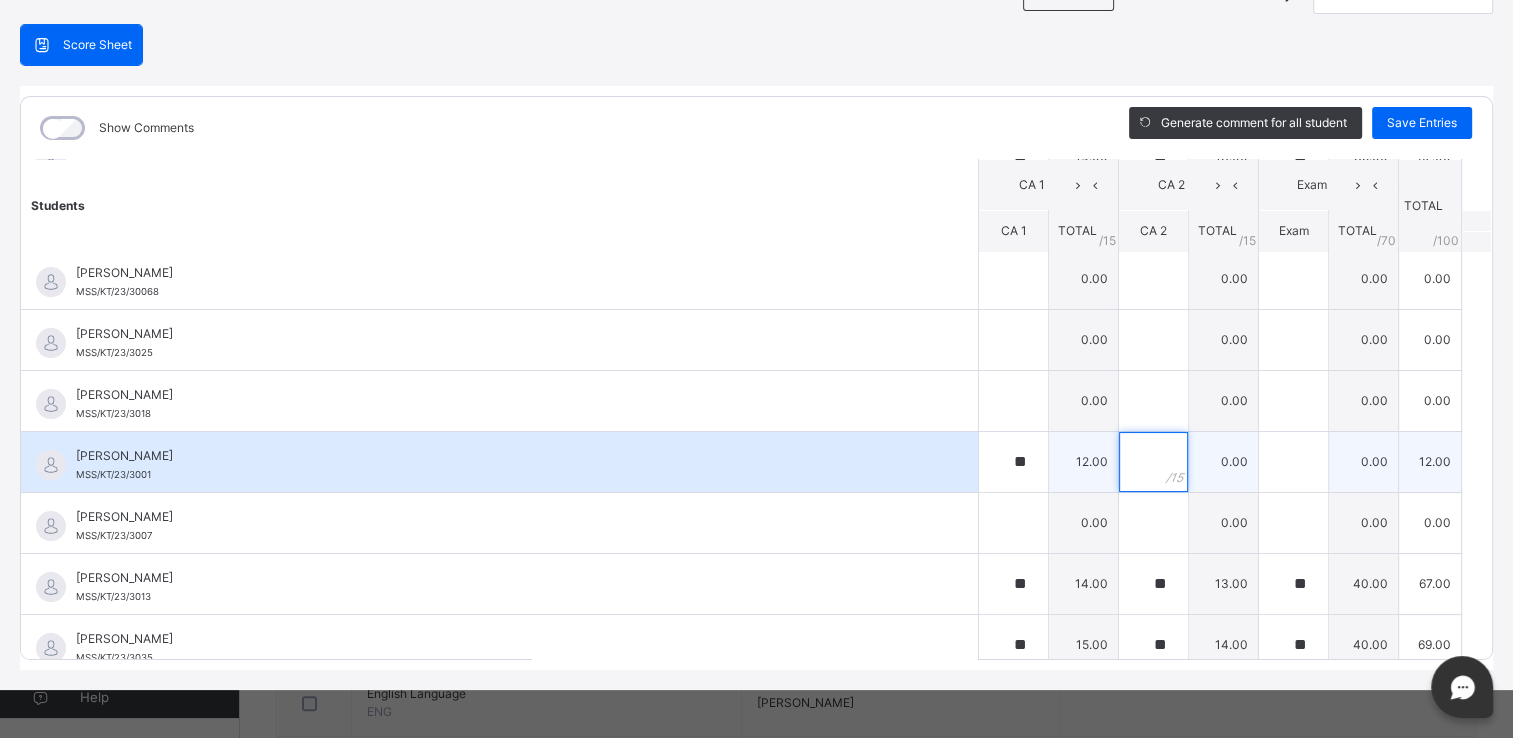 click at bounding box center (1153, 462) 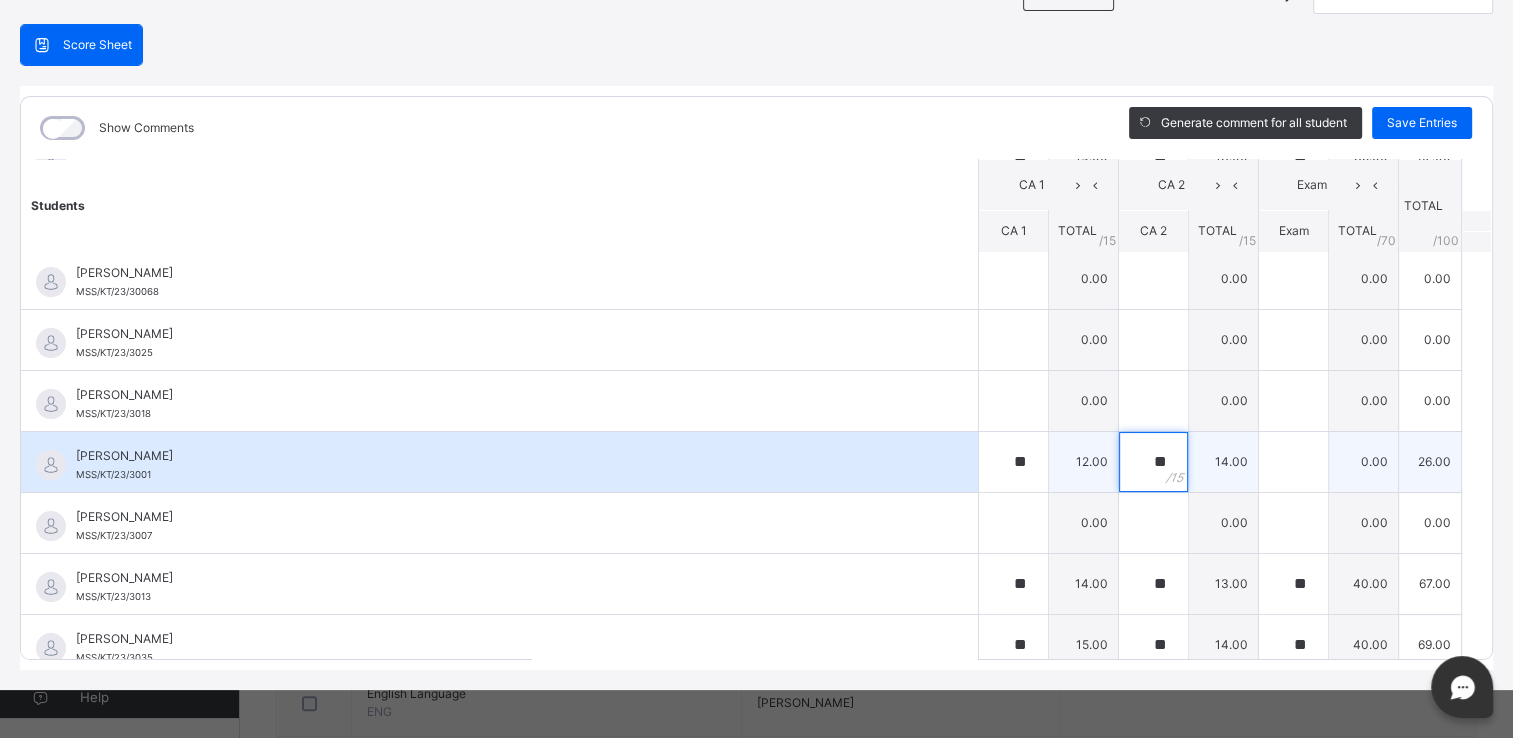 type on "**" 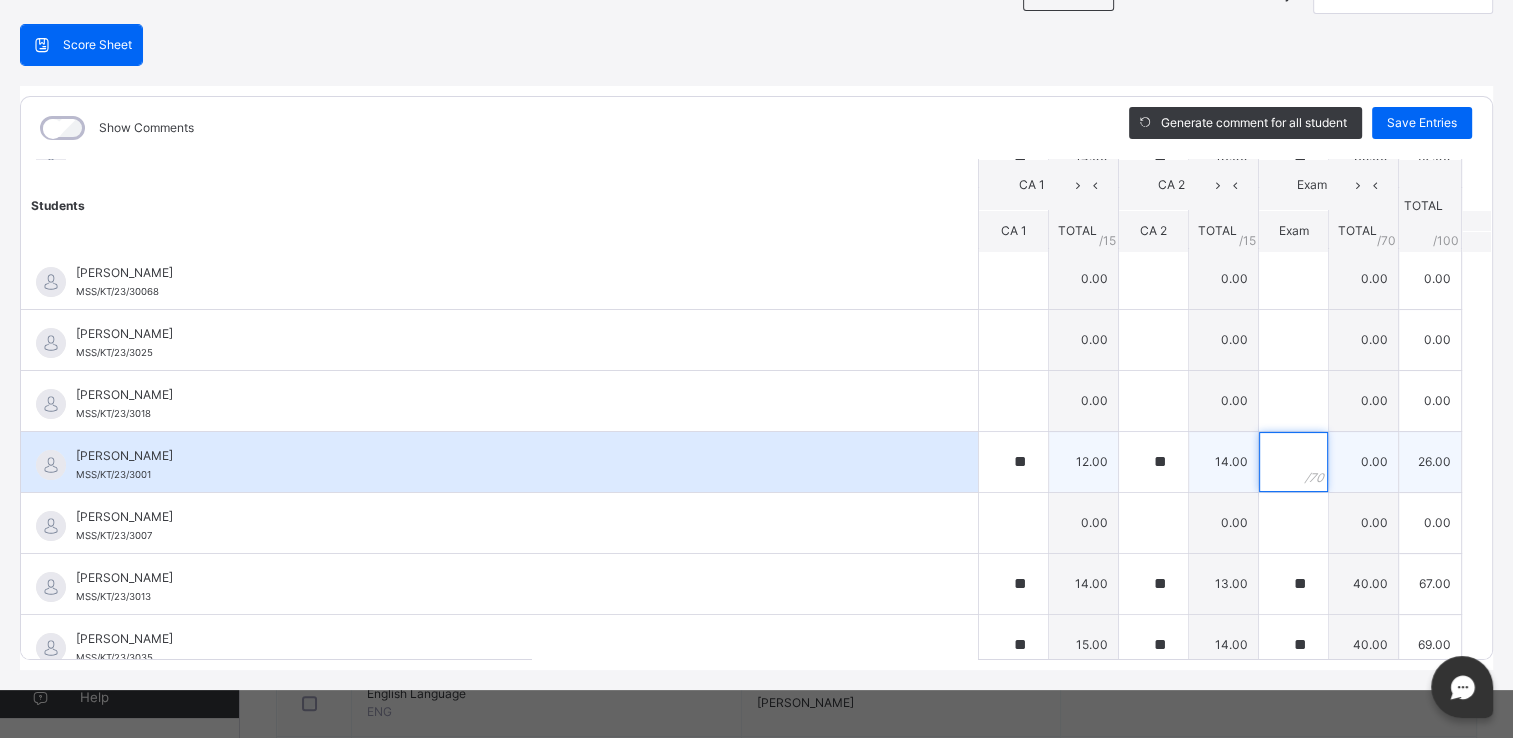 click at bounding box center (1293, 462) 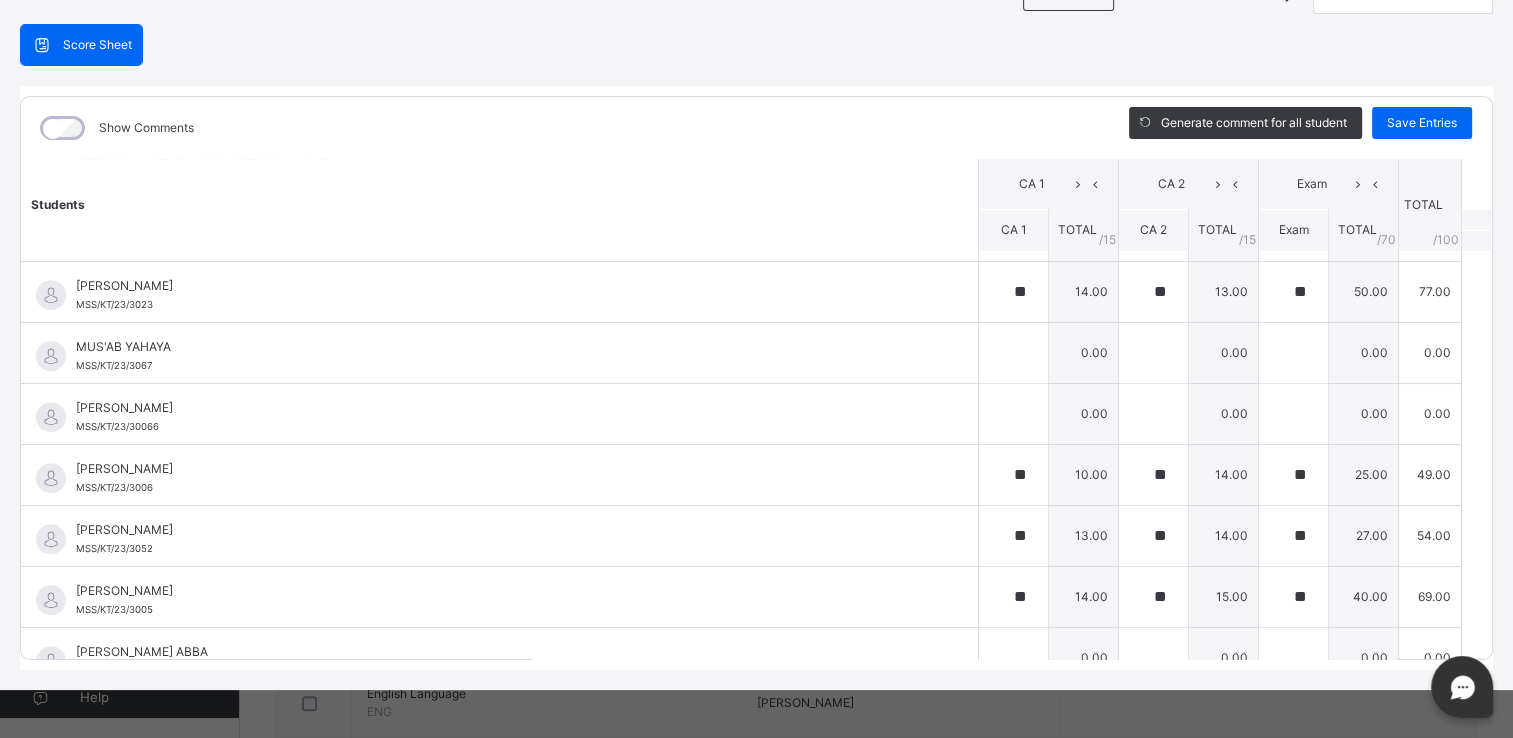 scroll, scrollTop: 1599, scrollLeft: 0, axis: vertical 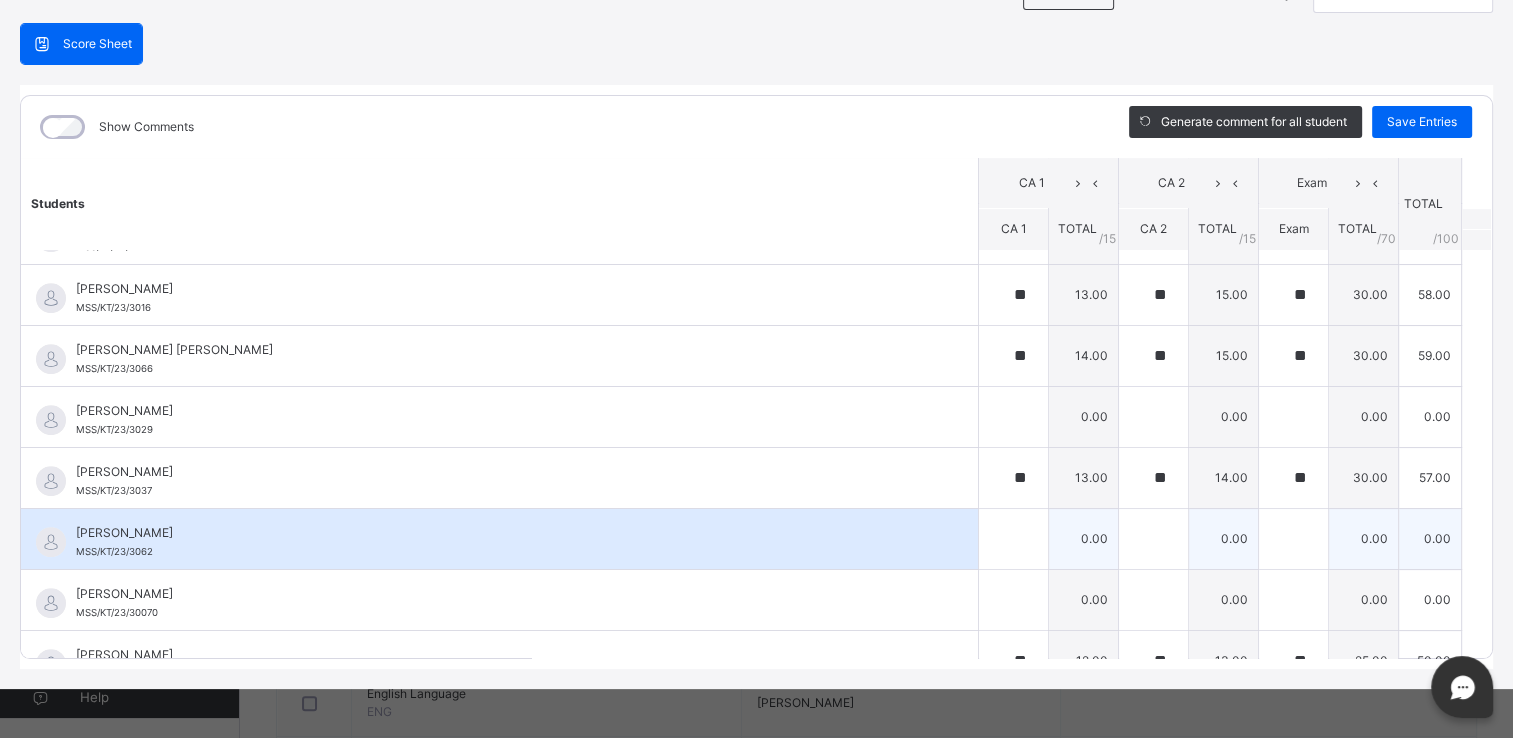 type on "**" 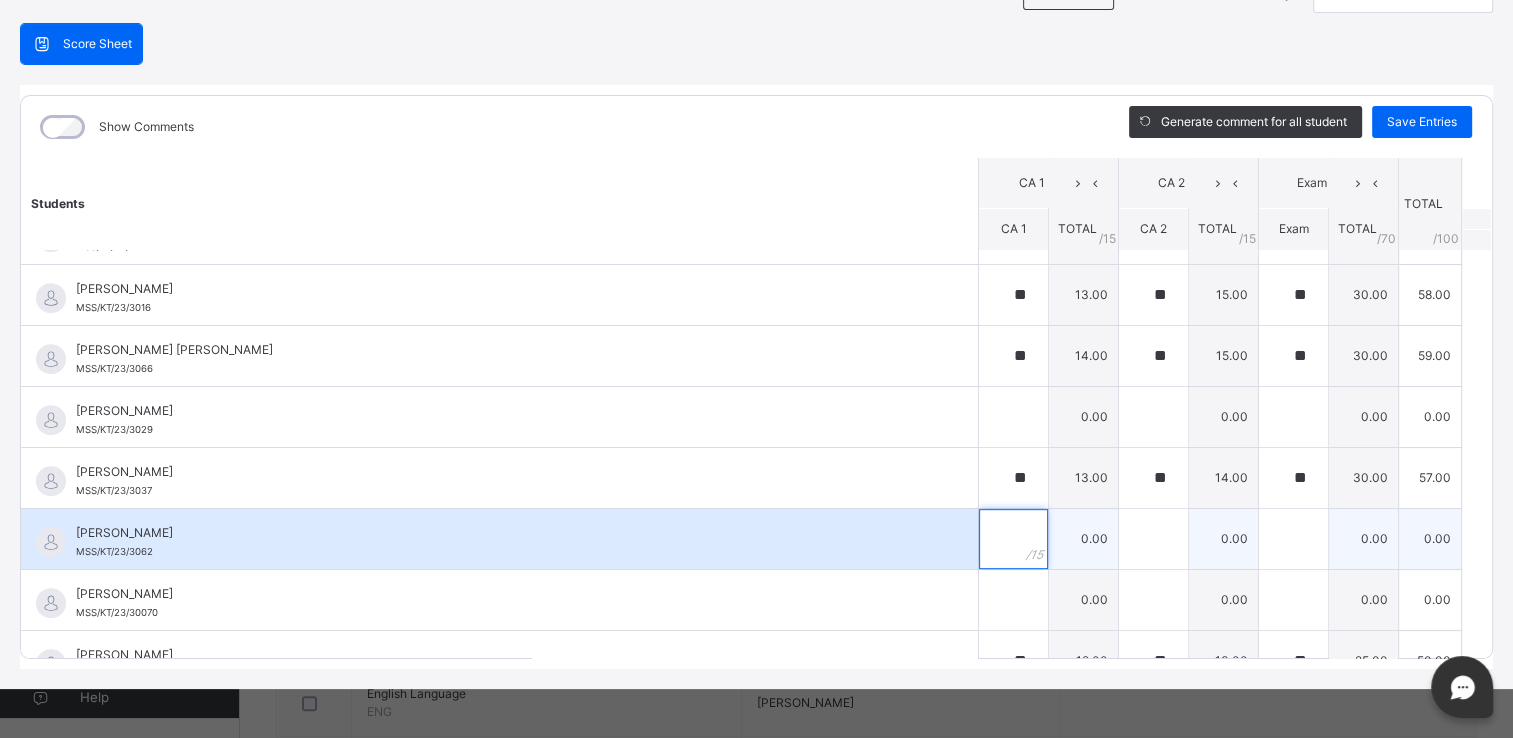 click at bounding box center [1013, 539] 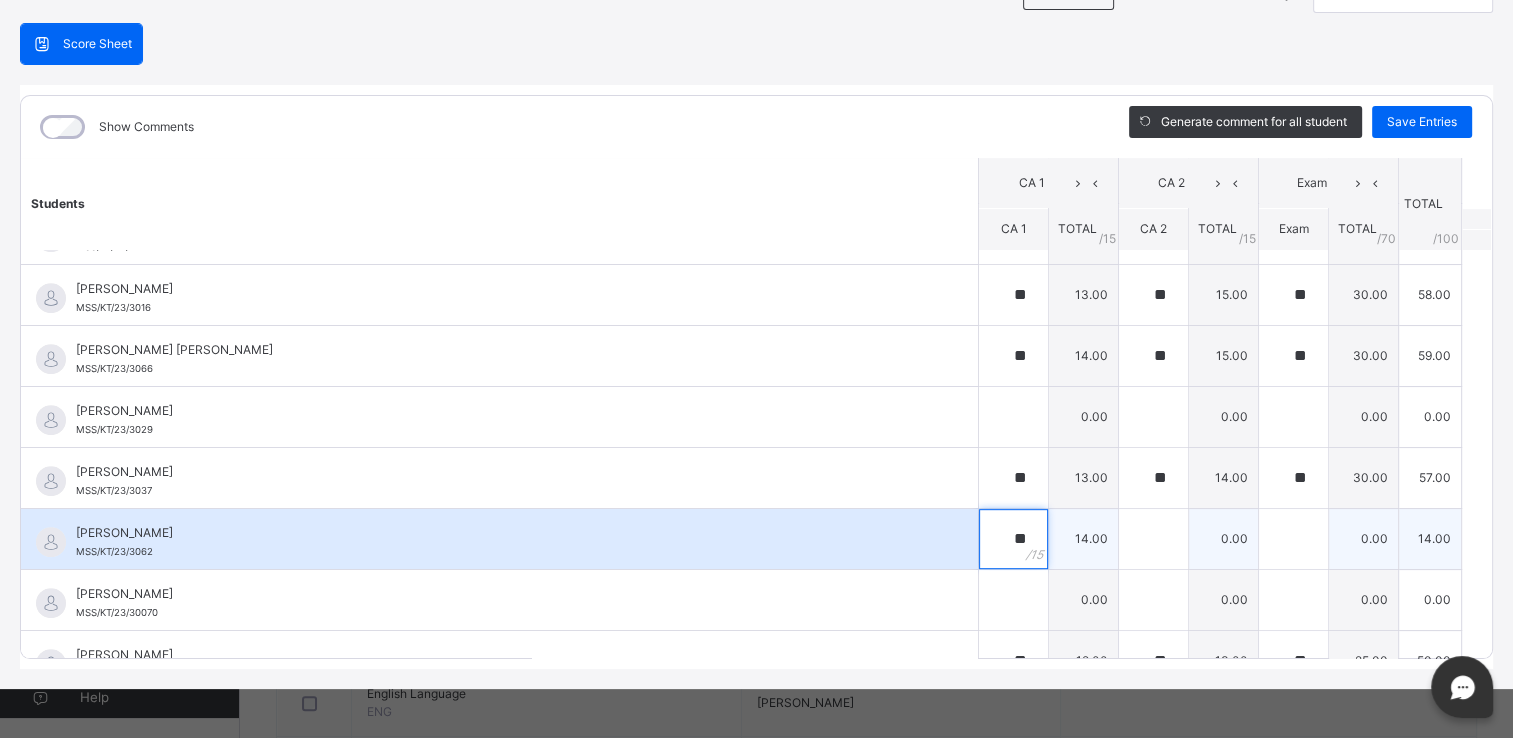 type on "**" 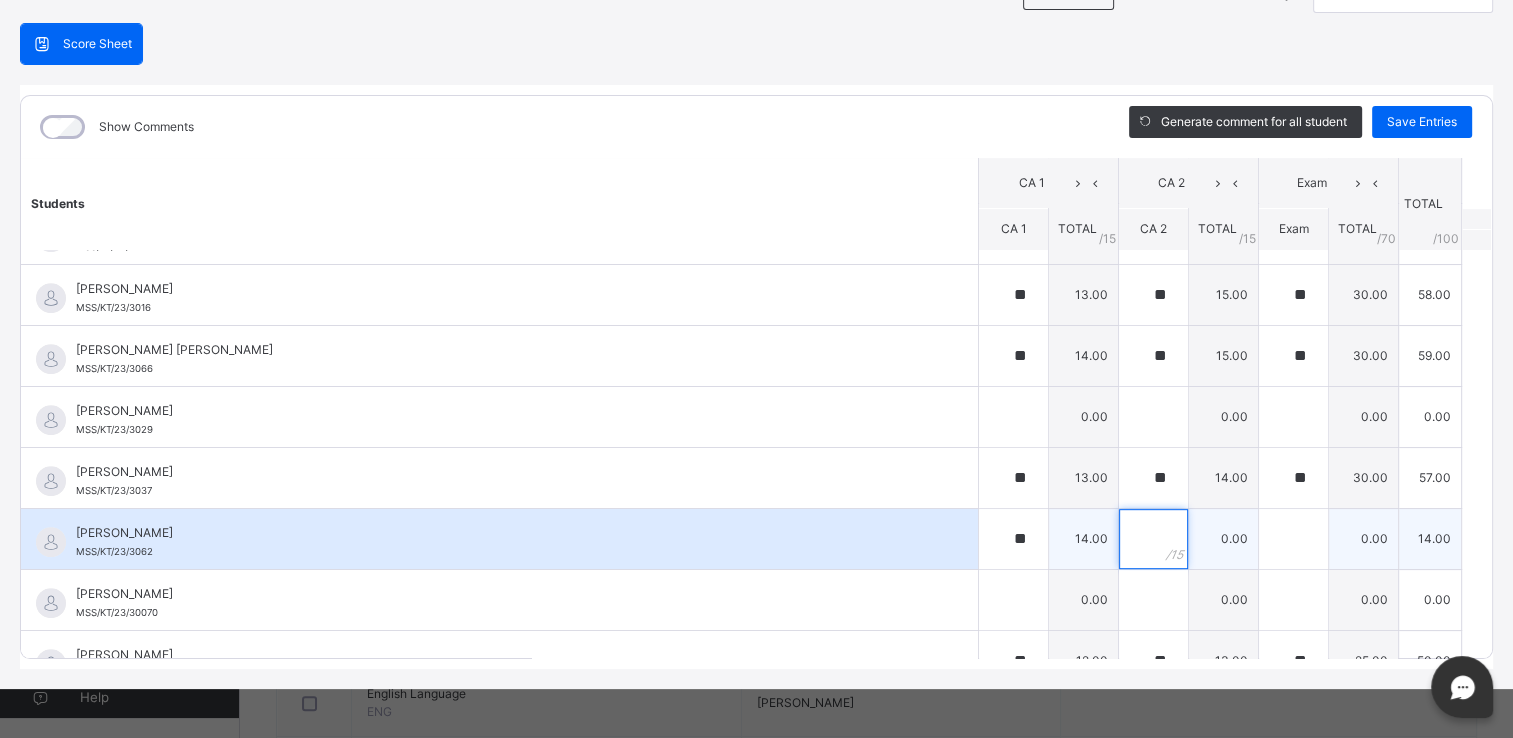click at bounding box center (1153, 539) 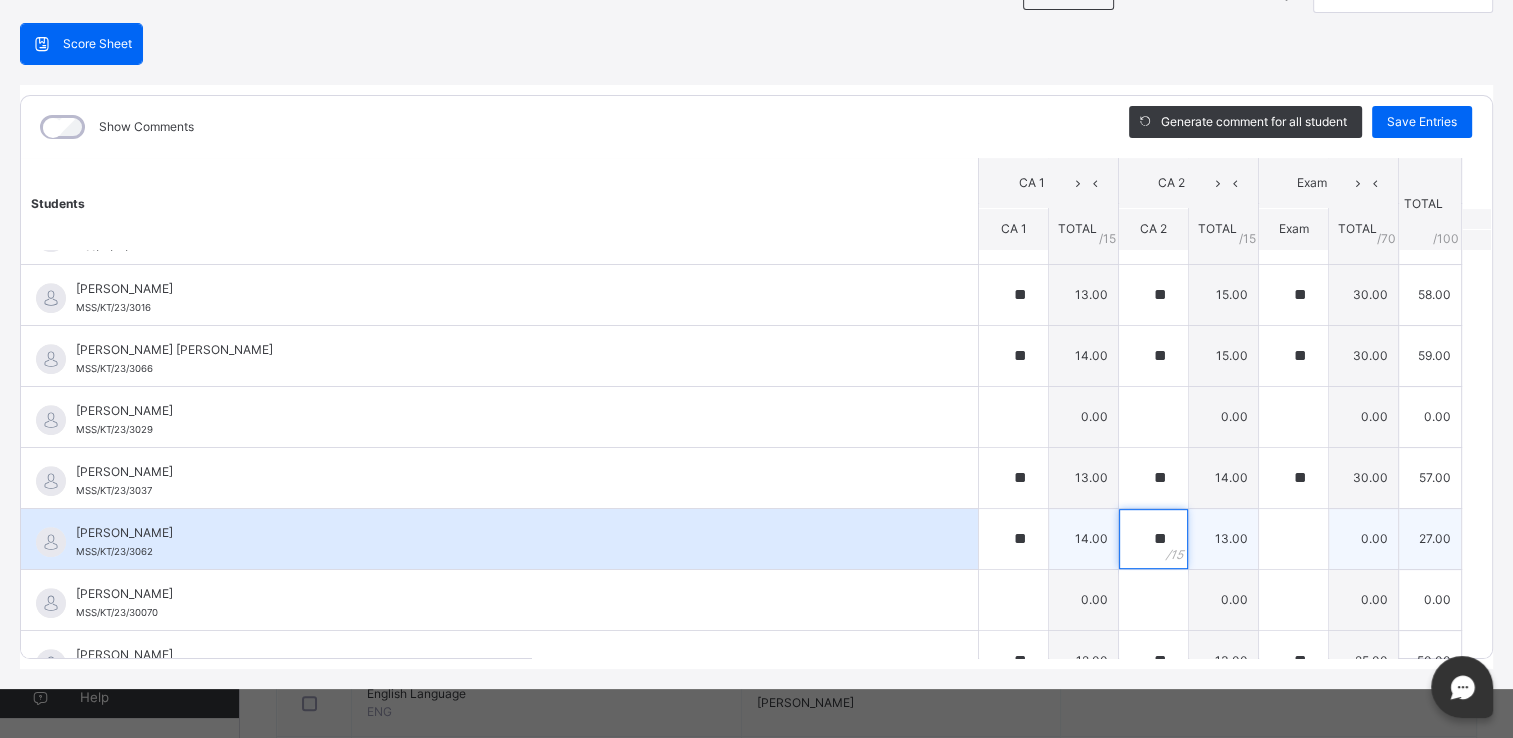 type on "**" 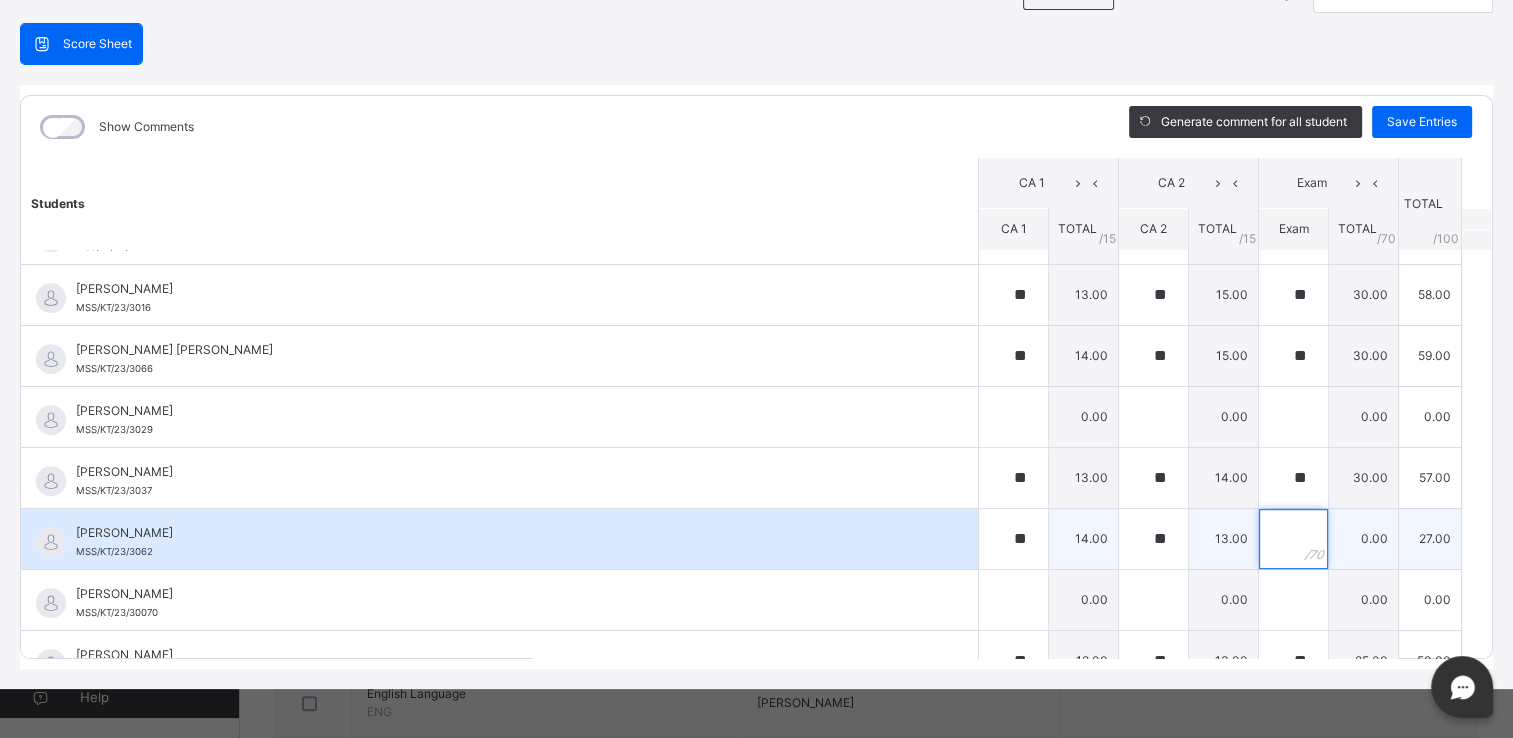 click at bounding box center (1293, 539) 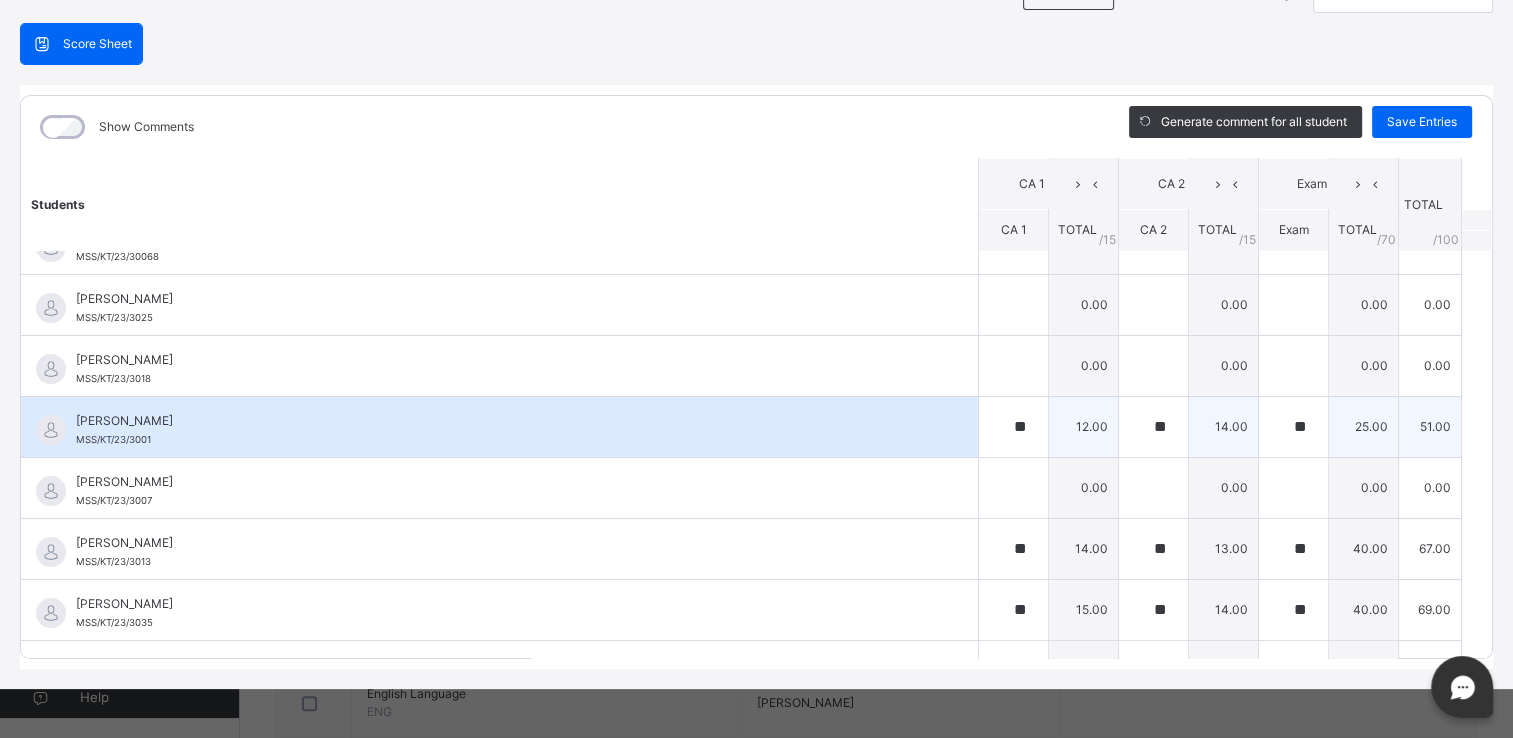 scroll, scrollTop: 160, scrollLeft: 0, axis: vertical 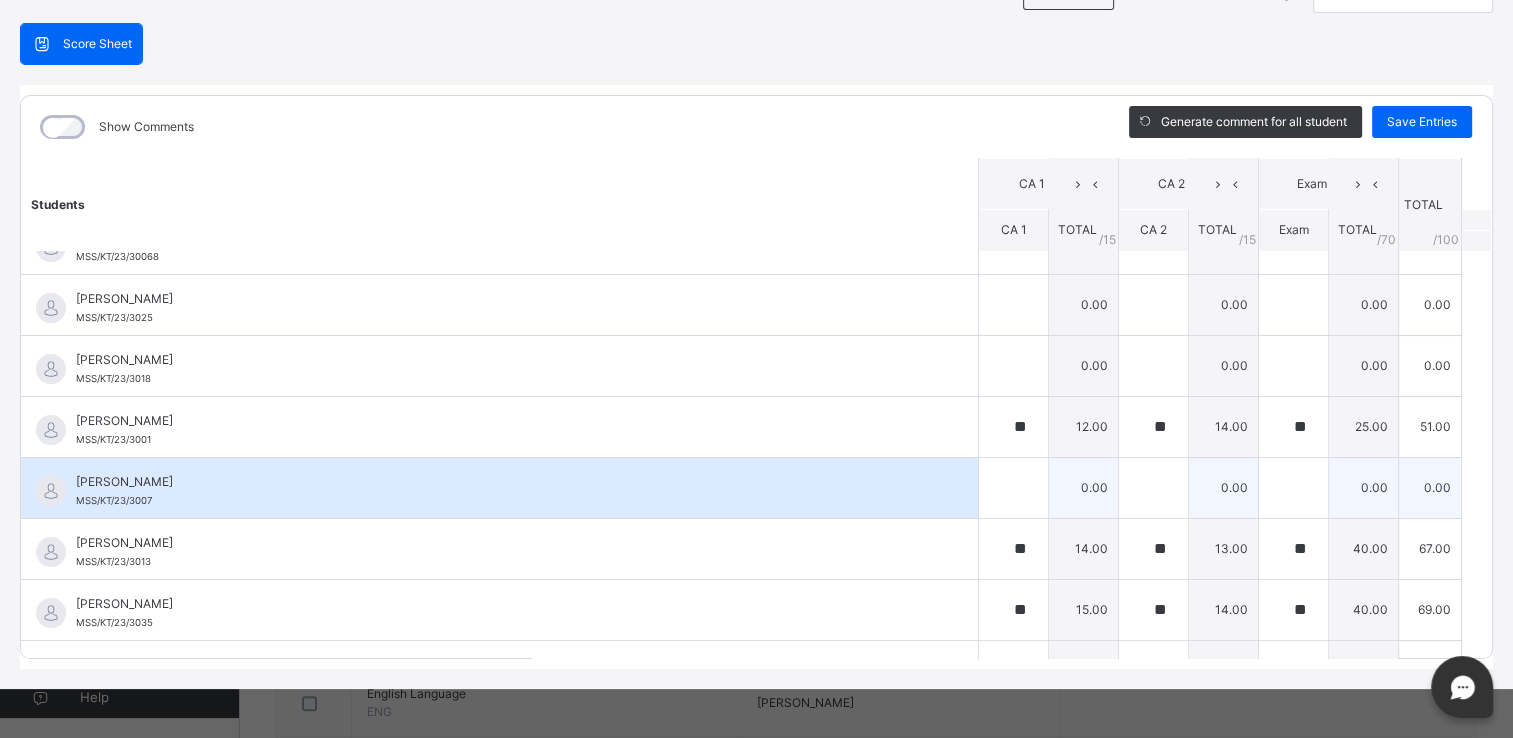 type on "**" 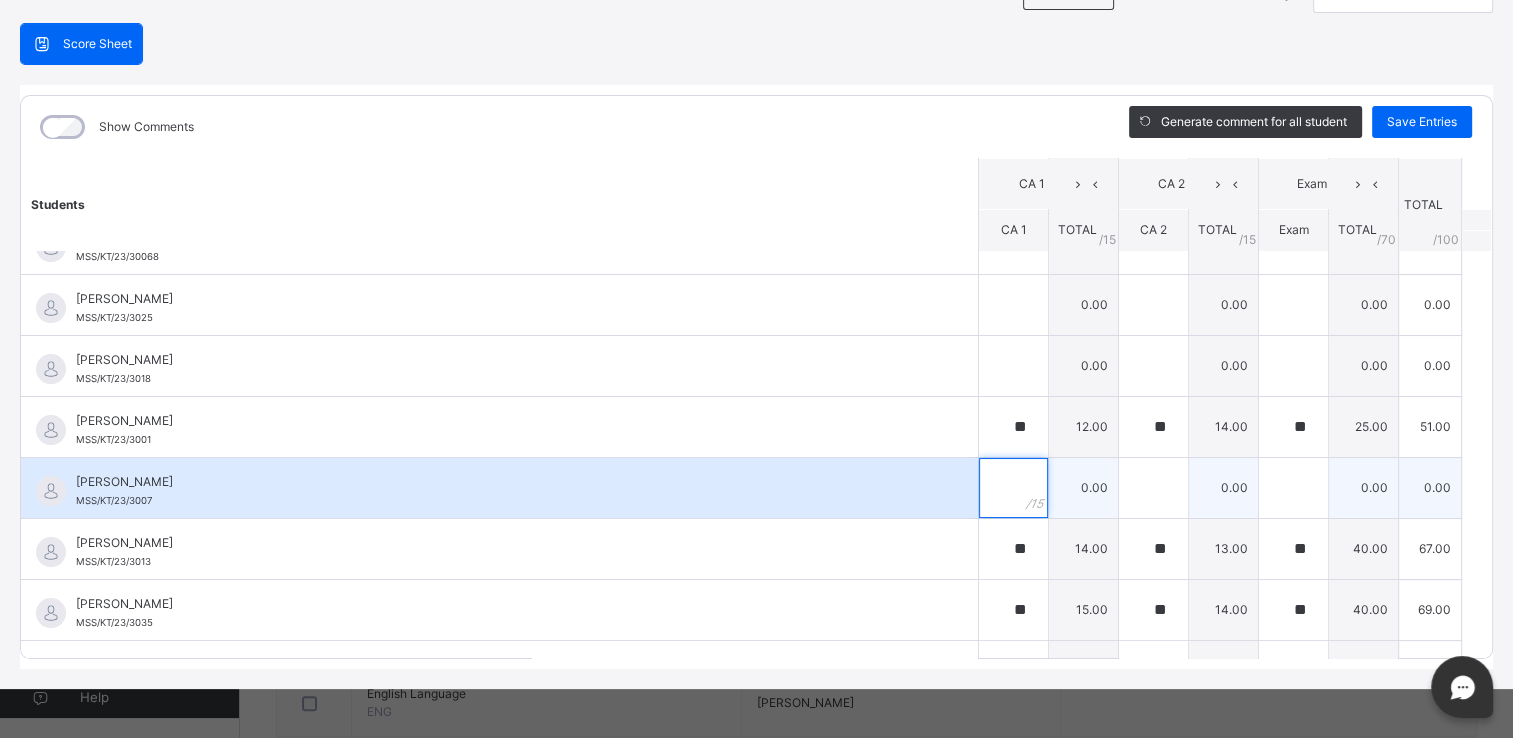 click at bounding box center (1013, 488) 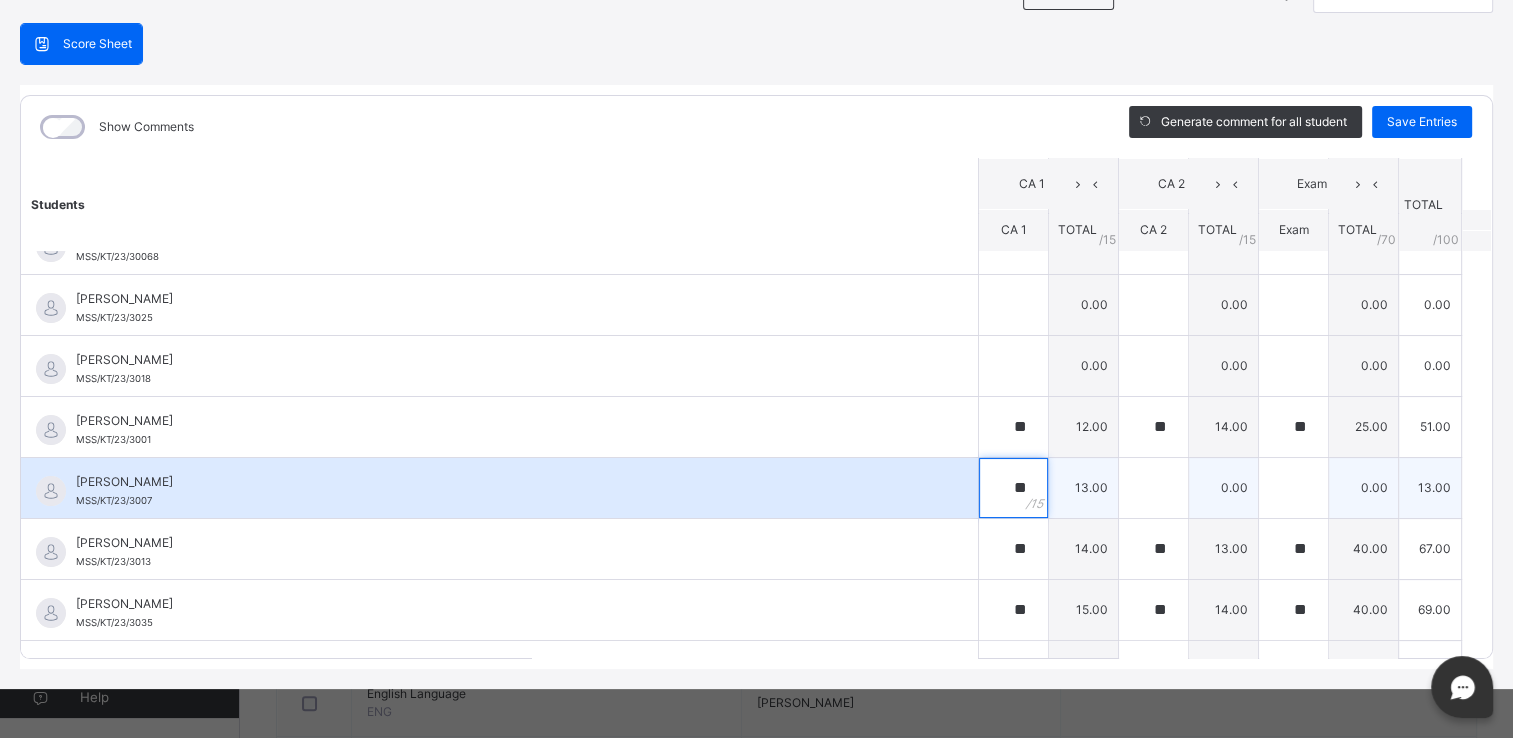 type on "**" 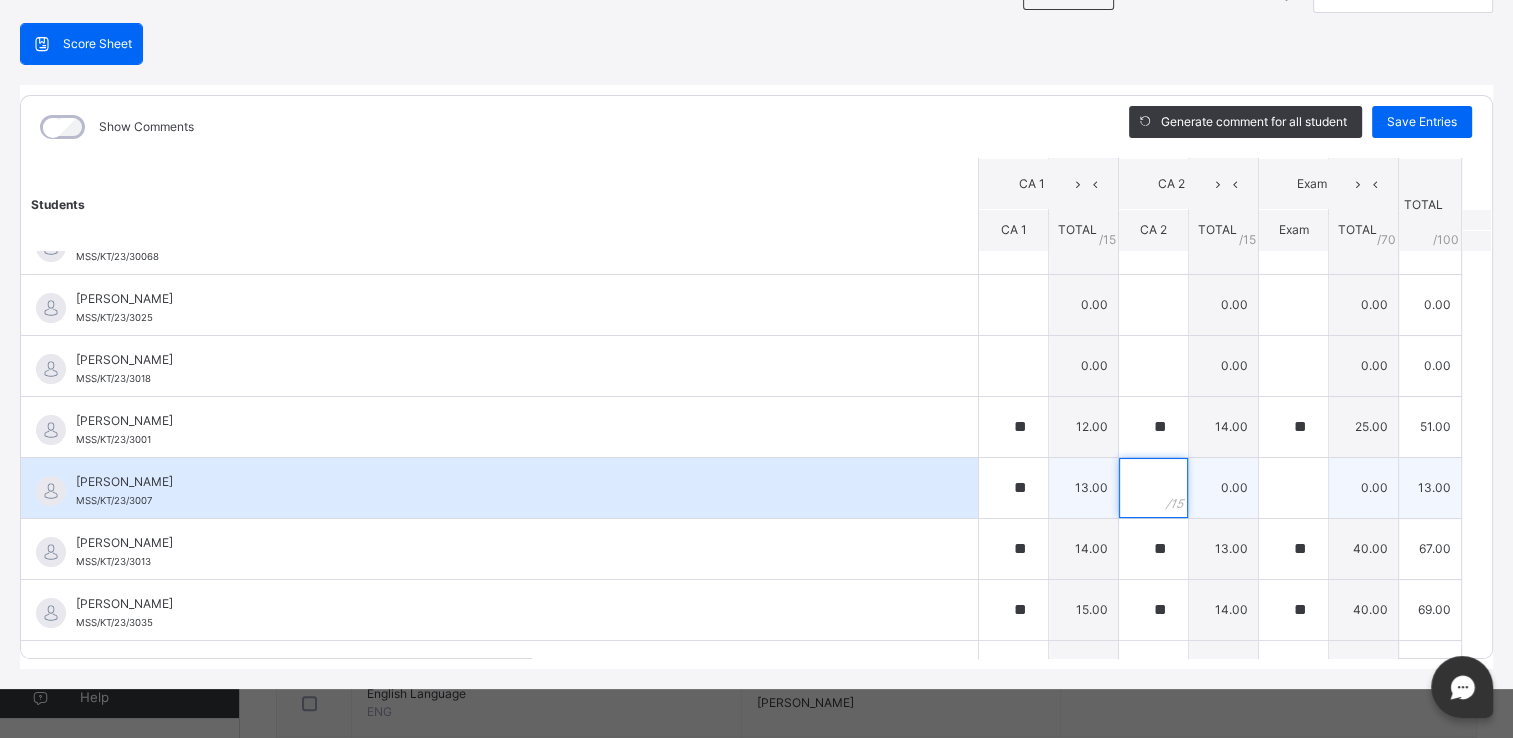 click at bounding box center [1153, 488] 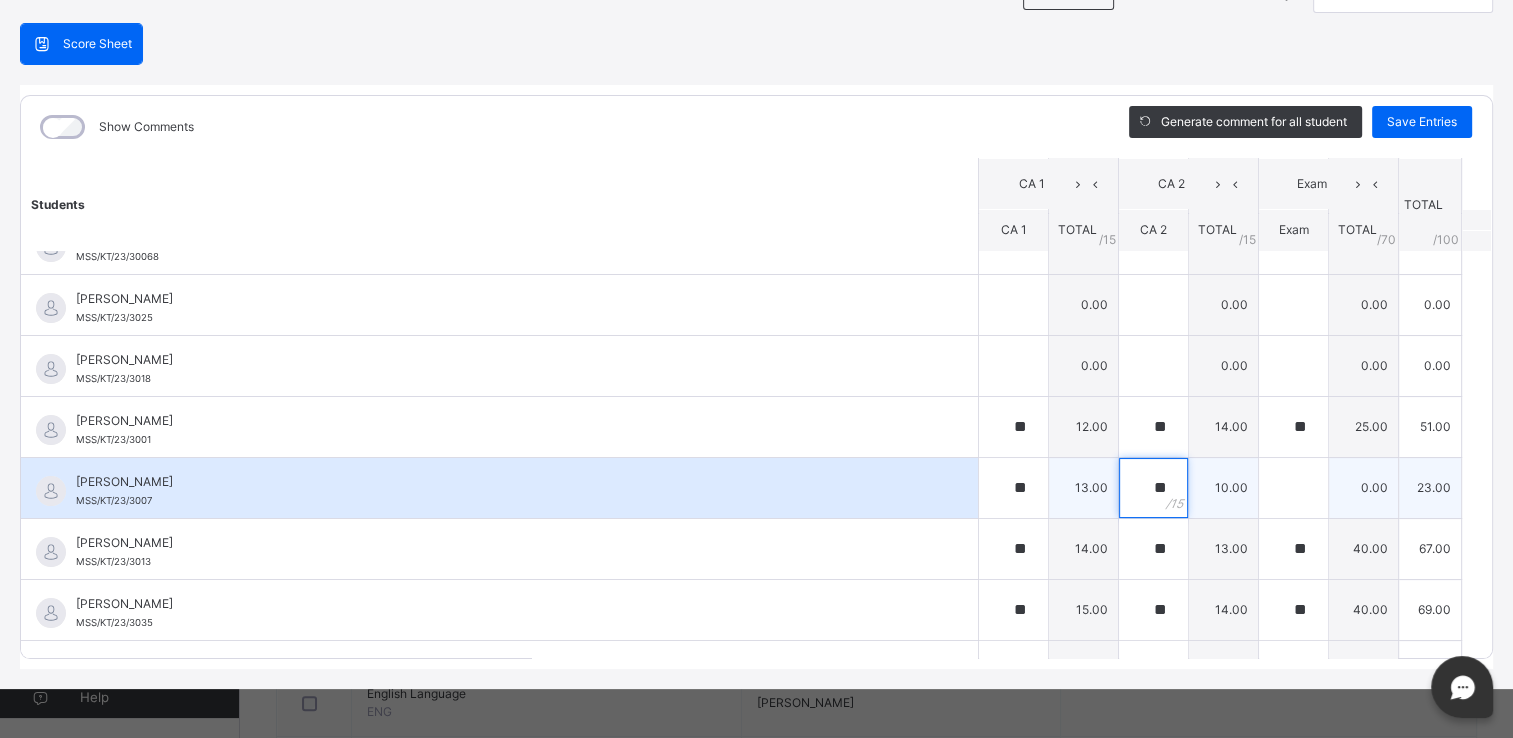 type on "**" 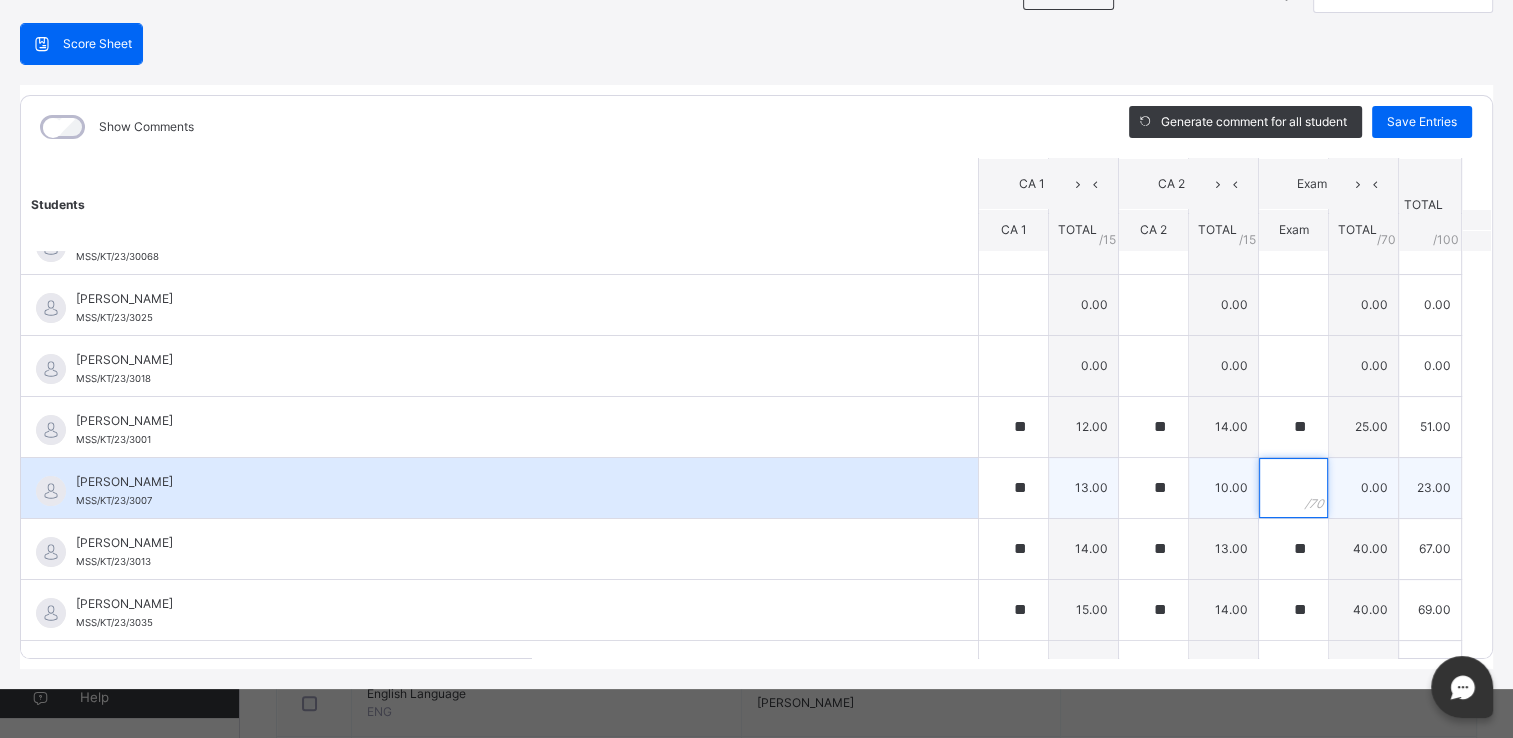click at bounding box center [1293, 488] 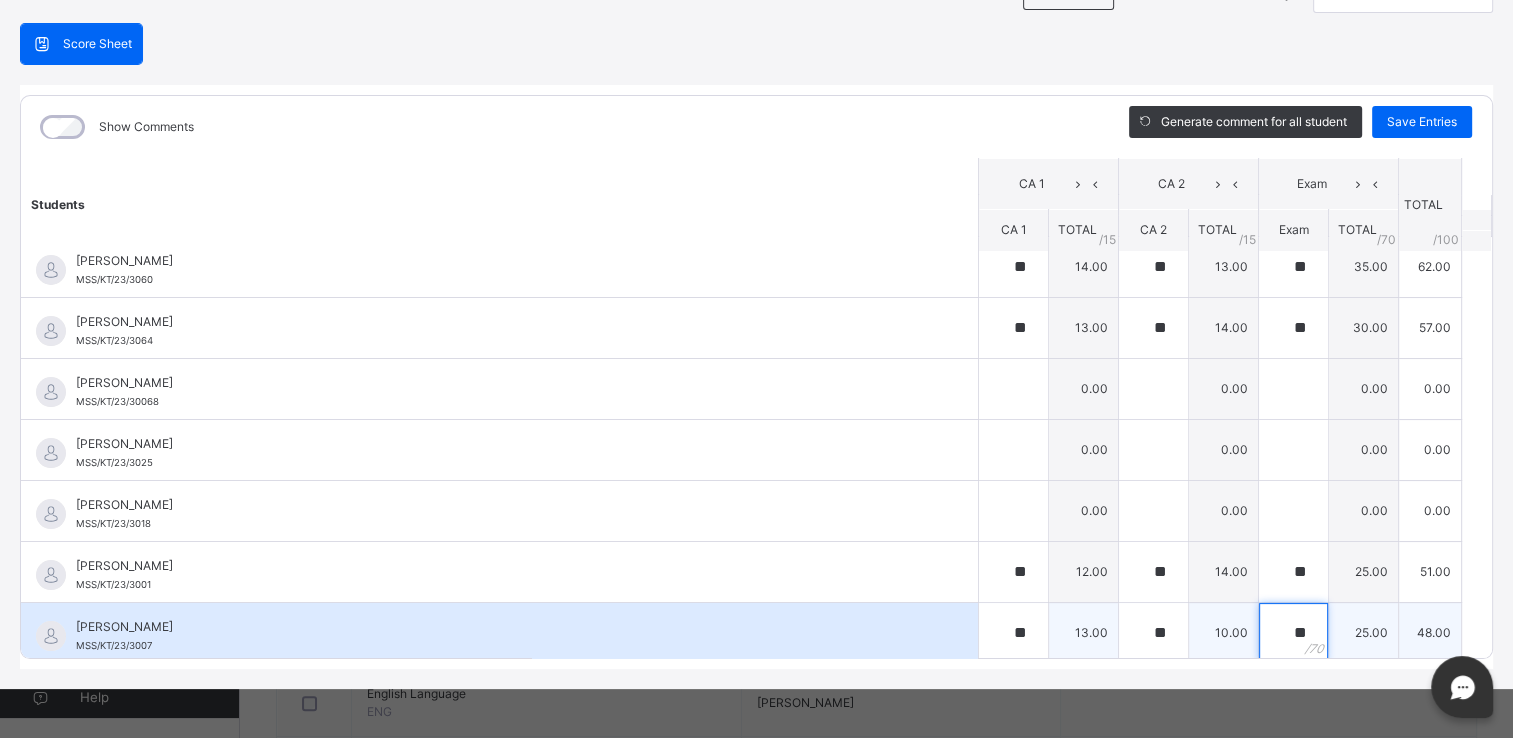scroll, scrollTop: 16, scrollLeft: 0, axis: vertical 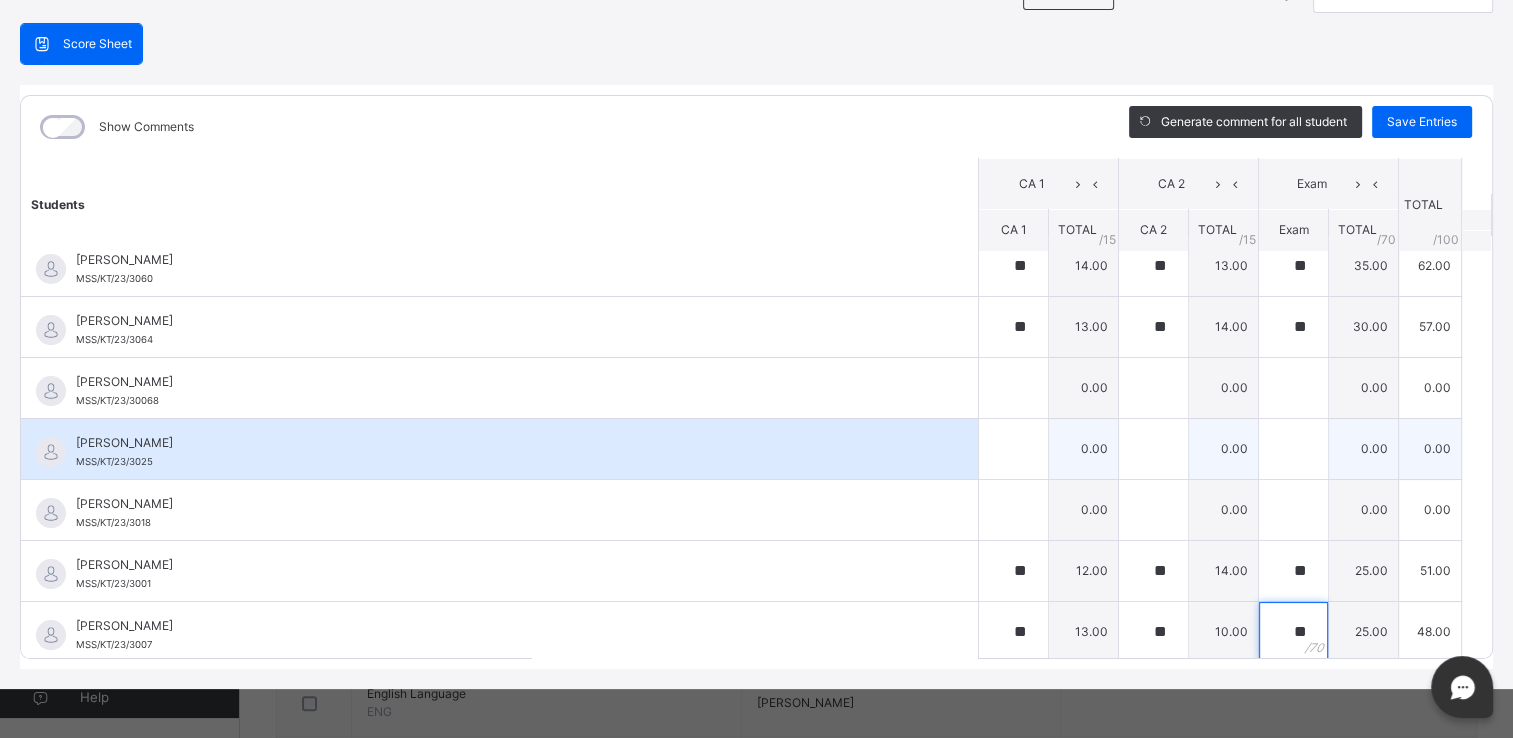 type on "**" 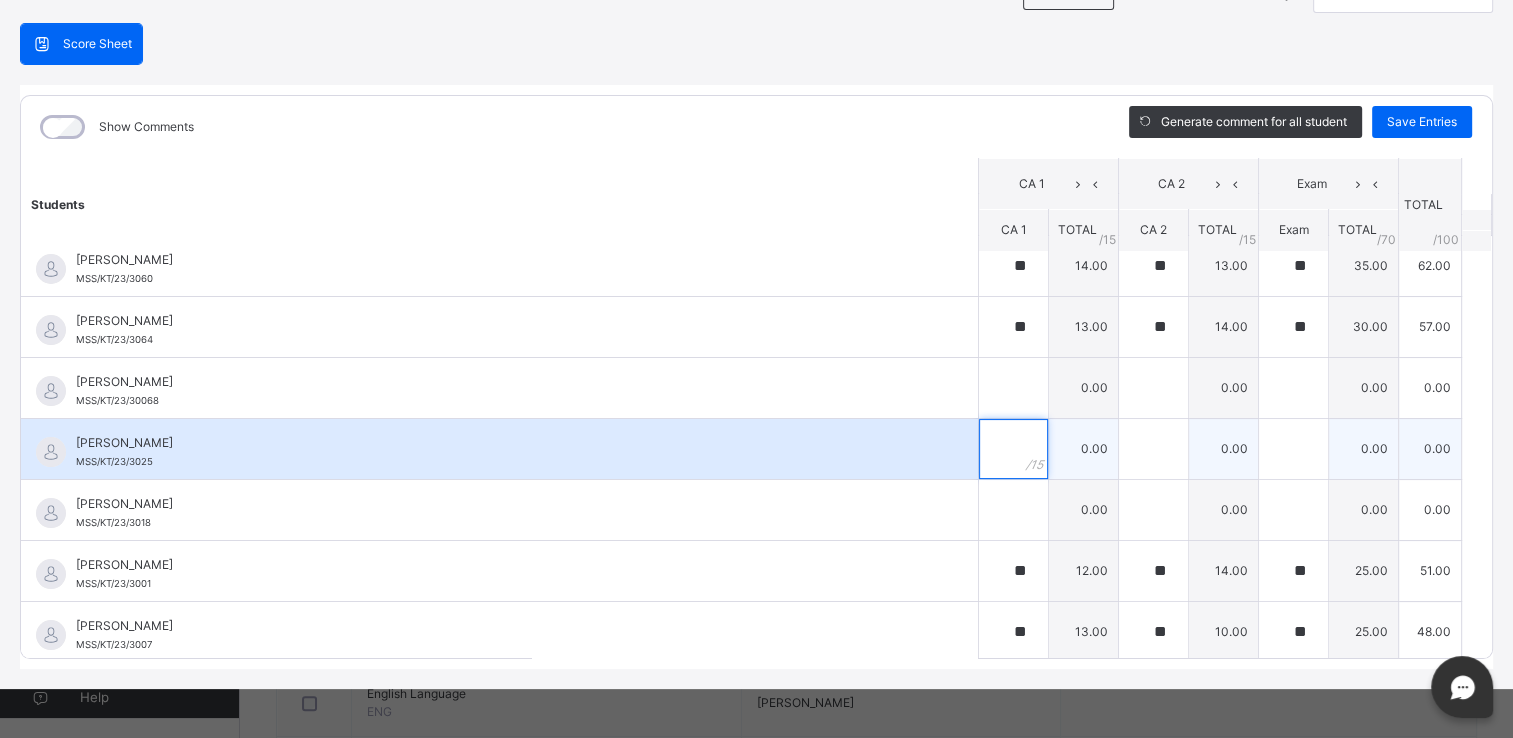 click at bounding box center [1013, 449] 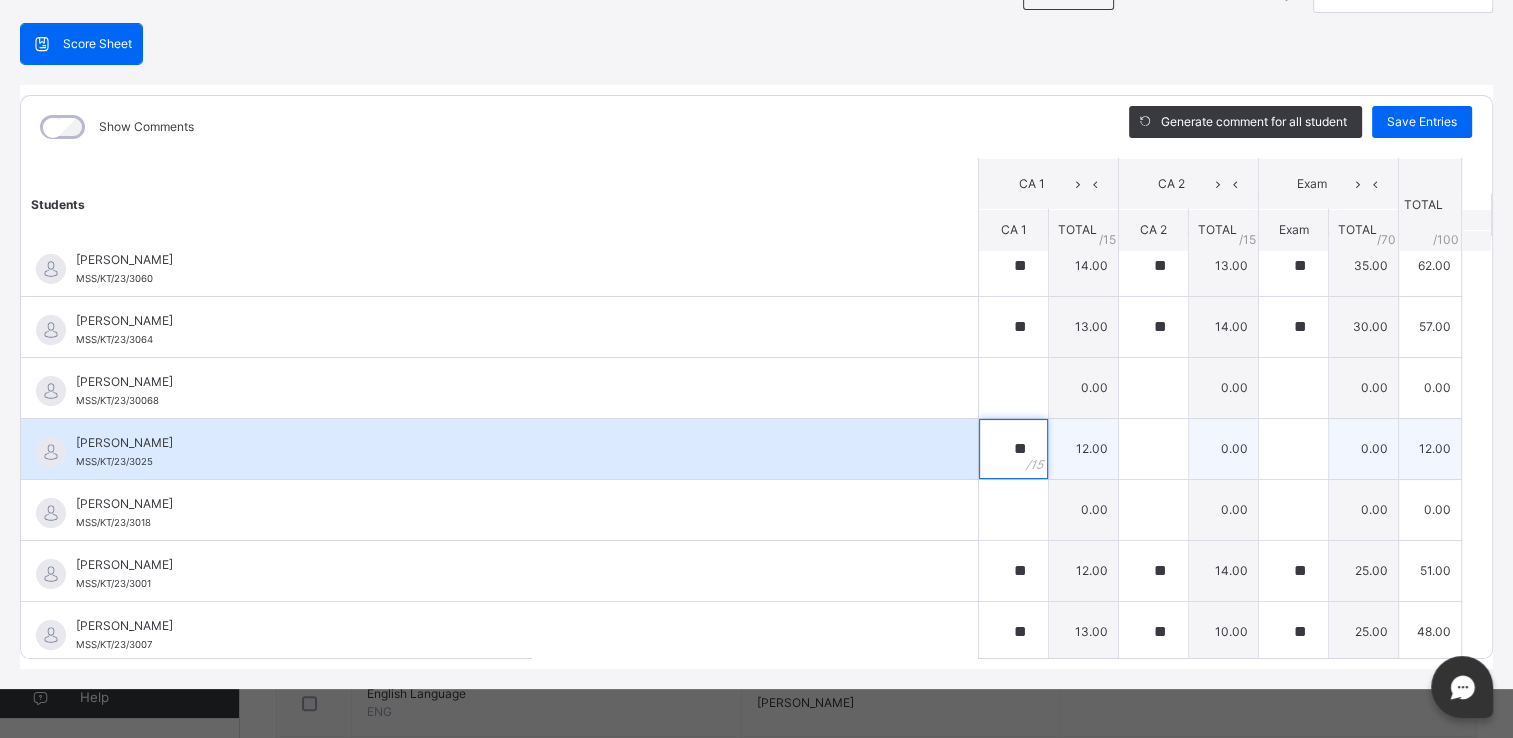 type on "**" 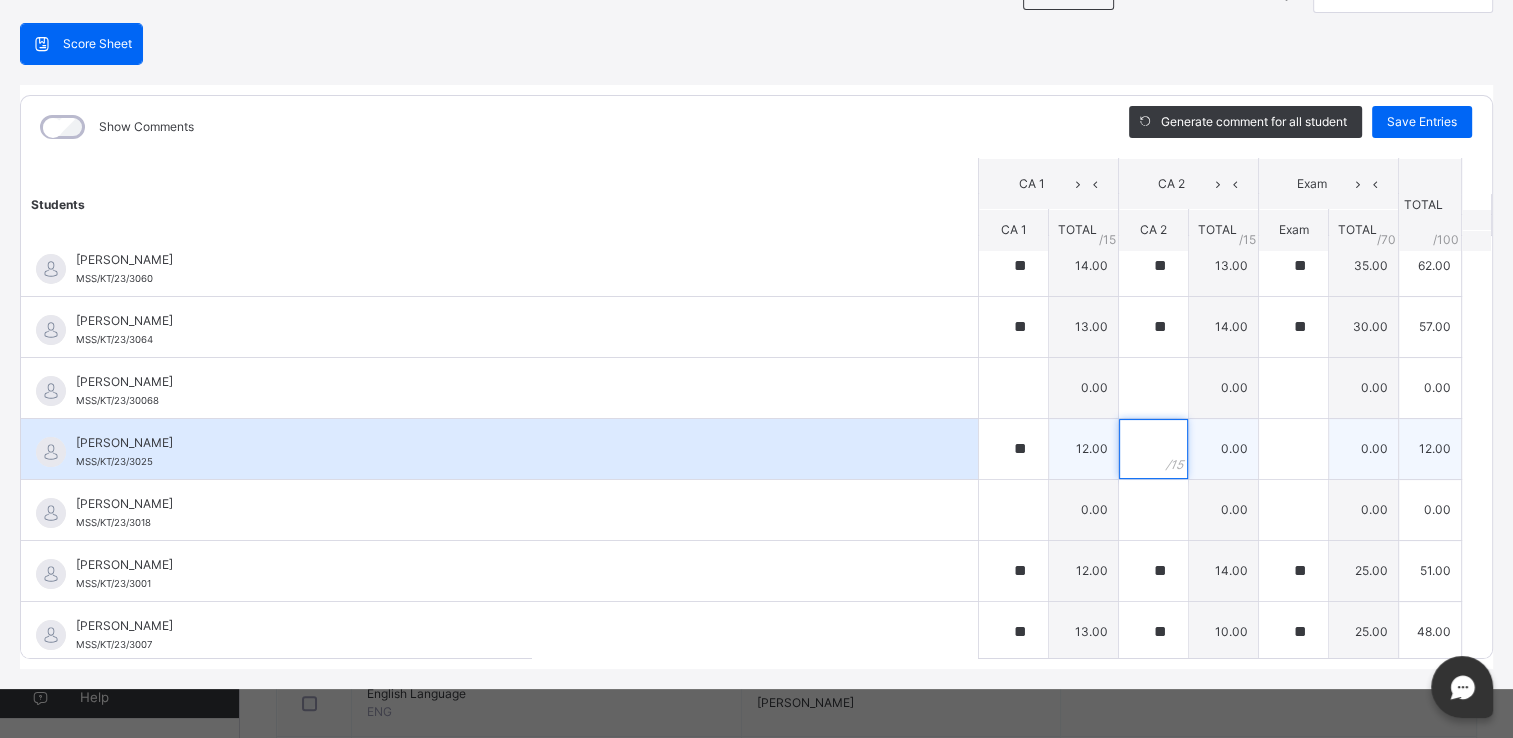click at bounding box center [1153, 449] 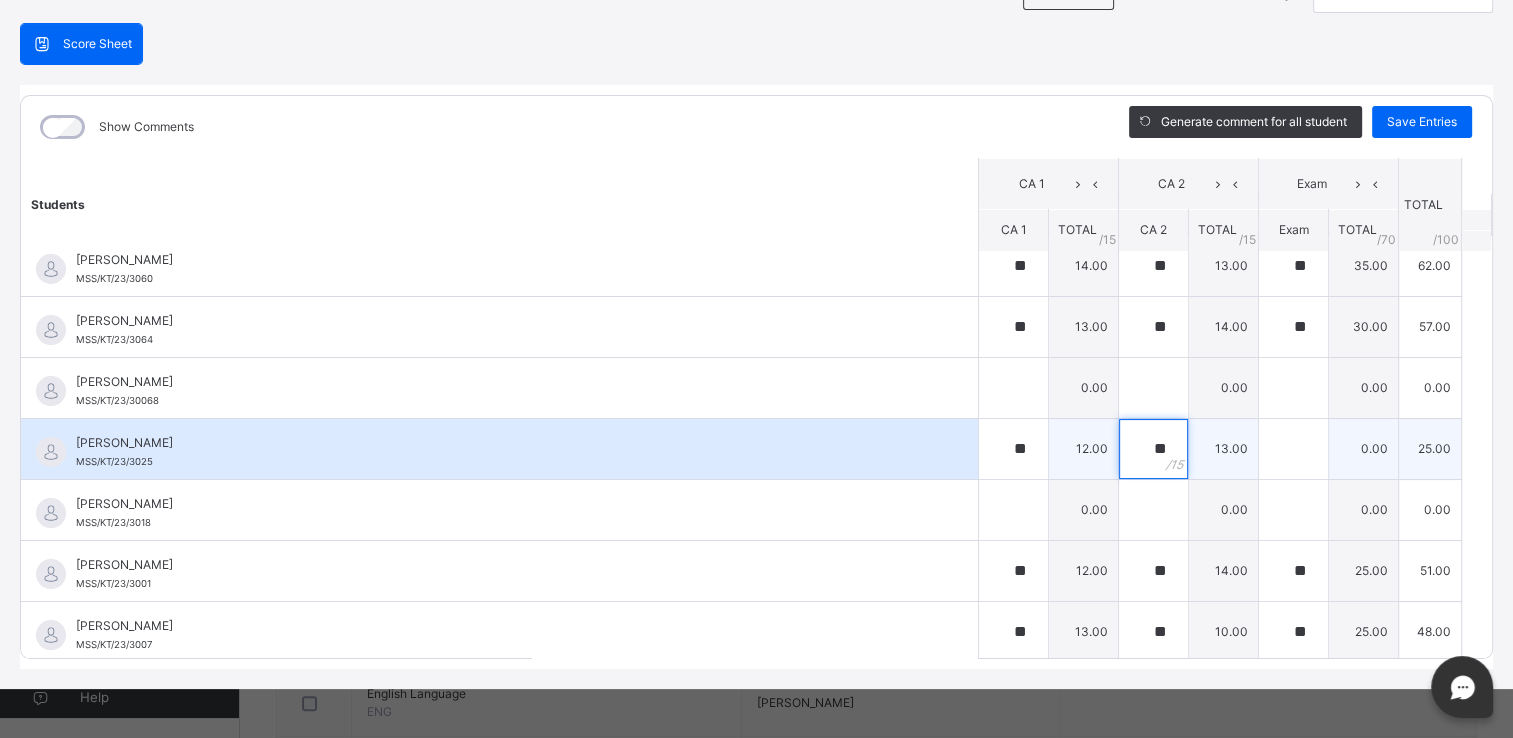 type on "**" 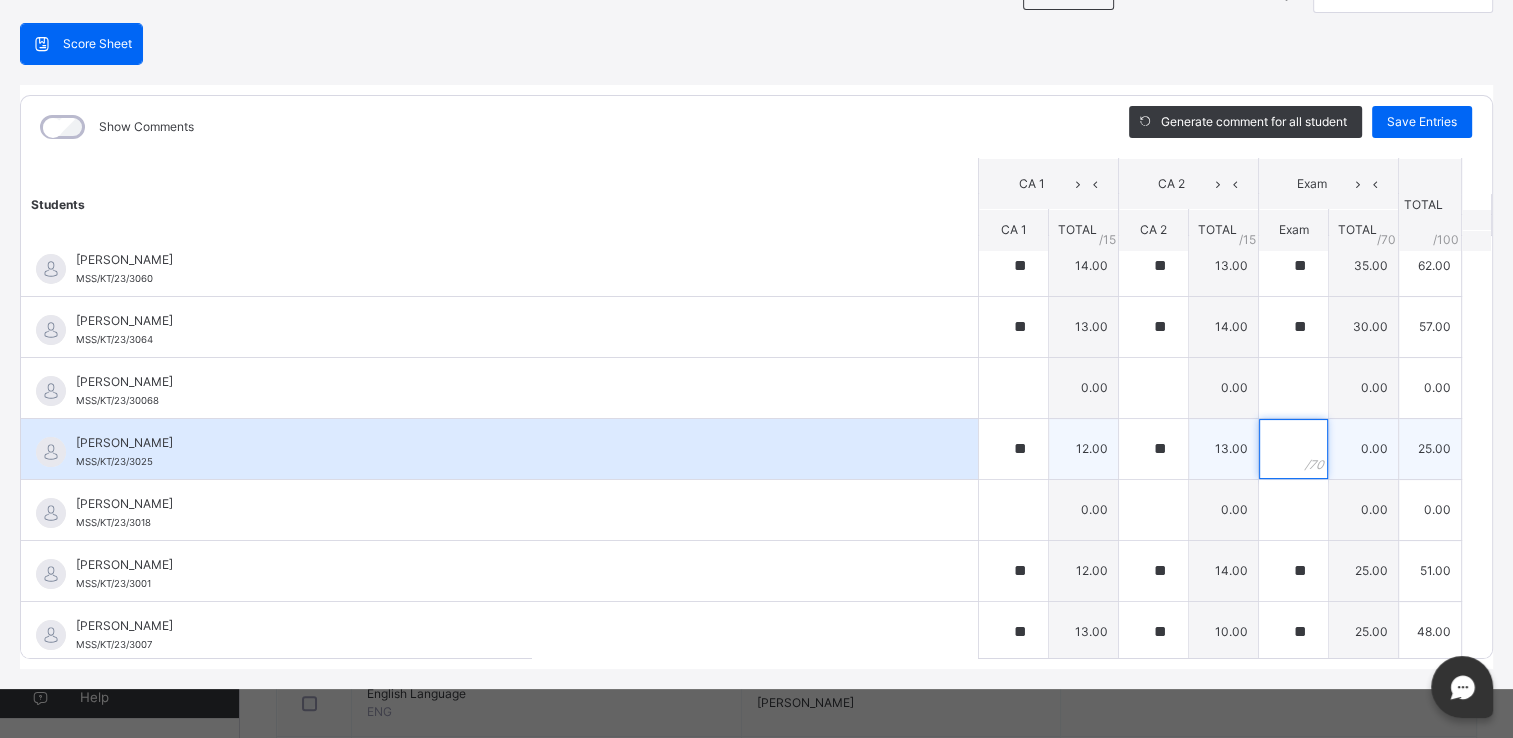click at bounding box center (1293, 449) 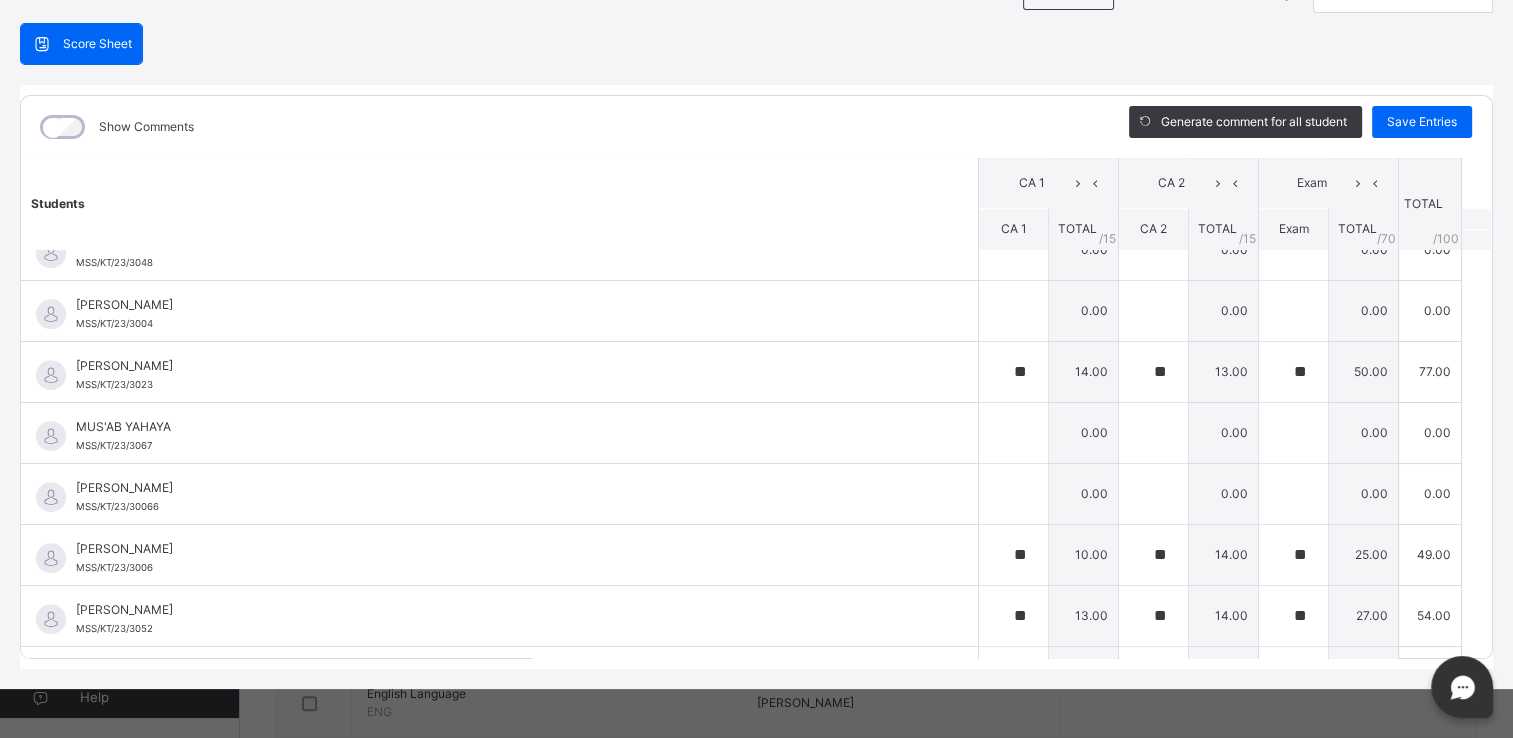 scroll, scrollTop: 1436, scrollLeft: 0, axis: vertical 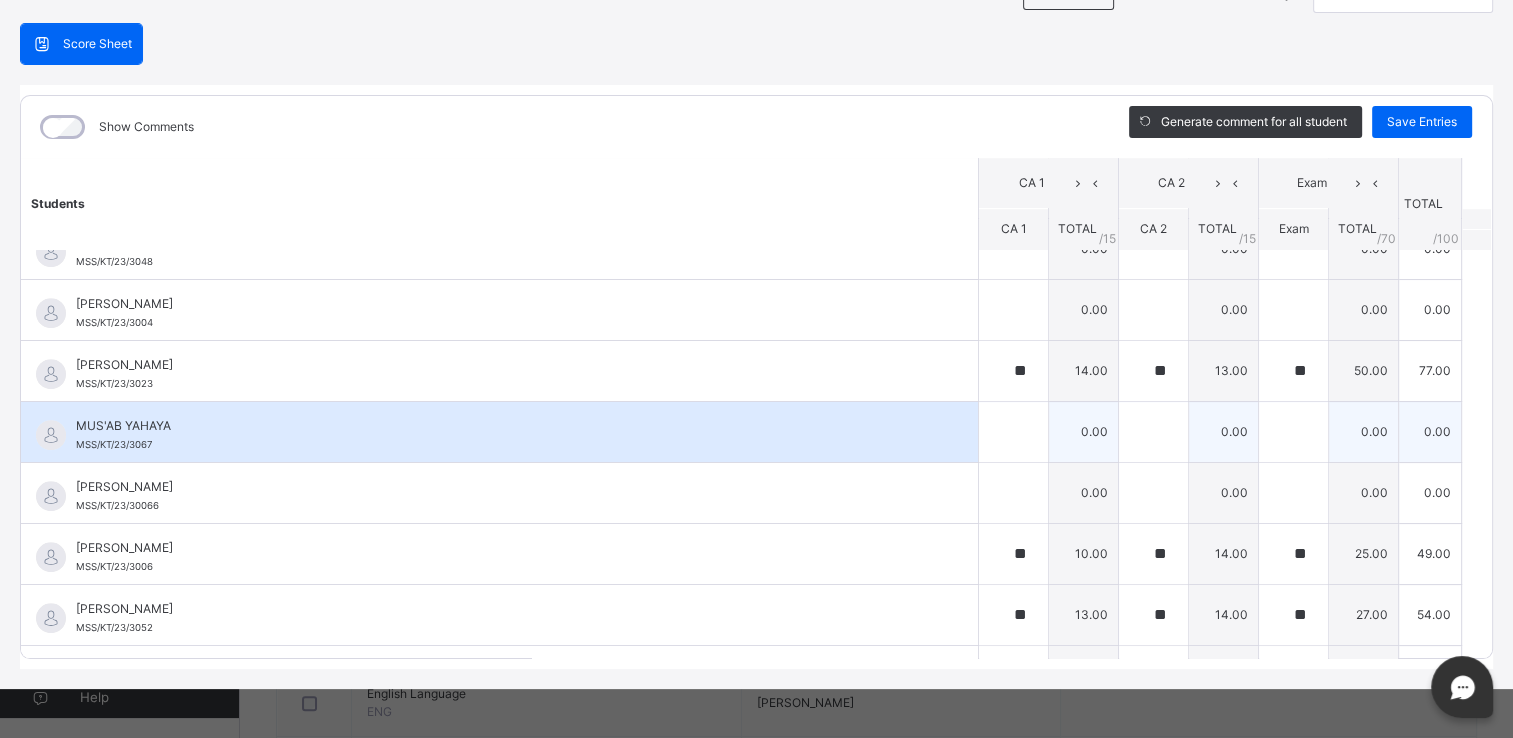 type on "**" 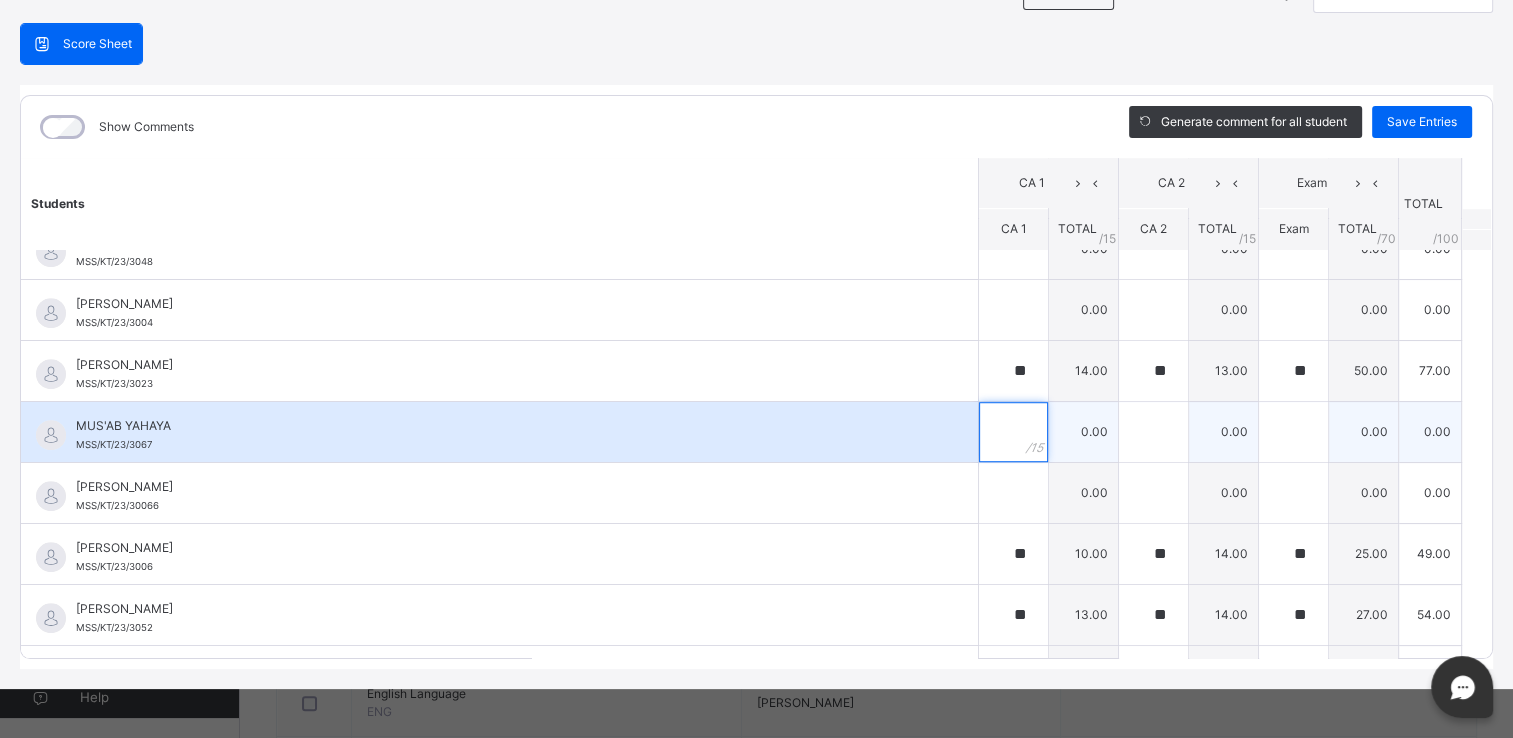 click at bounding box center (1013, 432) 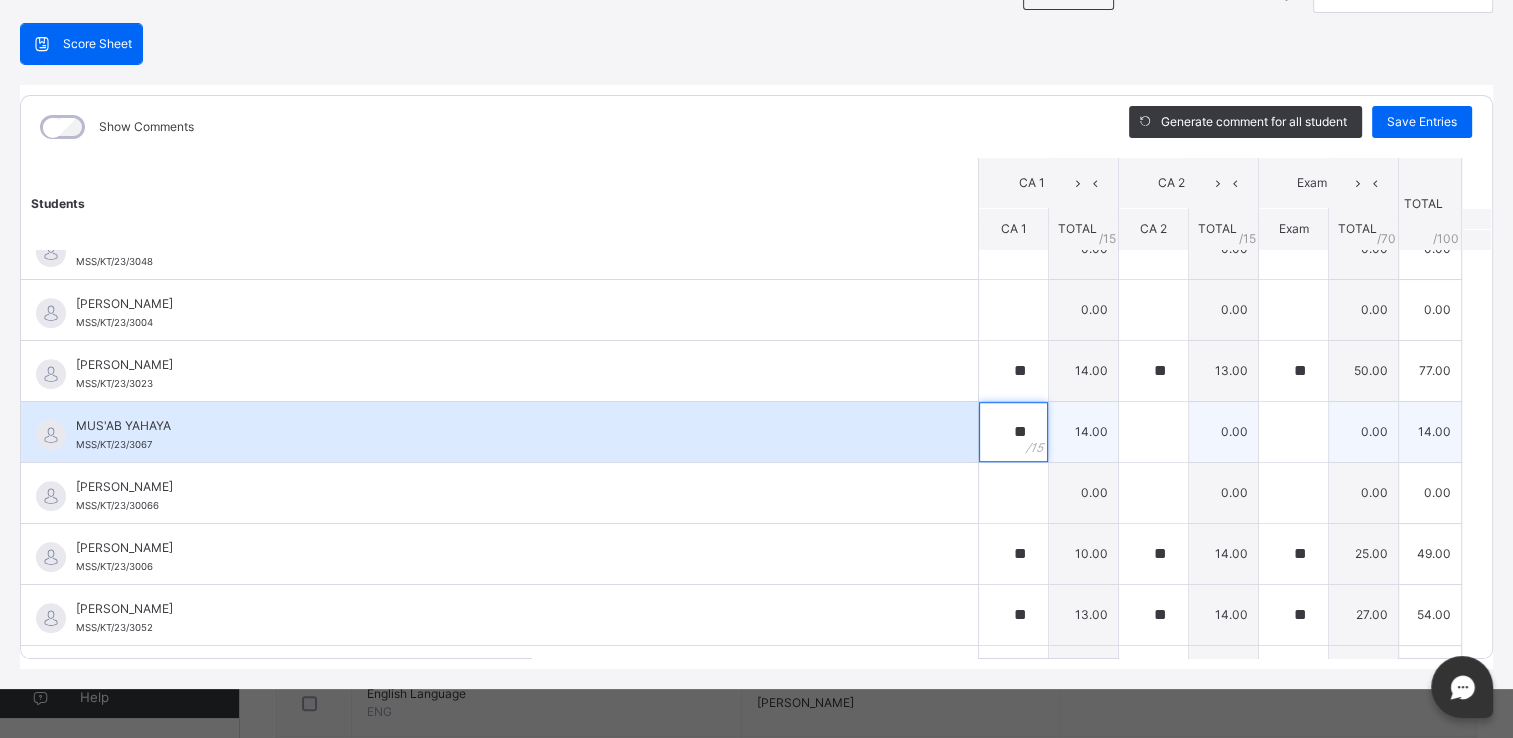 type on "**" 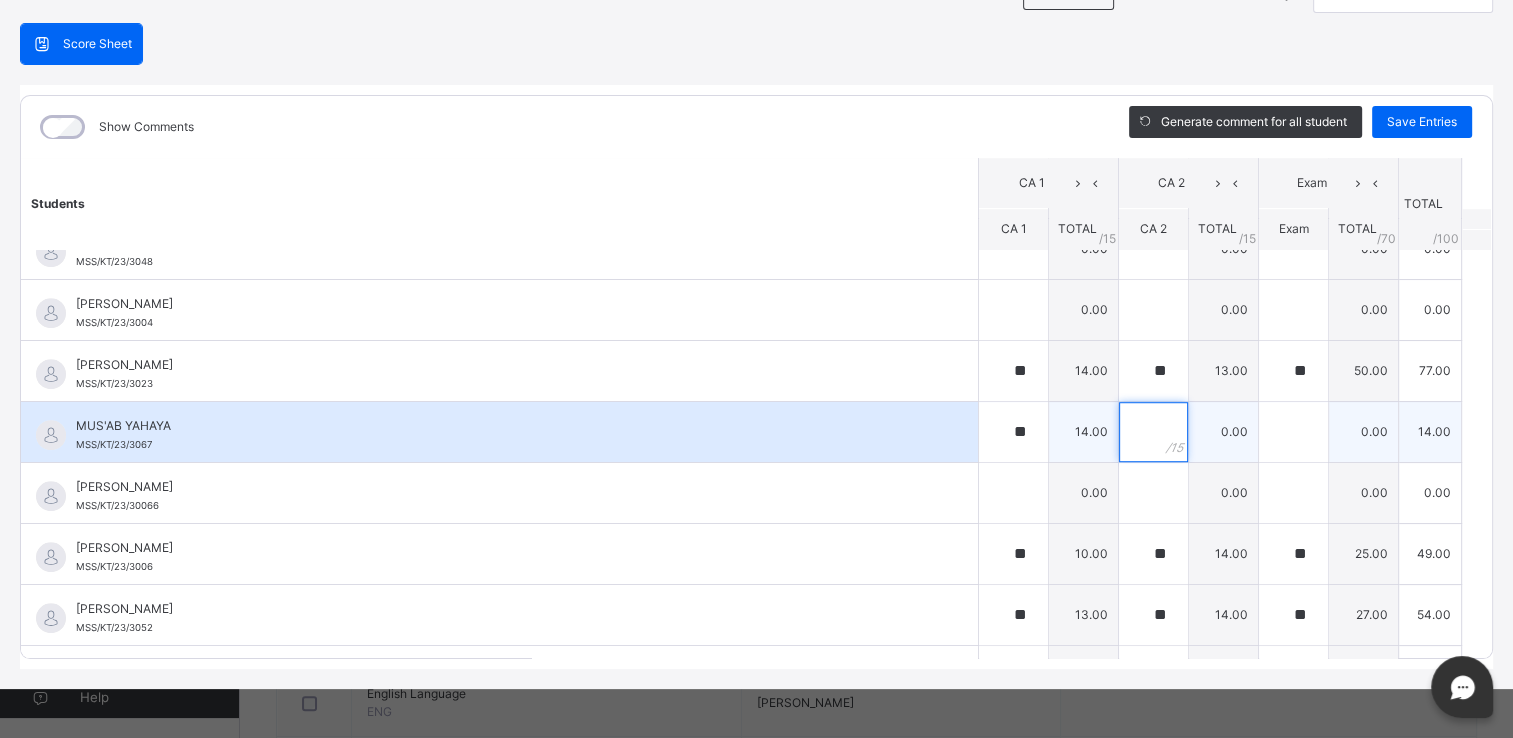 click at bounding box center (1153, 432) 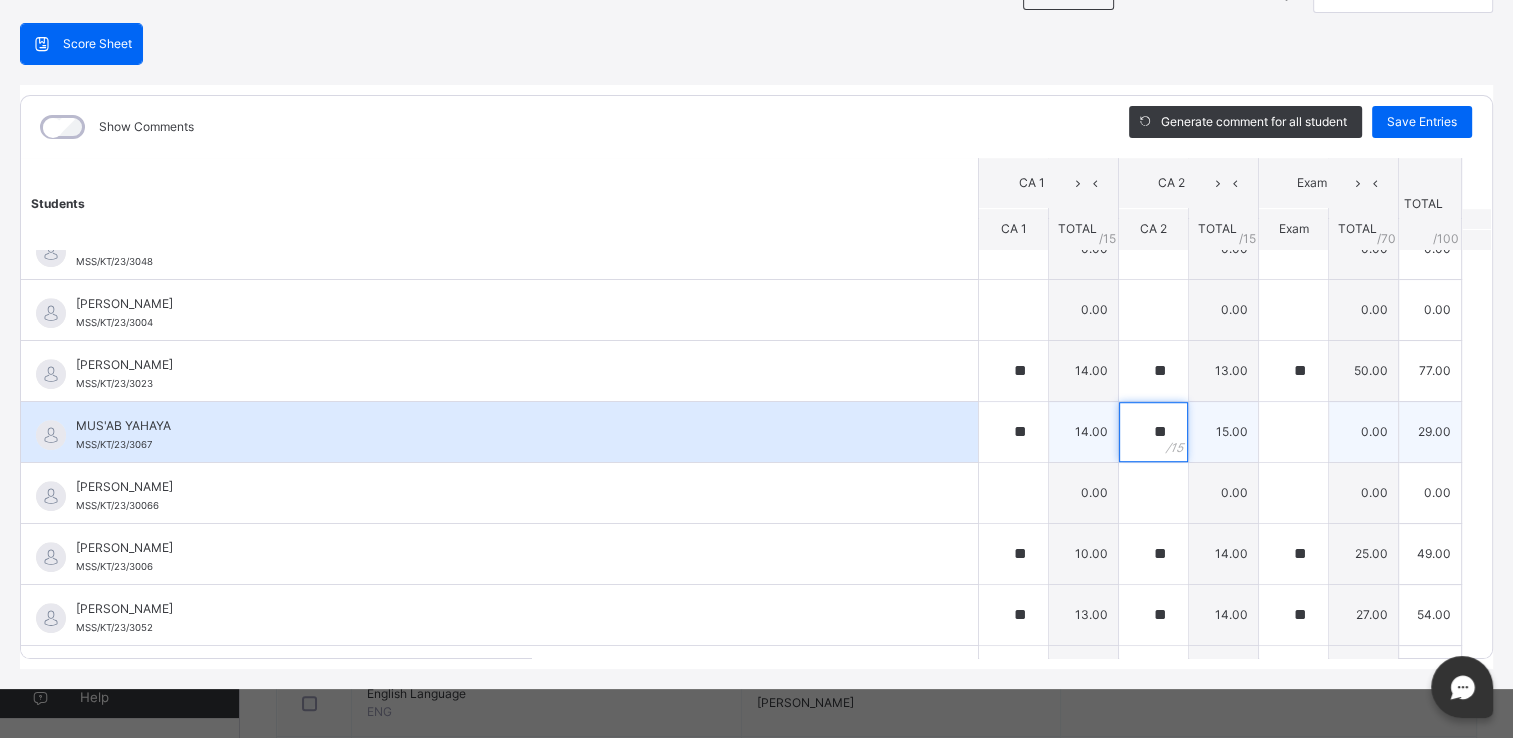 type on "**" 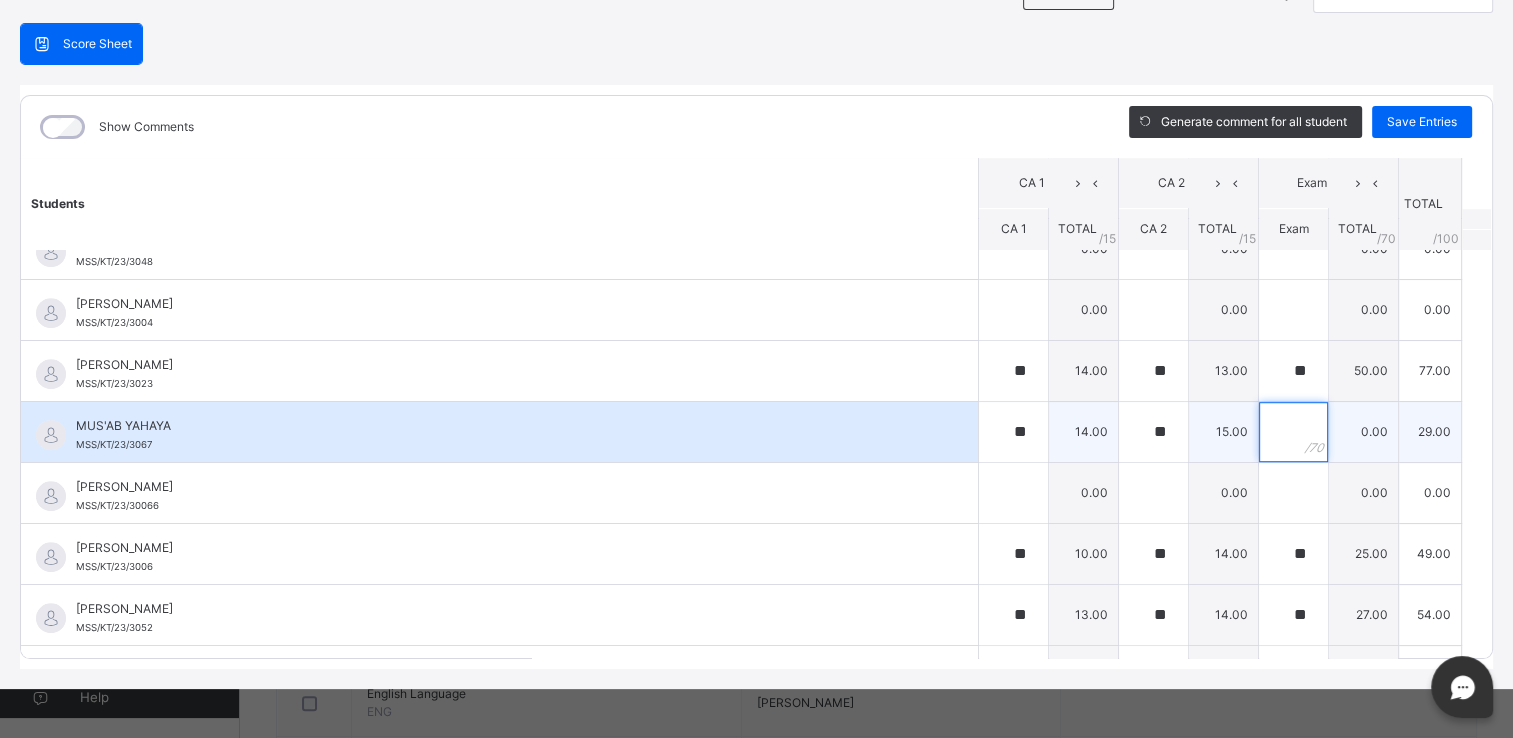 click at bounding box center [1293, 432] 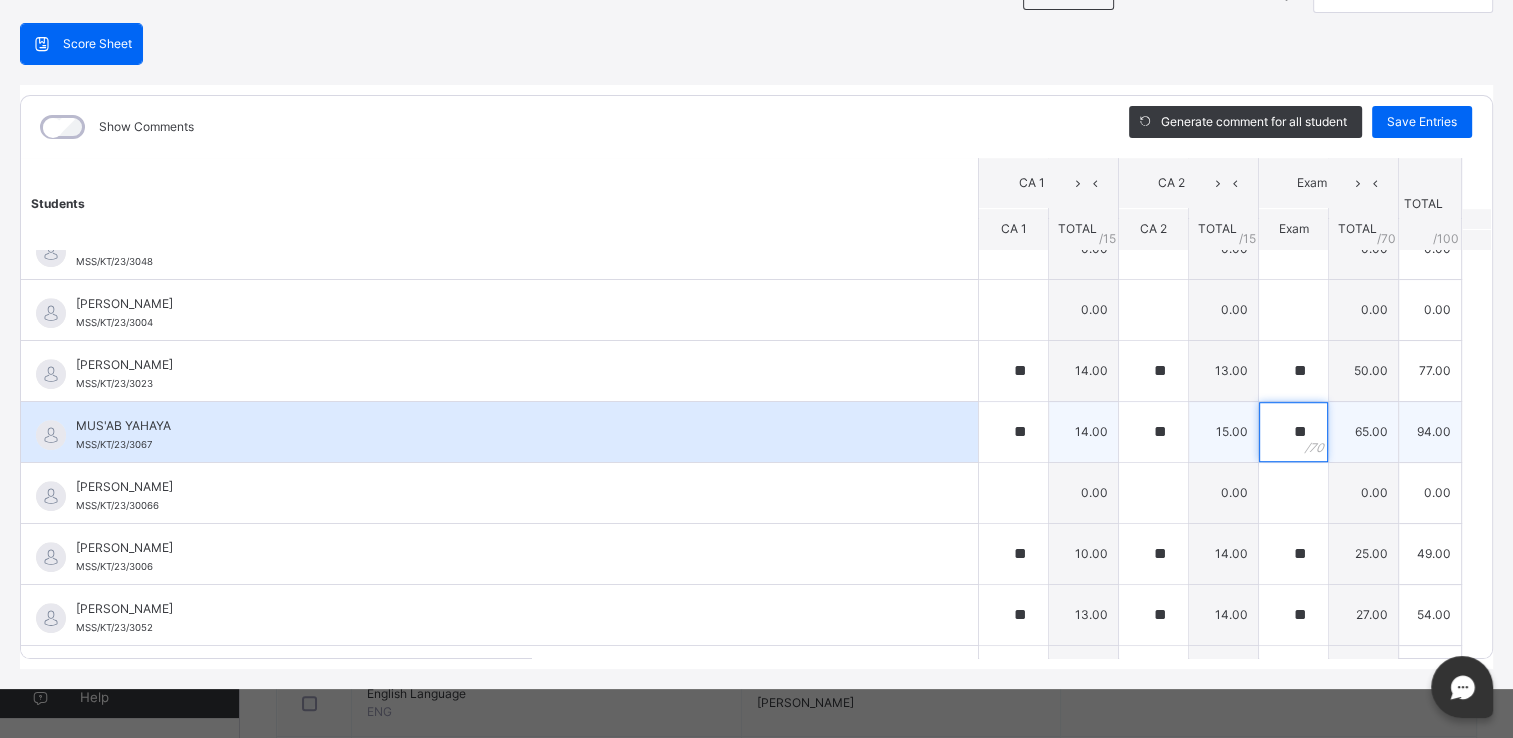 scroll, scrollTop: 1599, scrollLeft: 0, axis: vertical 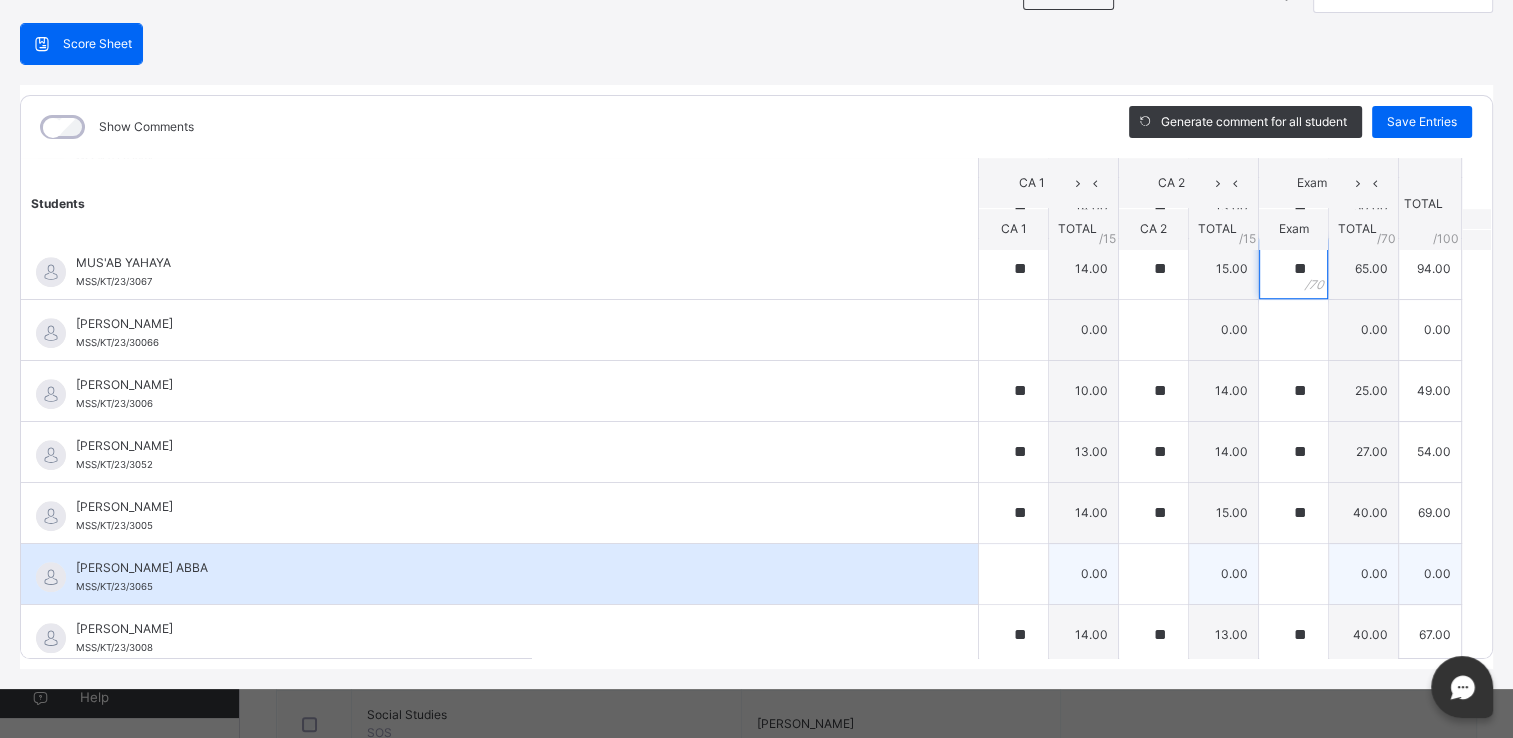 type on "**" 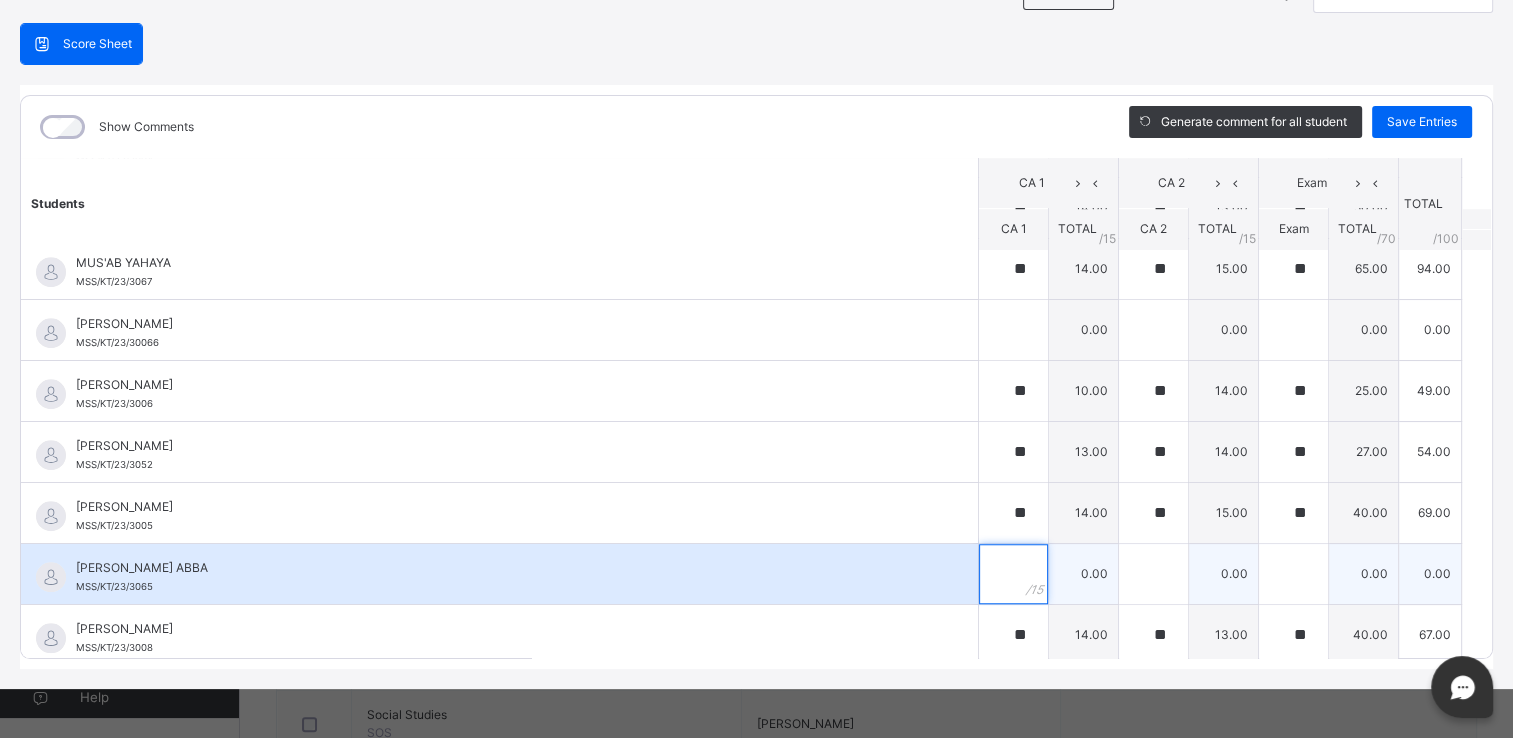 click at bounding box center [1013, 574] 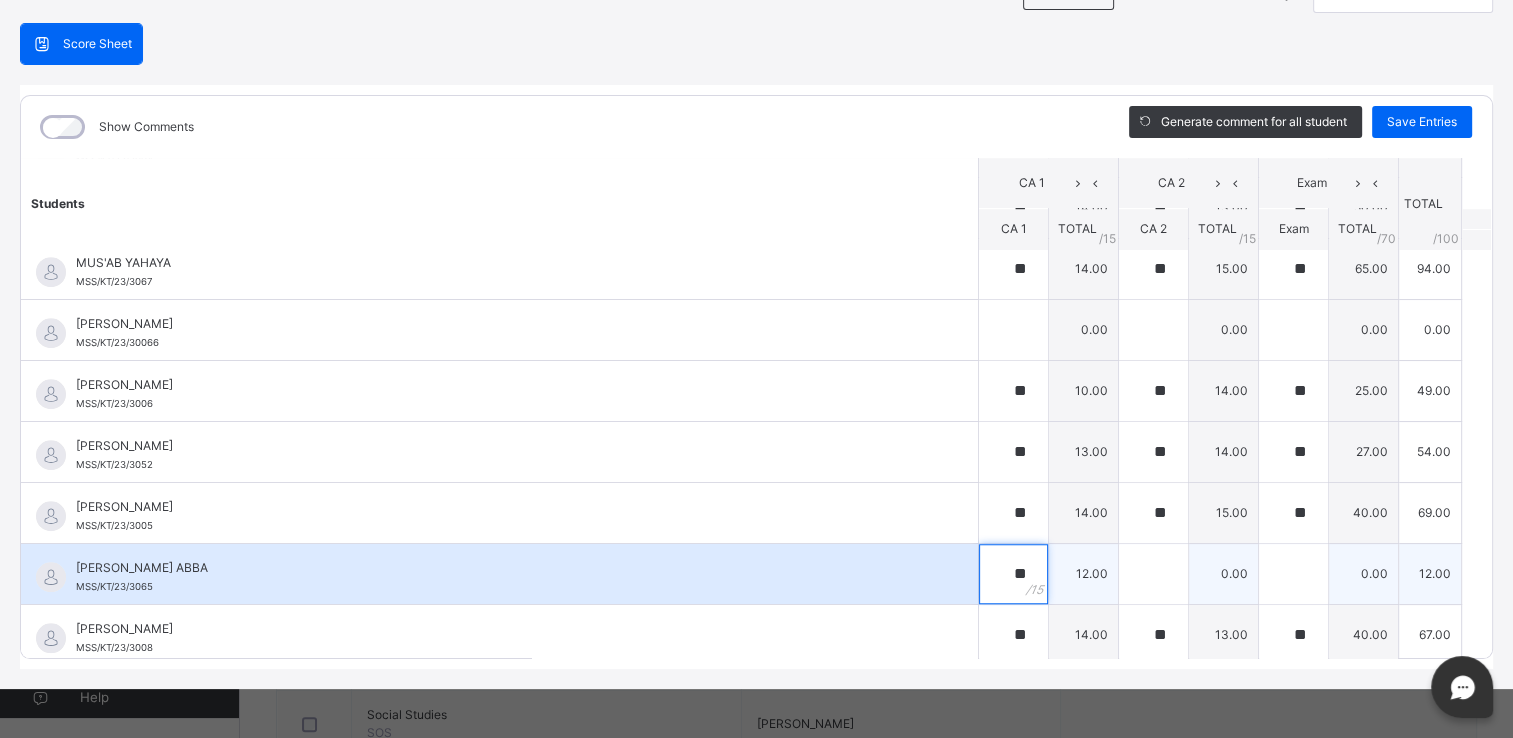 type on "**" 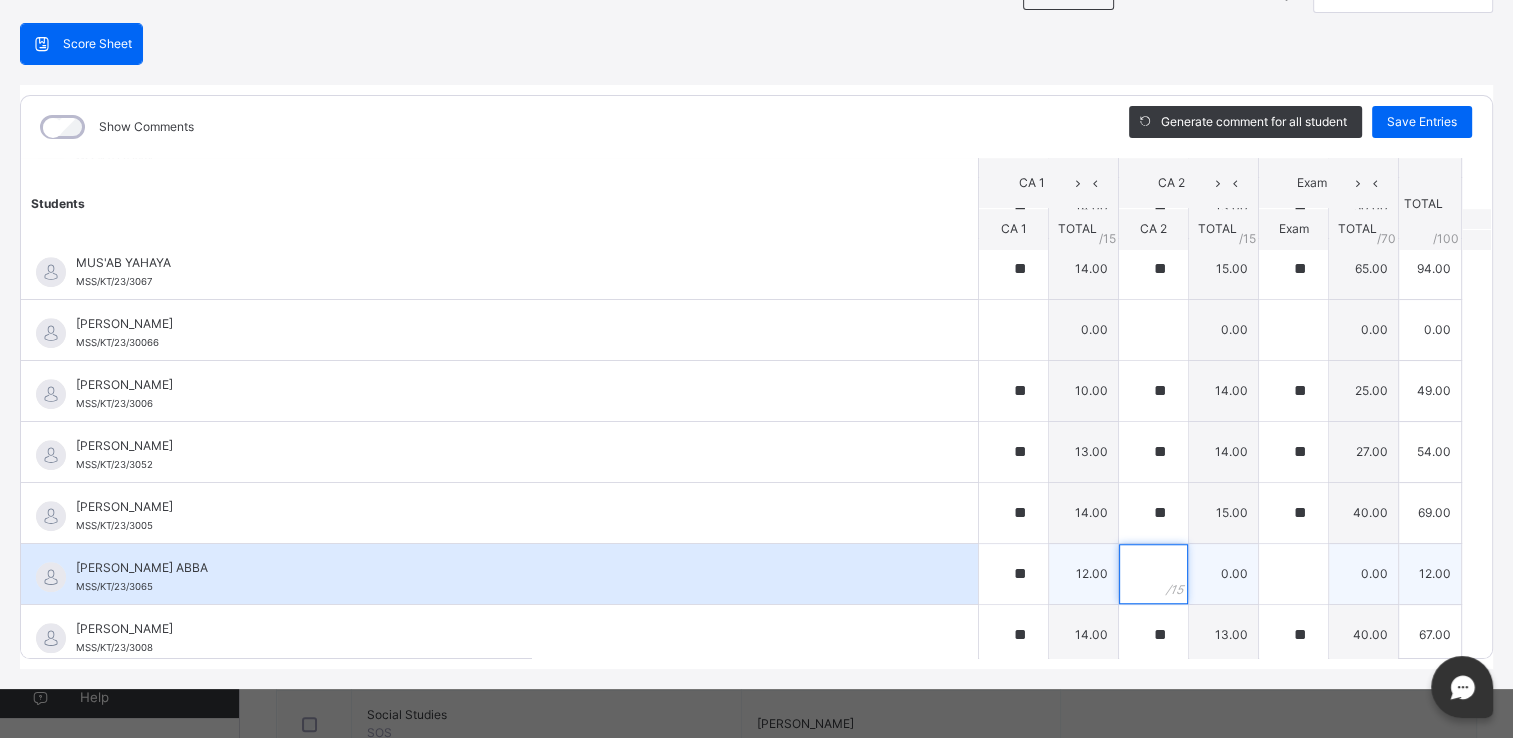 click at bounding box center [1153, 574] 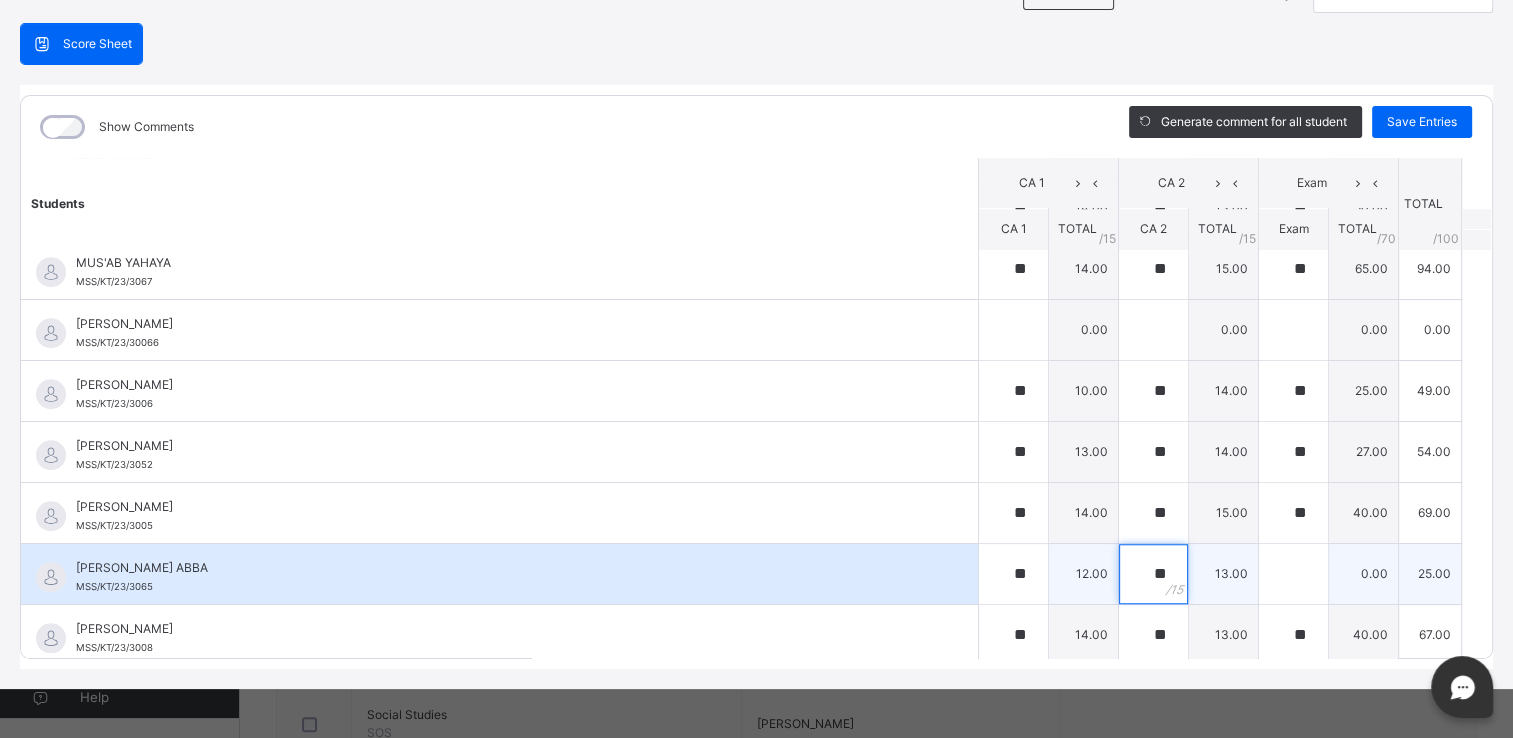 type on "**" 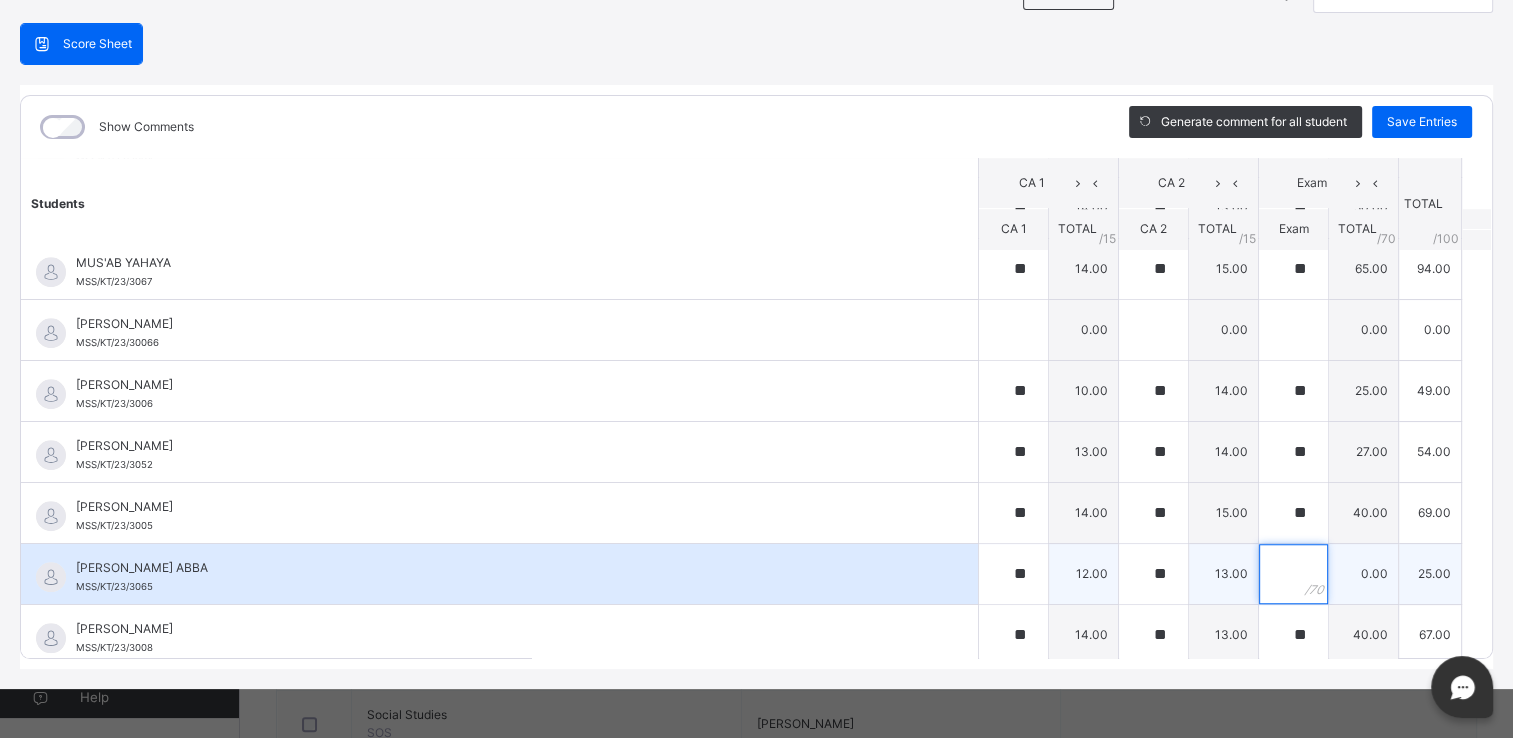 click at bounding box center [1293, 574] 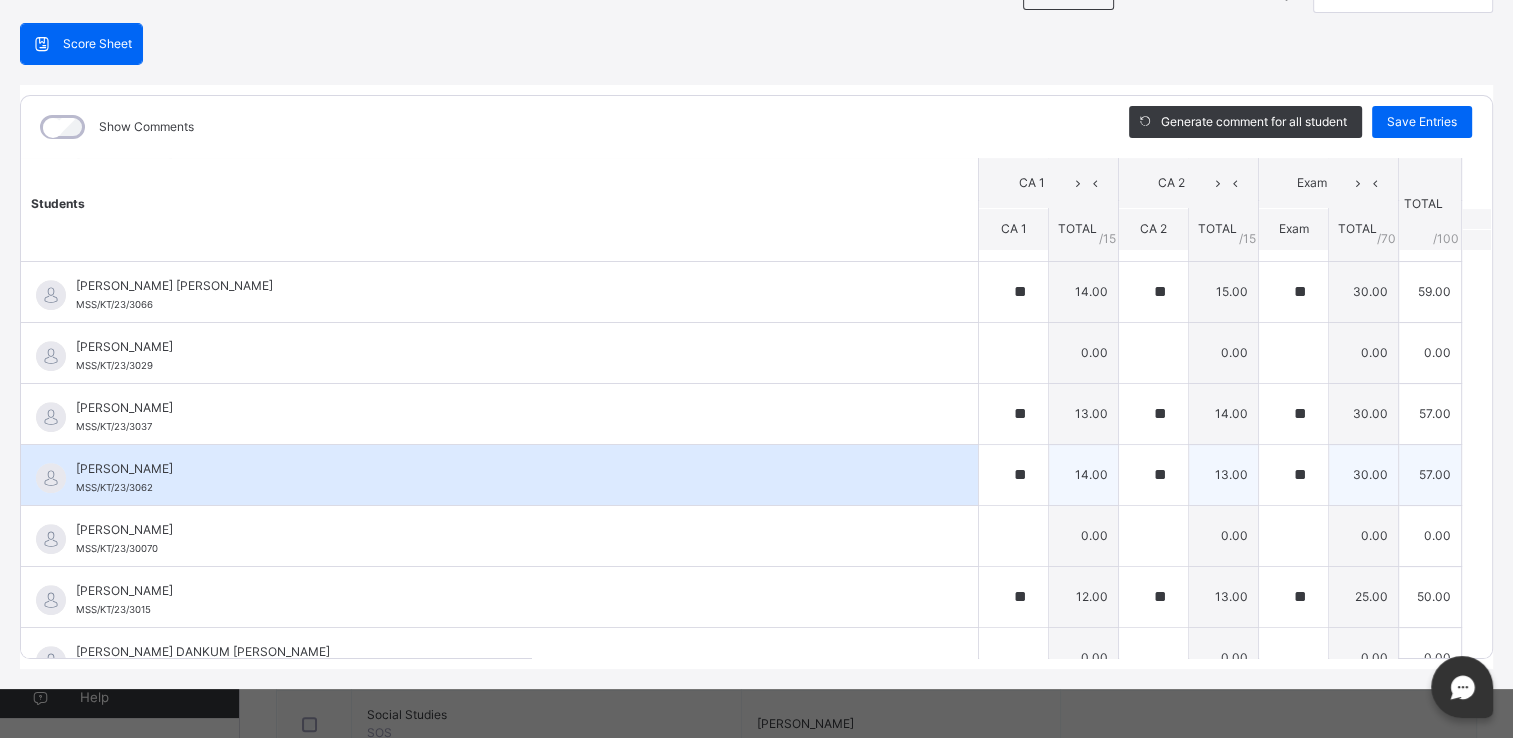 scroll, scrollTop: 994, scrollLeft: 0, axis: vertical 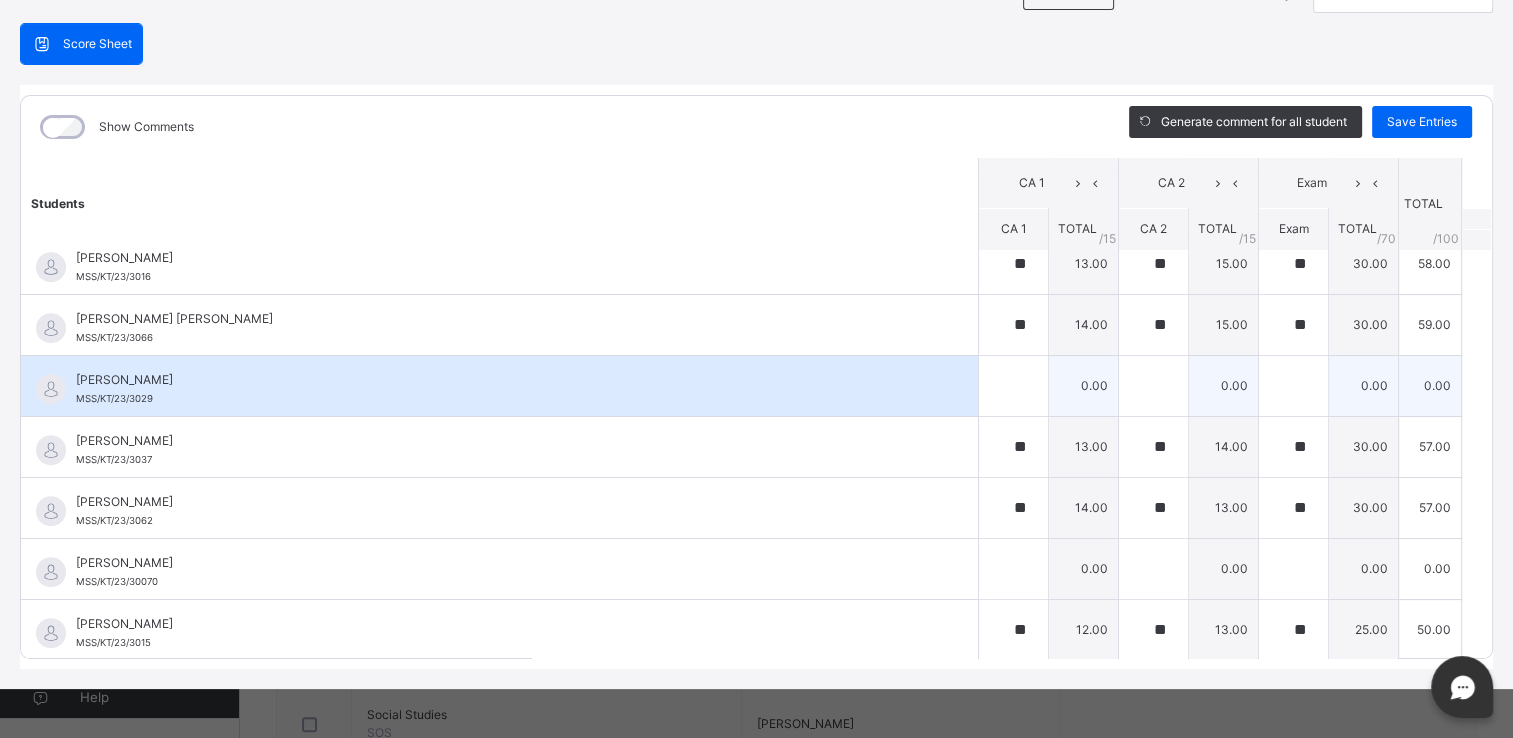 type on "**" 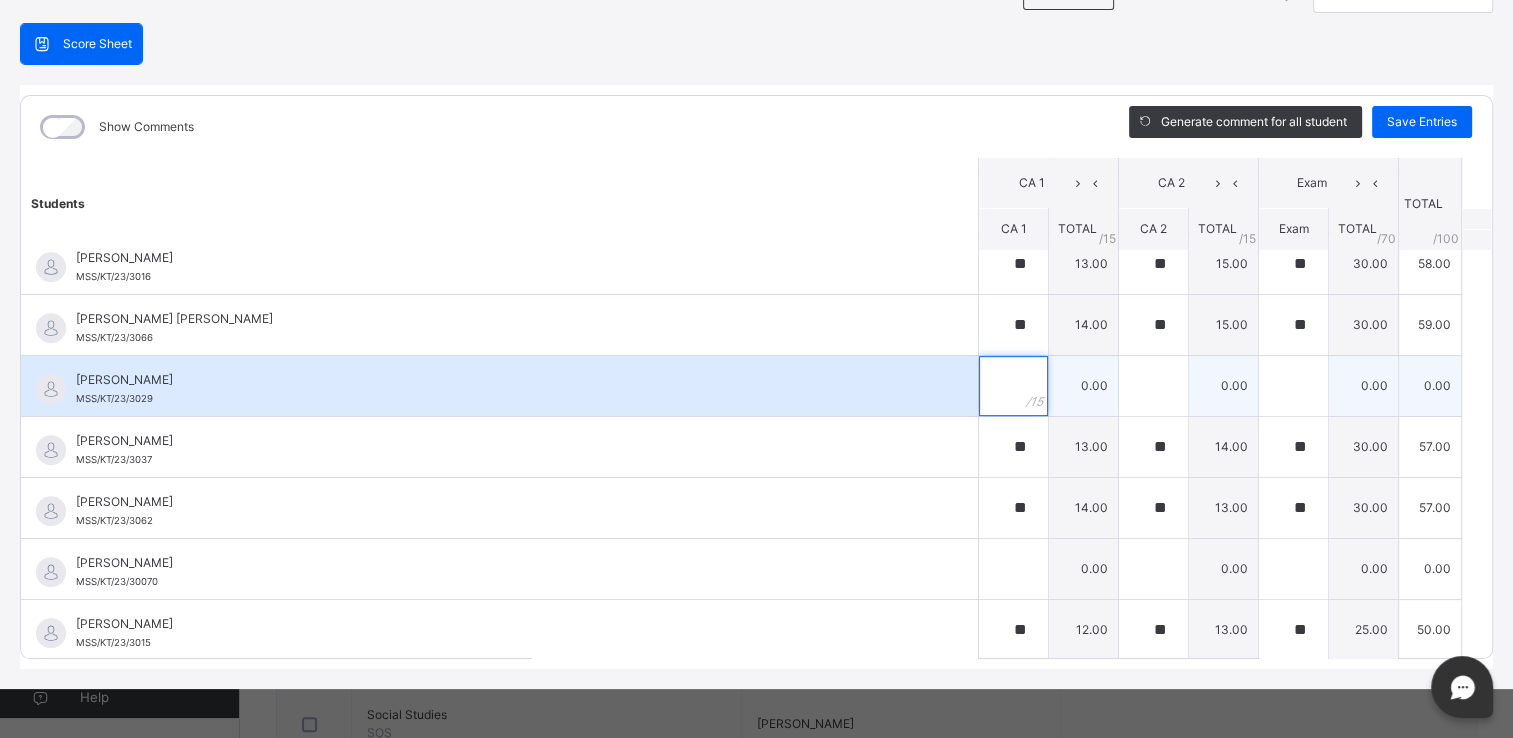 click at bounding box center (1013, 386) 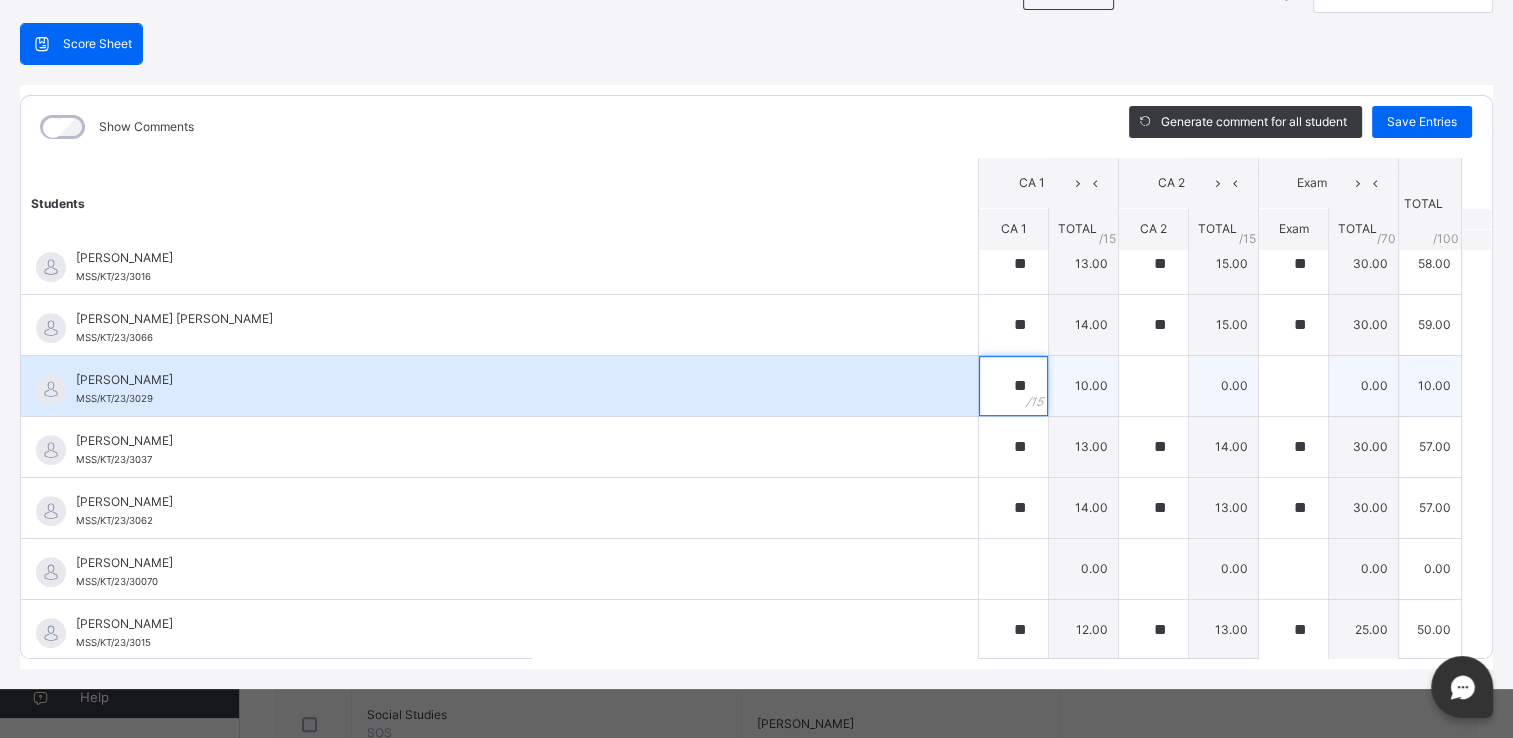 type on "**" 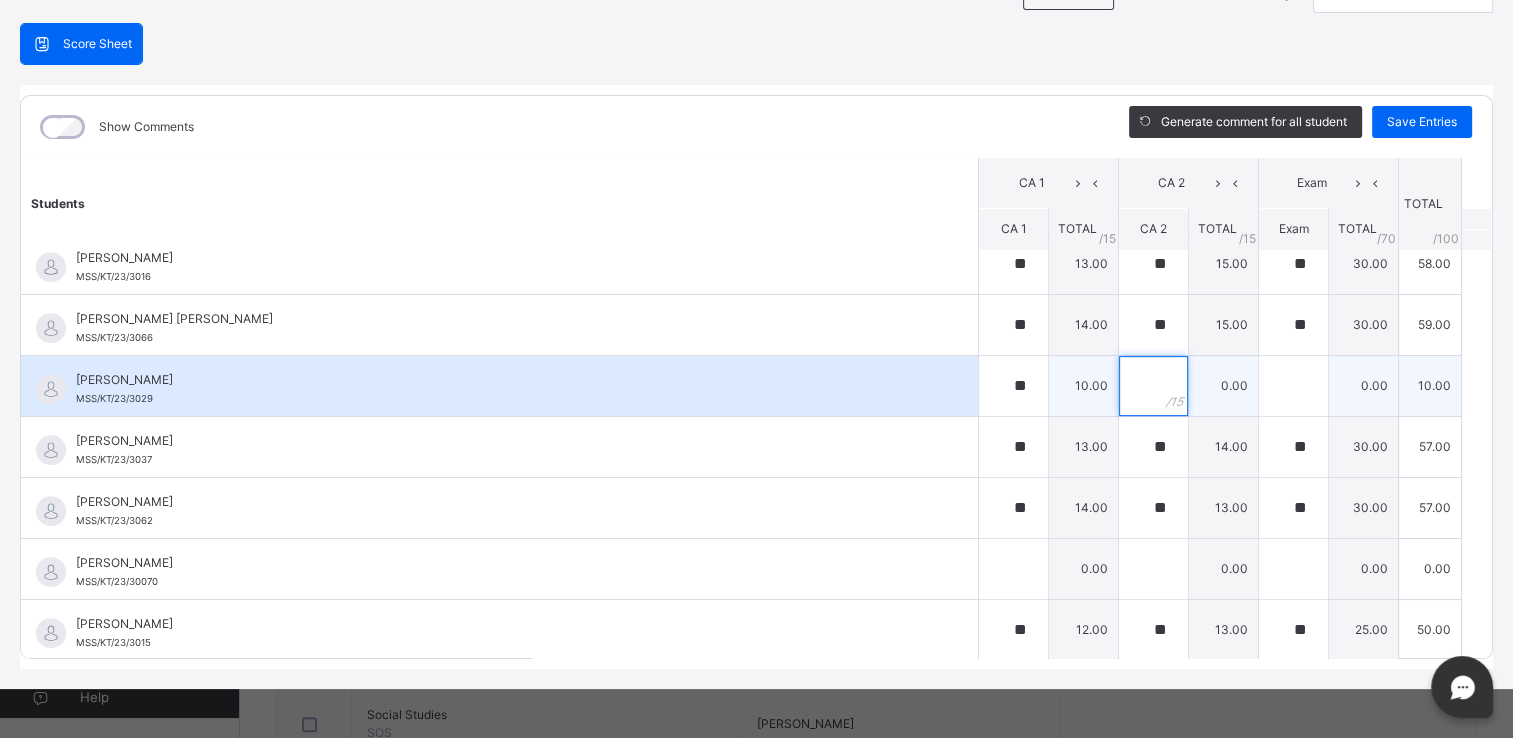 click at bounding box center [1153, 386] 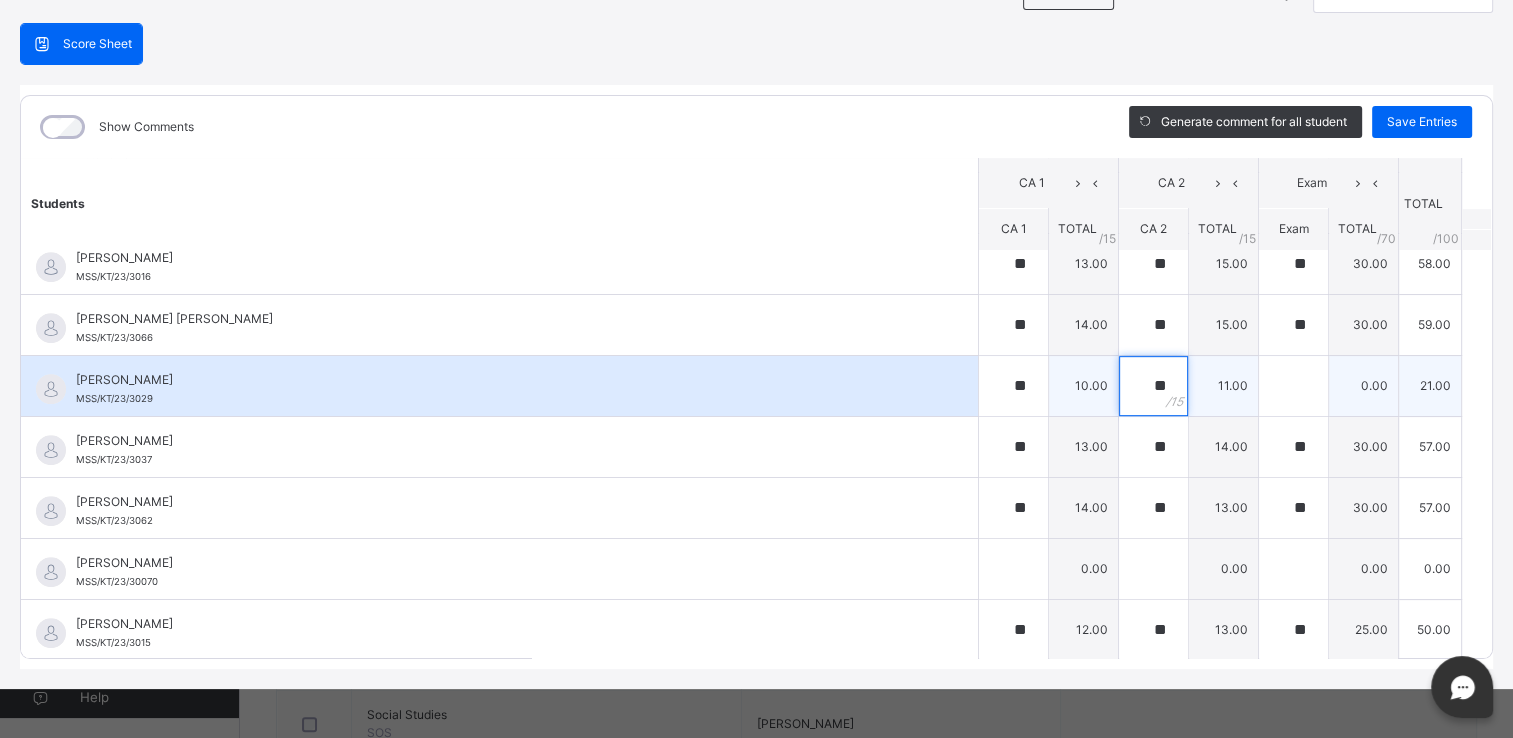 type on "**" 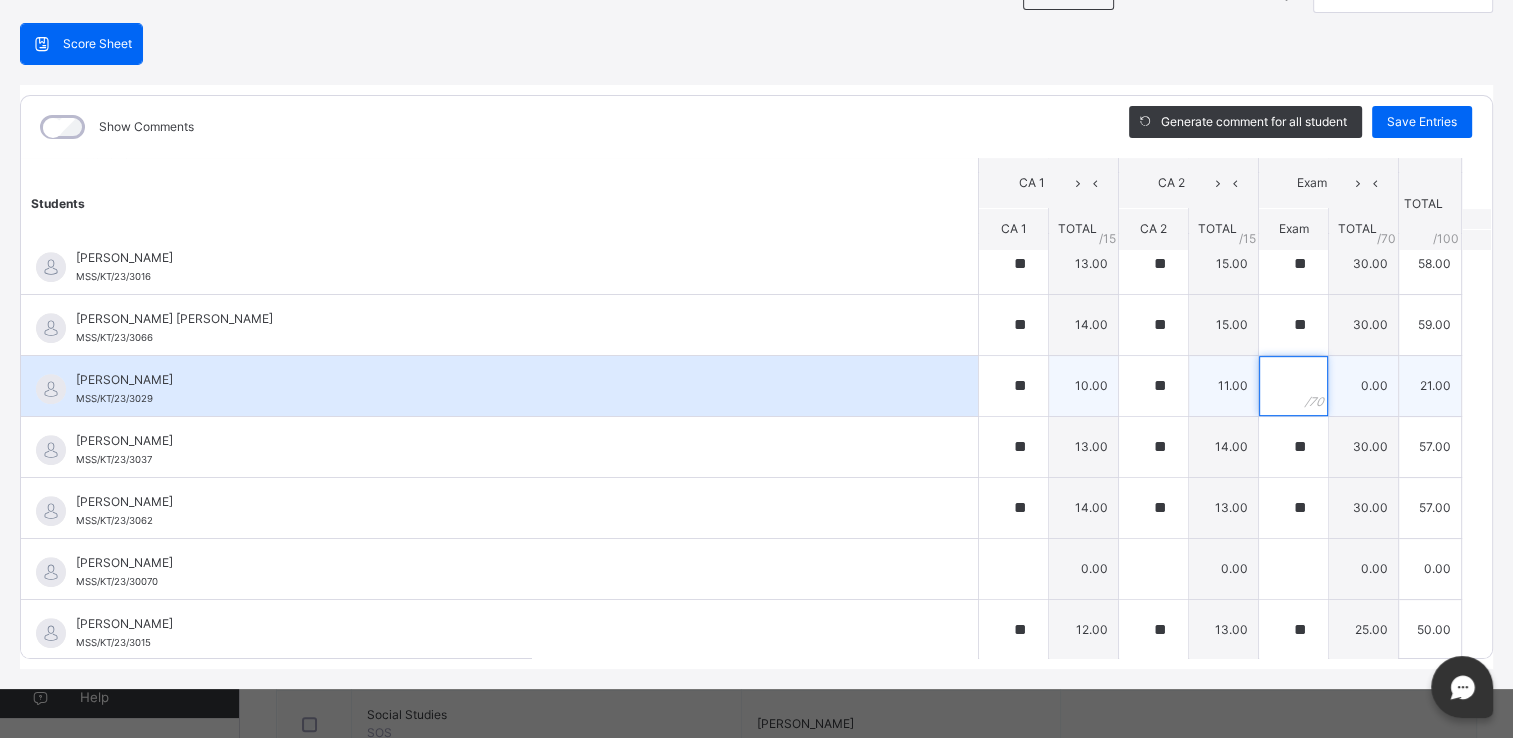 click at bounding box center (1293, 386) 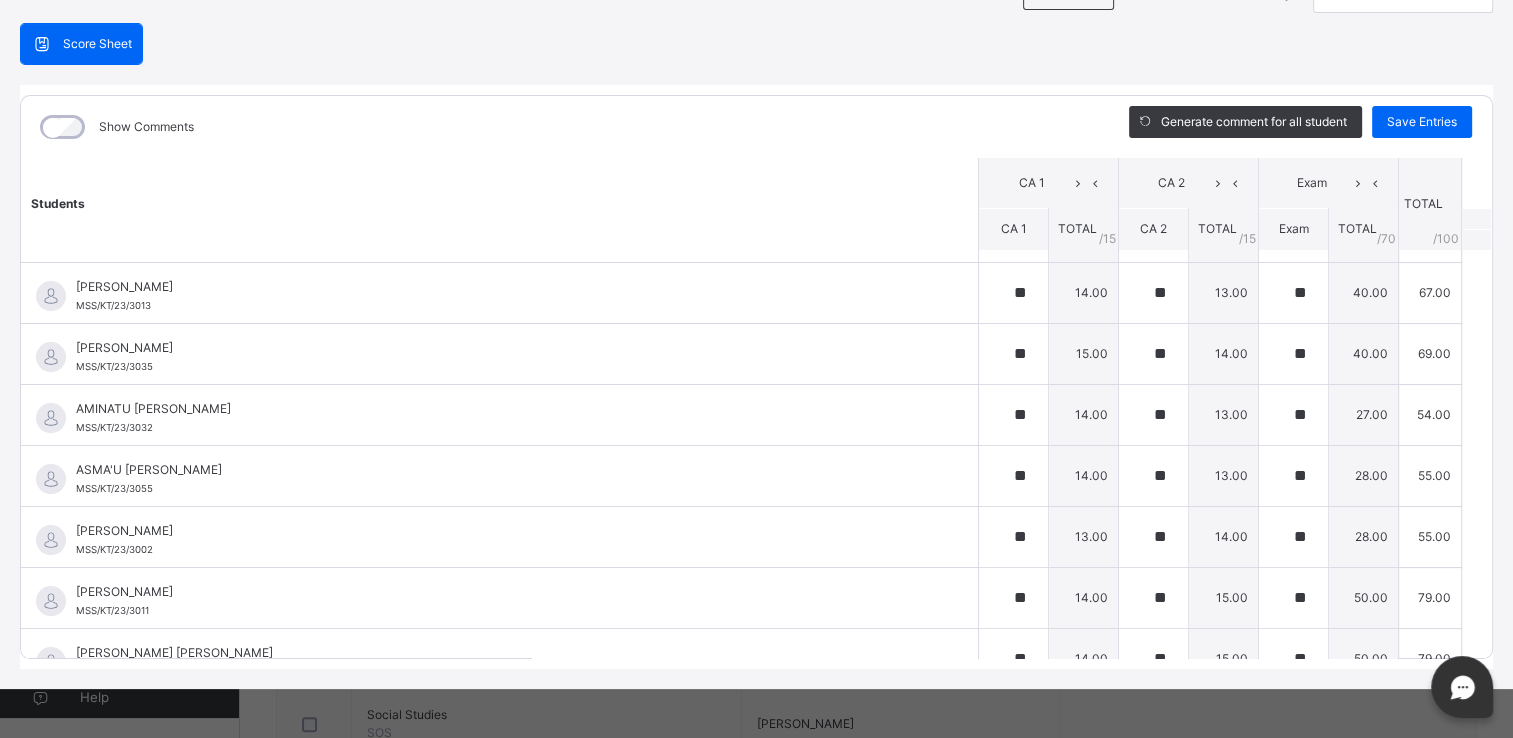 scroll, scrollTop: 0, scrollLeft: 0, axis: both 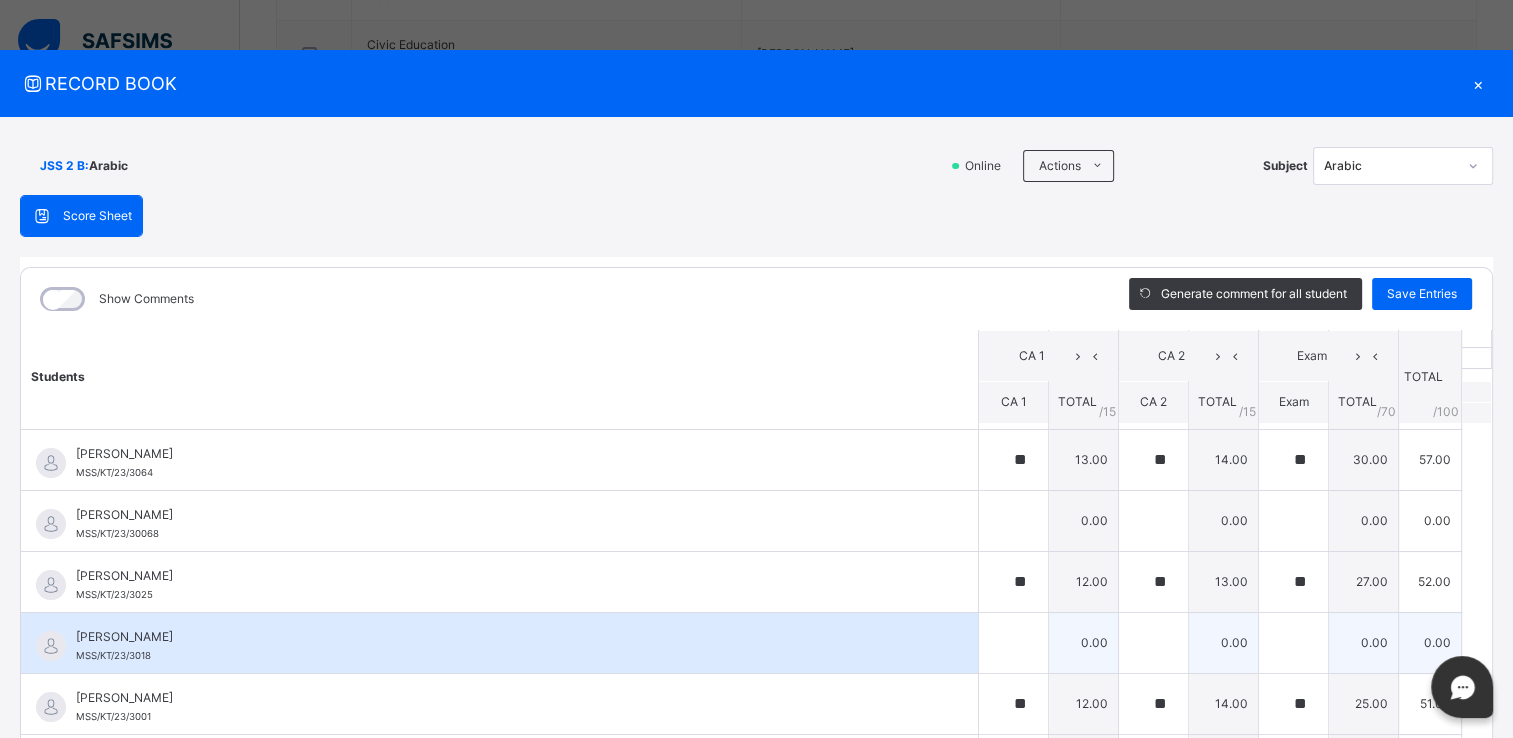 type on "**" 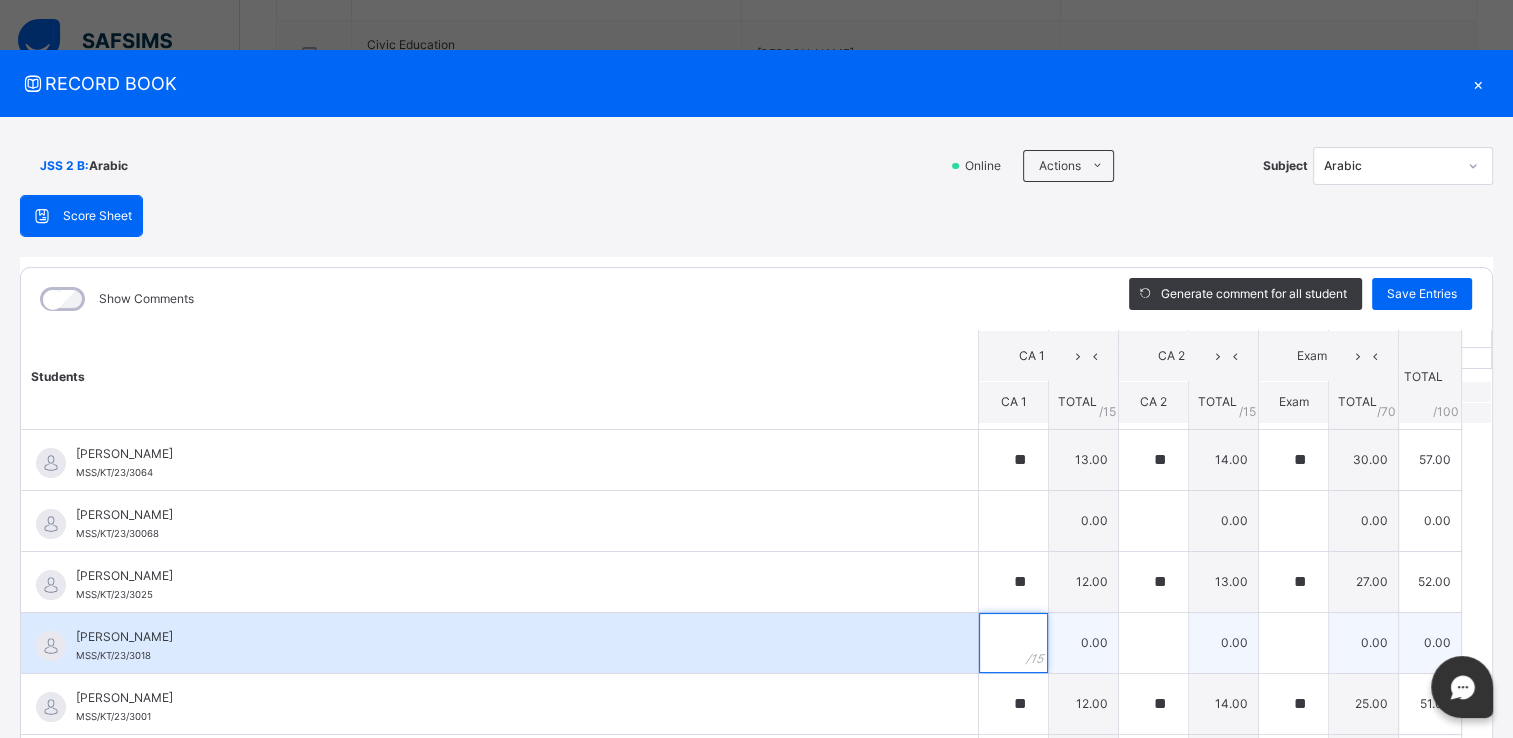 click at bounding box center (1013, 643) 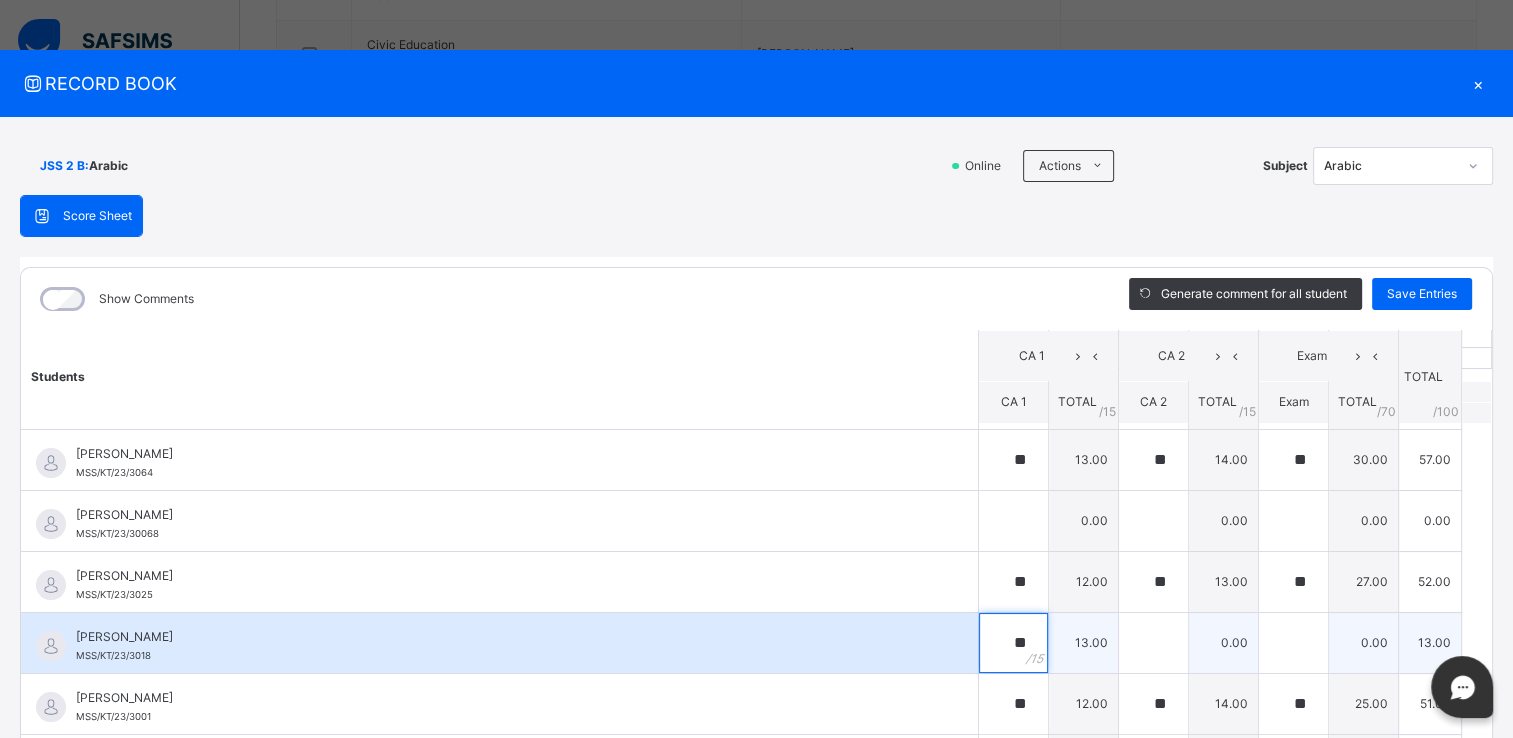 type on "**" 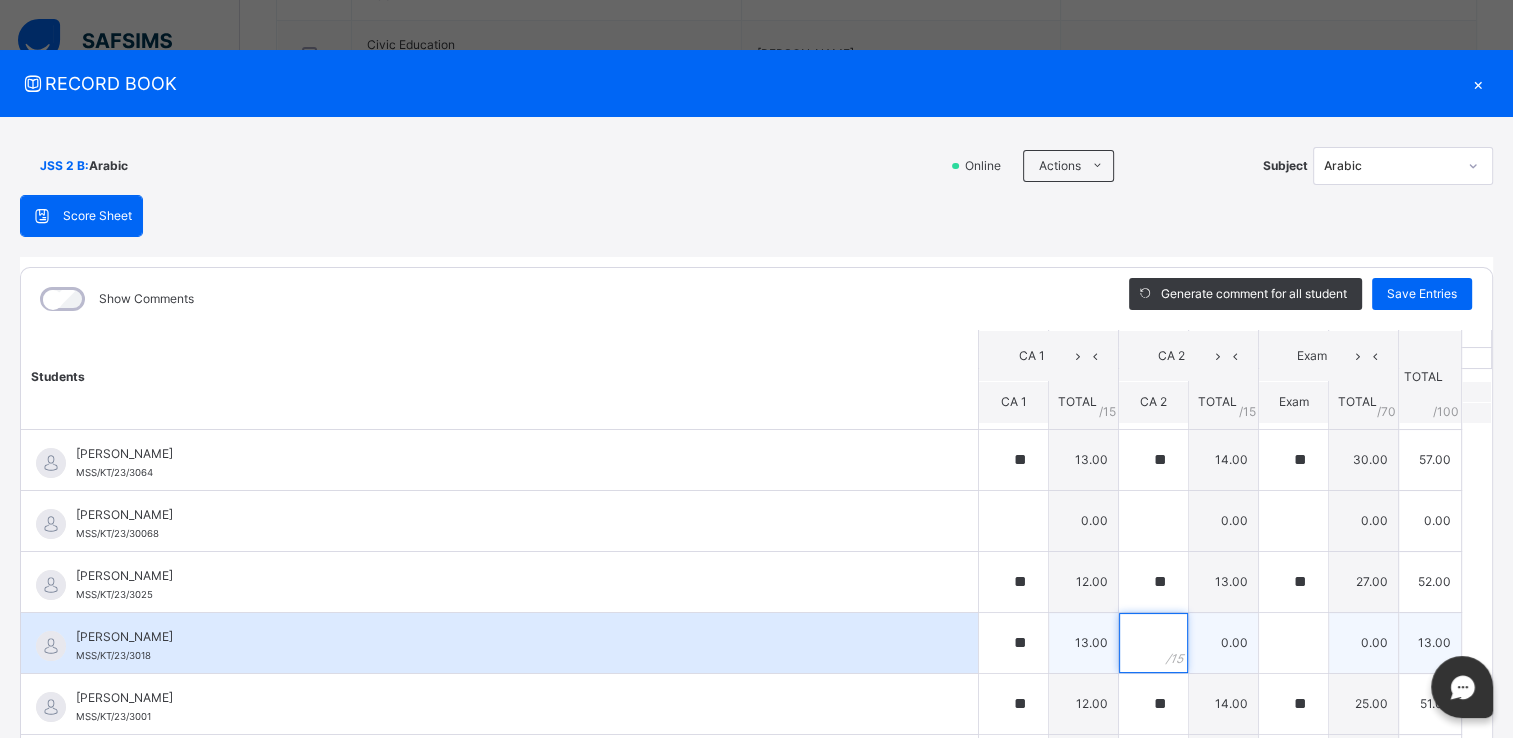 click at bounding box center (1153, 643) 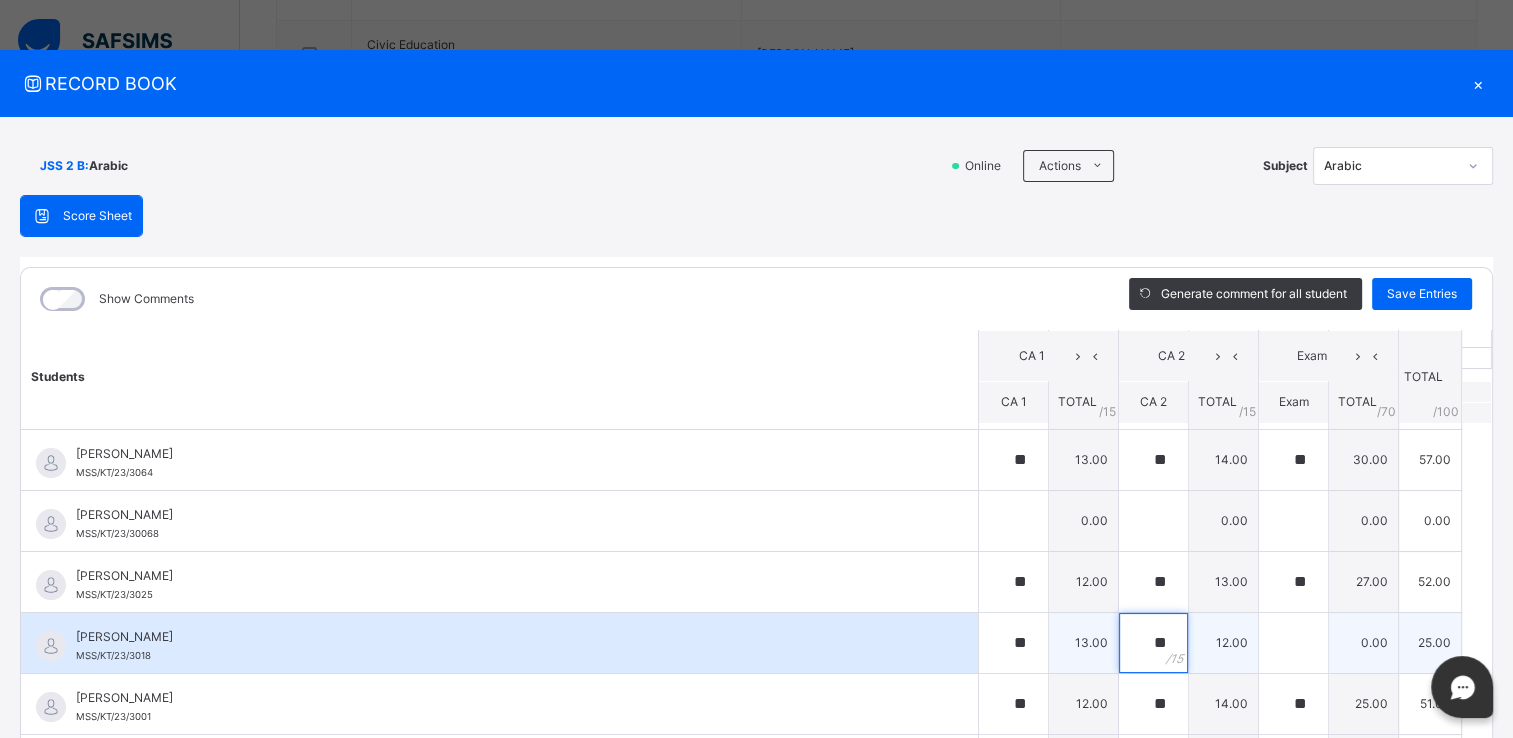 type on "**" 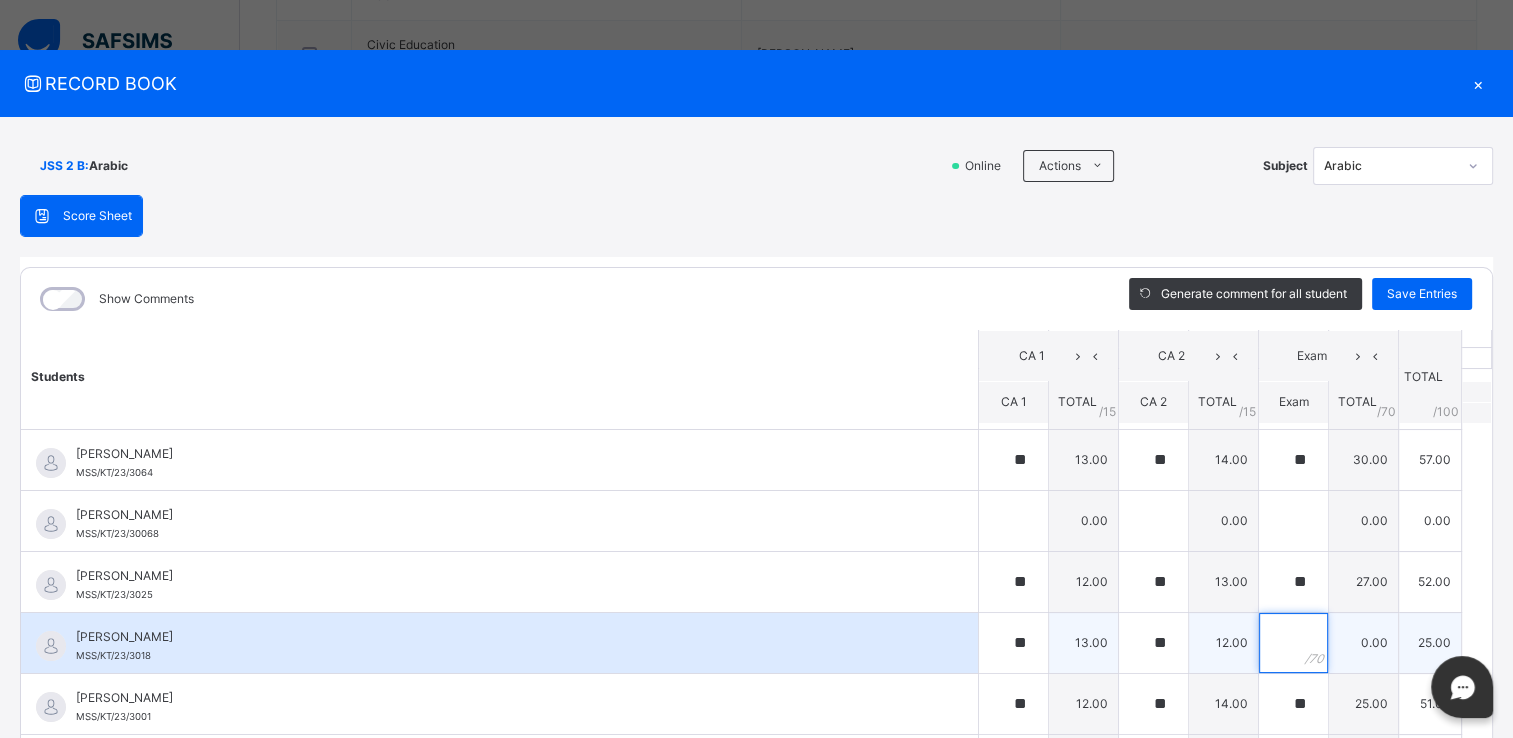 click at bounding box center [1293, 643] 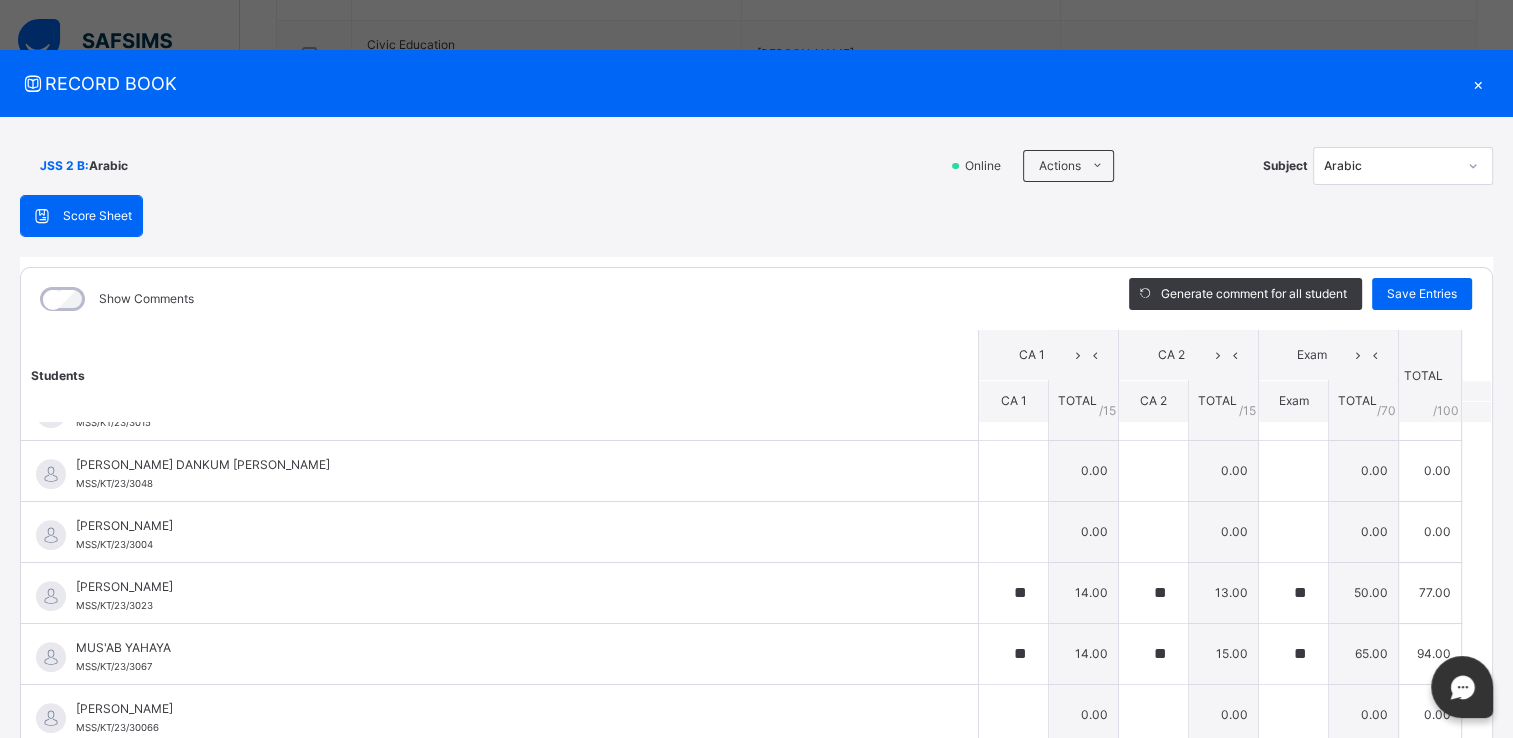 scroll, scrollTop: 1439, scrollLeft: 0, axis: vertical 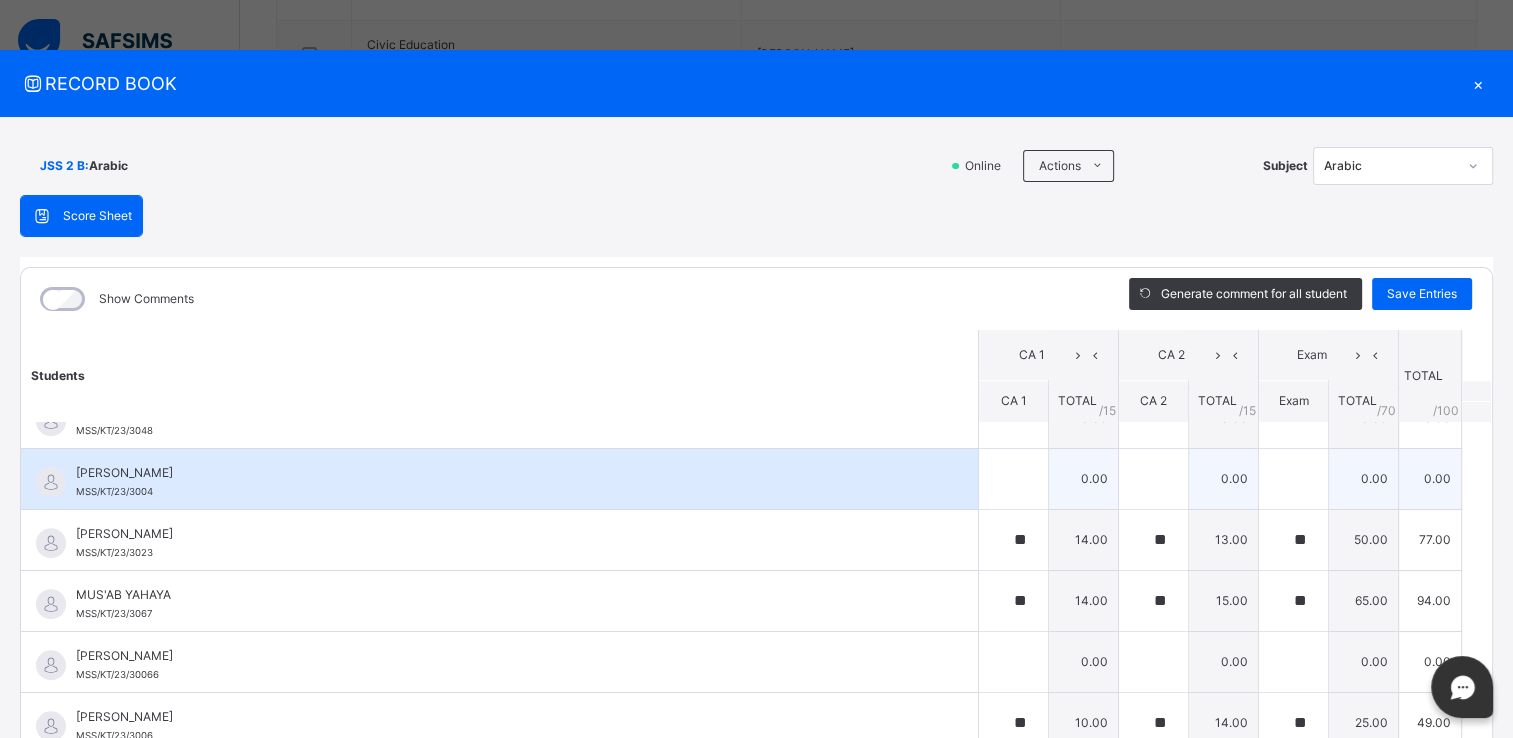 type on "**" 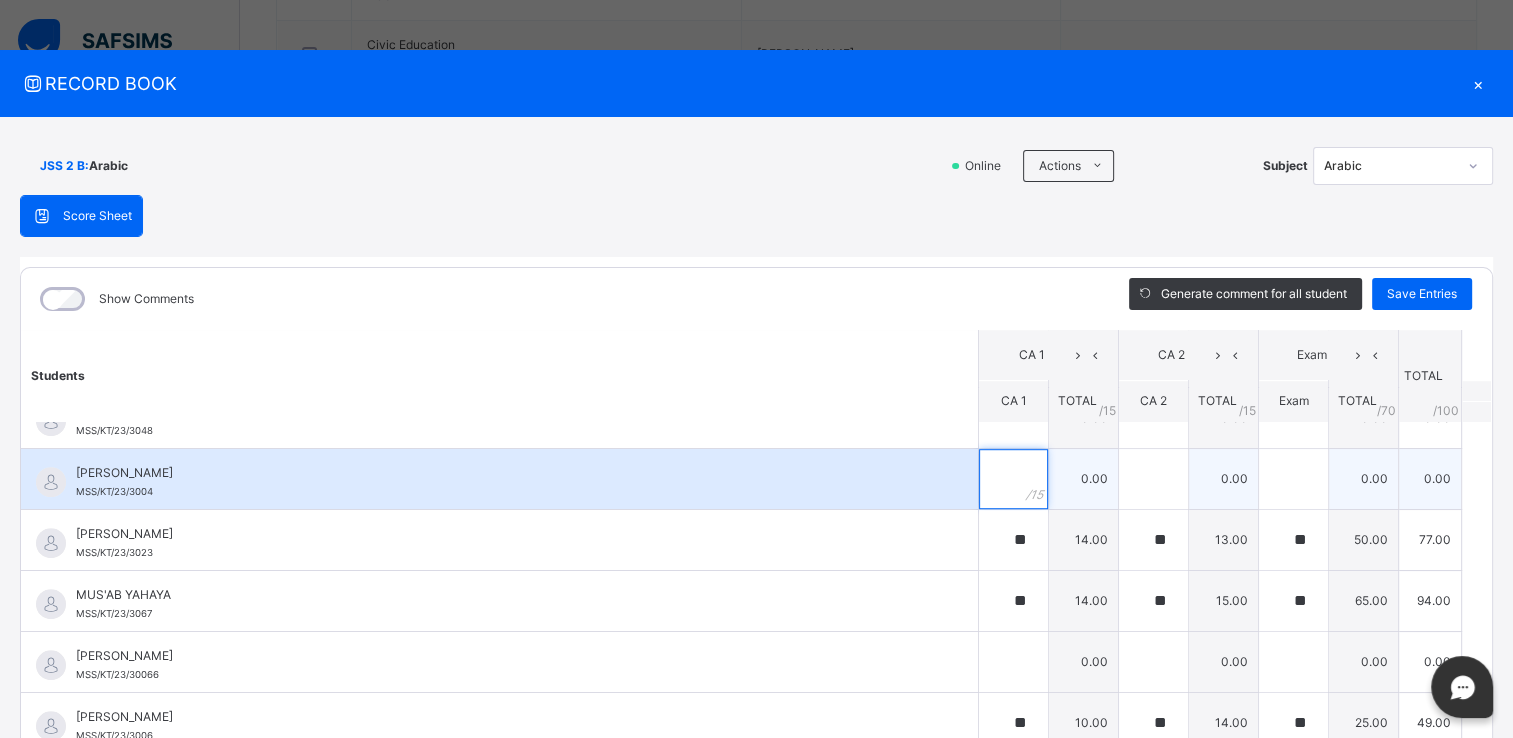 click at bounding box center [1013, 479] 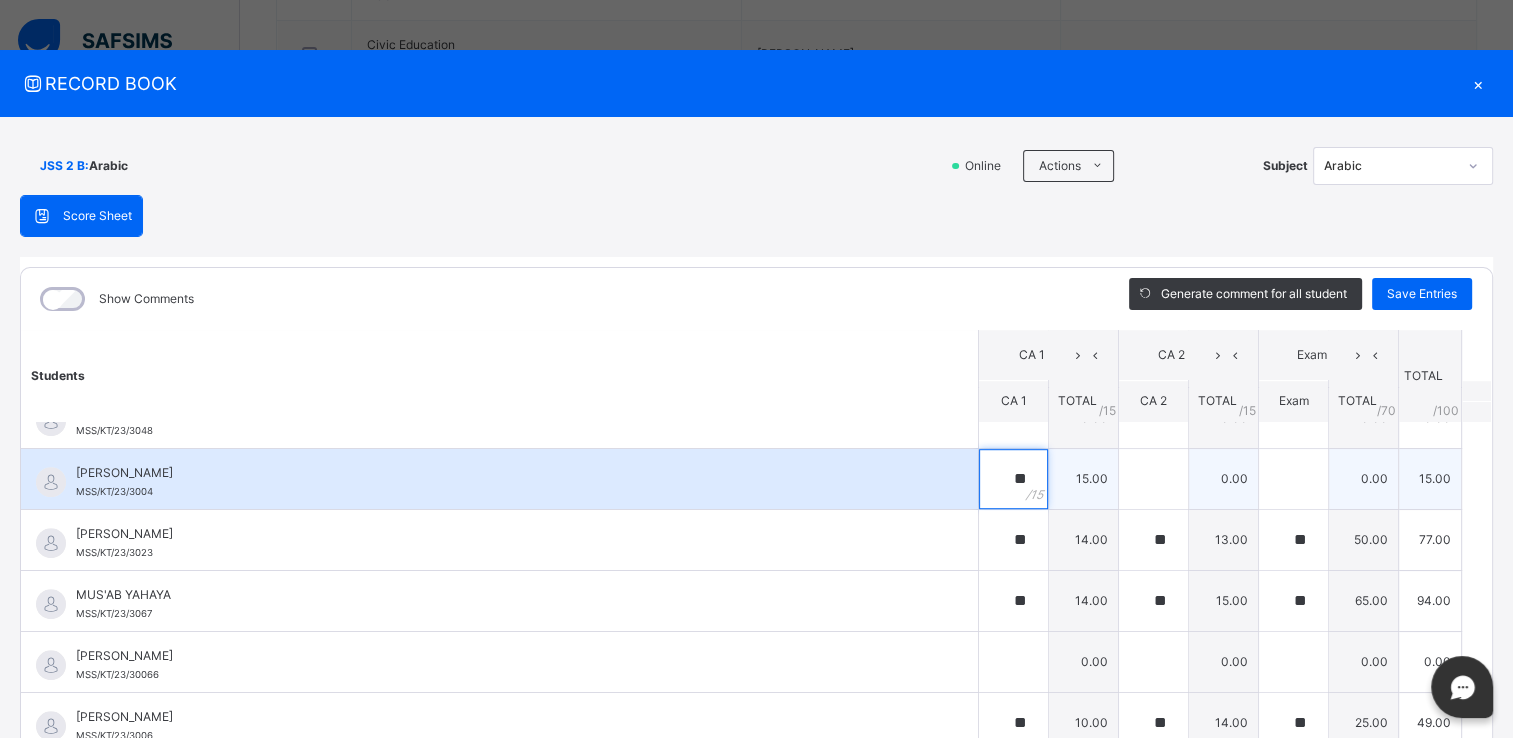 type on "**" 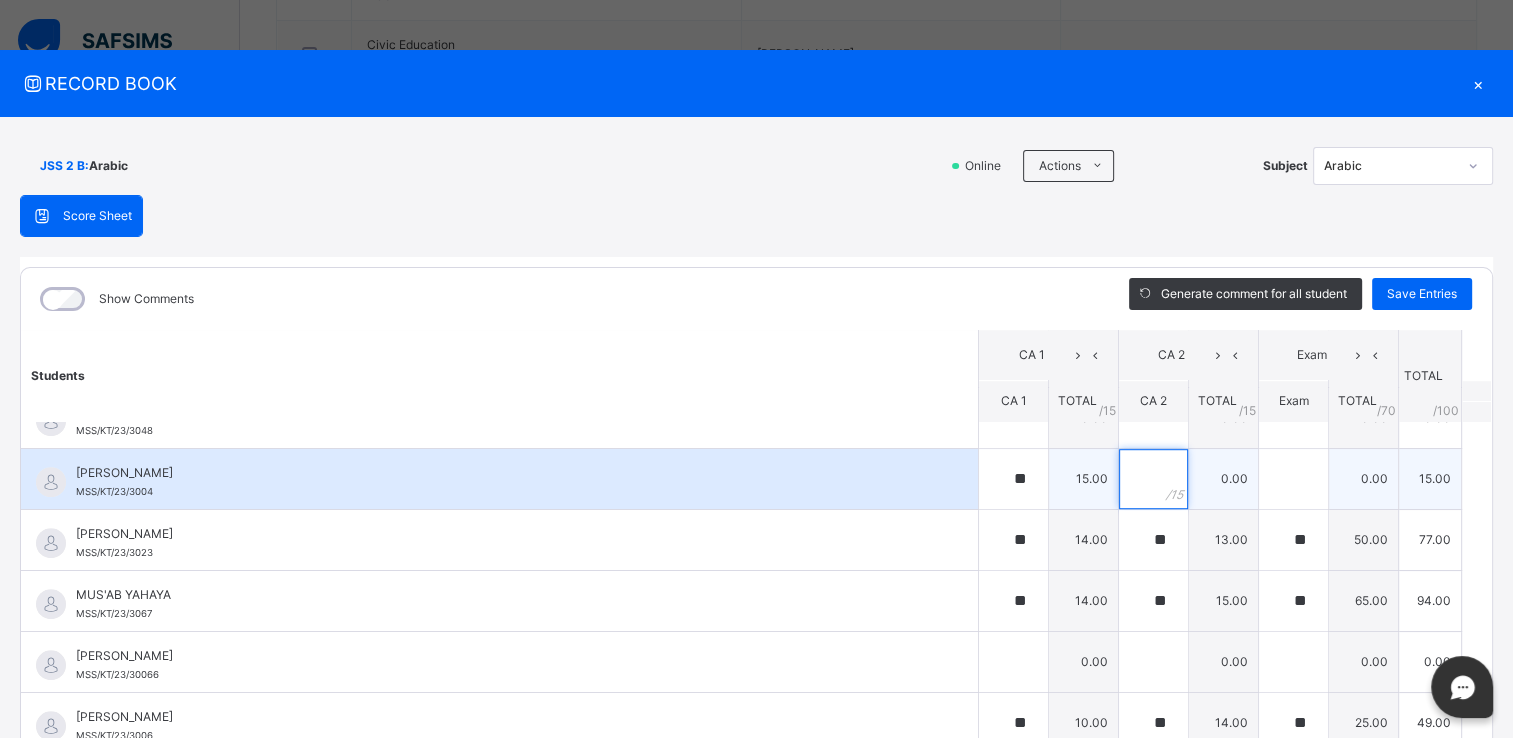 click at bounding box center (1153, 479) 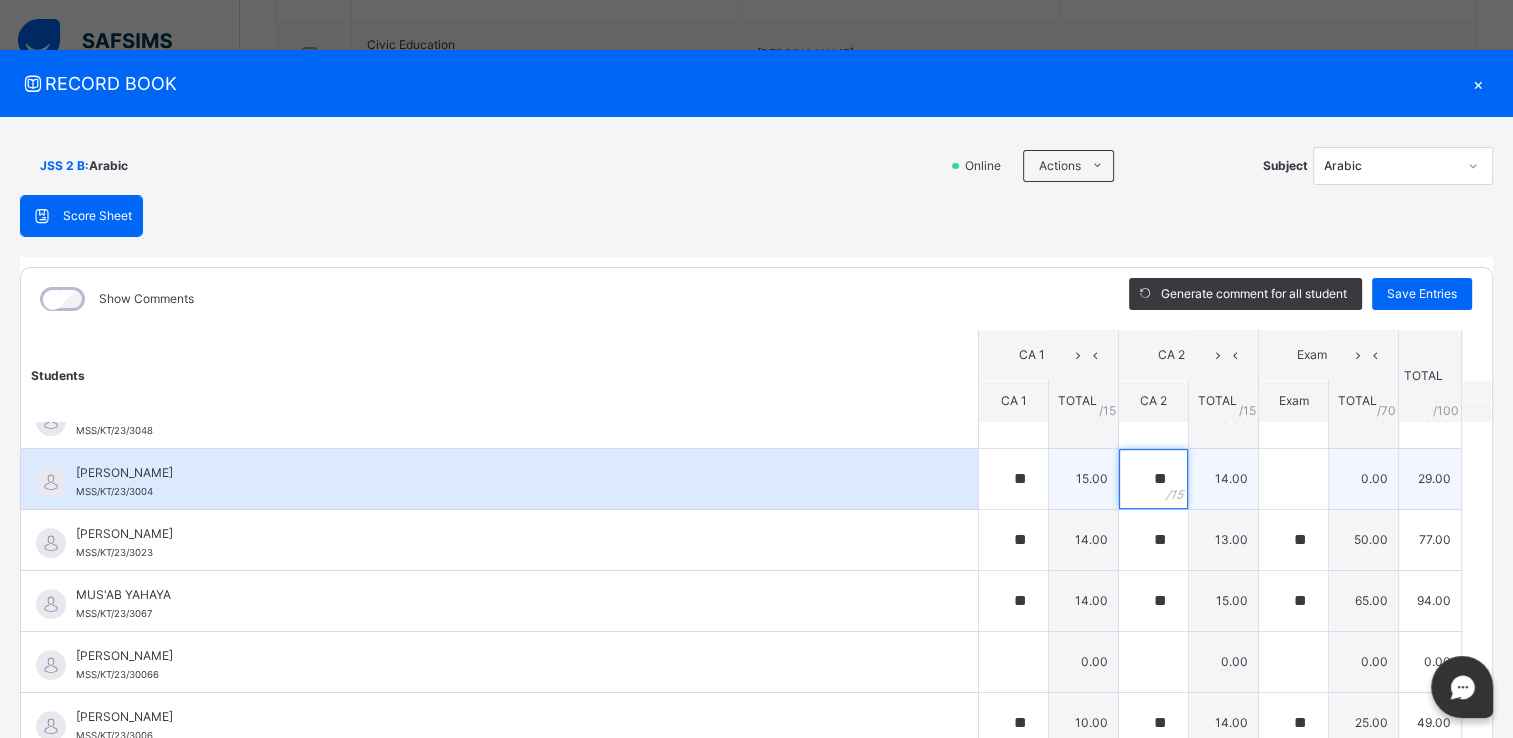 type on "**" 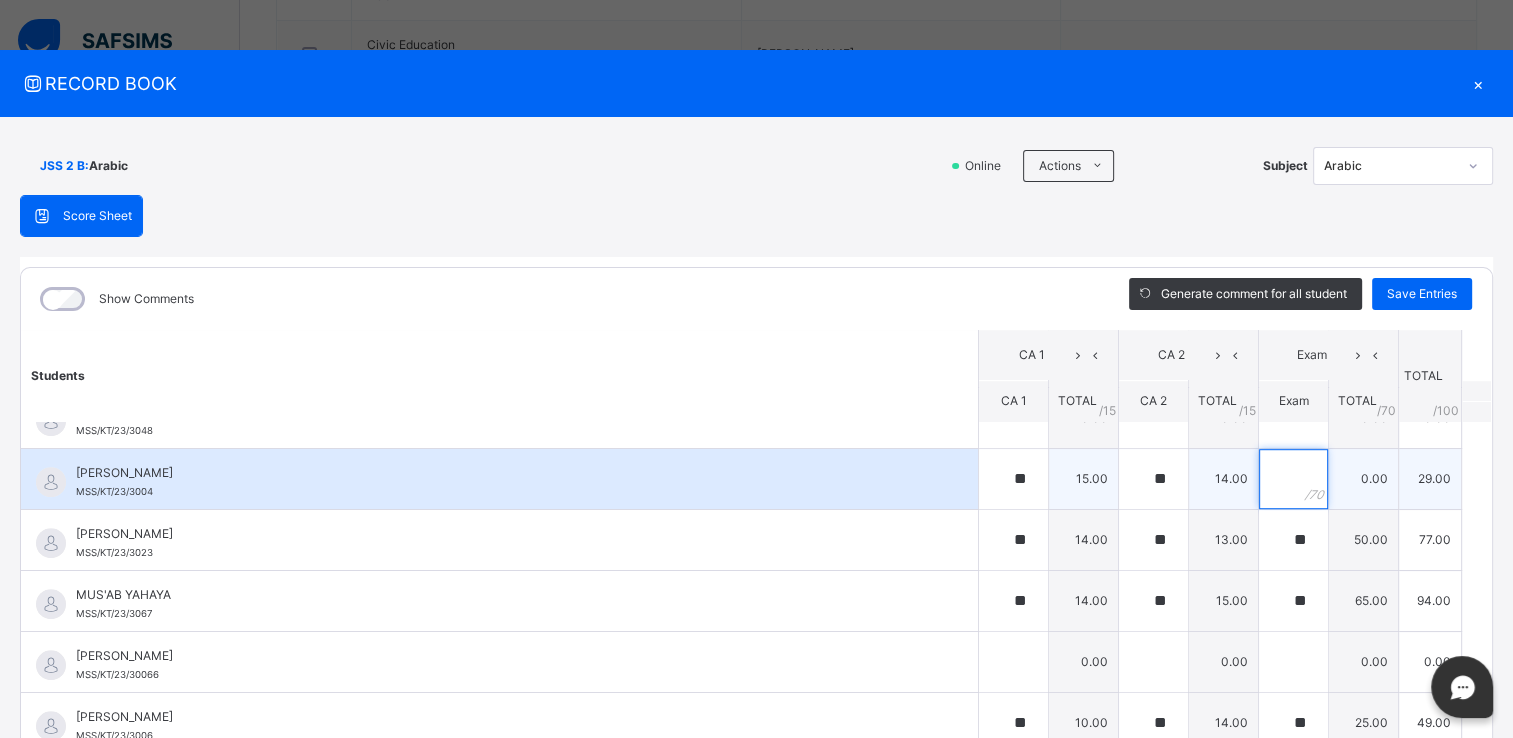 click at bounding box center [1293, 479] 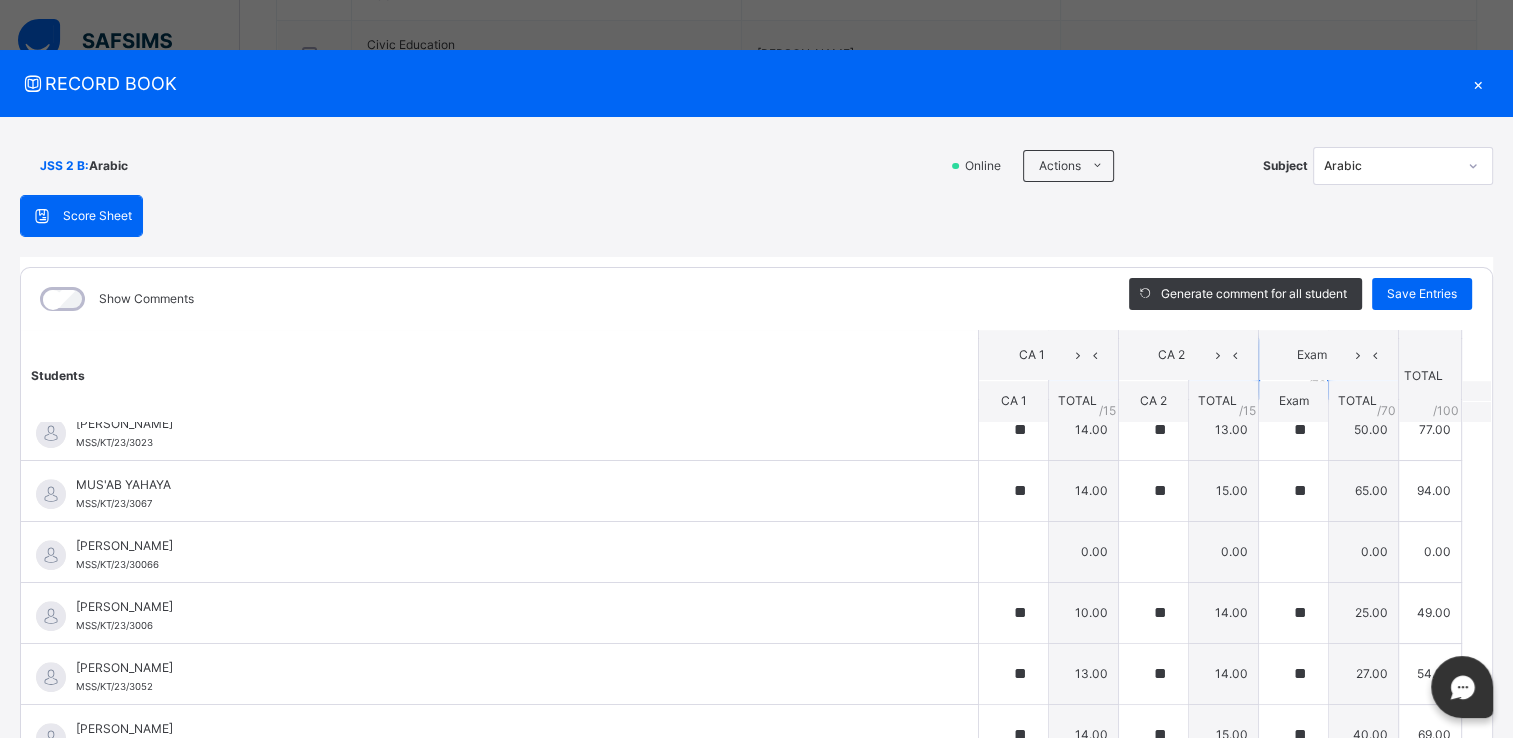 scroll, scrollTop: 1550, scrollLeft: 0, axis: vertical 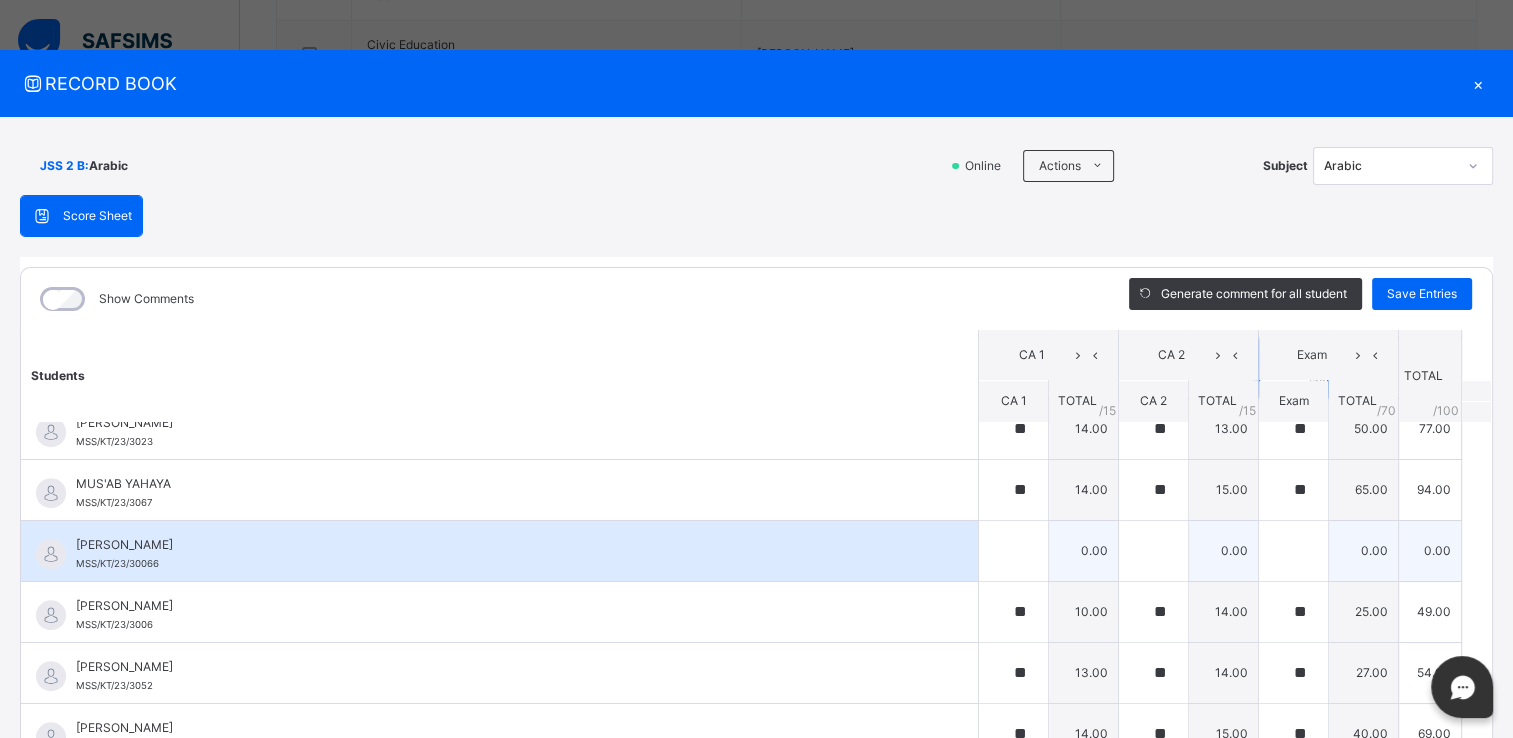 type on "**" 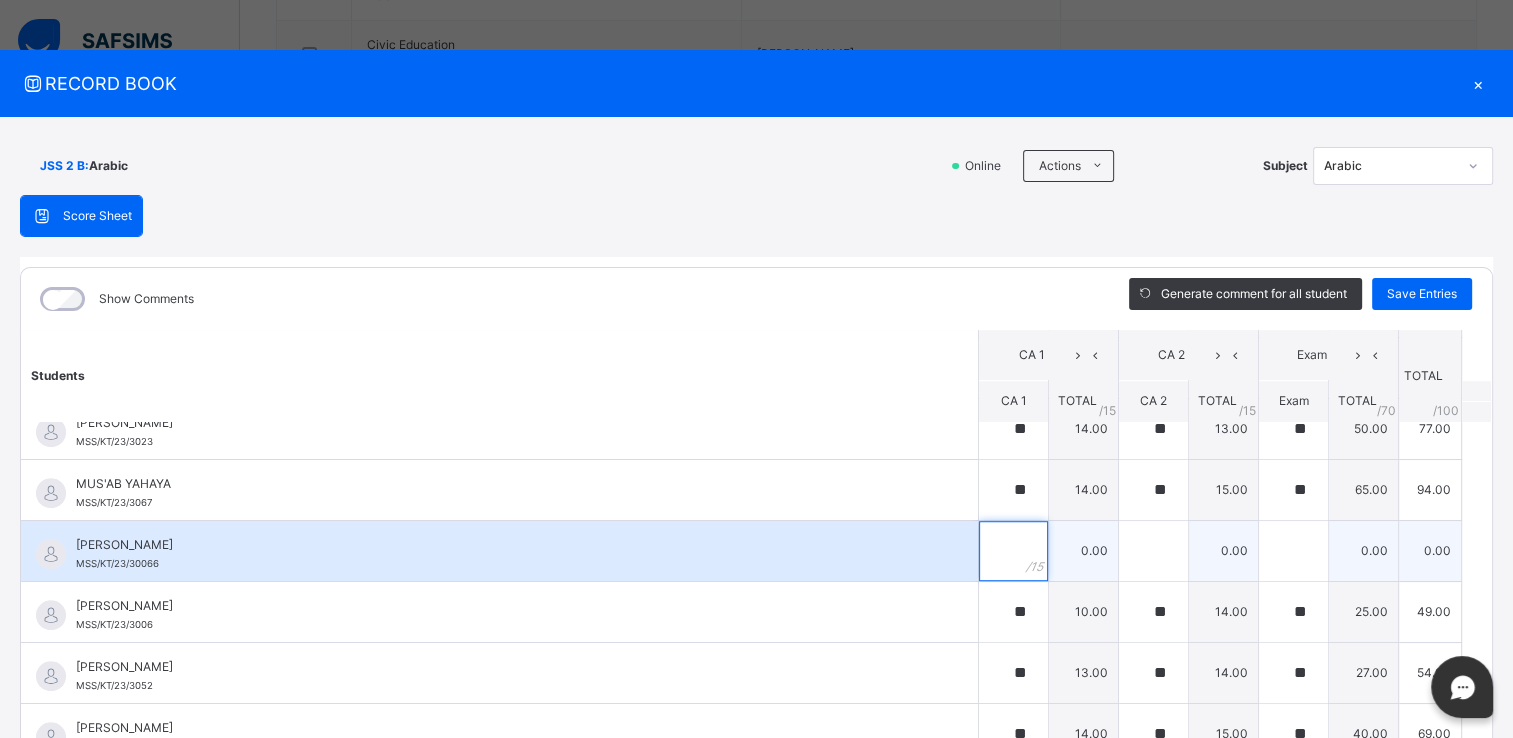click at bounding box center [1013, 551] 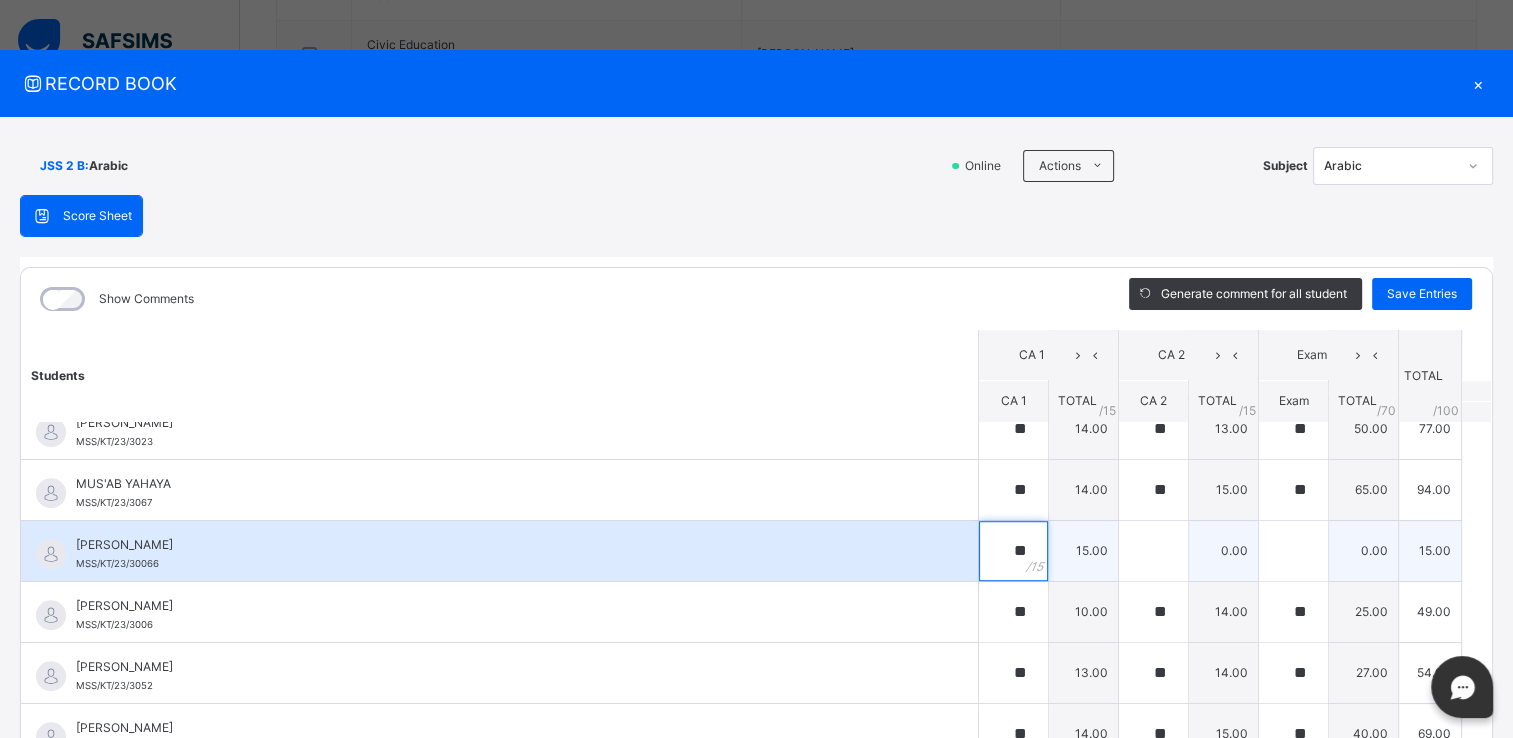 type on "**" 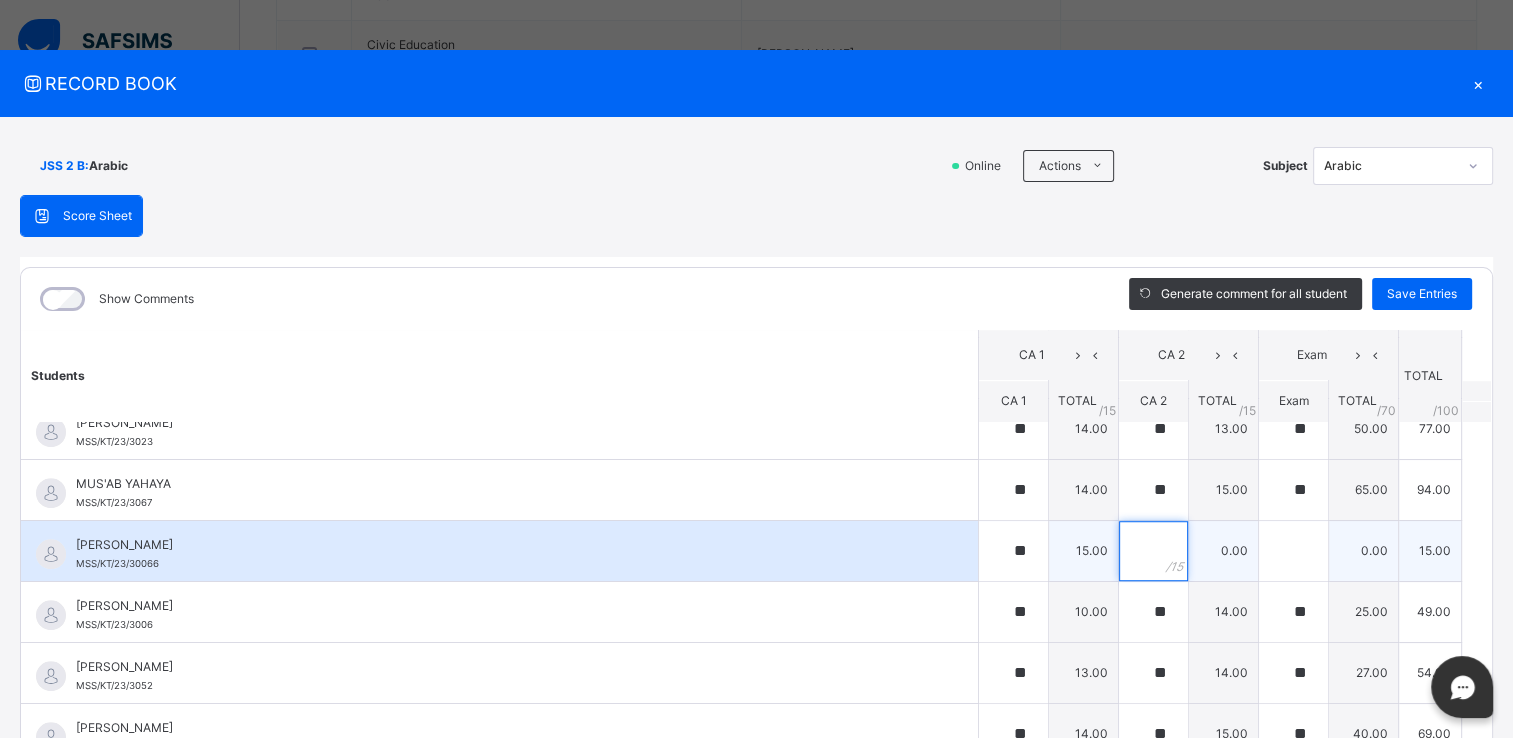 click at bounding box center (1153, 551) 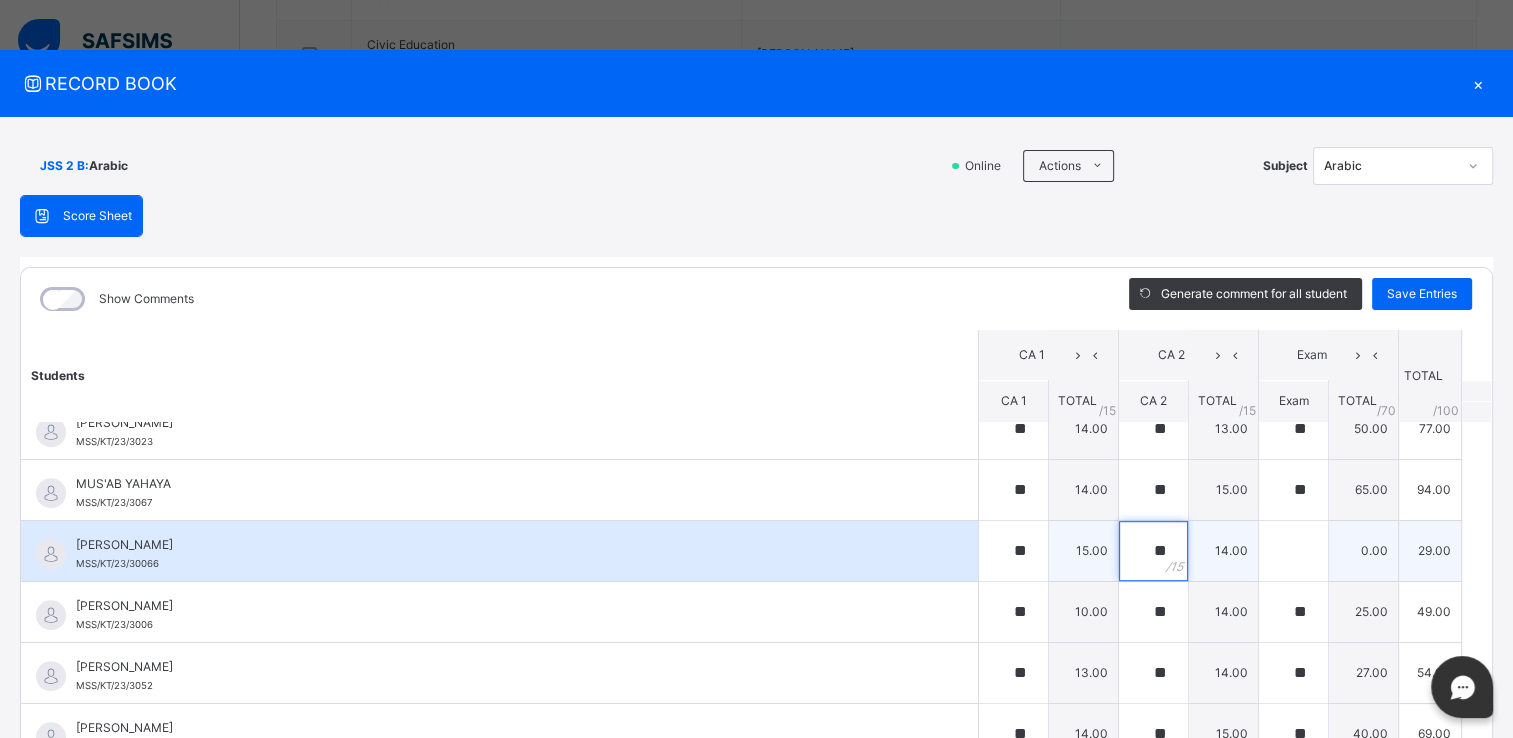 type on "**" 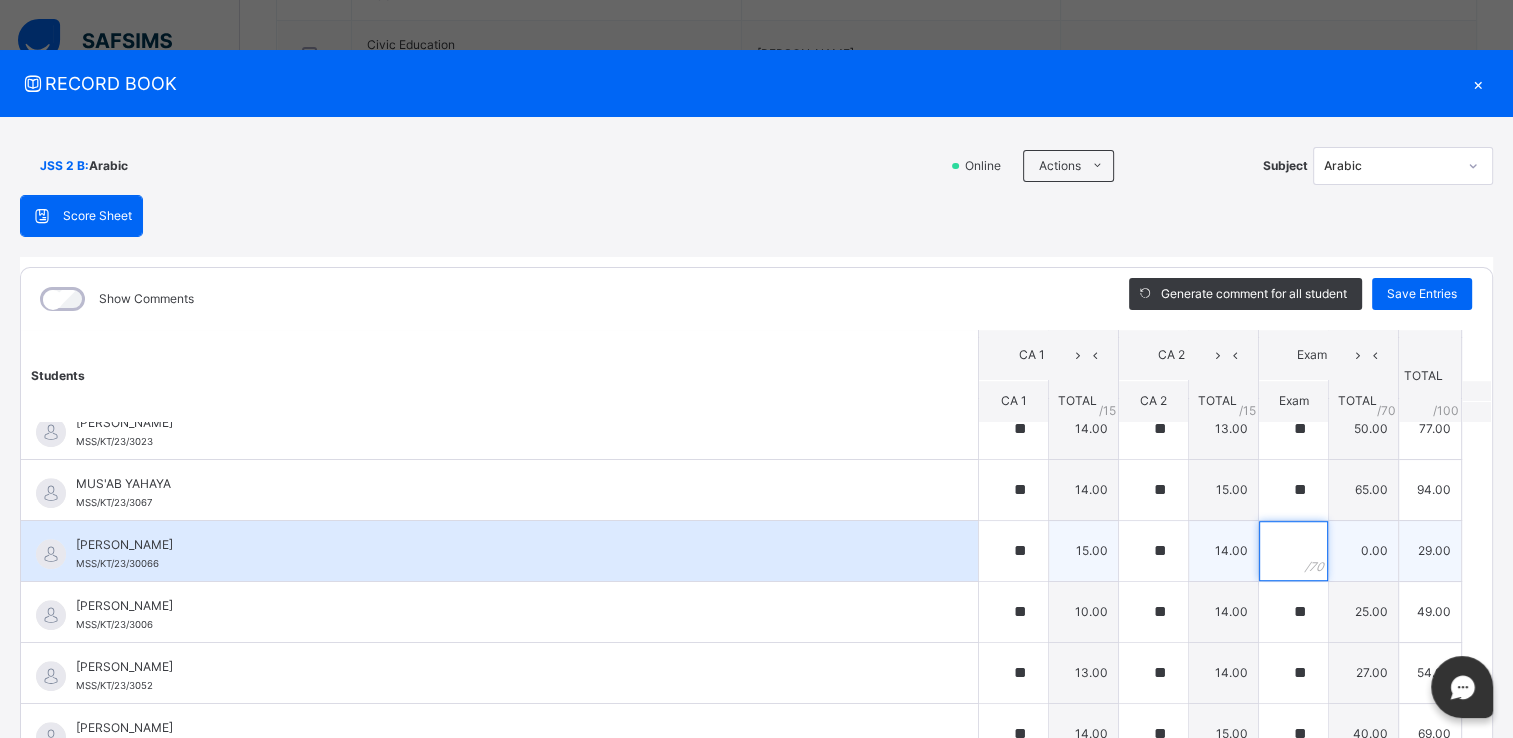 click at bounding box center [1293, 551] 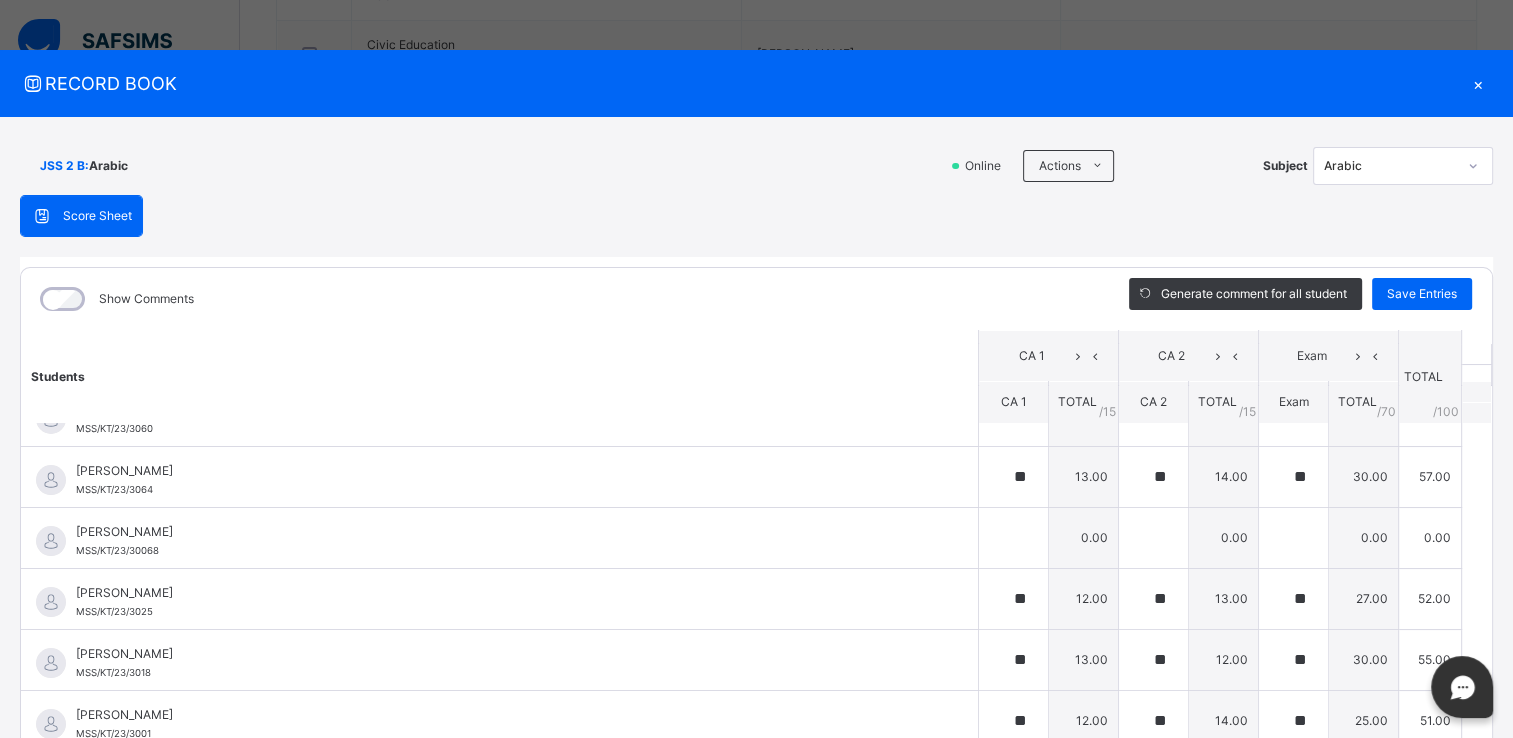 scroll, scrollTop: 0, scrollLeft: 0, axis: both 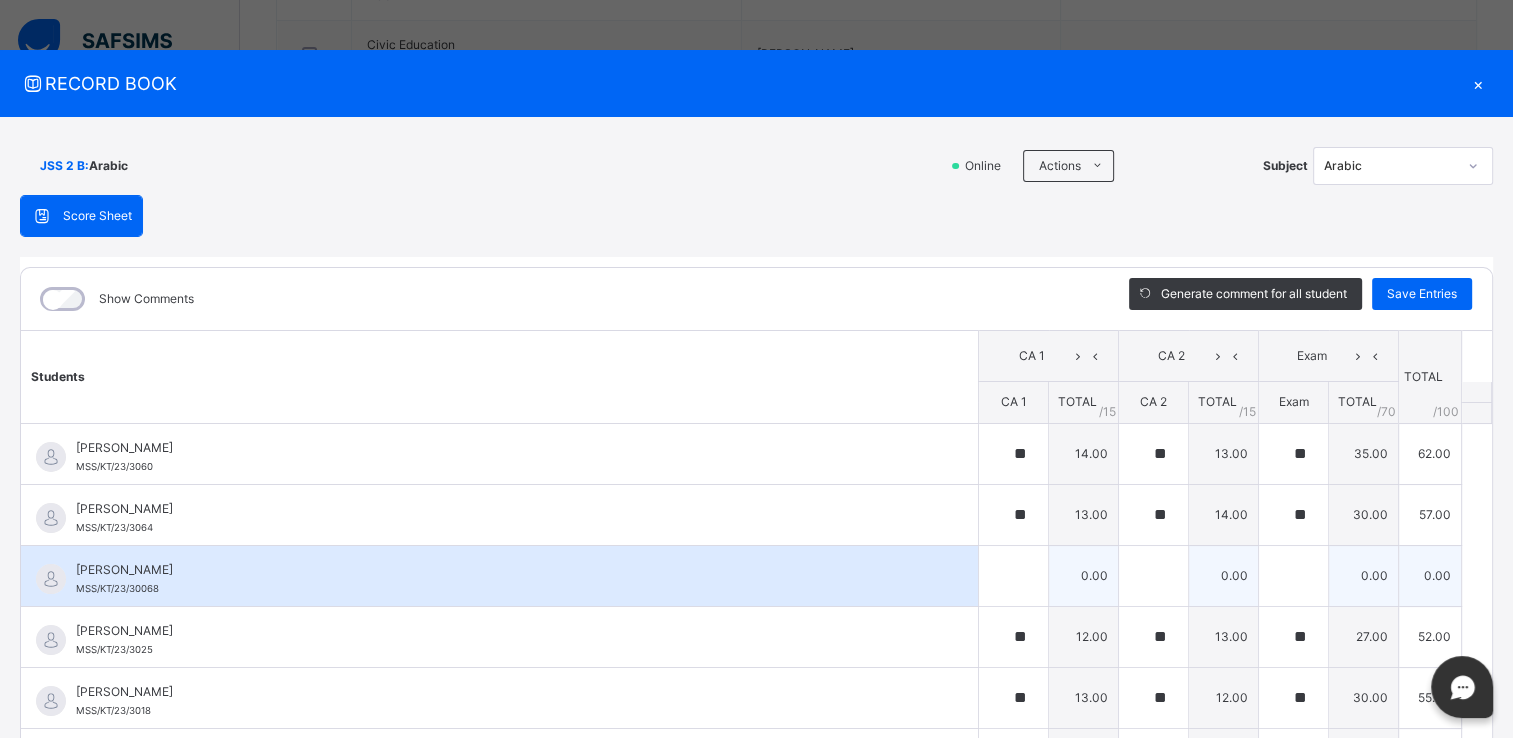 type on "**" 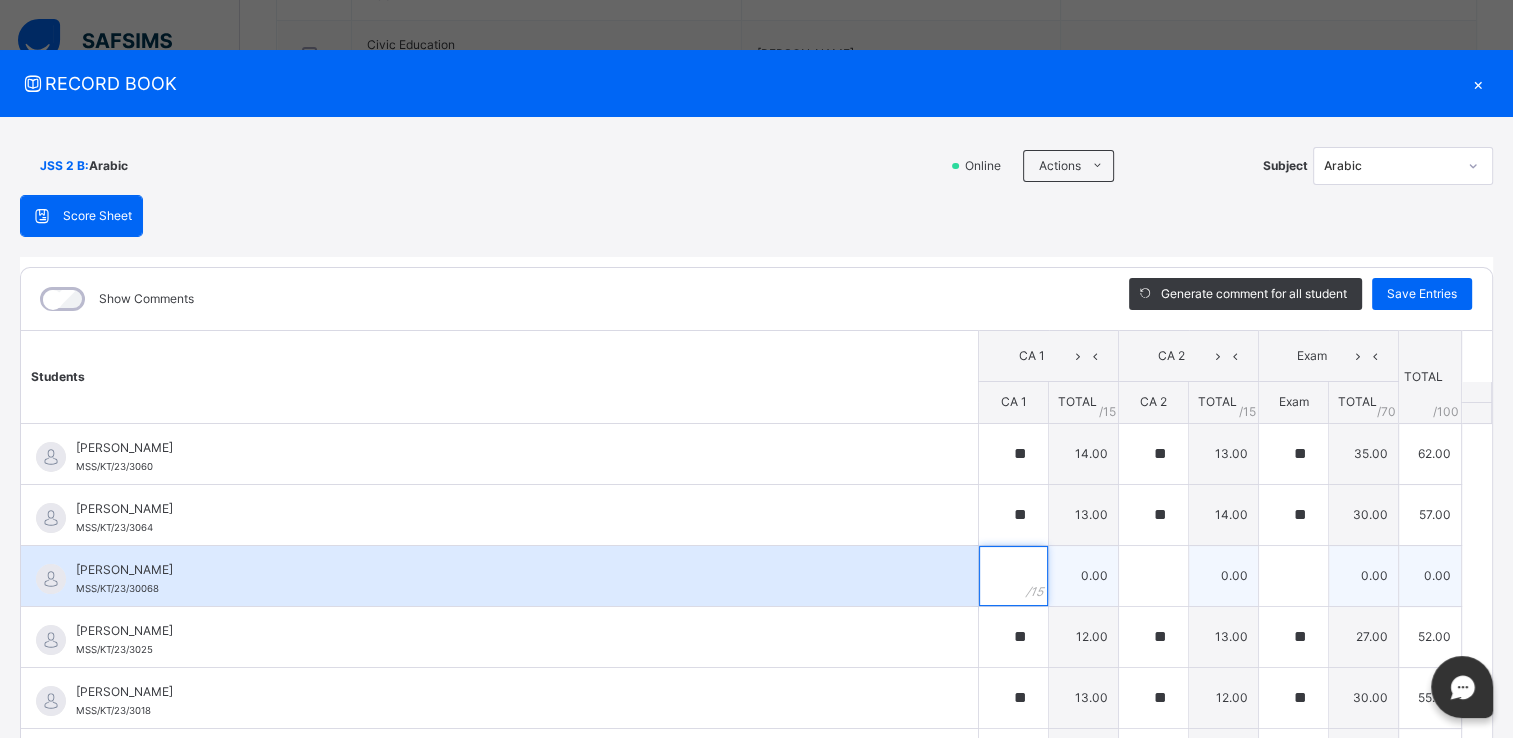 click at bounding box center [1013, 576] 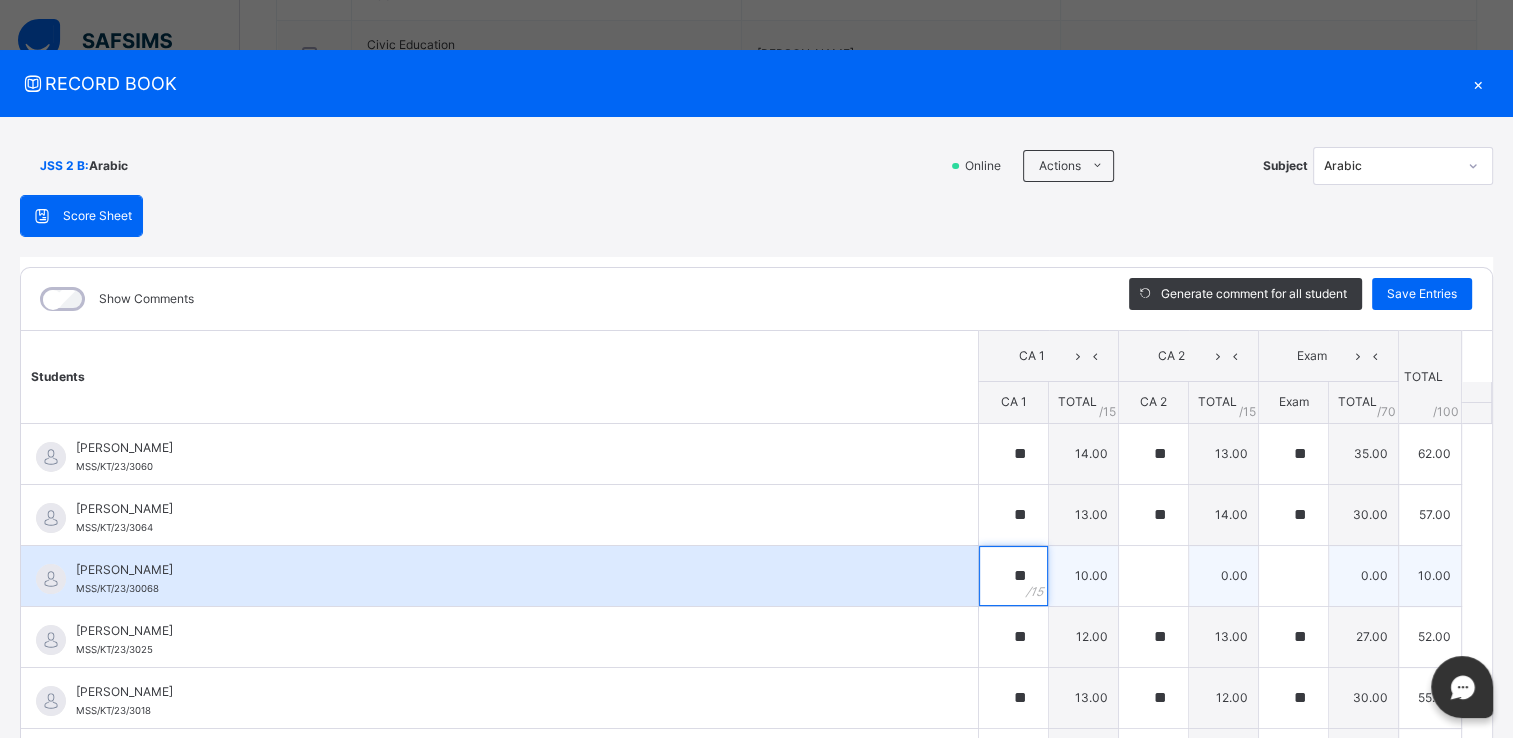 type on "**" 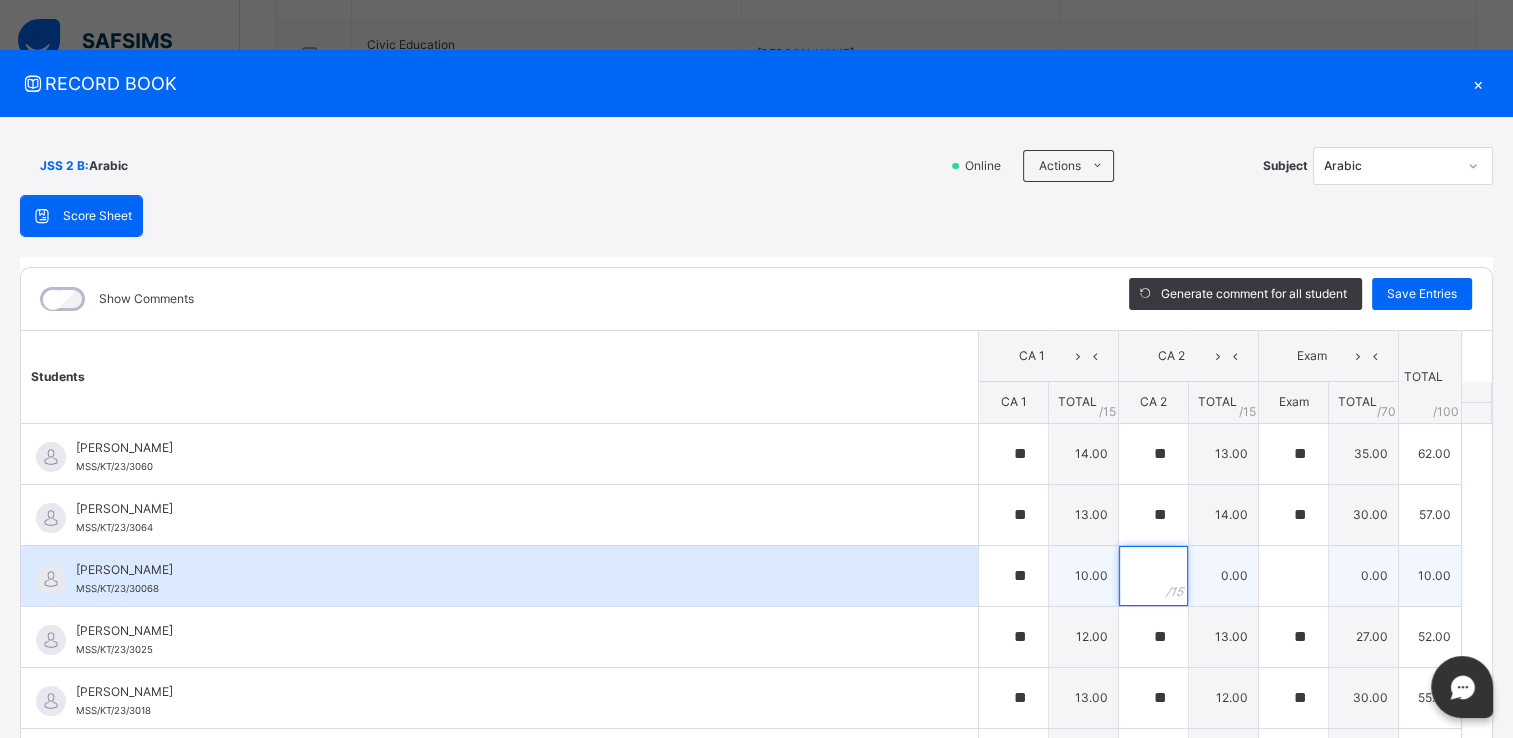 click at bounding box center (1153, 576) 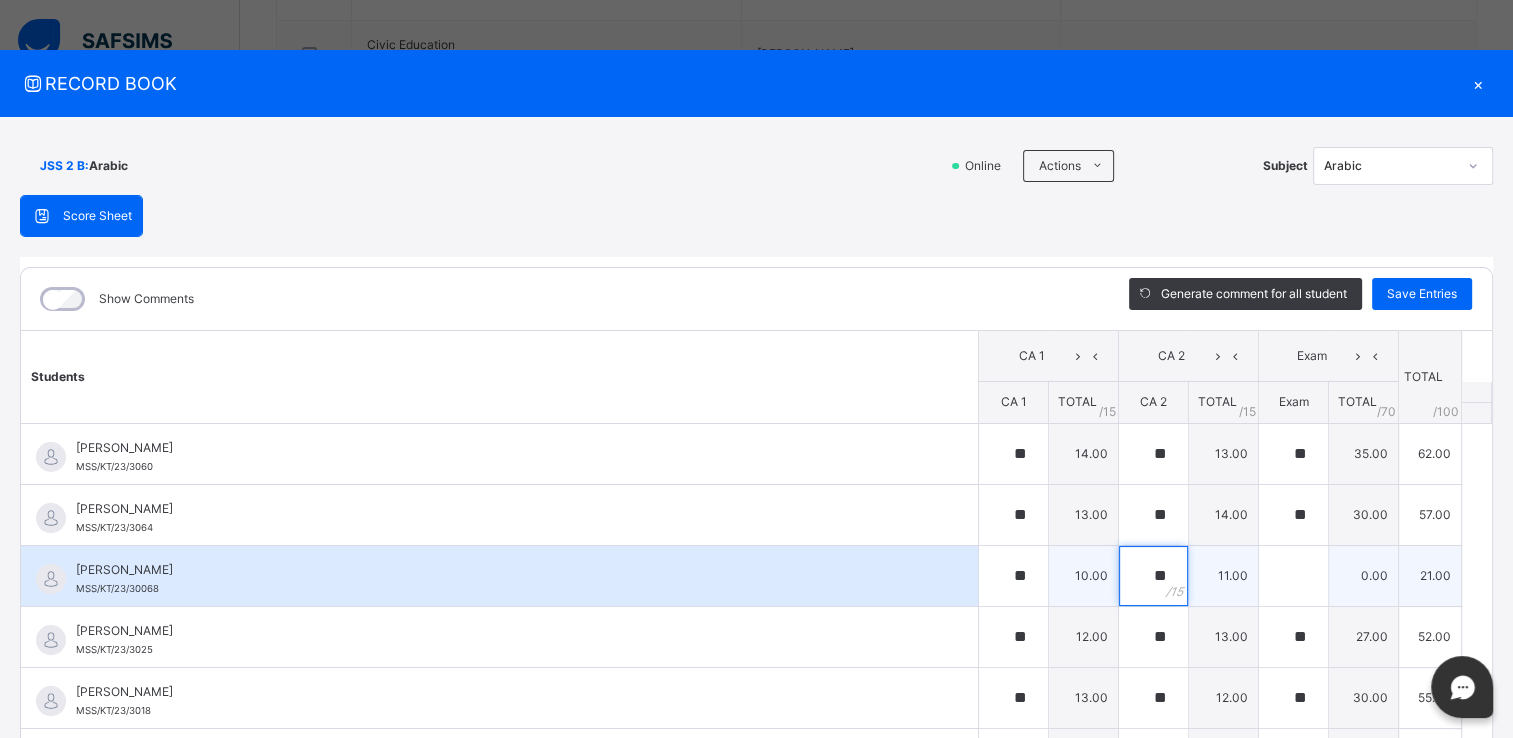 type on "**" 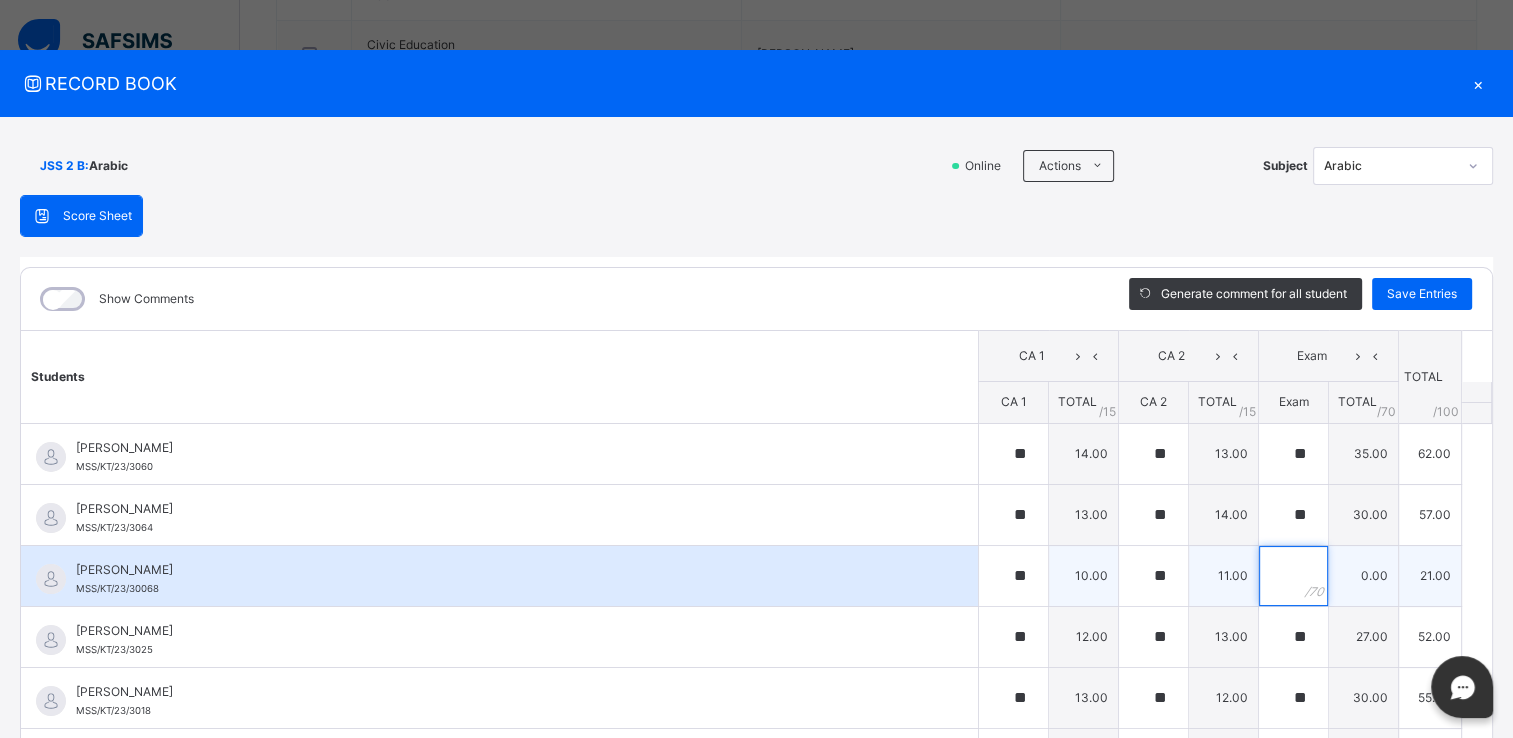 click at bounding box center (1293, 576) 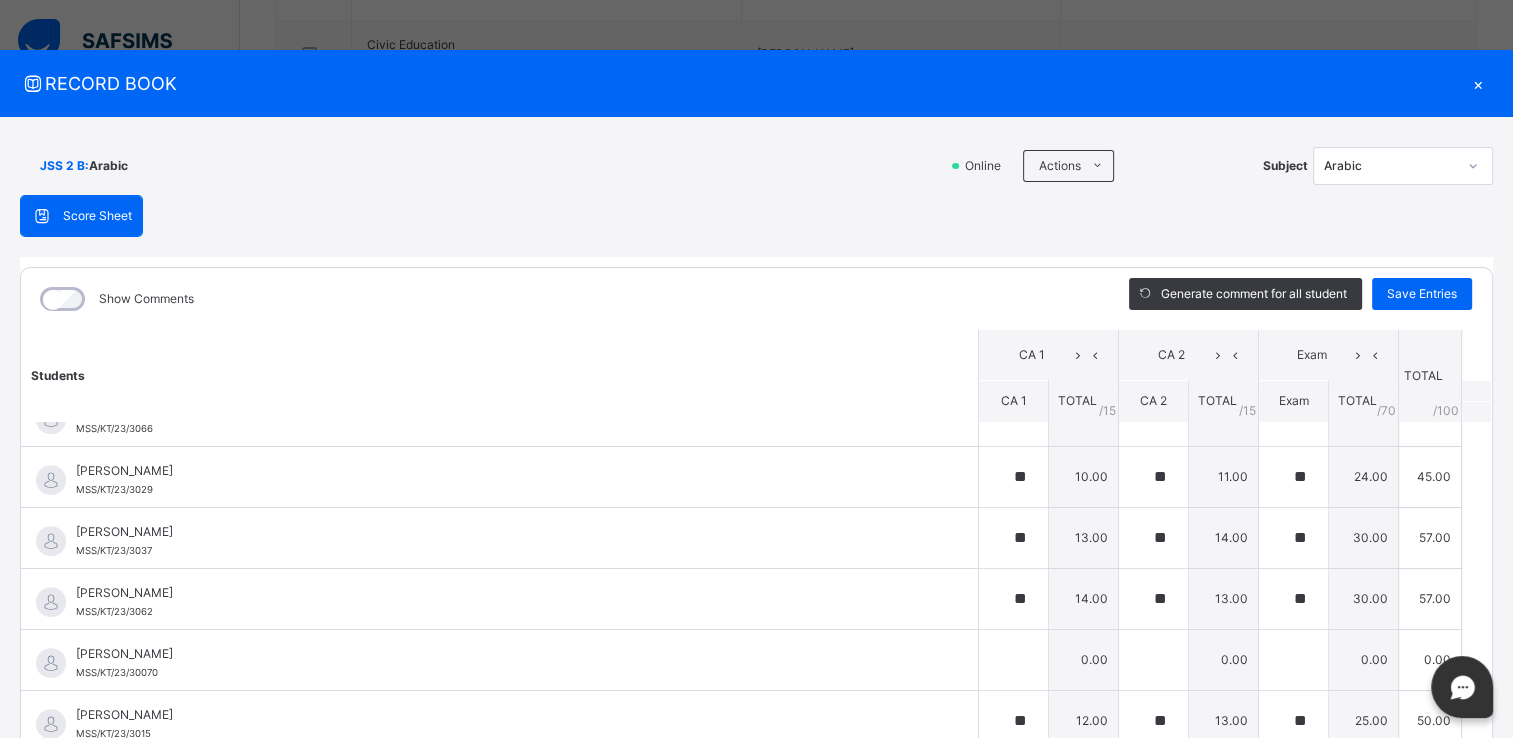 scroll, scrollTop: 1090, scrollLeft: 0, axis: vertical 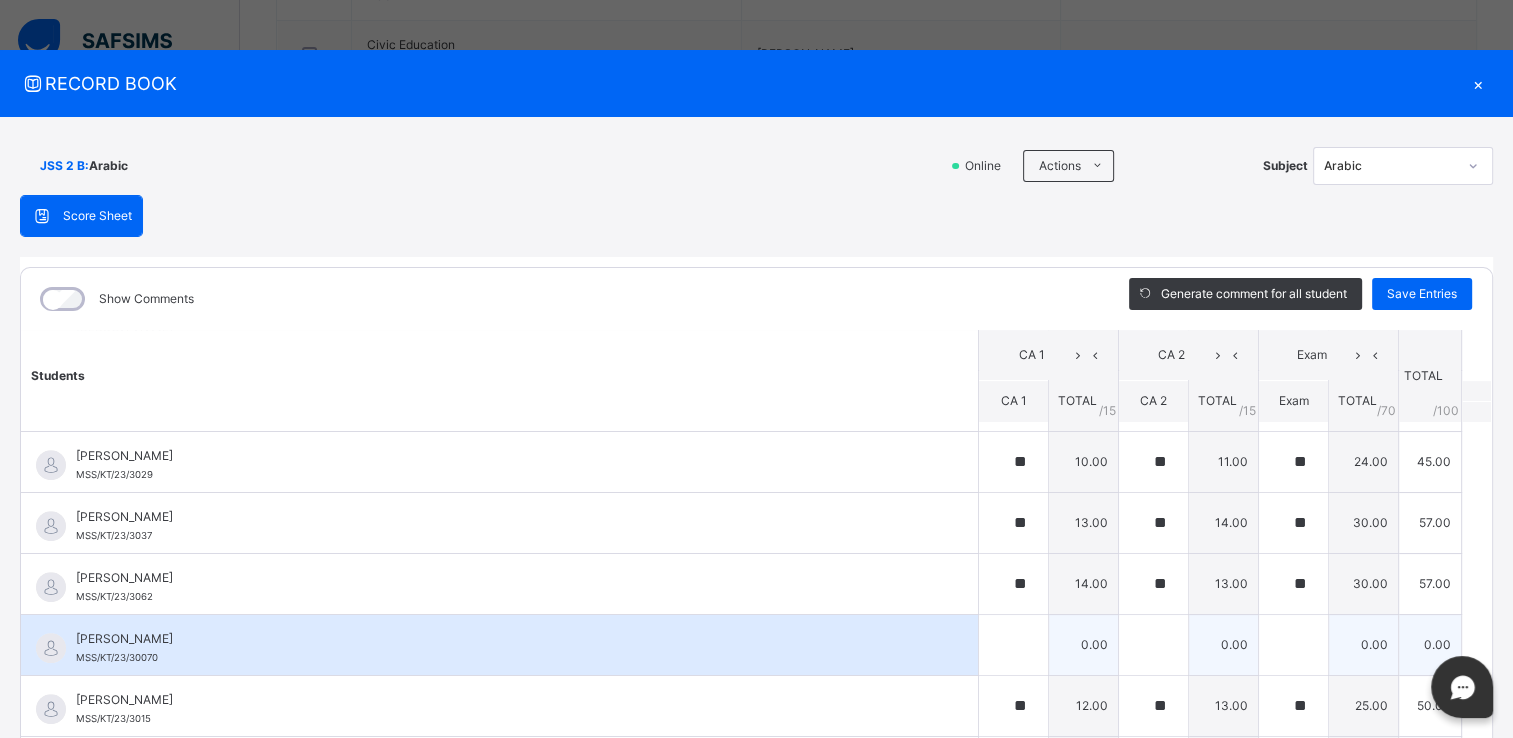 type on "**" 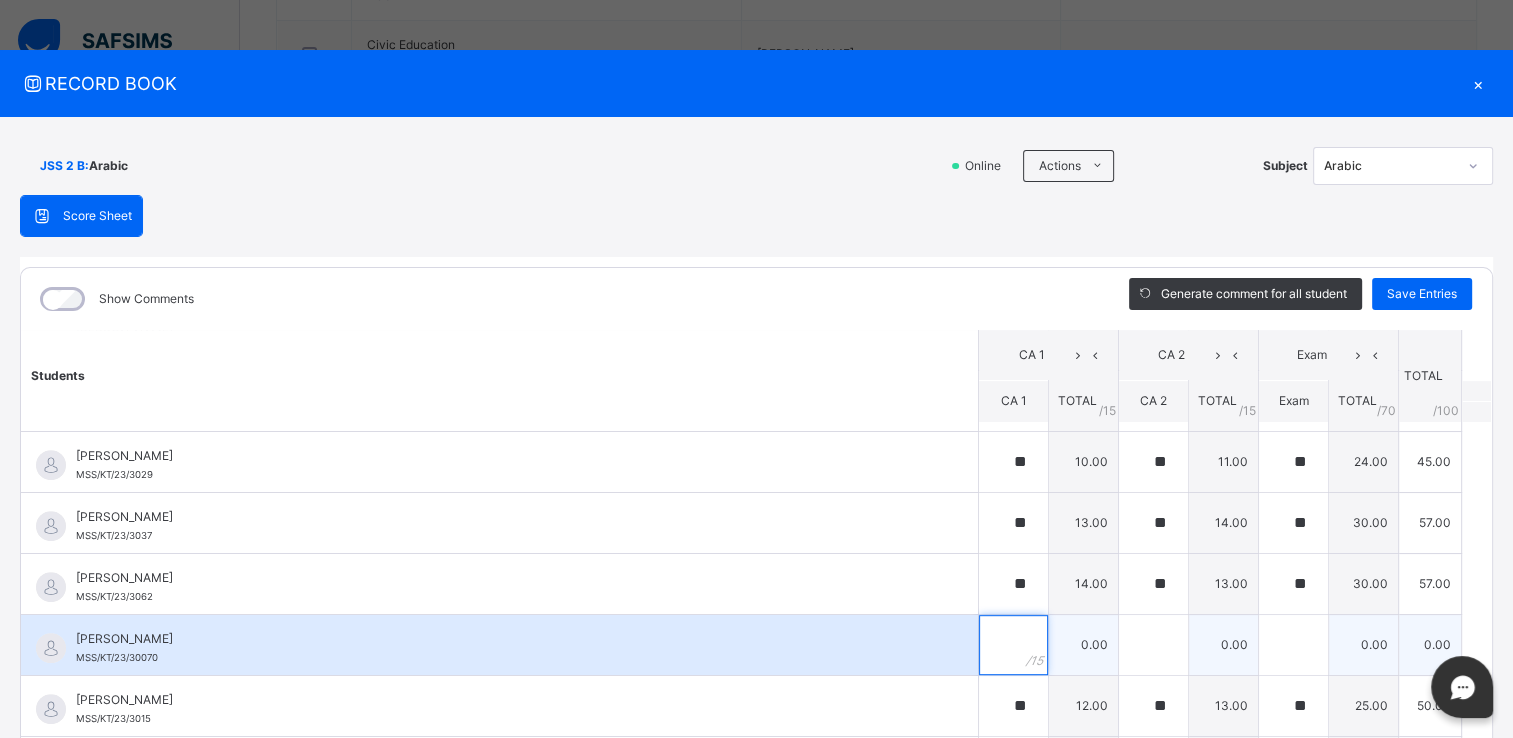 click at bounding box center (1013, 645) 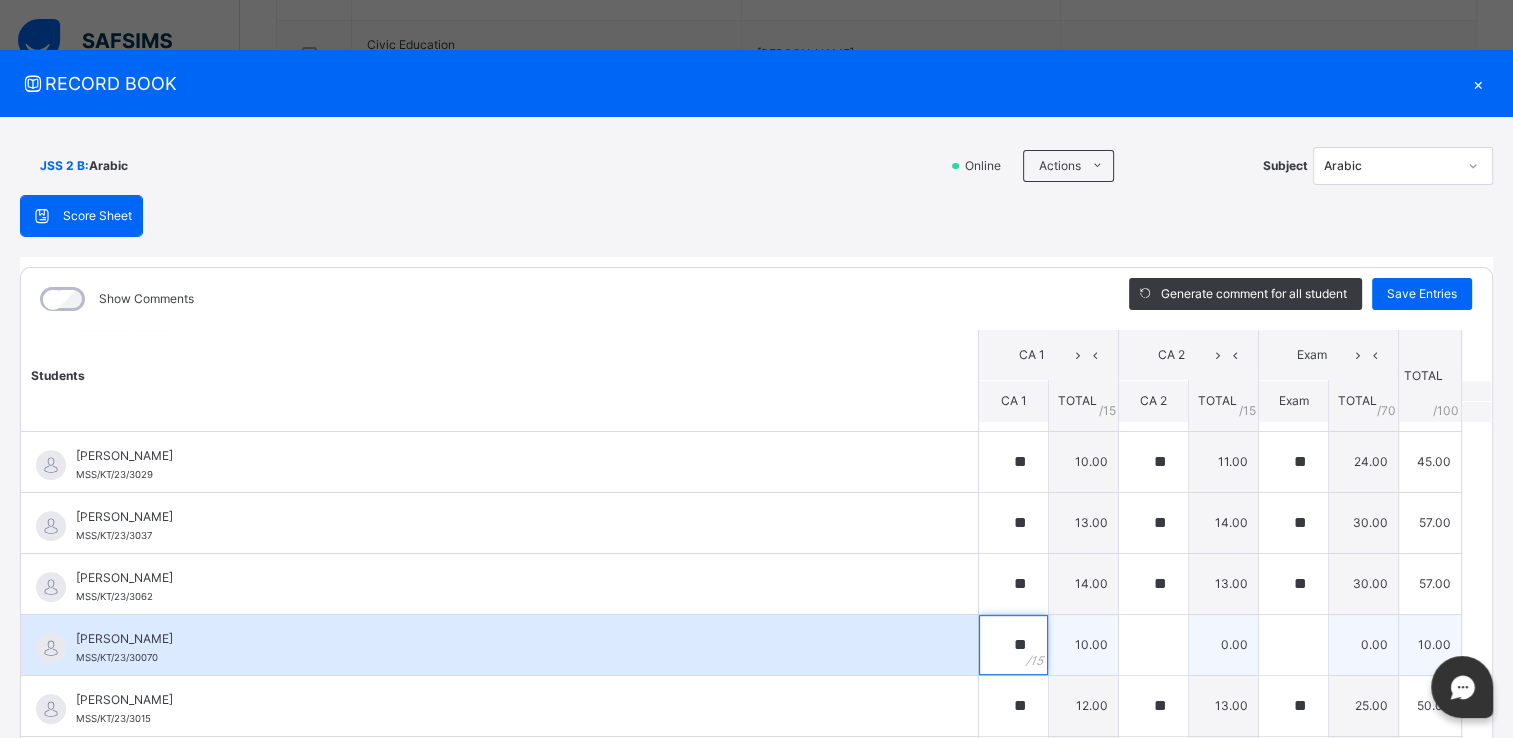 type on "**" 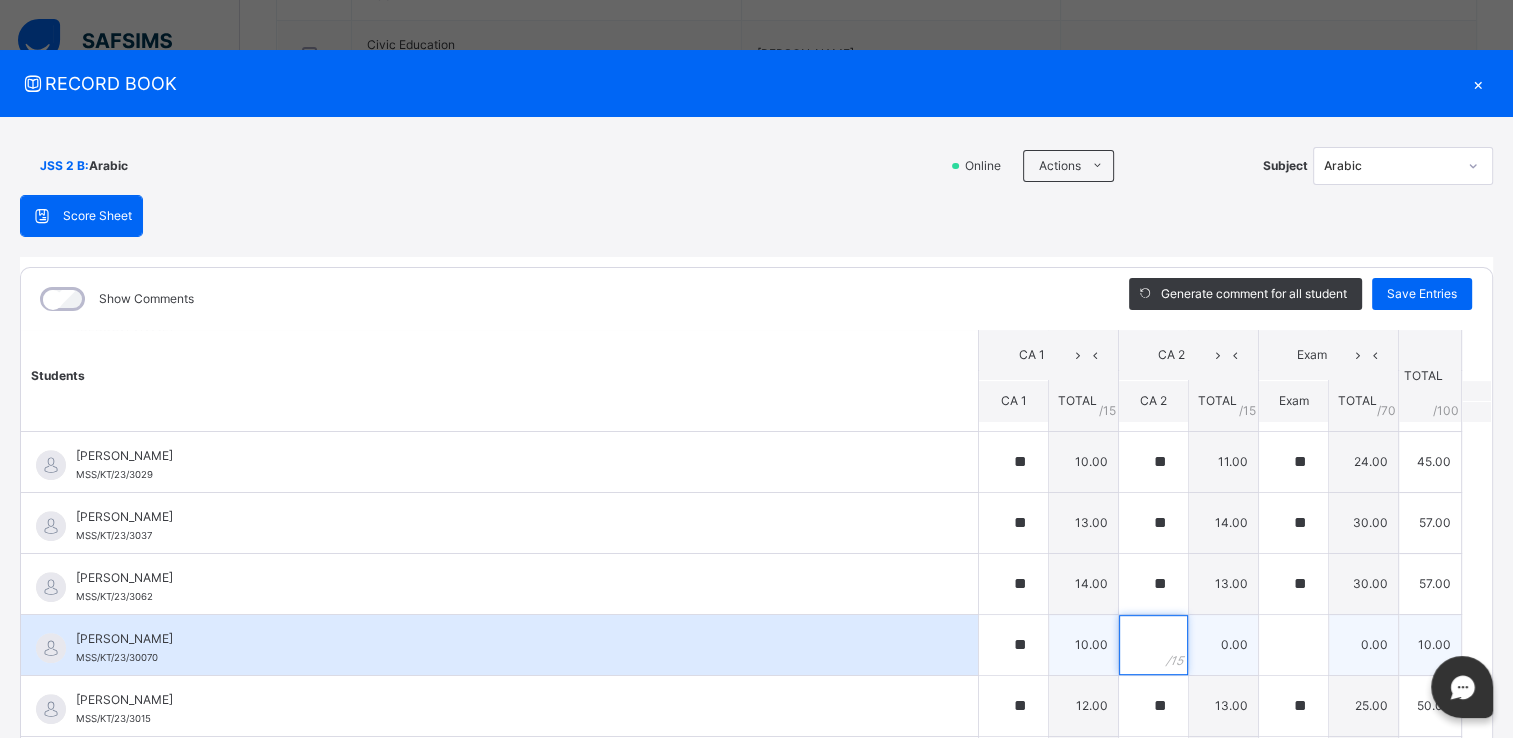 click at bounding box center (1153, 645) 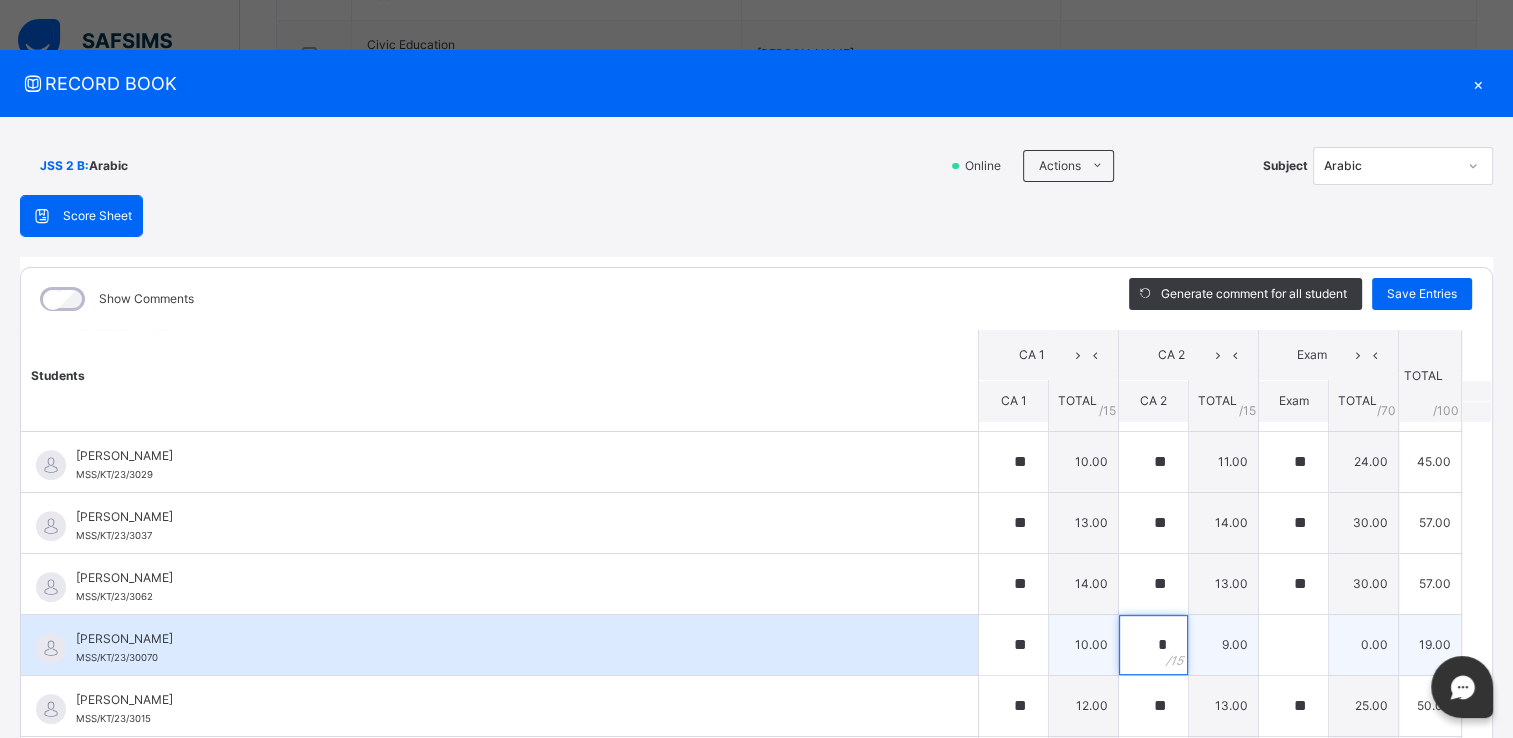 type on "*" 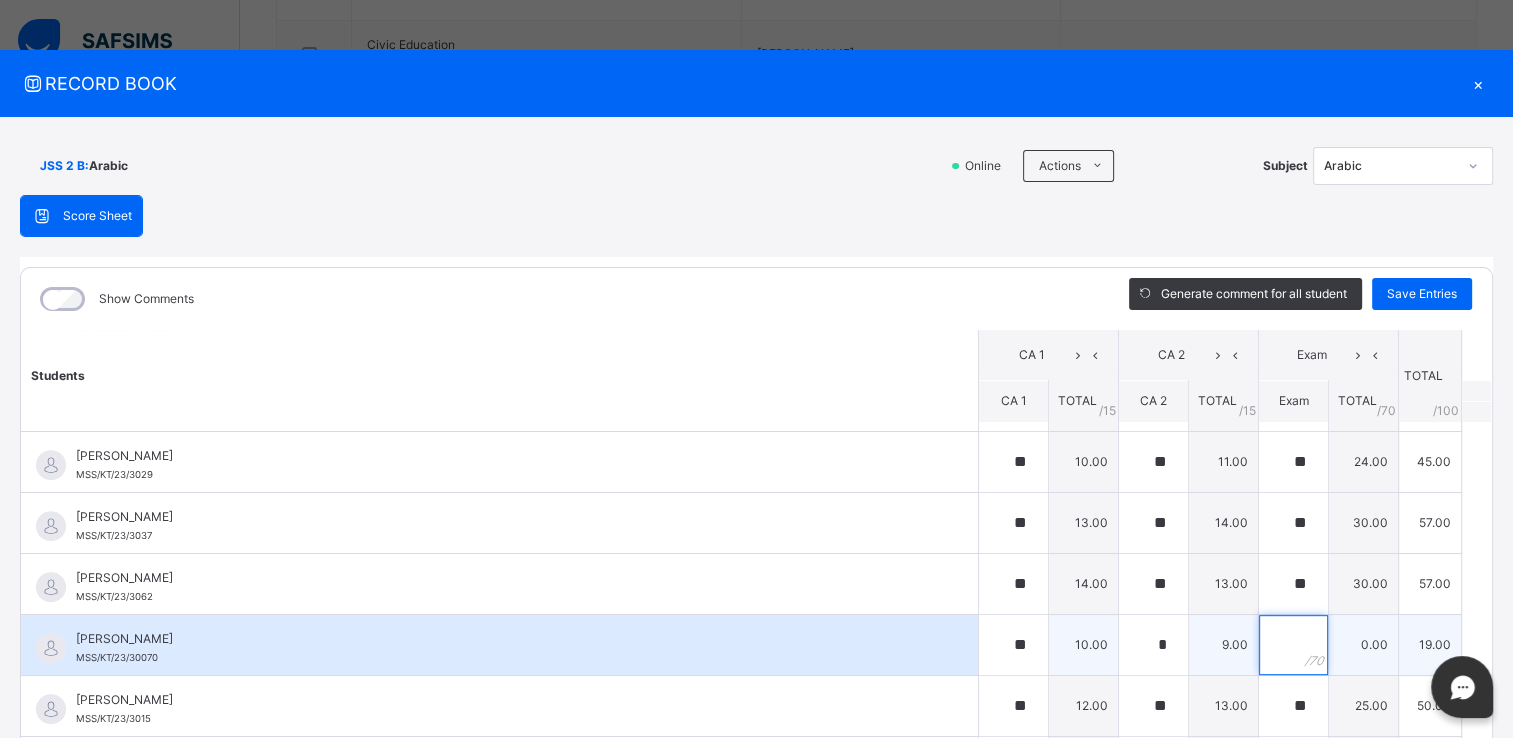 click at bounding box center (1293, 645) 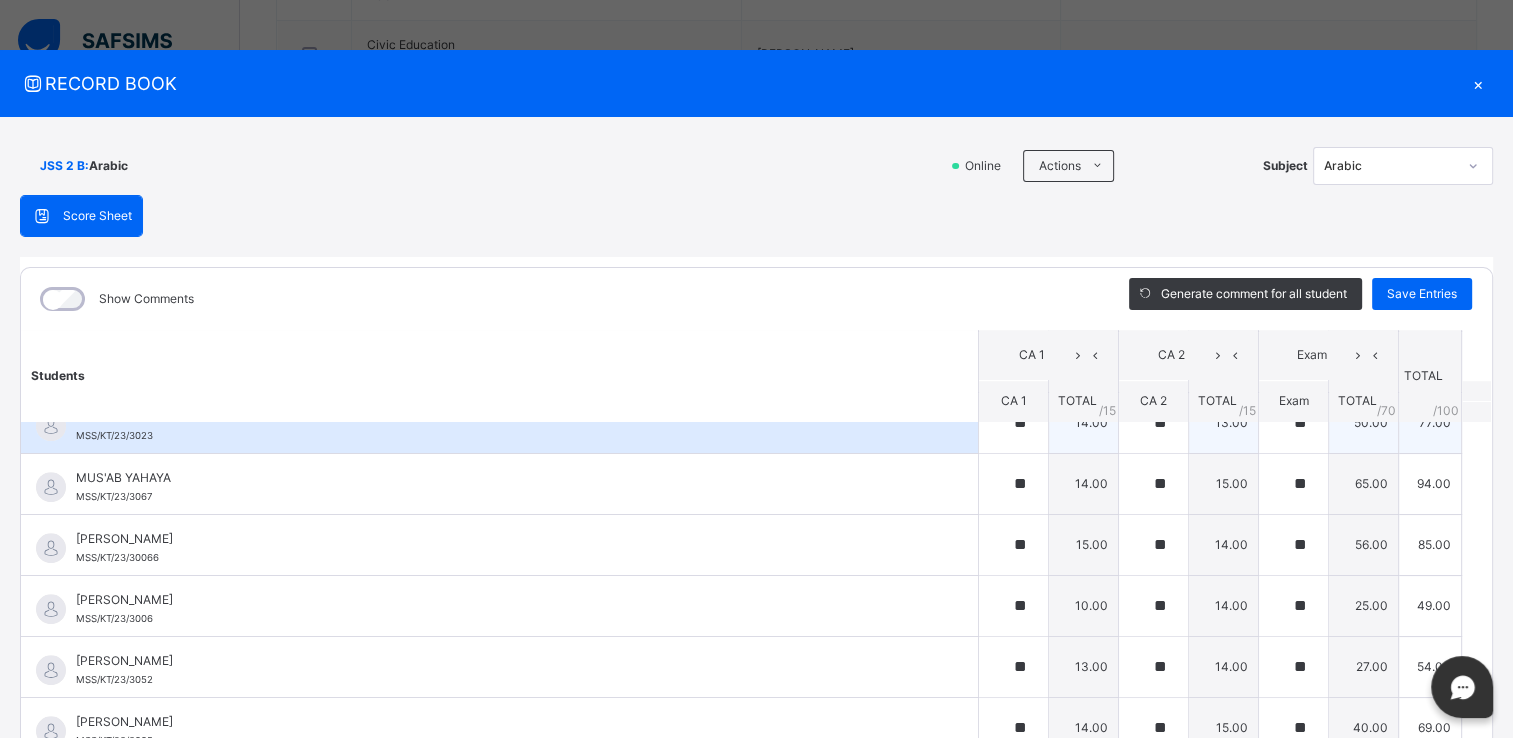 scroll, scrollTop: 1599, scrollLeft: 0, axis: vertical 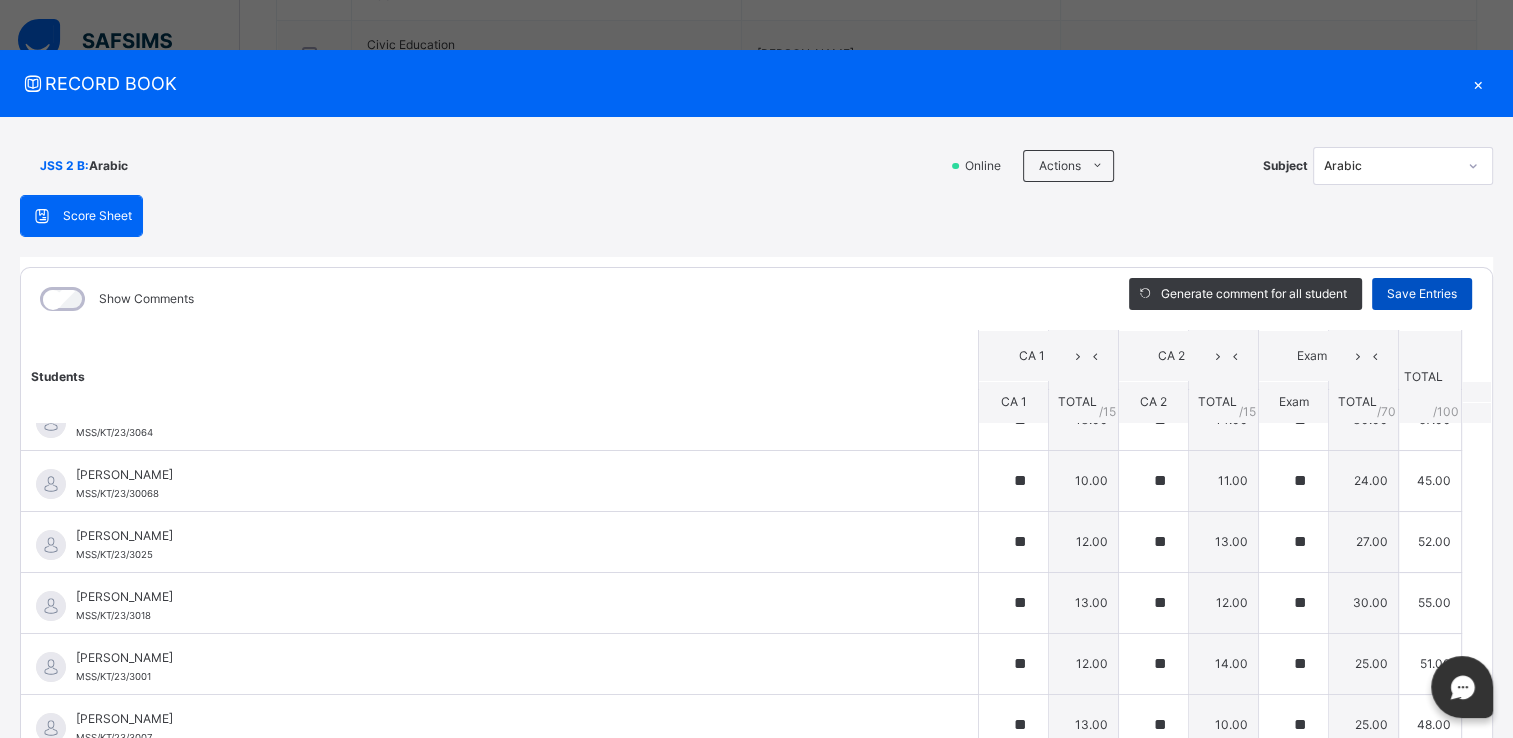 type on "**" 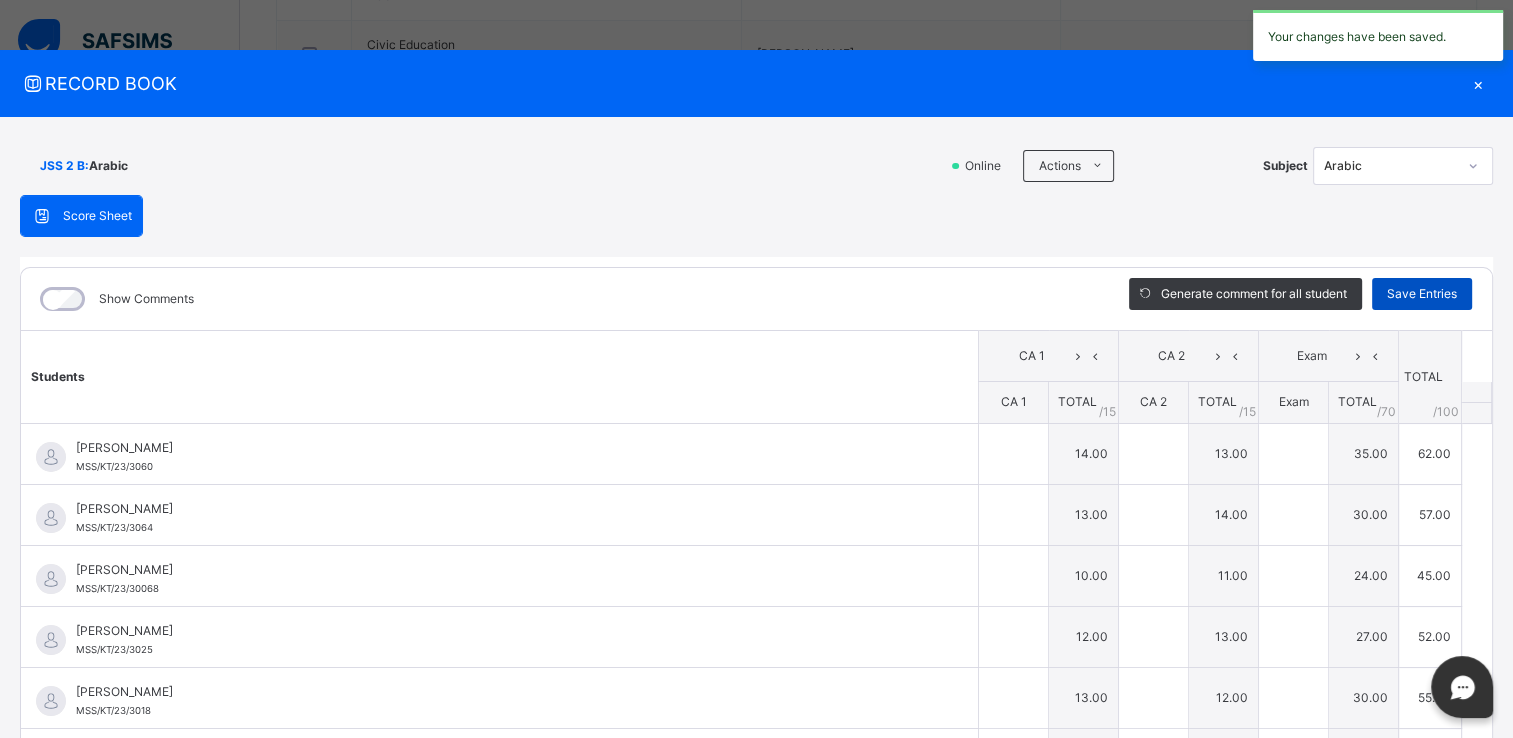 type on "**" 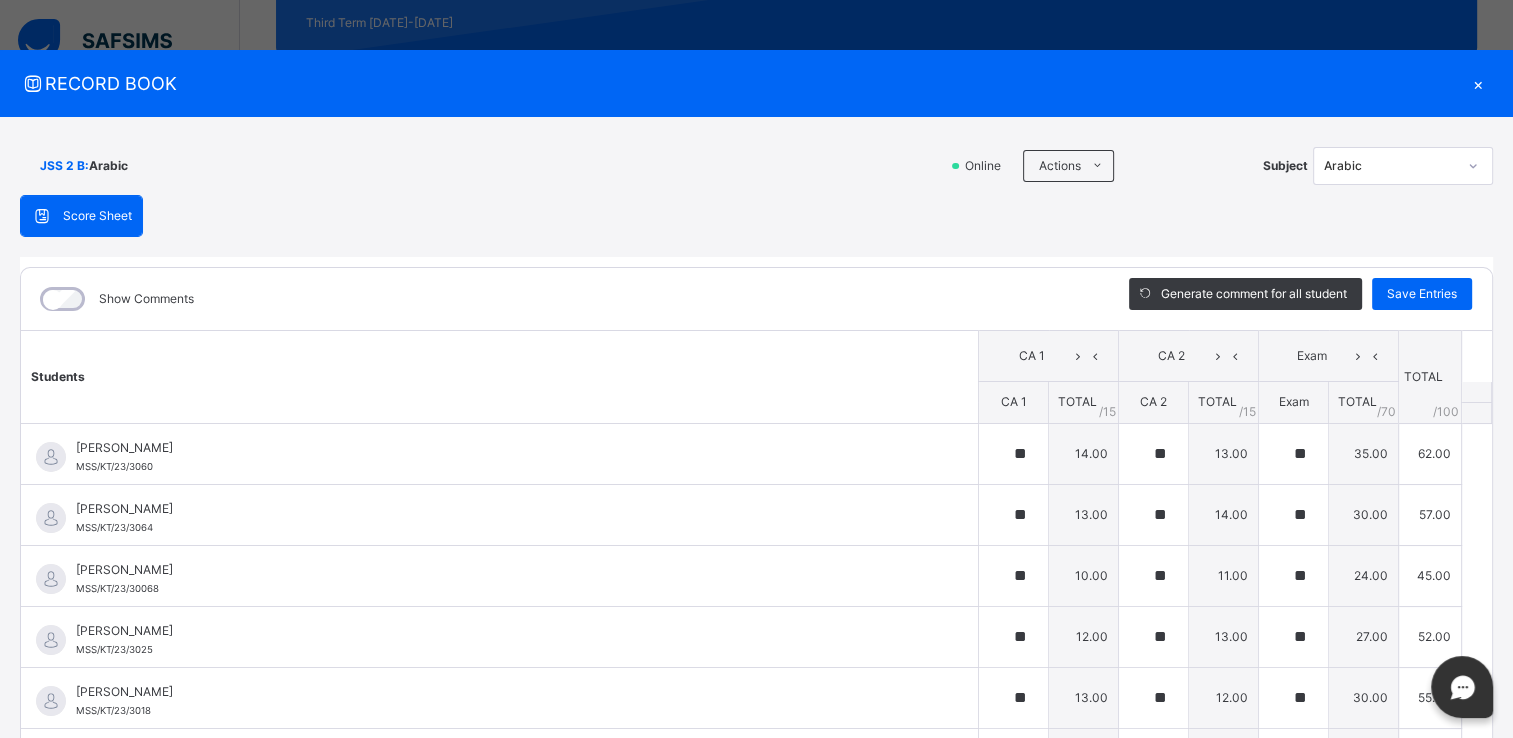 scroll, scrollTop: 287, scrollLeft: 0, axis: vertical 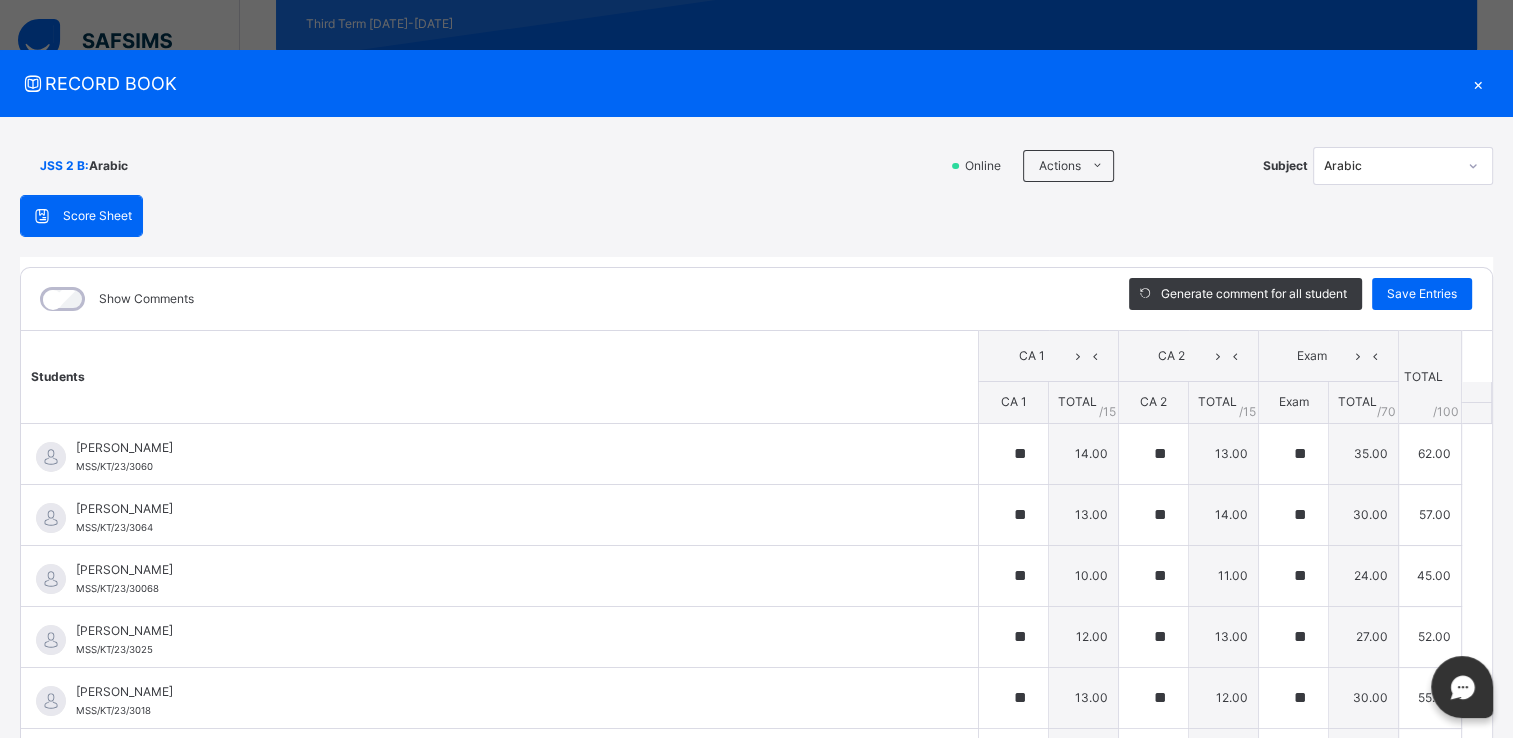 click on "×" at bounding box center [1478, 83] 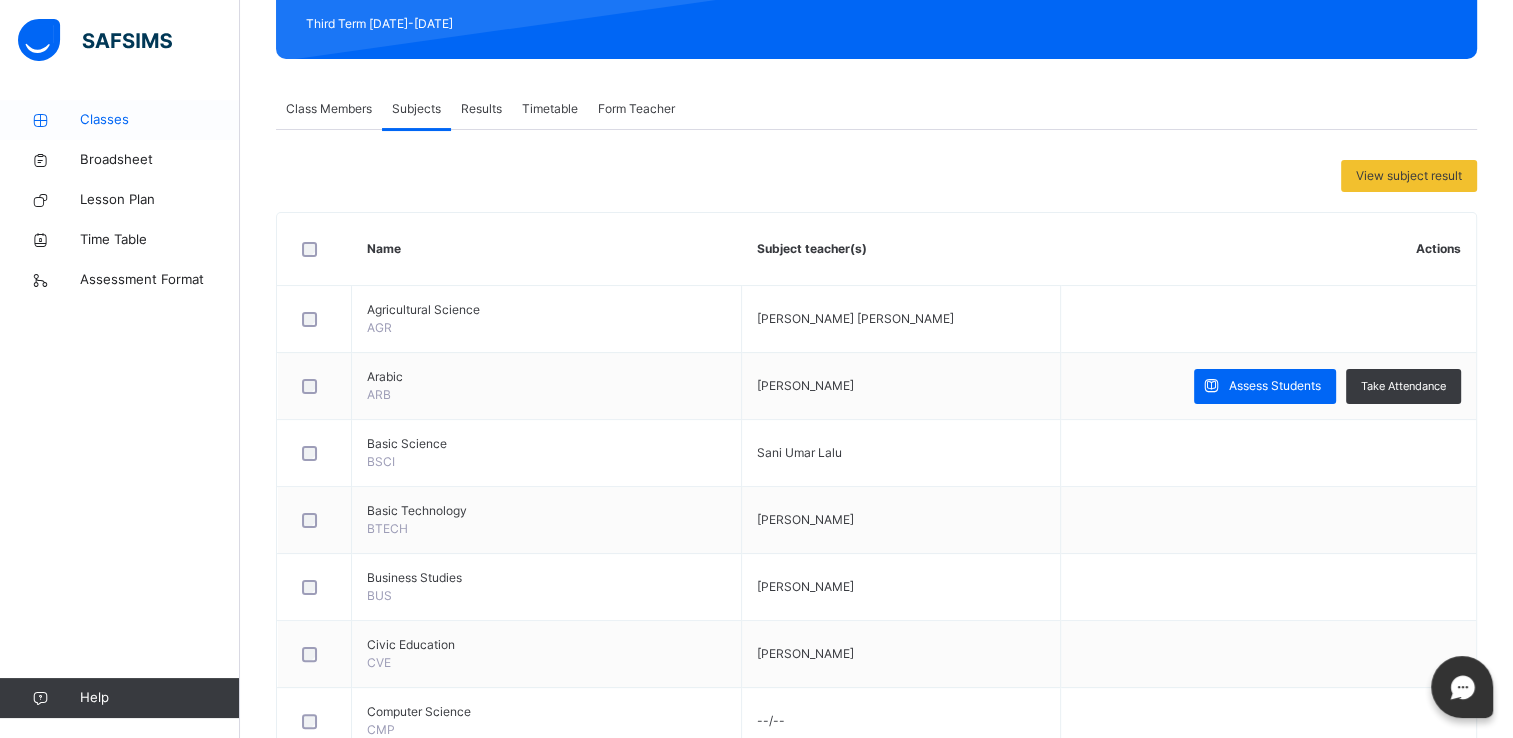 click on "Classes" at bounding box center (160, 120) 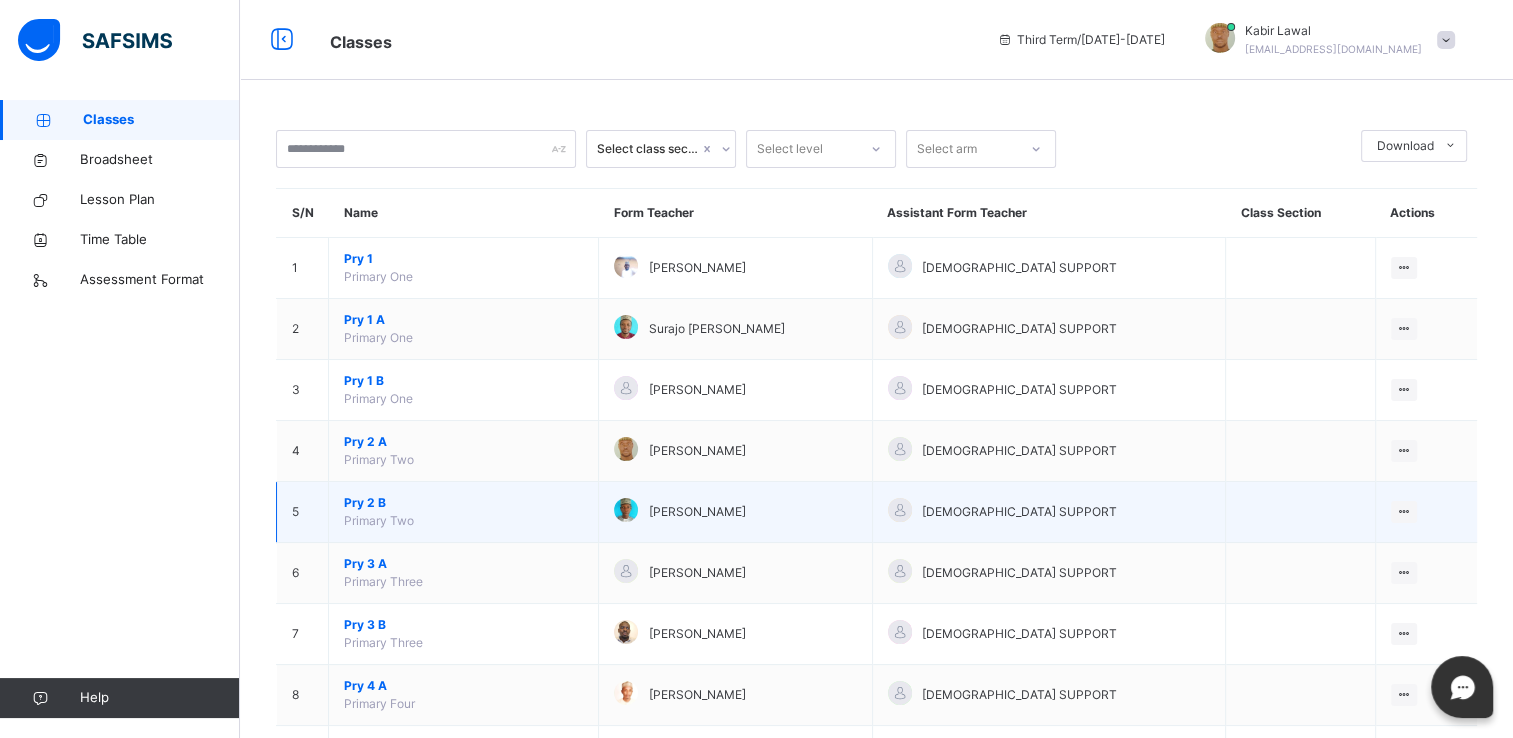 scroll, scrollTop: 340, scrollLeft: 0, axis: vertical 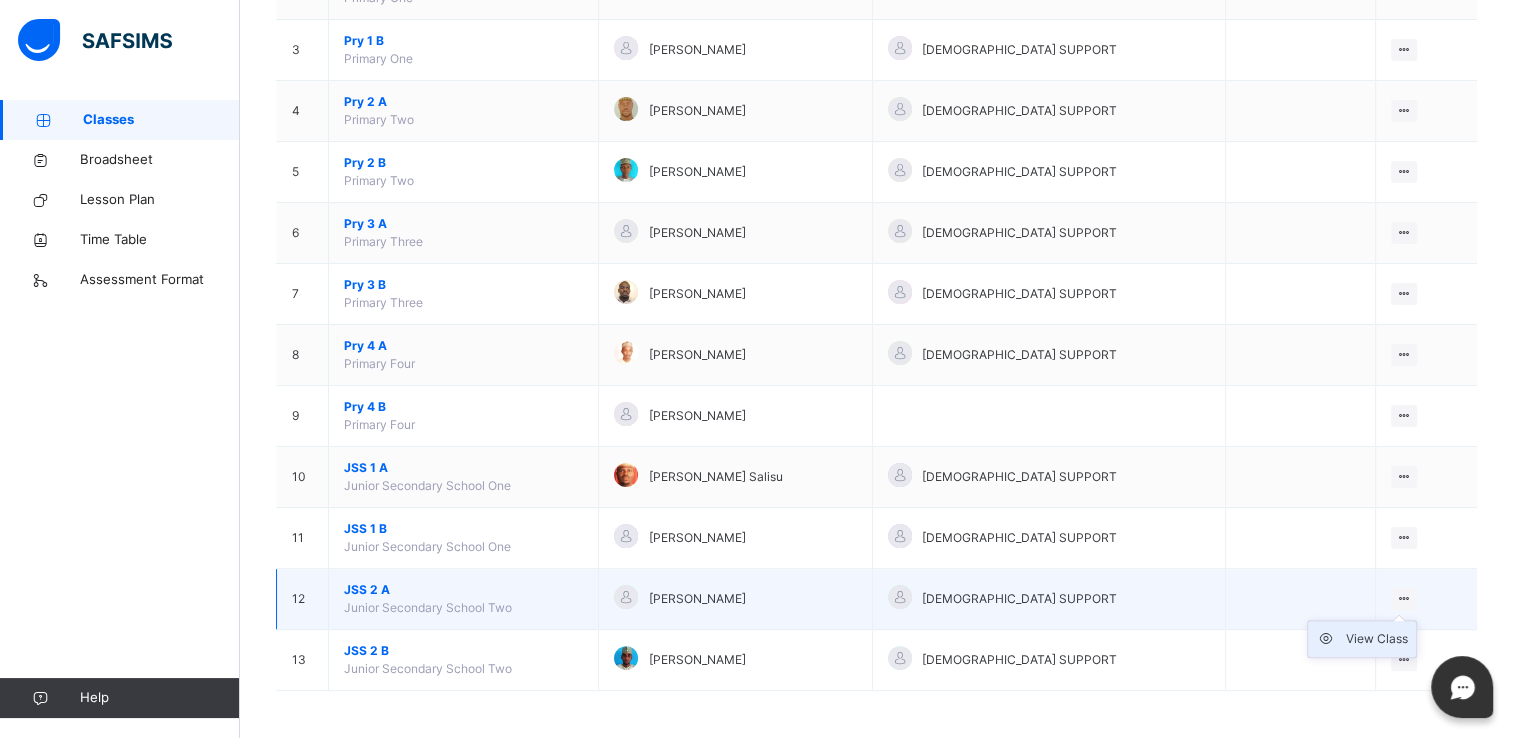click on "View Class" at bounding box center (1377, 639) 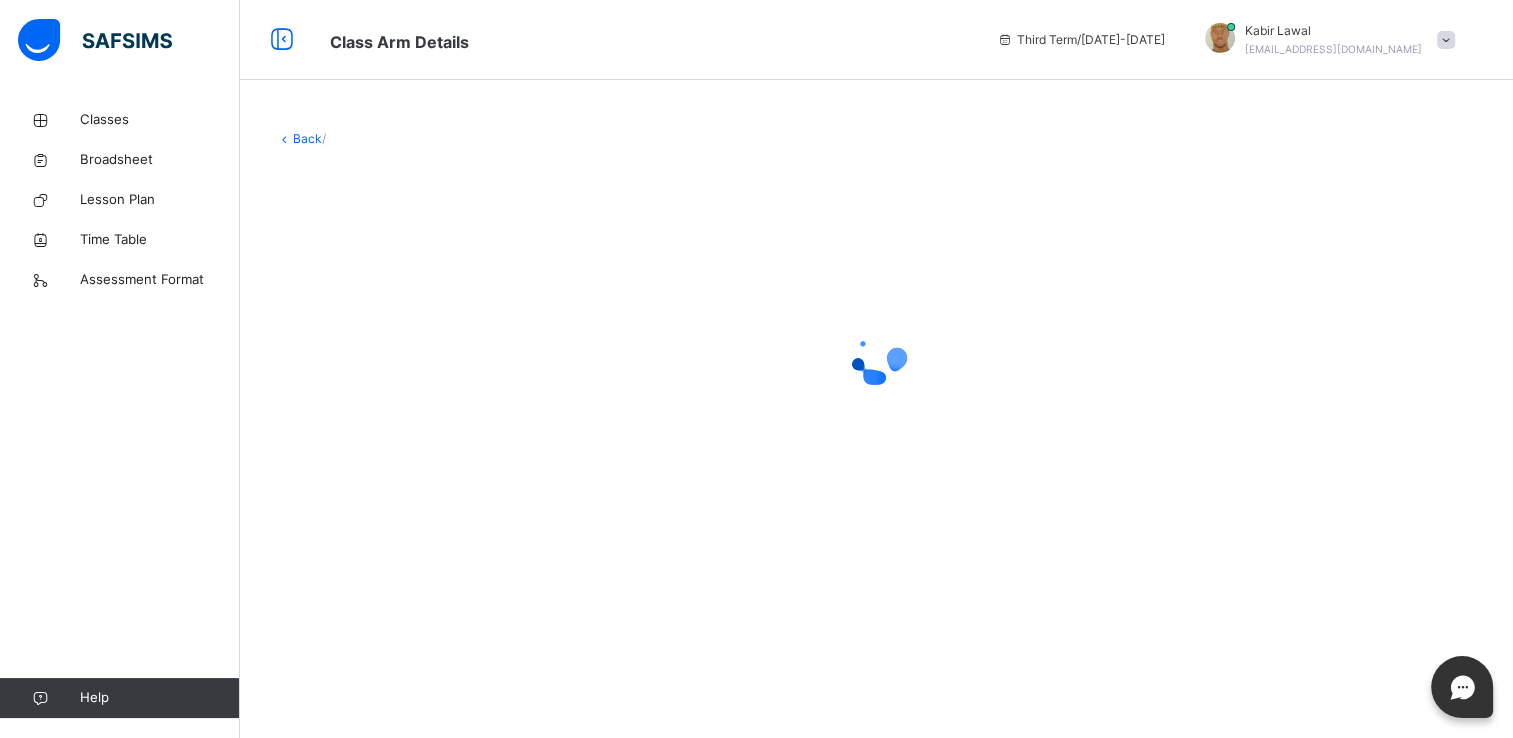 scroll, scrollTop: 0, scrollLeft: 0, axis: both 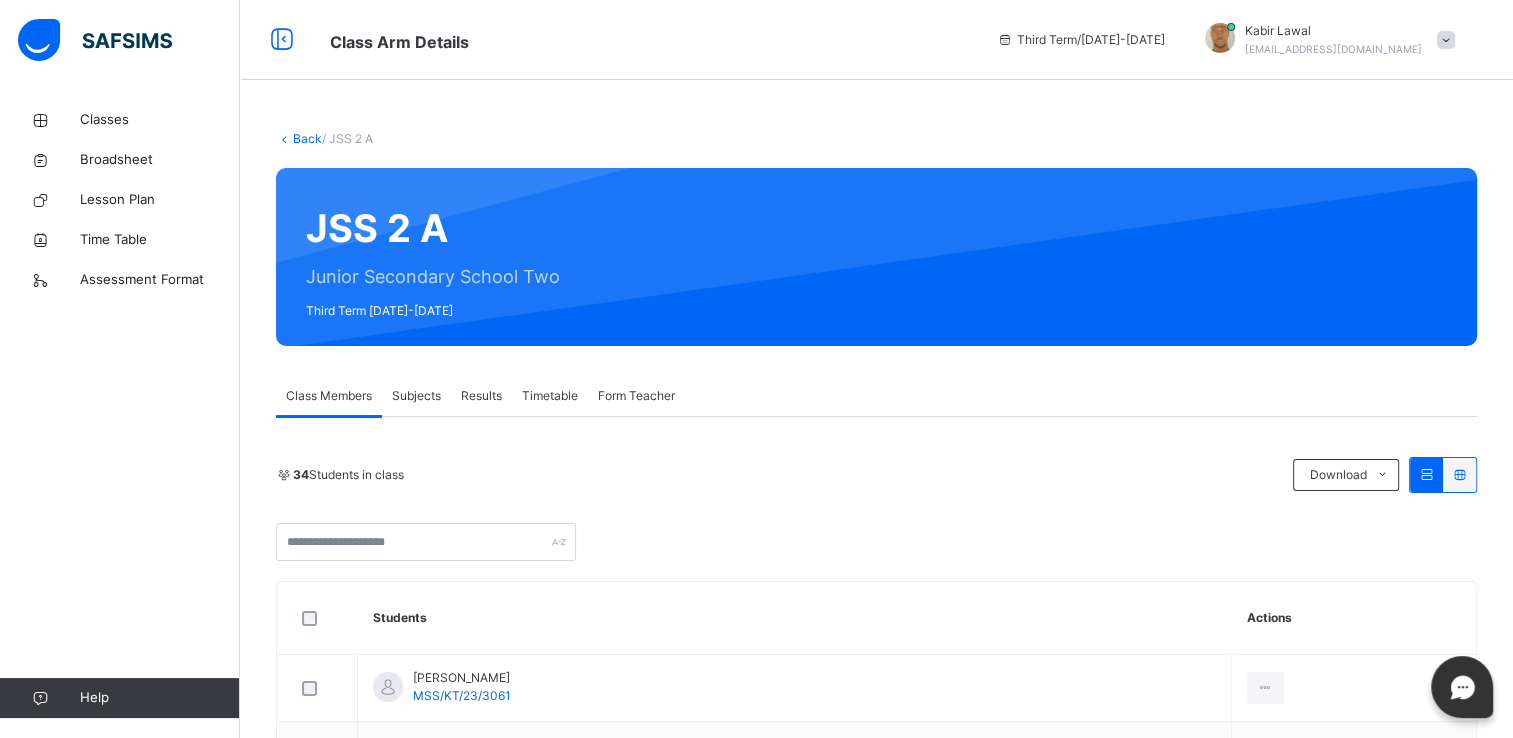 click on "Subjects" at bounding box center (416, 396) 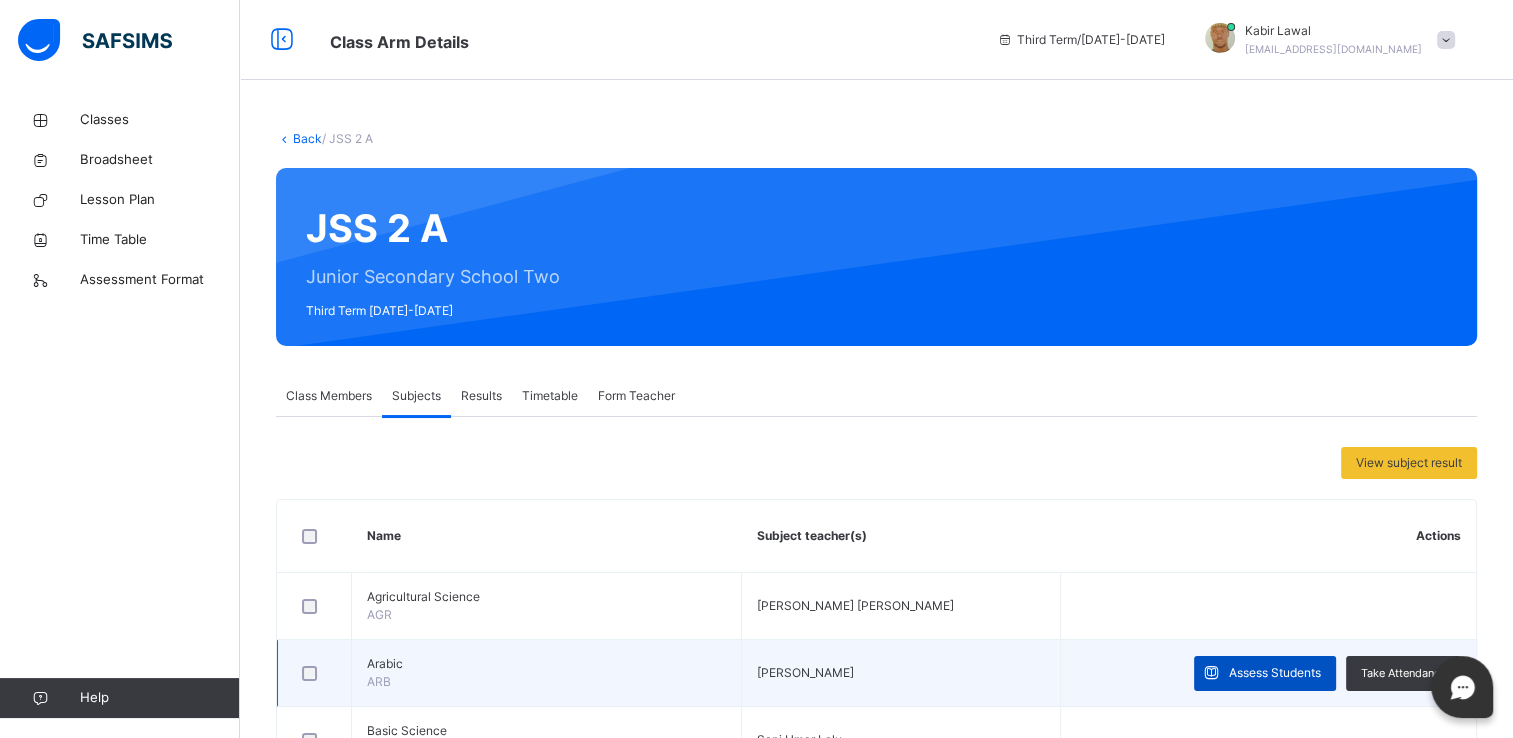 click on "Assess Students" at bounding box center (1275, 673) 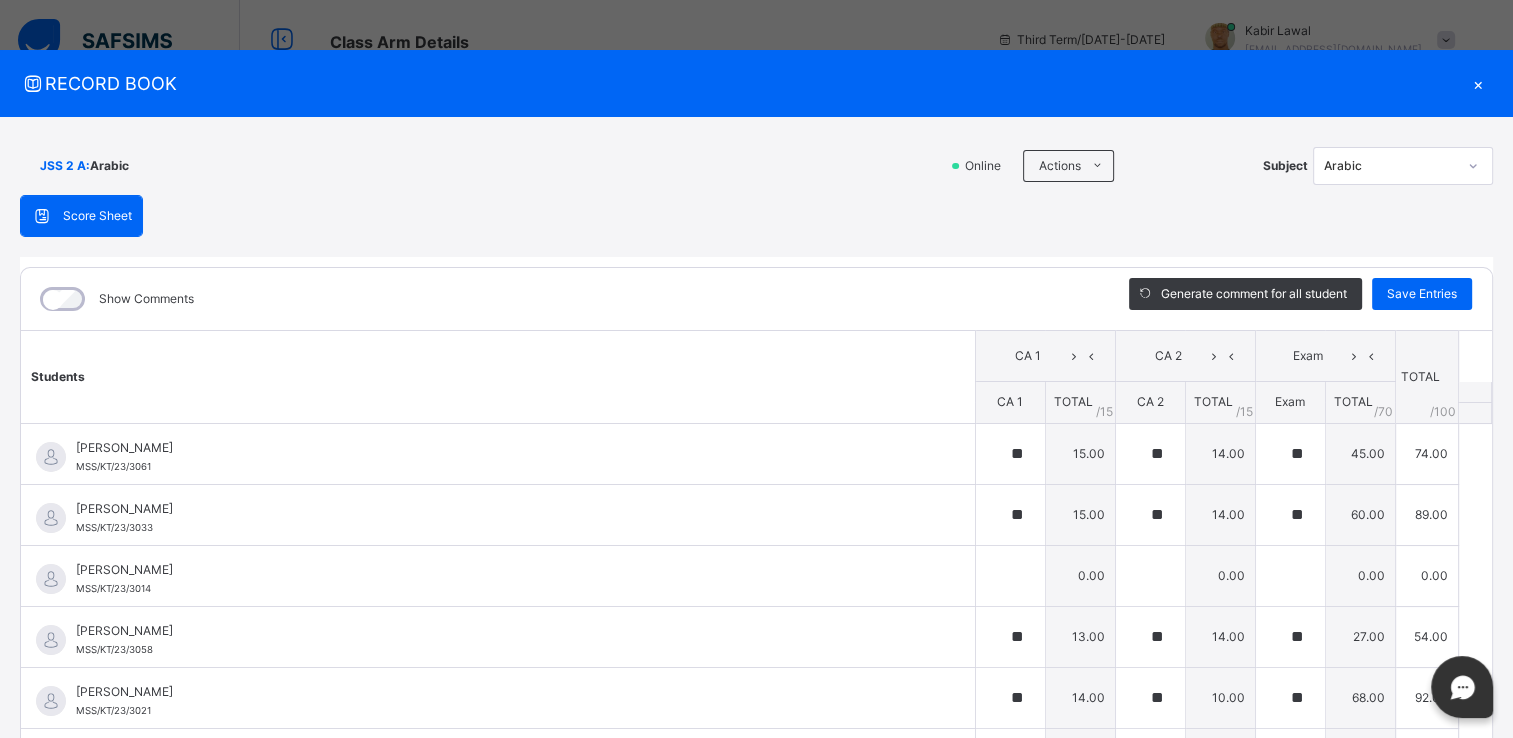 type on "**" 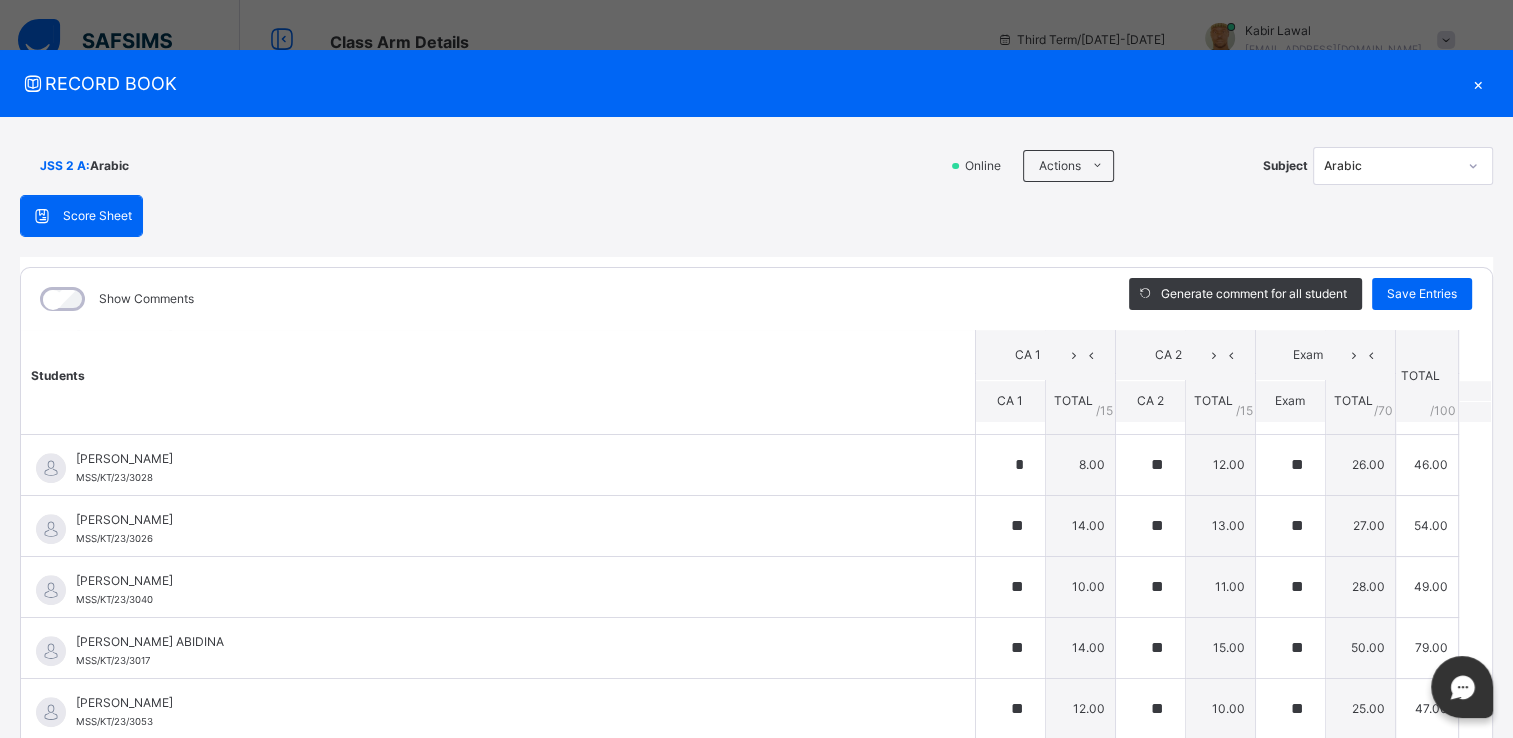 scroll, scrollTop: 1660, scrollLeft: 0, axis: vertical 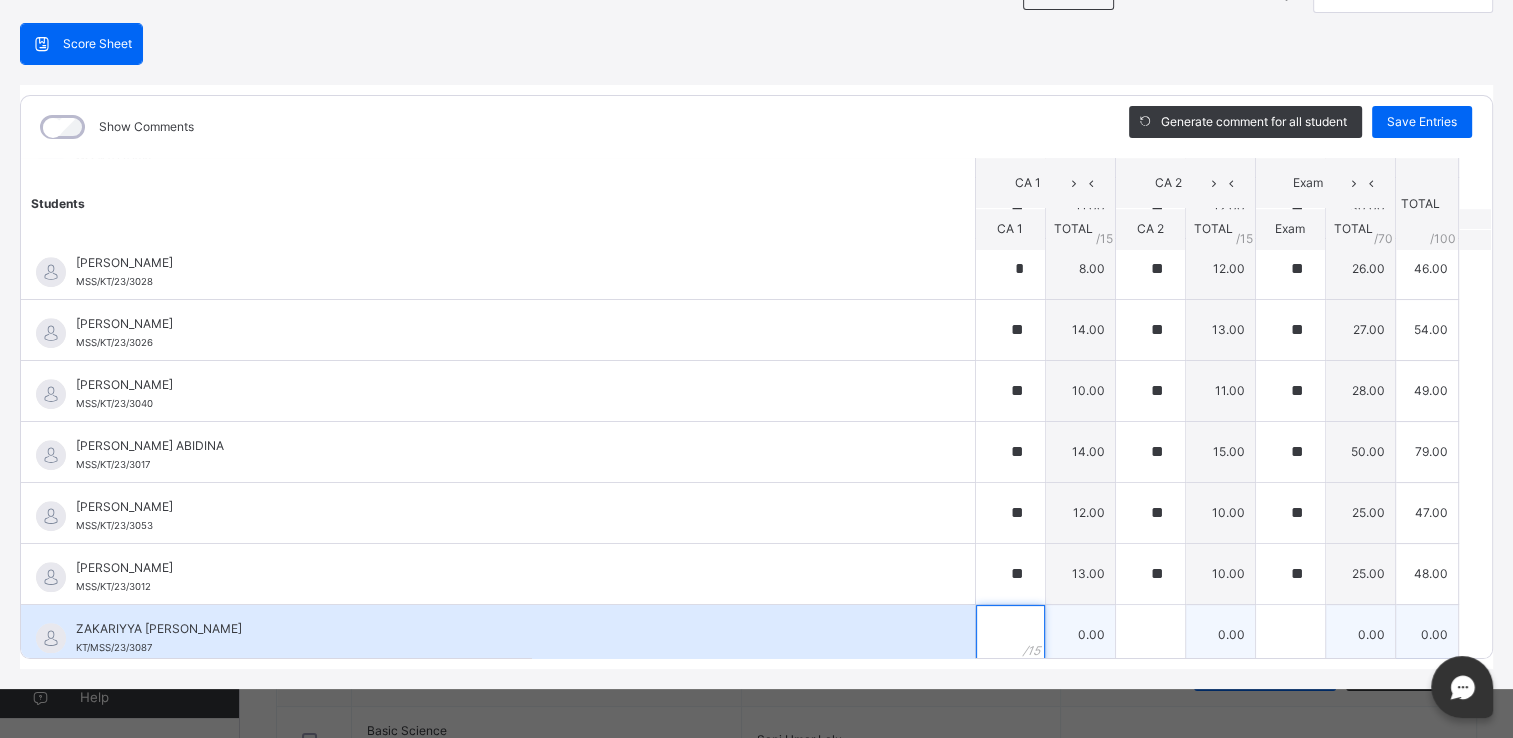 click at bounding box center (1010, 635) 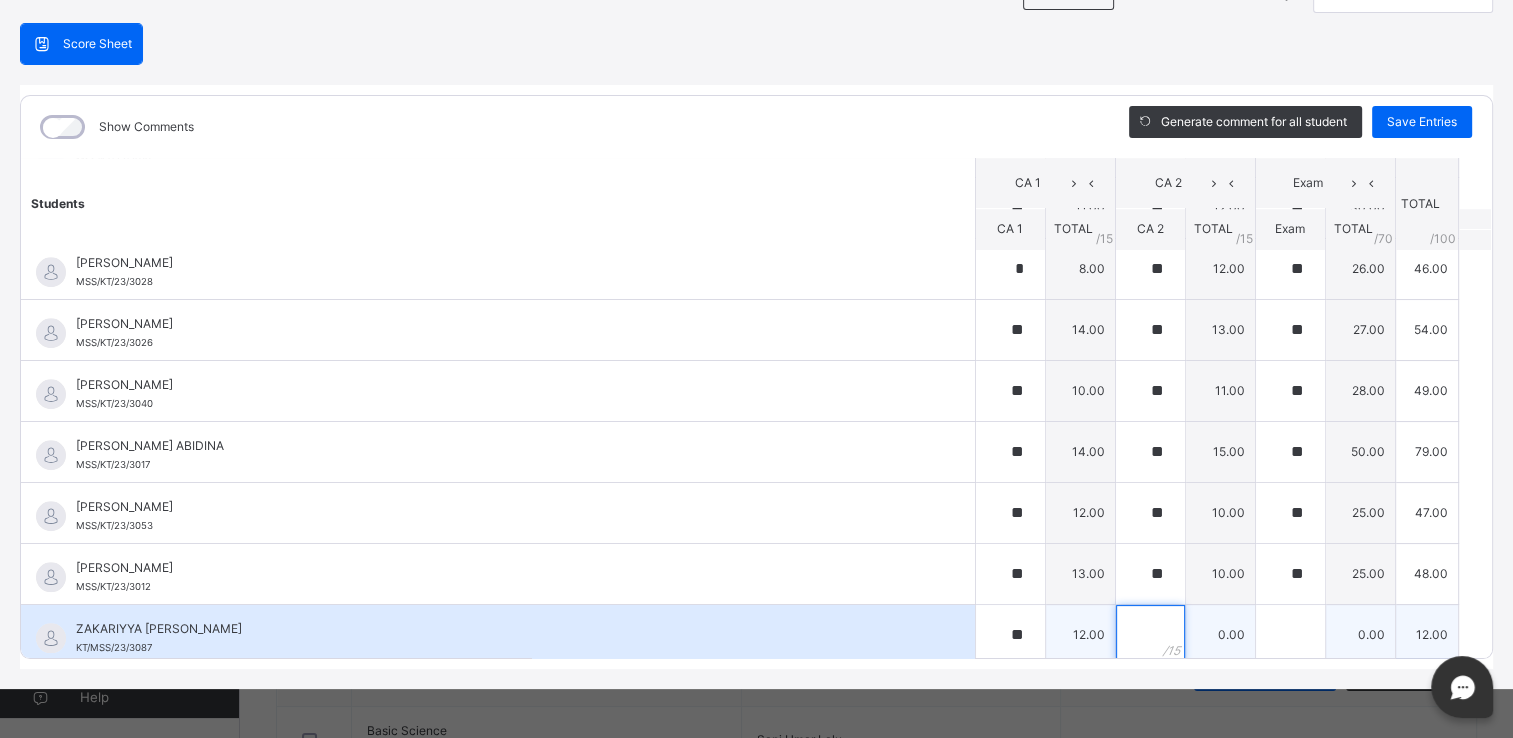 click at bounding box center (1150, 635) 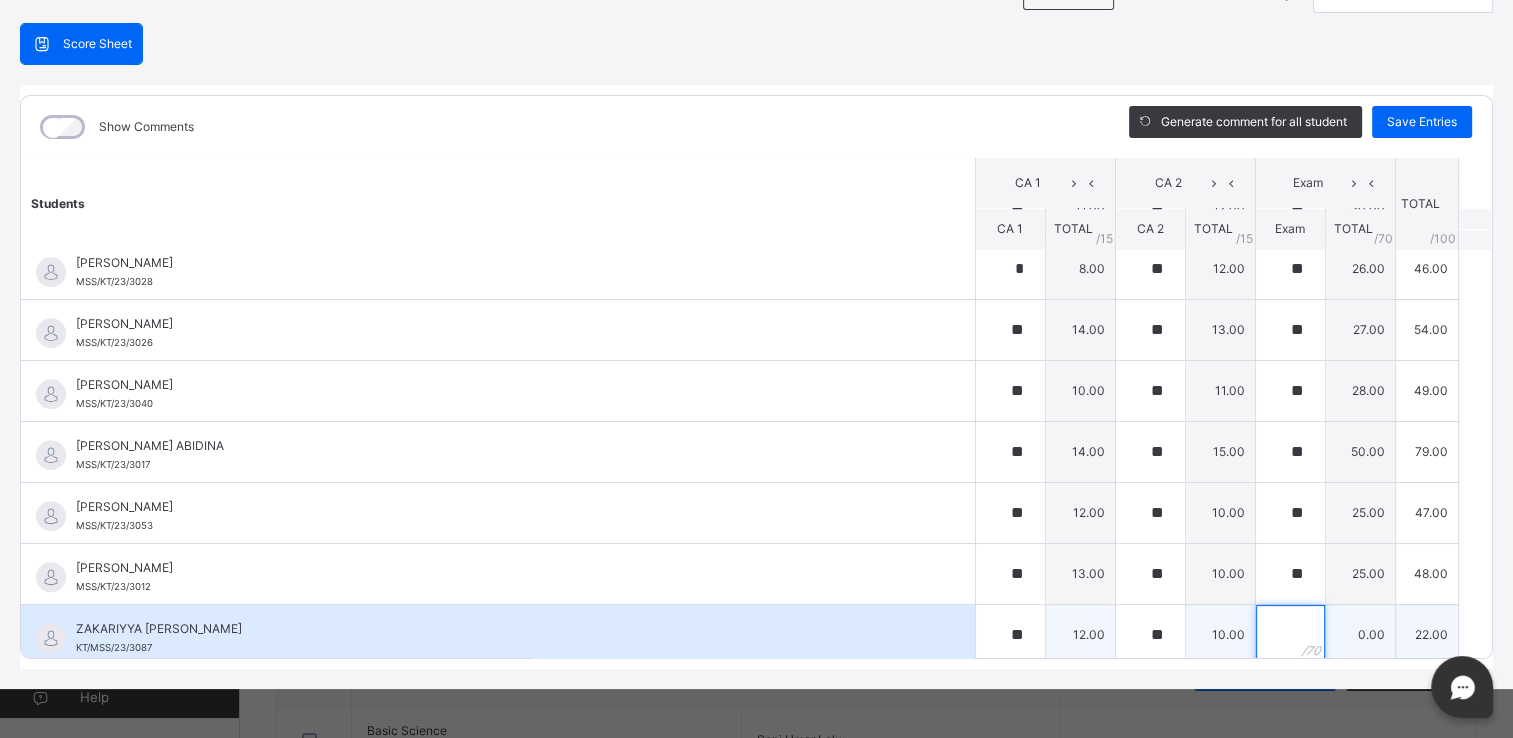 click at bounding box center (1290, 635) 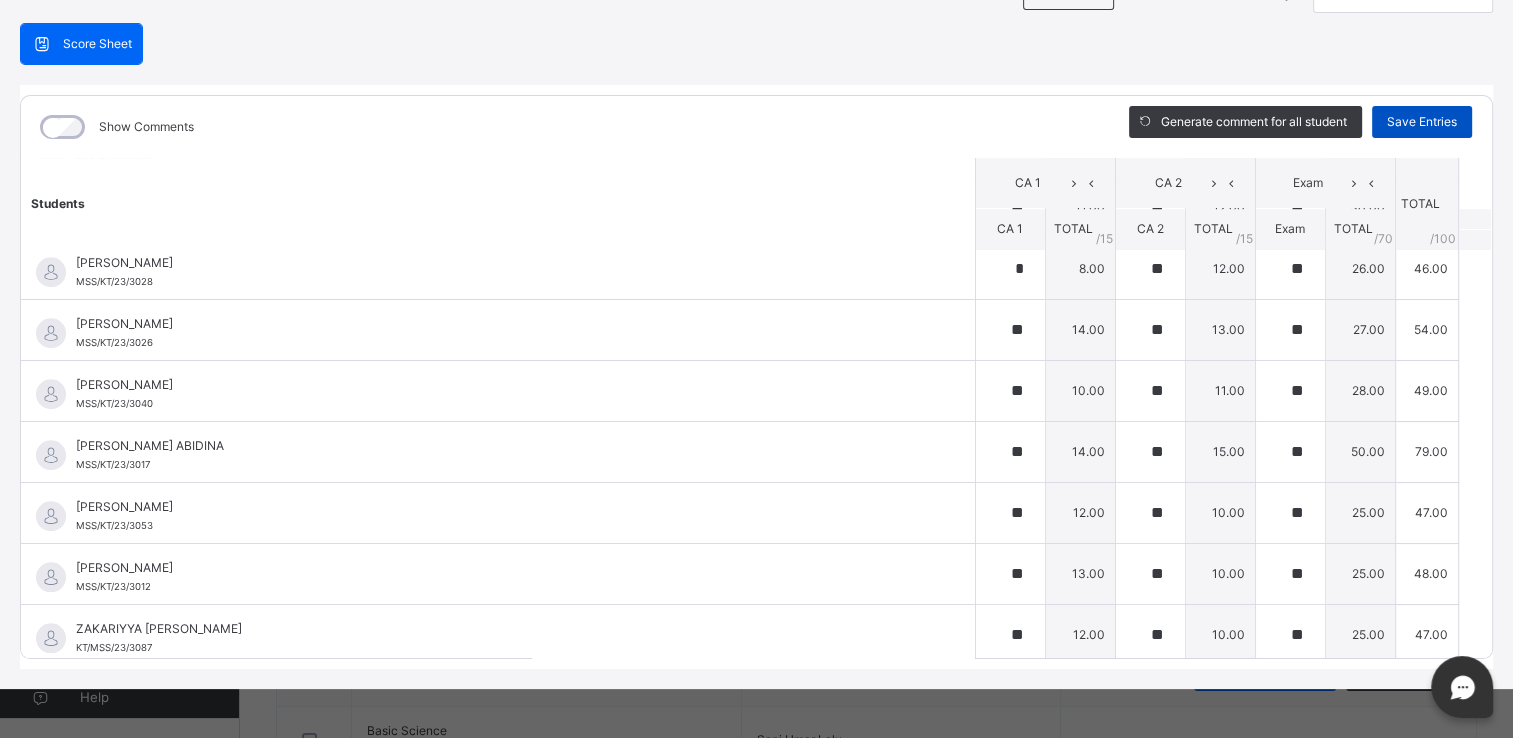click on "Save Entries" at bounding box center [1422, 122] 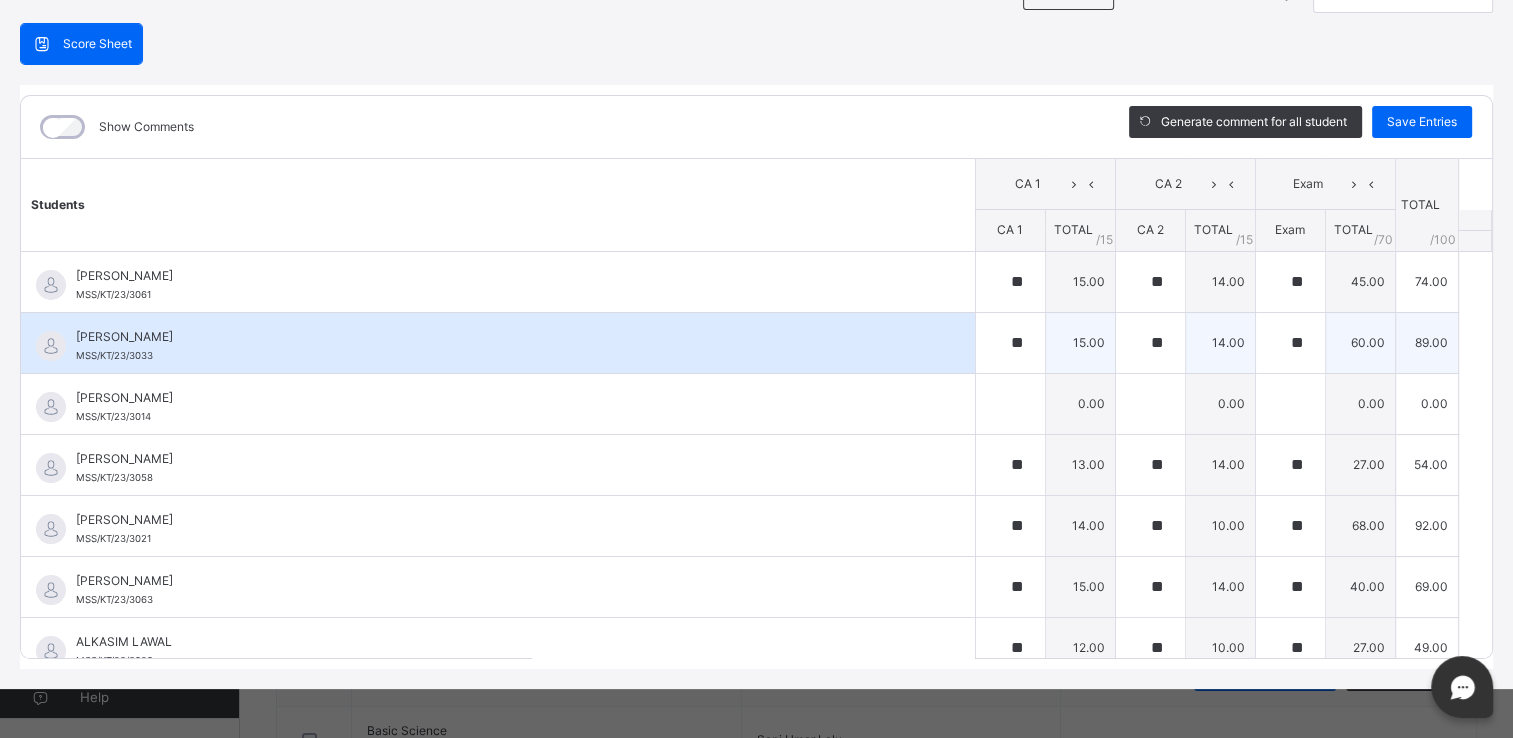 scroll, scrollTop: 0, scrollLeft: 0, axis: both 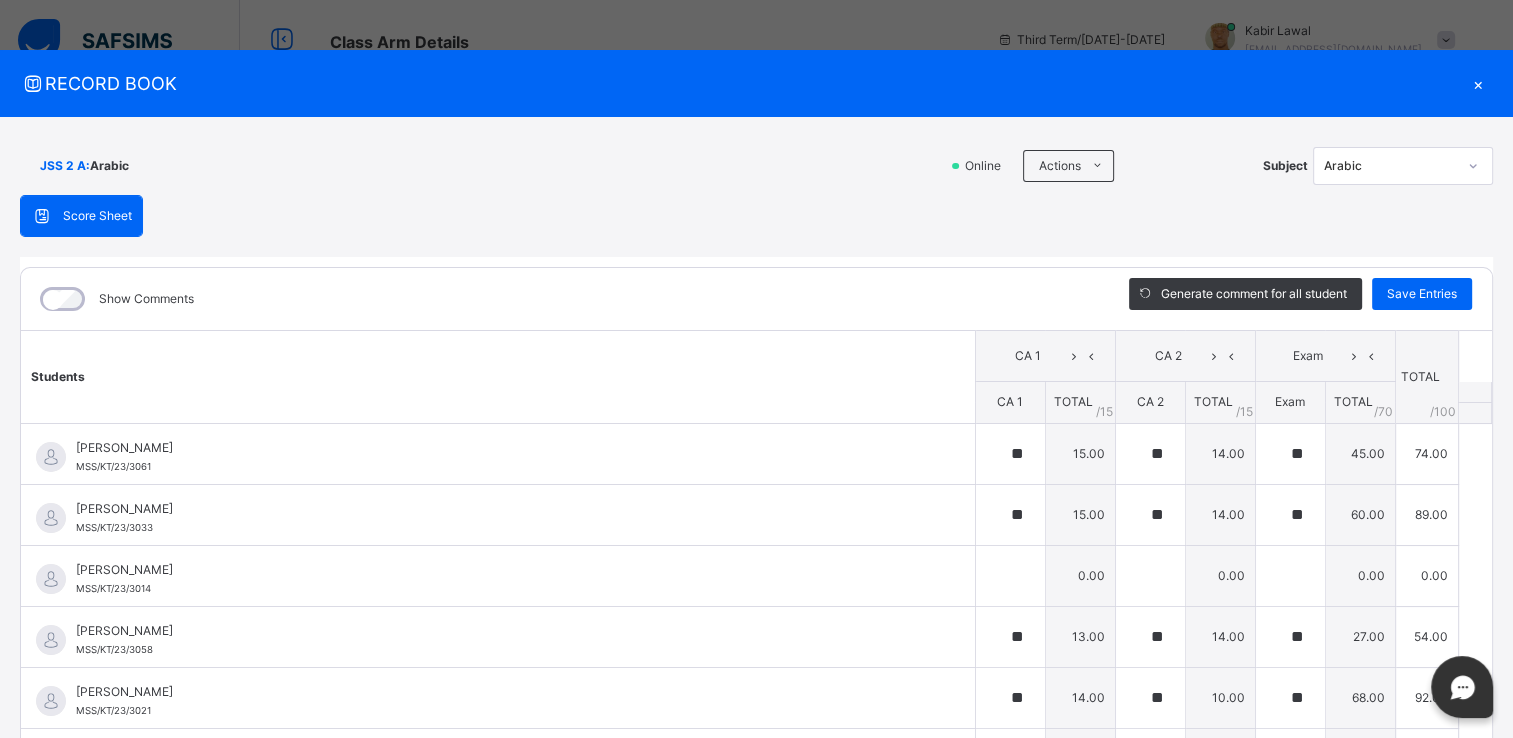 click on "×" at bounding box center [1478, 83] 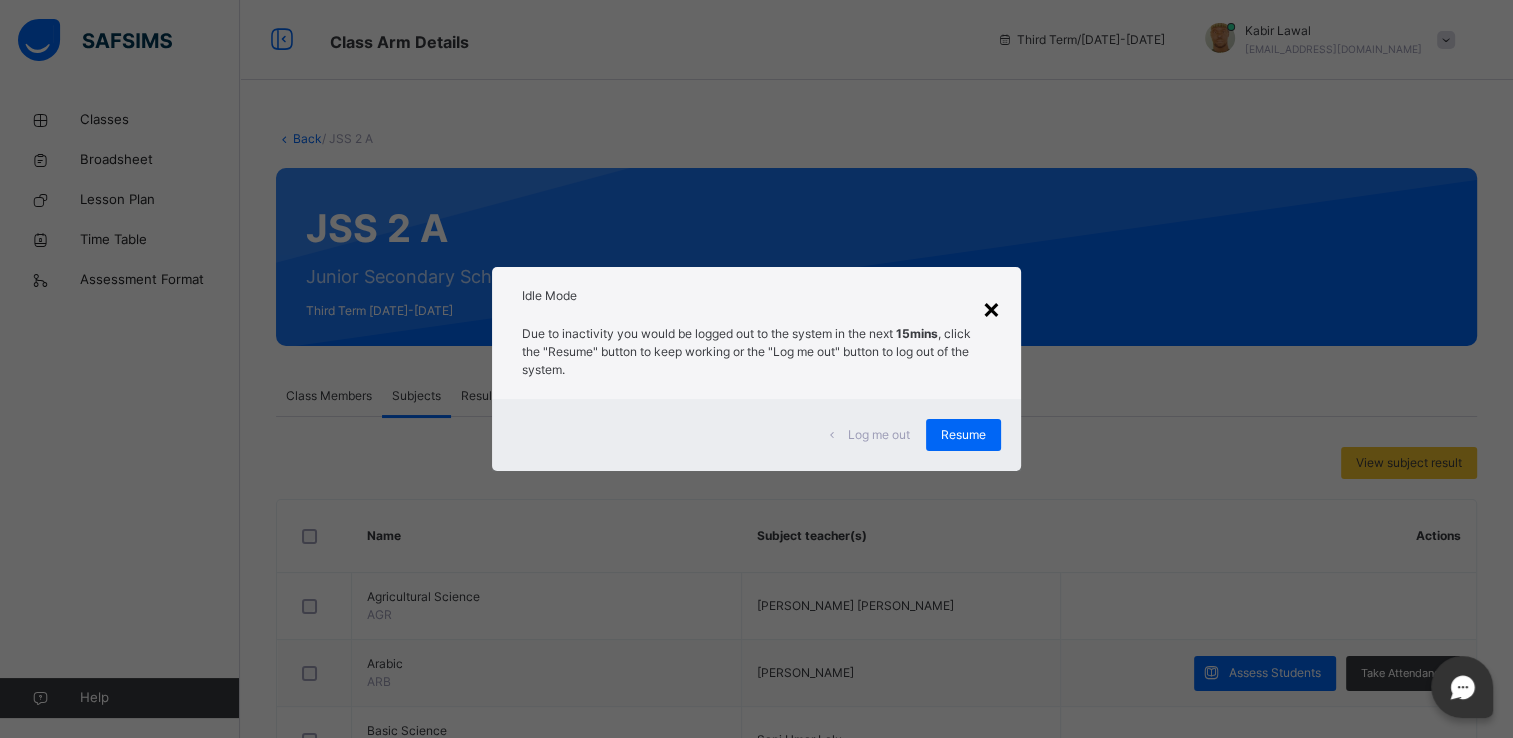 click on "×" at bounding box center [991, 308] 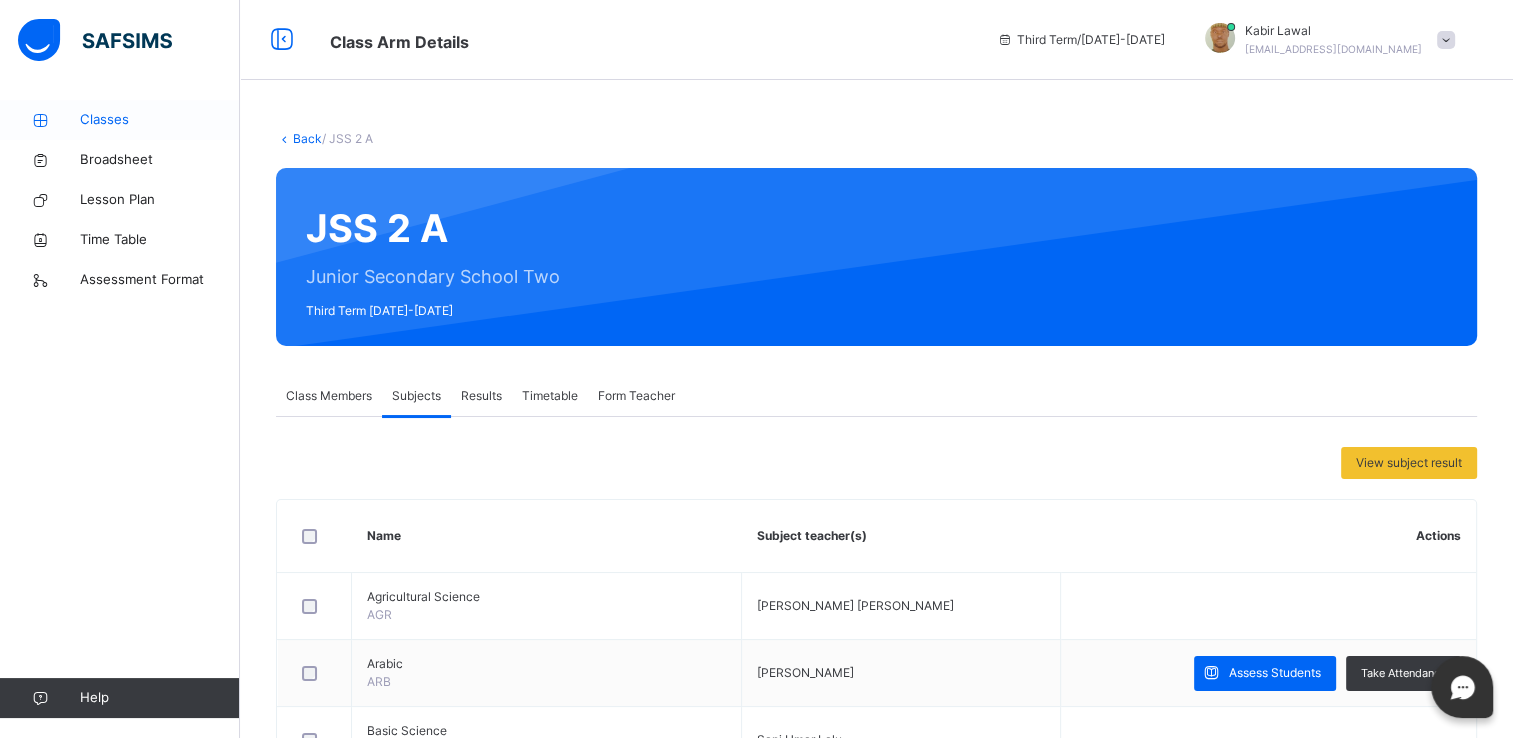 click on "Classes" at bounding box center (160, 120) 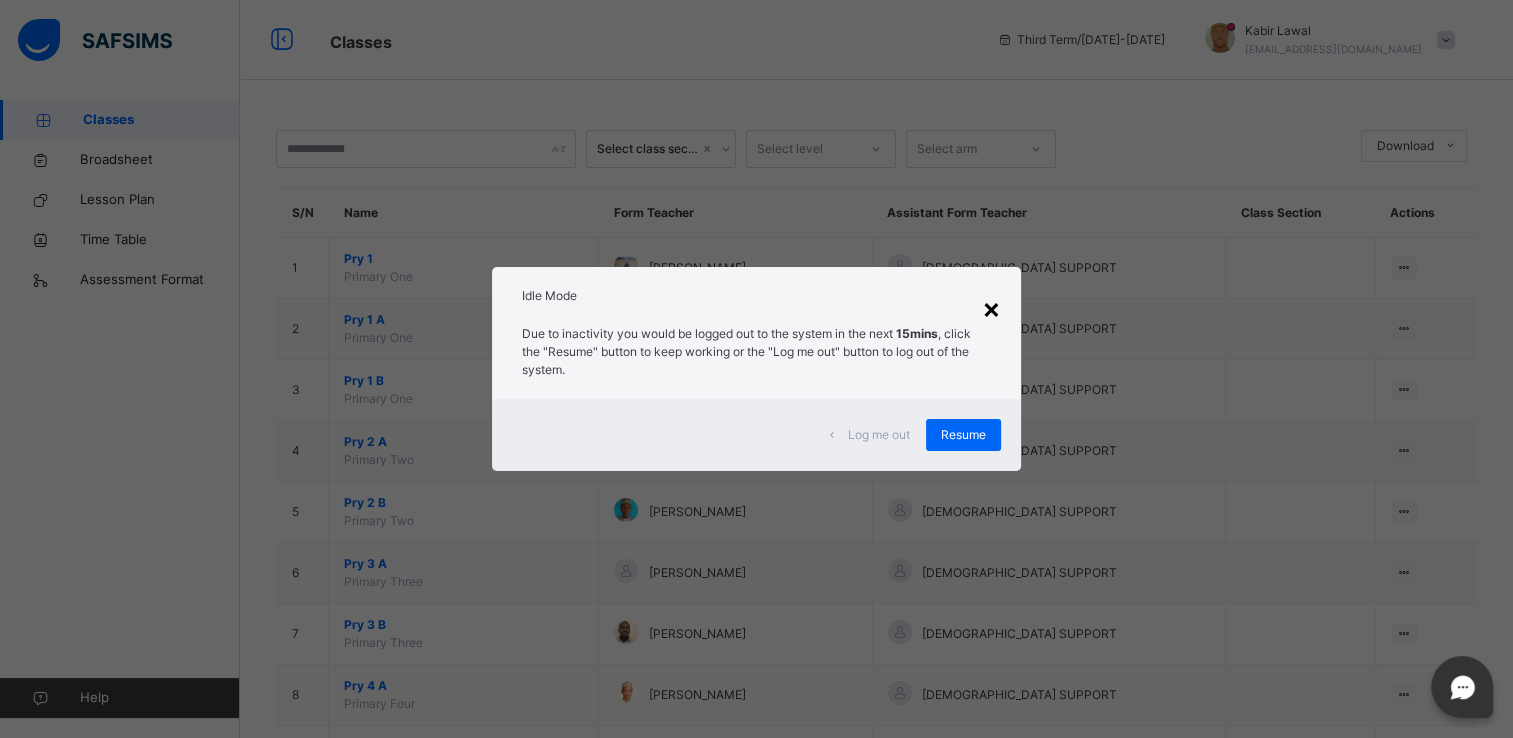 click on "×" at bounding box center [991, 308] 